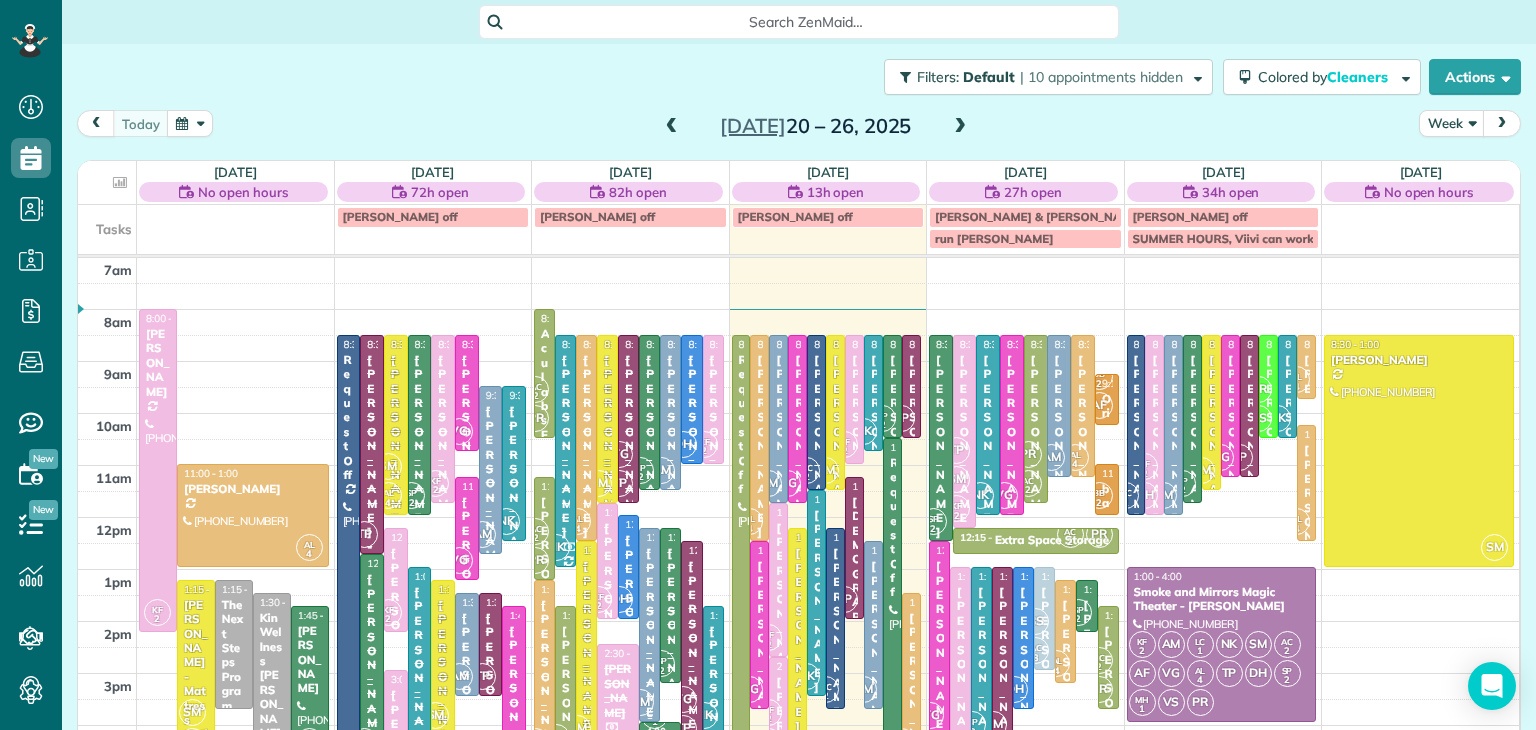 scroll, scrollTop: 0, scrollLeft: 0, axis: both 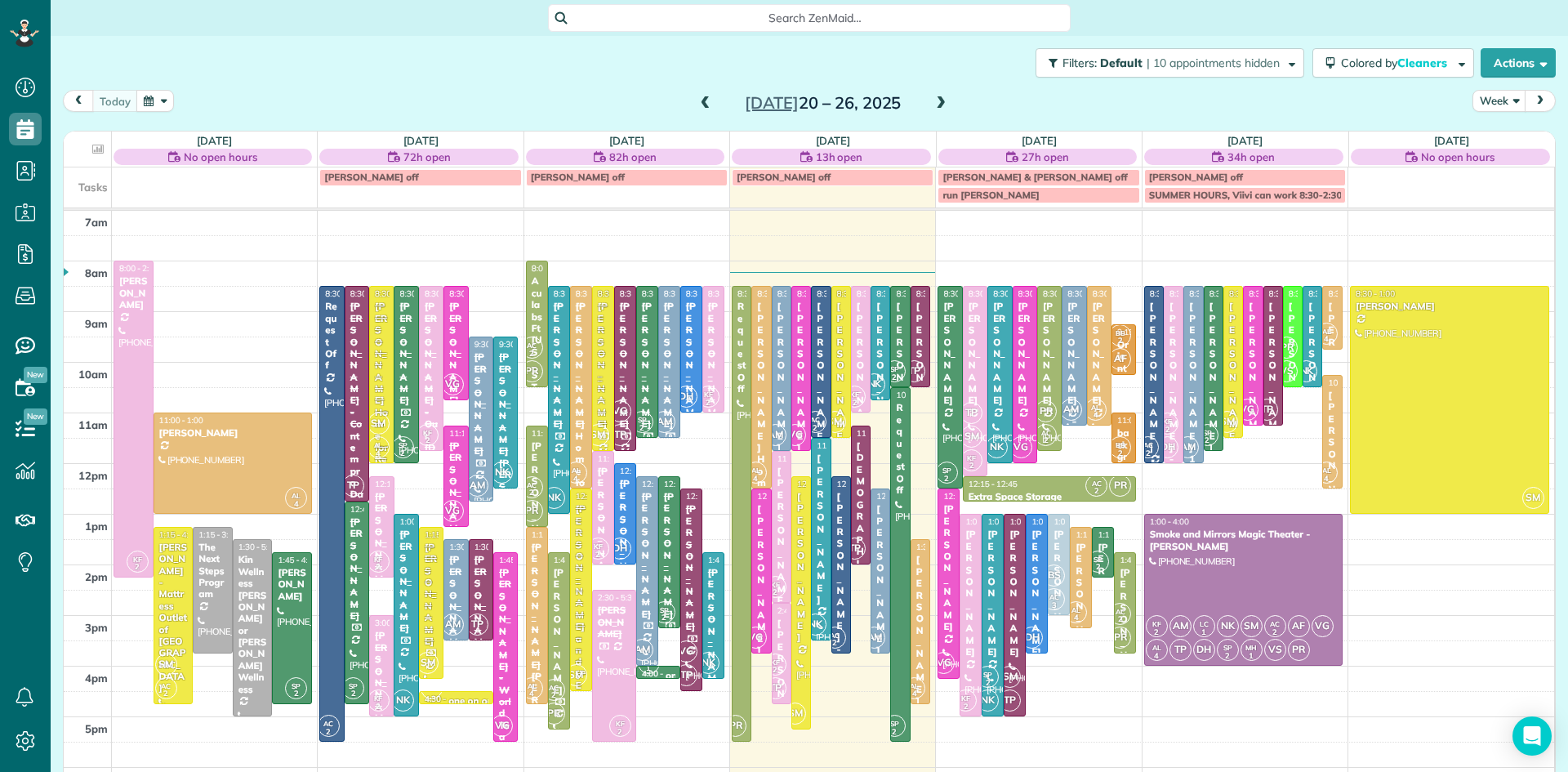 click at bounding box center (1074, 355) 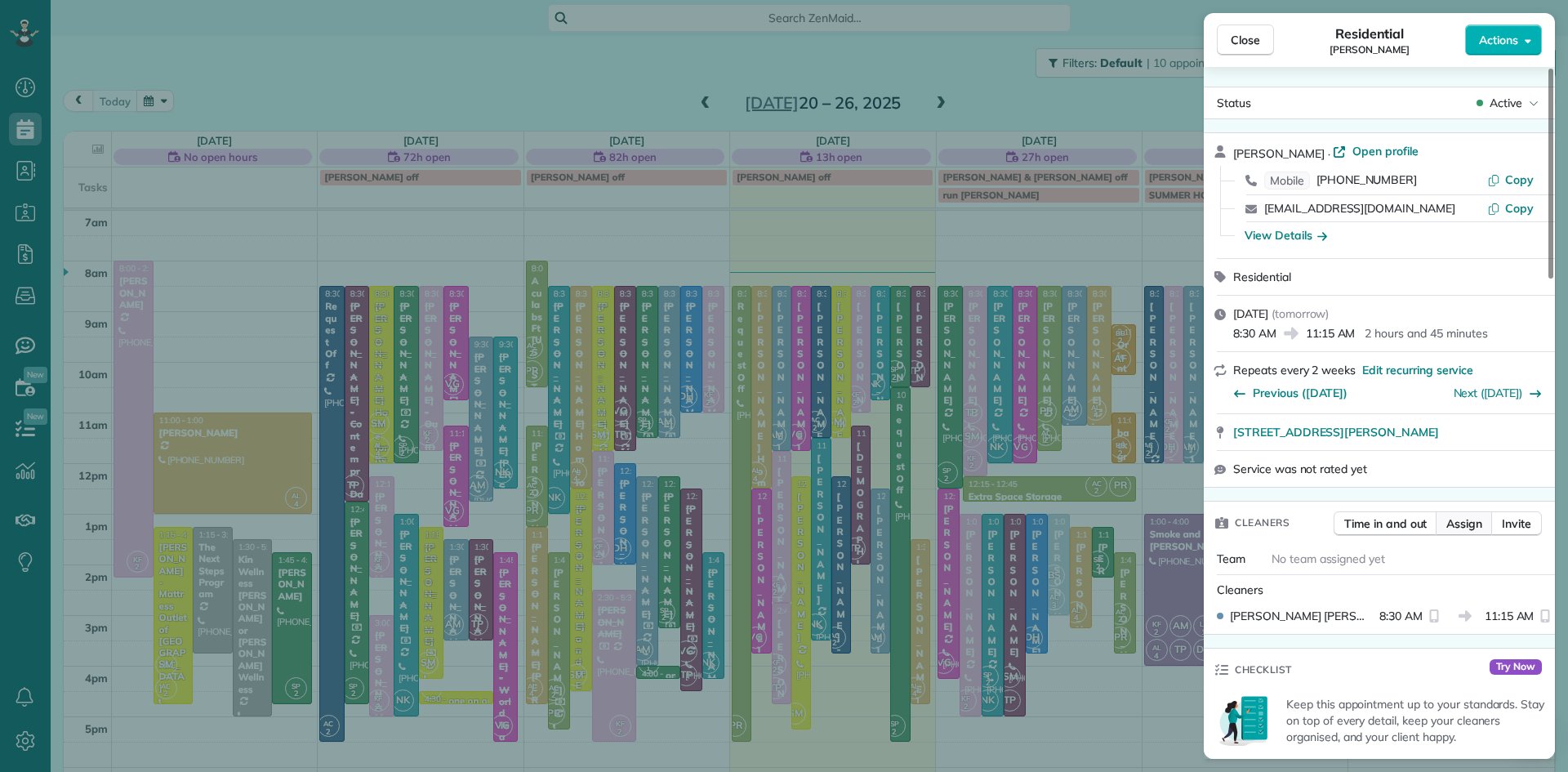 click on "Assign" at bounding box center [1464, 524] 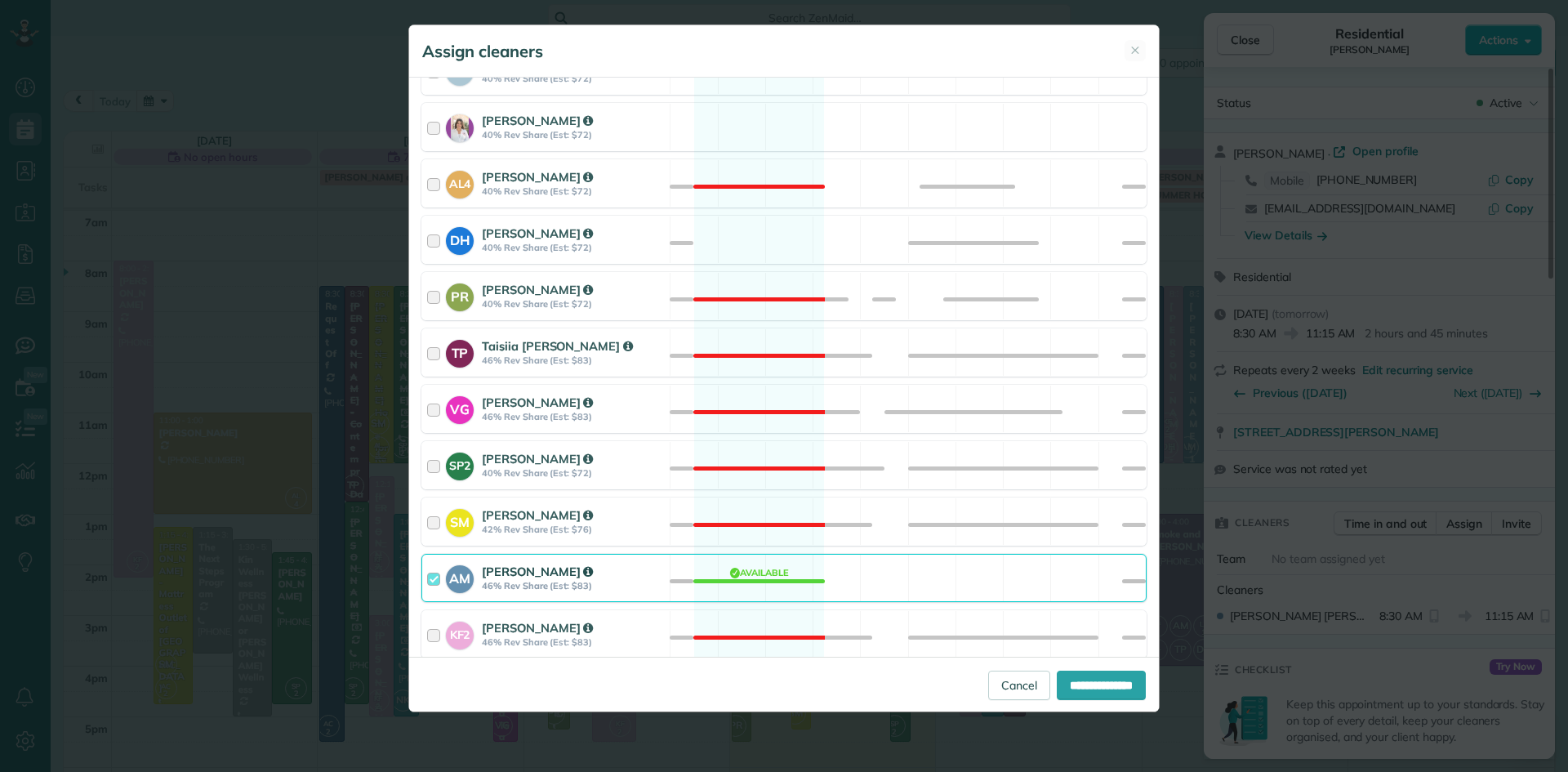 scroll, scrollTop: 947, scrollLeft: 0, axis: vertical 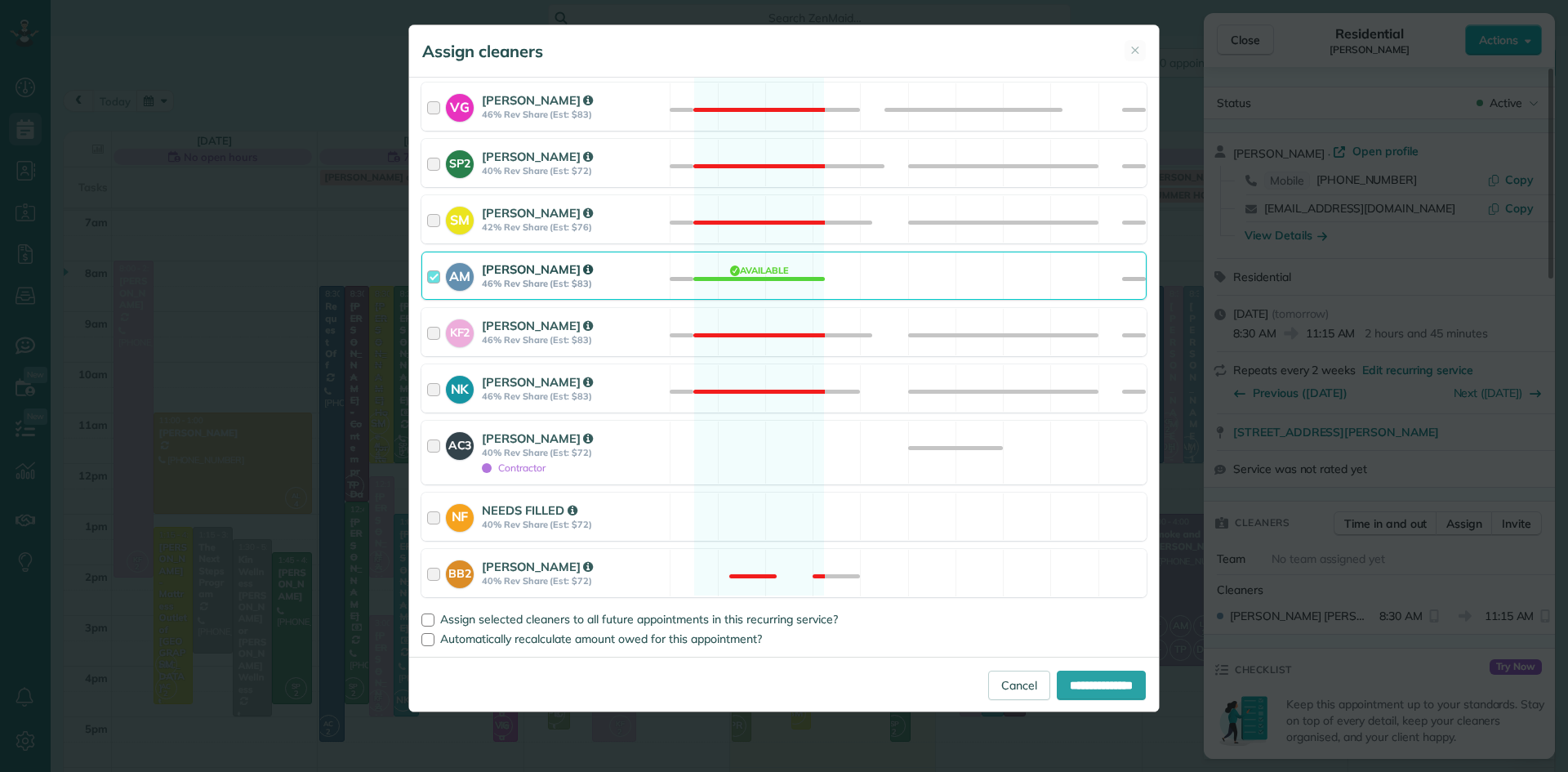 click on "46% Rev Share (Est: $83)" at bounding box center [573, 283] 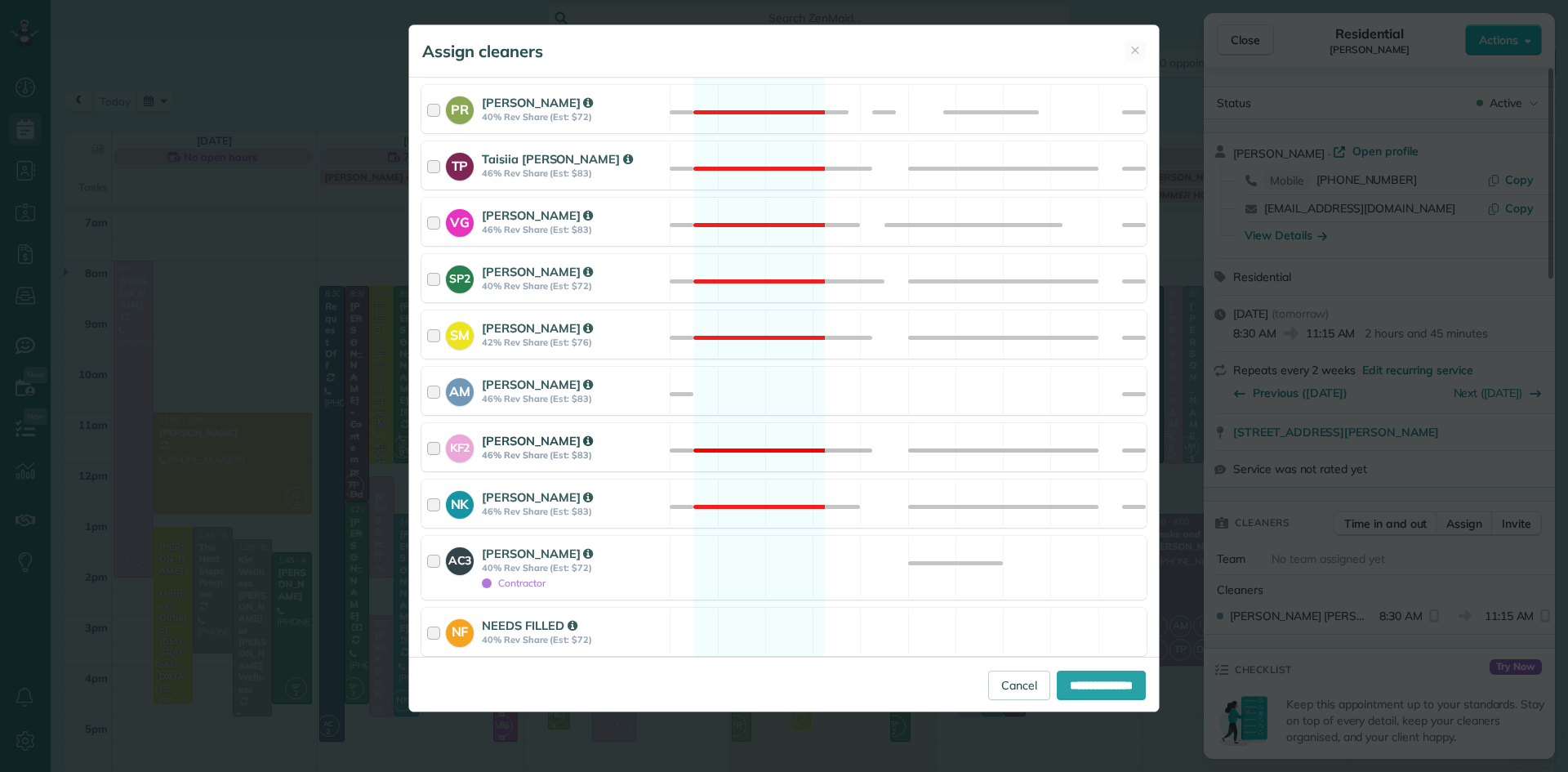 scroll, scrollTop: 587, scrollLeft: 0, axis: vertical 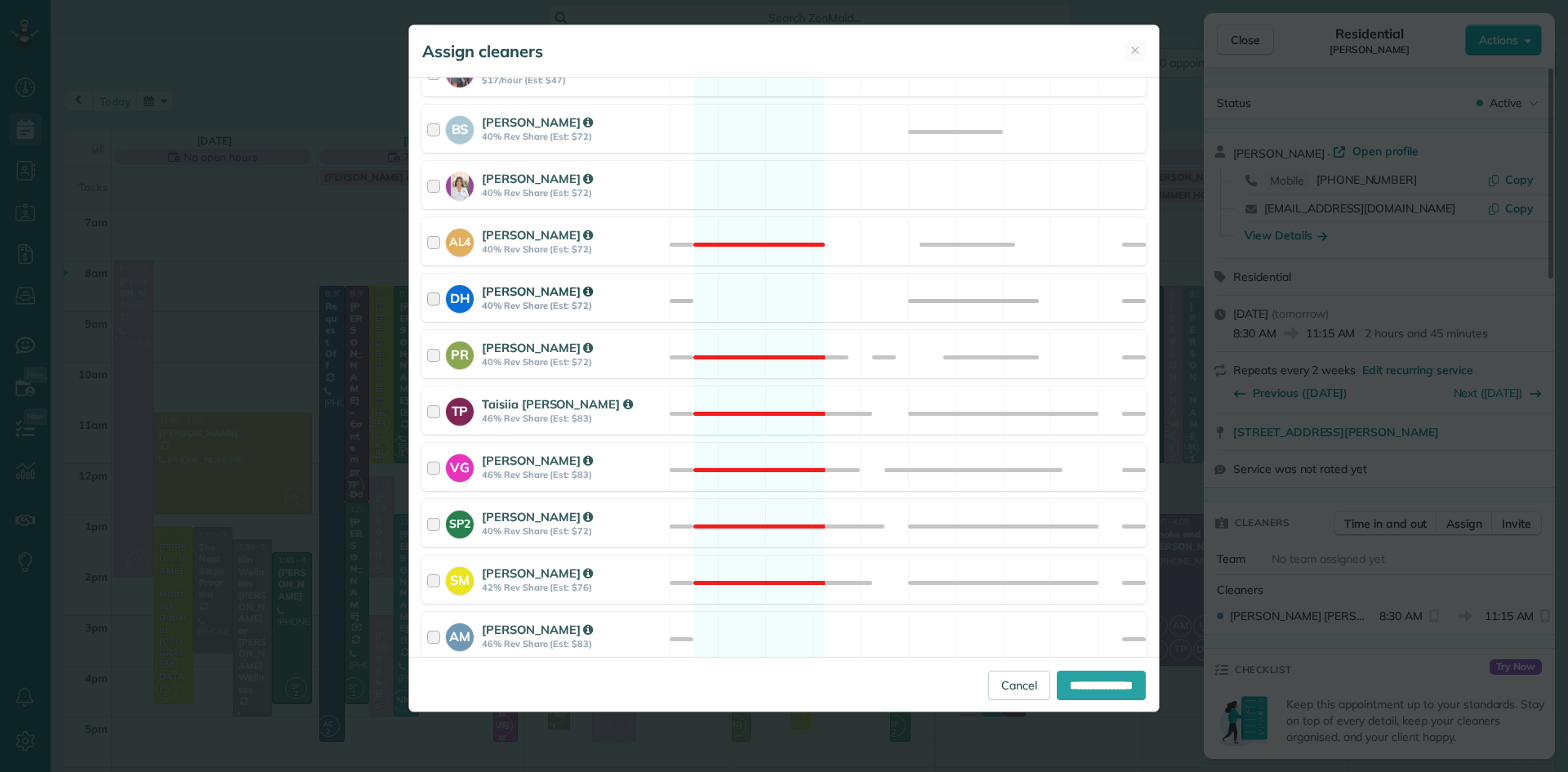 click on "Denise Houser" at bounding box center [537, 291] 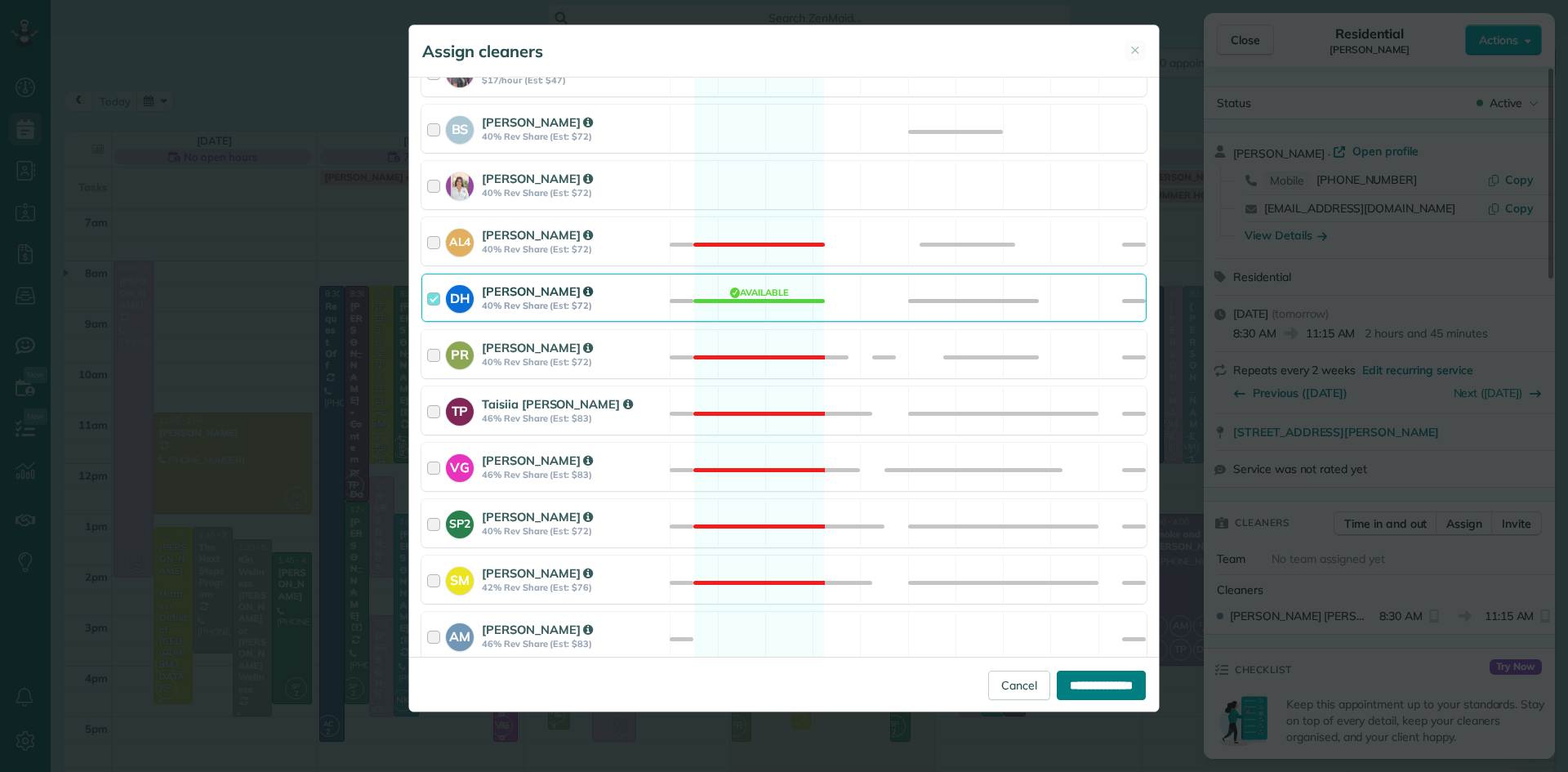 click on "**********" at bounding box center [1101, 685] 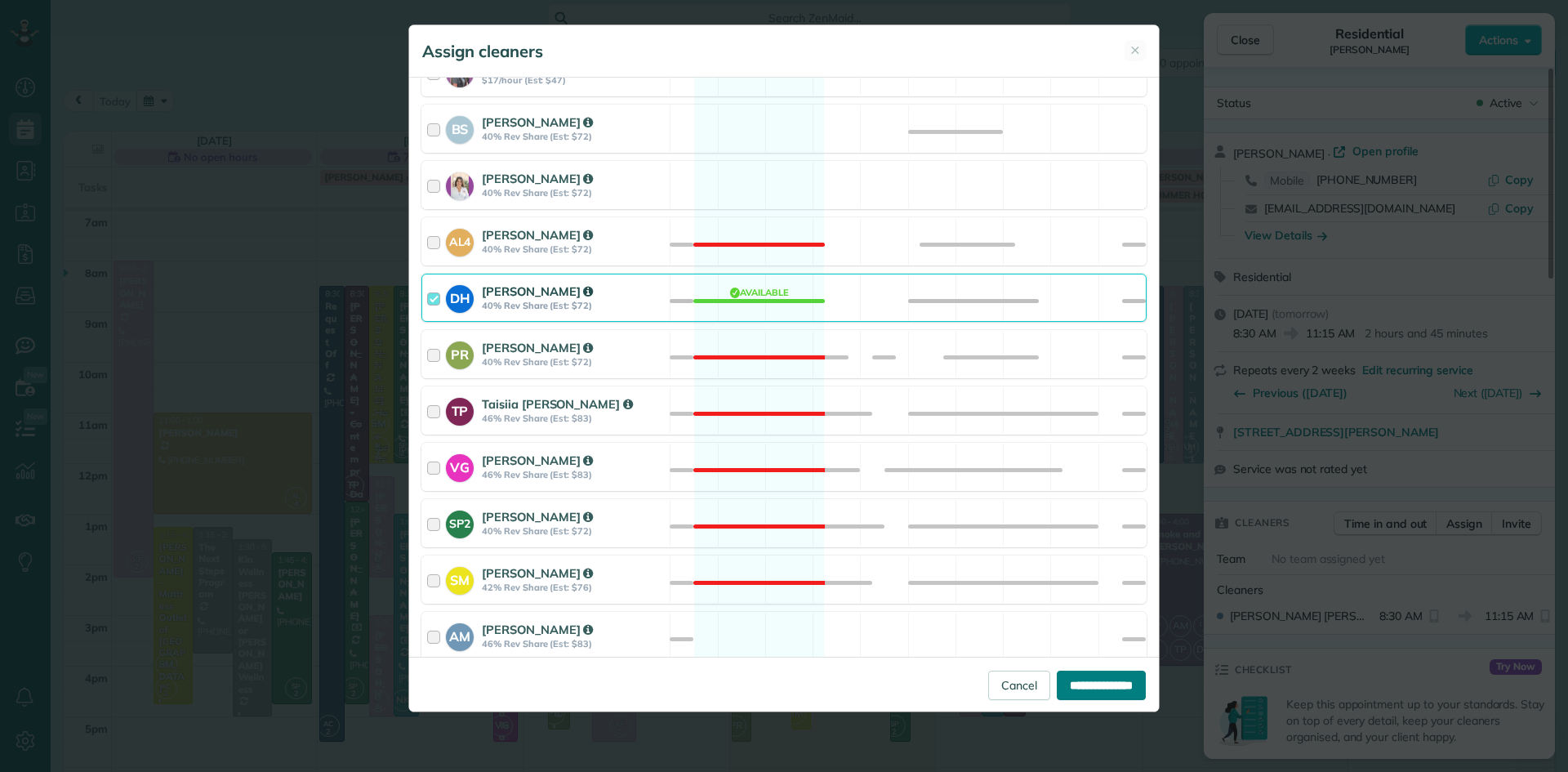 type on "**********" 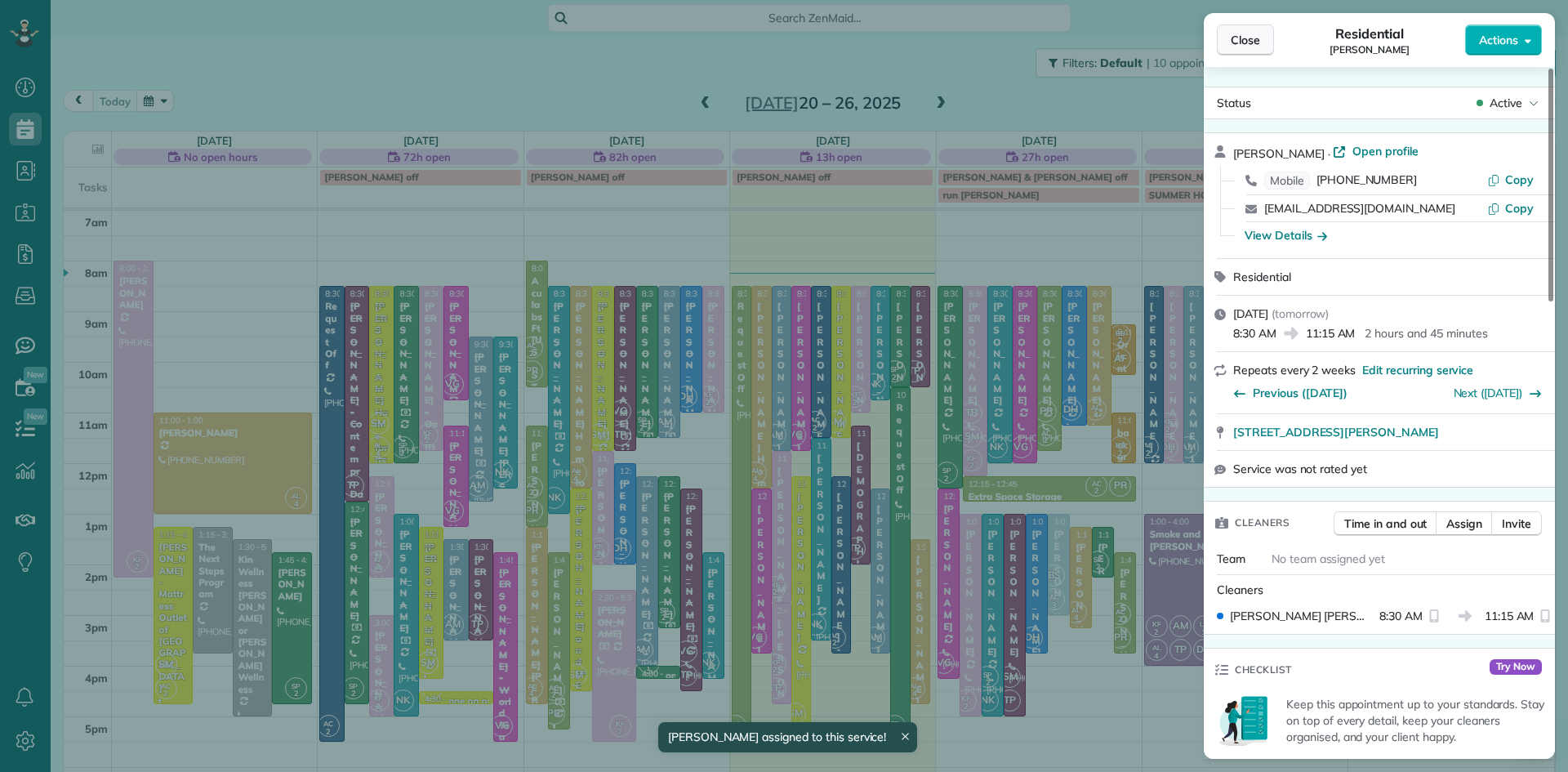 click on "Close" at bounding box center [1245, 40] 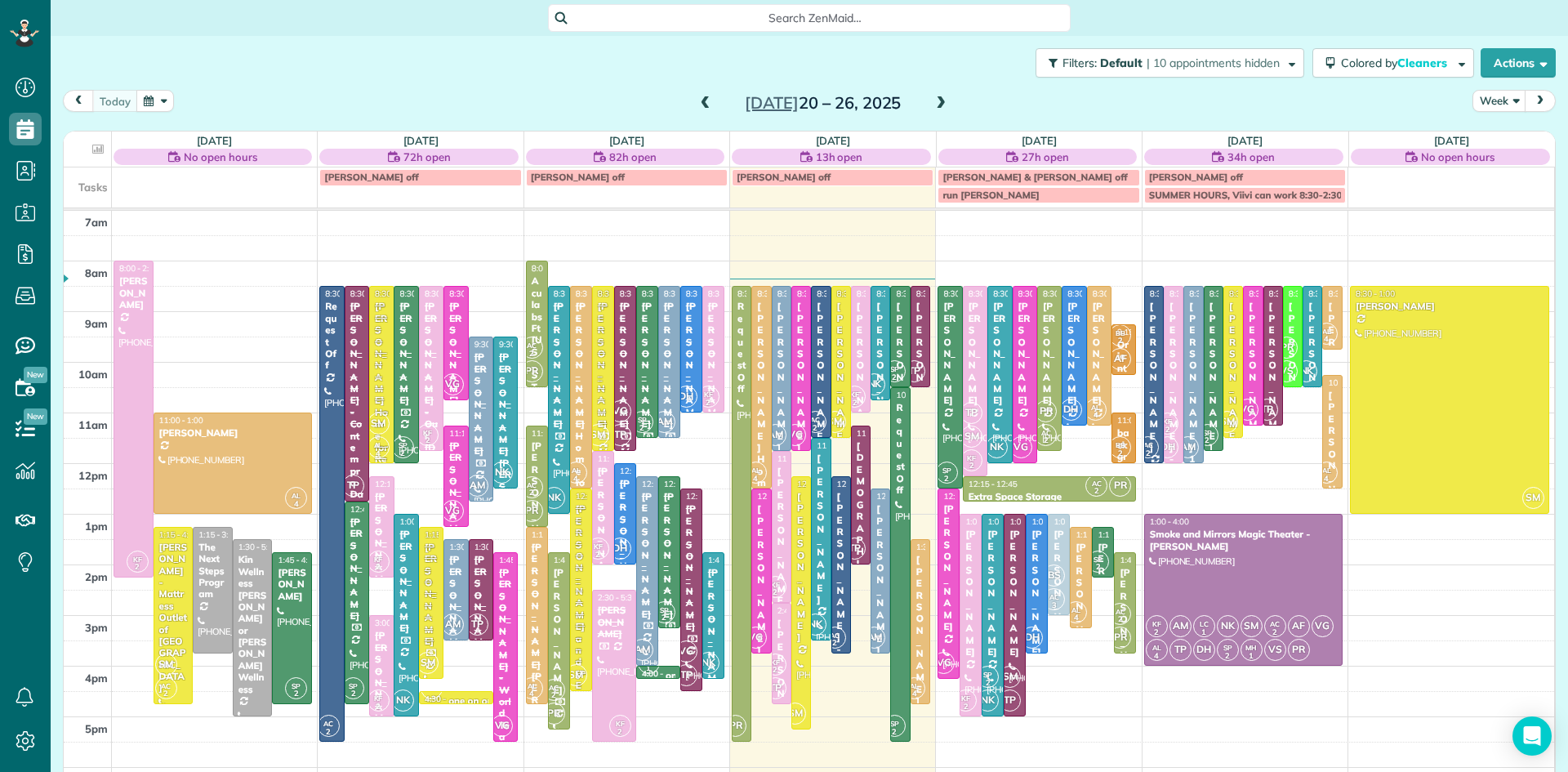 click at bounding box center (941, 104) 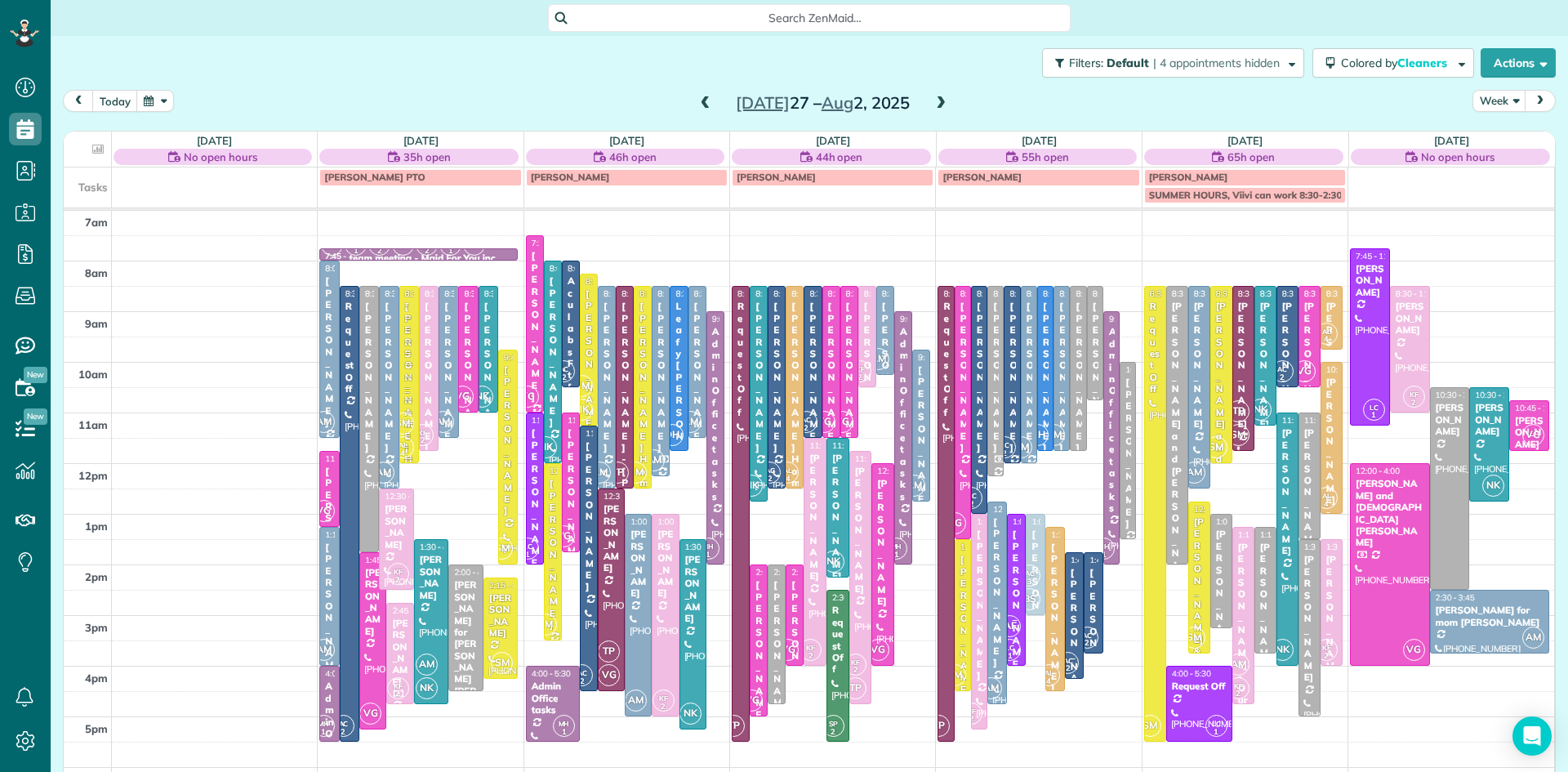 click on "Jessica Villante" at bounding box center (329, 351) 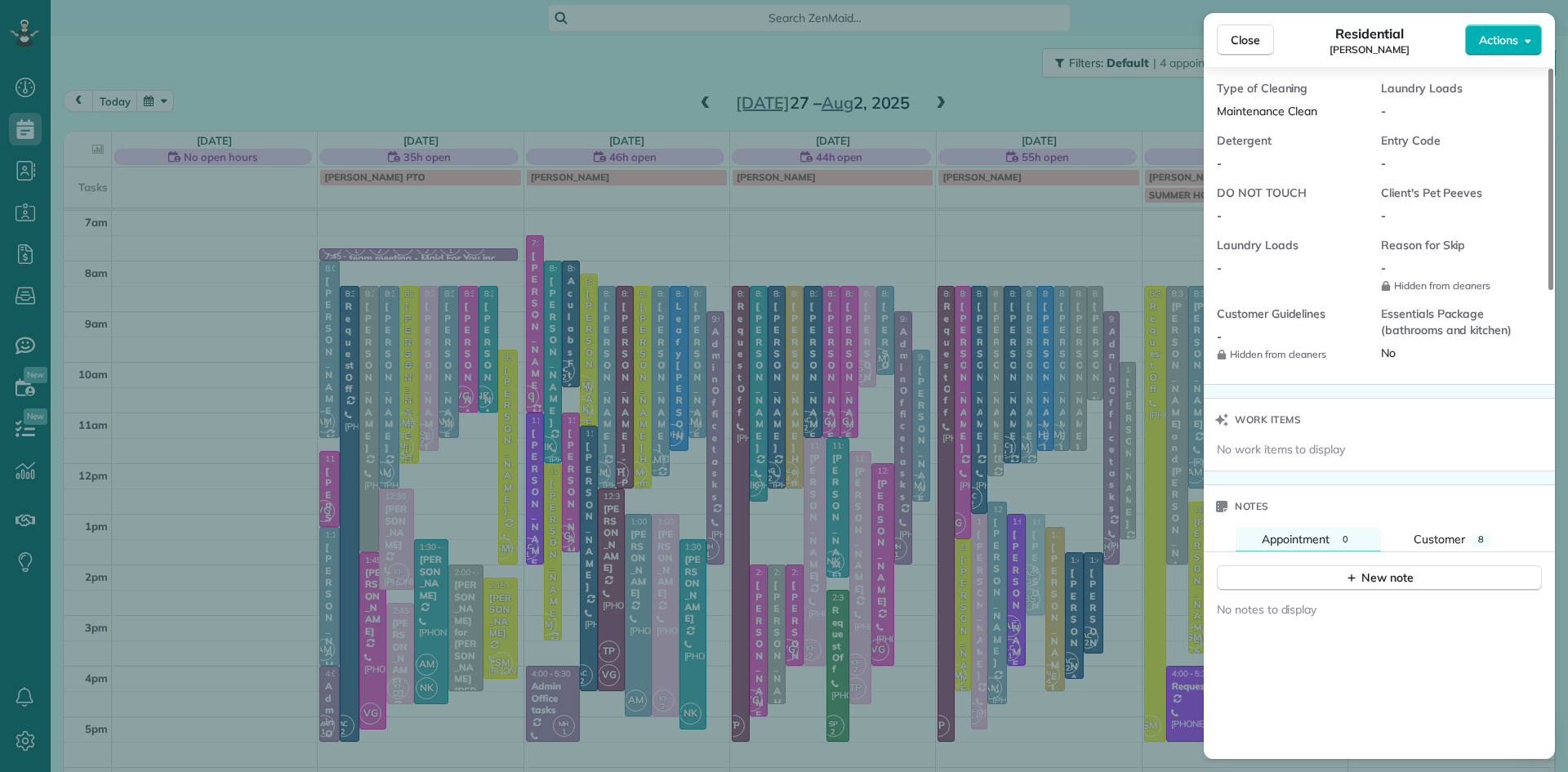 scroll, scrollTop: 1464, scrollLeft: 0, axis: vertical 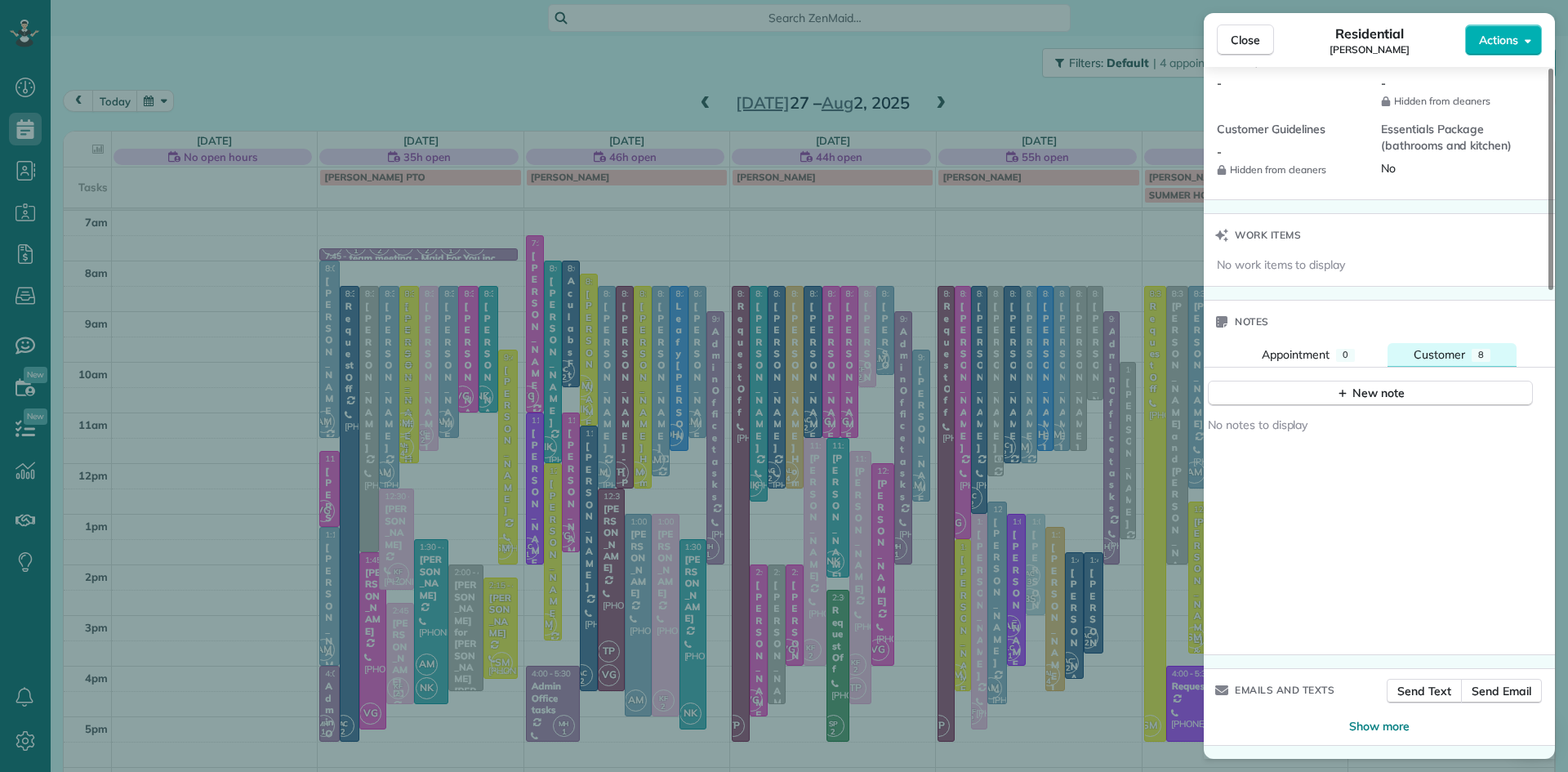 click on "Customer" at bounding box center (1439, 355) 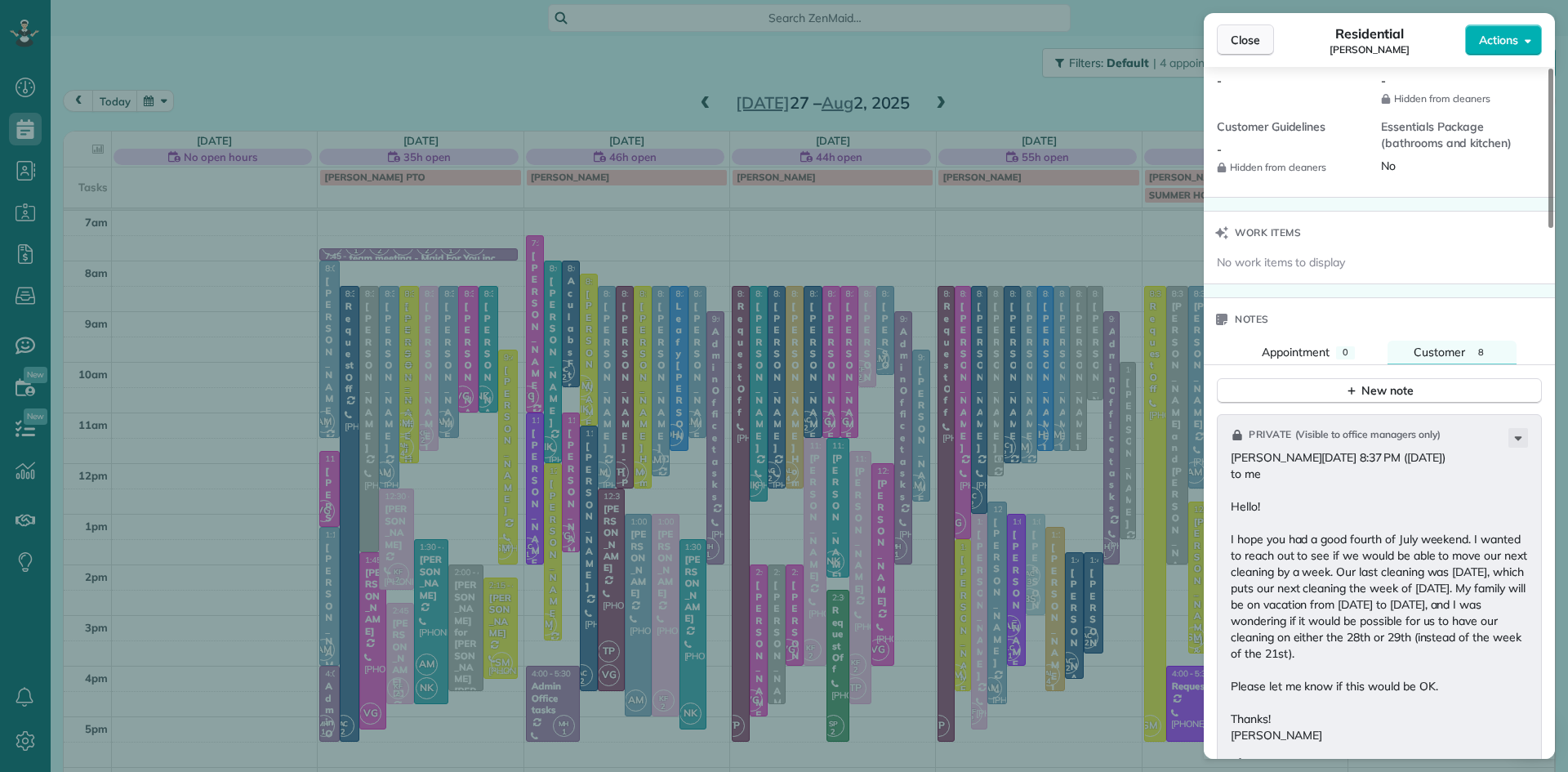 click on "Close" at bounding box center [1245, 40] 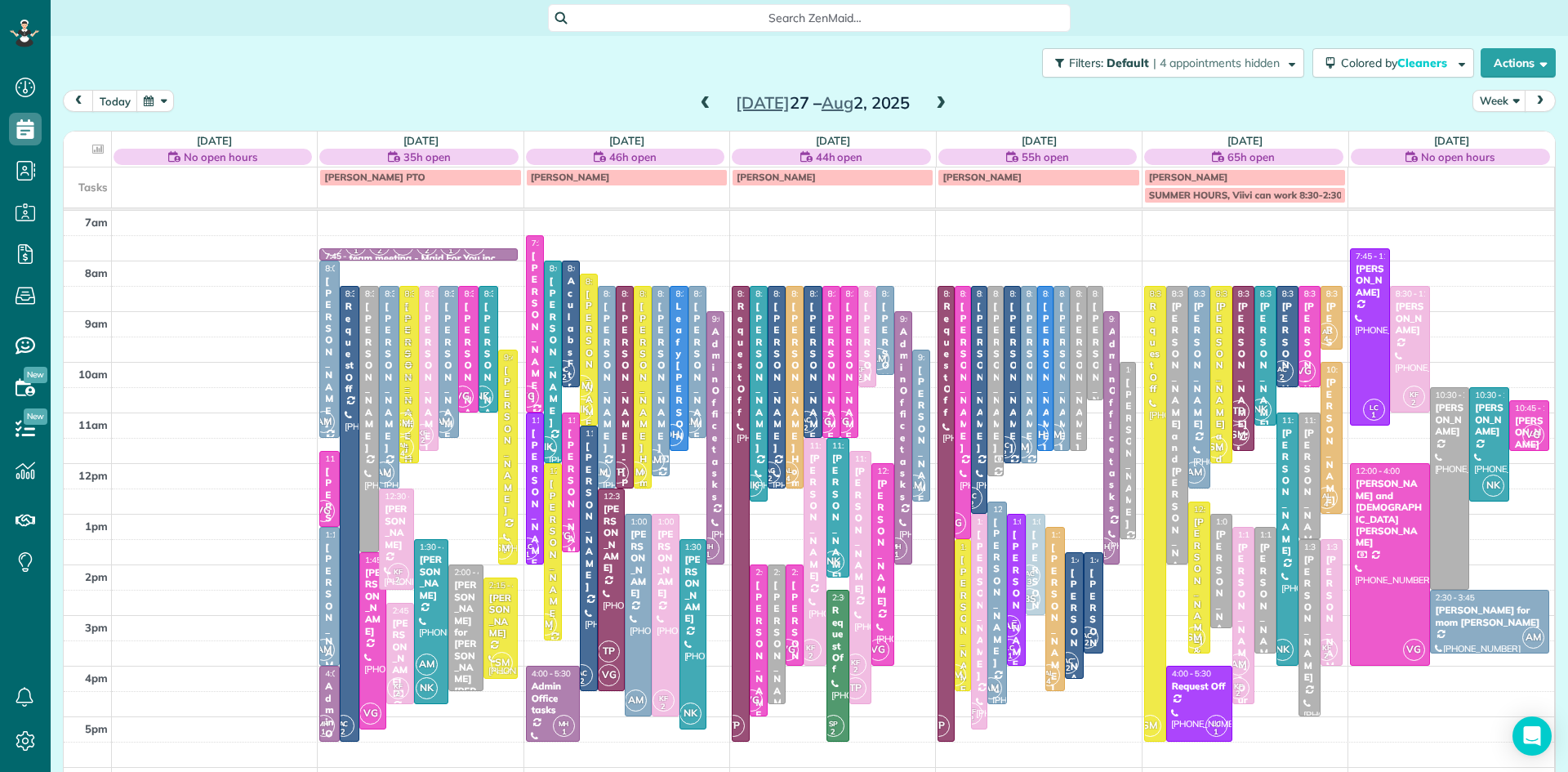 click on "Filters:   Default
|  4 appointments hidden
Colored by  Cleaners
Color by Cleaner
Color by Team
Color by Status
Color by Recurrence
Color by Paid/Unpaid
Filters  Default
Schedule Changes
Actions
Create Appointment
Create Task
Clock In/Out
Send Work Orders
Print Route Sheets
Today's Emails/Texts
View Metrics" at bounding box center (809, 63) 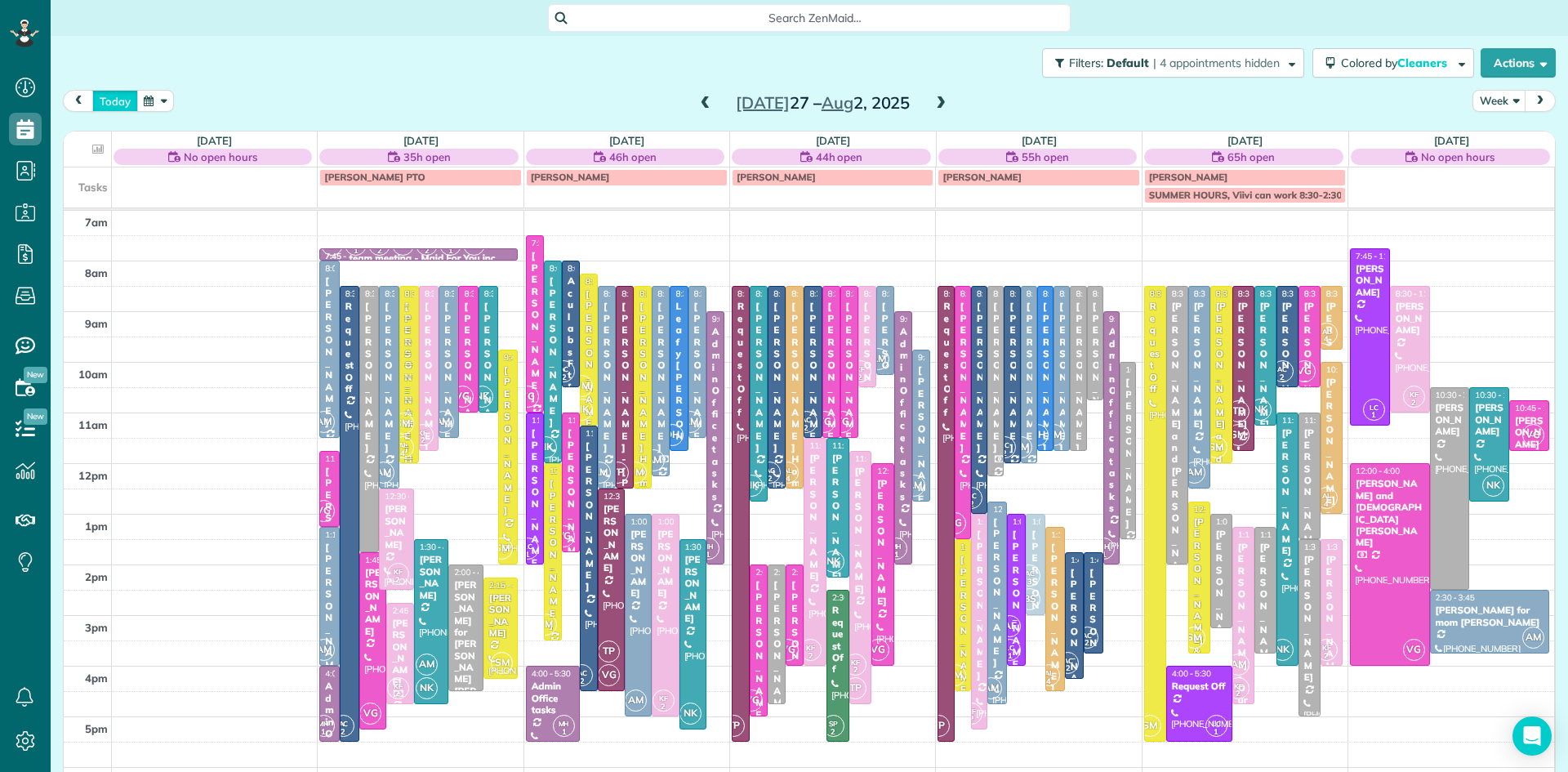 click on "today" at bounding box center (115, 100) 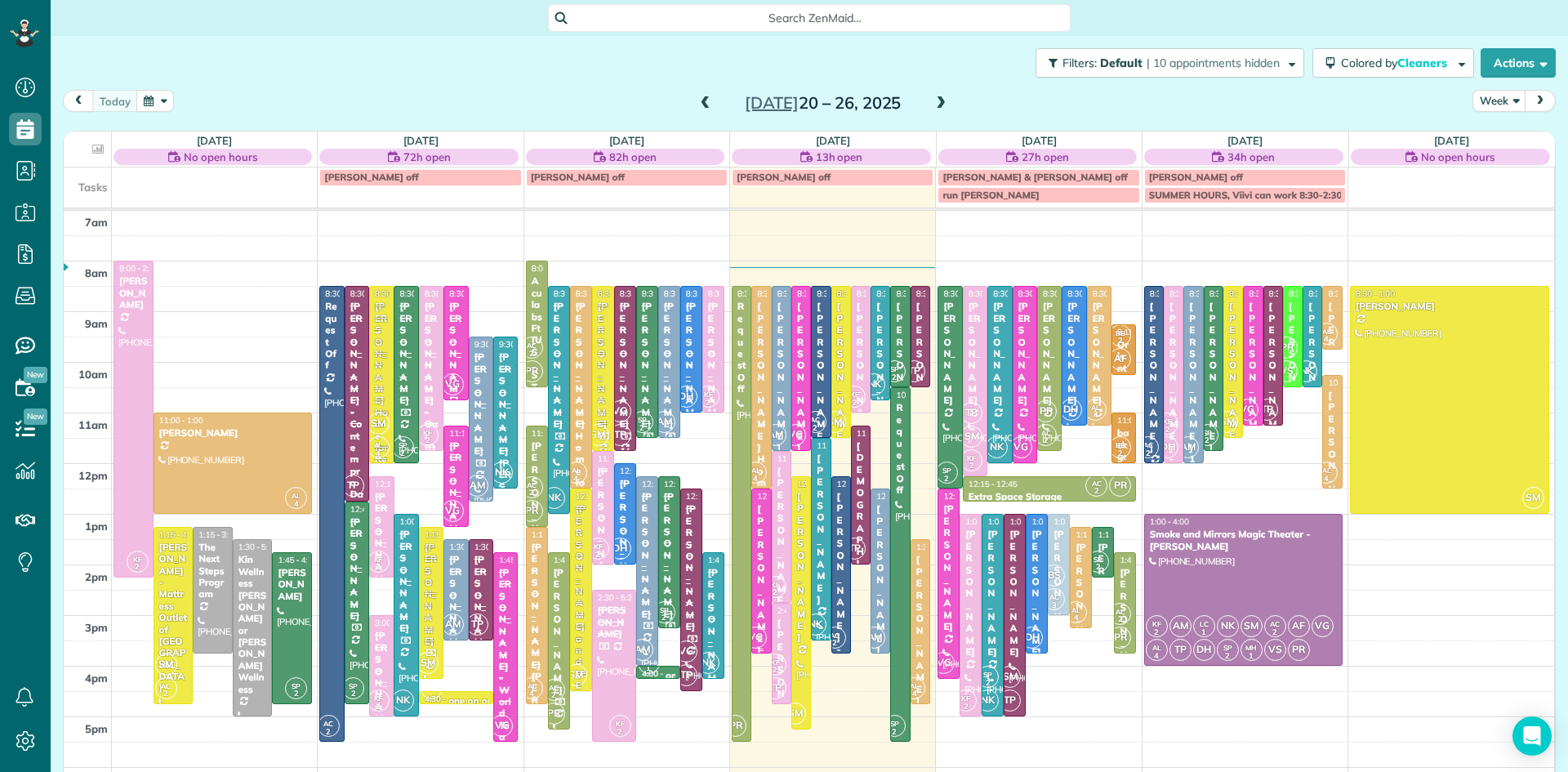 click on "[PERSON_NAME] - Bucks County Women's Journal" at bounding box center (761, 721) 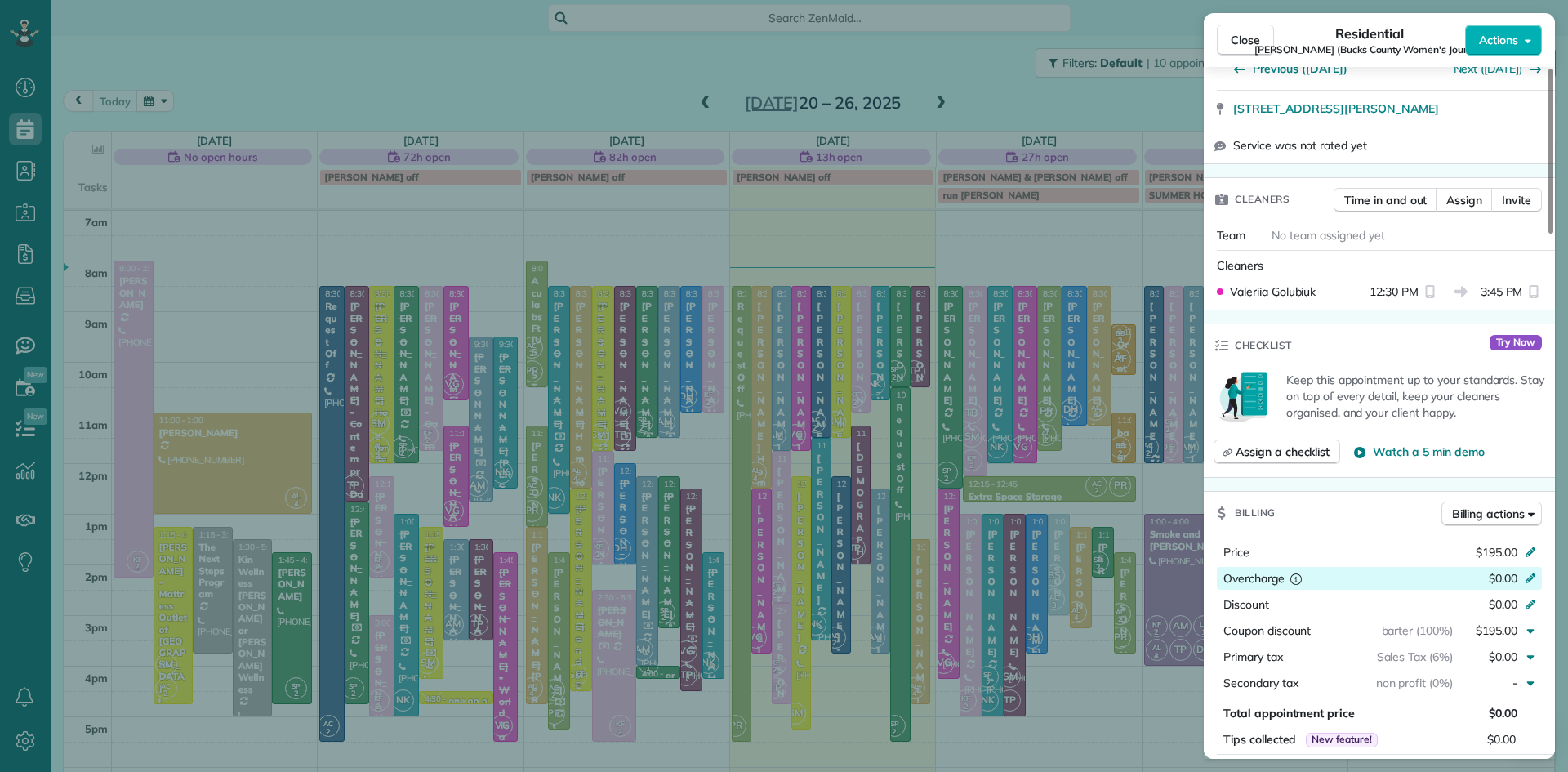 scroll, scrollTop: 470, scrollLeft: 0, axis: vertical 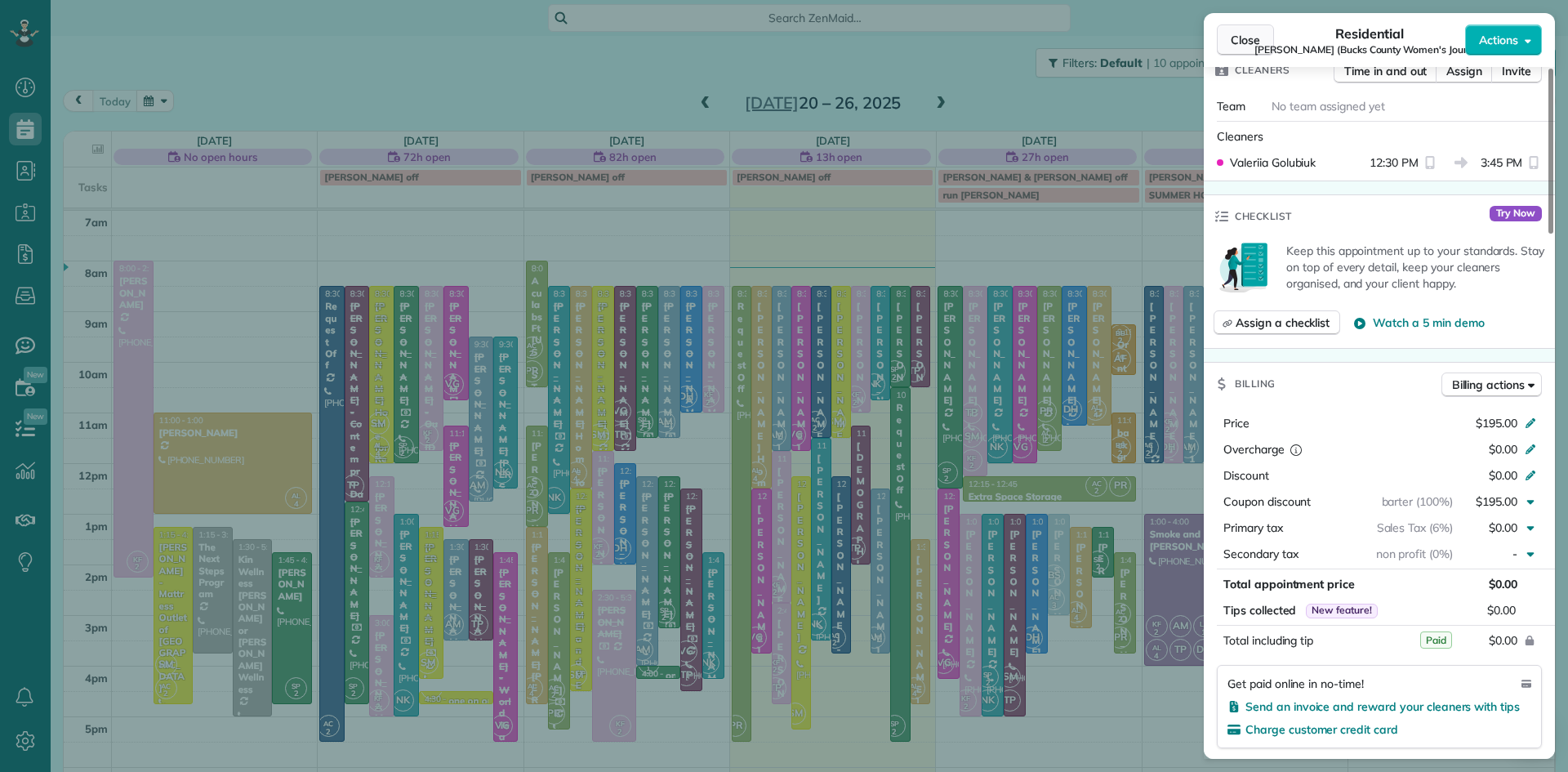 click on "Close" at bounding box center (1245, 40) 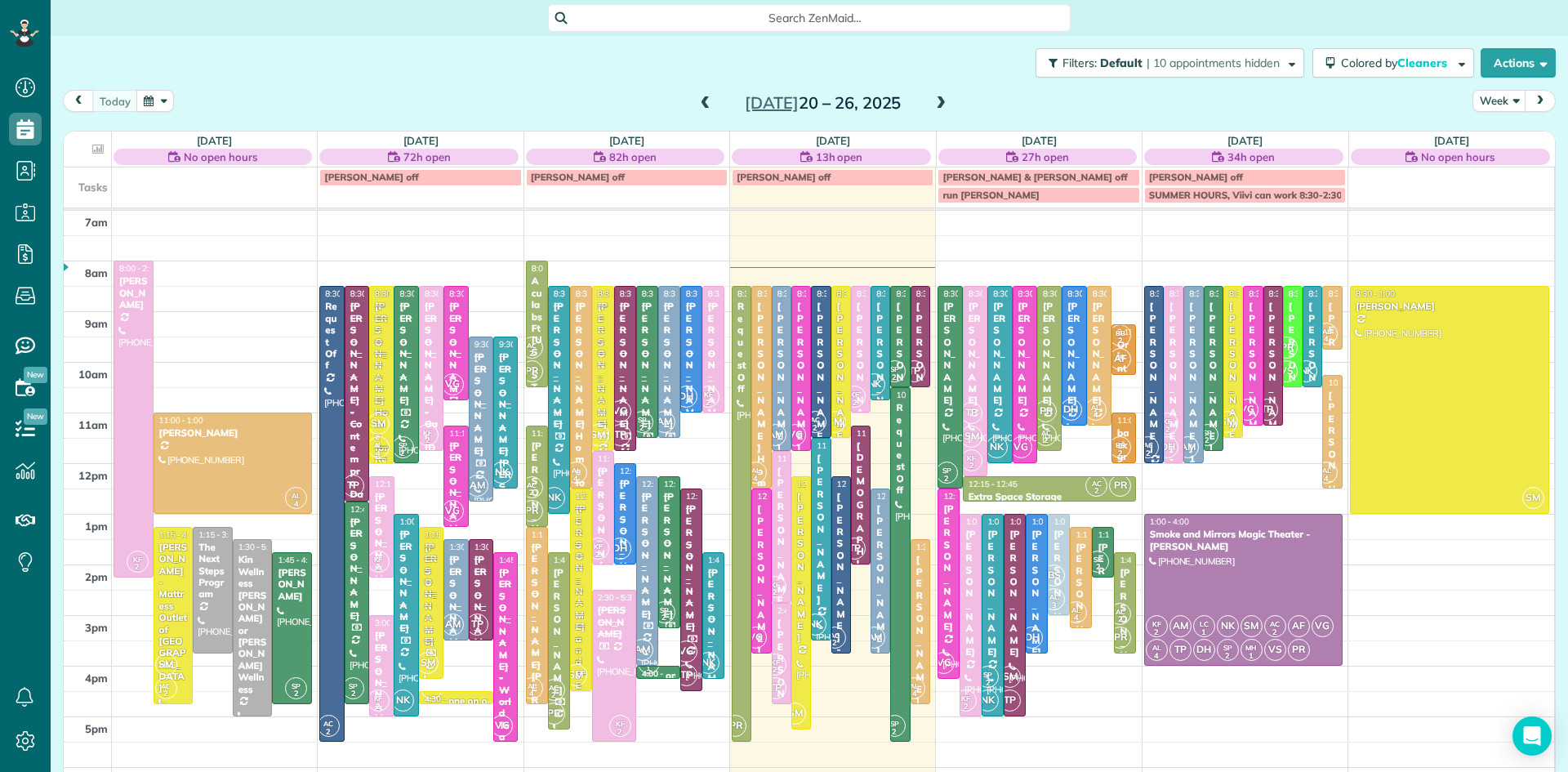 click on "[PERSON_NAME] Home for Retired Priests - behind Archbishop [PERSON_NAME]" at bounding box center (761, 647) 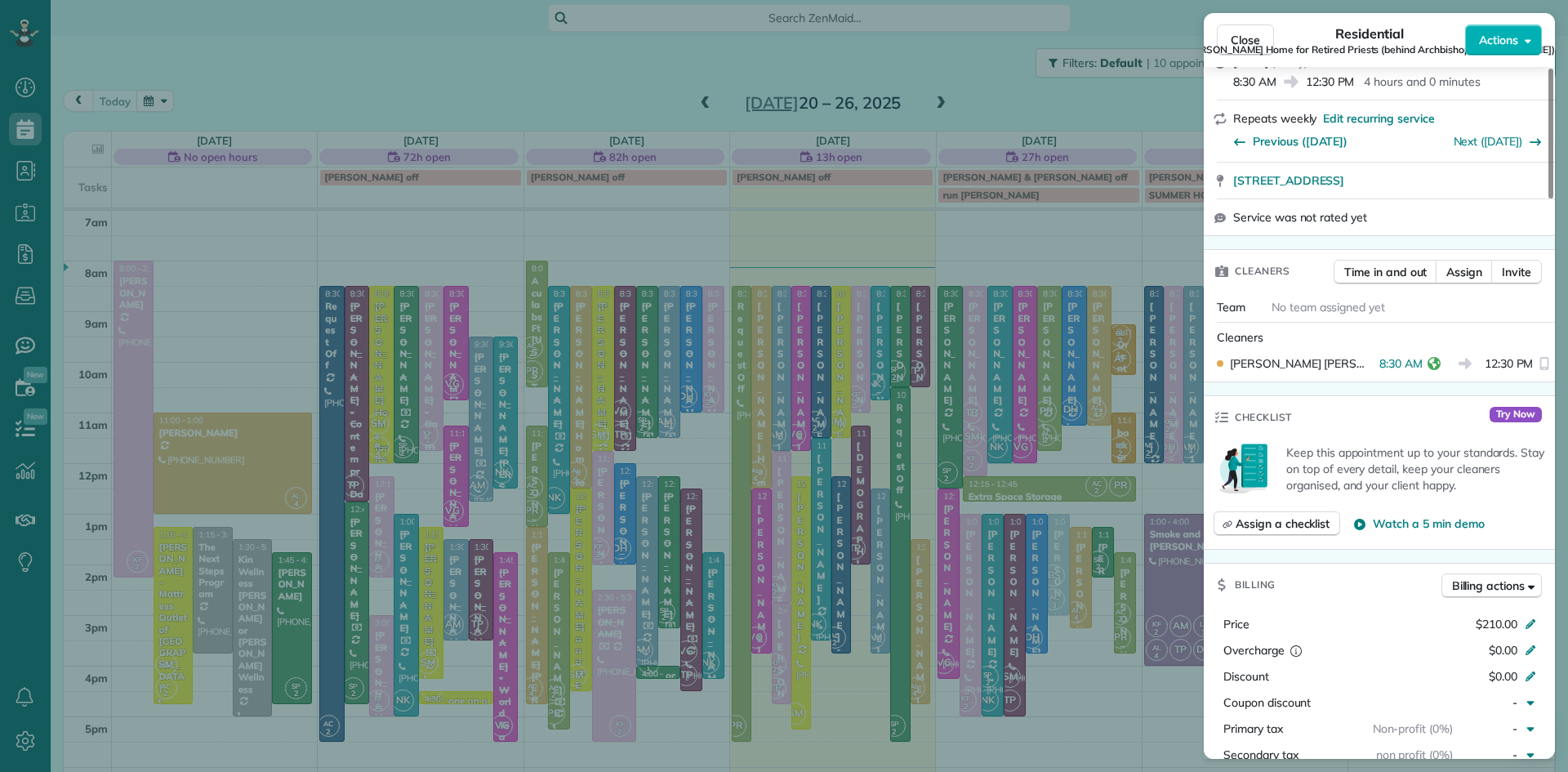 scroll, scrollTop: 715, scrollLeft: 0, axis: vertical 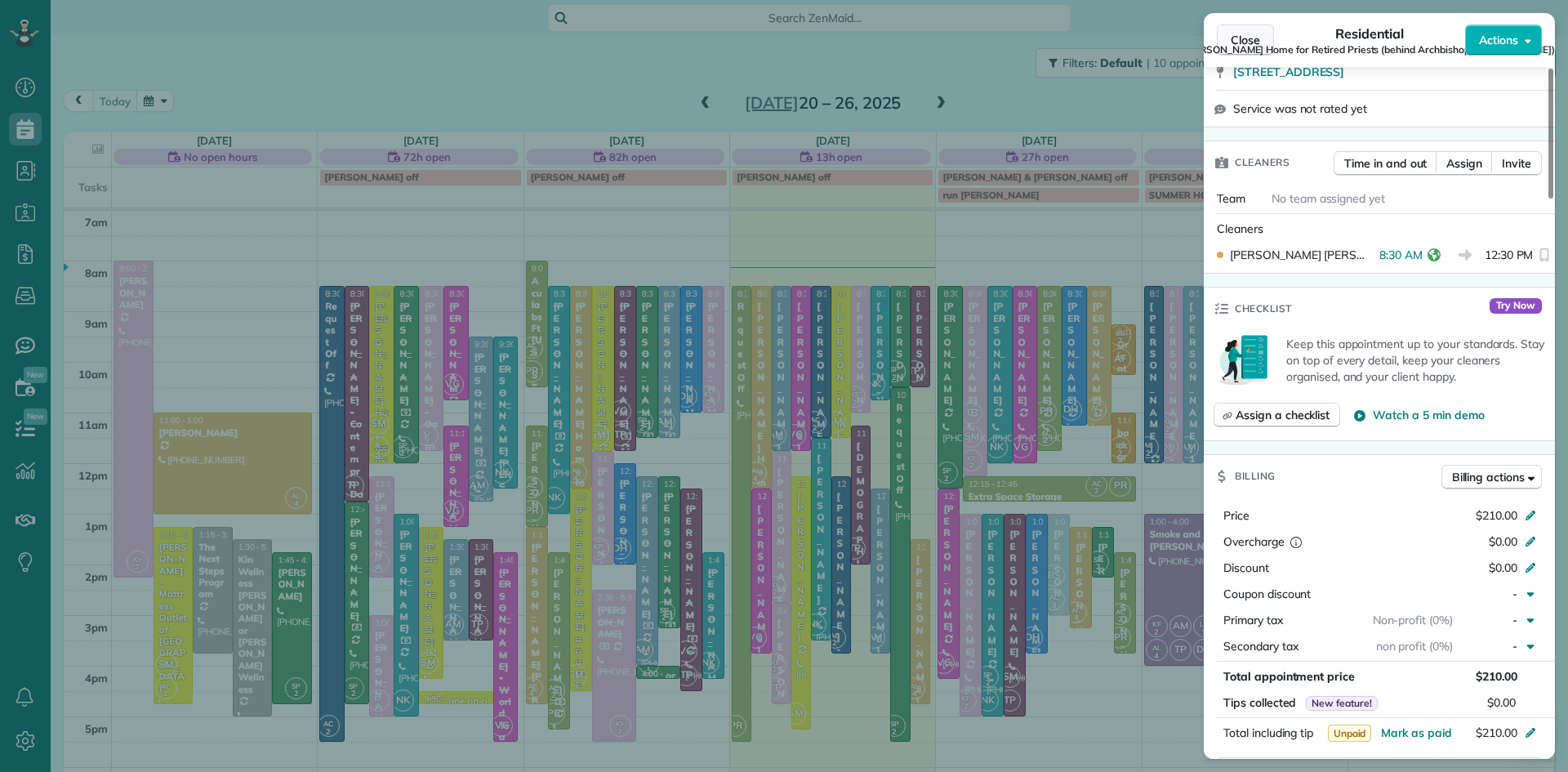 click on "Close" at bounding box center [1245, 40] 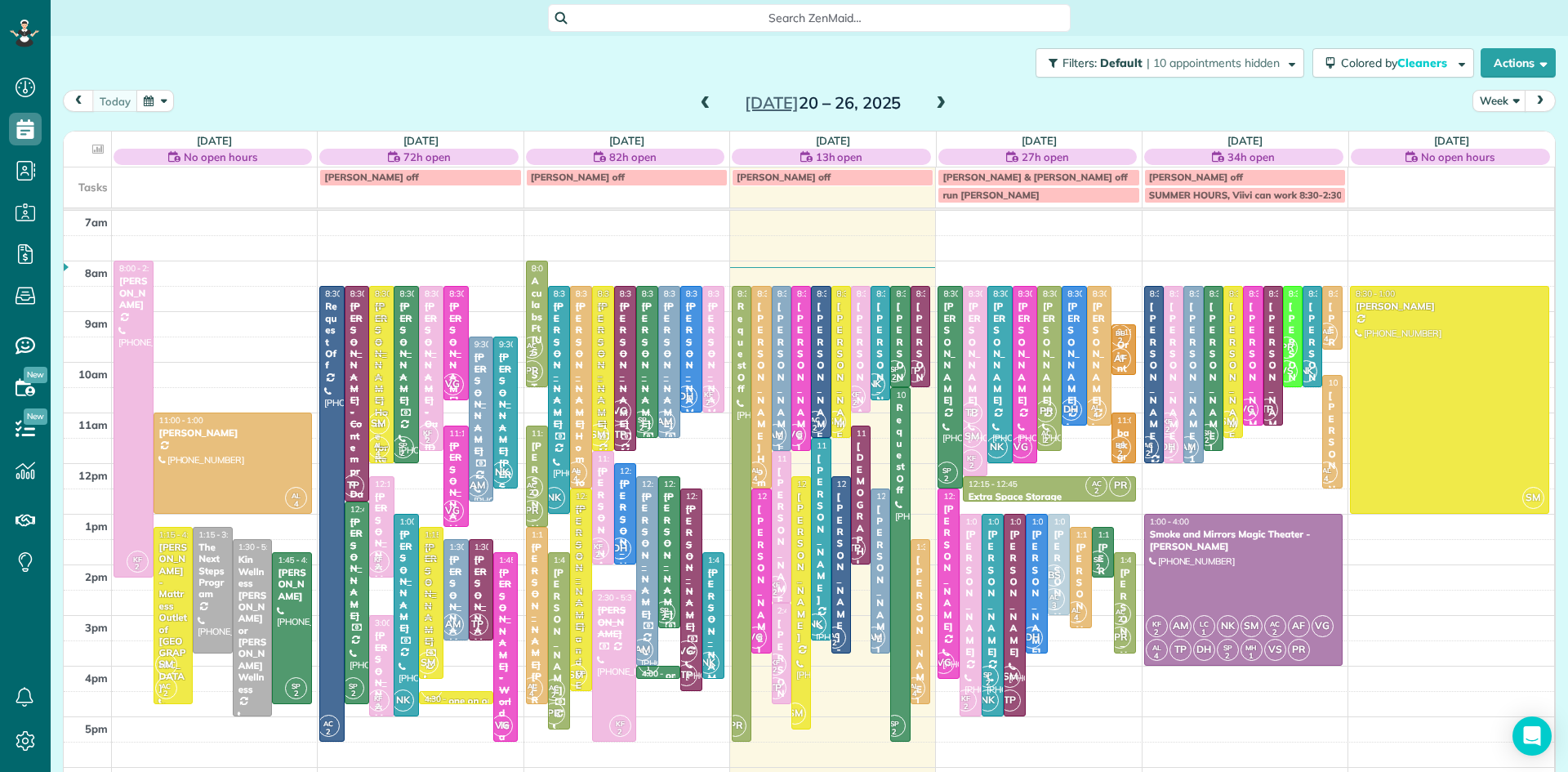 click on "[PERSON_NAME]" at bounding box center (782, 377) 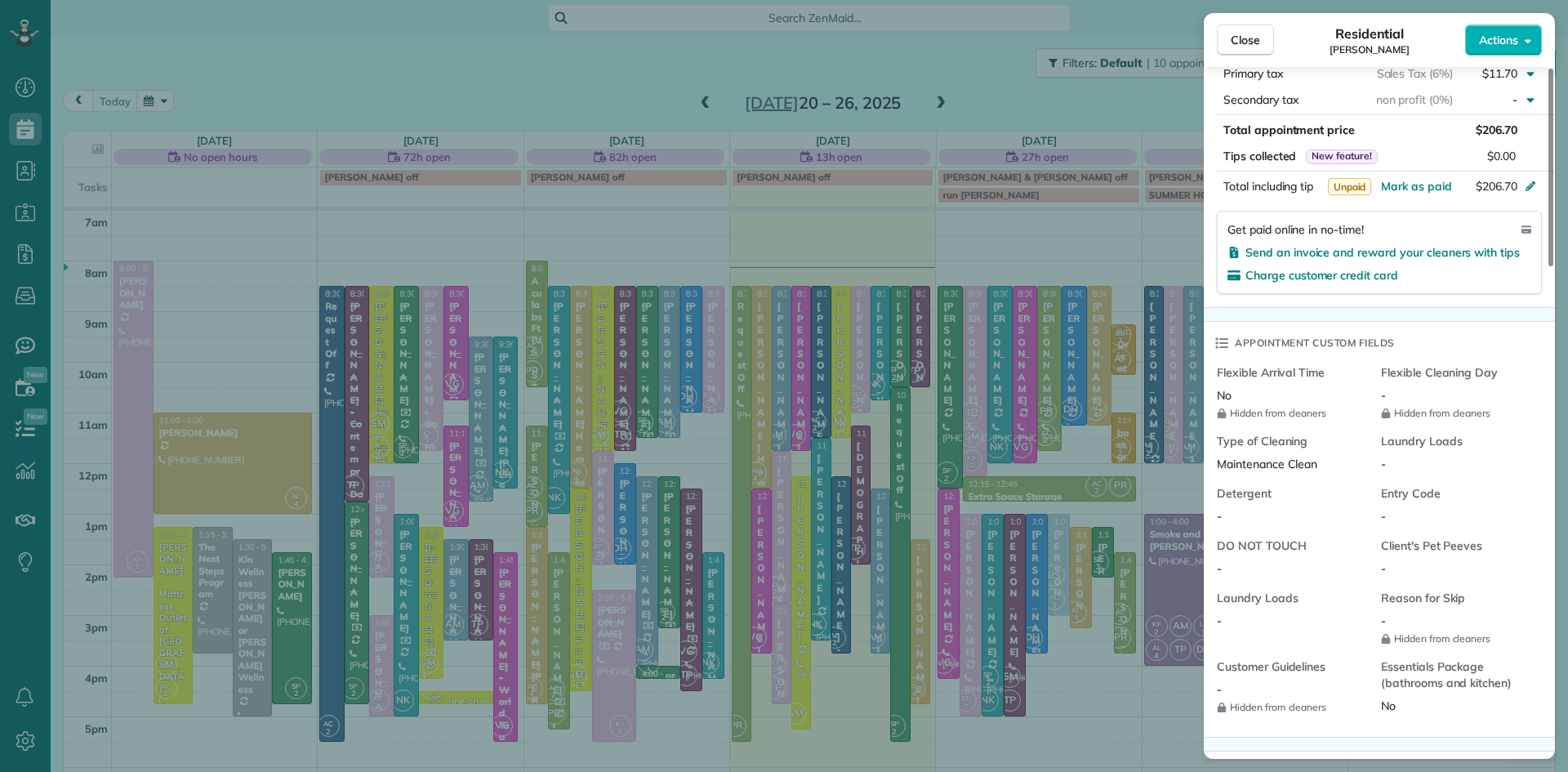 scroll, scrollTop: 488, scrollLeft: 0, axis: vertical 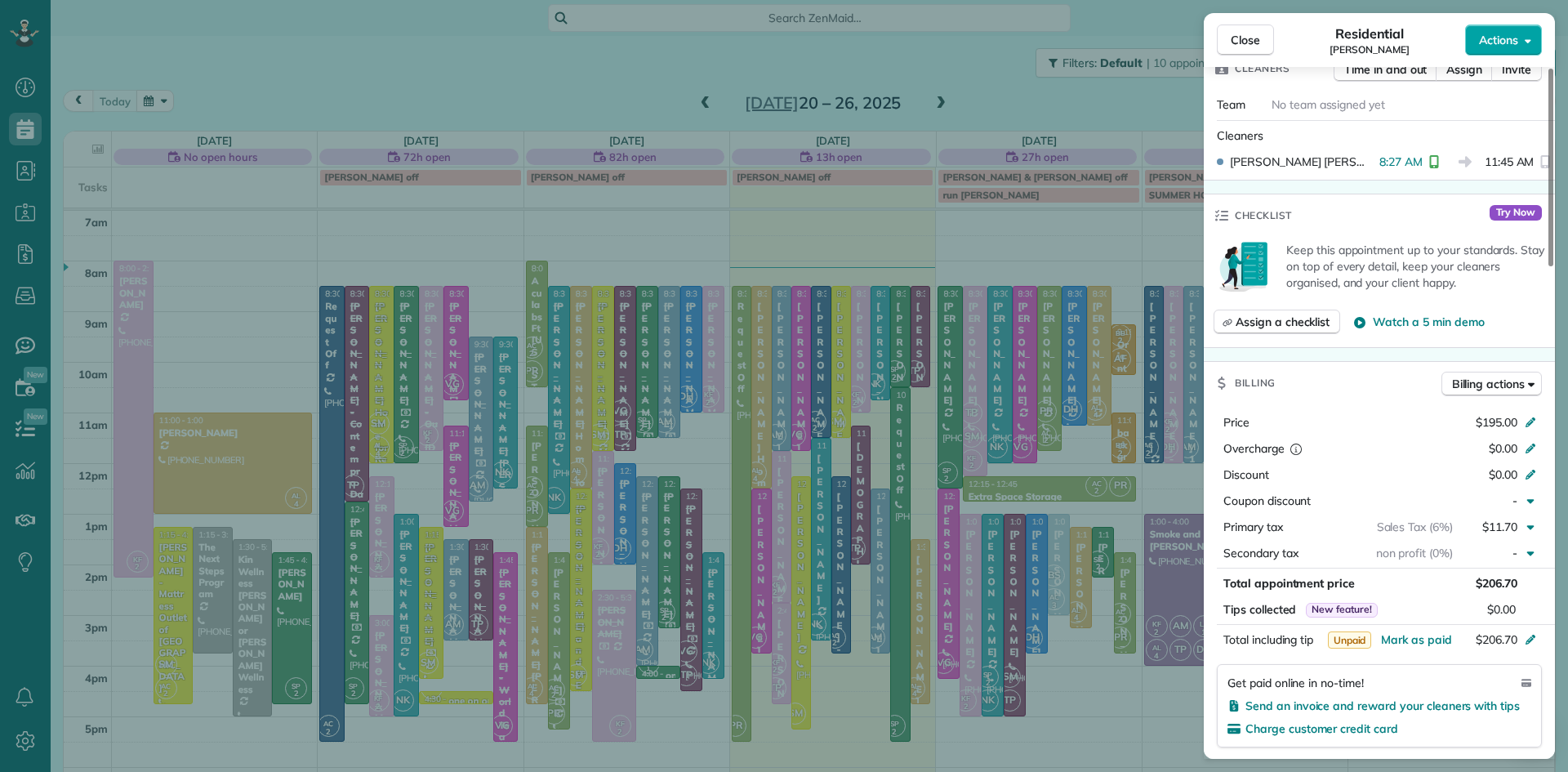 click on "Actions" at bounding box center [1503, 40] 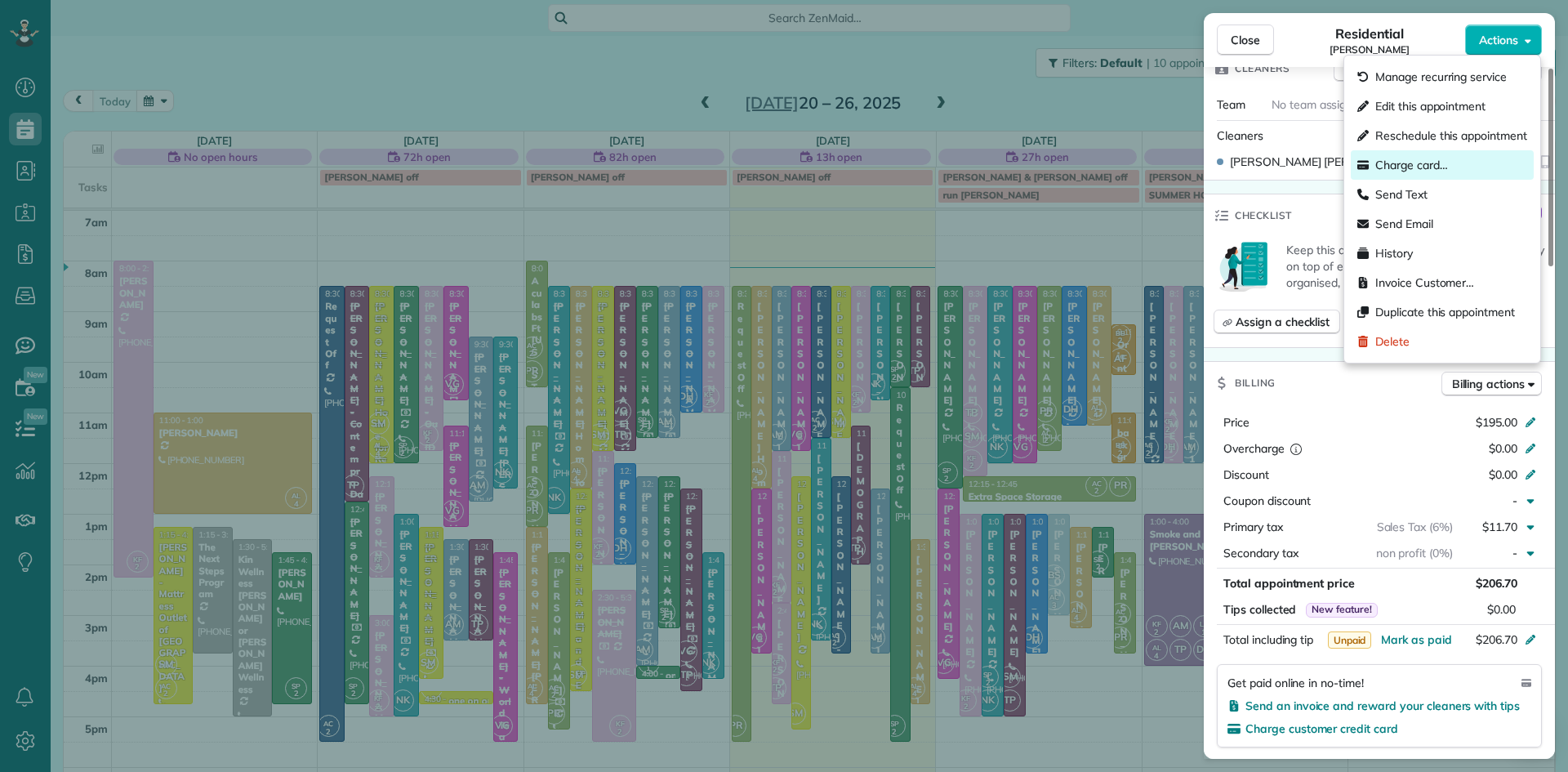 click on "Charge card…" at bounding box center (1411, 165) 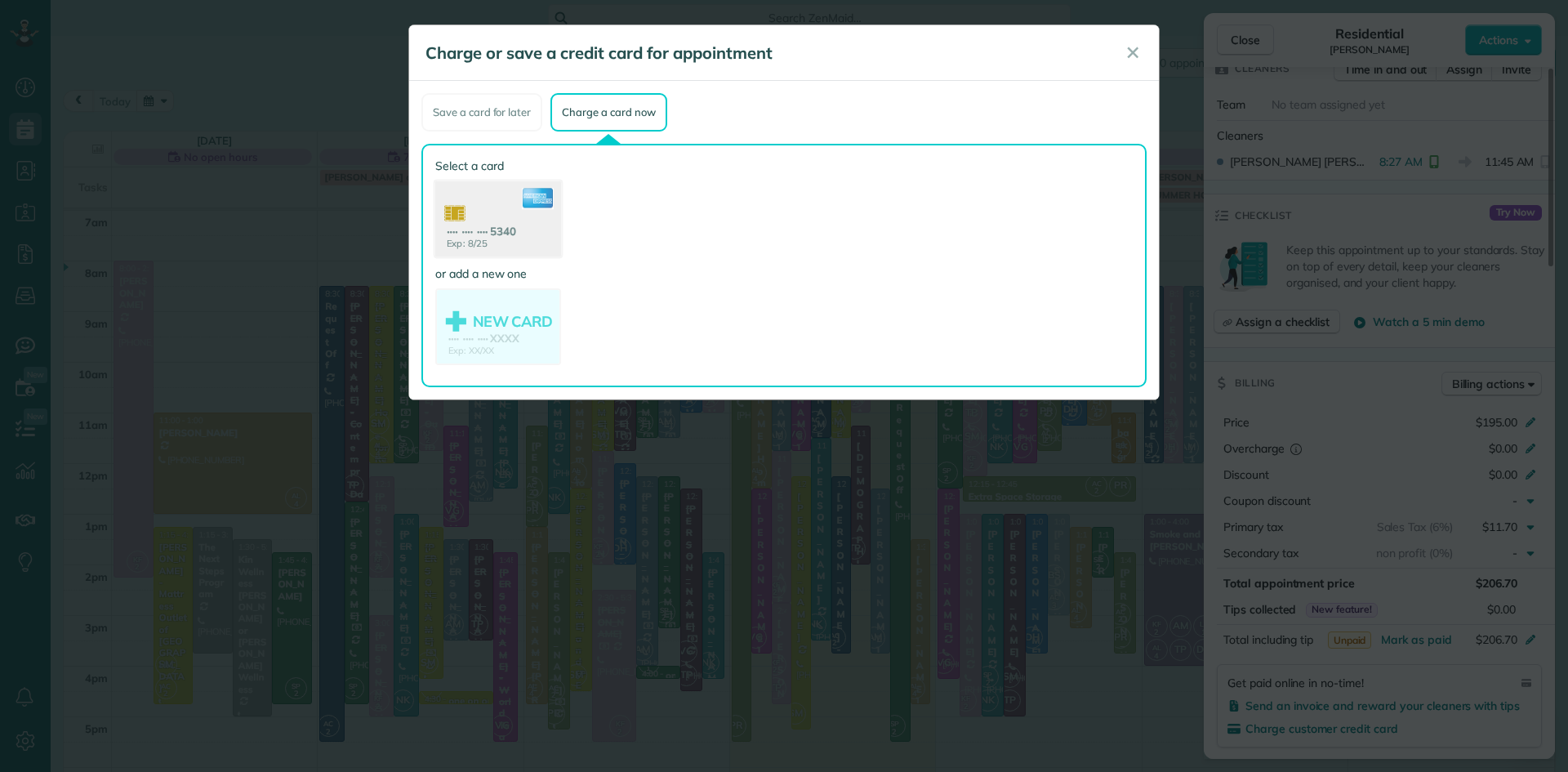 click 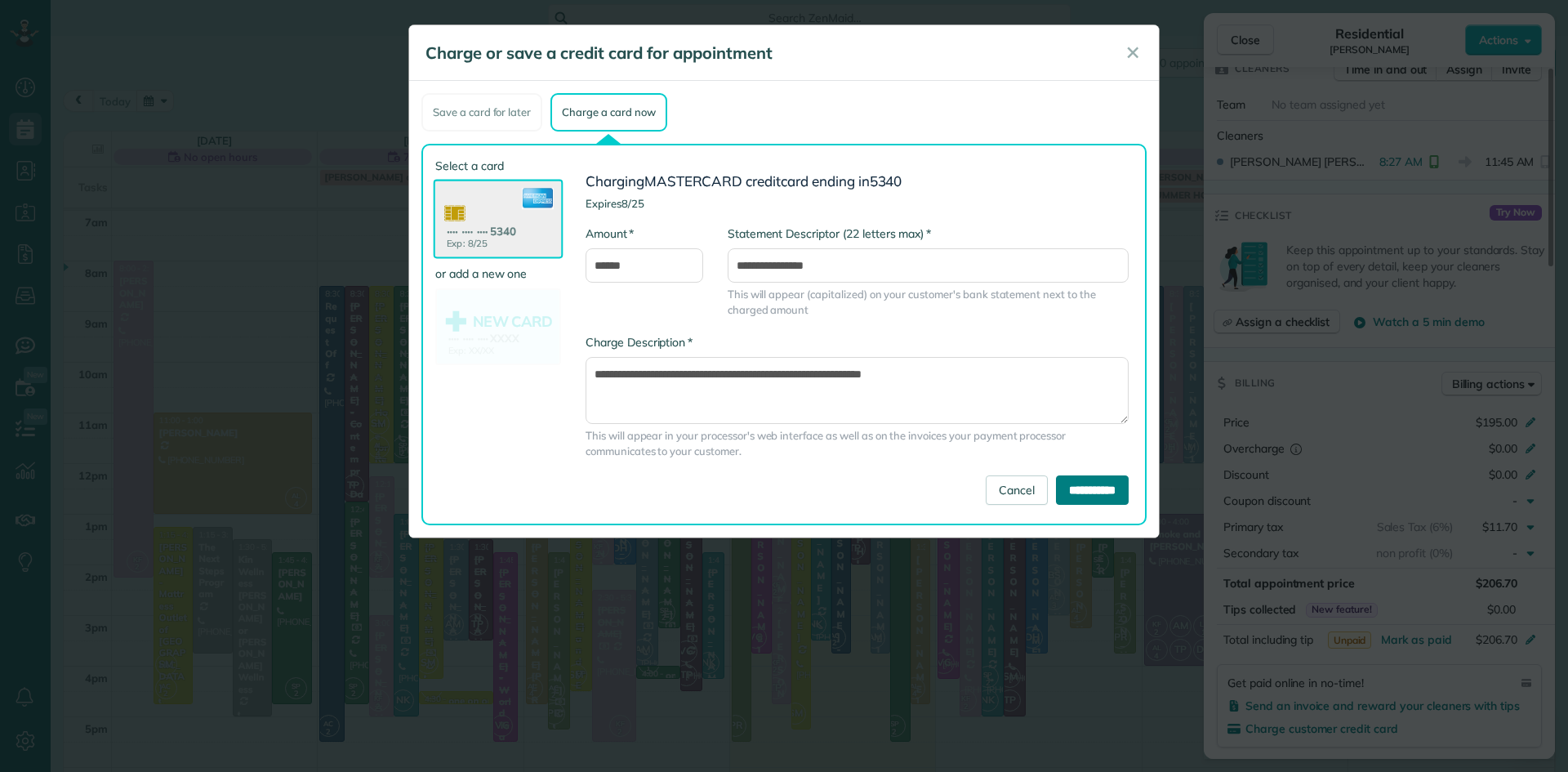 click on "**********" at bounding box center (1092, 490) 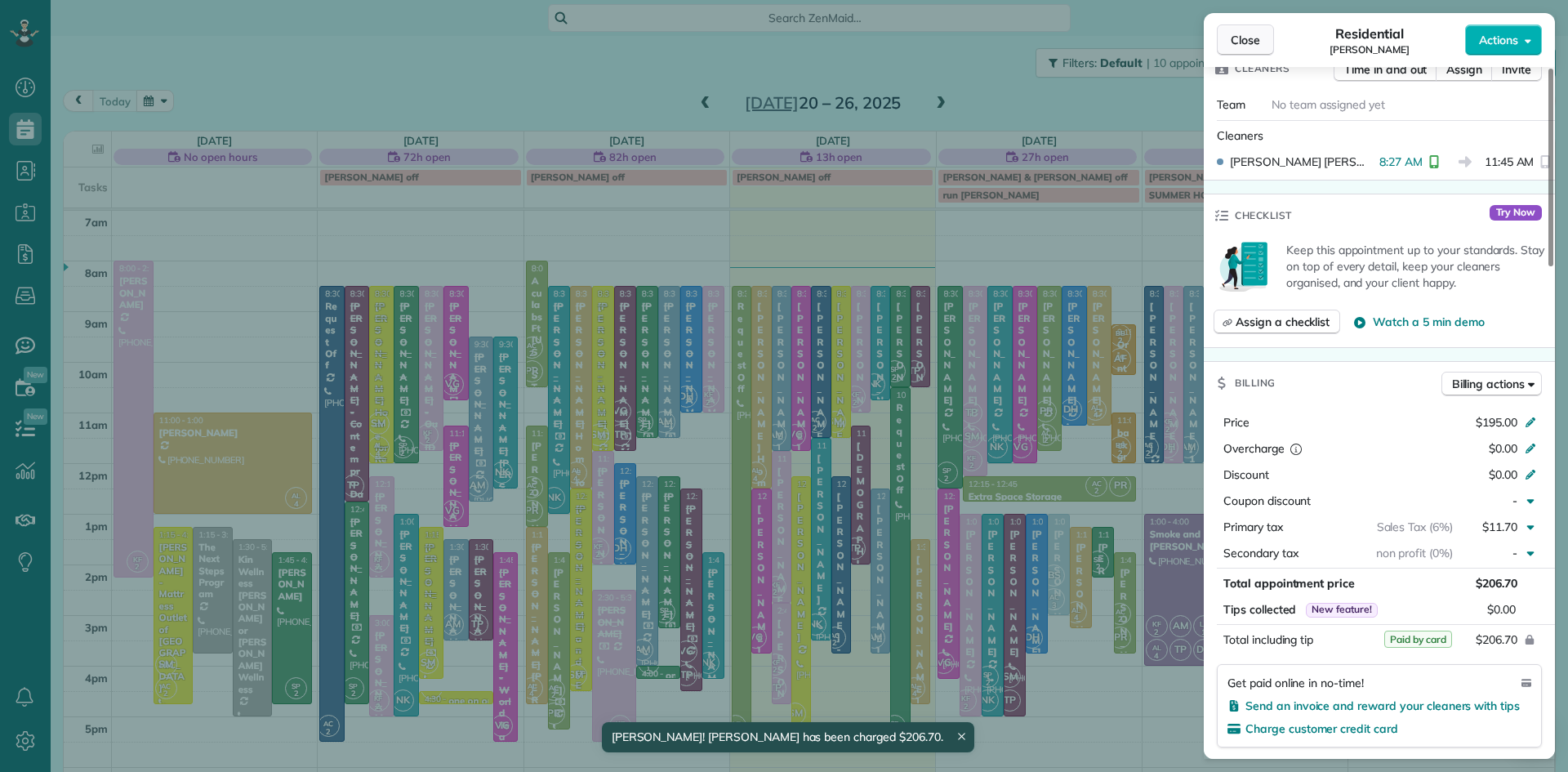 click on "Close" at bounding box center (1245, 40) 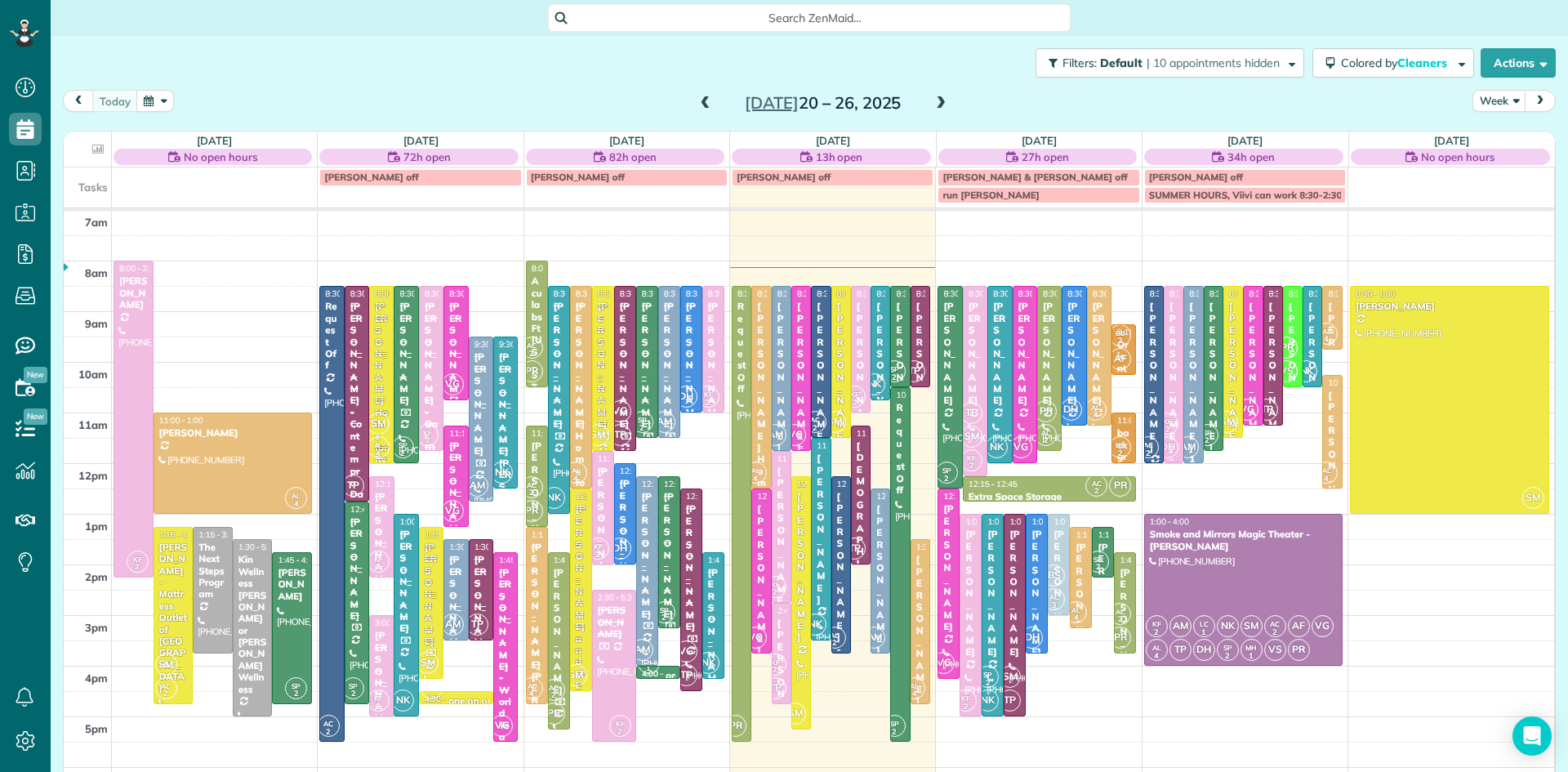 click on "[PERSON_NAME]" at bounding box center [801, 377] 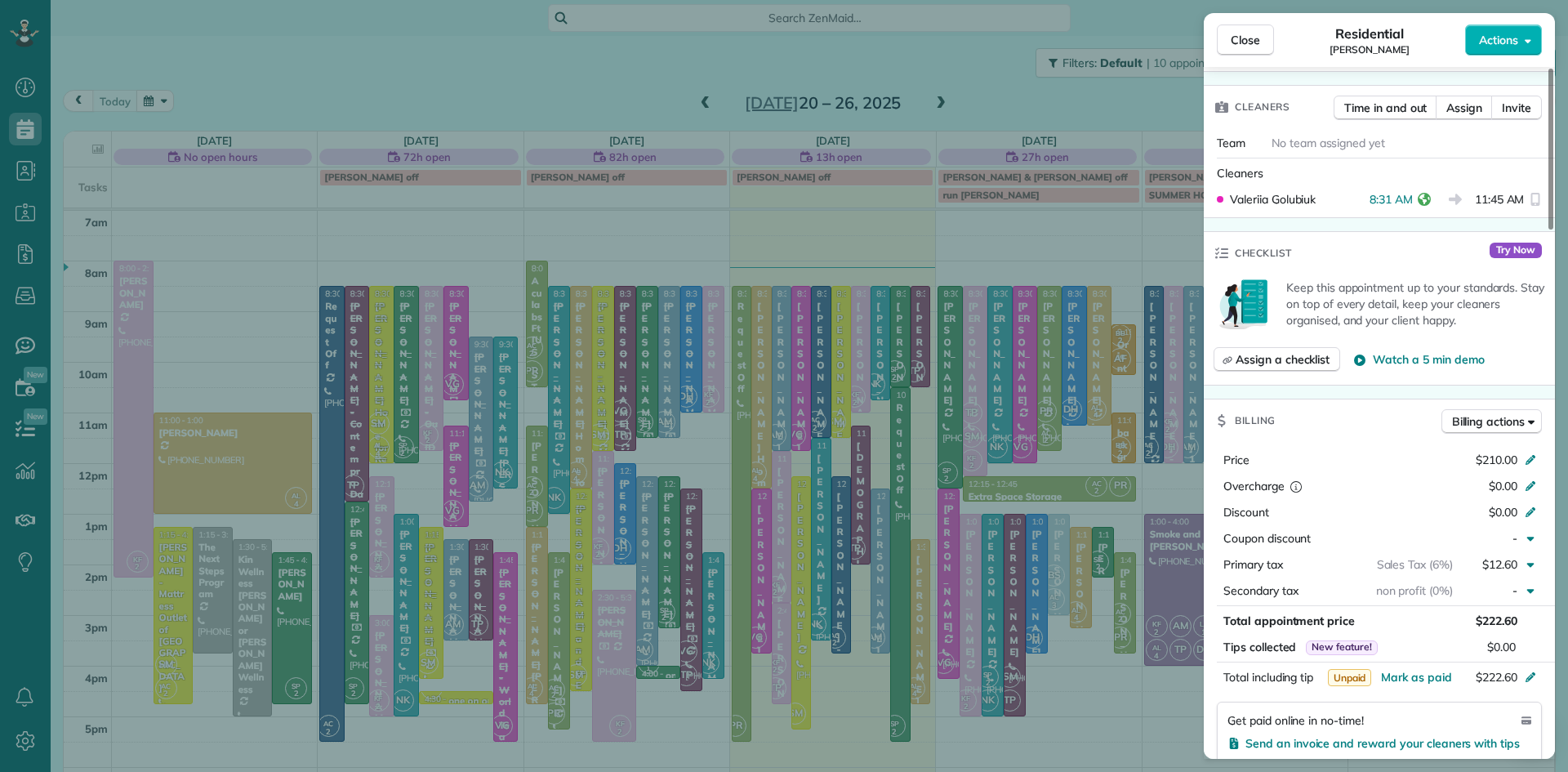 scroll, scrollTop: 453, scrollLeft: 0, axis: vertical 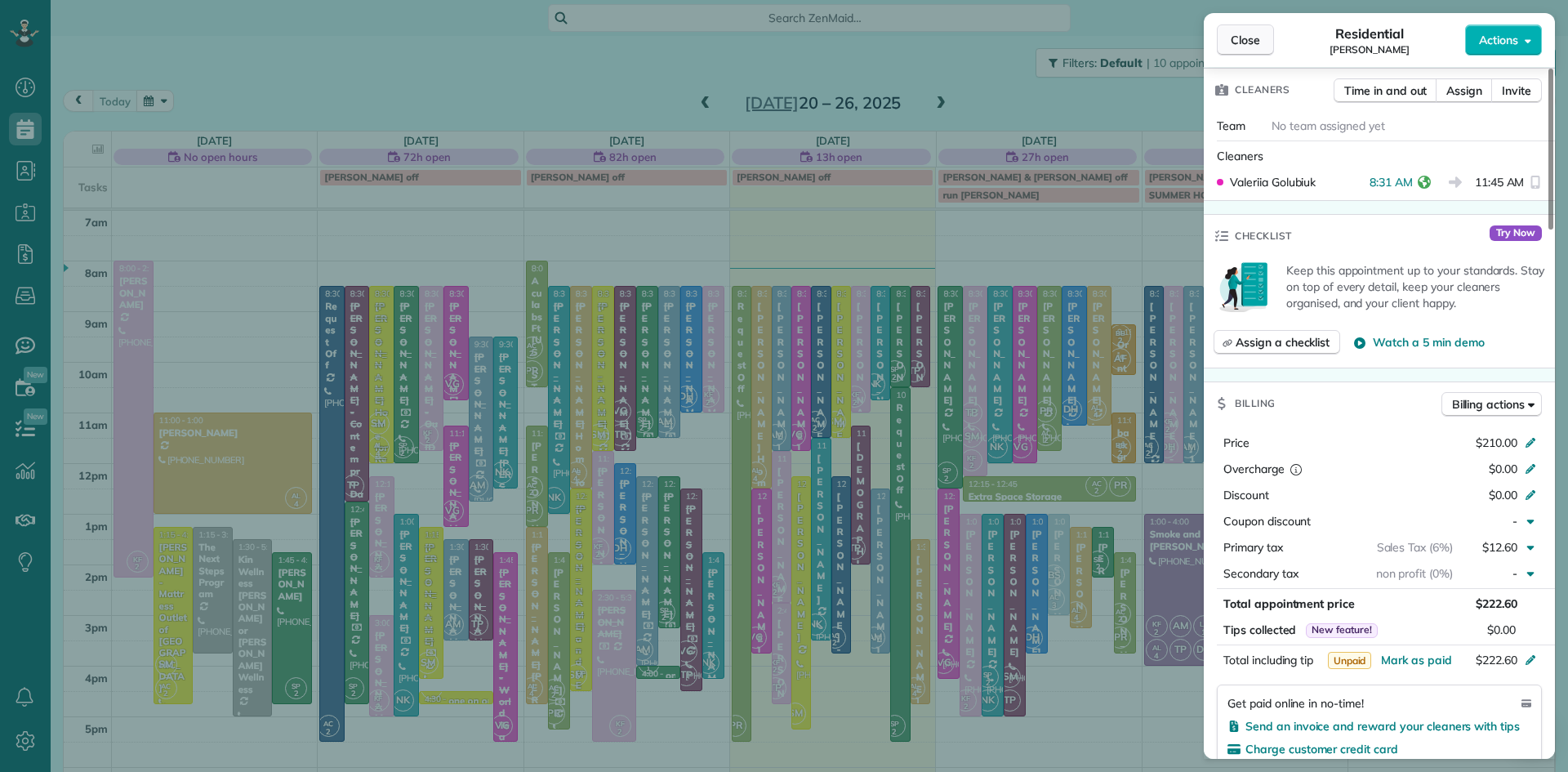 click on "Close" at bounding box center (1245, 40) 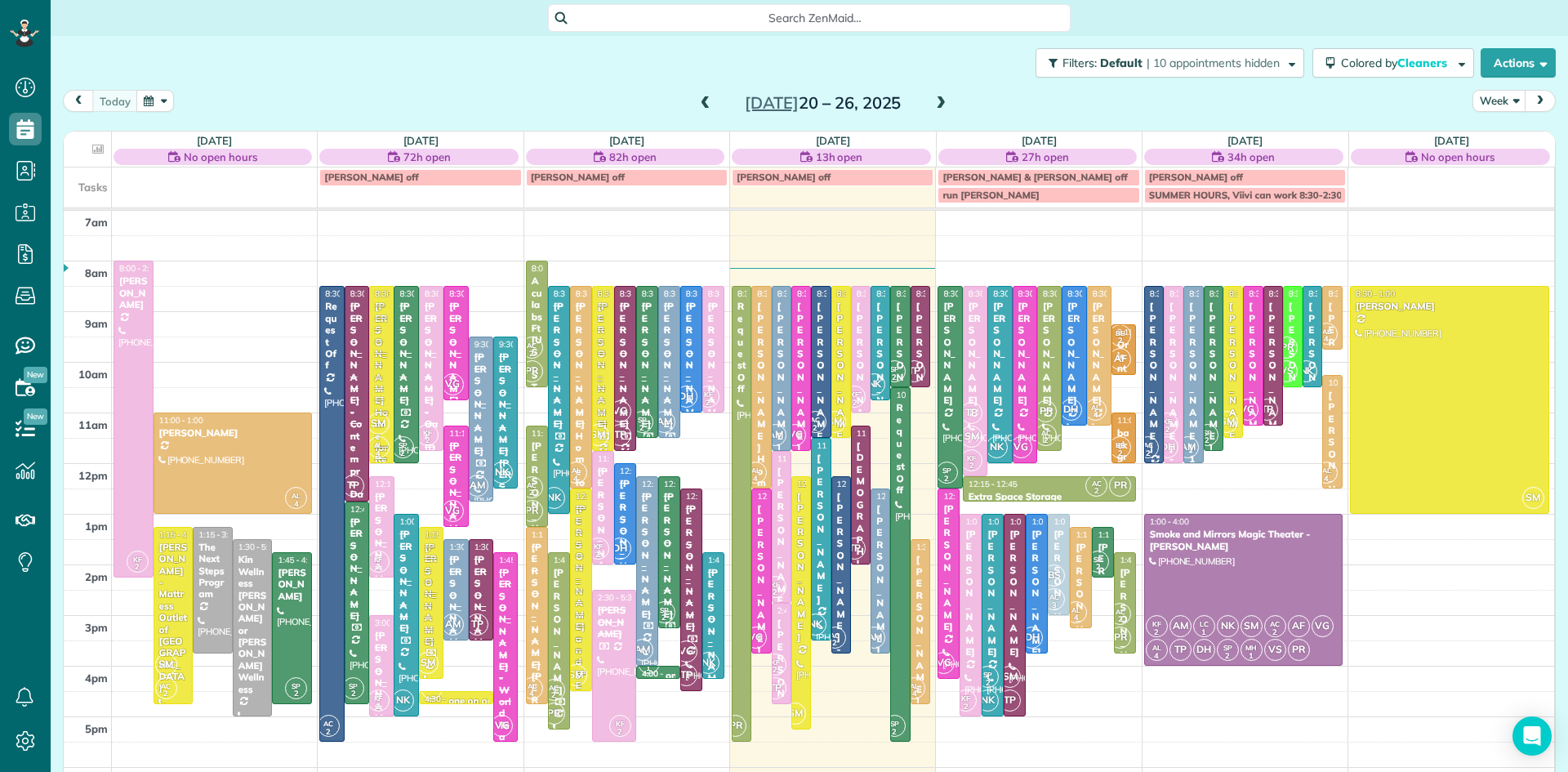click at bounding box center [706, 104] 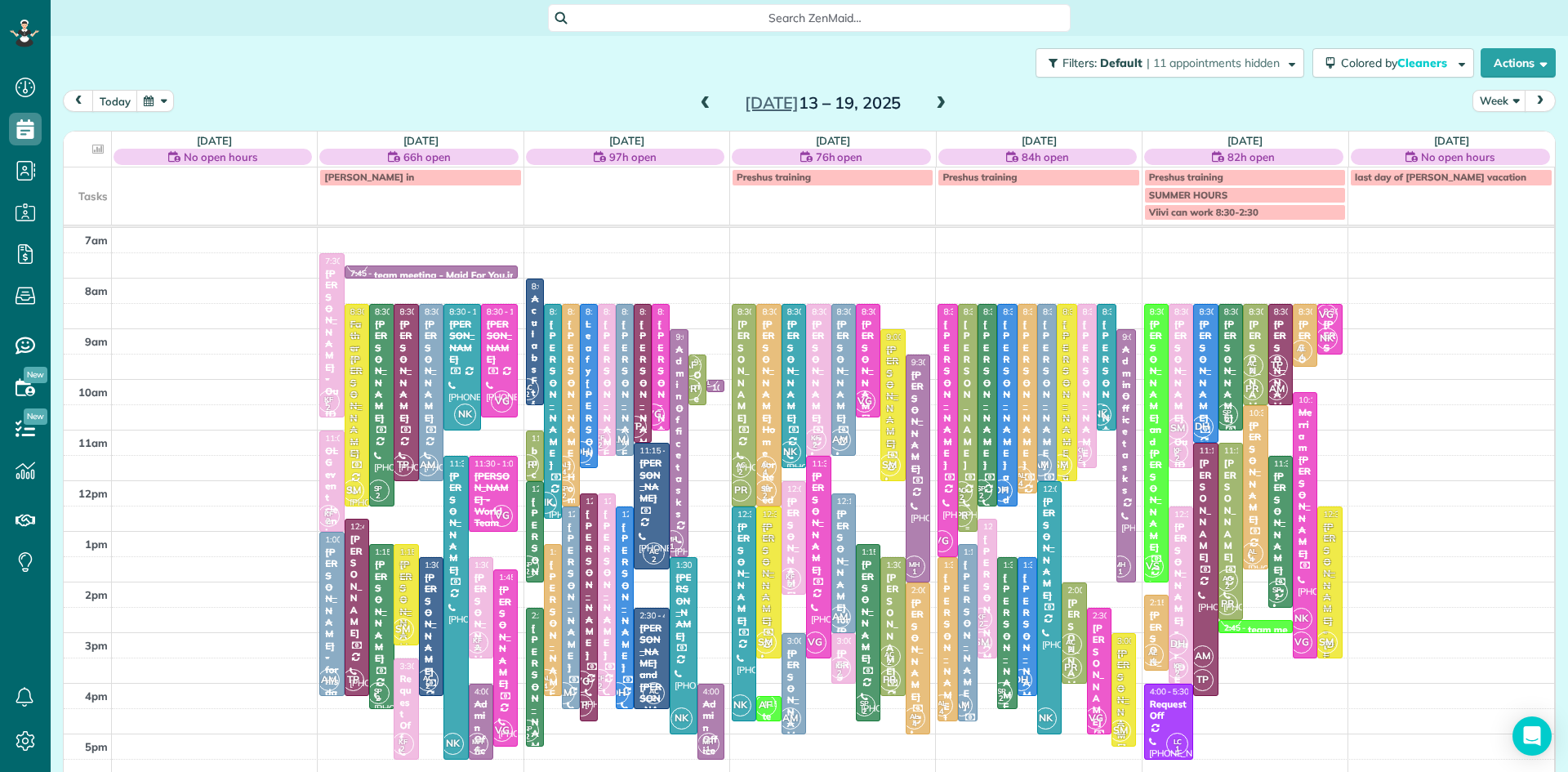 click on "2" at bounding box center [961, 498] 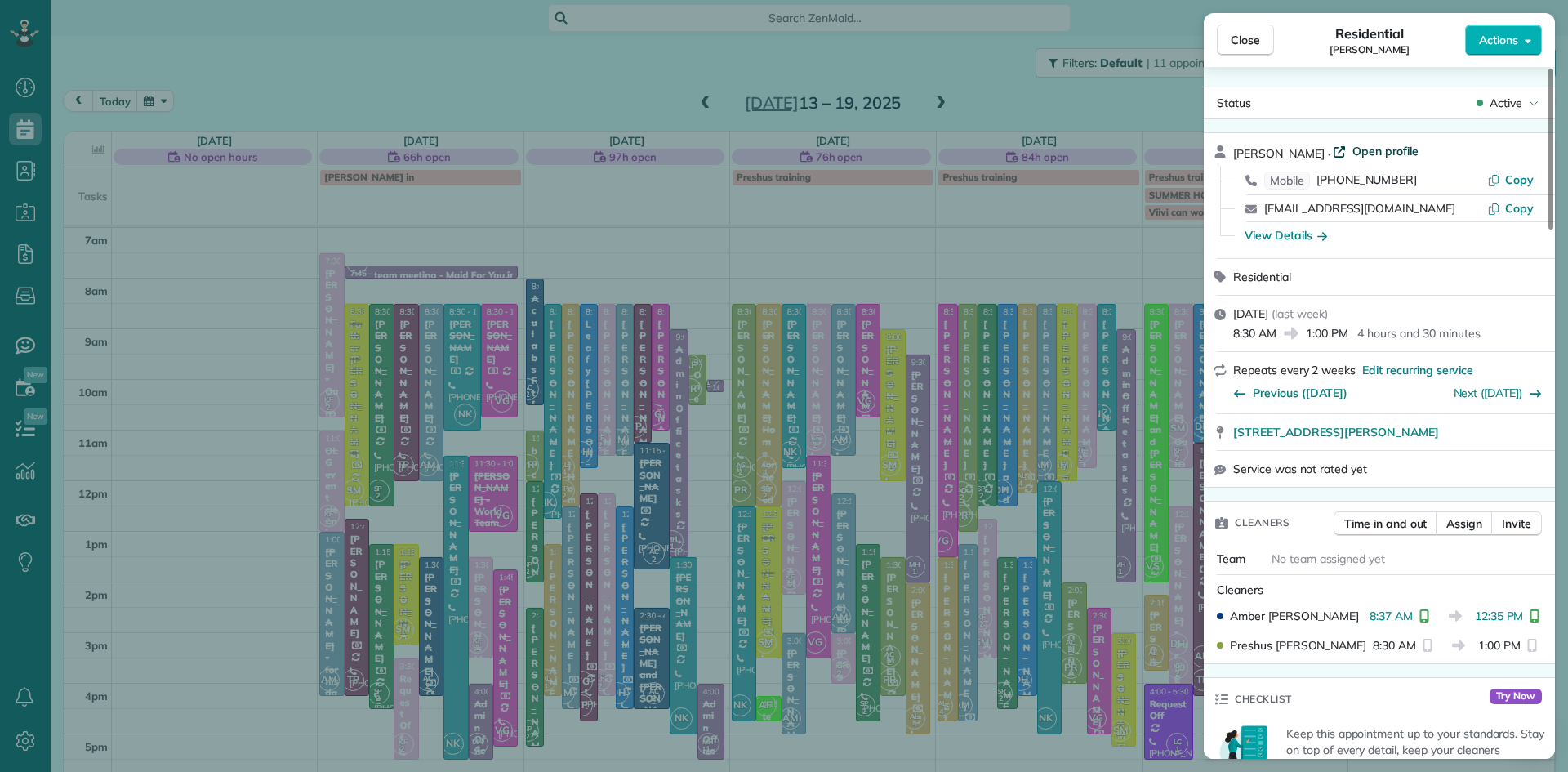 click on "Open profile" at bounding box center [1385, 151] 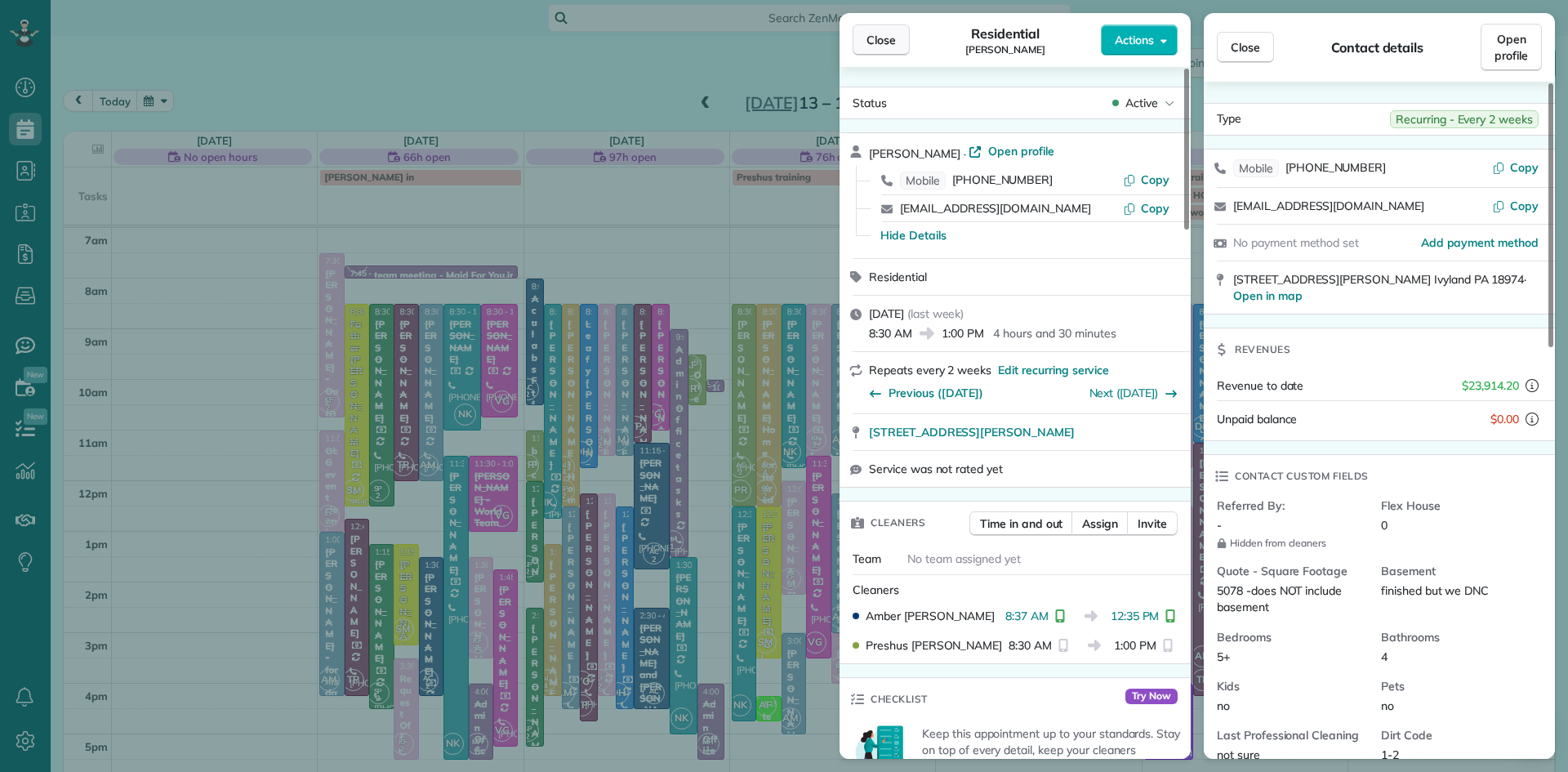 click on "Close" at bounding box center [881, 40] 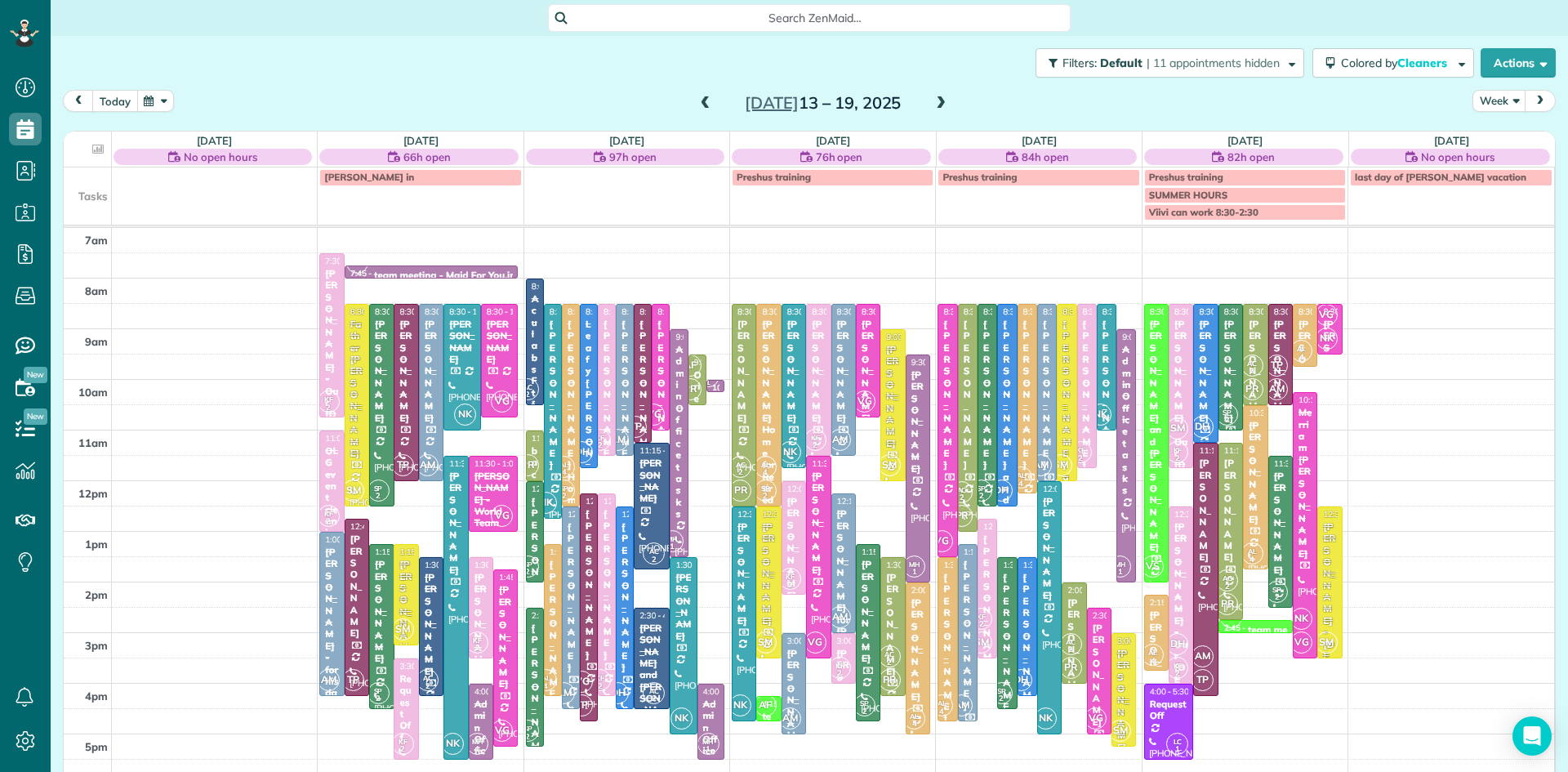 click on "today" at bounding box center (115, 100) 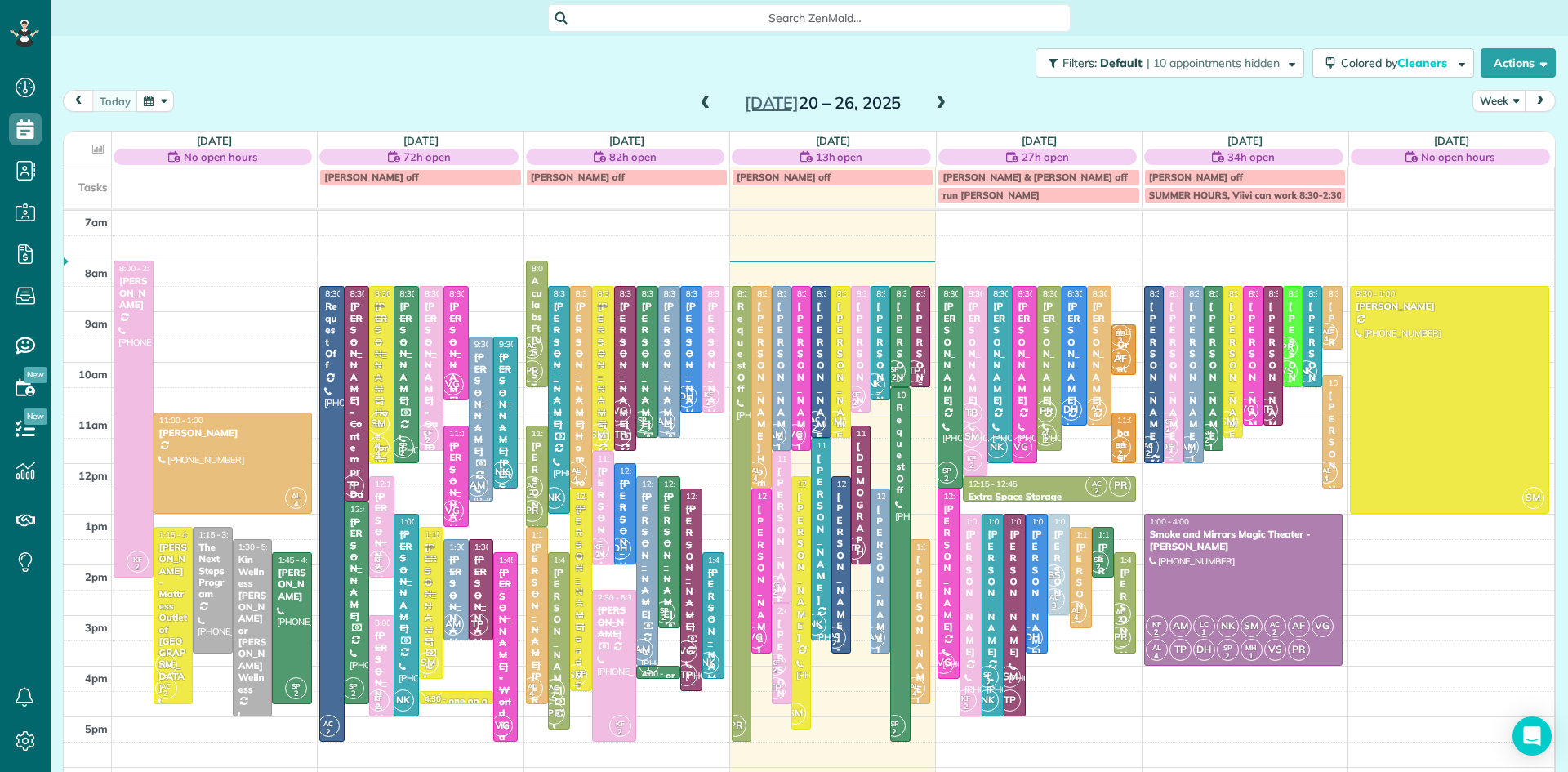 click on "[PERSON_NAME]" at bounding box center (920, 377) 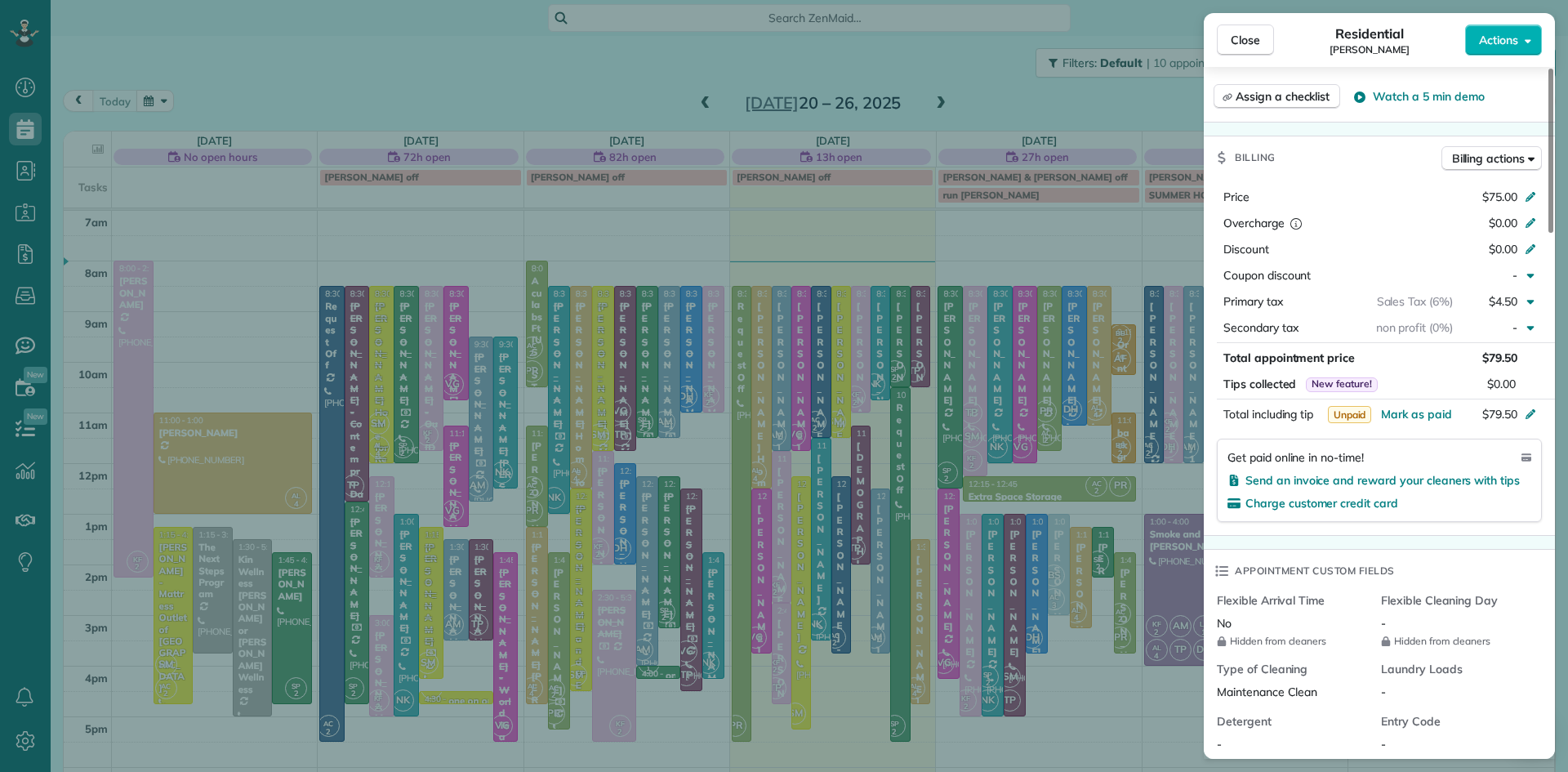 scroll, scrollTop: 0, scrollLeft: 0, axis: both 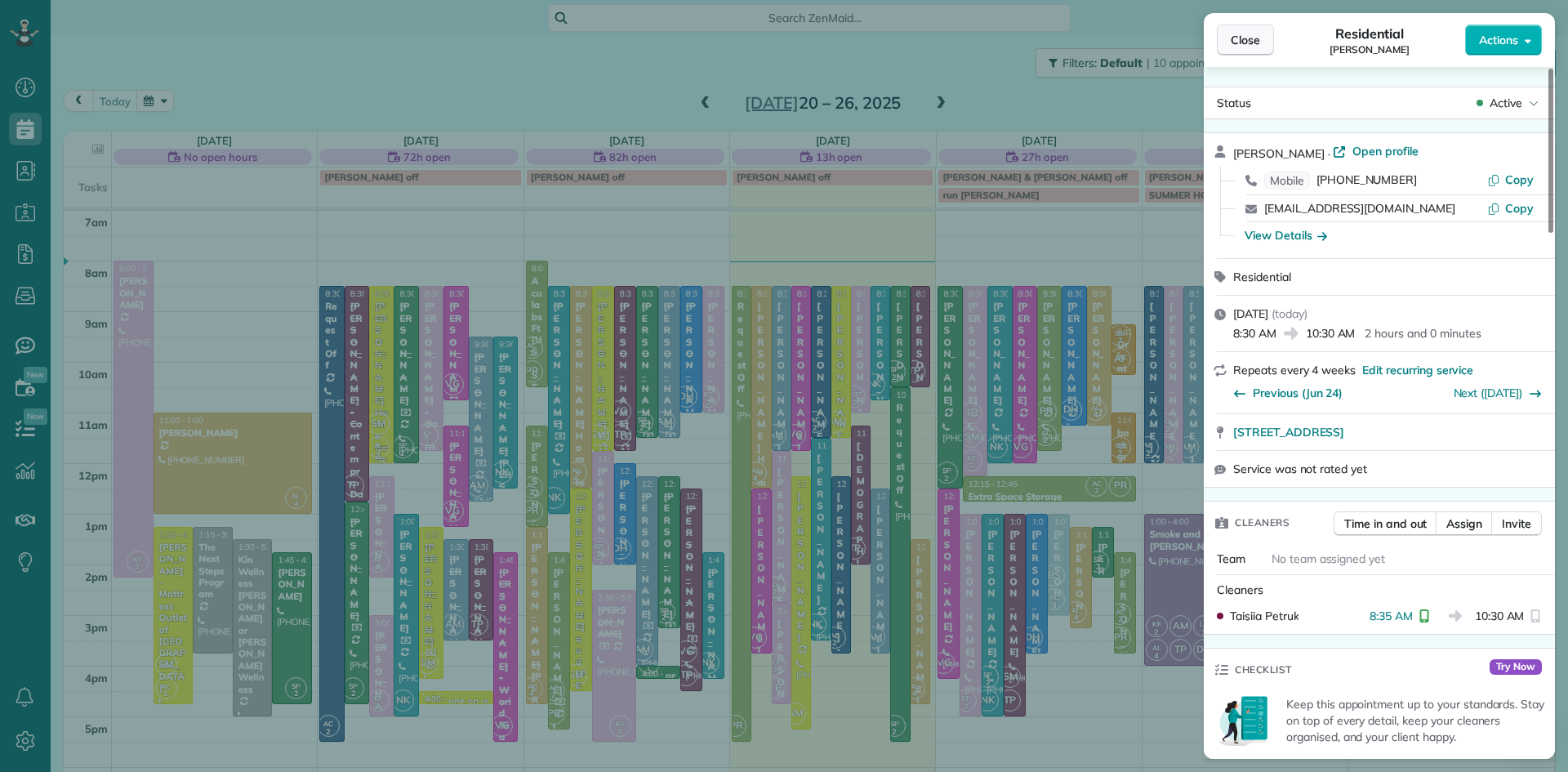 click on "Close" at bounding box center [1245, 40] 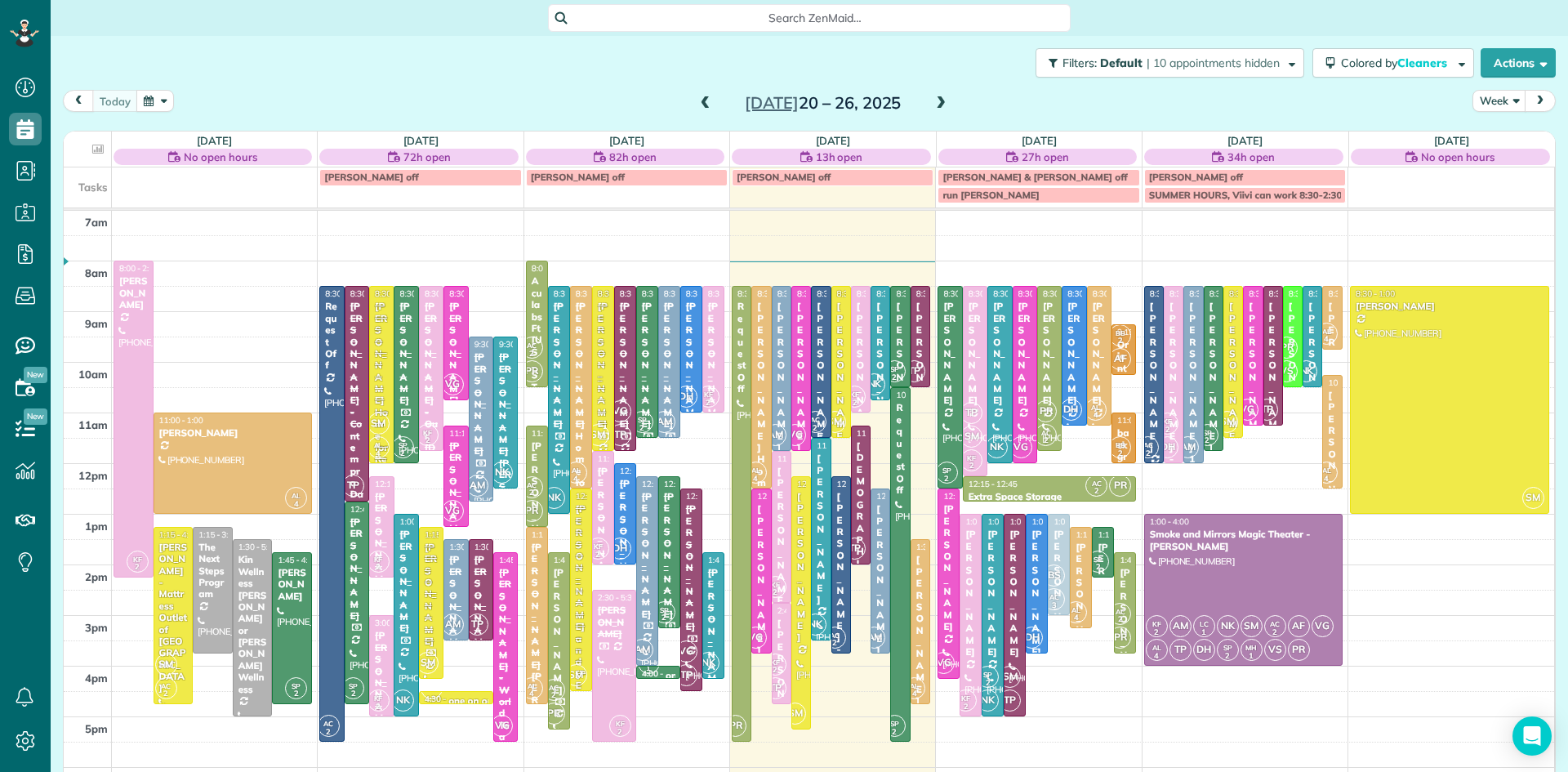 click at bounding box center [821, 362] 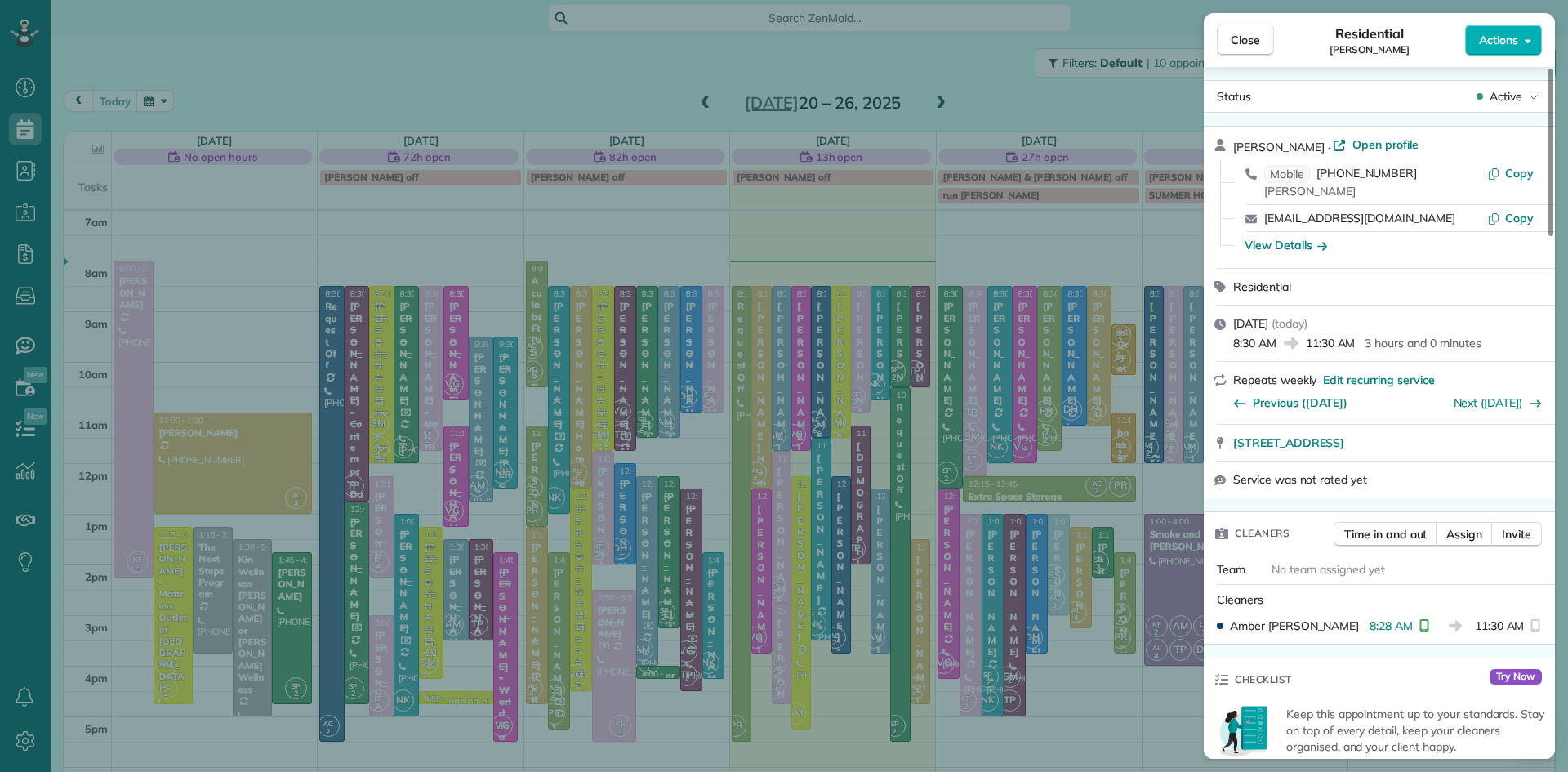 scroll, scrollTop: 8, scrollLeft: 0, axis: vertical 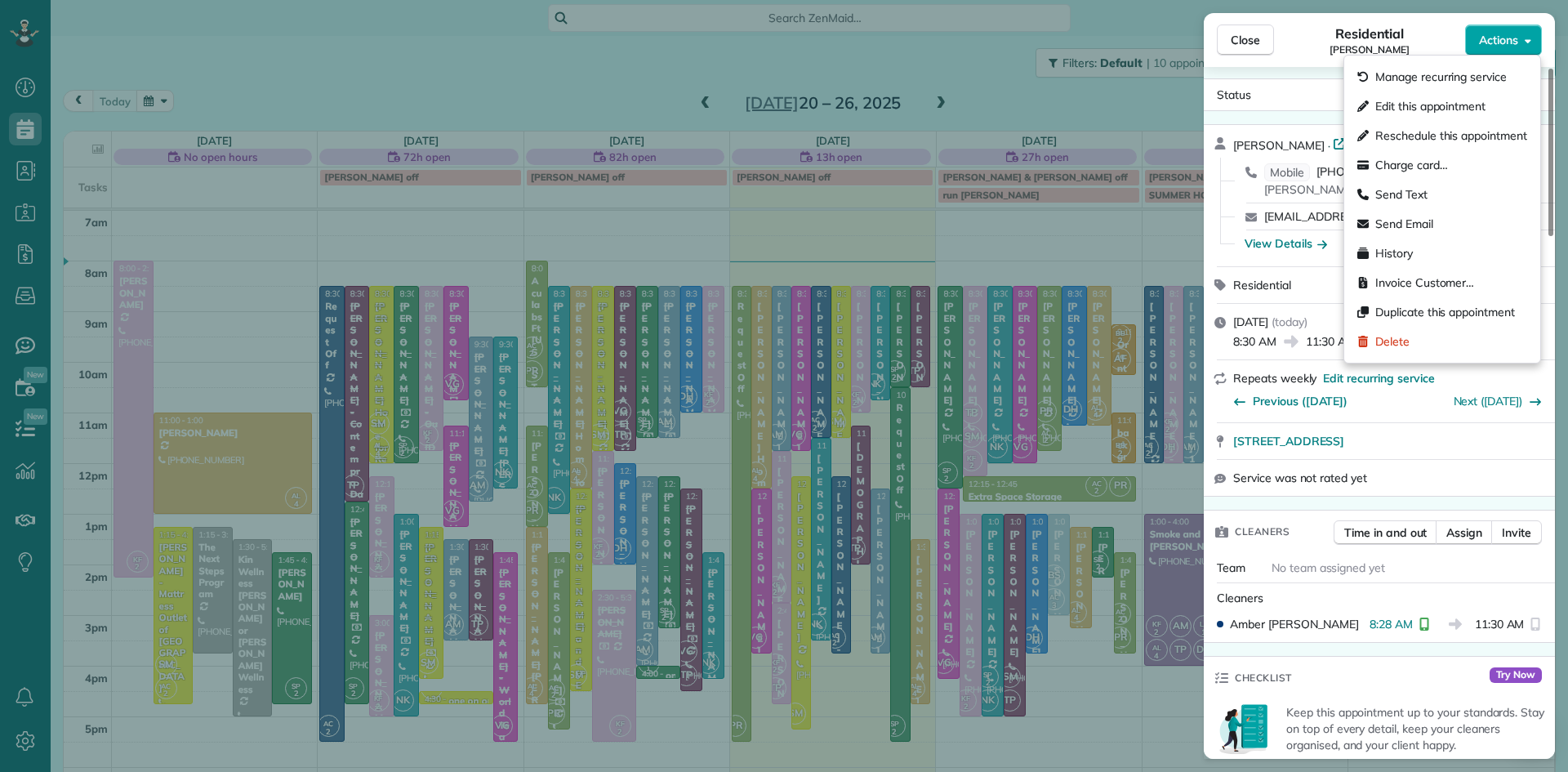 click on "Actions" at bounding box center (1499, 40) 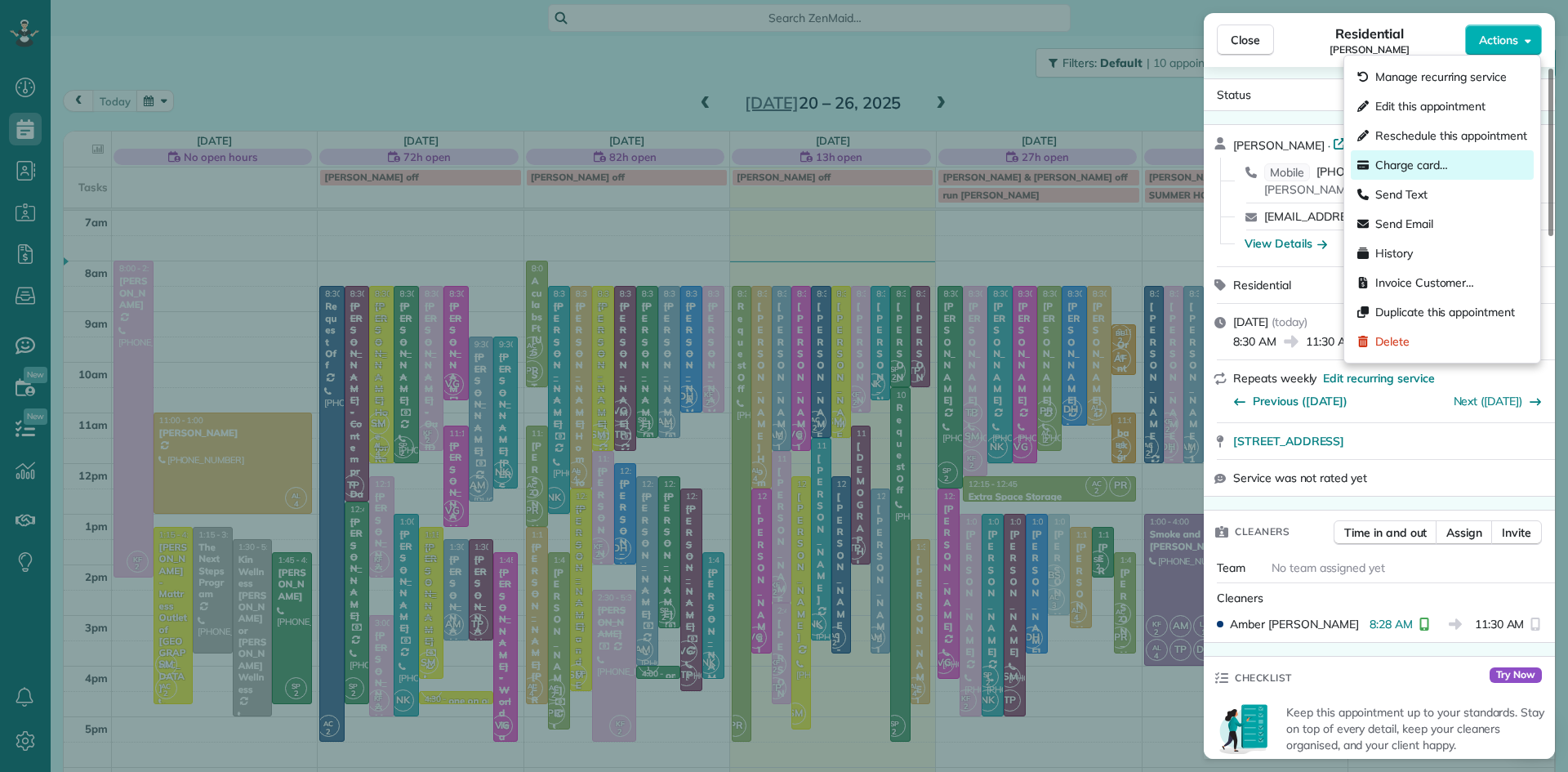 click on "Charge card…" at bounding box center [1411, 165] 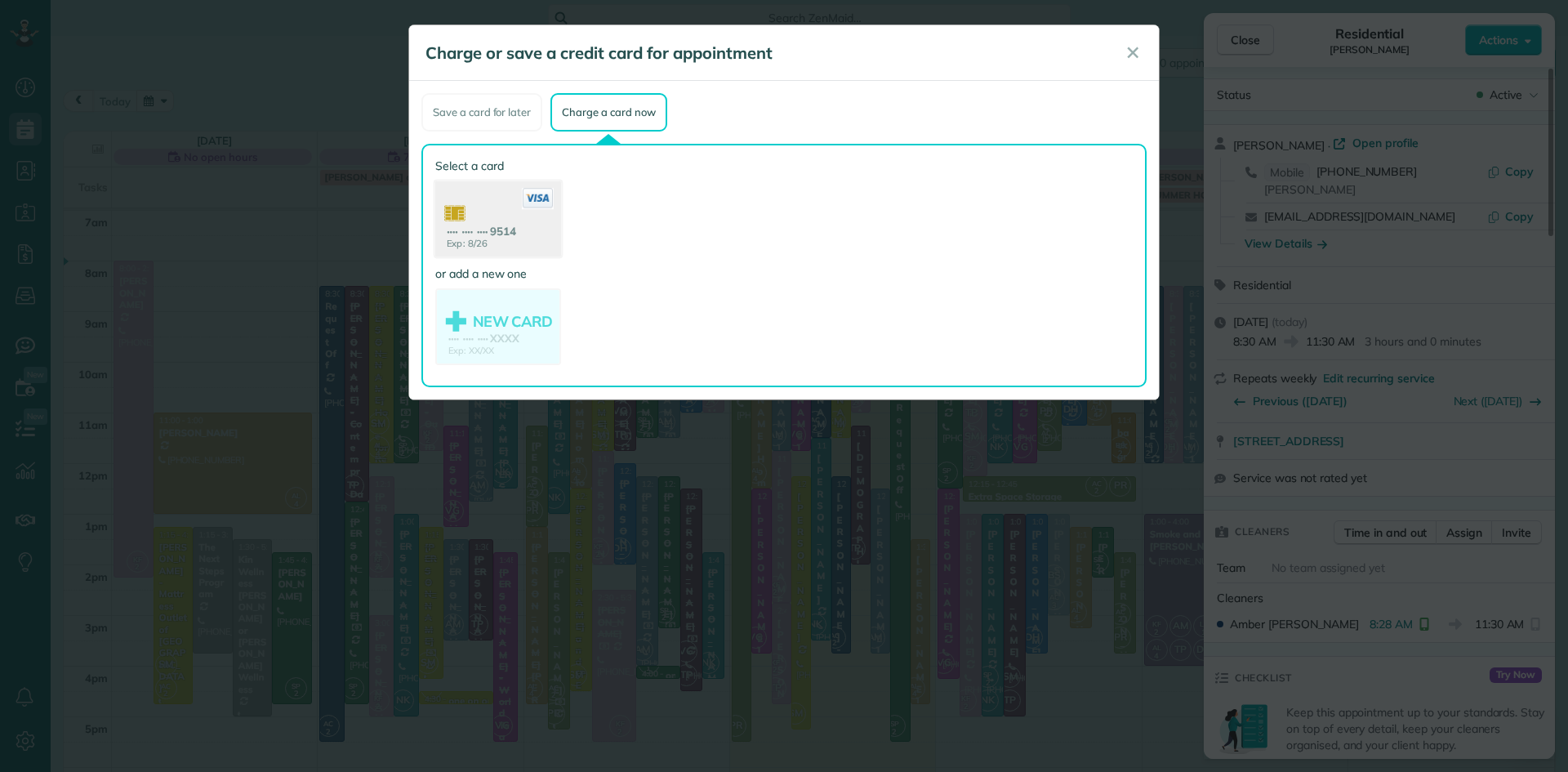 click 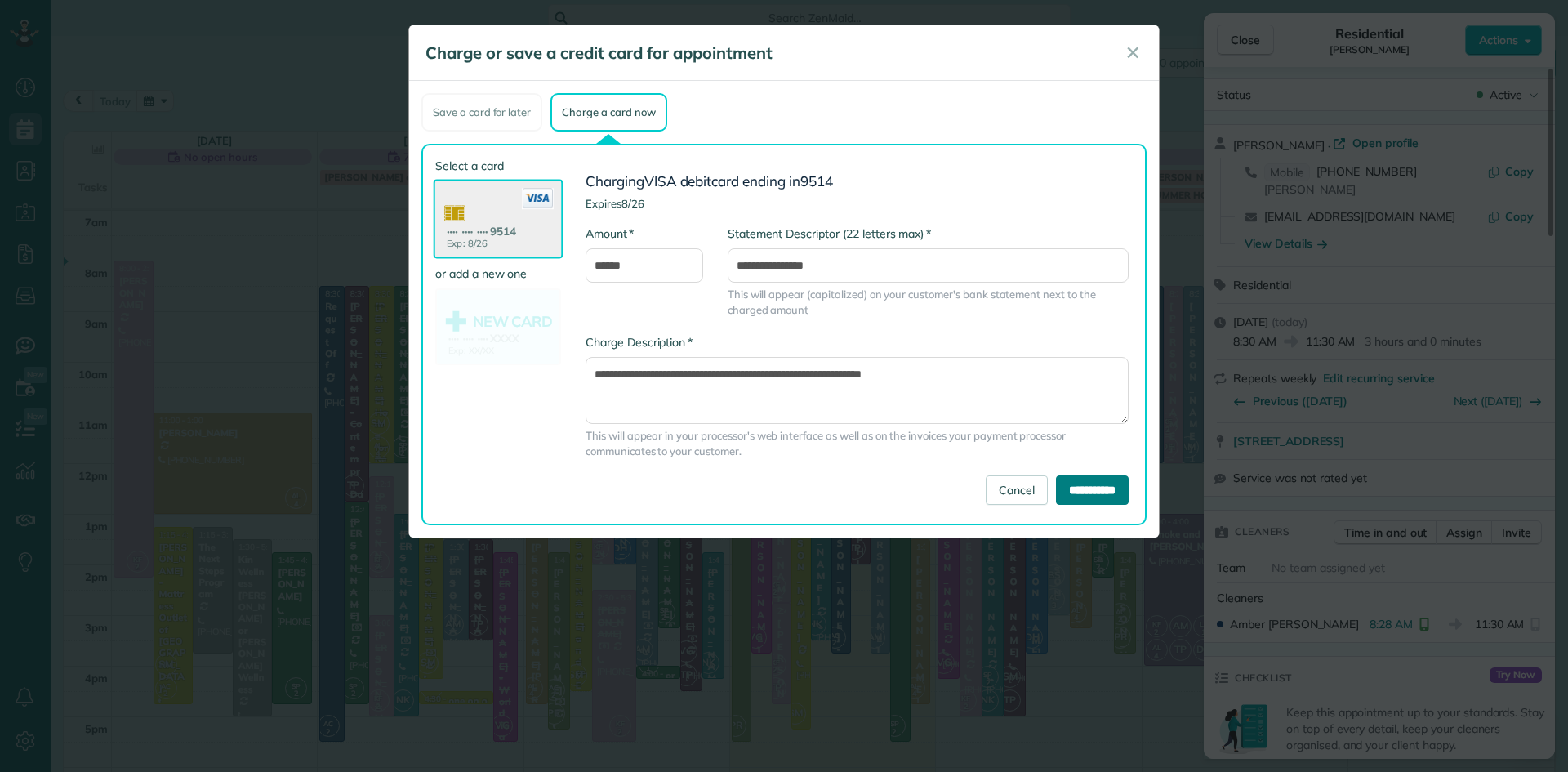 click on "**********" at bounding box center [1092, 490] 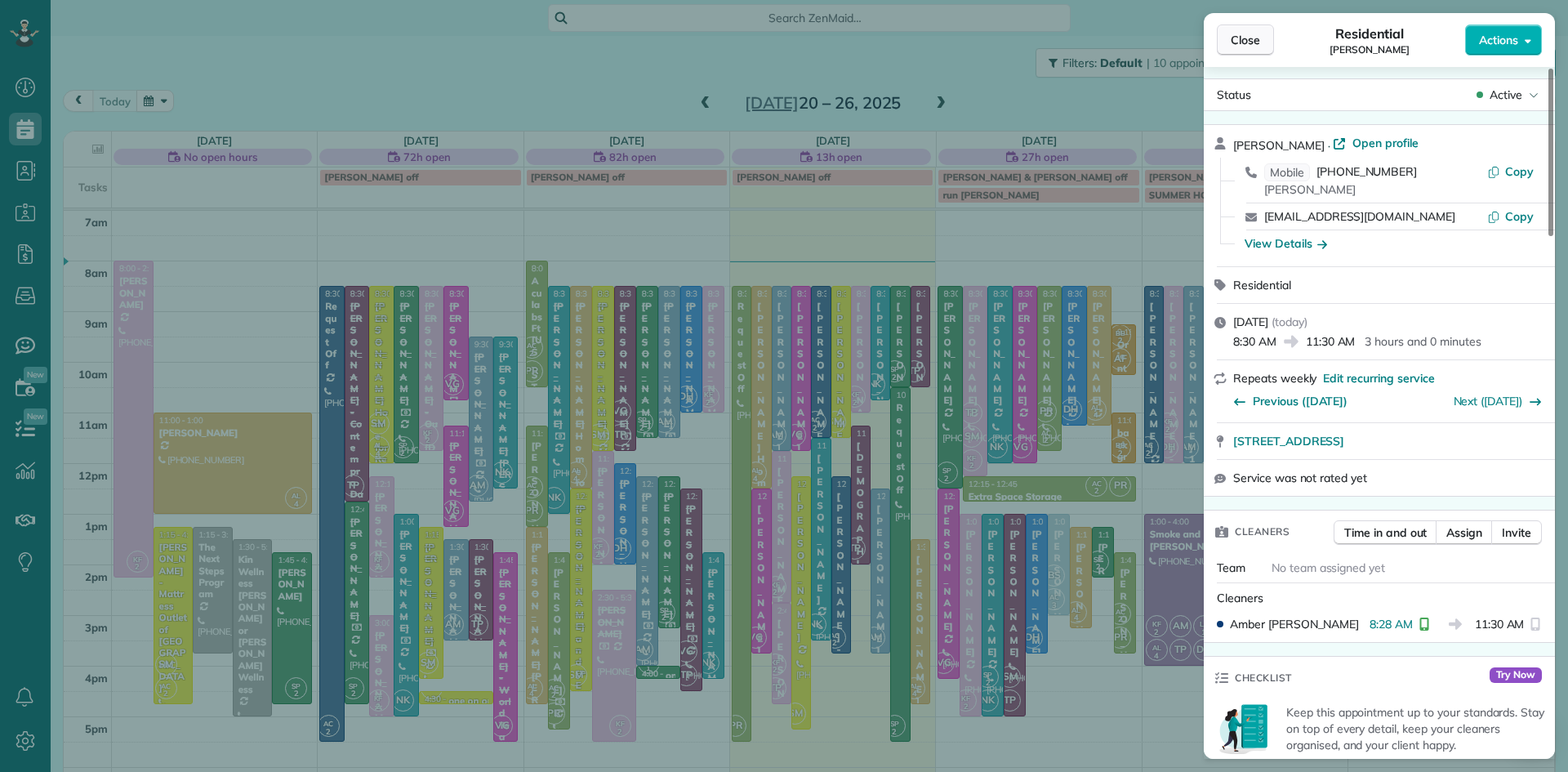 click on "Close" at bounding box center (1245, 40) 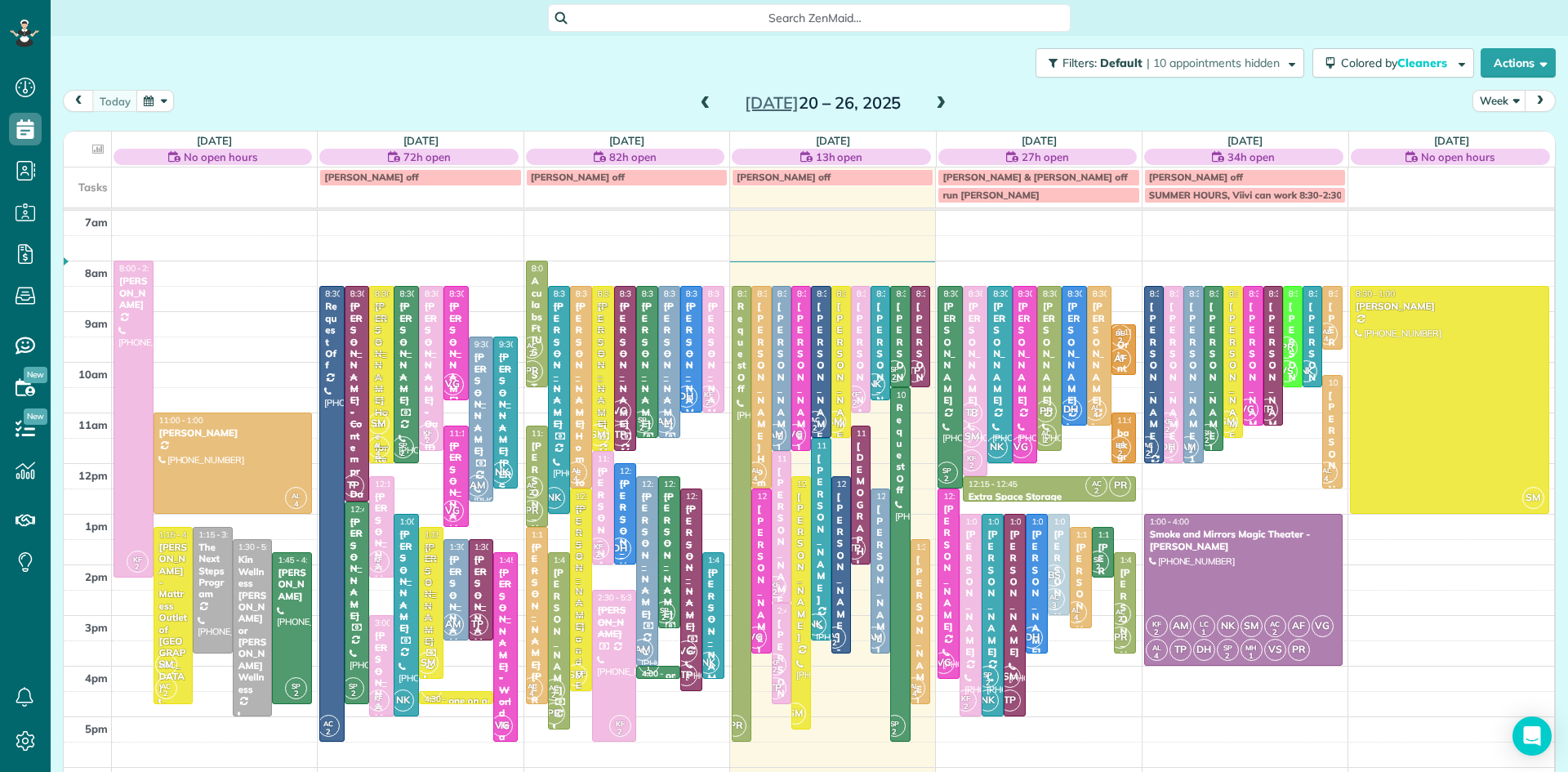 click on "[PERSON_NAME]" at bounding box center (841, 377) 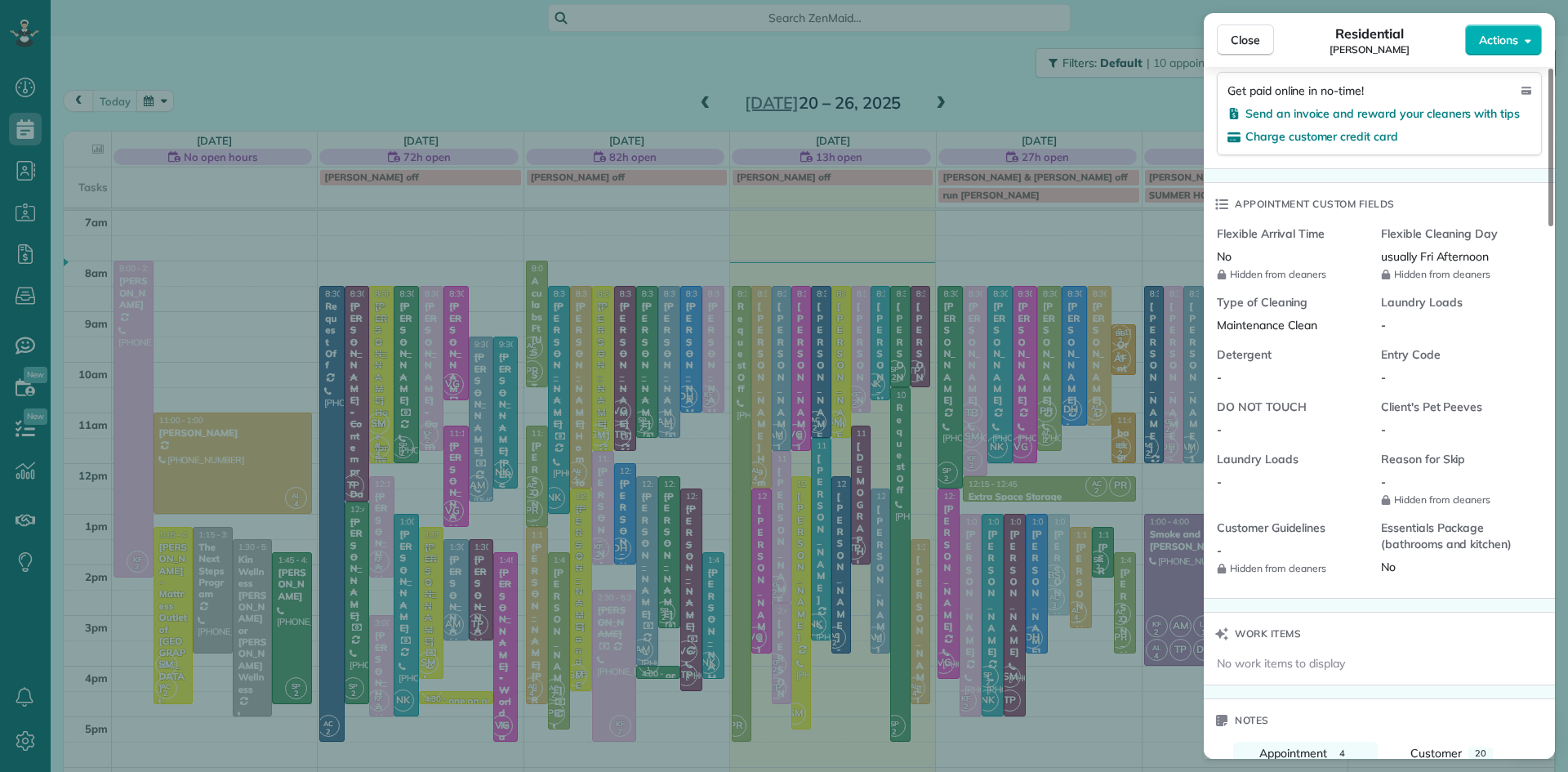 scroll, scrollTop: 765, scrollLeft: 0, axis: vertical 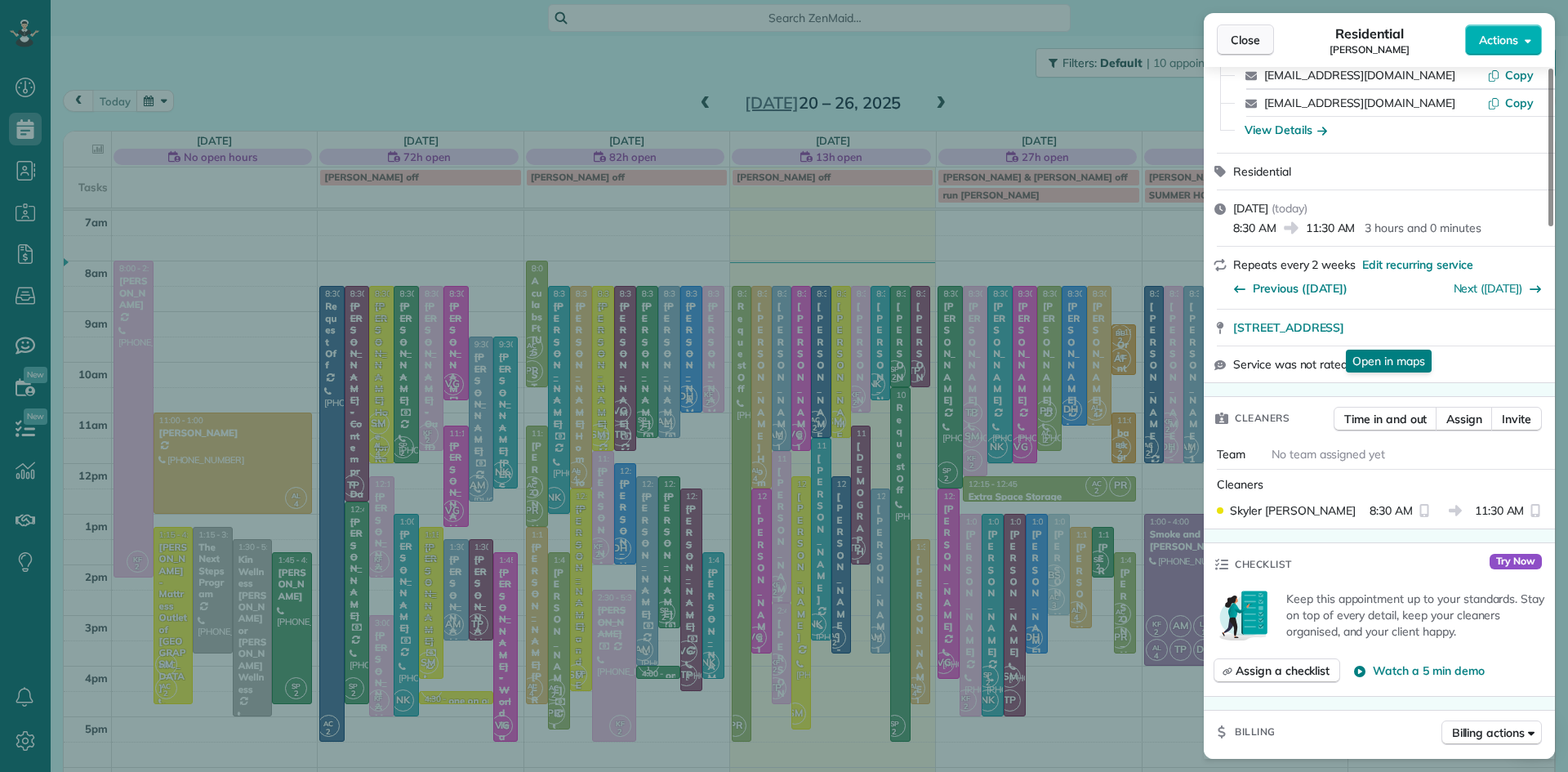 click on "Close" at bounding box center [1245, 40] 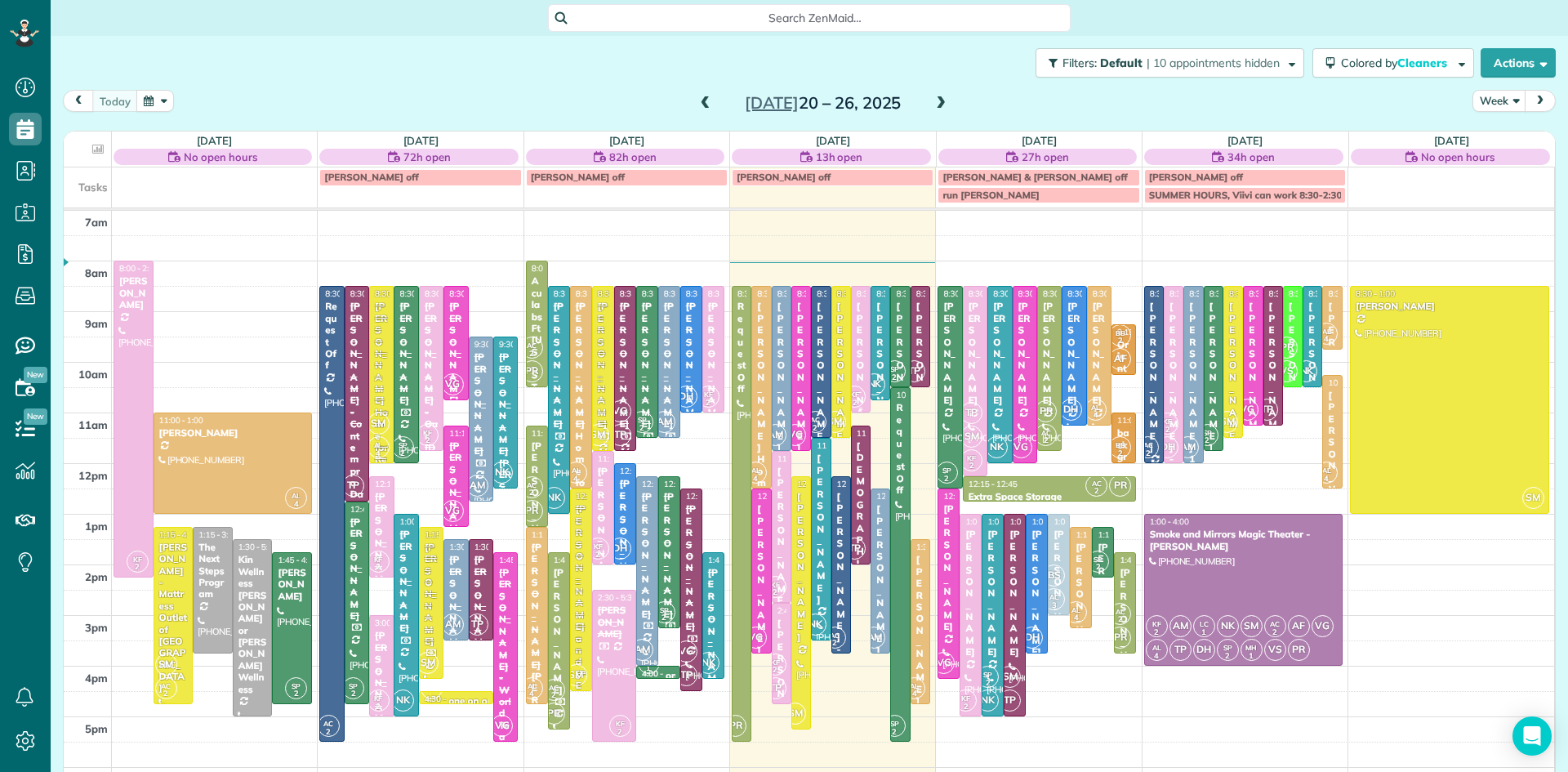 click on "[PERSON_NAME]" at bounding box center [861, 377] 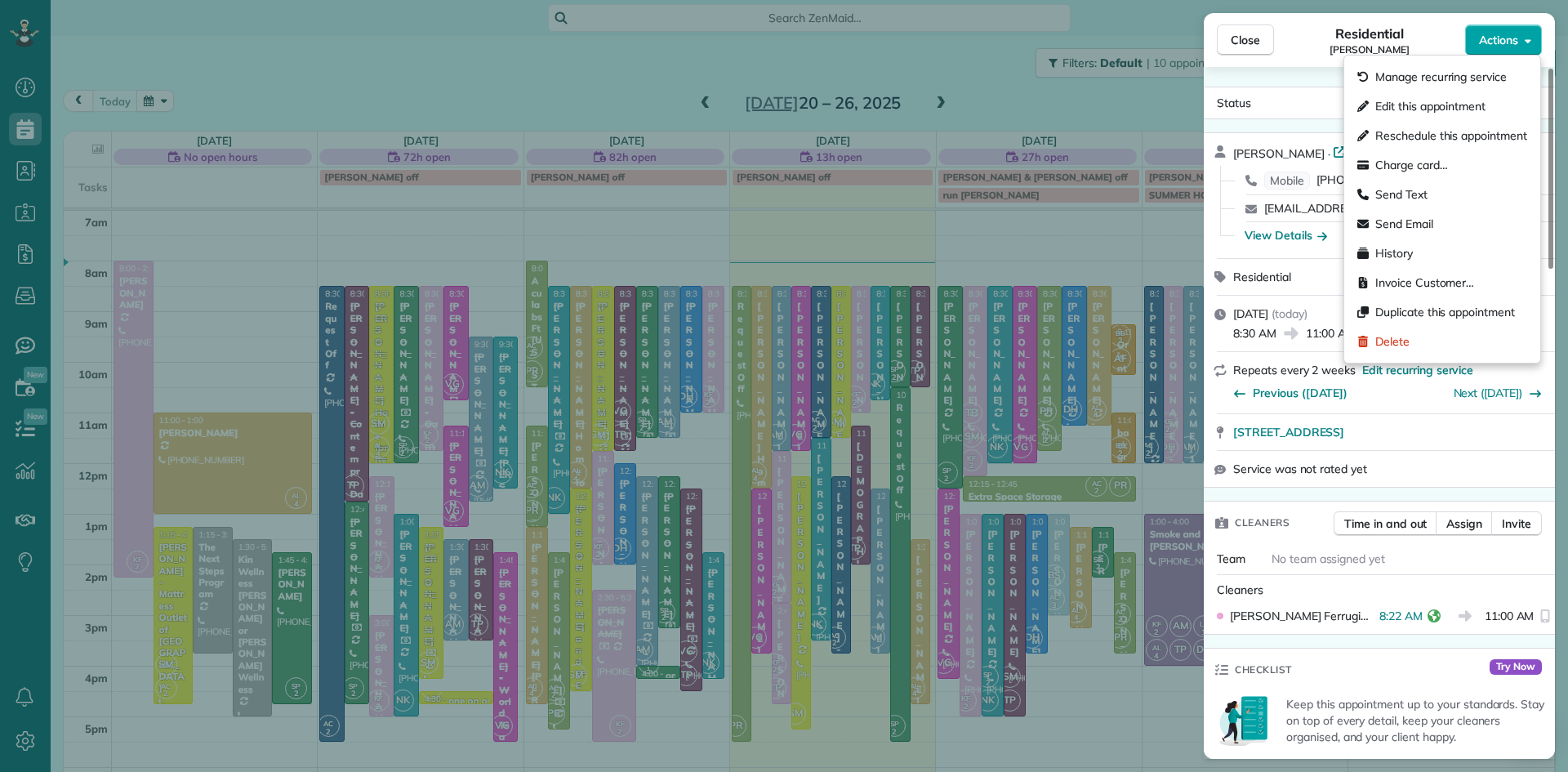 click on "Actions" at bounding box center [1499, 40] 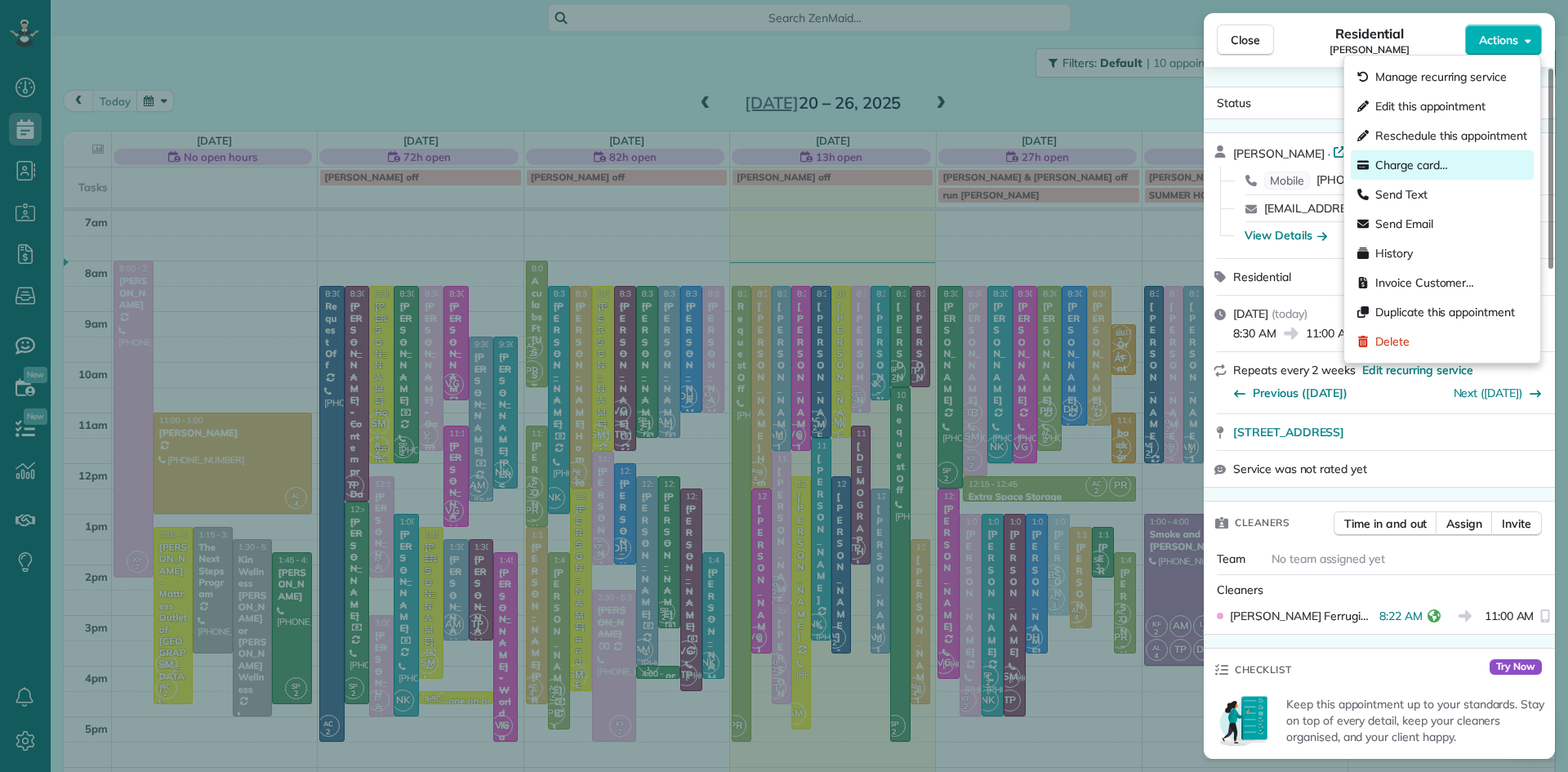 click on "Charge card…" at bounding box center [1411, 165] 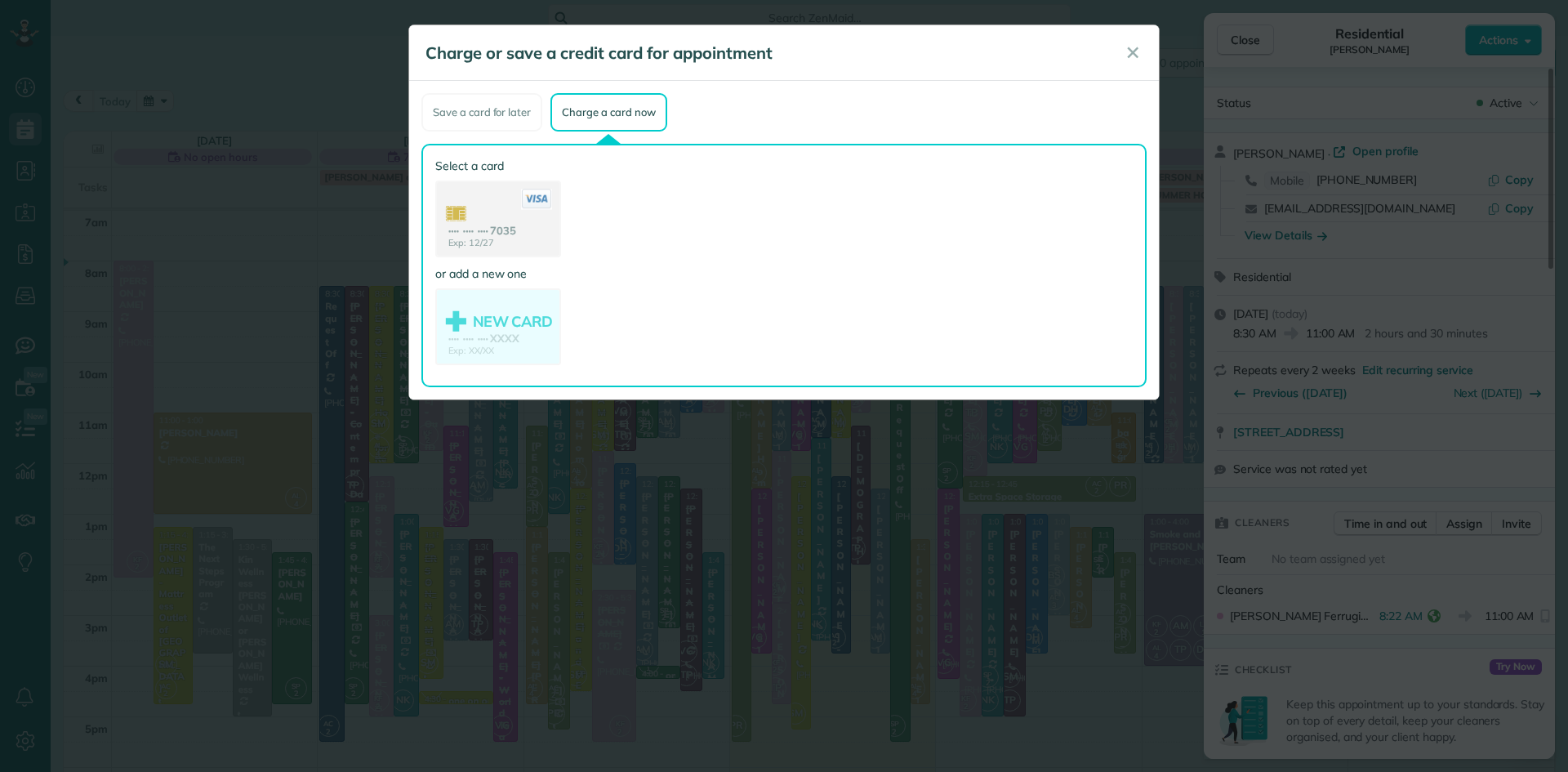 click 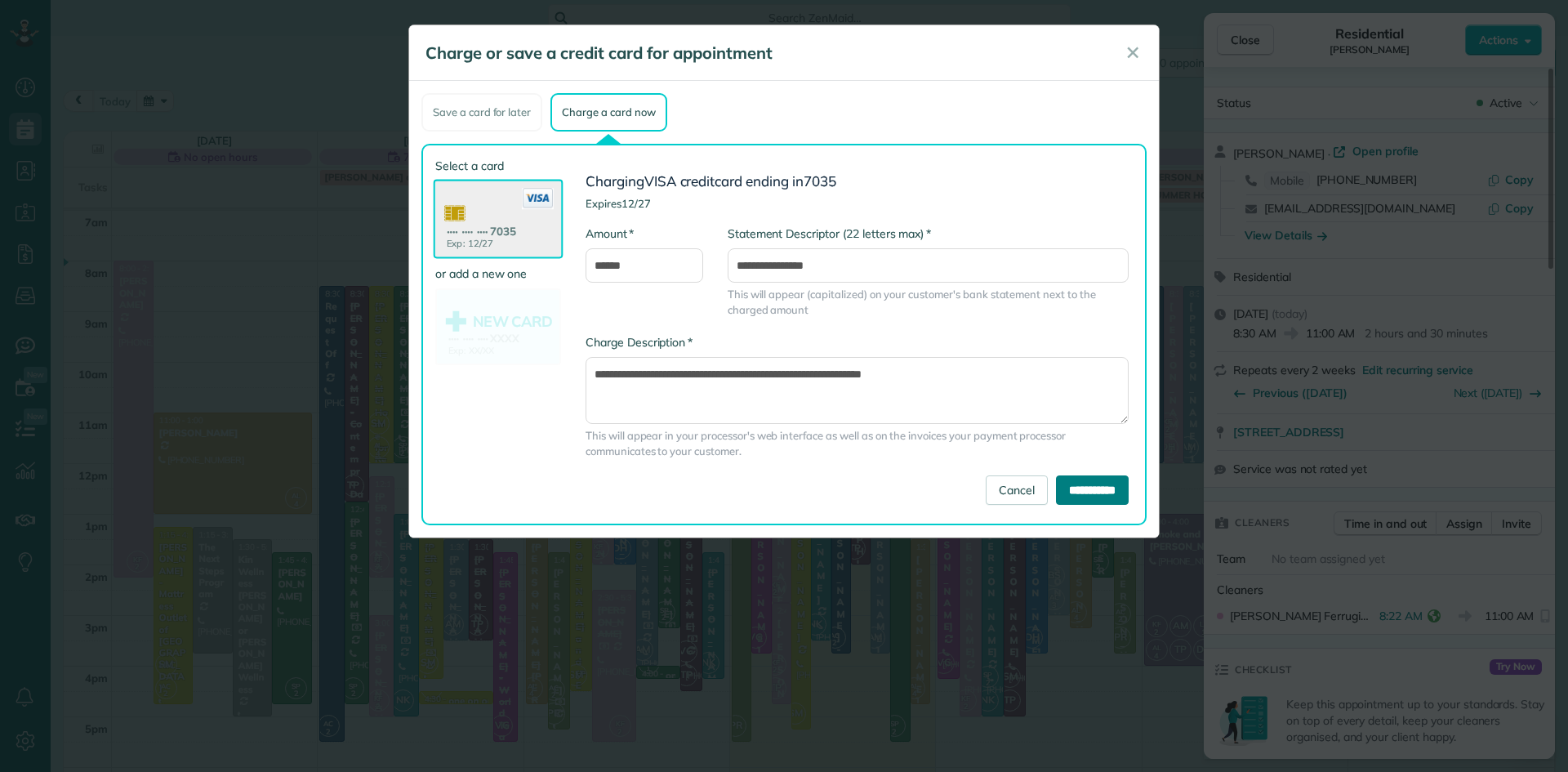 click on "**********" at bounding box center (1092, 490) 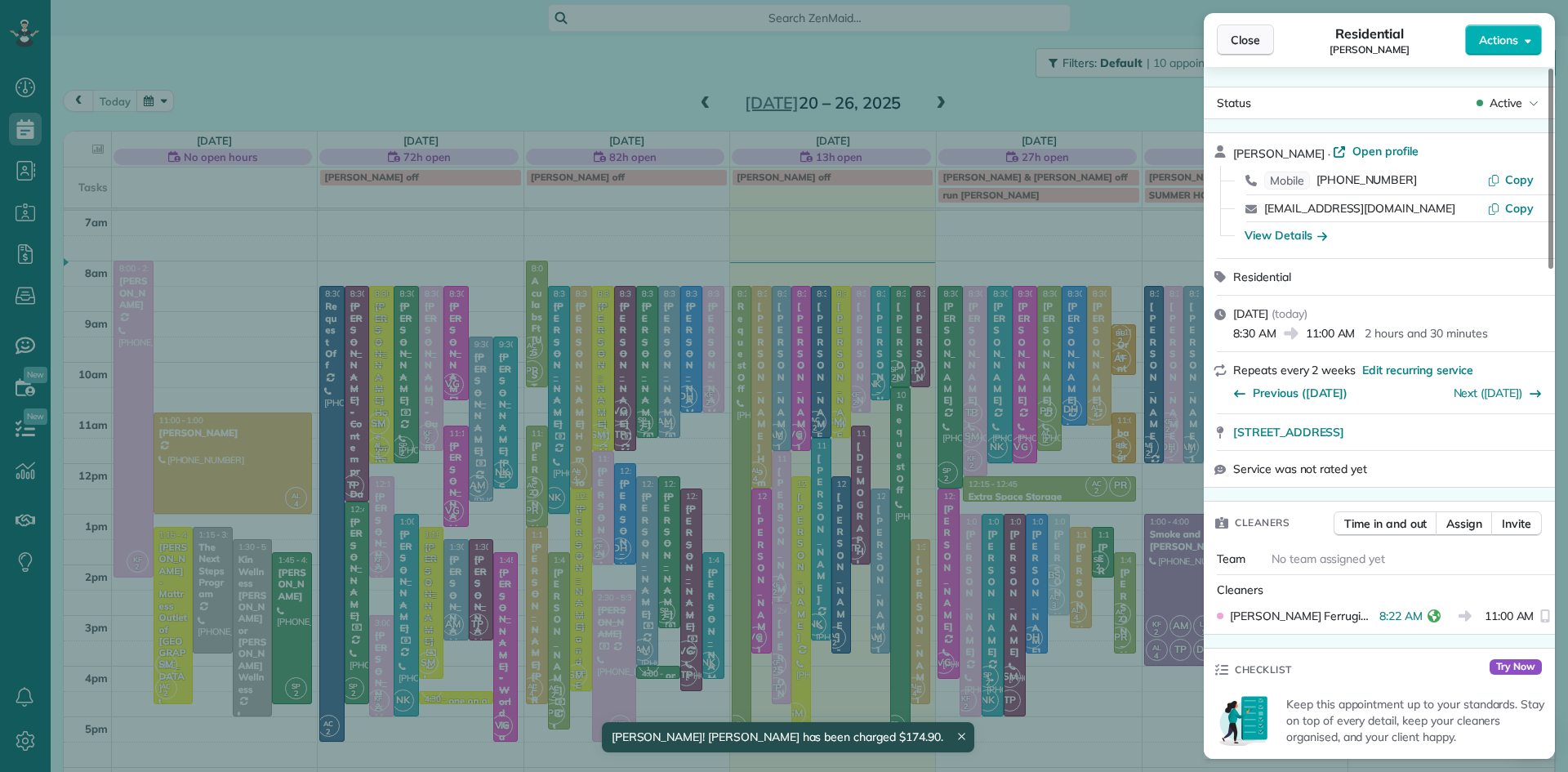 click on "Close" at bounding box center [1245, 40] 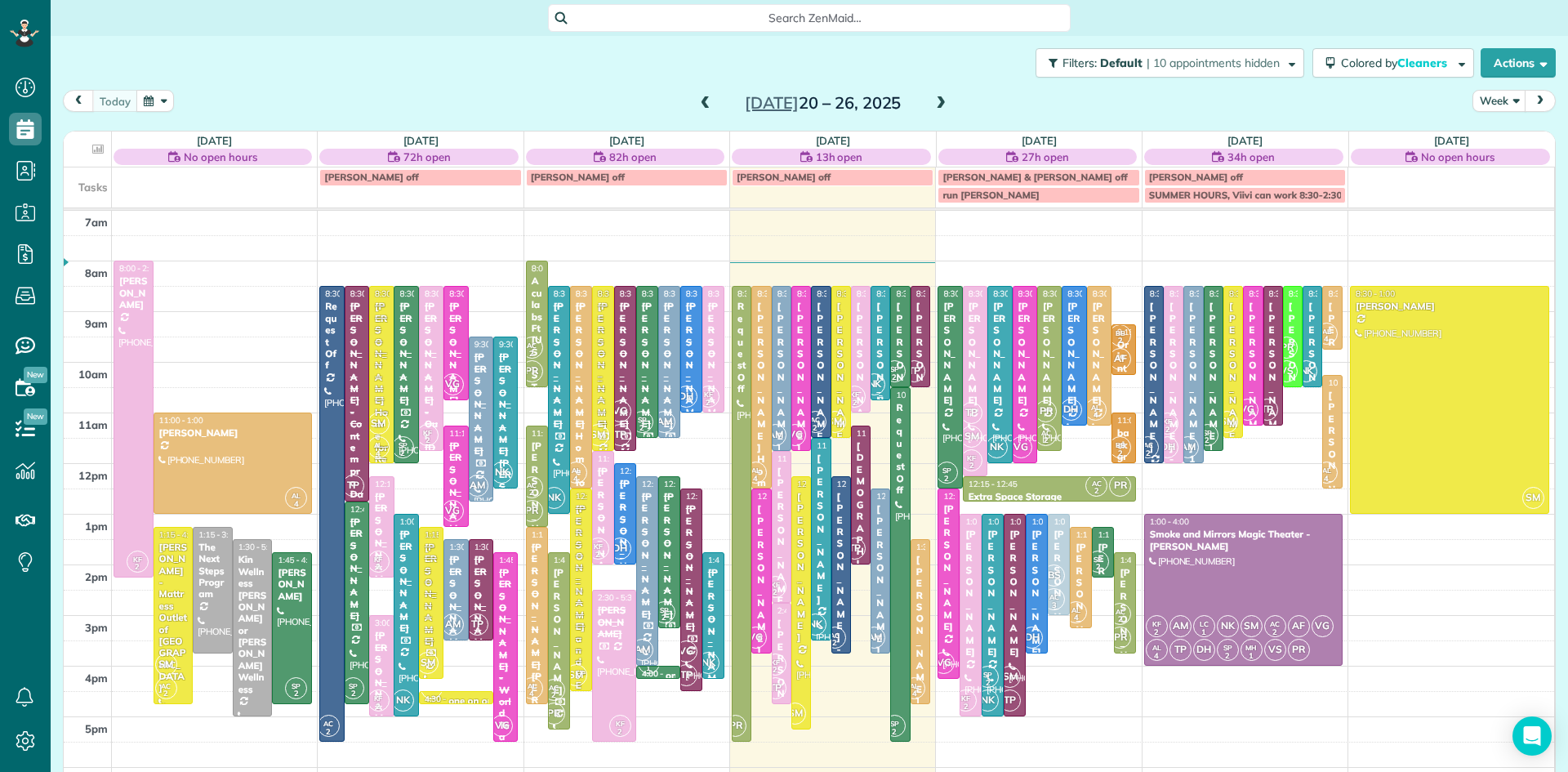 click on "[PERSON_NAME]" at bounding box center [880, 377] 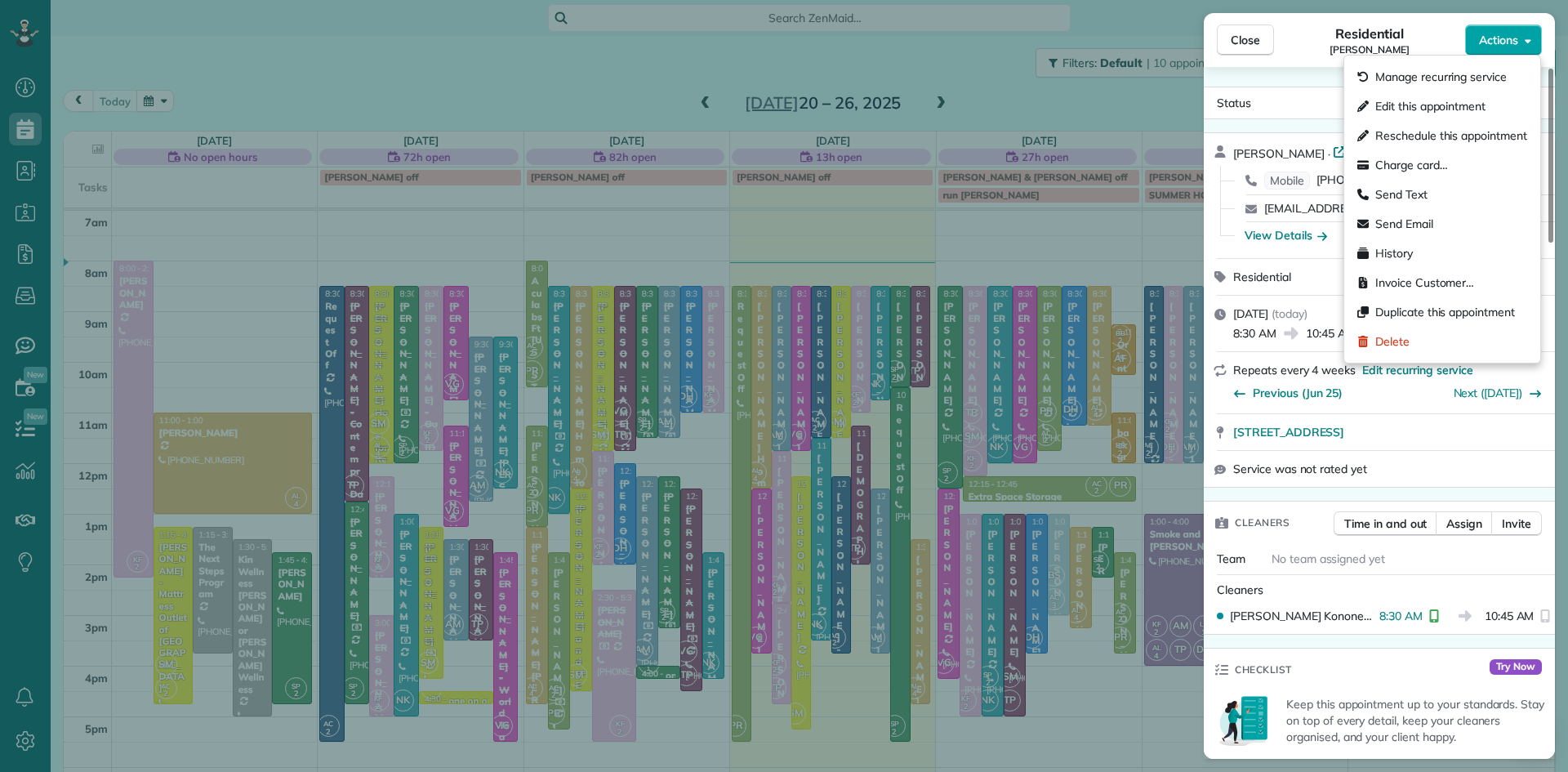 click on "Actions" at bounding box center [1499, 40] 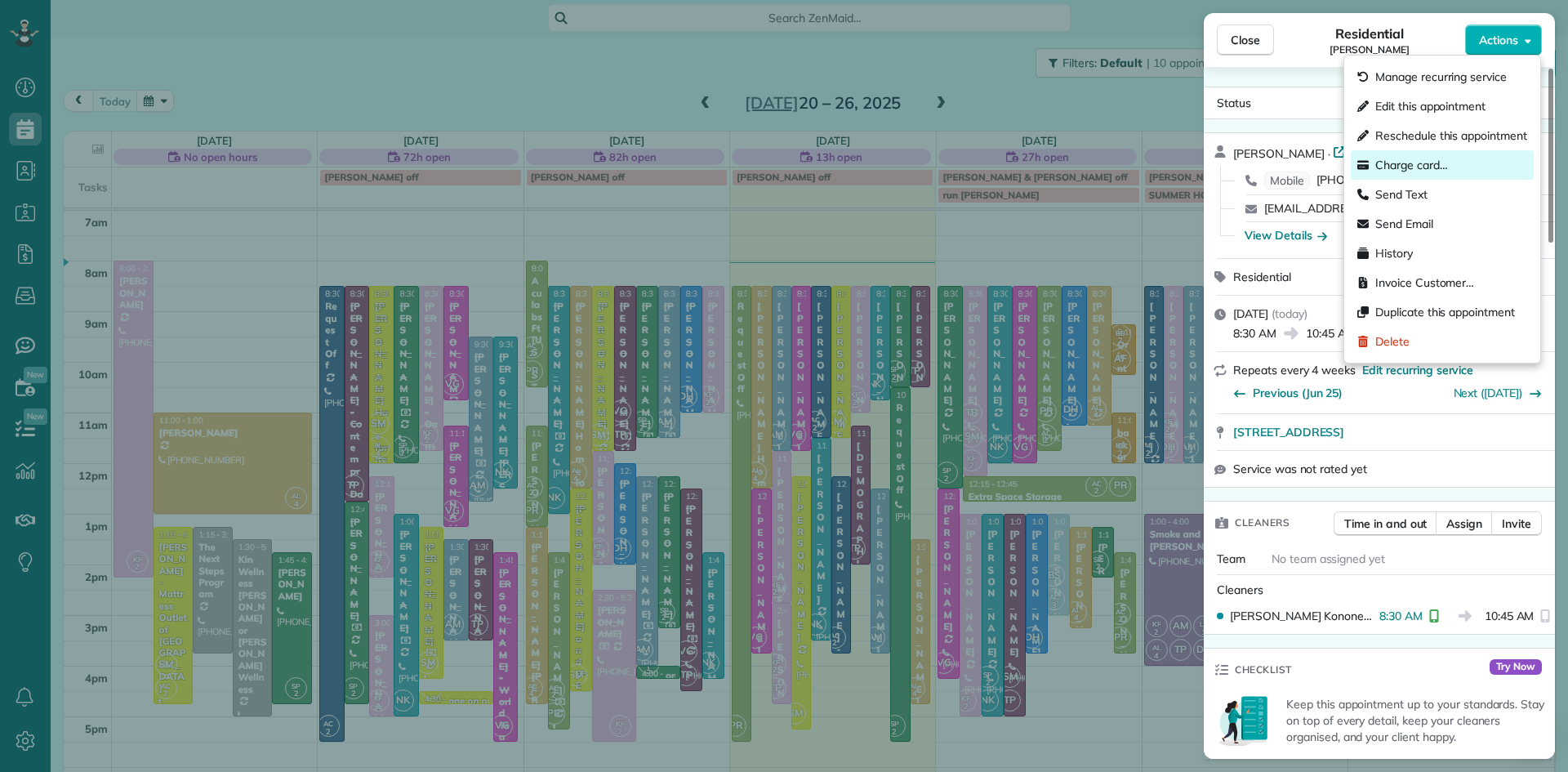 click on "Charge card…" at bounding box center (1411, 165) 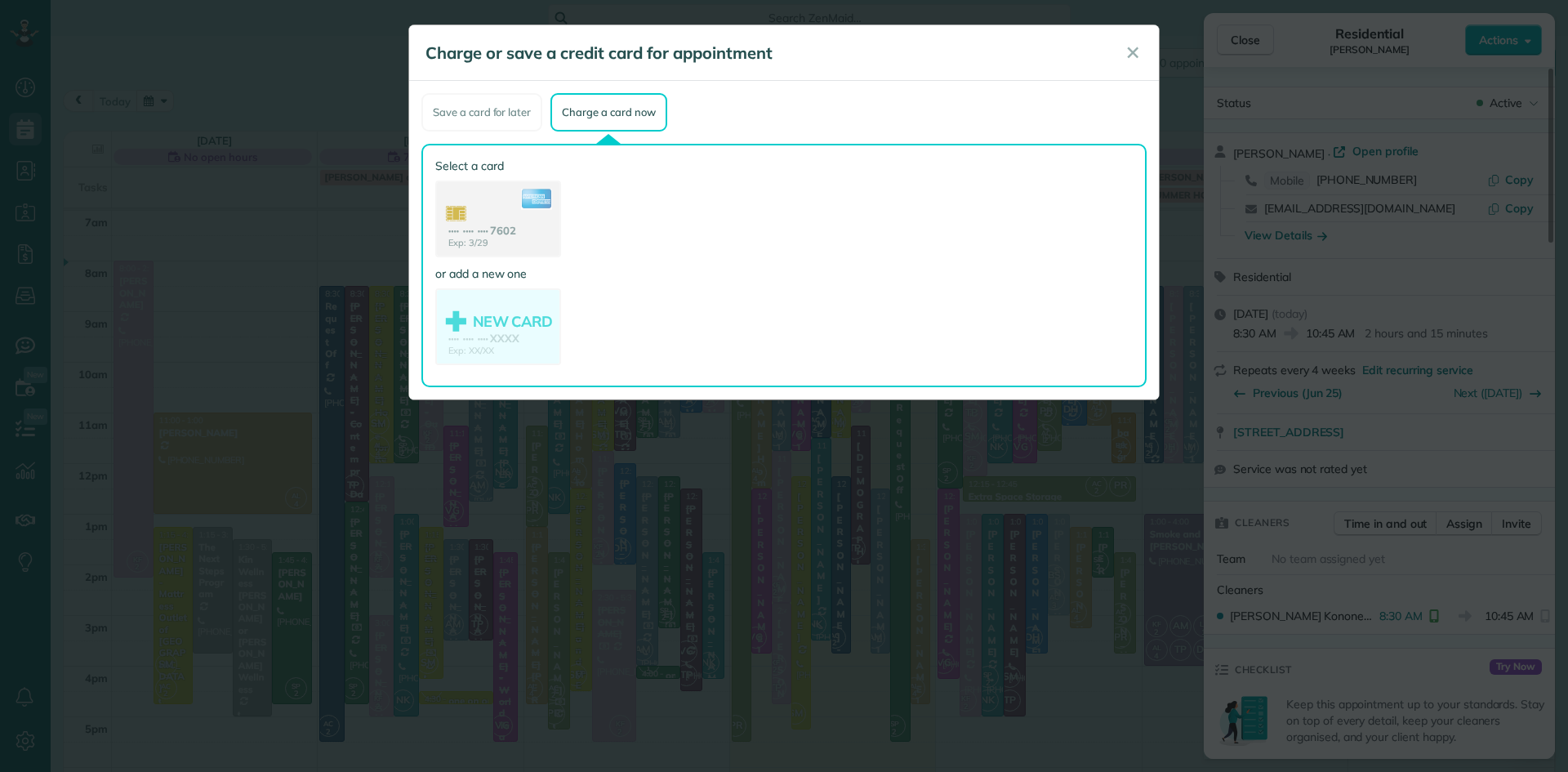 click 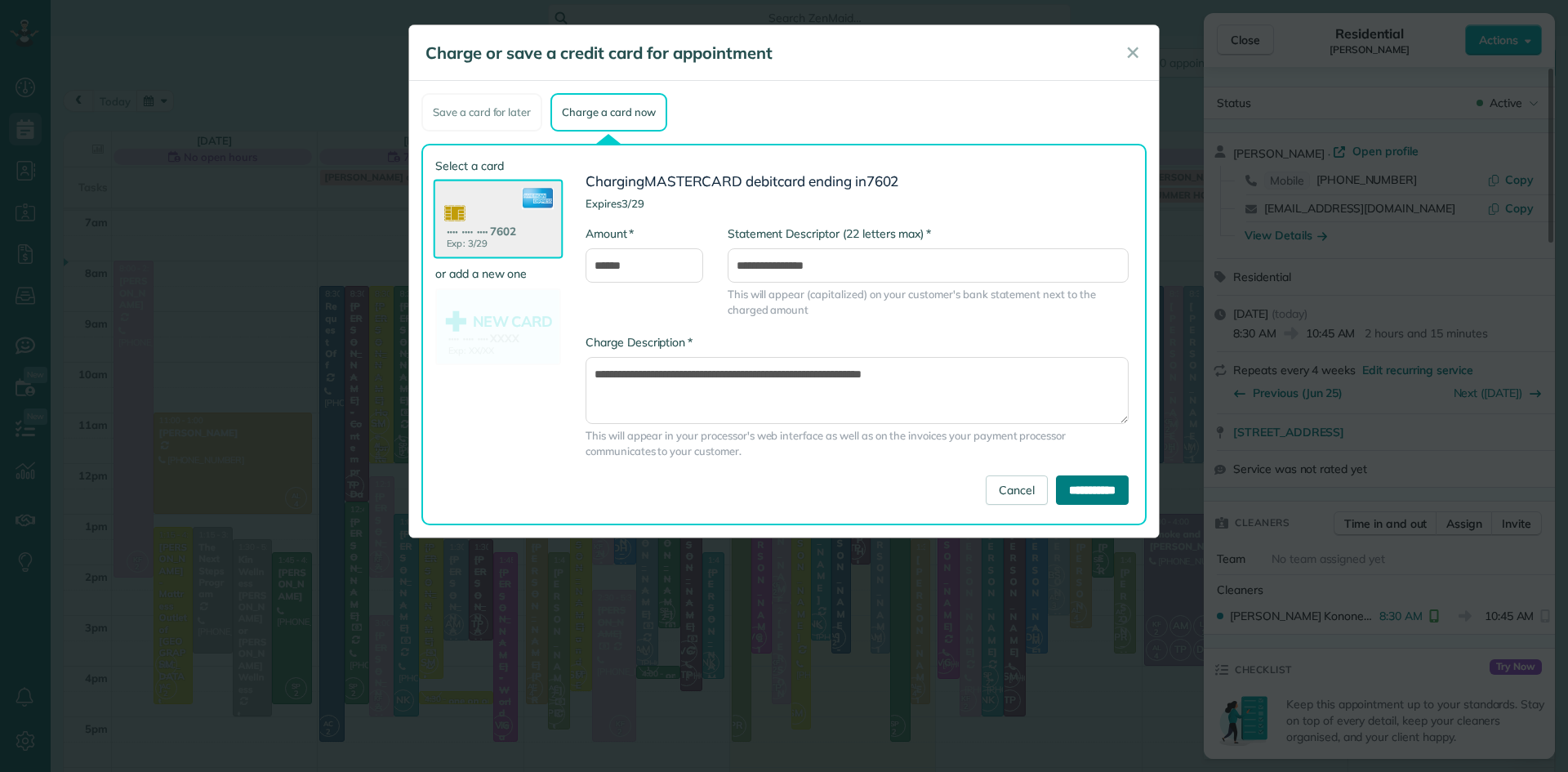 click on "**********" at bounding box center [1092, 490] 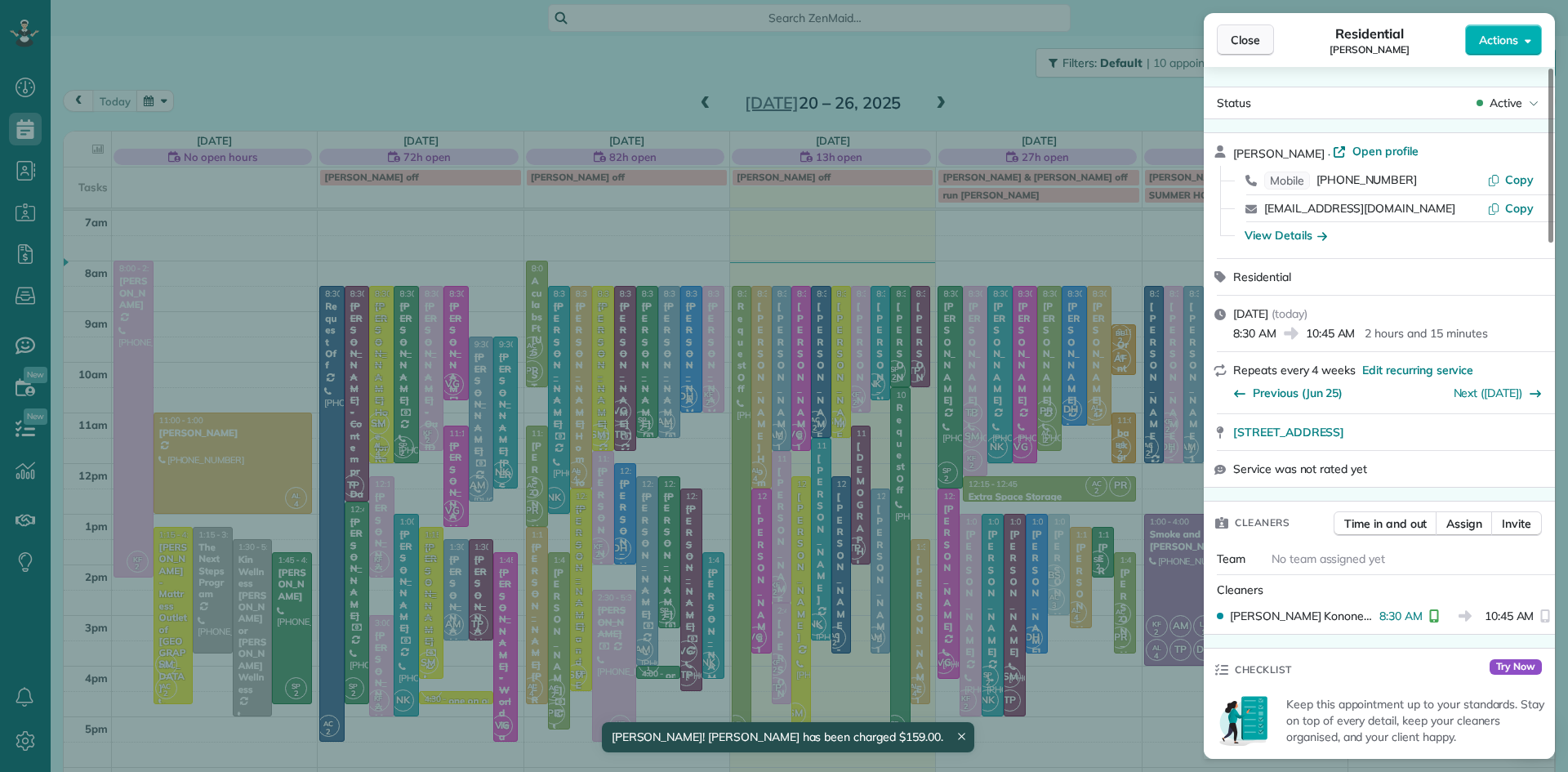 click on "Close" at bounding box center (1245, 40) 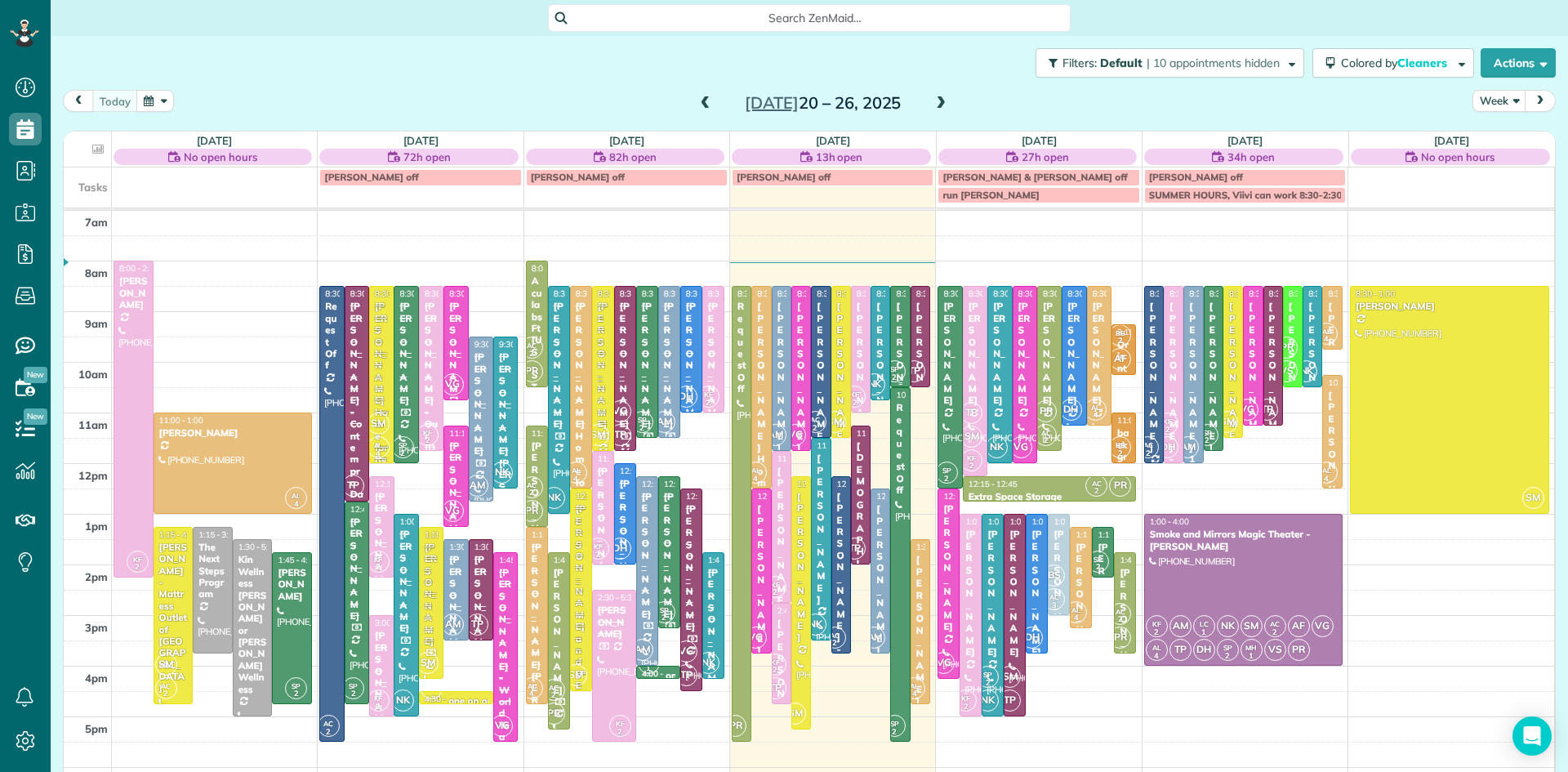click on "SP 2" at bounding box center (894, 371) 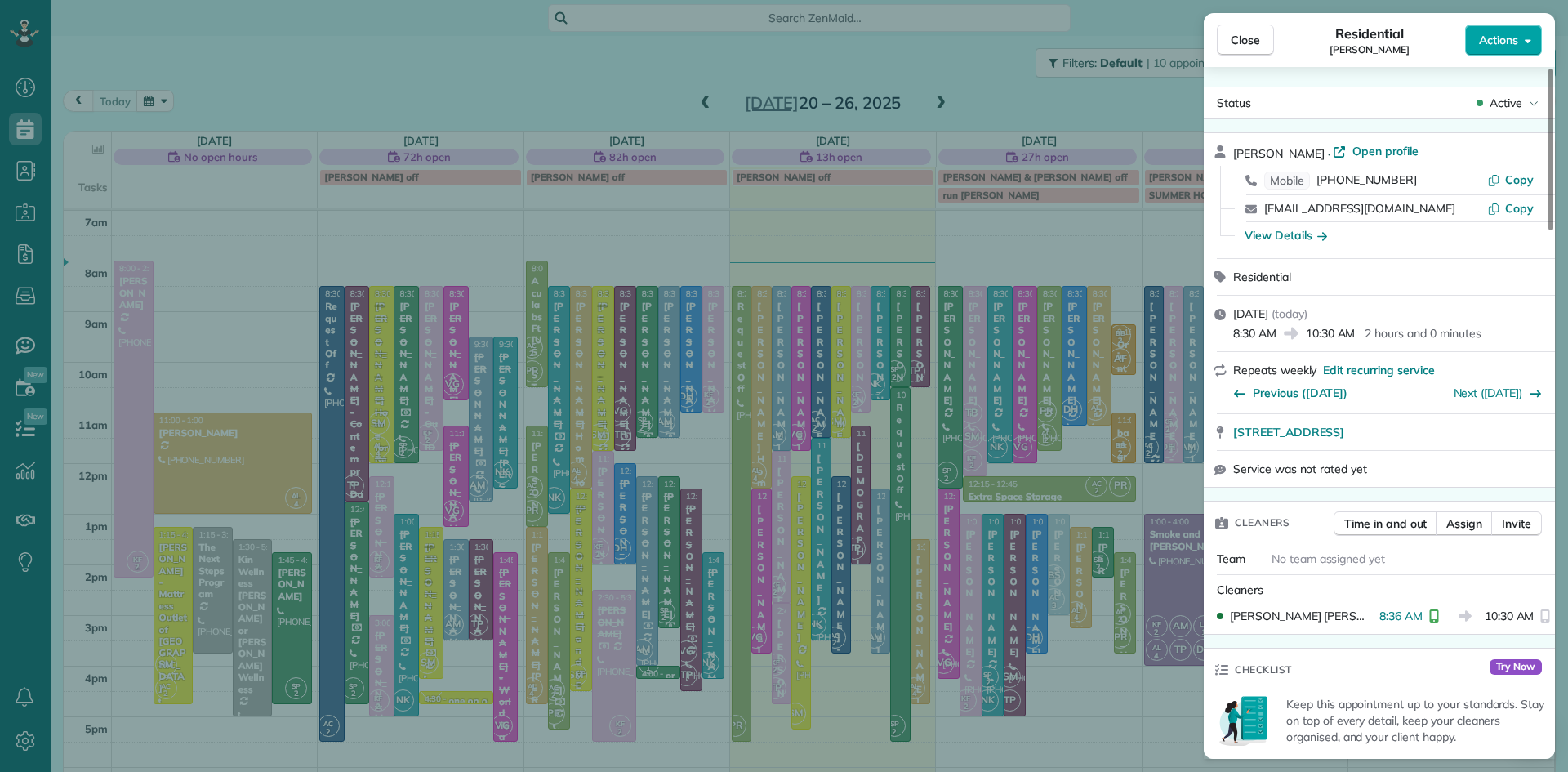 click on "Actions" at bounding box center [1499, 40] 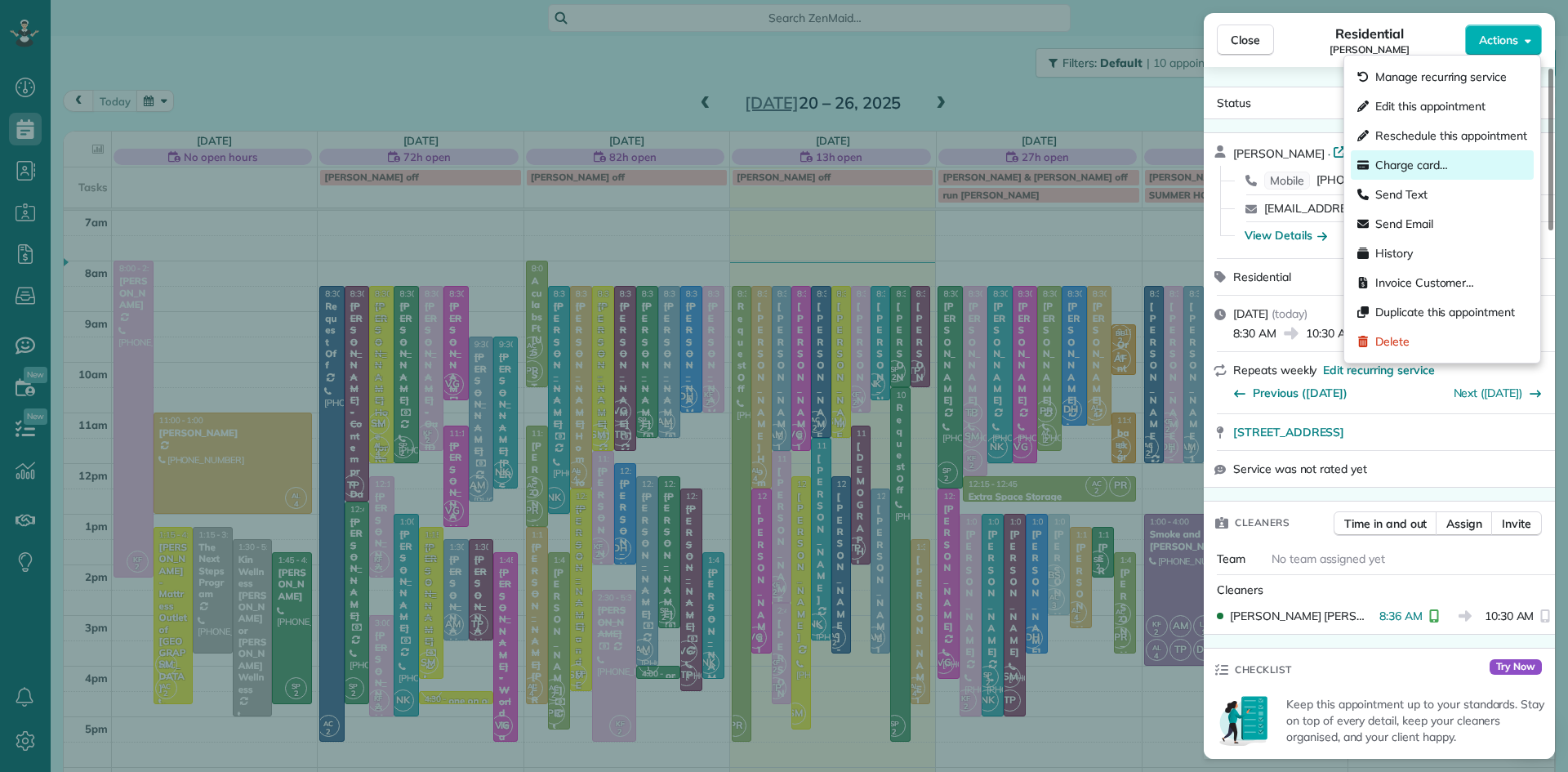 click on "Charge card…" at bounding box center (1411, 165) 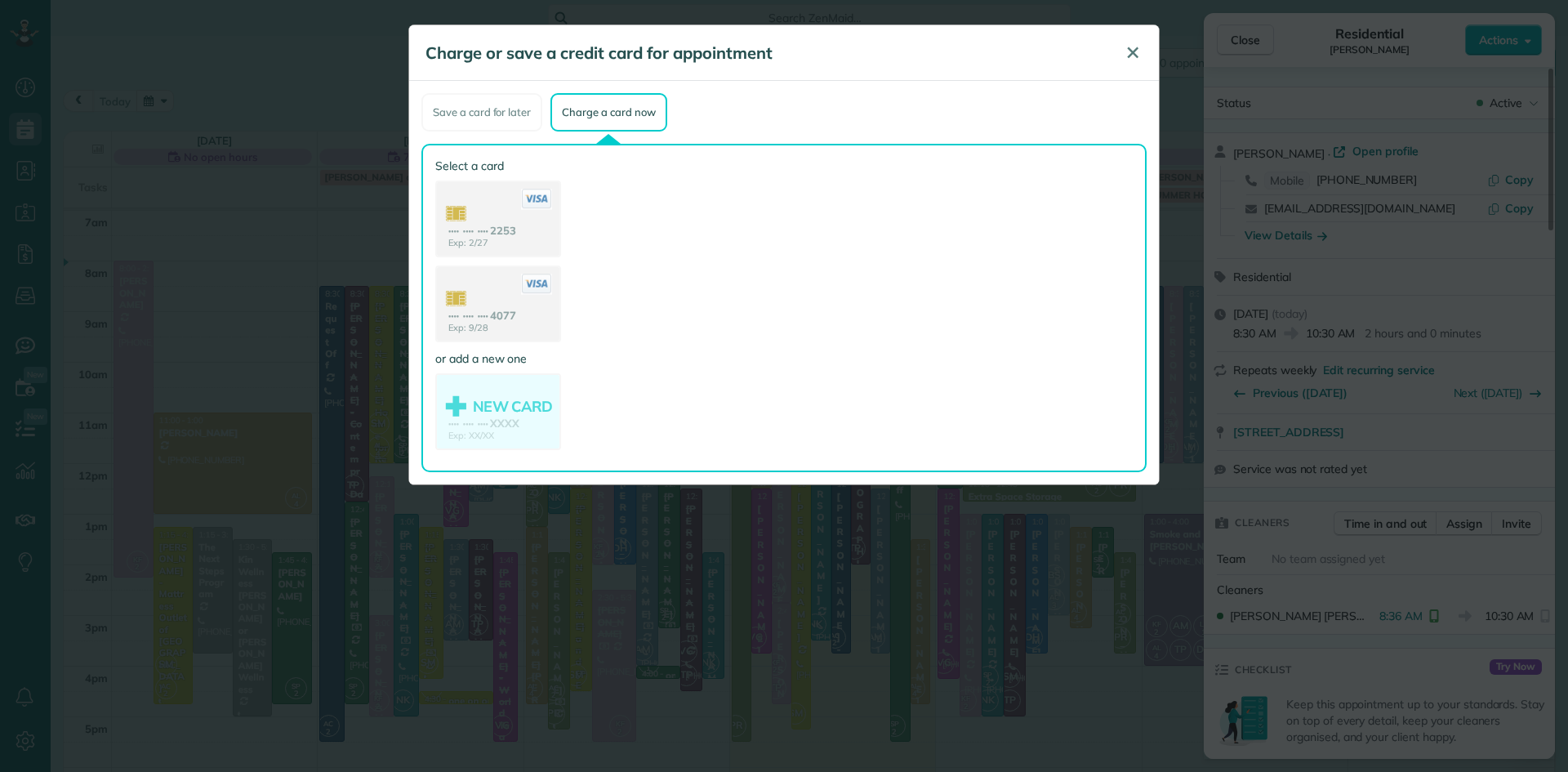 click on "✕" at bounding box center (1133, 52) 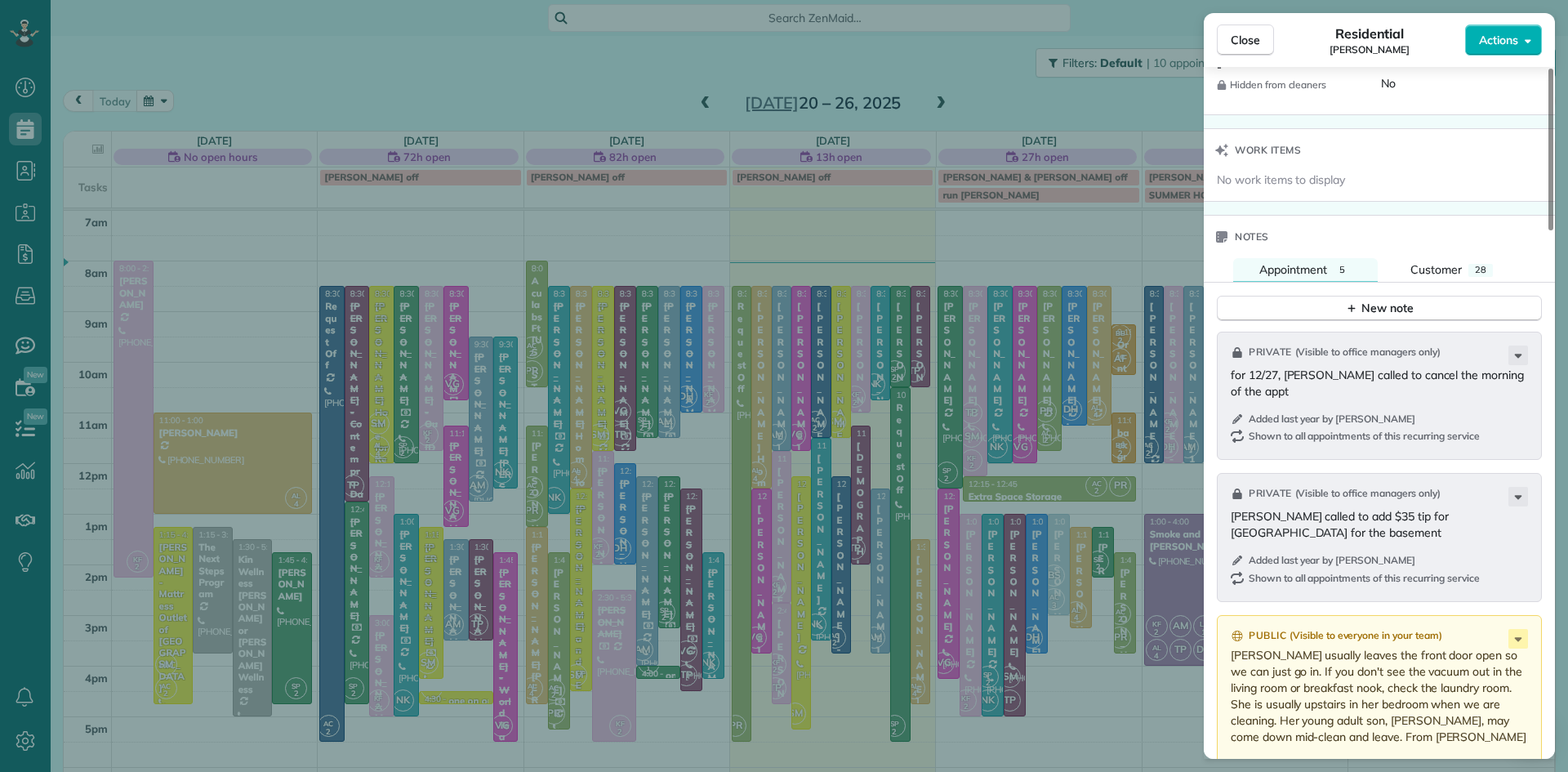 scroll, scrollTop: 1469, scrollLeft: 0, axis: vertical 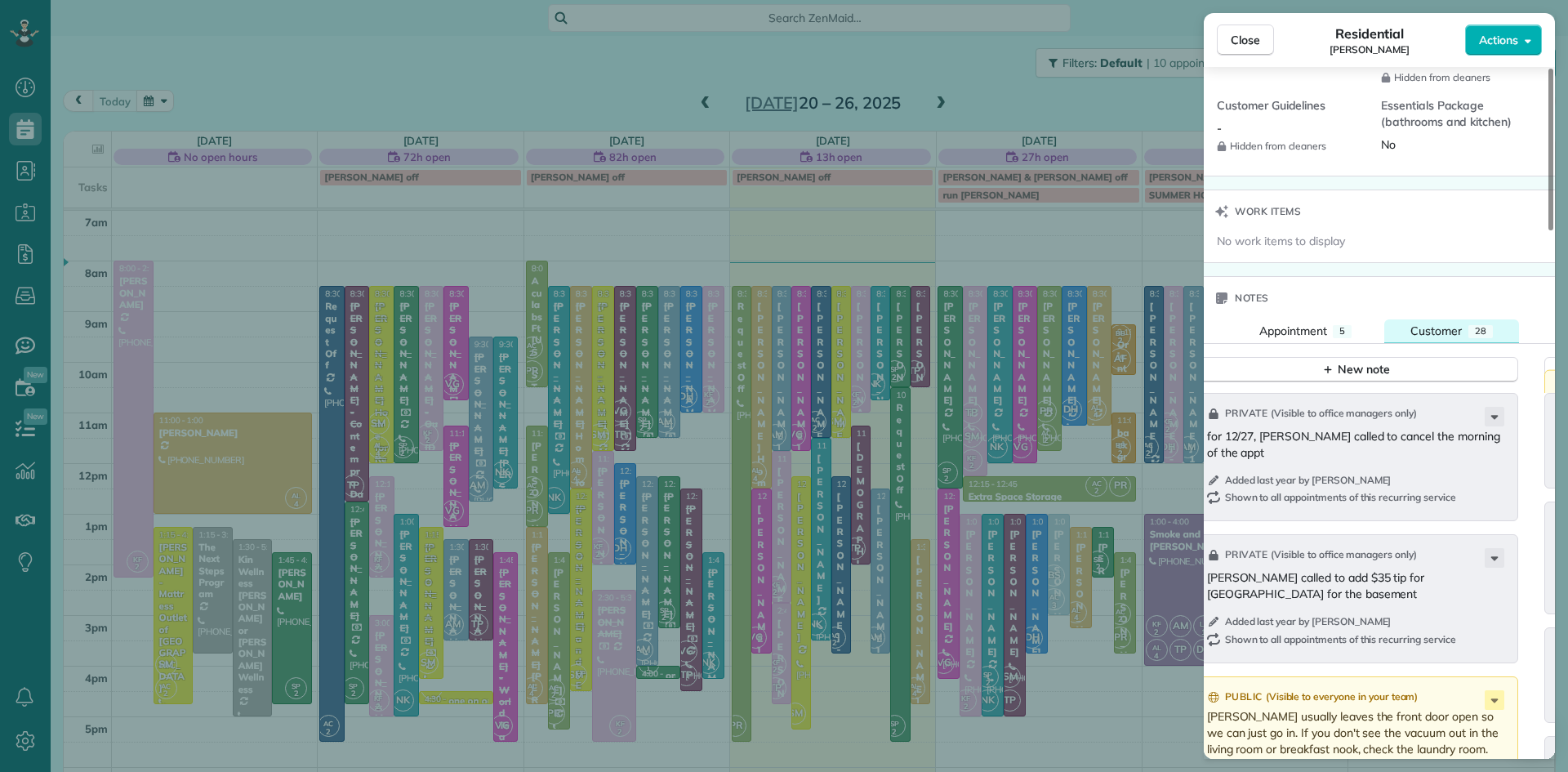 click on "Customer" at bounding box center (1436, 331) 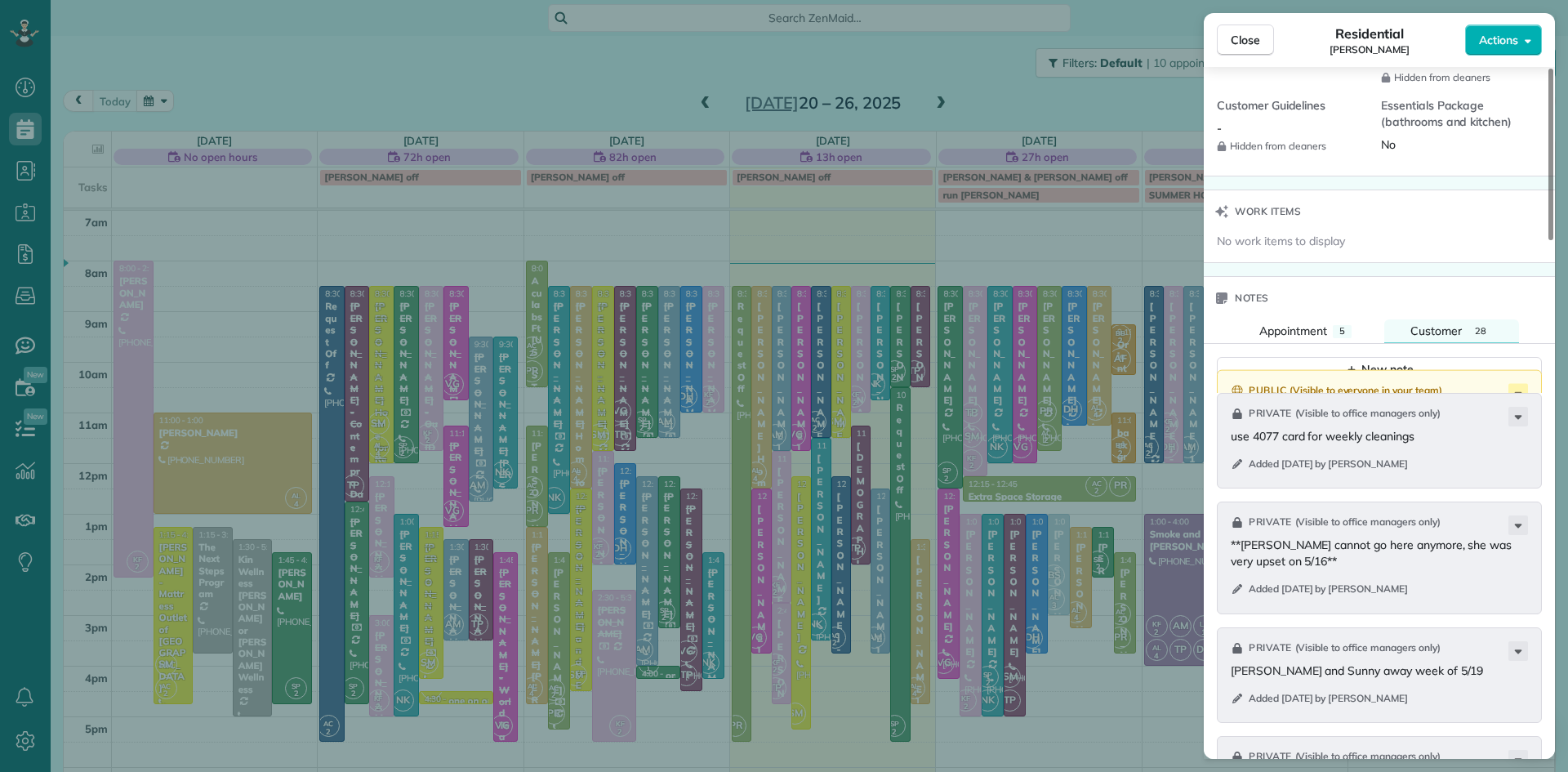 scroll, scrollTop: 1783, scrollLeft: 0, axis: vertical 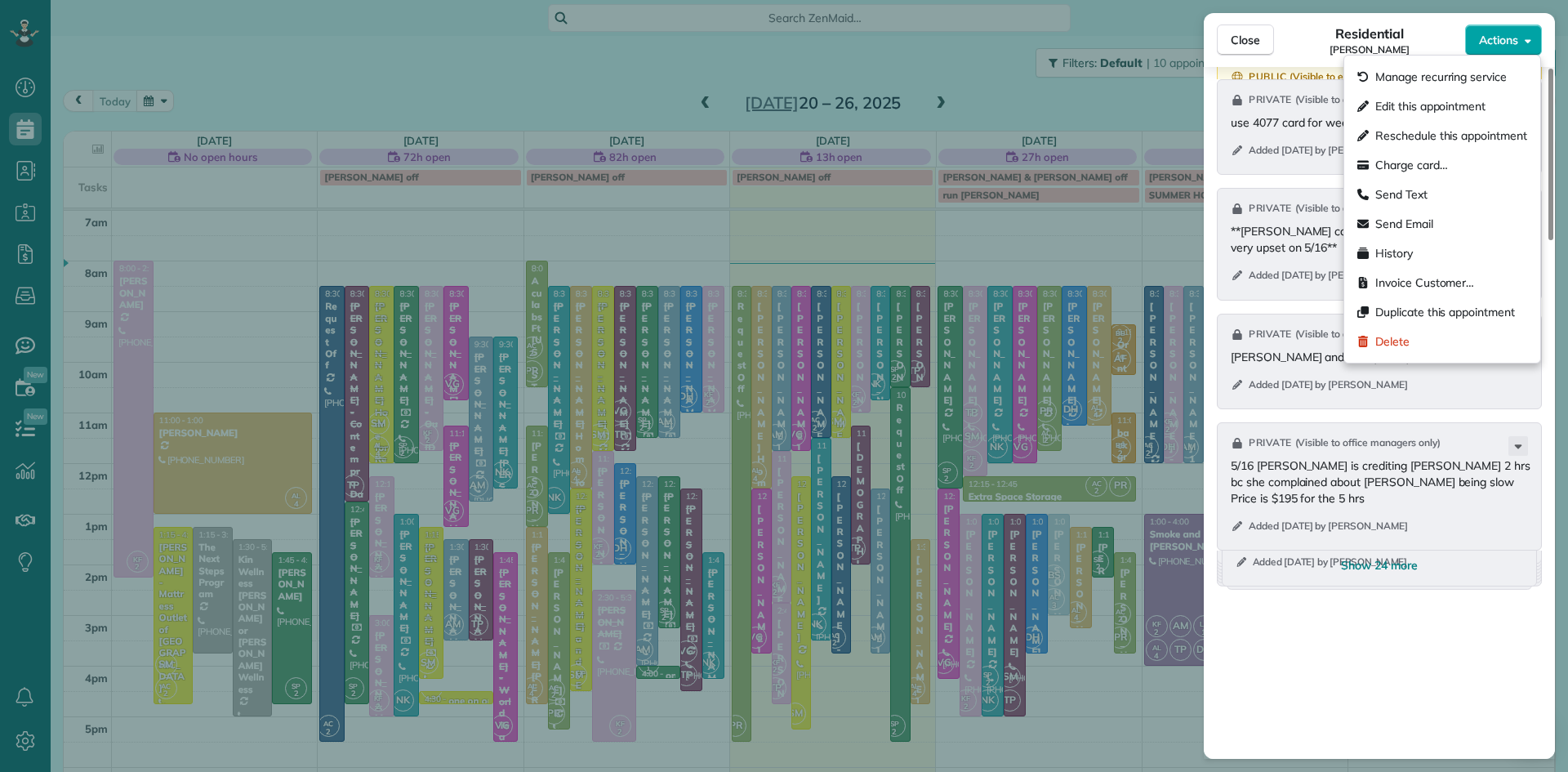click on "Actions" at bounding box center [1503, 40] 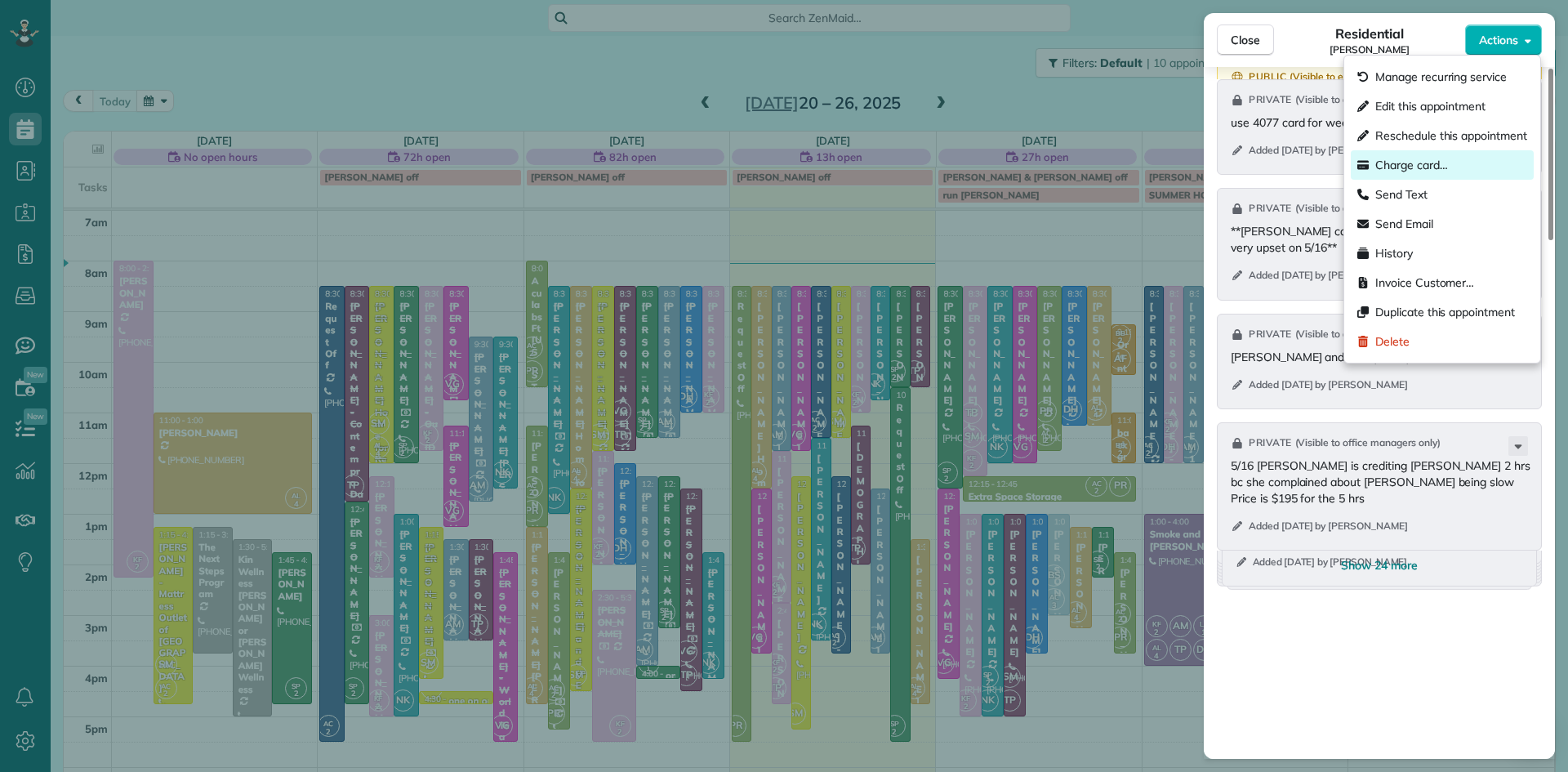 click on "Charge card…" at bounding box center [1411, 165] 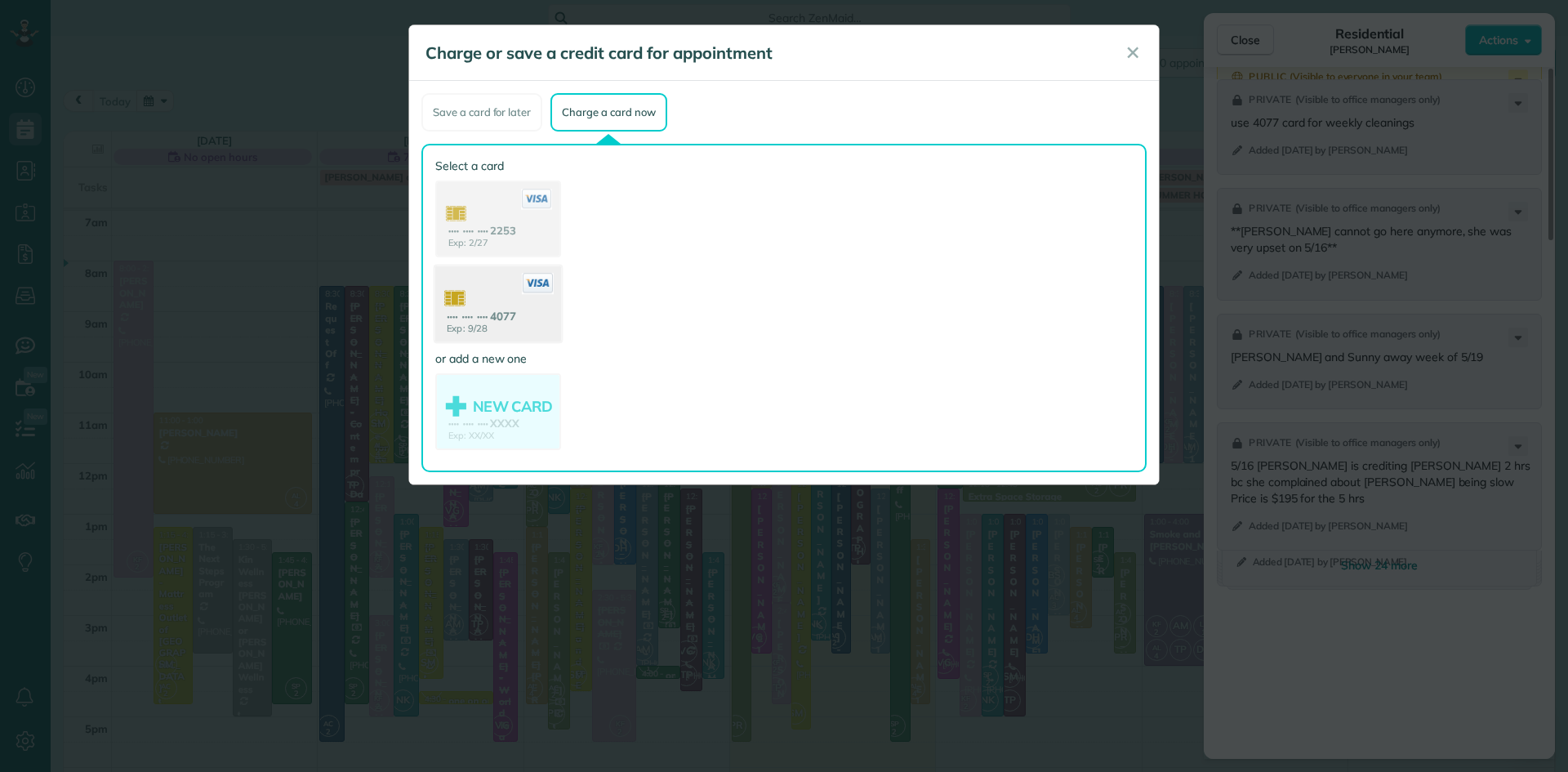 click 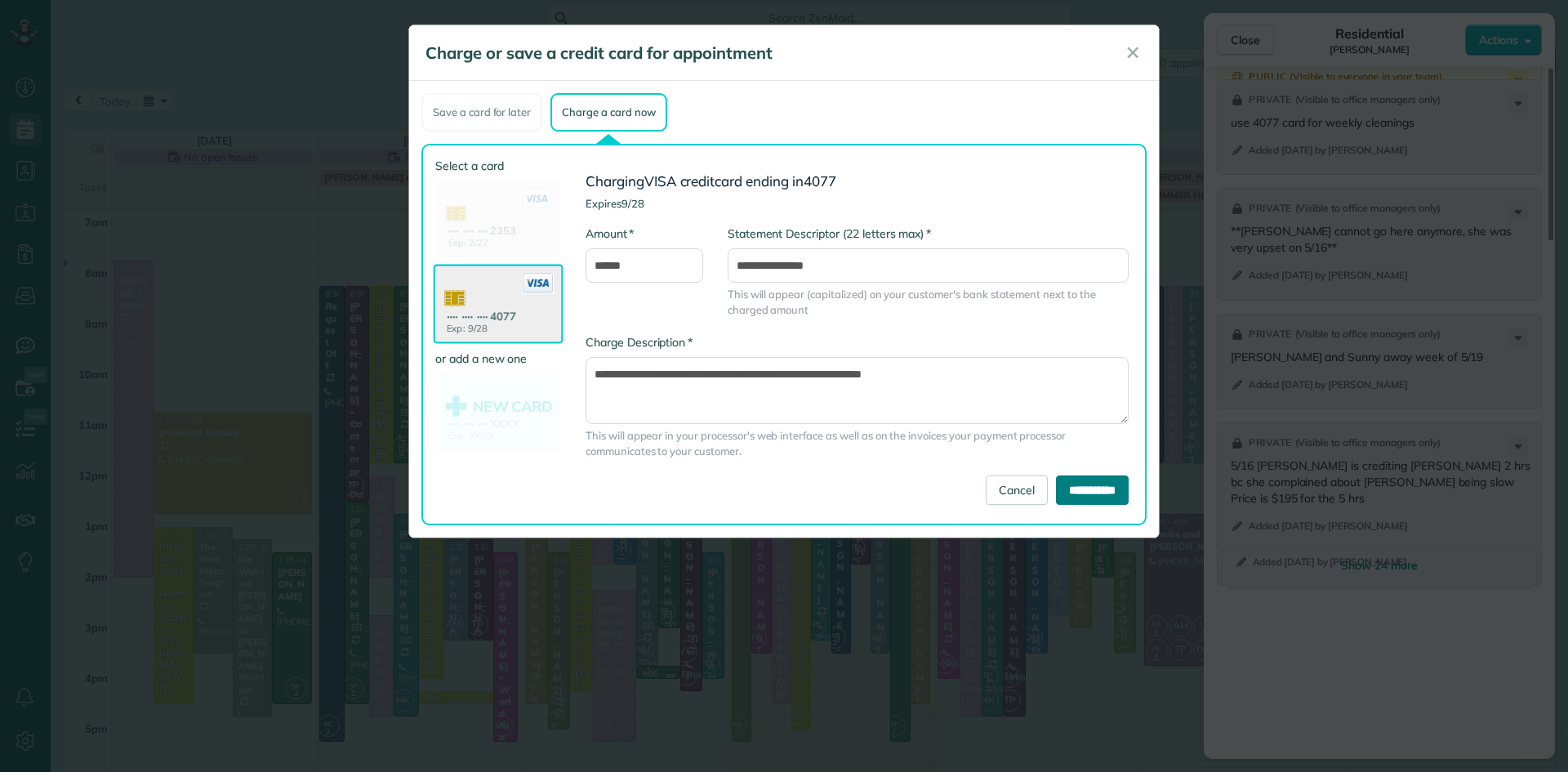 click on "**********" at bounding box center (1092, 490) 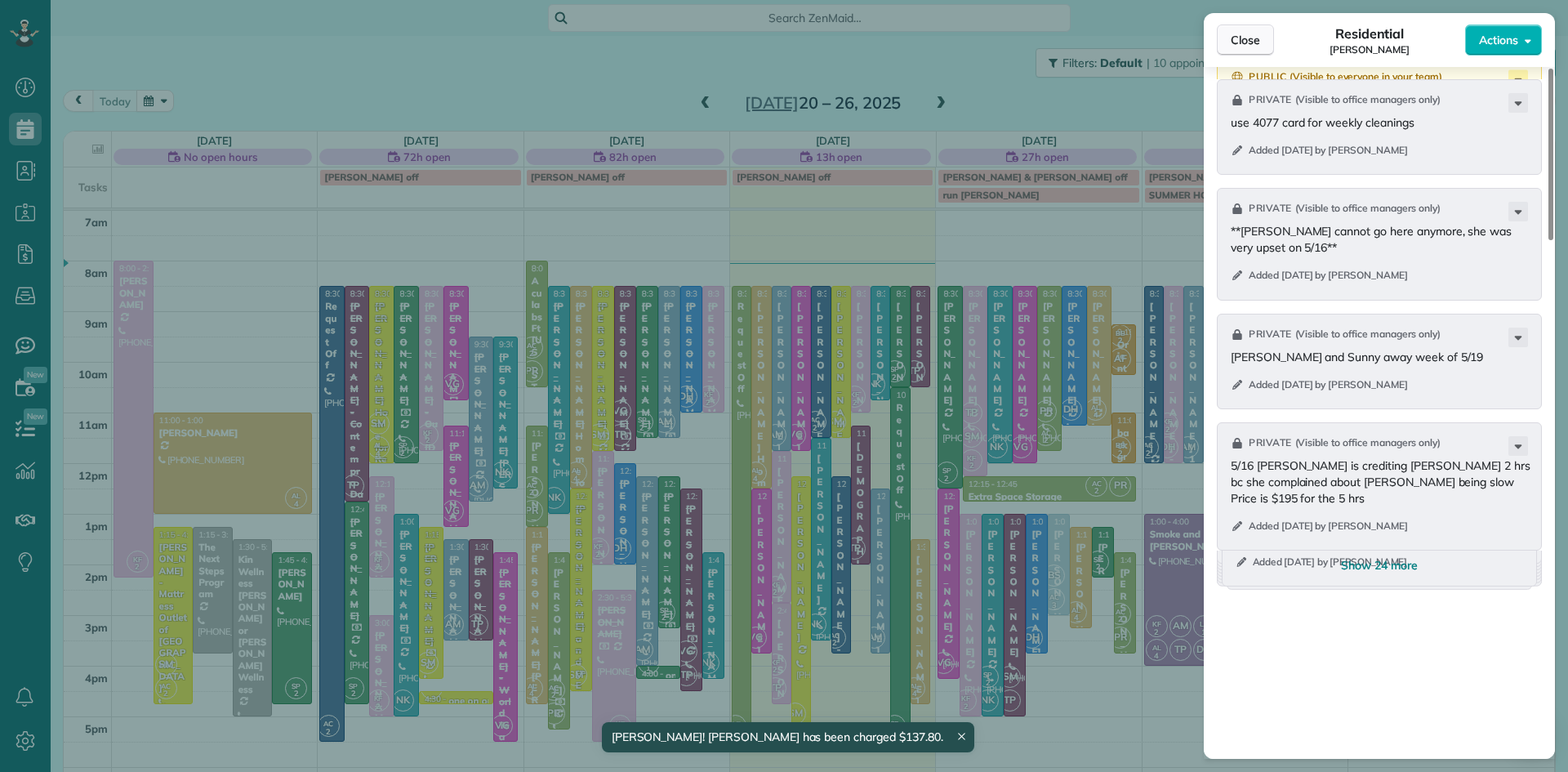 click on "Close" at bounding box center [1245, 40] 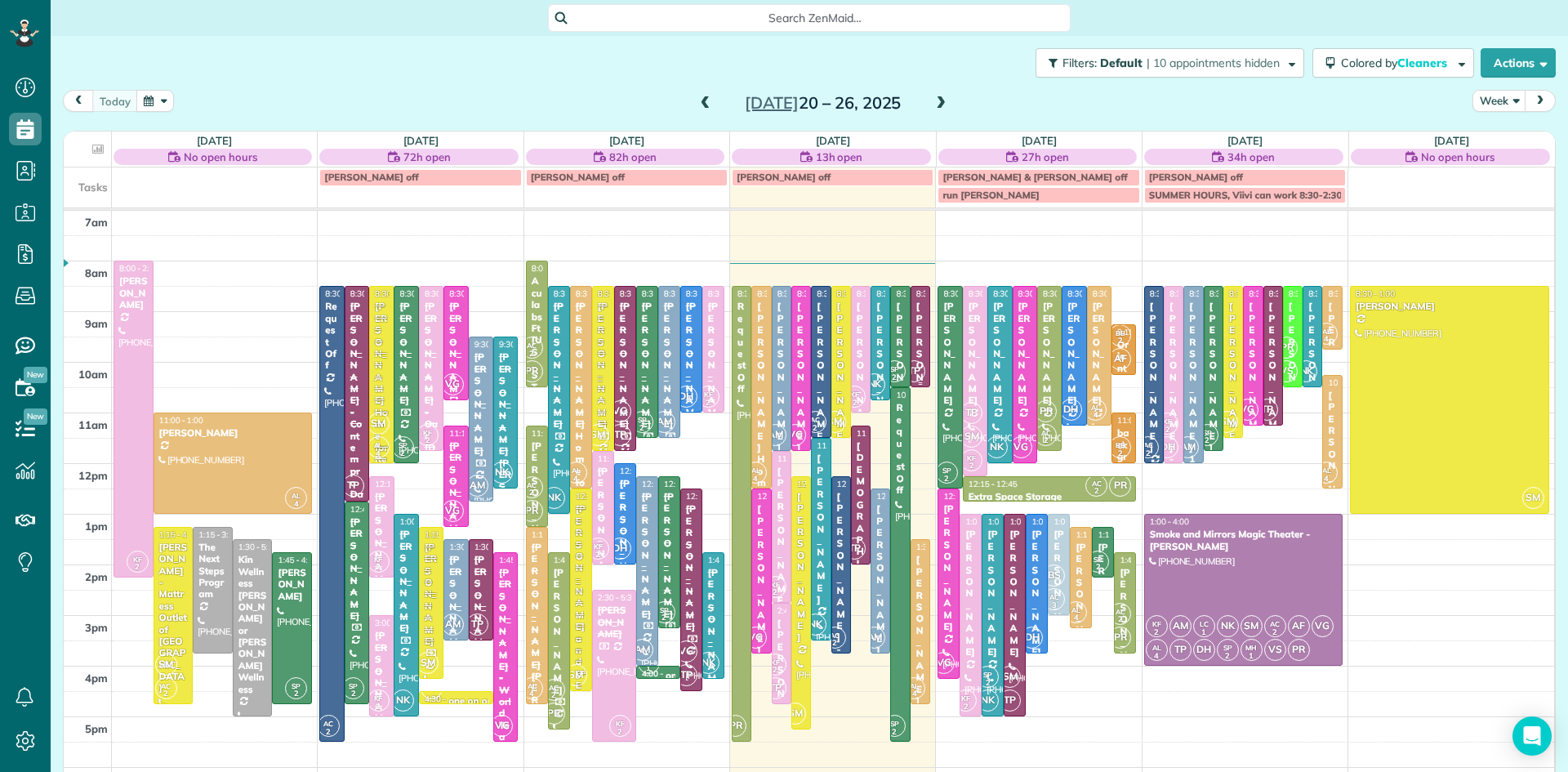 click on "[PERSON_NAME]" at bounding box center (920, 377) 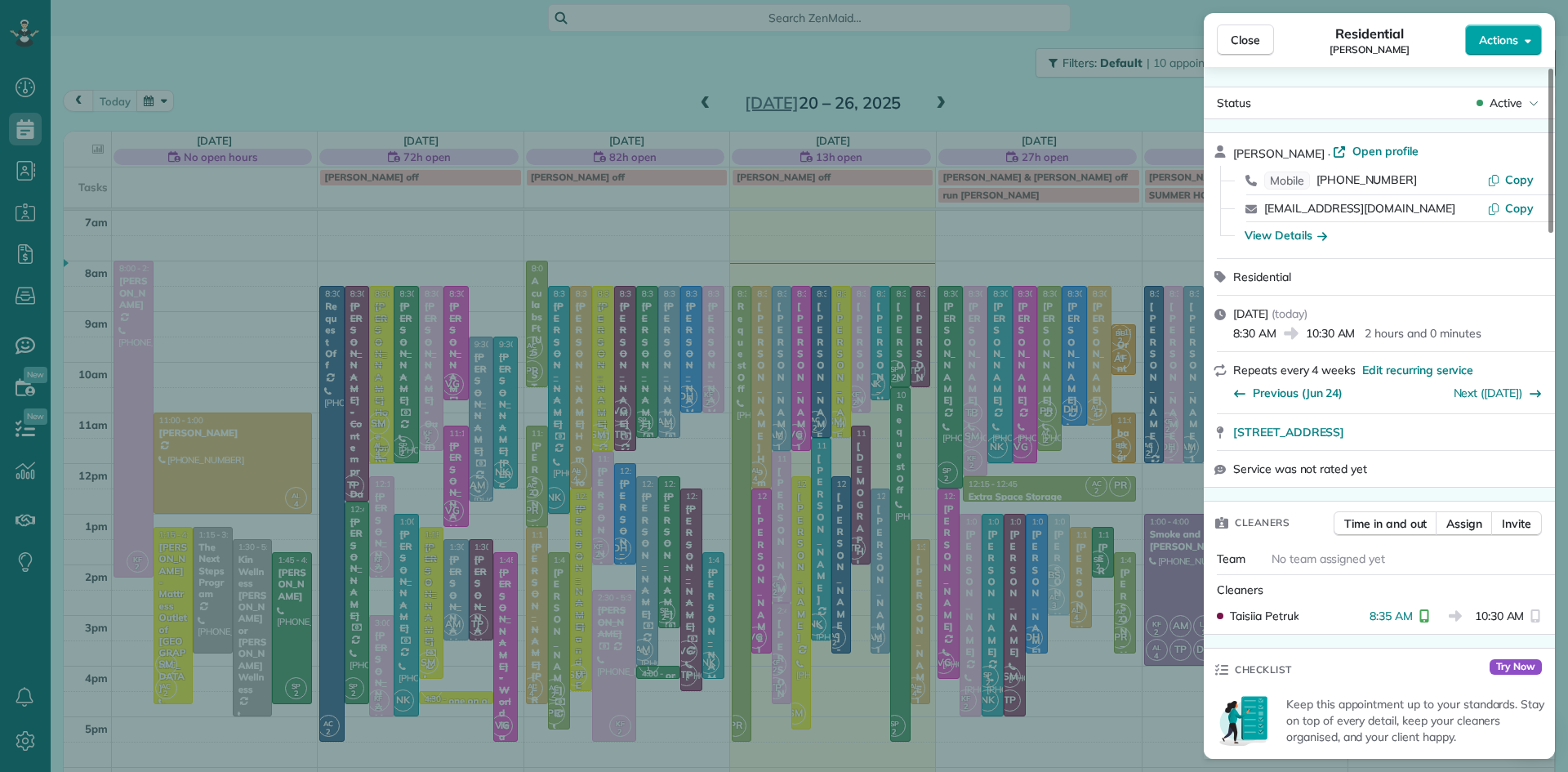 click on "Actions" at bounding box center (1499, 40) 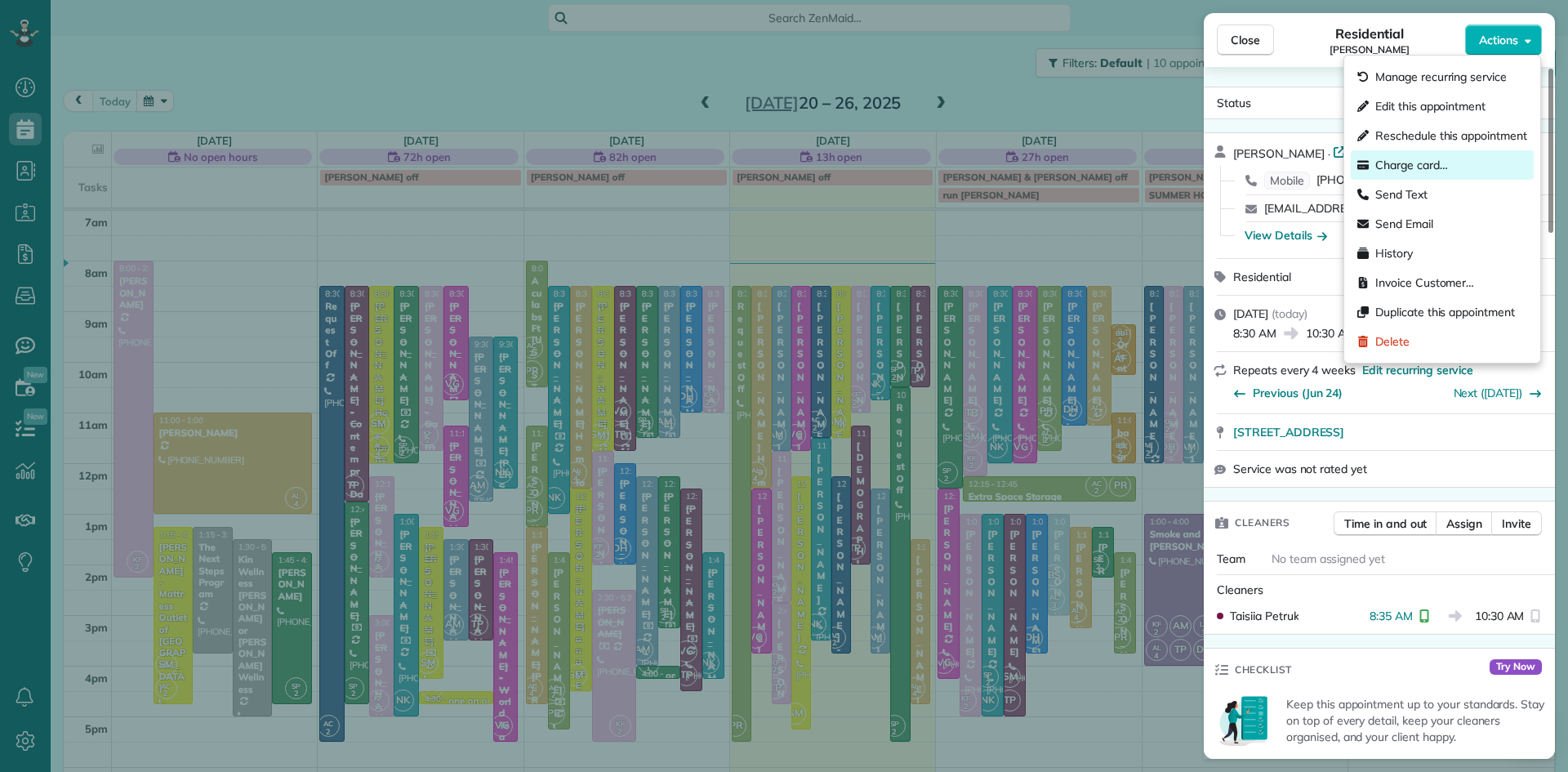 click on "Charge card…" at bounding box center (1411, 165) 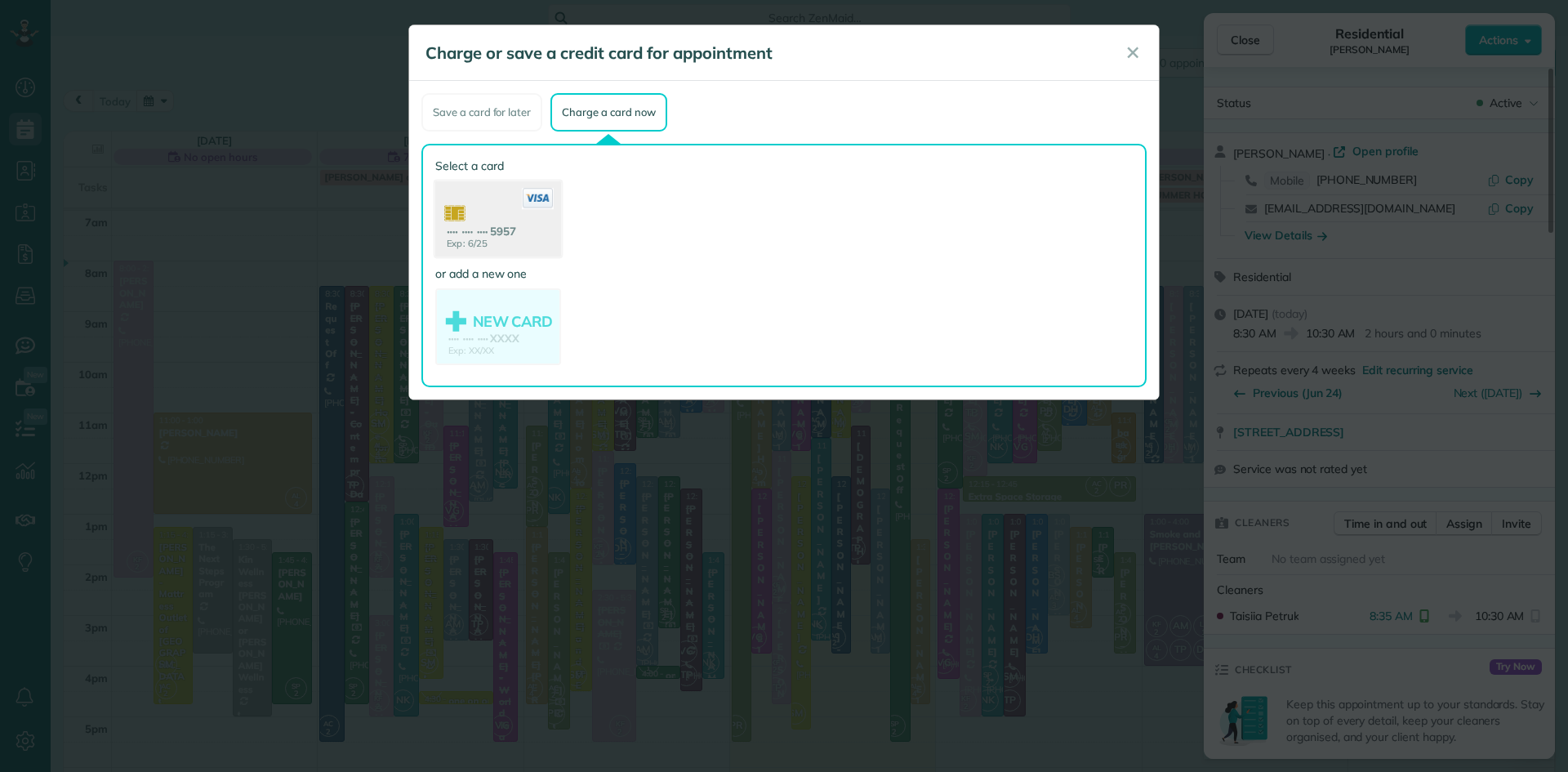 click 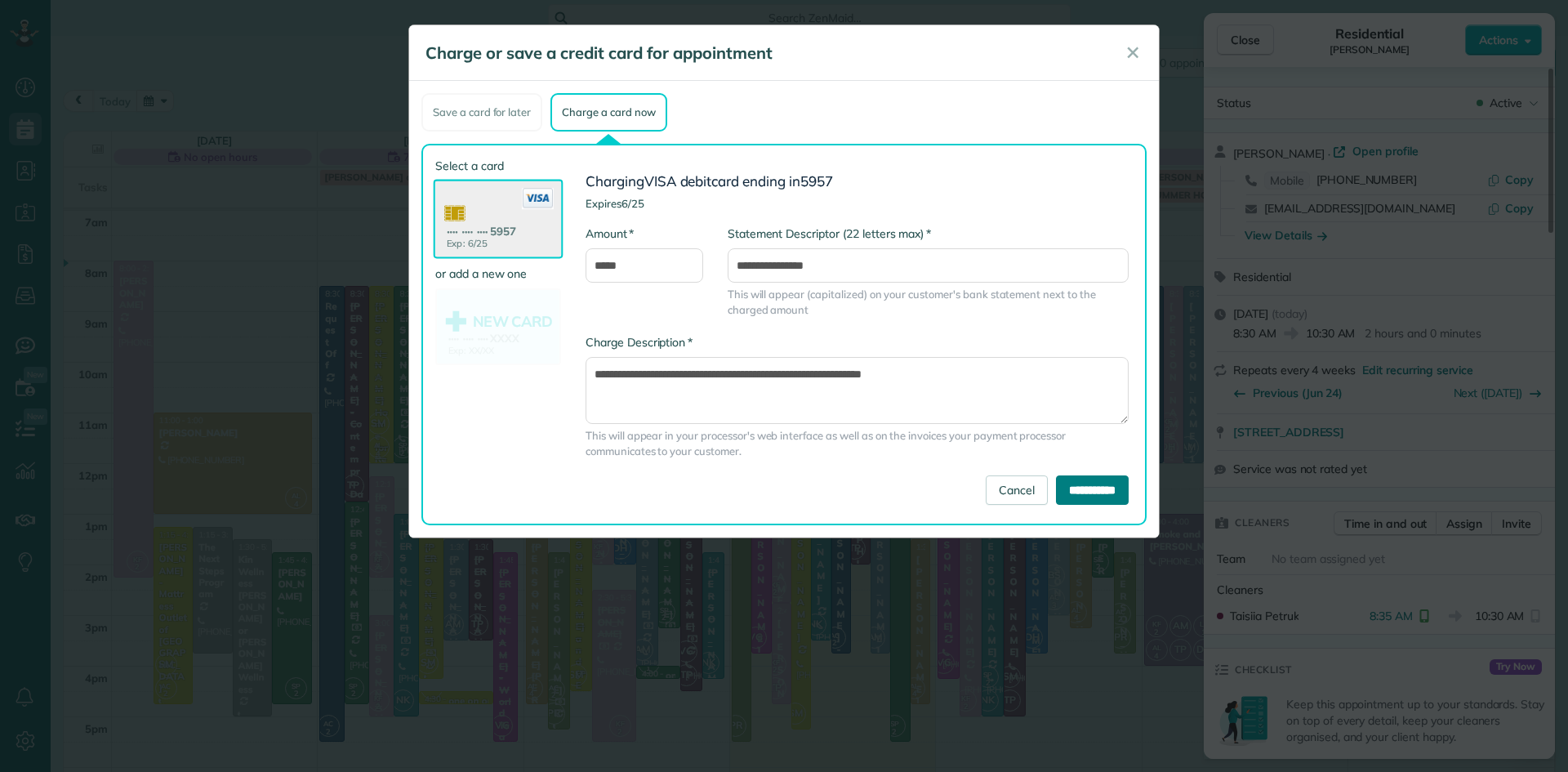 click on "**********" at bounding box center [1092, 490] 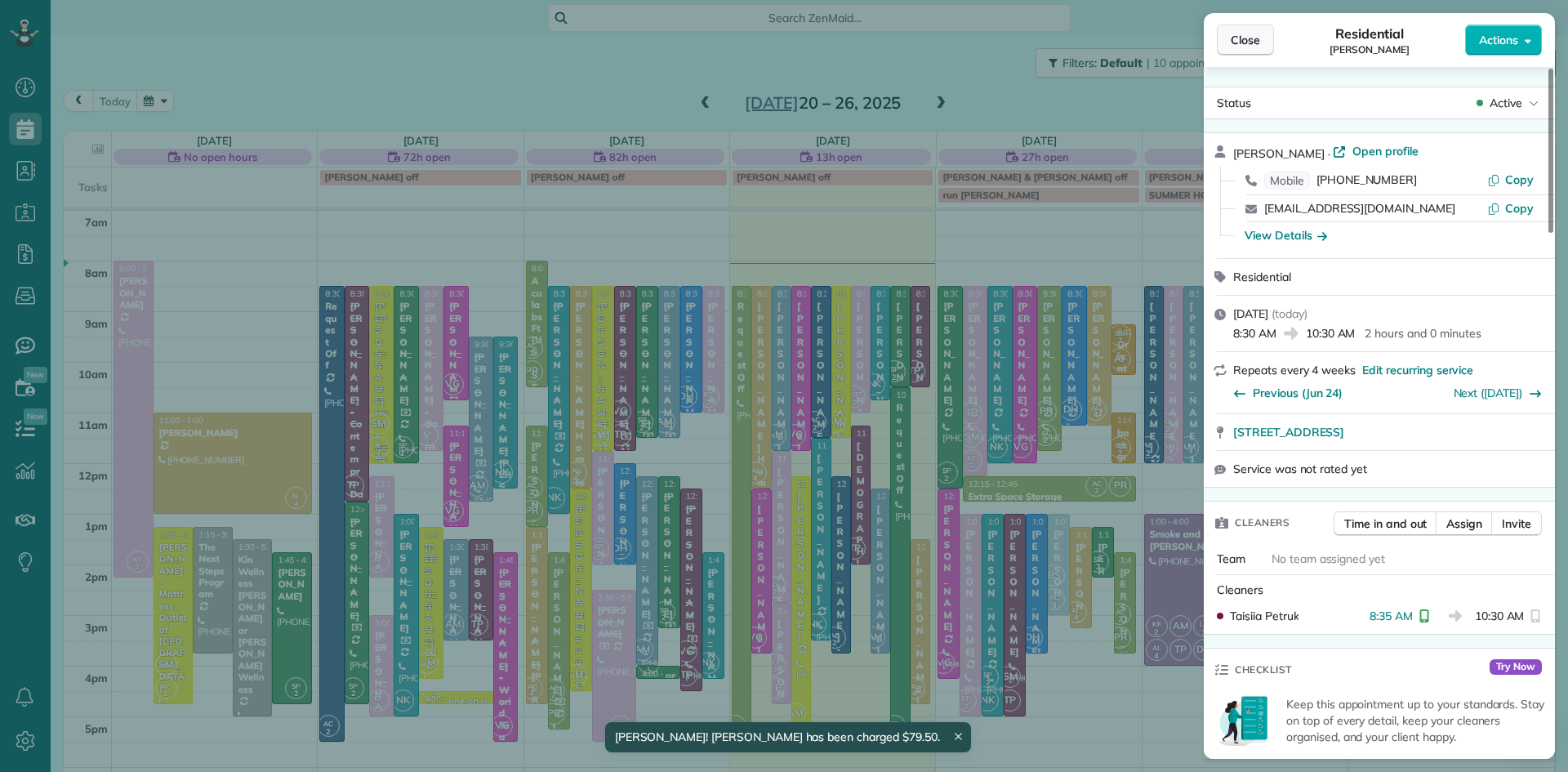 click on "Close" at bounding box center [1245, 40] 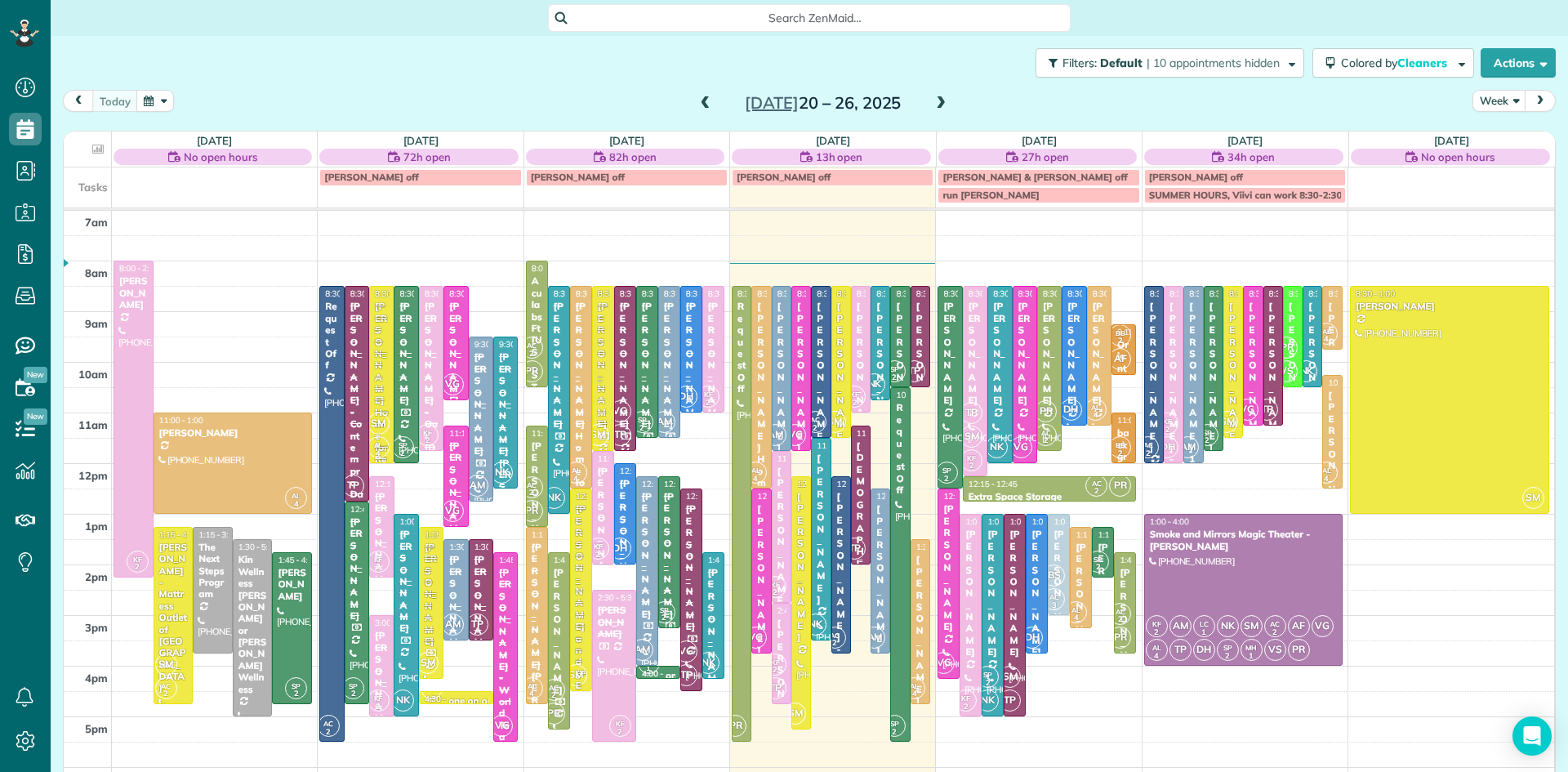 click on "[DEMOGRAPHIC_DATA][PERSON_NAME]" at bounding box center [861, 623] 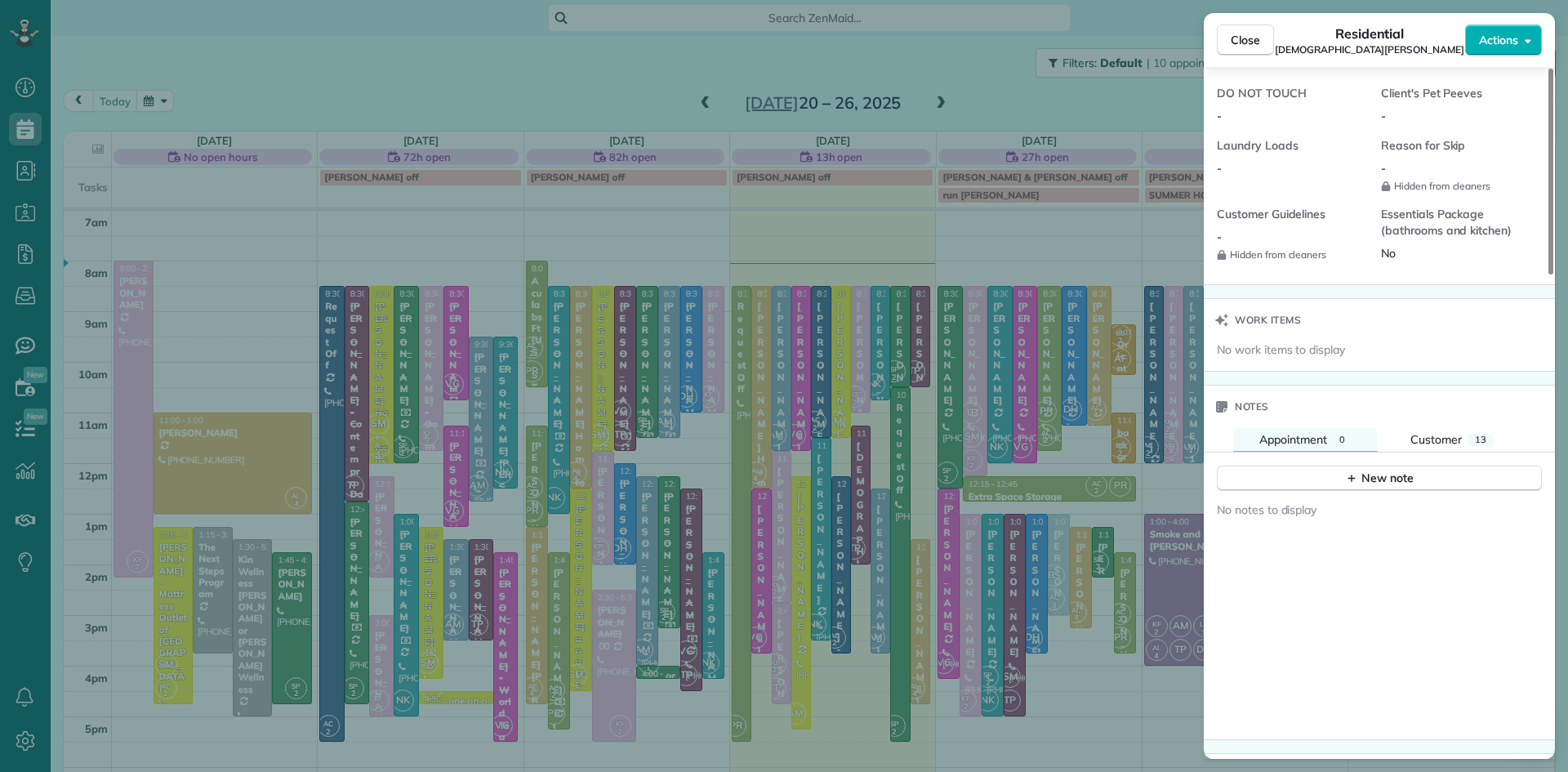 scroll, scrollTop: 1488, scrollLeft: 0, axis: vertical 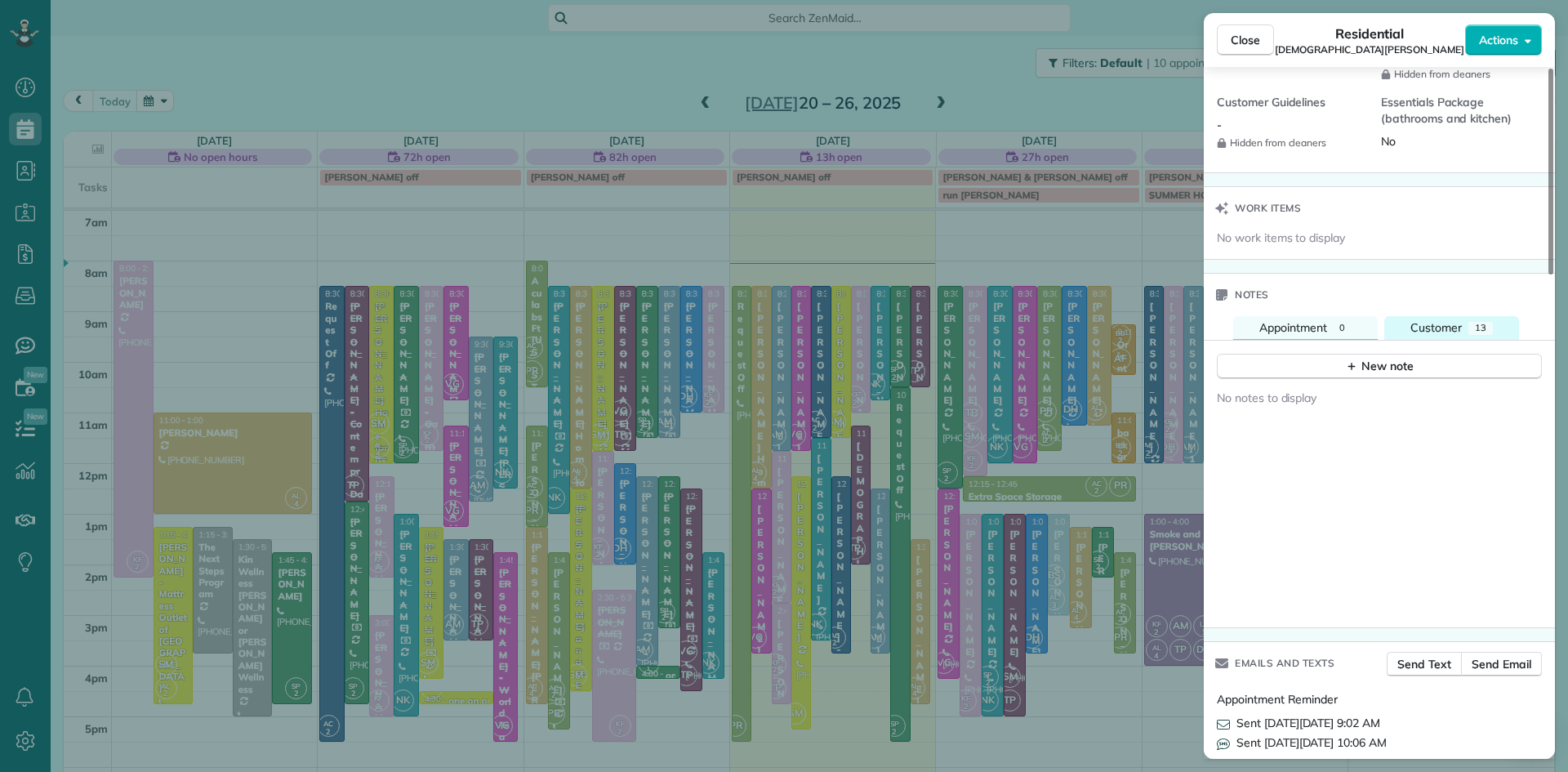 click on "Customer 13" at bounding box center [1451, 328] 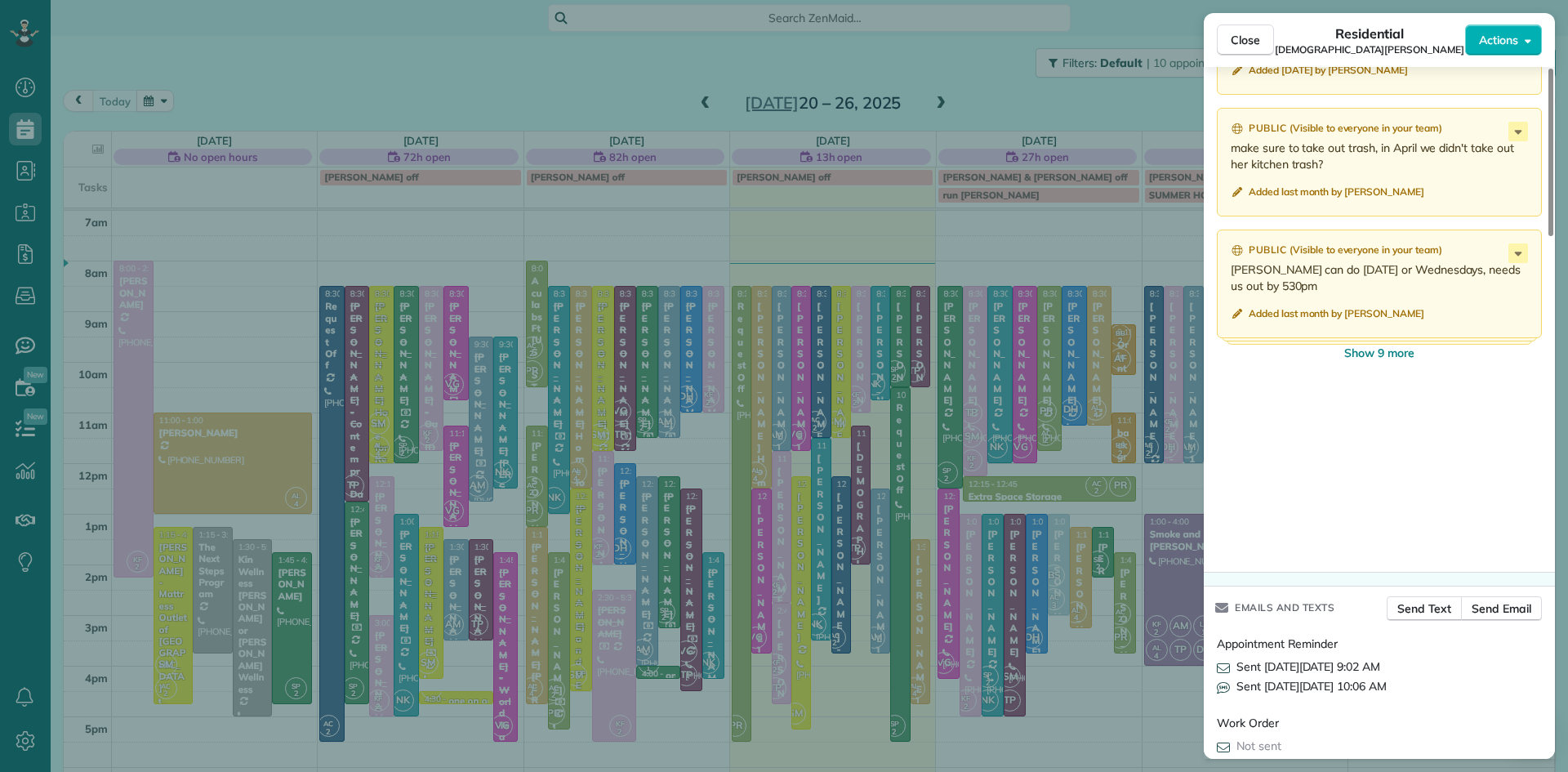 scroll, scrollTop: 2159, scrollLeft: 0, axis: vertical 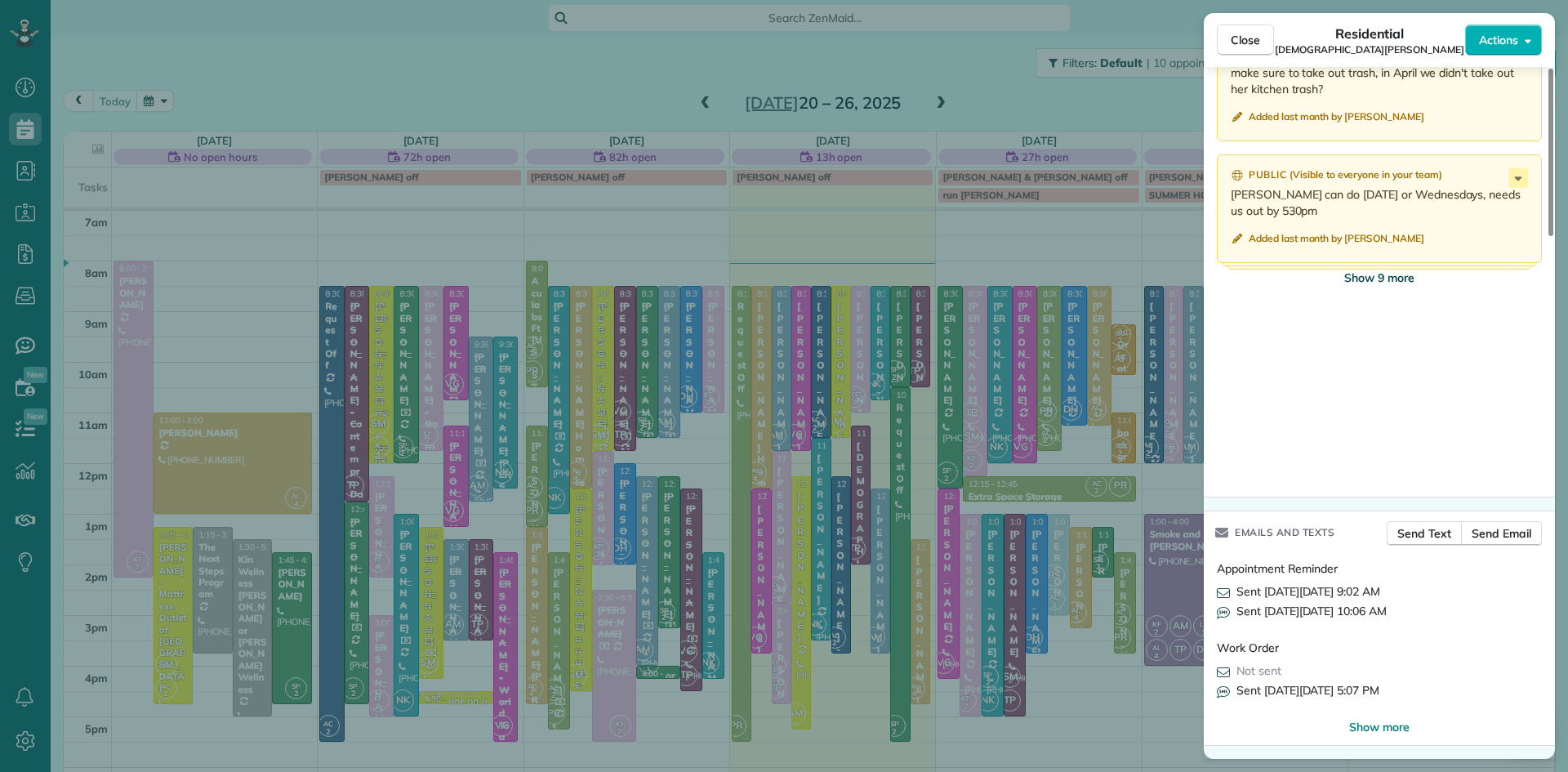 click on "Show 9 more" at bounding box center (1379, 278) 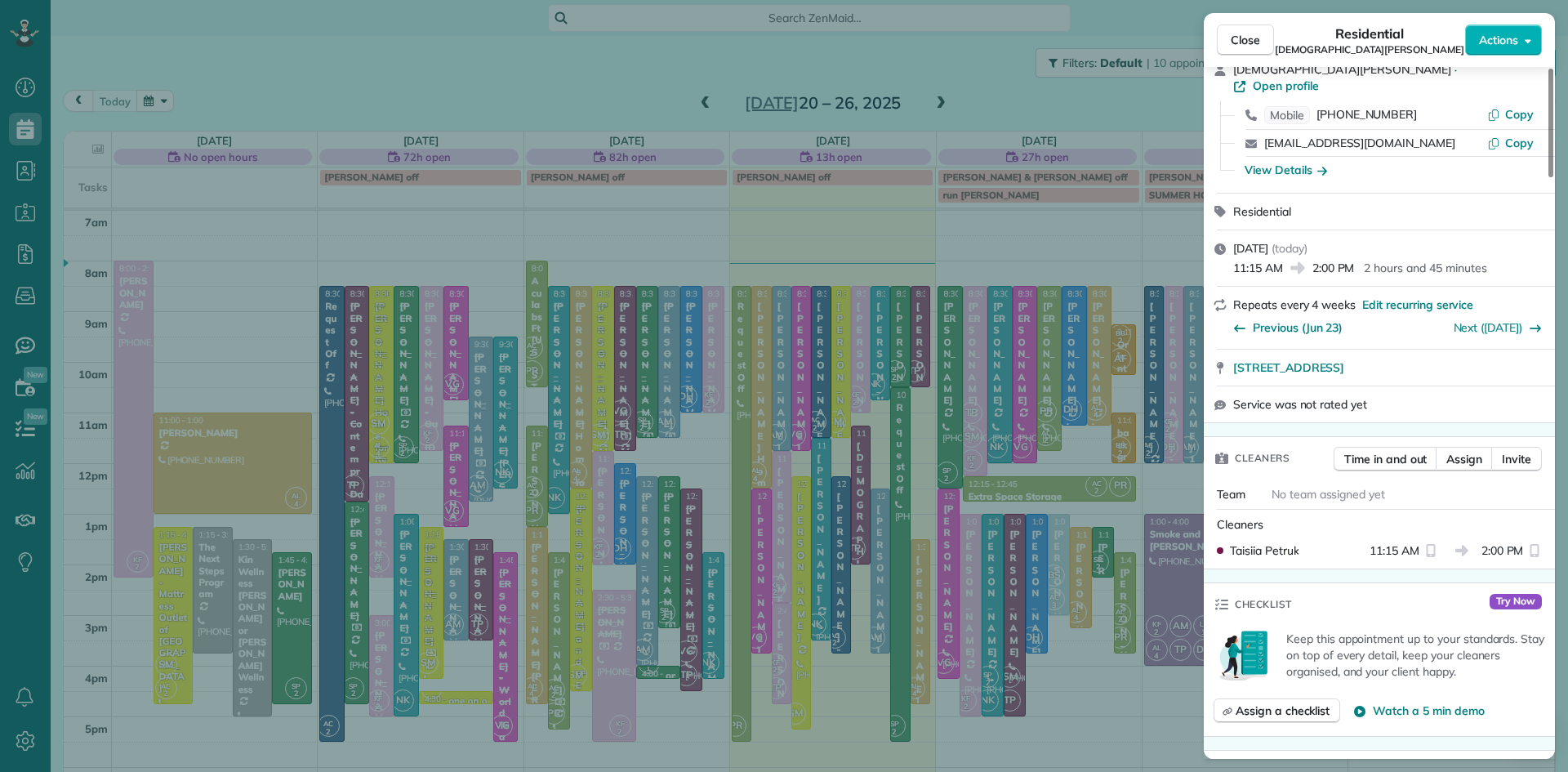 scroll, scrollTop: 0, scrollLeft: 0, axis: both 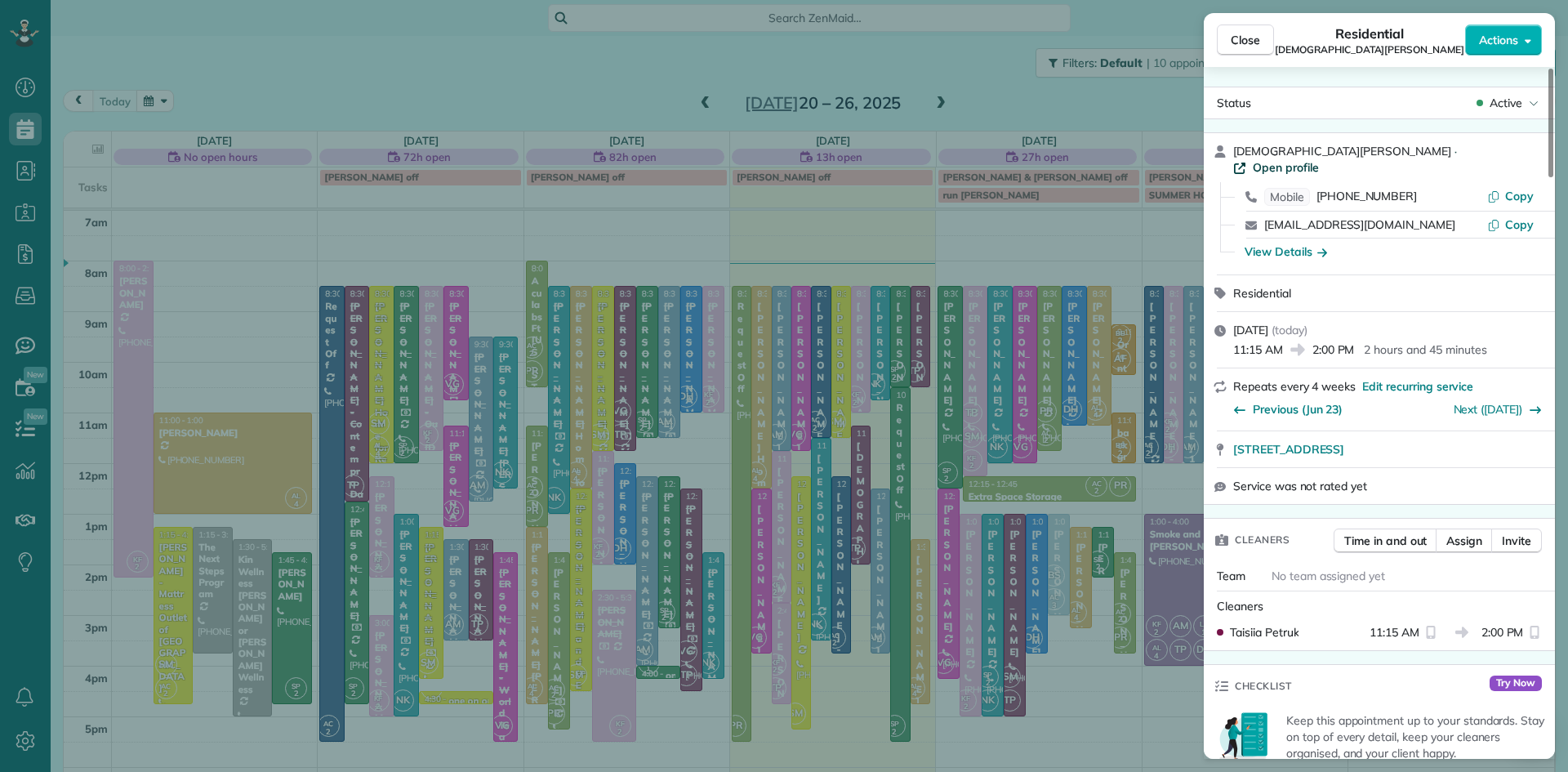 click on "Open profile" at bounding box center [1285, 167] 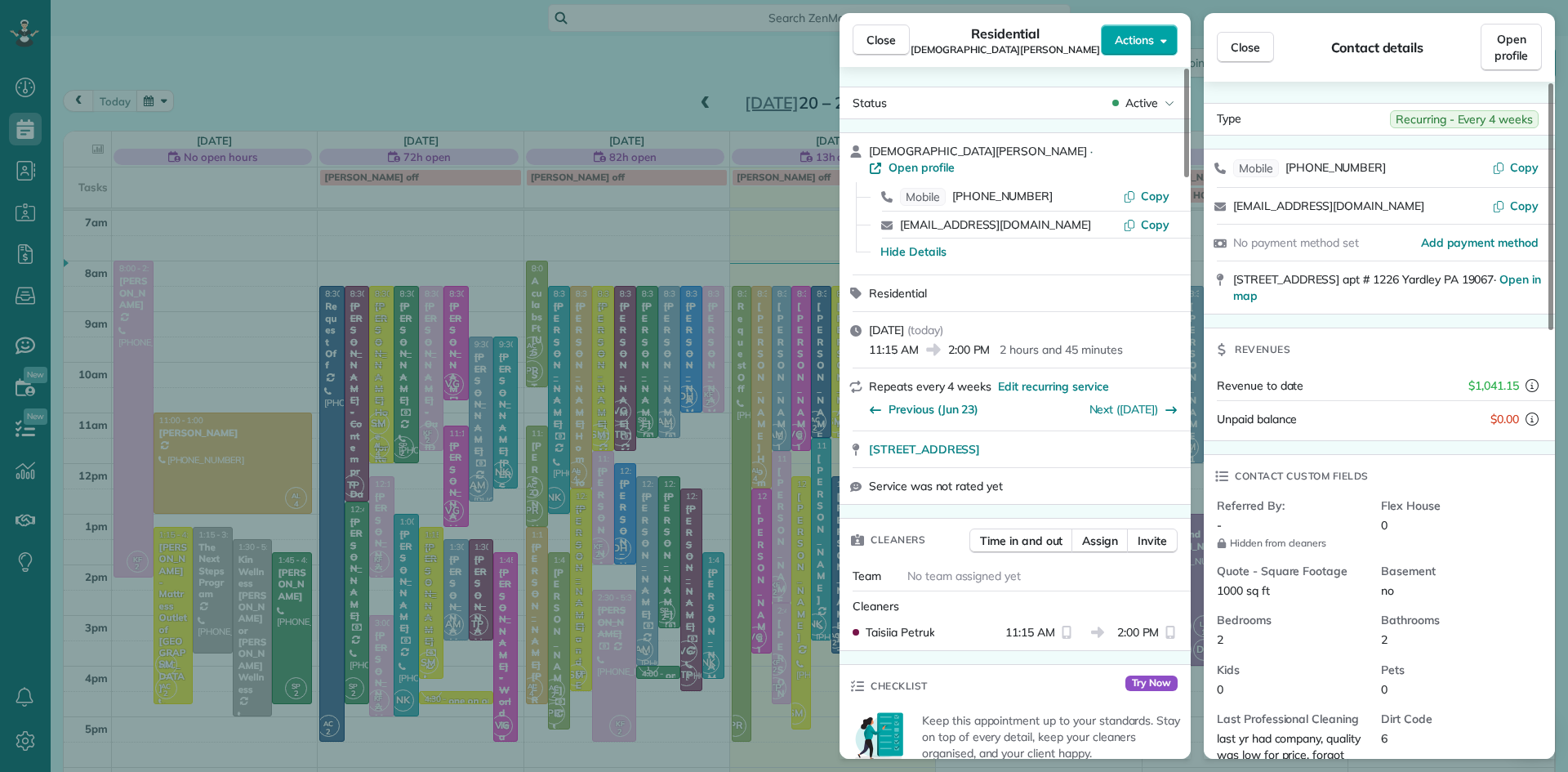 click on "Actions" at bounding box center (1134, 40) 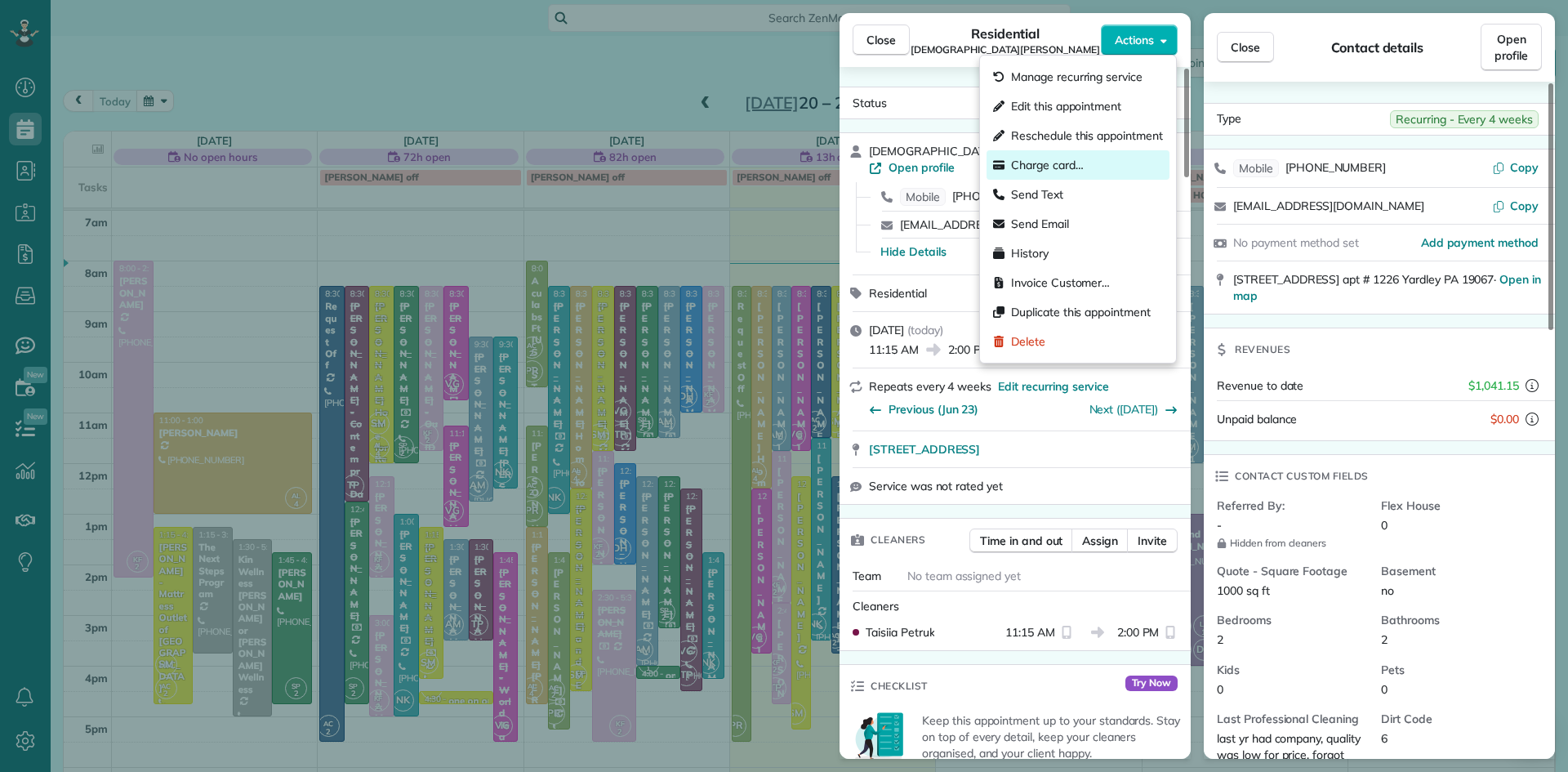 click on "Charge card…" at bounding box center [1047, 165] 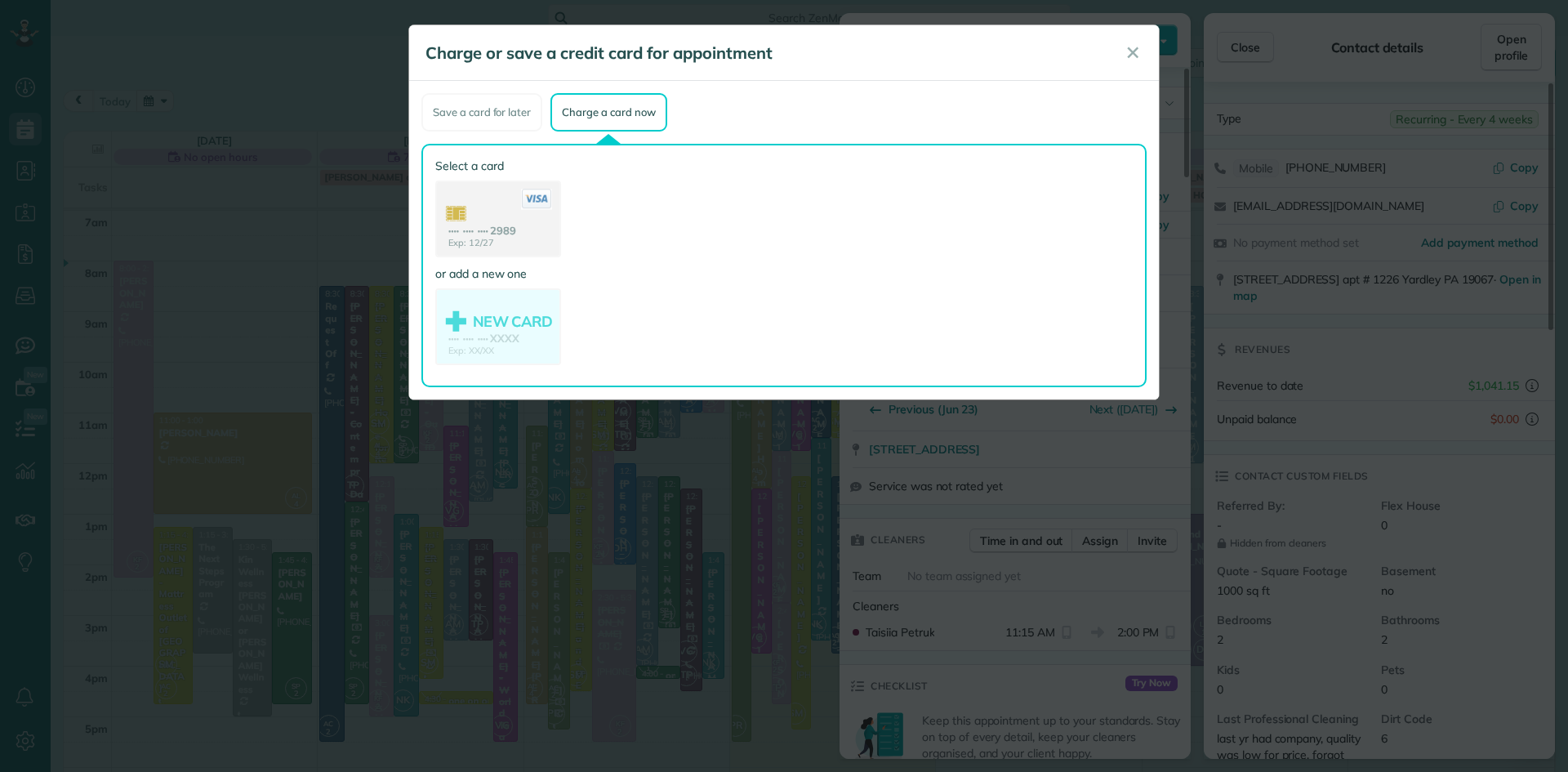 click 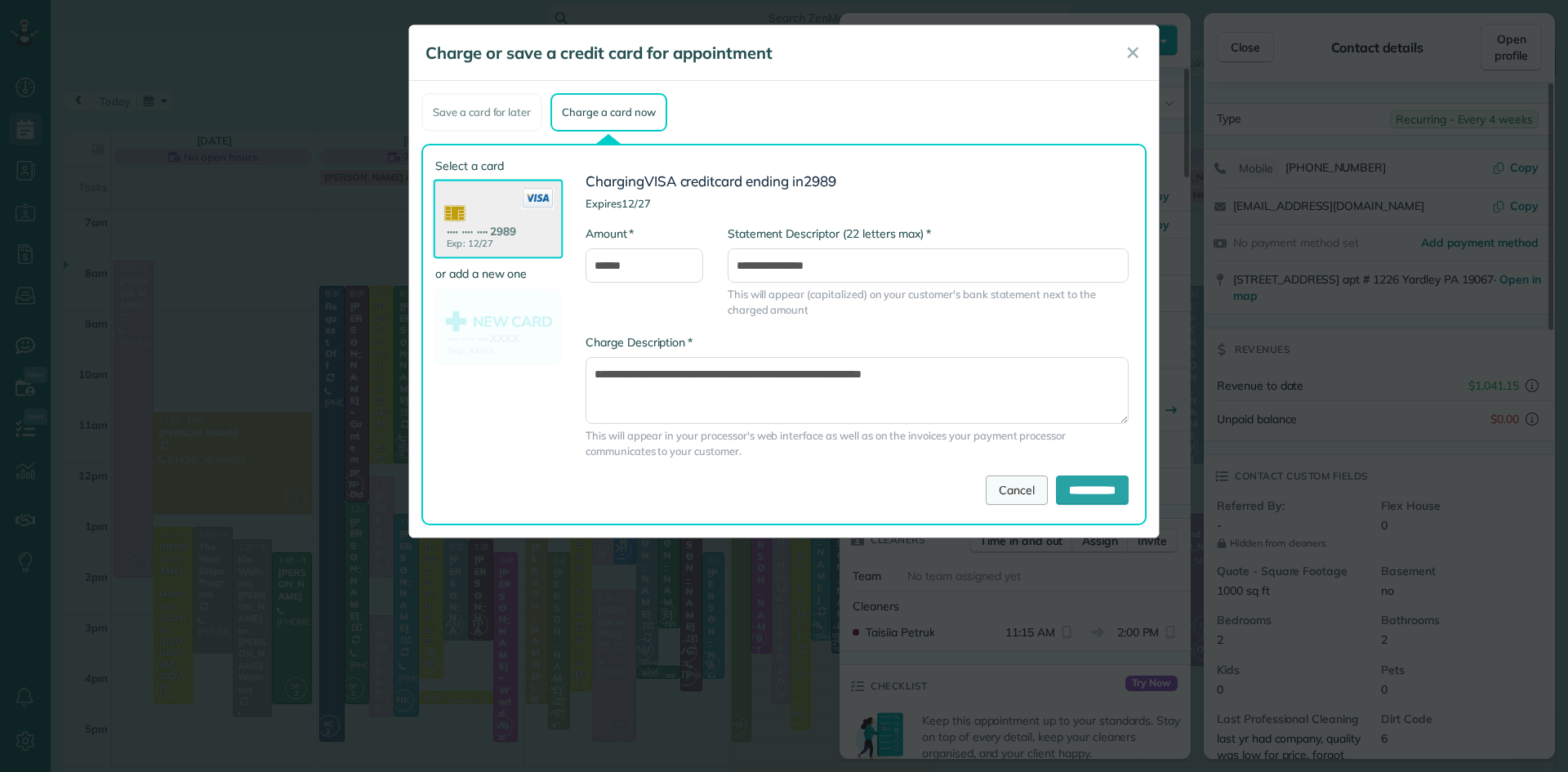 click on "Cancel" at bounding box center [1017, 490] 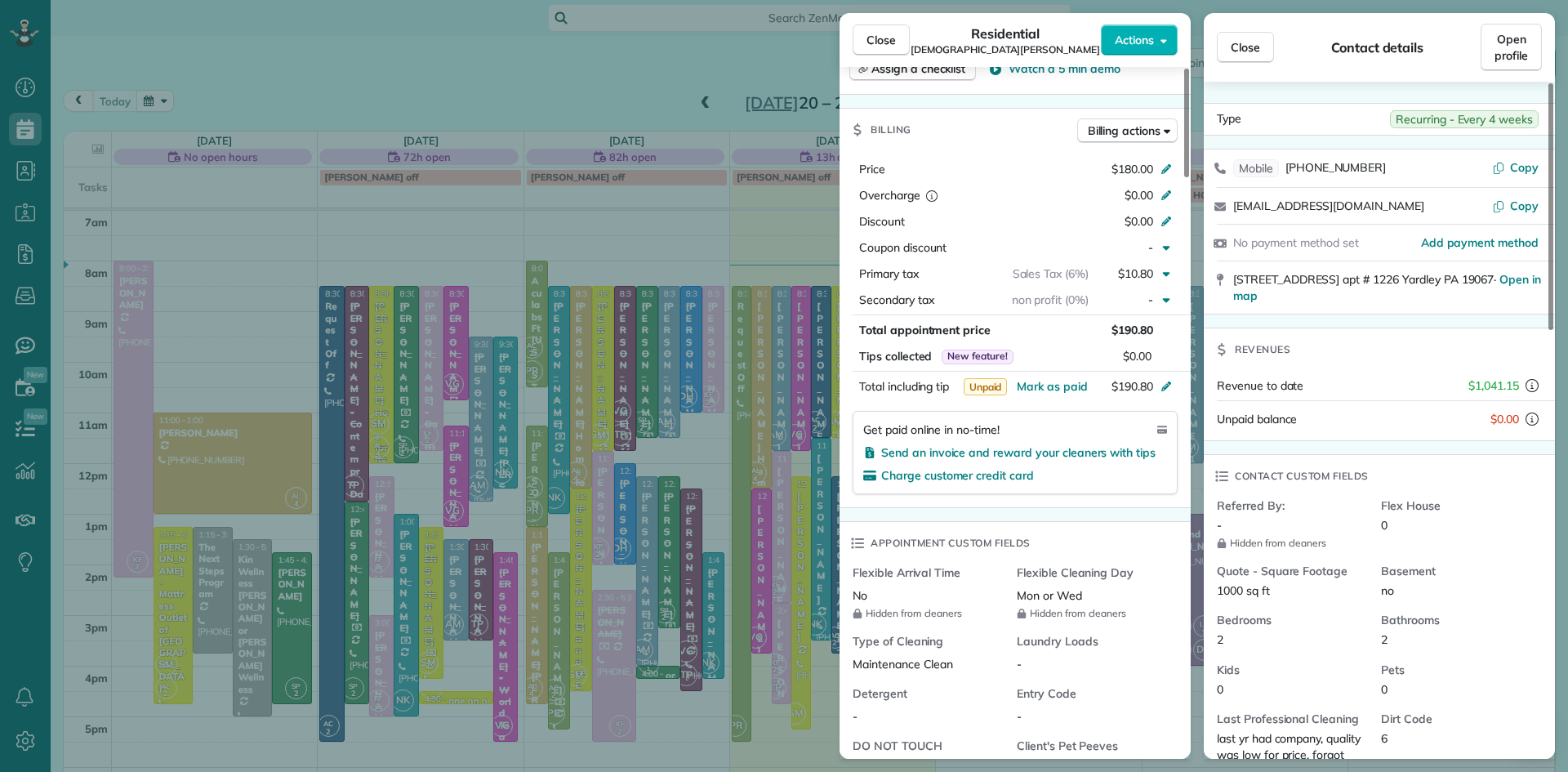 scroll, scrollTop: 710, scrollLeft: 0, axis: vertical 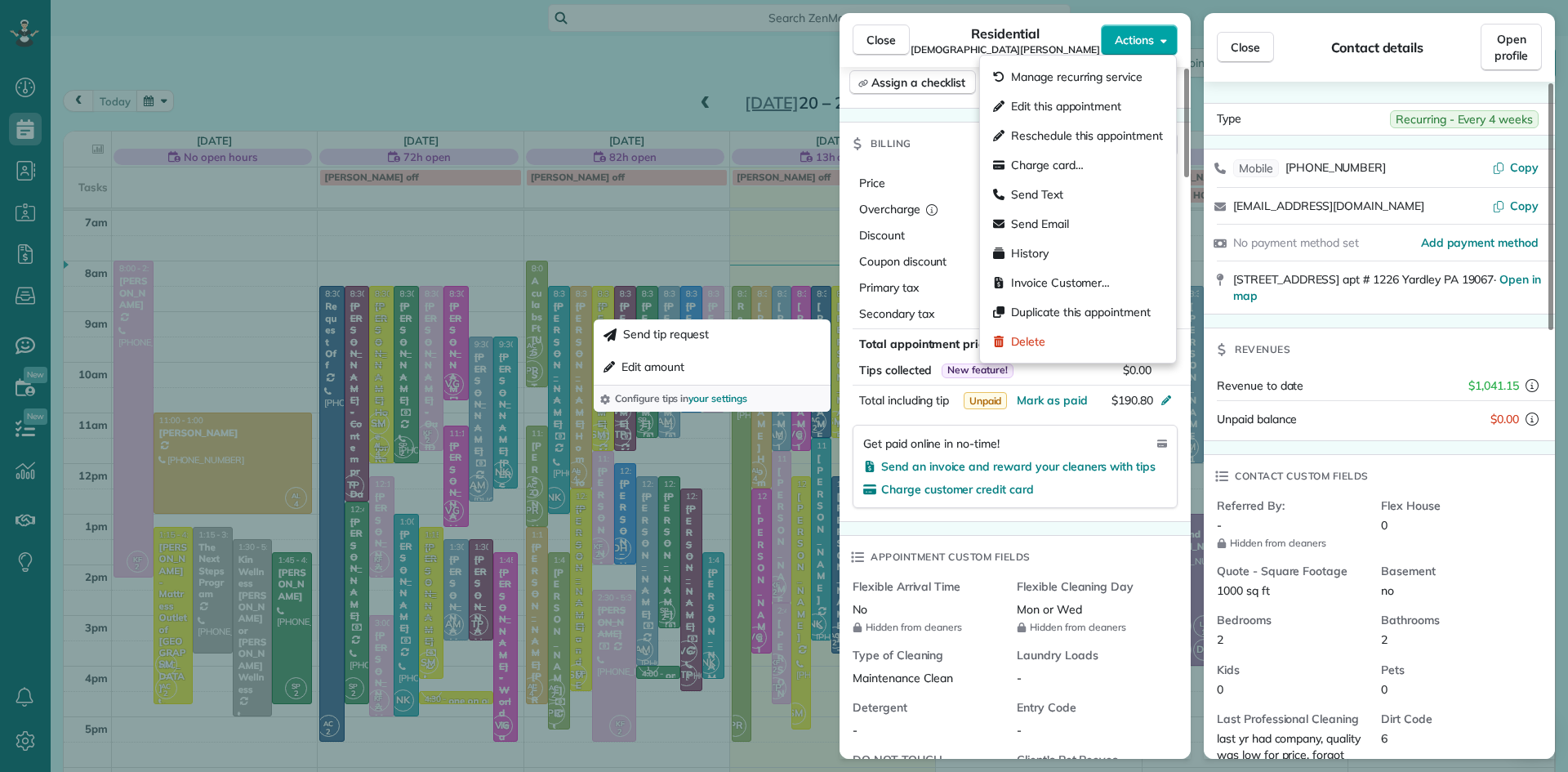 click on "Actions" at bounding box center (1134, 40) 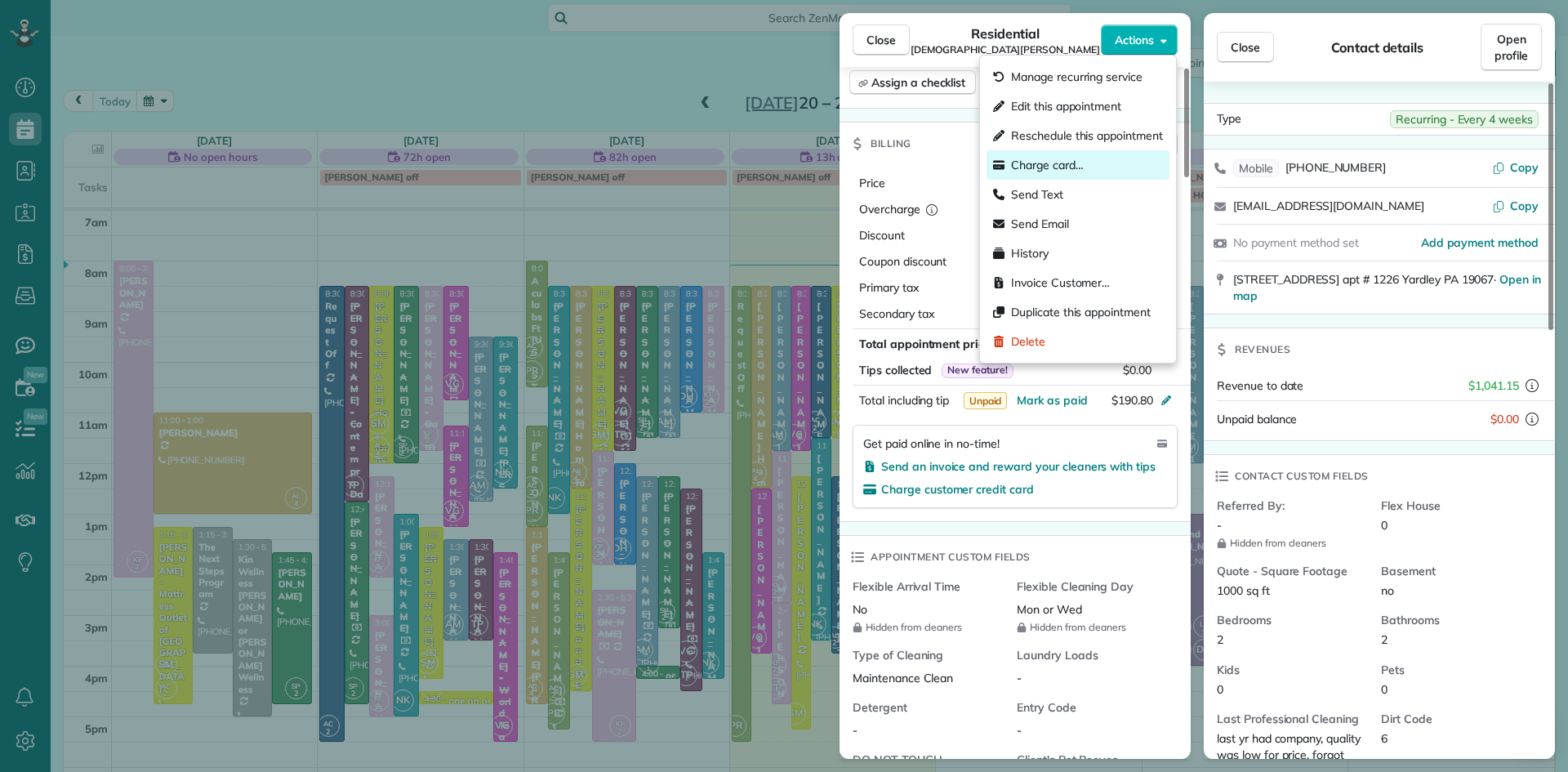 click on "Charge card…" at bounding box center [1078, 165] 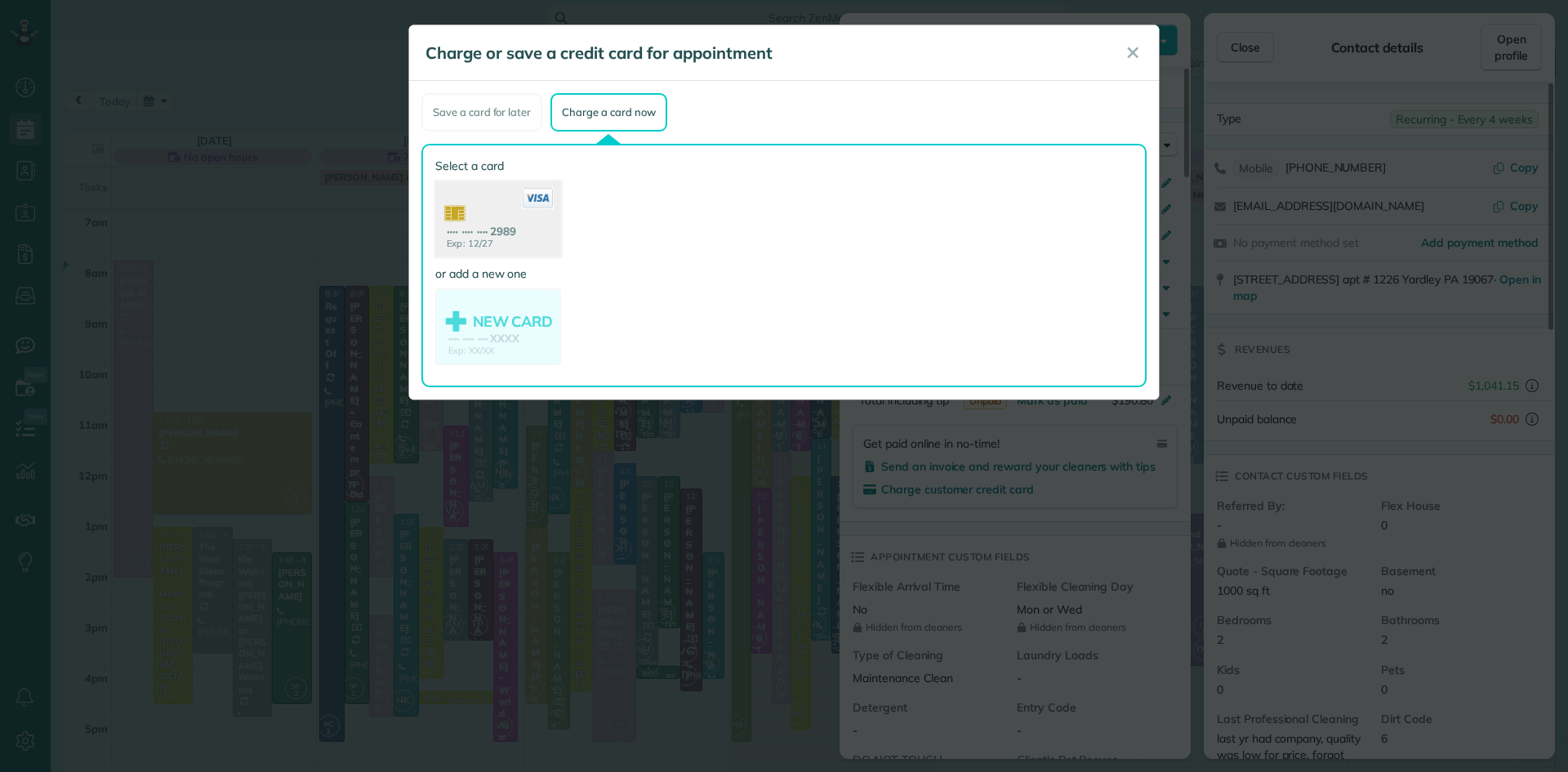click 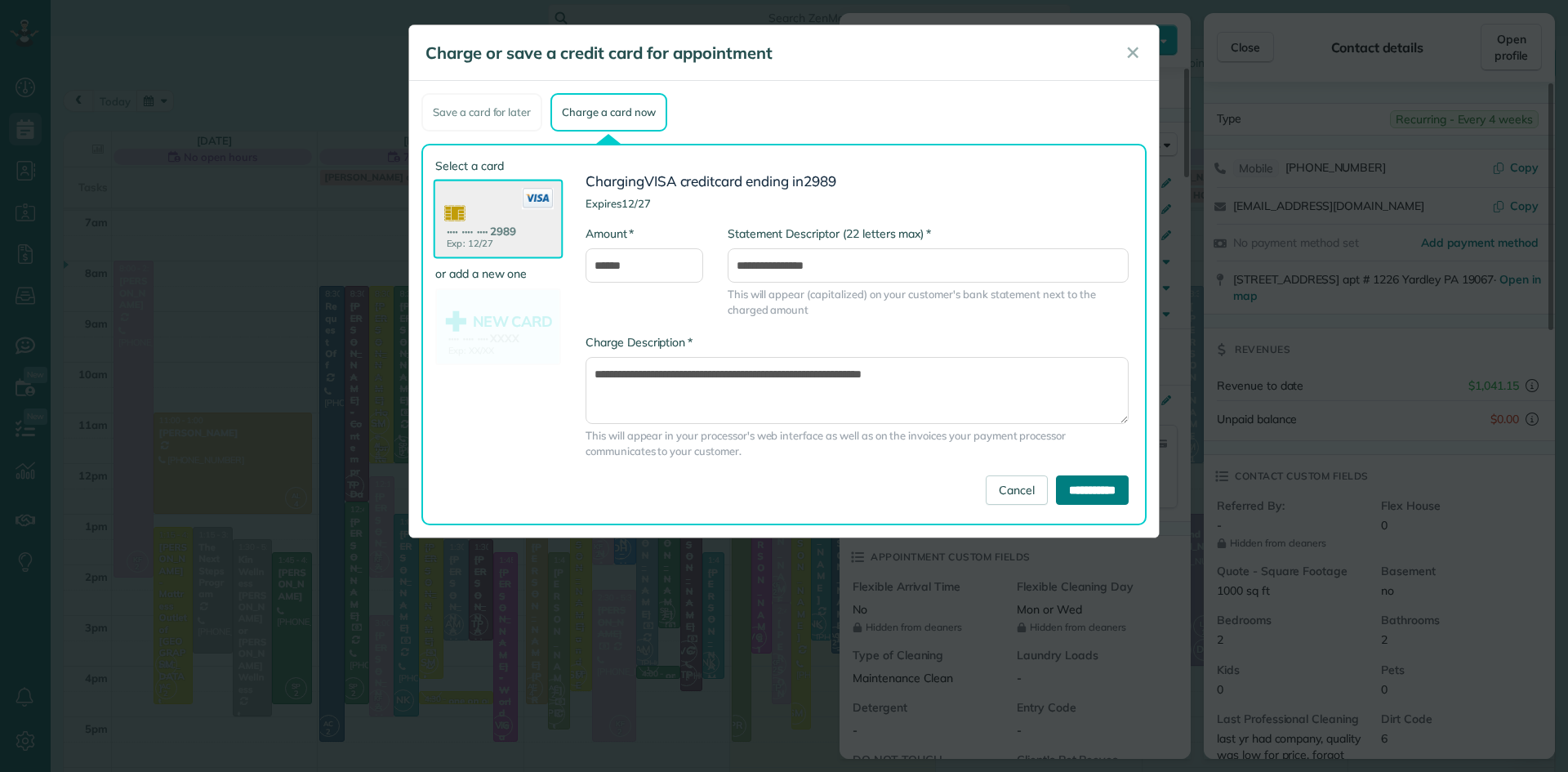 click on "**********" at bounding box center (1092, 490) 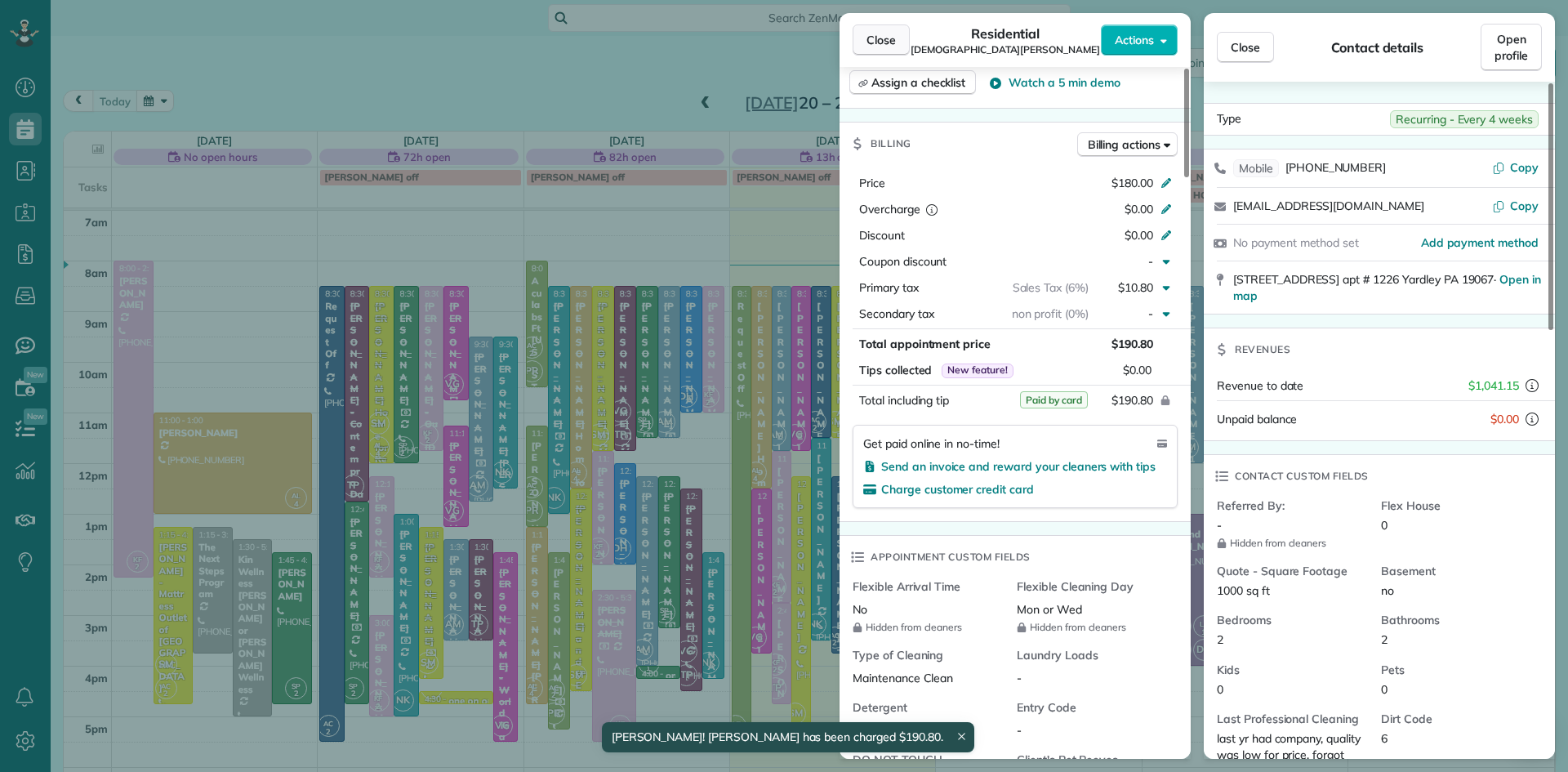 click on "Close" at bounding box center (881, 40) 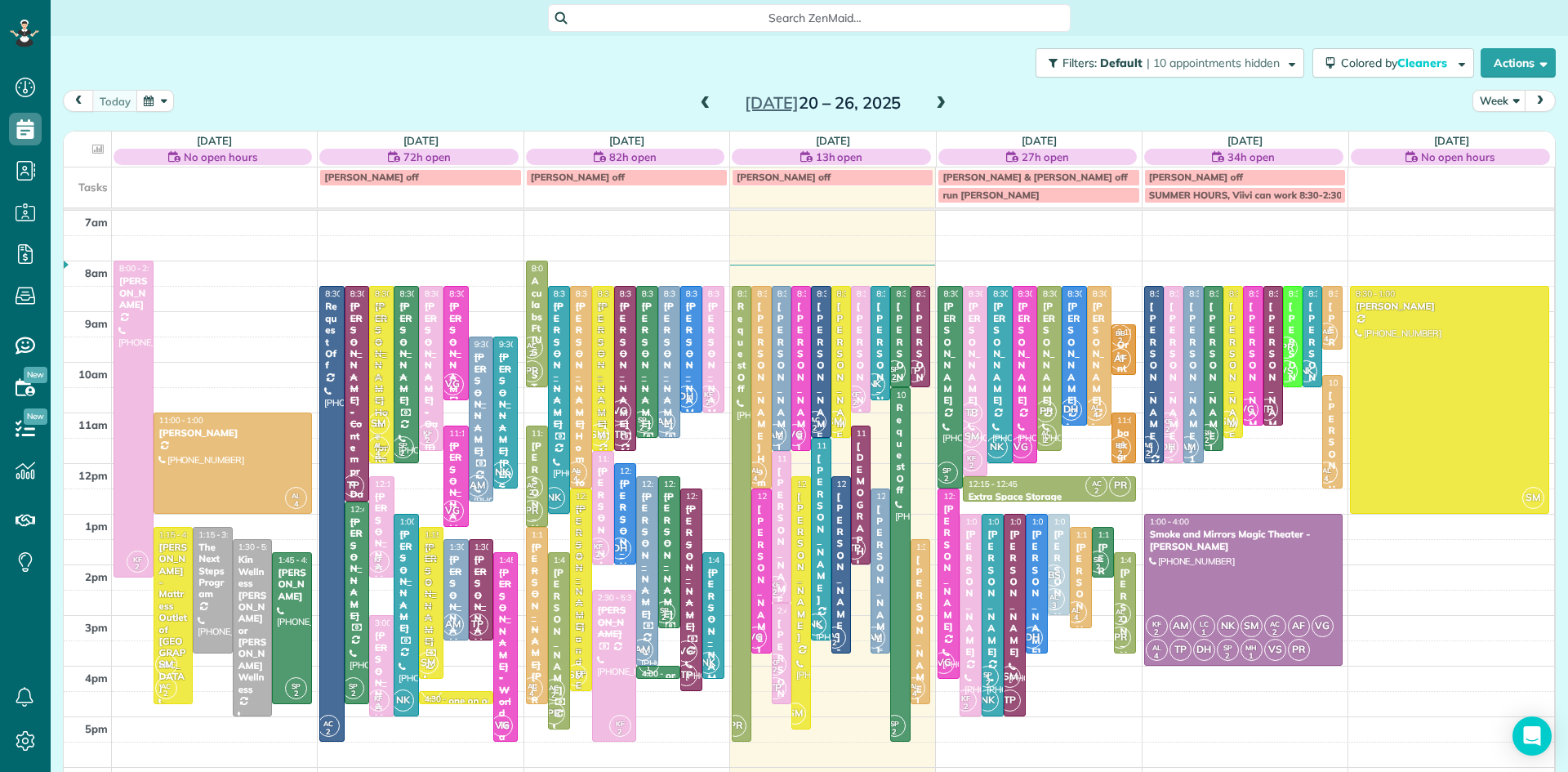 click on "[PERSON_NAME]" at bounding box center (880, 579) 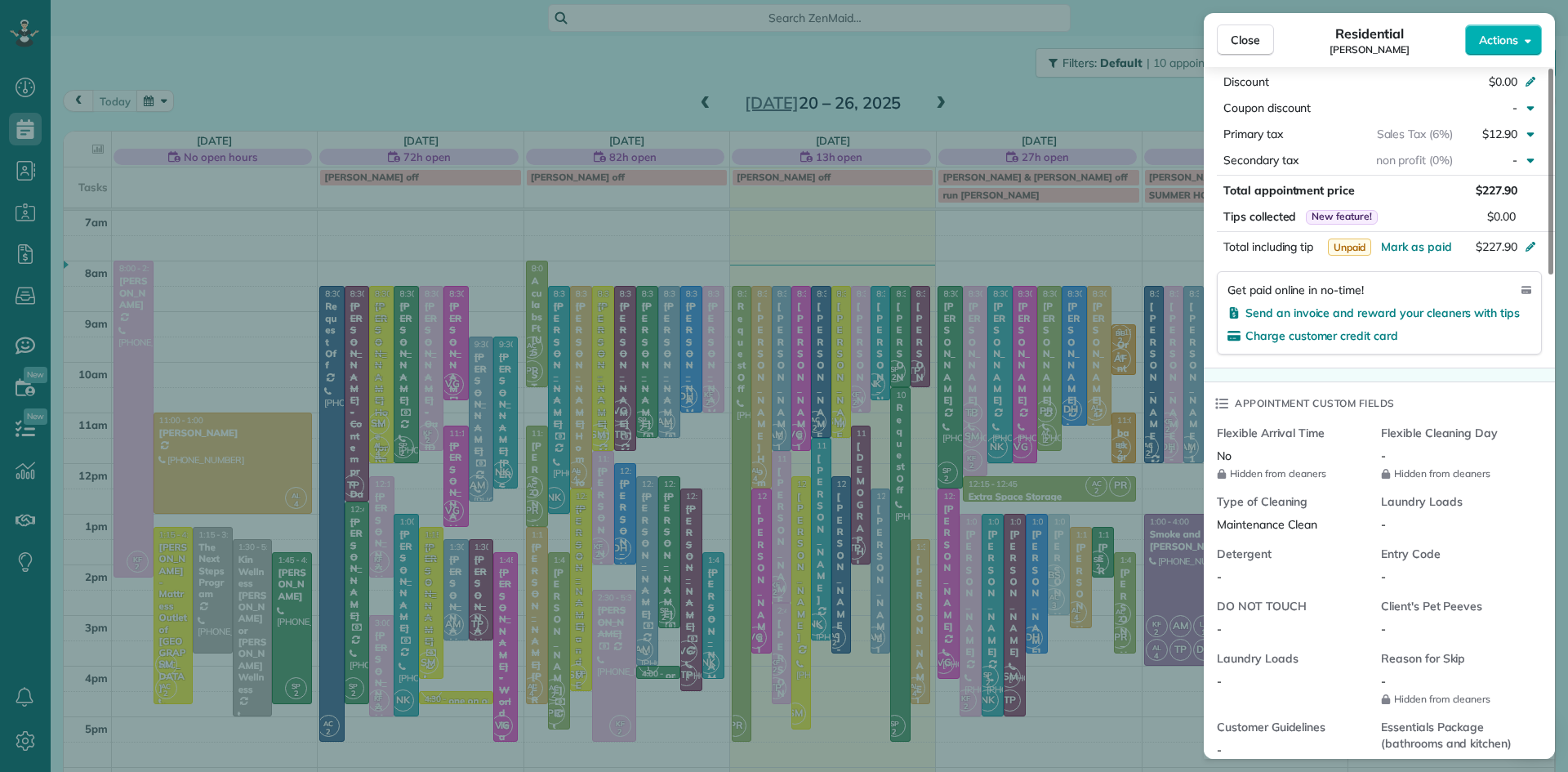 scroll, scrollTop: 1624, scrollLeft: 0, axis: vertical 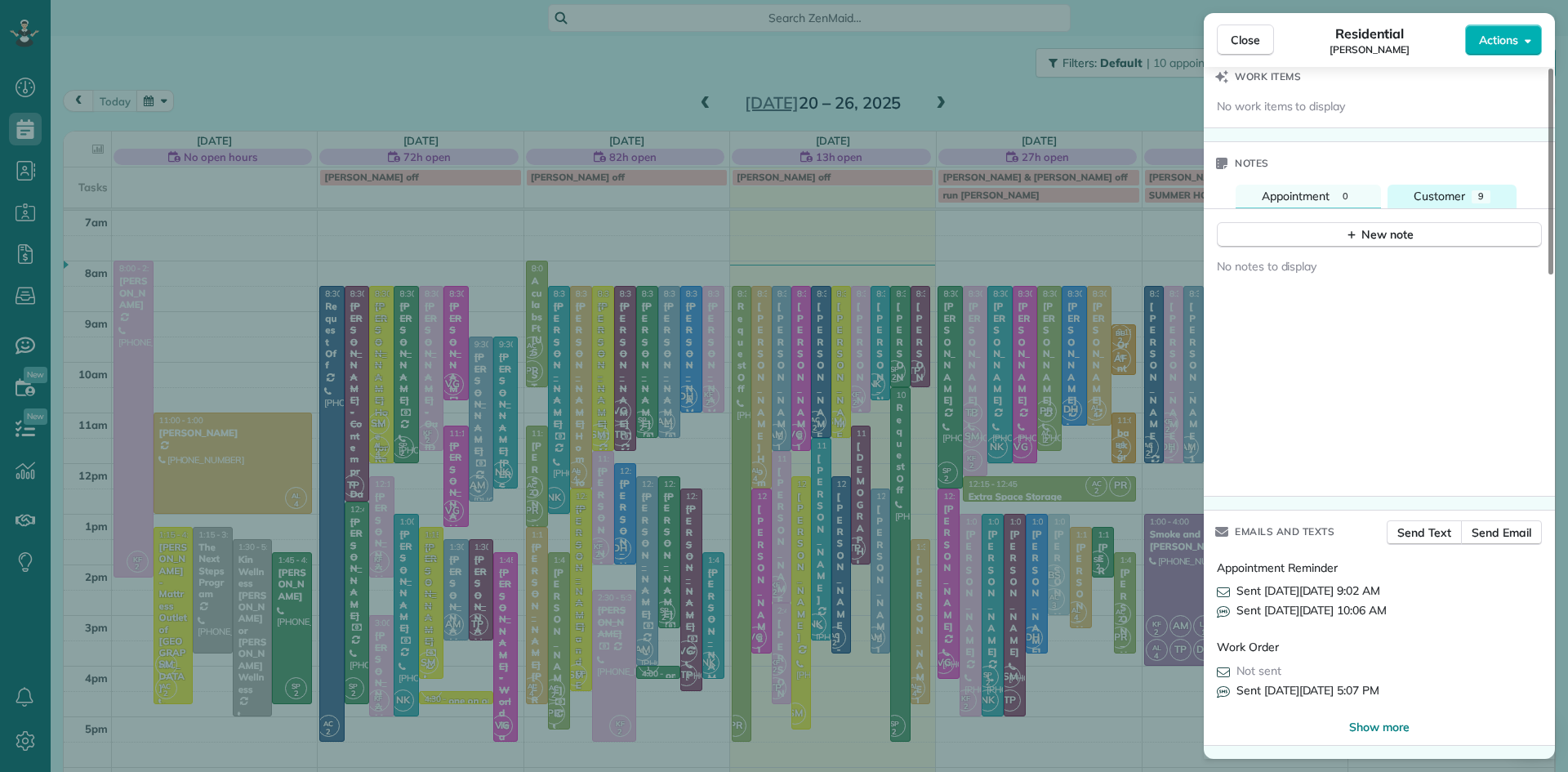 click on "Customer" at bounding box center [1439, 196] 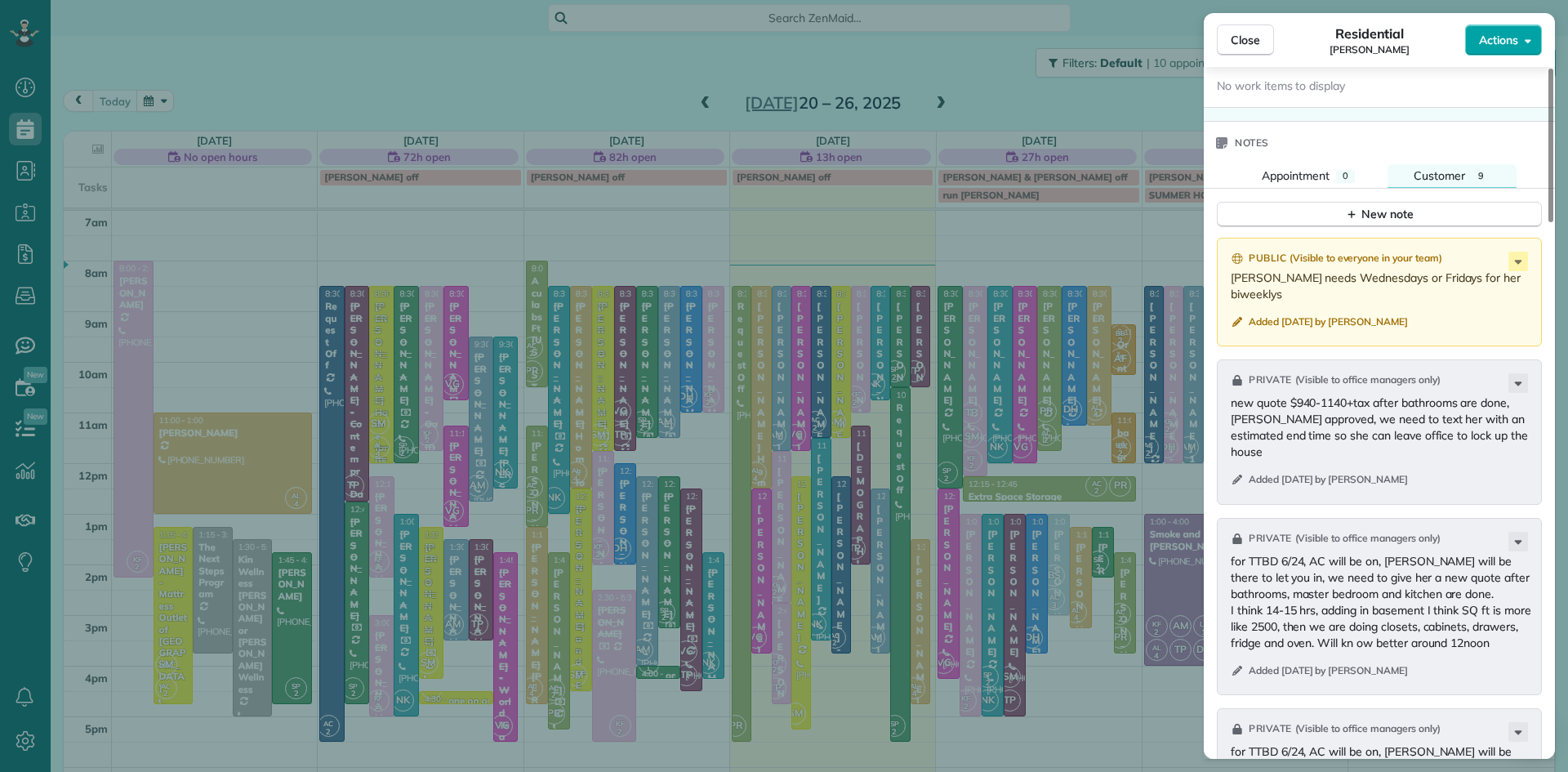 click on "Actions" at bounding box center [1499, 40] 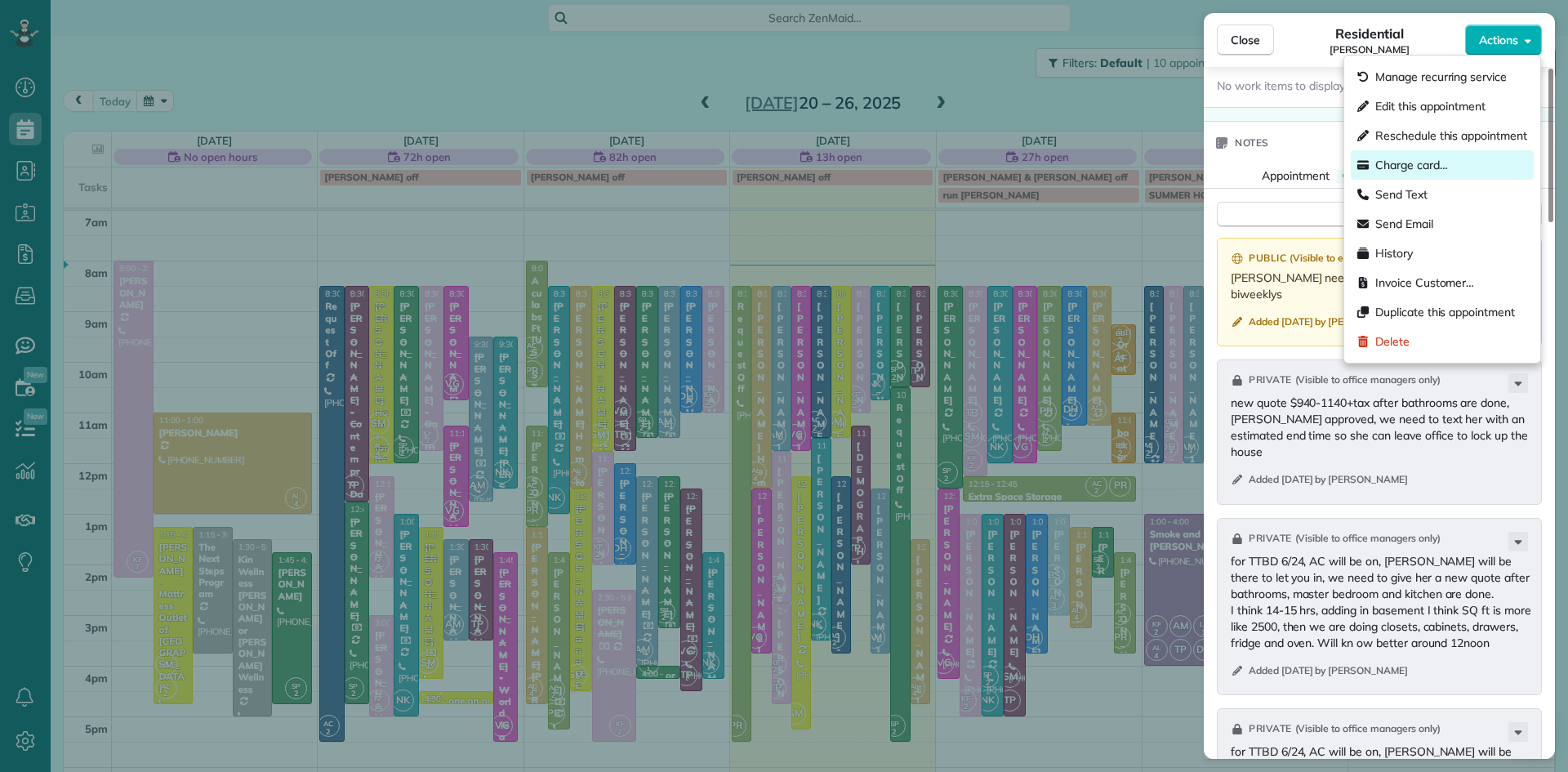 click on "Charge card…" at bounding box center [1411, 165] 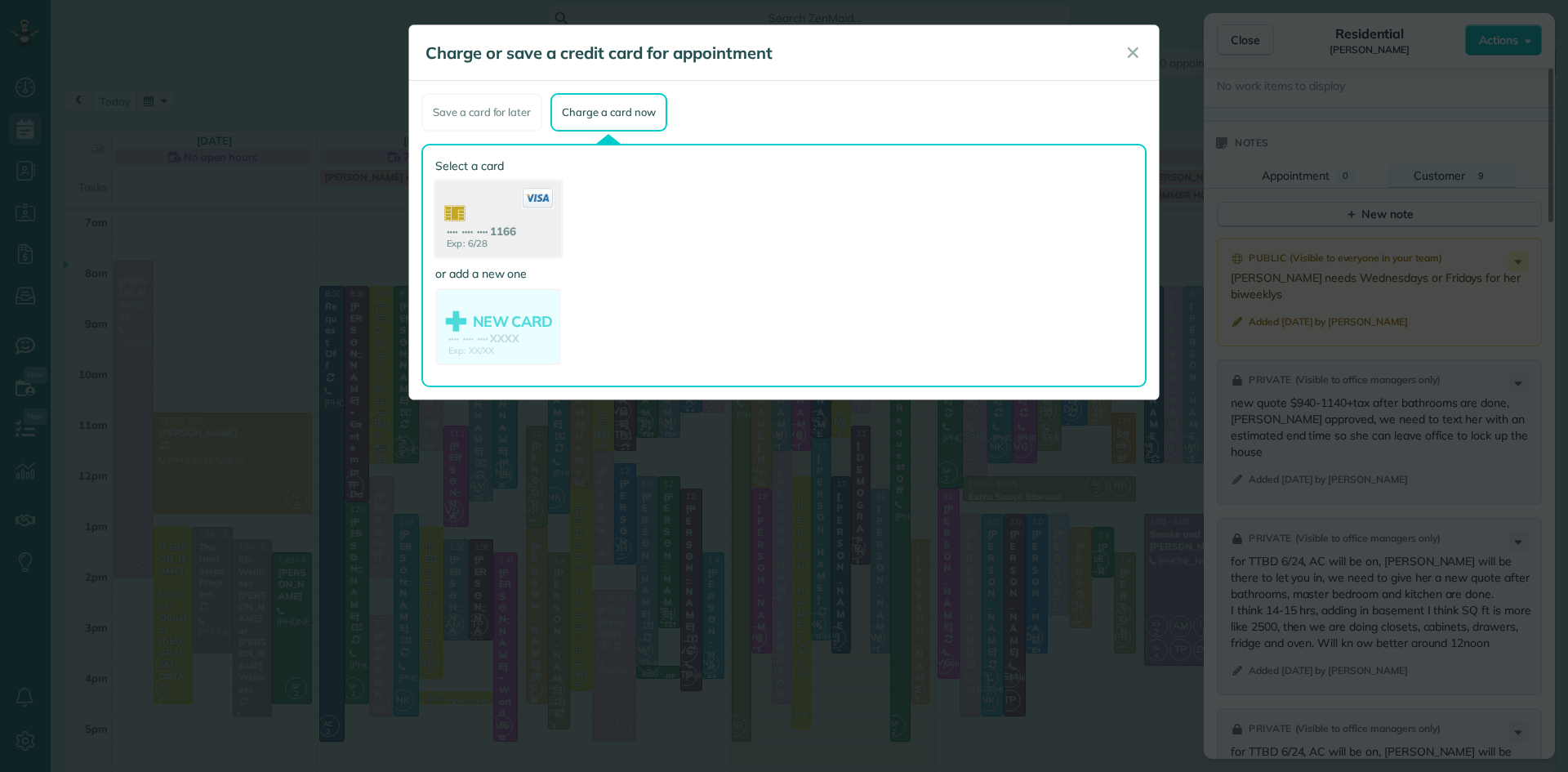 click 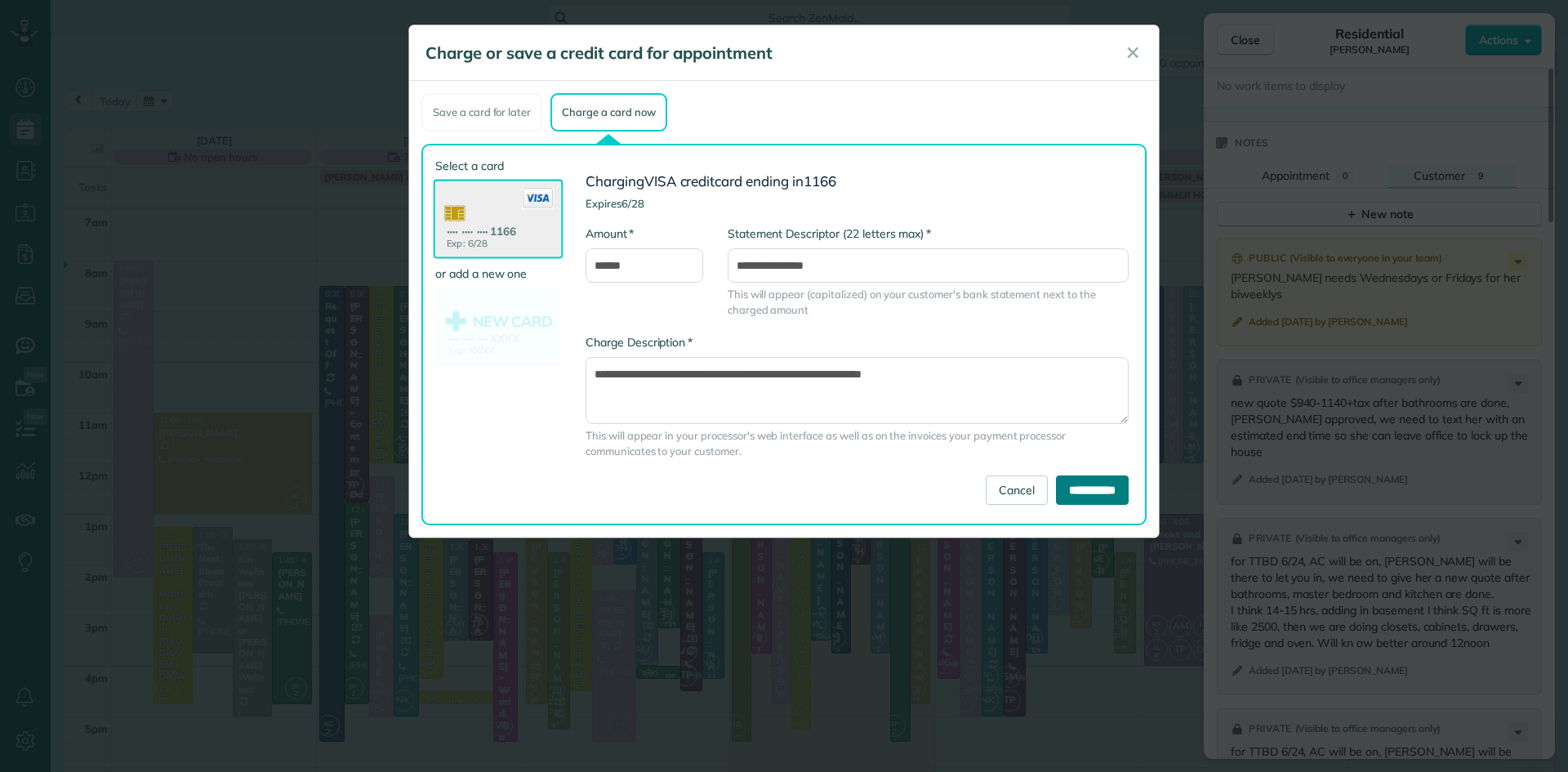 click on "**********" at bounding box center (1092, 490) 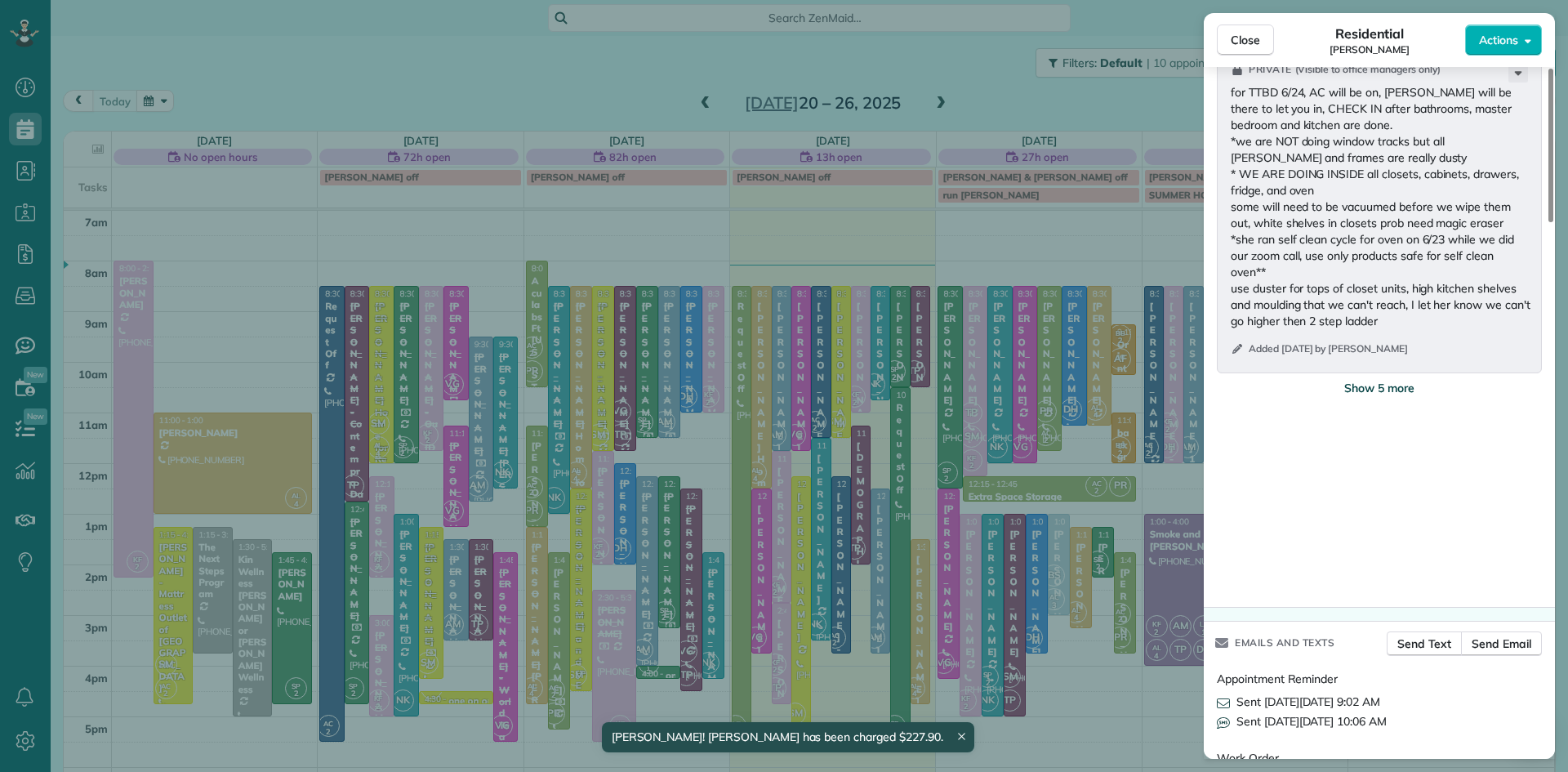 scroll, scrollTop: 2414, scrollLeft: 0, axis: vertical 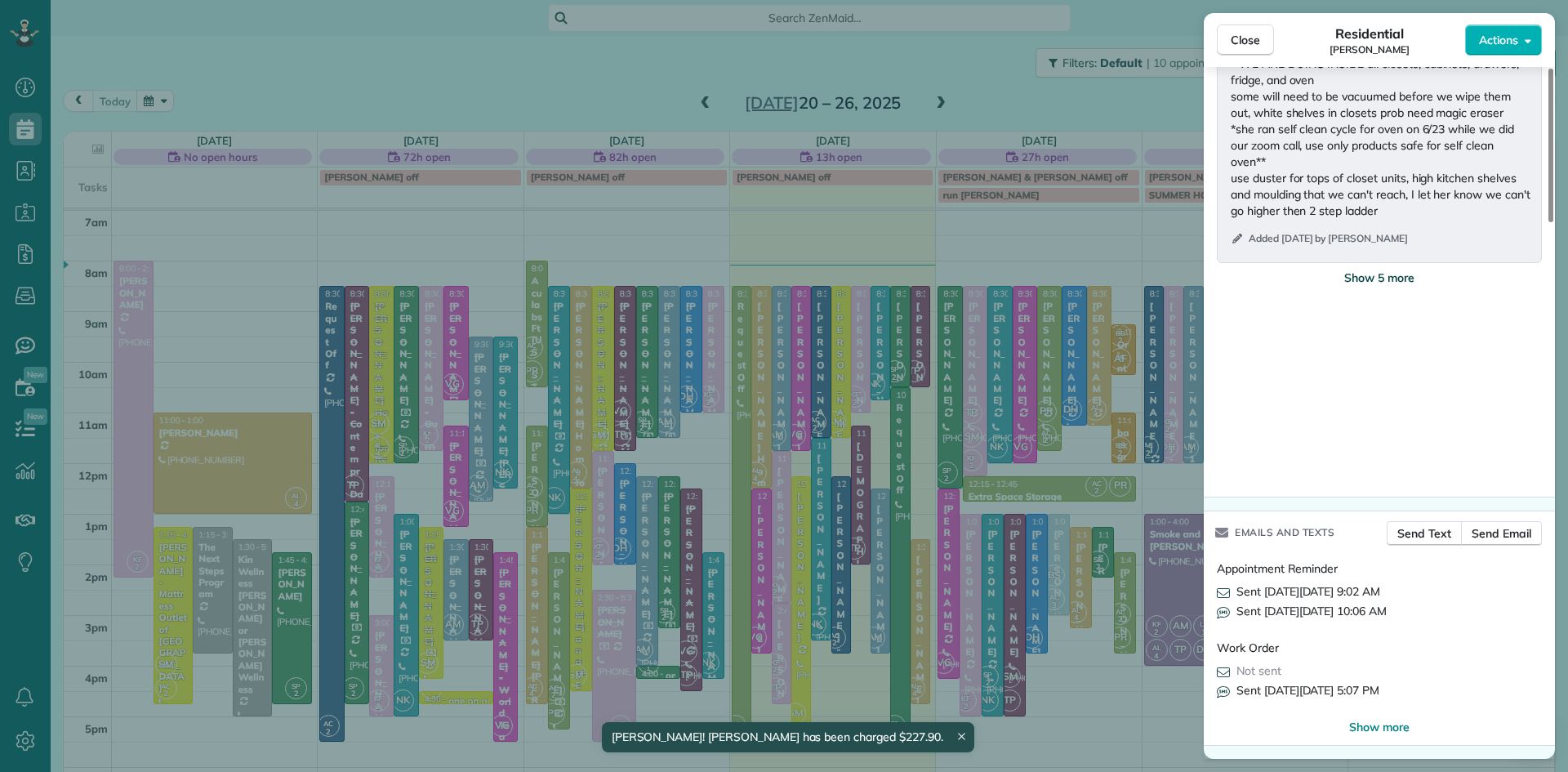 click on "Show 5 more" at bounding box center [1379, 278] 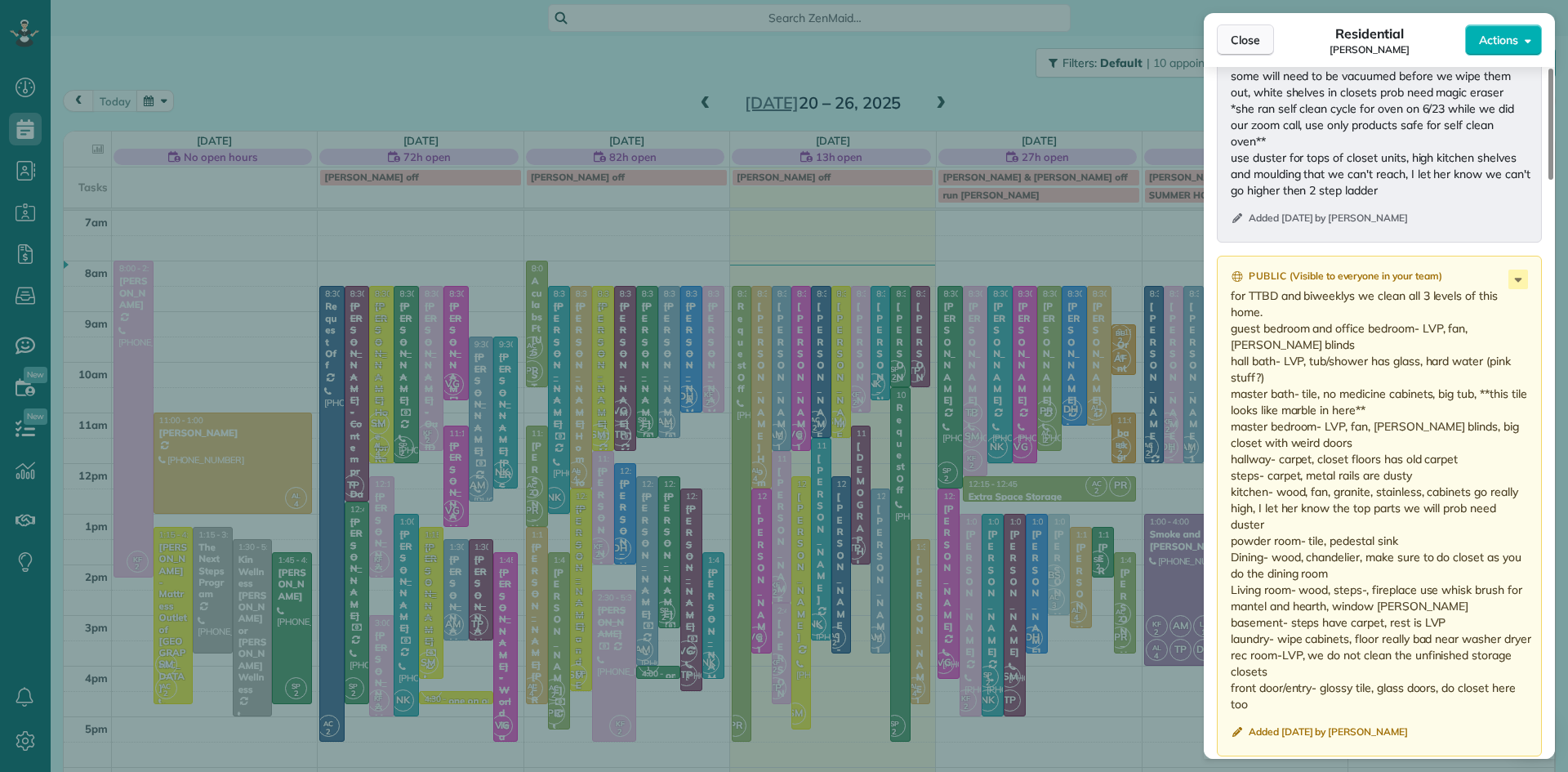 click on "Close" at bounding box center [1245, 40] 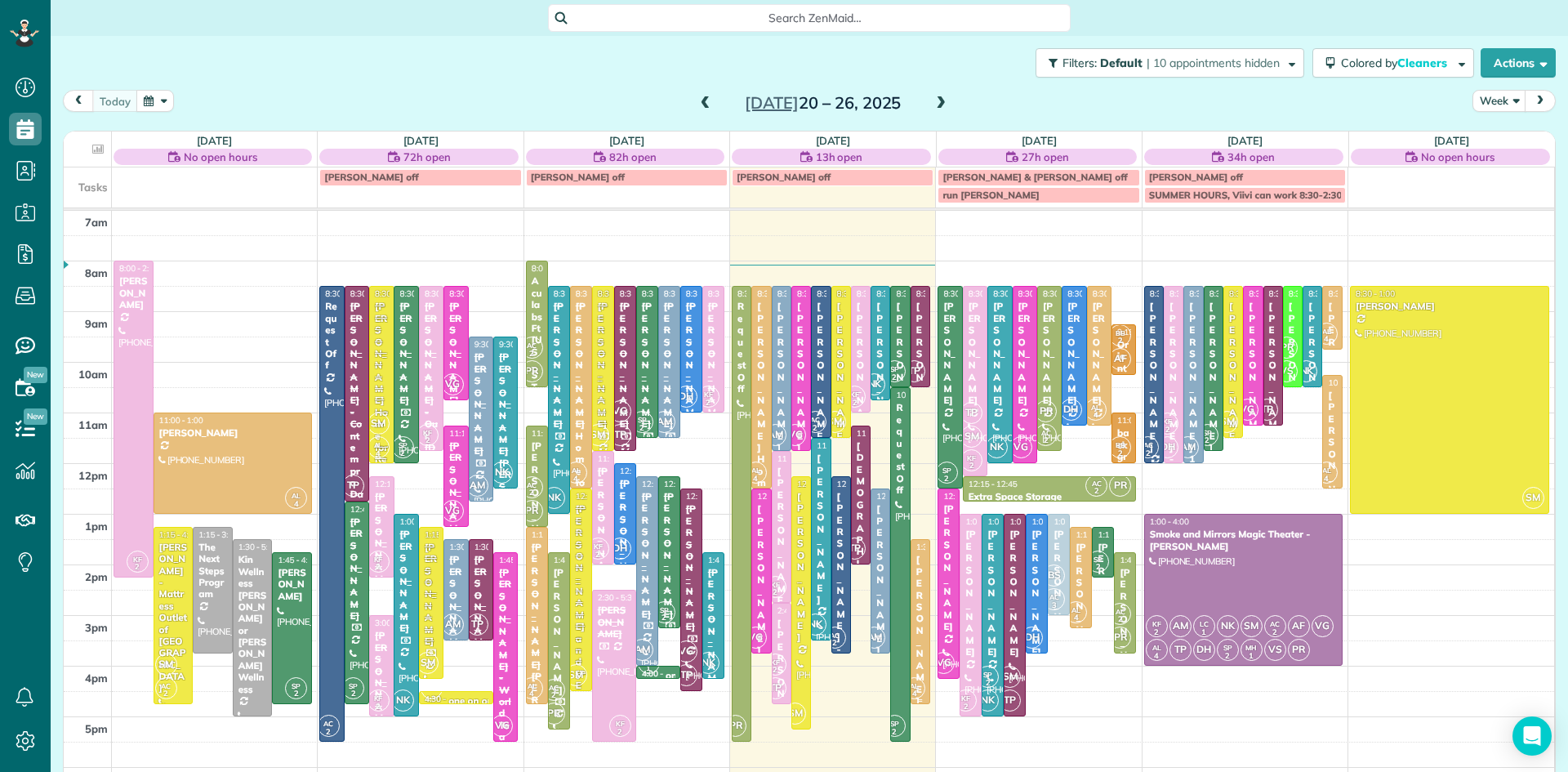 click on "[PERSON_NAME]" at bounding box center [920, 630] 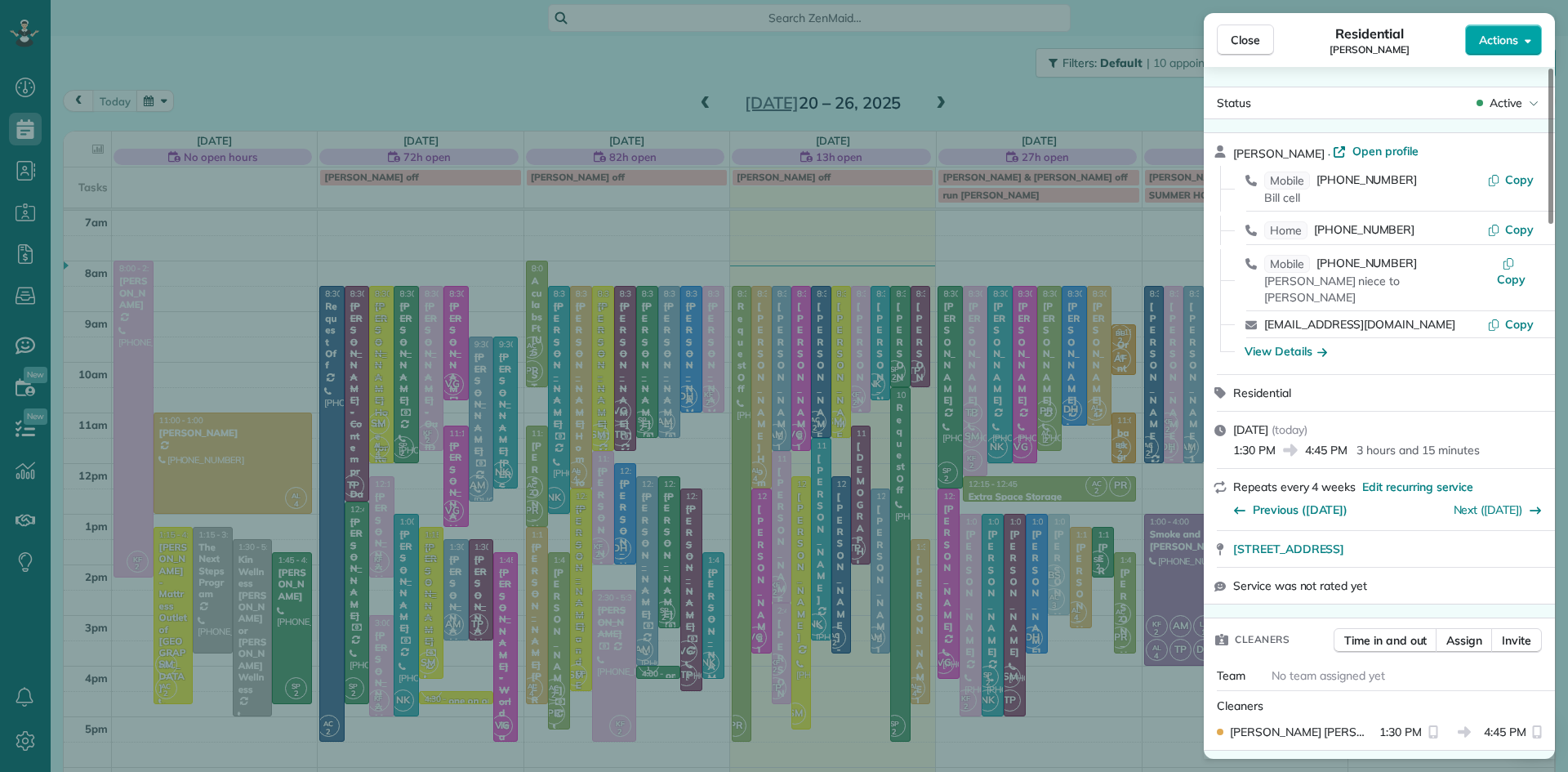 click on "Actions" at bounding box center (1499, 40) 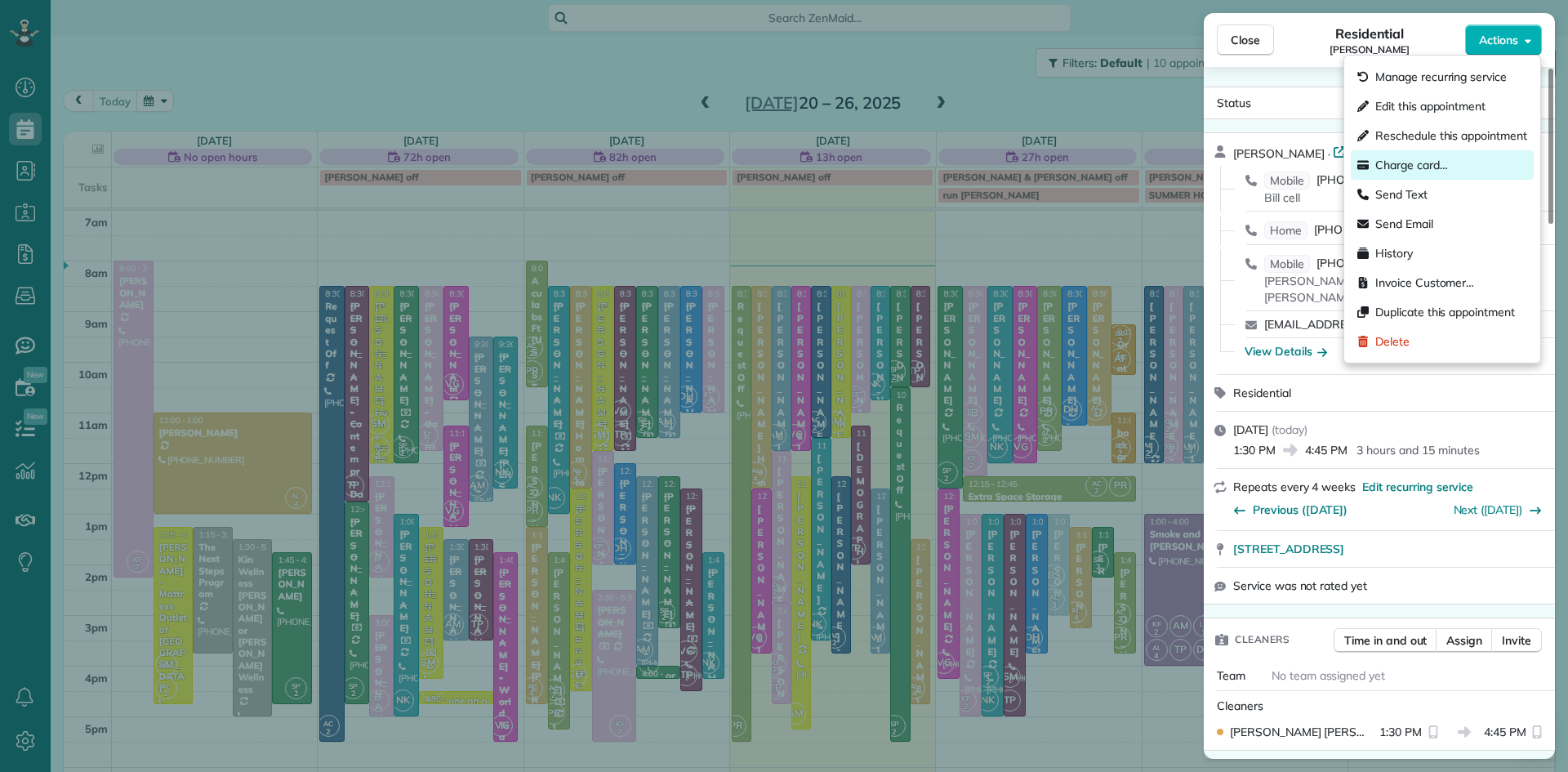 click on "Charge card…" at bounding box center (1411, 165) 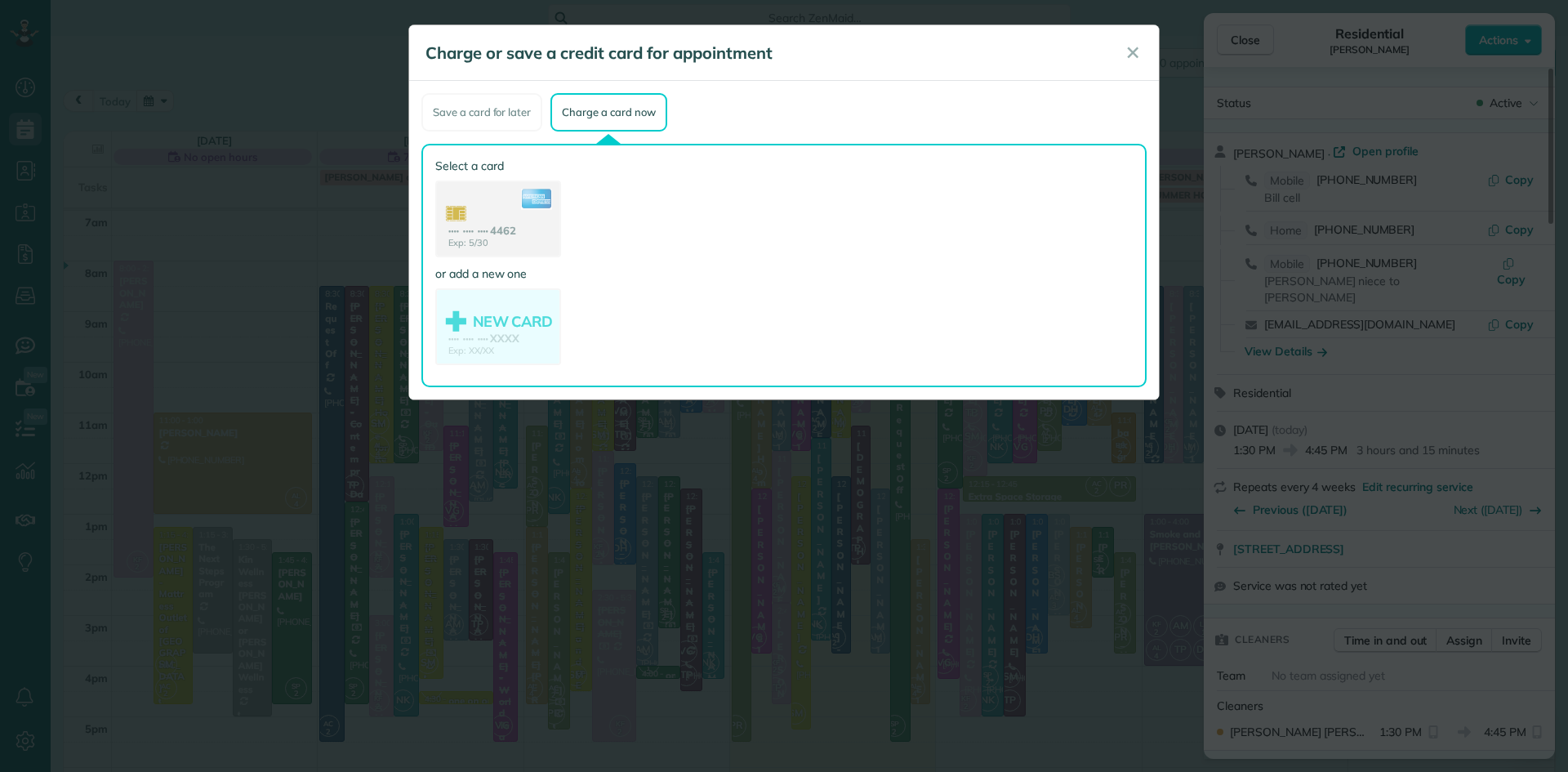 click 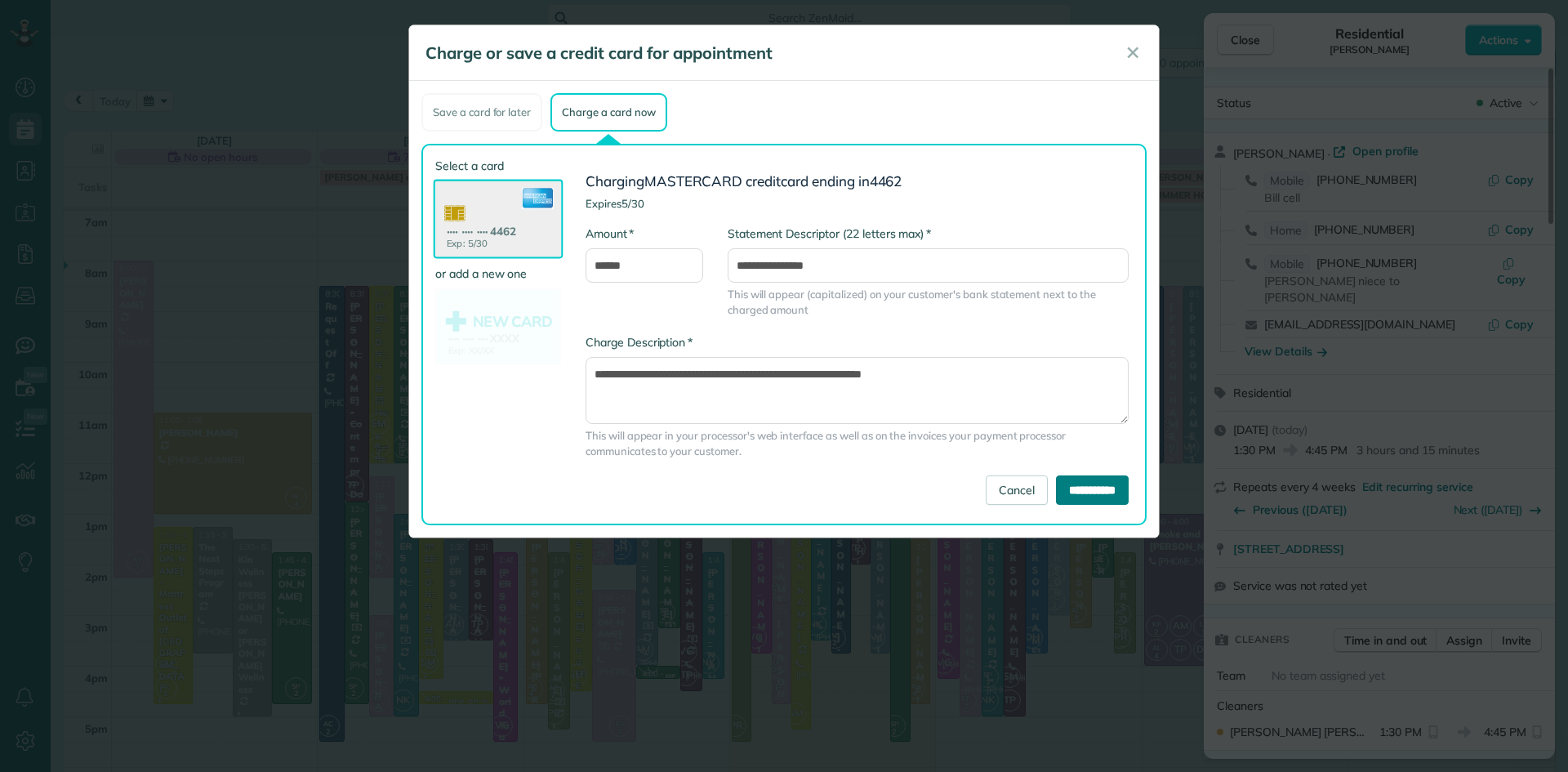 click on "**********" at bounding box center [1092, 490] 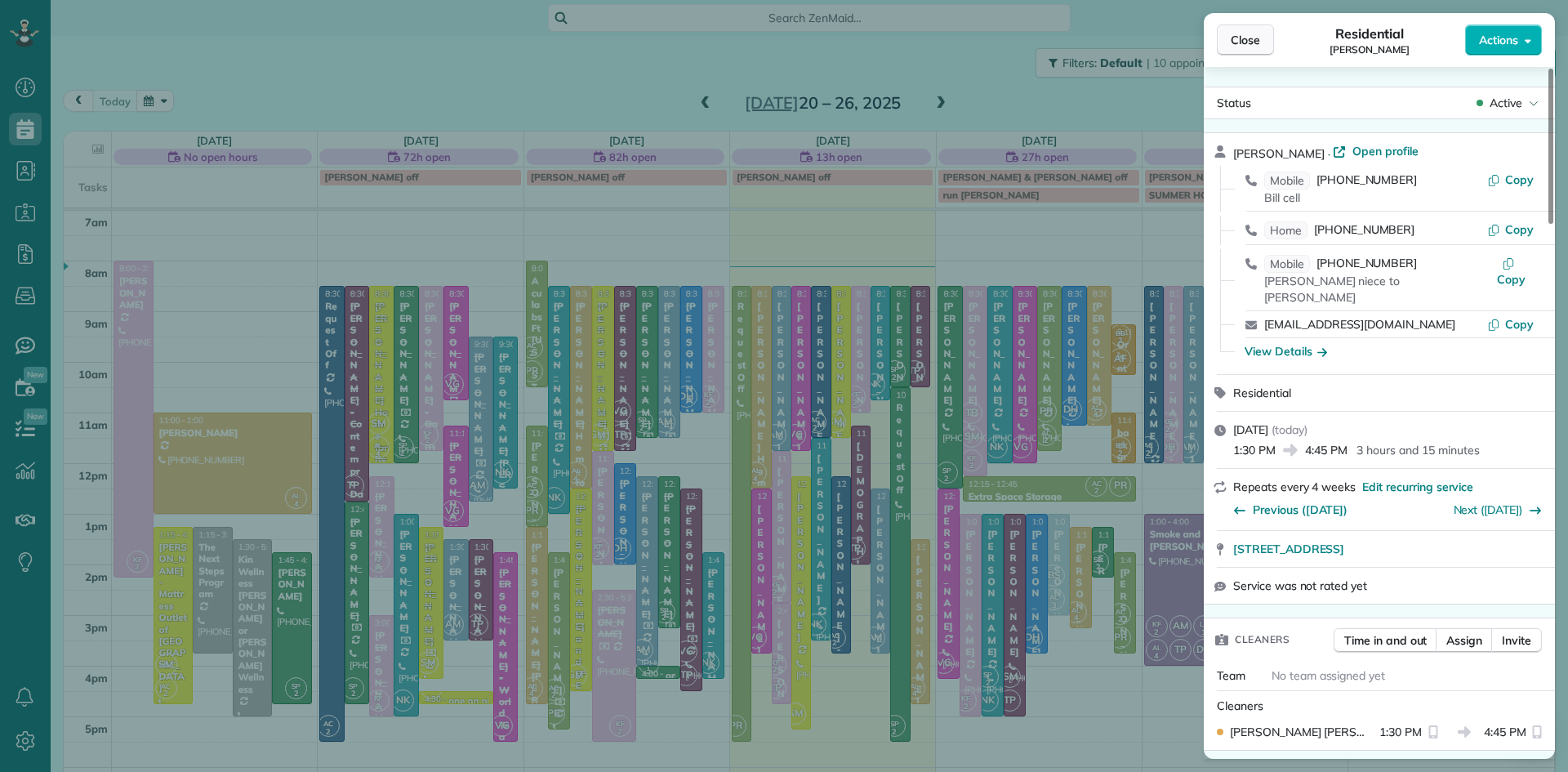 click on "Close" at bounding box center (1245, 40) 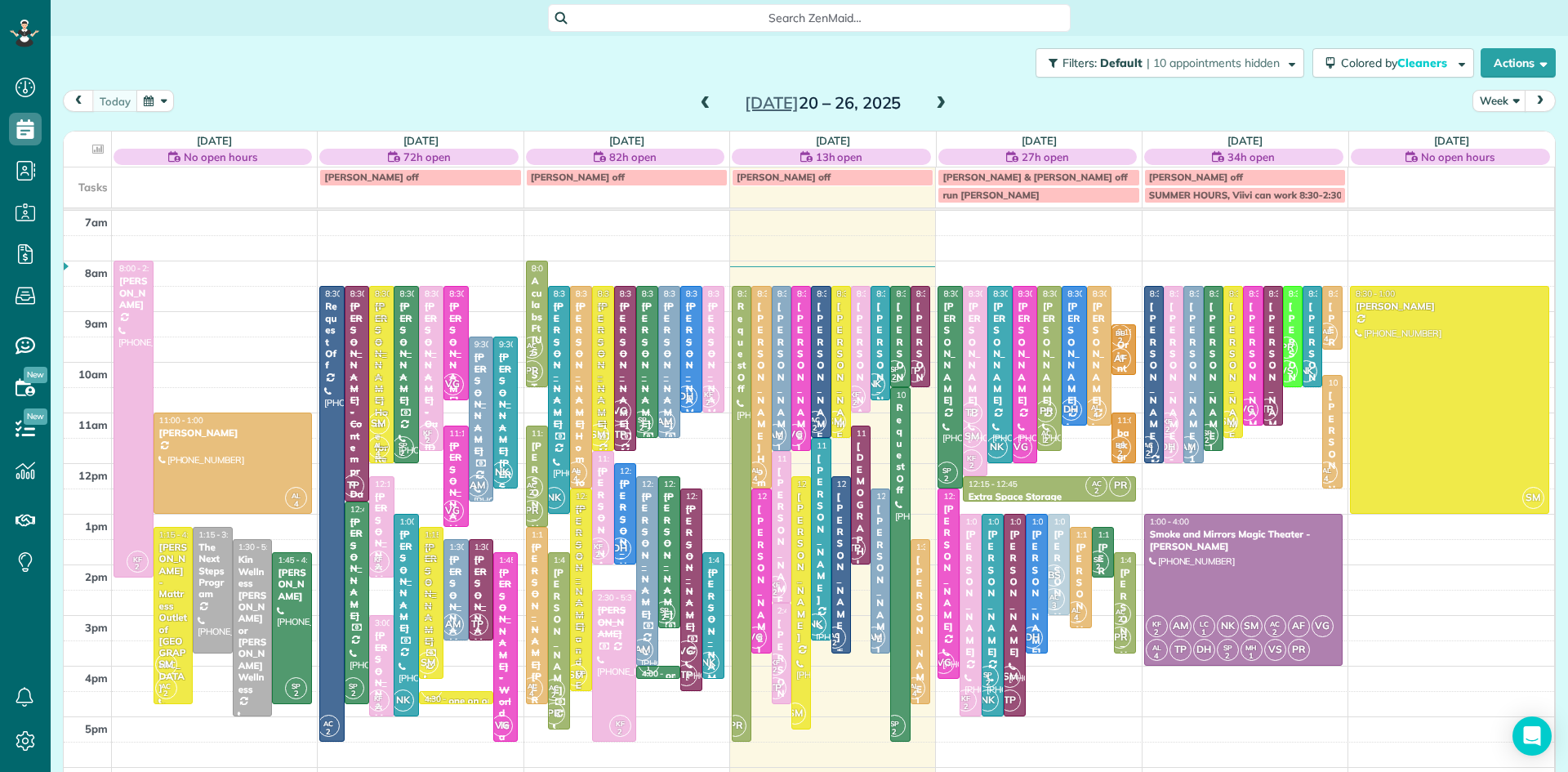 click on "AC" at bounding box center [835, 635] 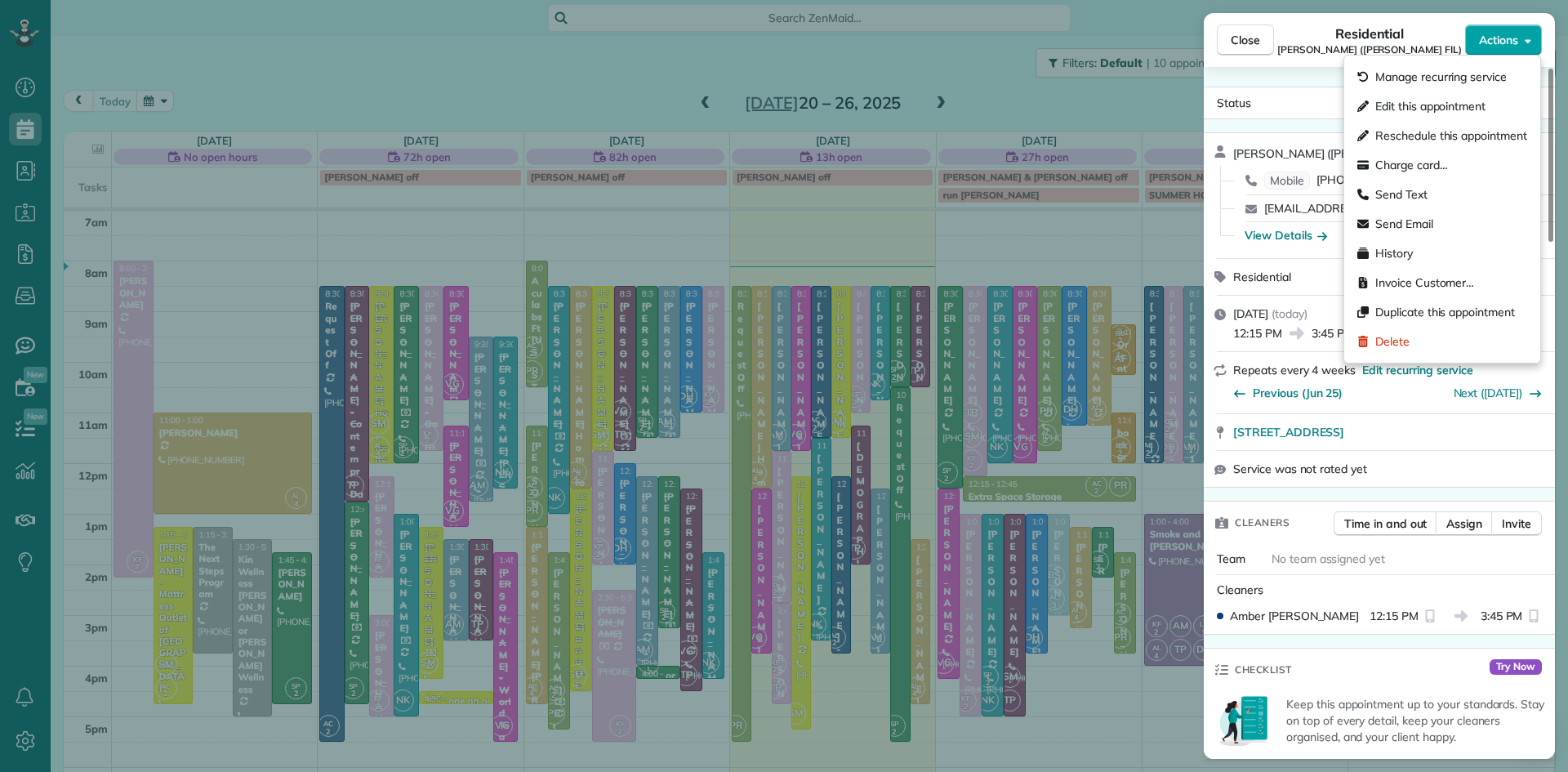 click on "Actions" at bounding box center (1499, 40) 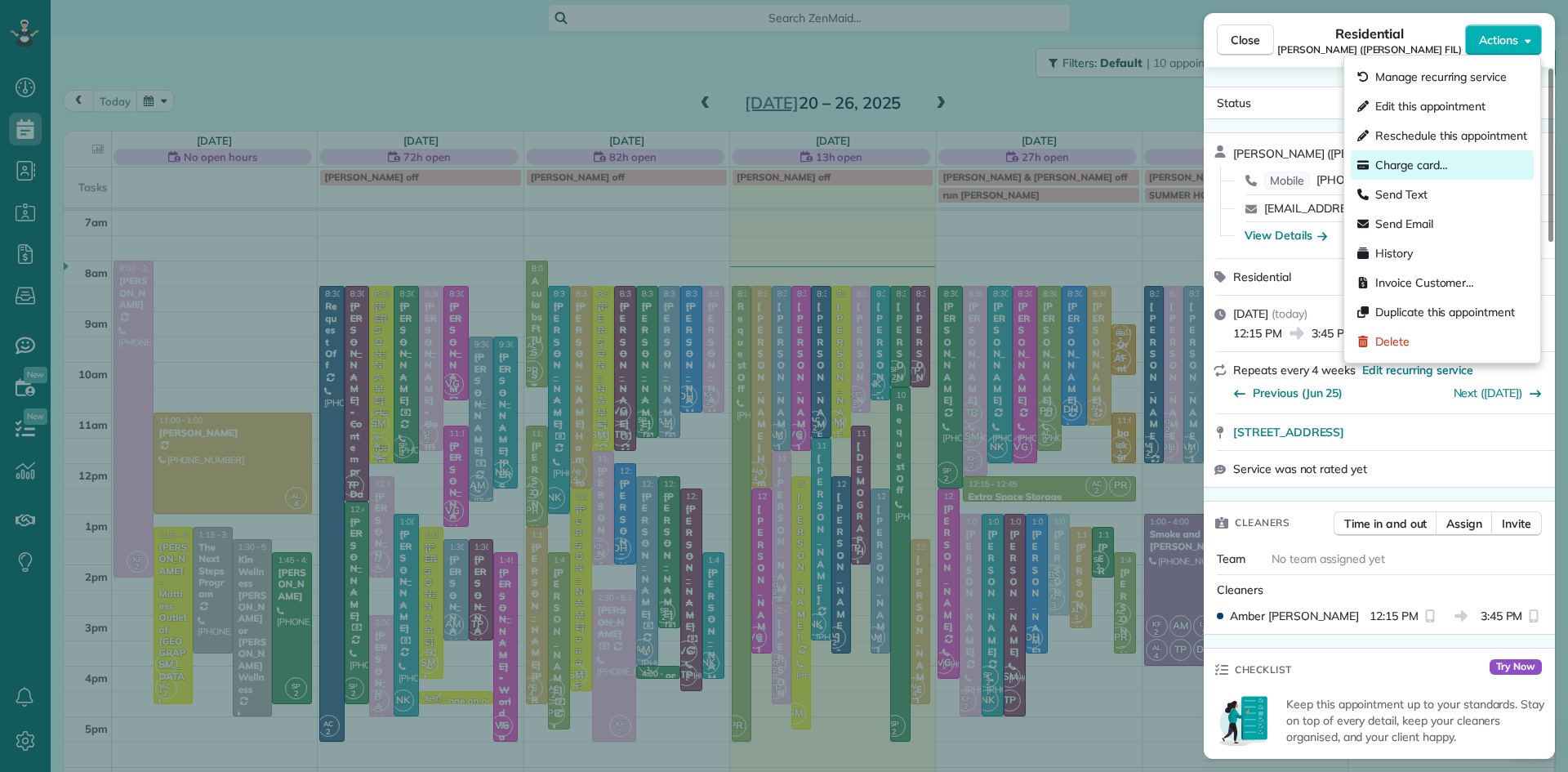 click on "Charge card…" at bounding box center (1411, 165) 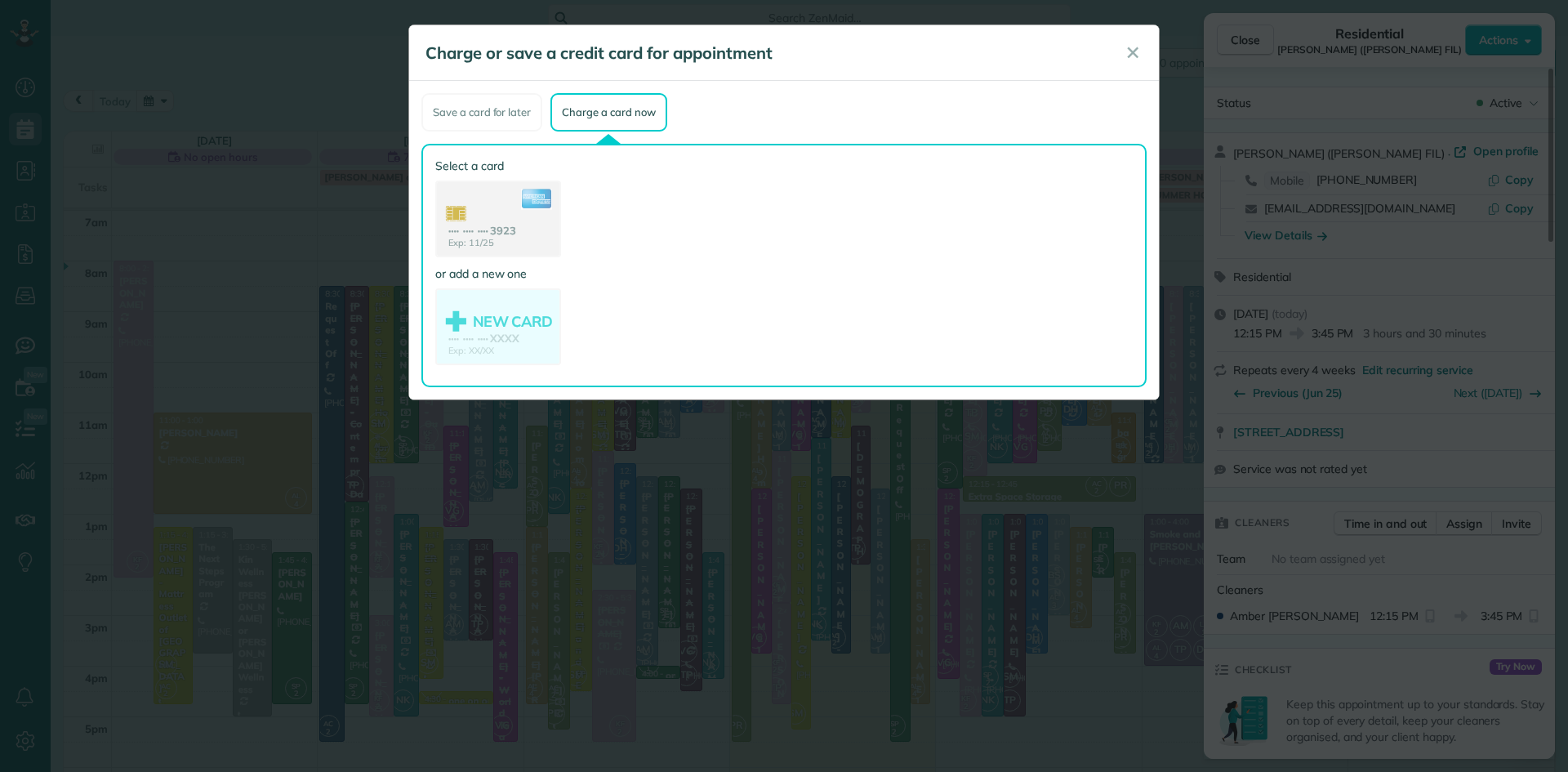 click 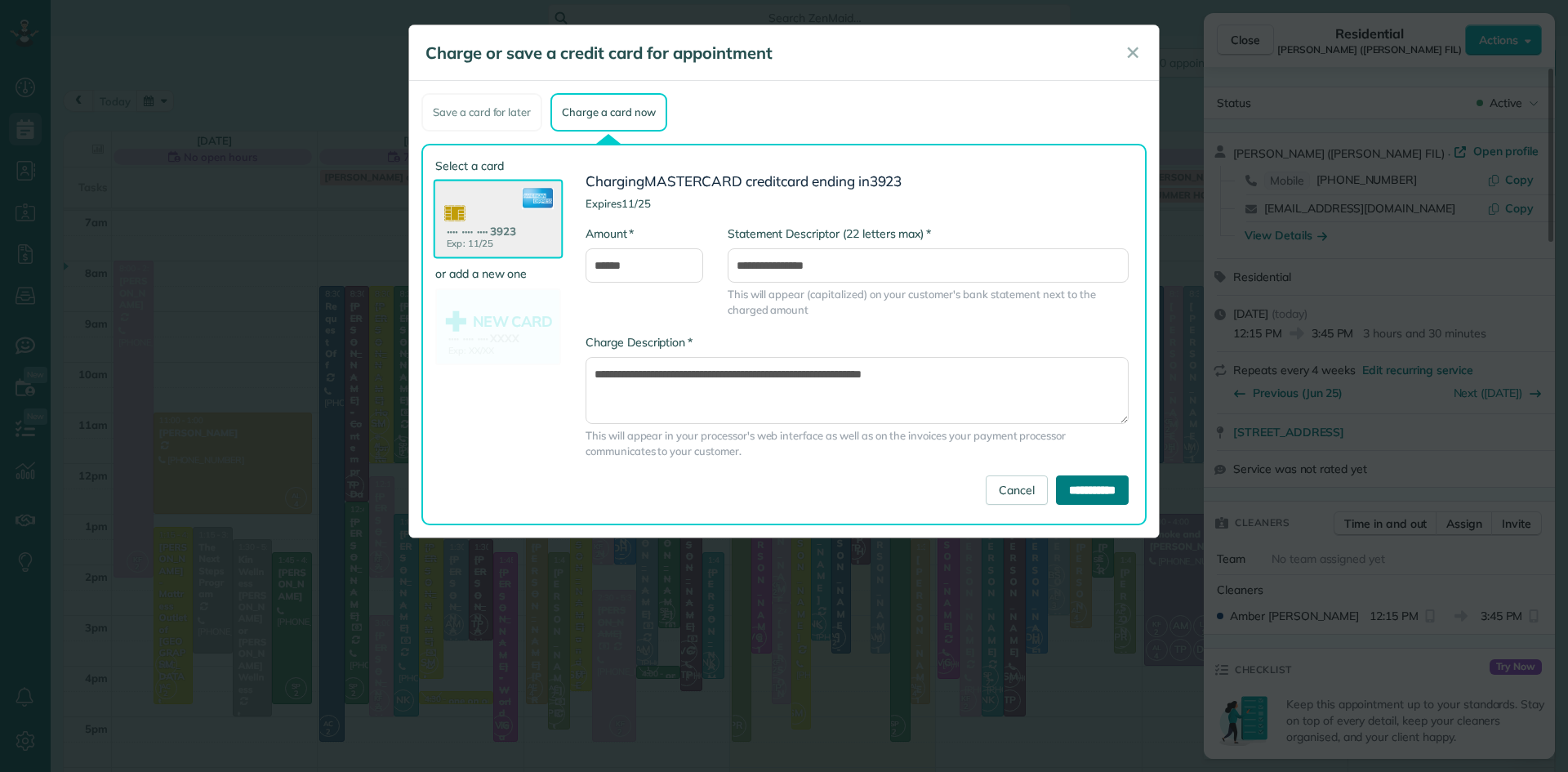 click on "**********" at bounding box center [1092, 490] 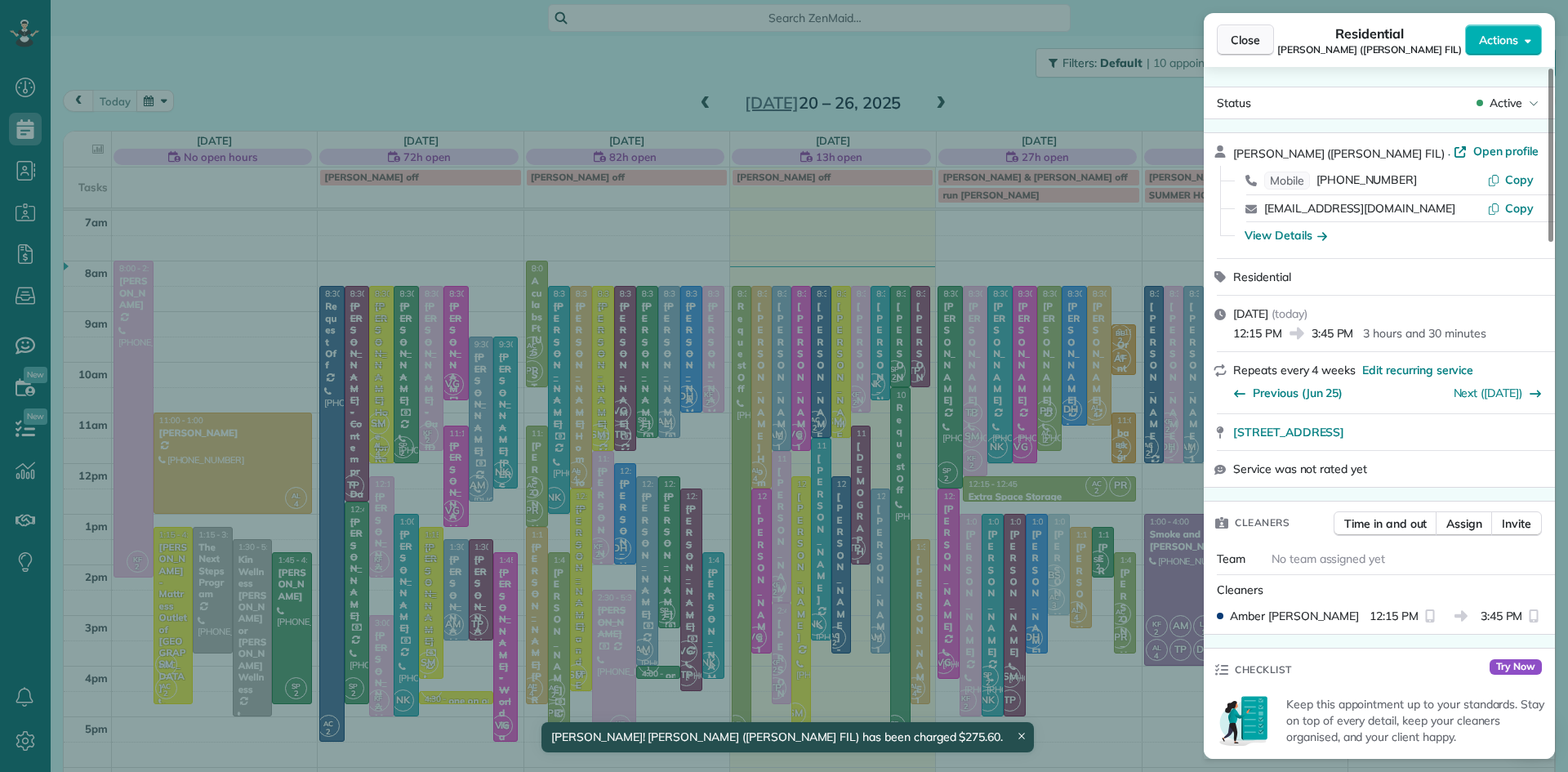 click on "Close" at bounding box center (1245, 40) 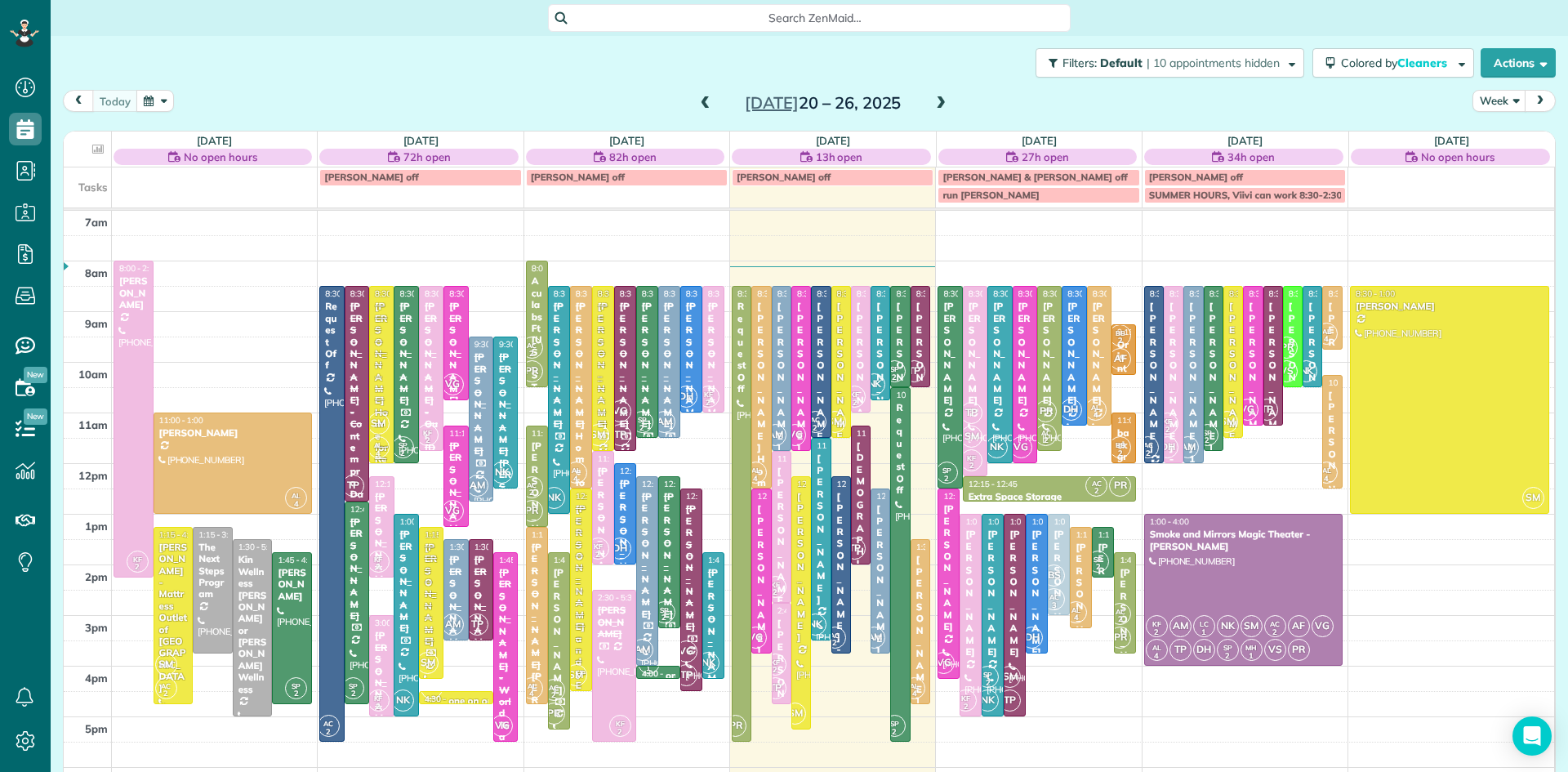 click at bounding box center (821, 539) 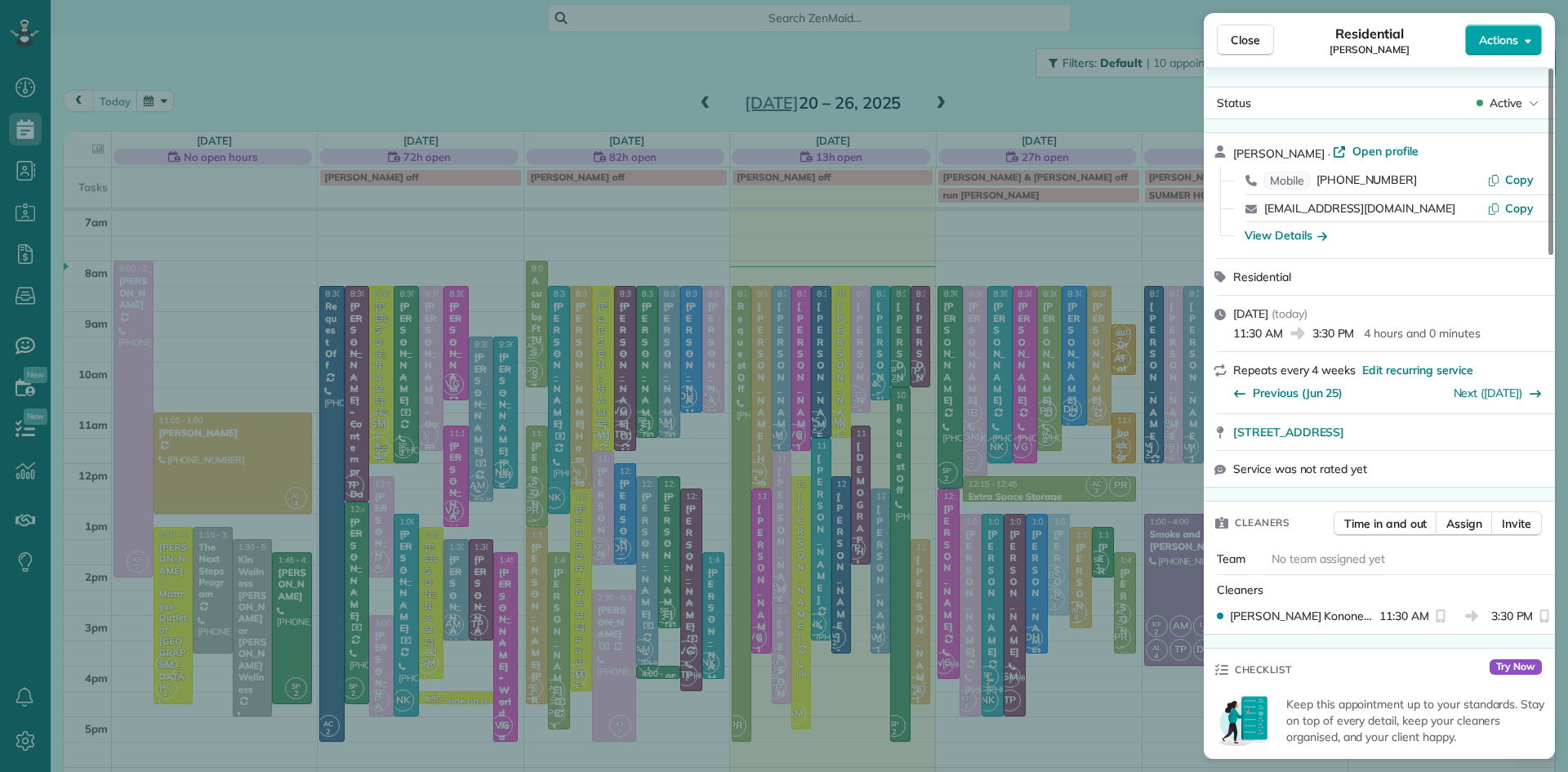 click on "Actions" at bounding box center [1499, 40] 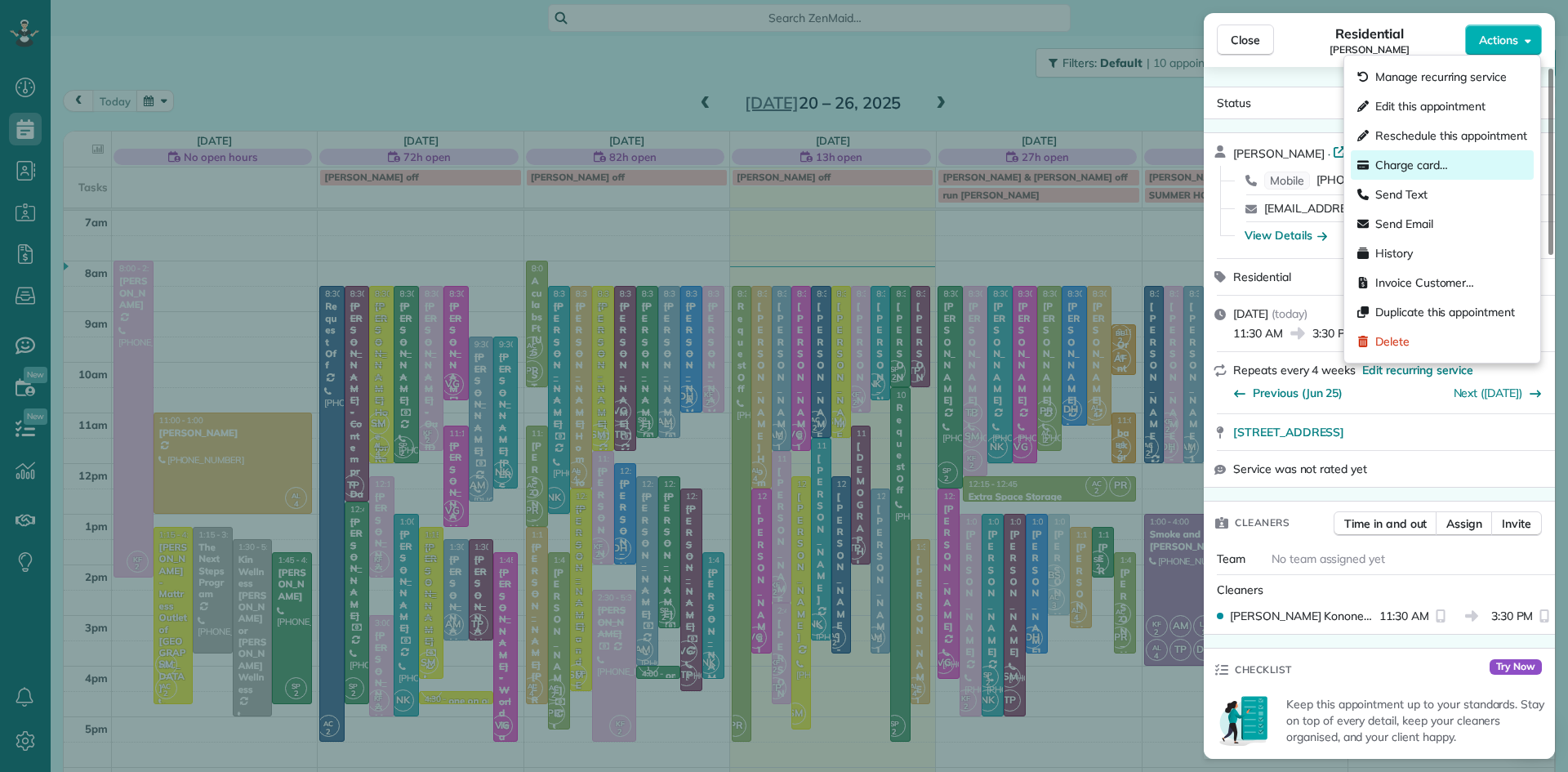 click on "Charge card…" at bounding box center (1411, 165) 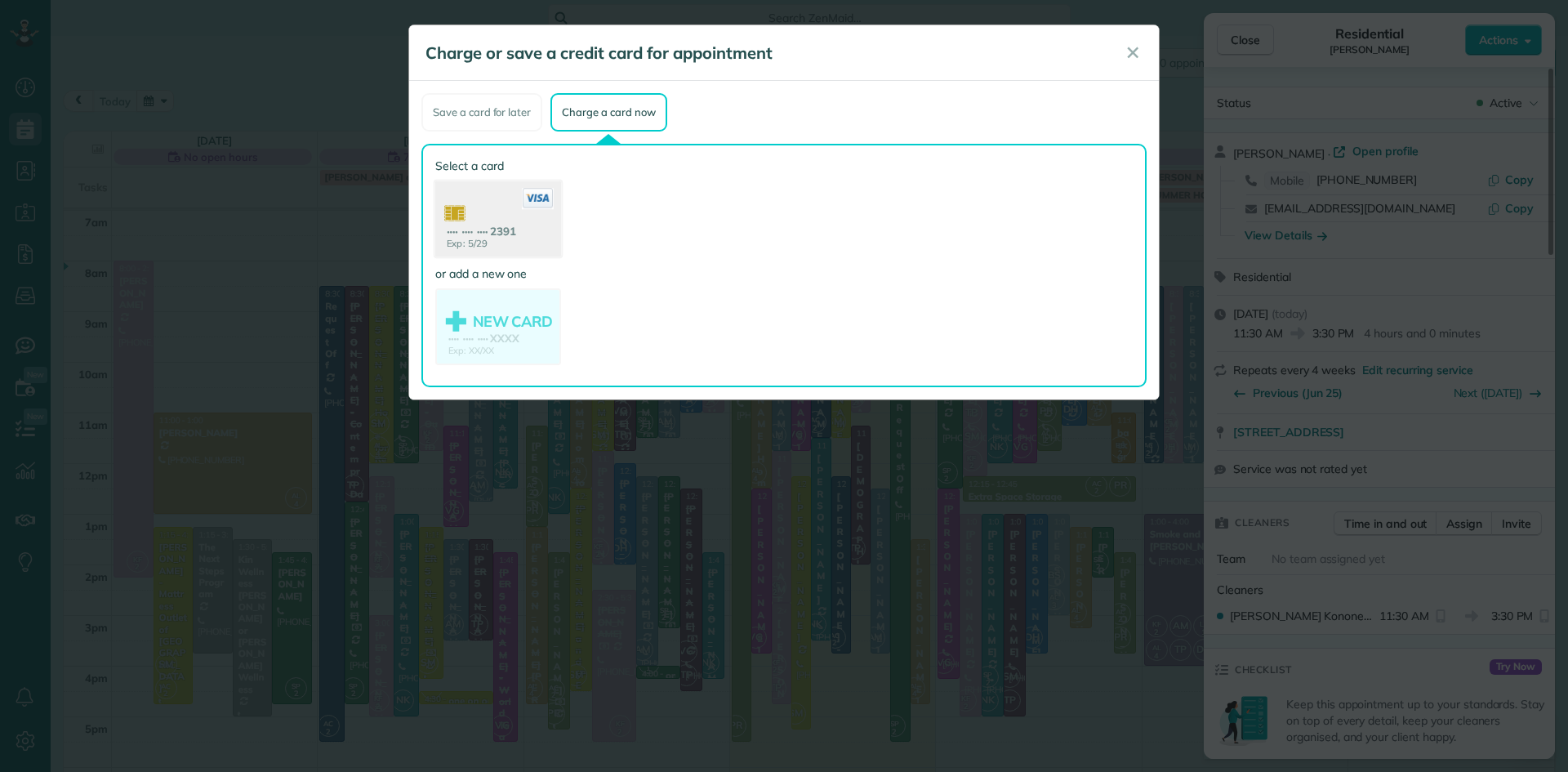 click 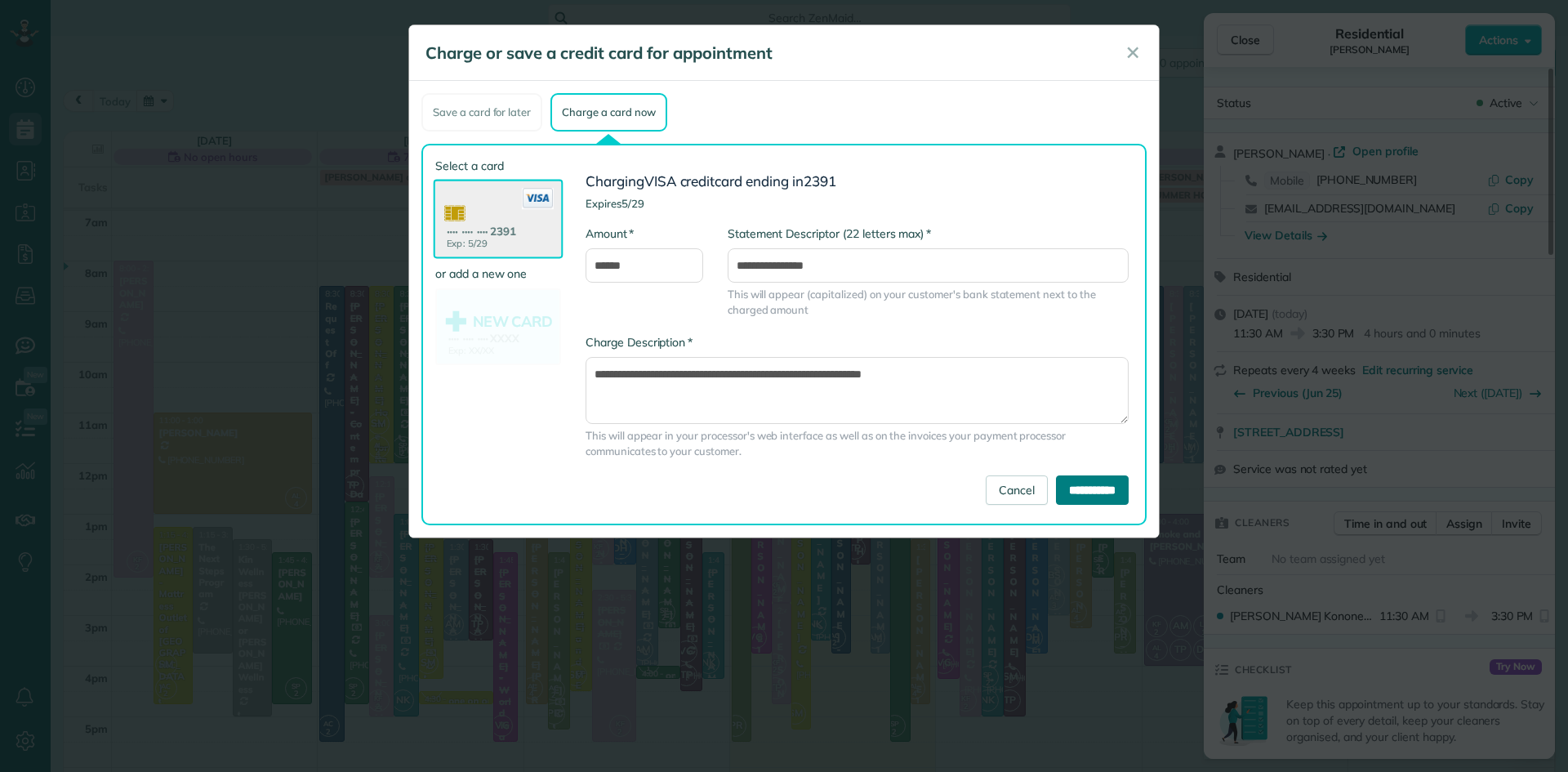 click on "**********" at bounding box center [1092, 490] 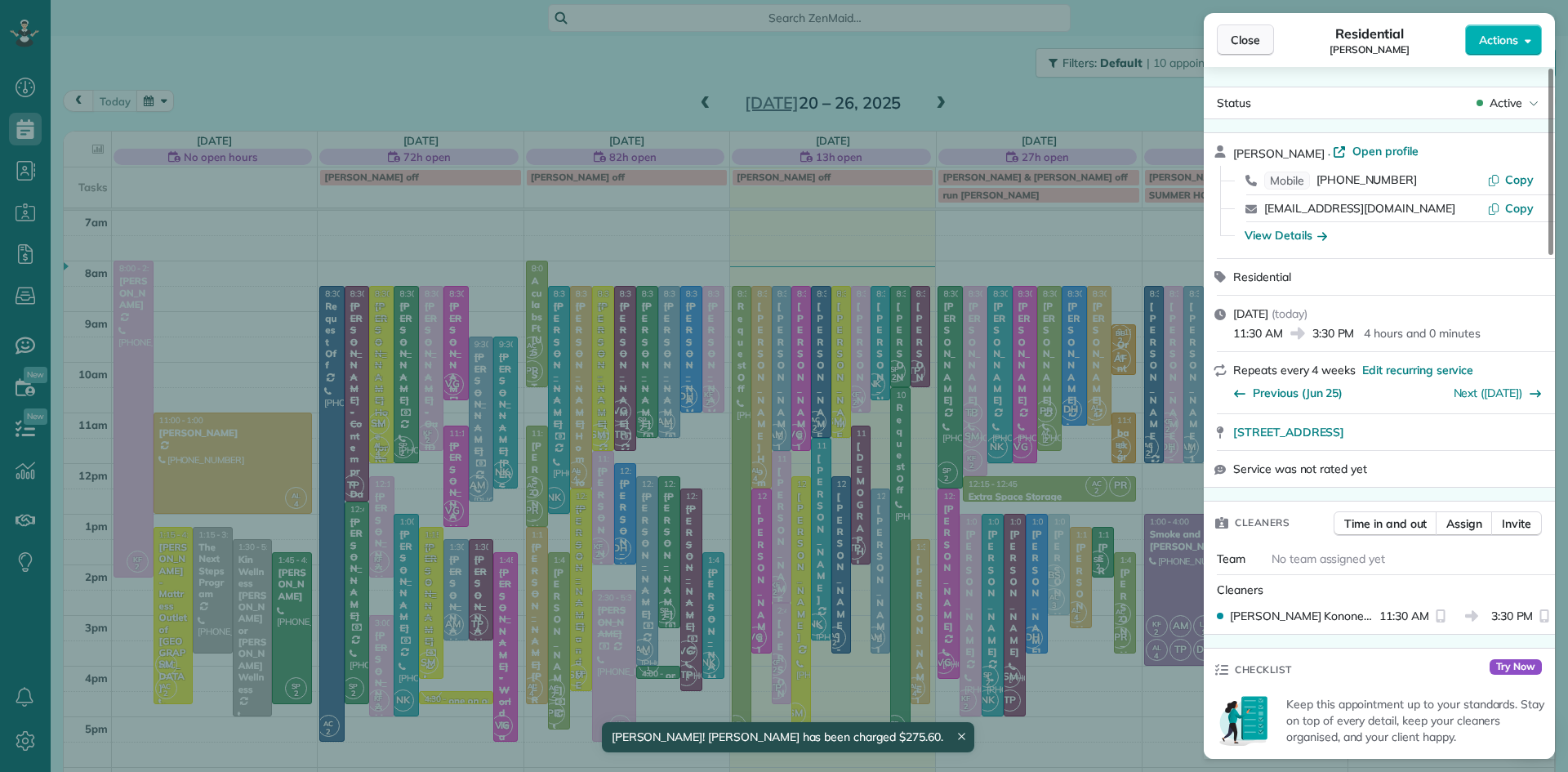 click on "Close" at bounding box center [1245, 40] 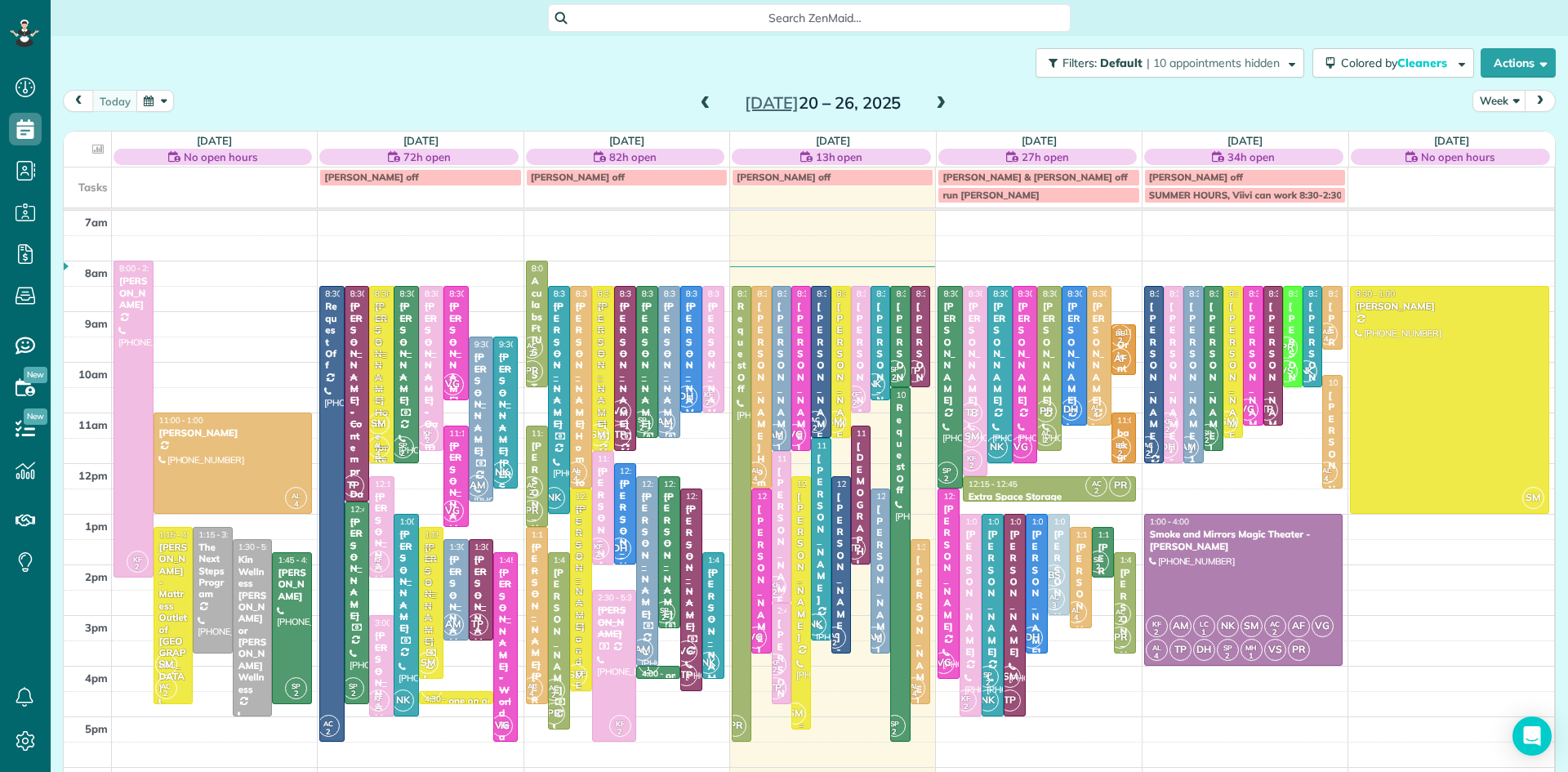 click on "[PERSON_NAME]" at bounding box center (801, 567) 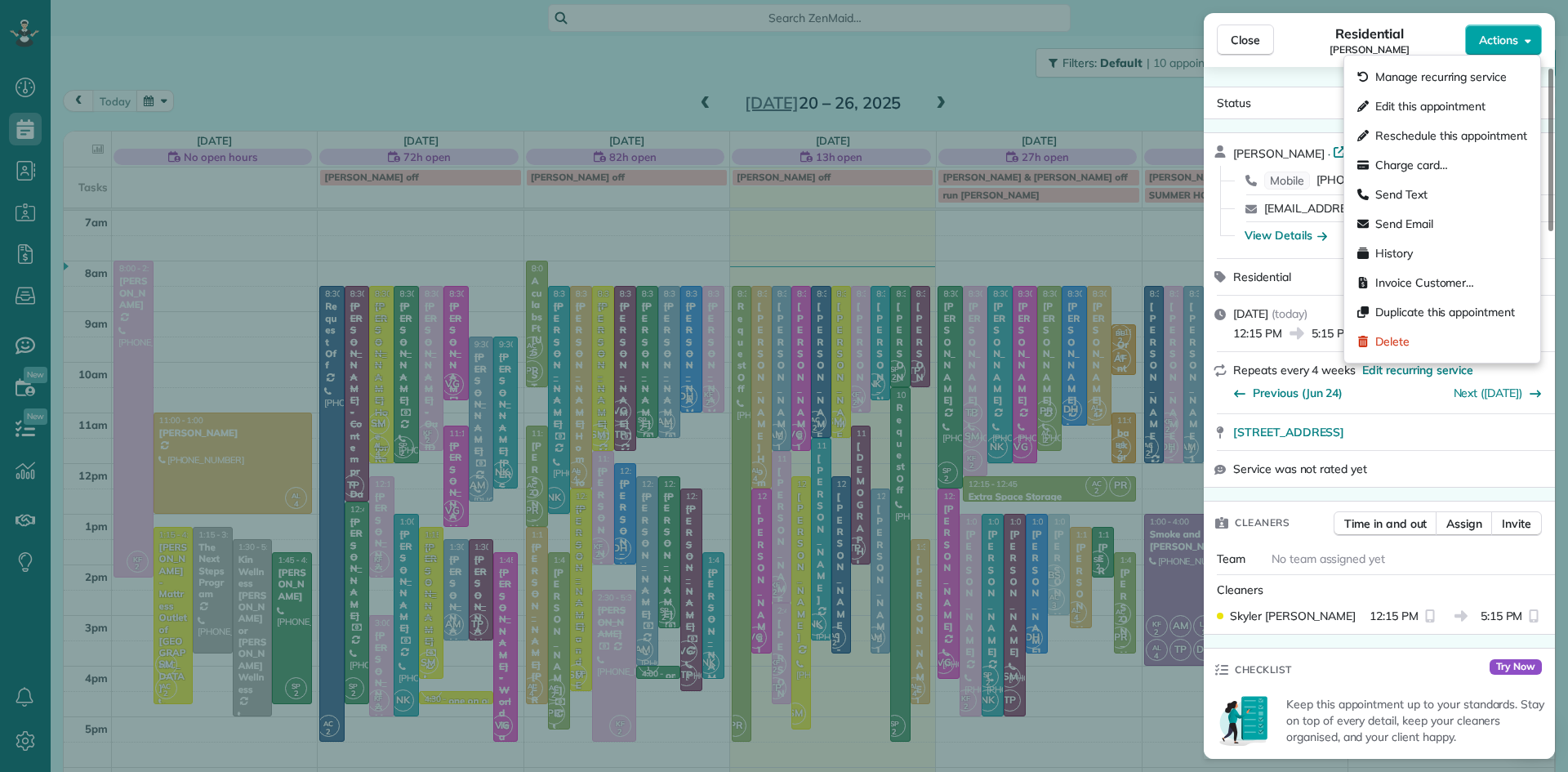 click on "Actions" at bounding box center [1499, 40] 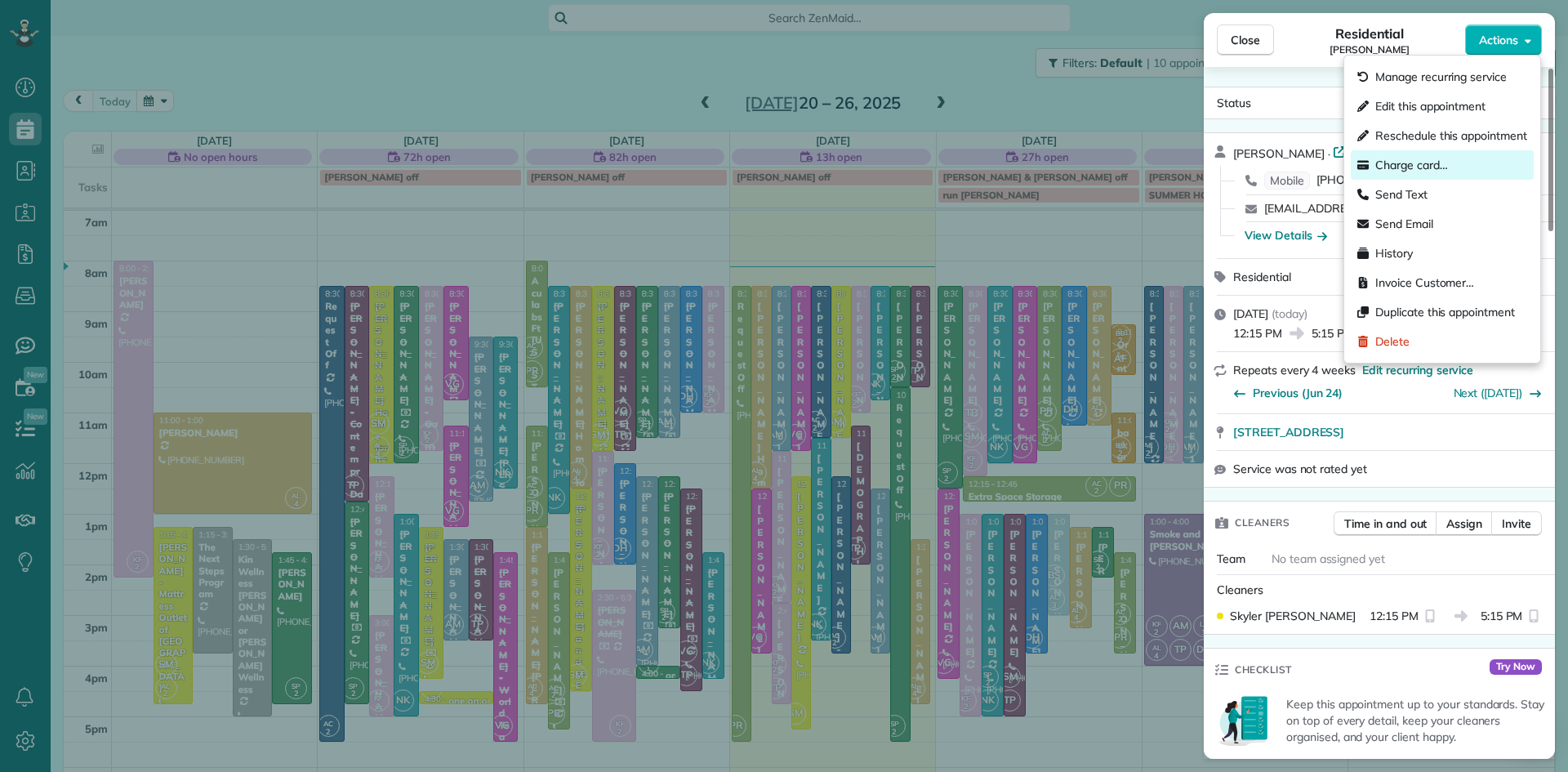 click on "Charge card…" at bounding box center [1411, 165] 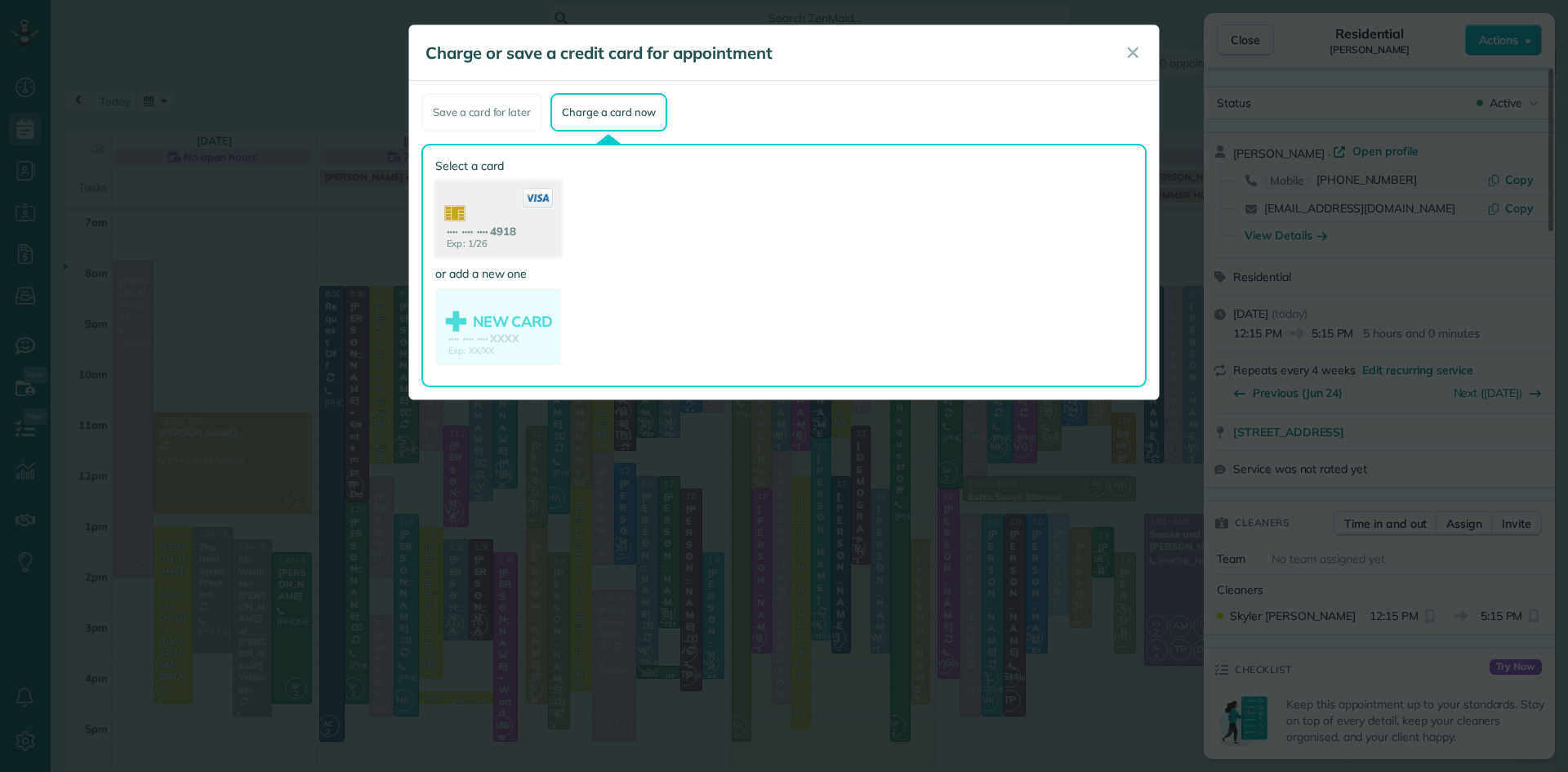 click 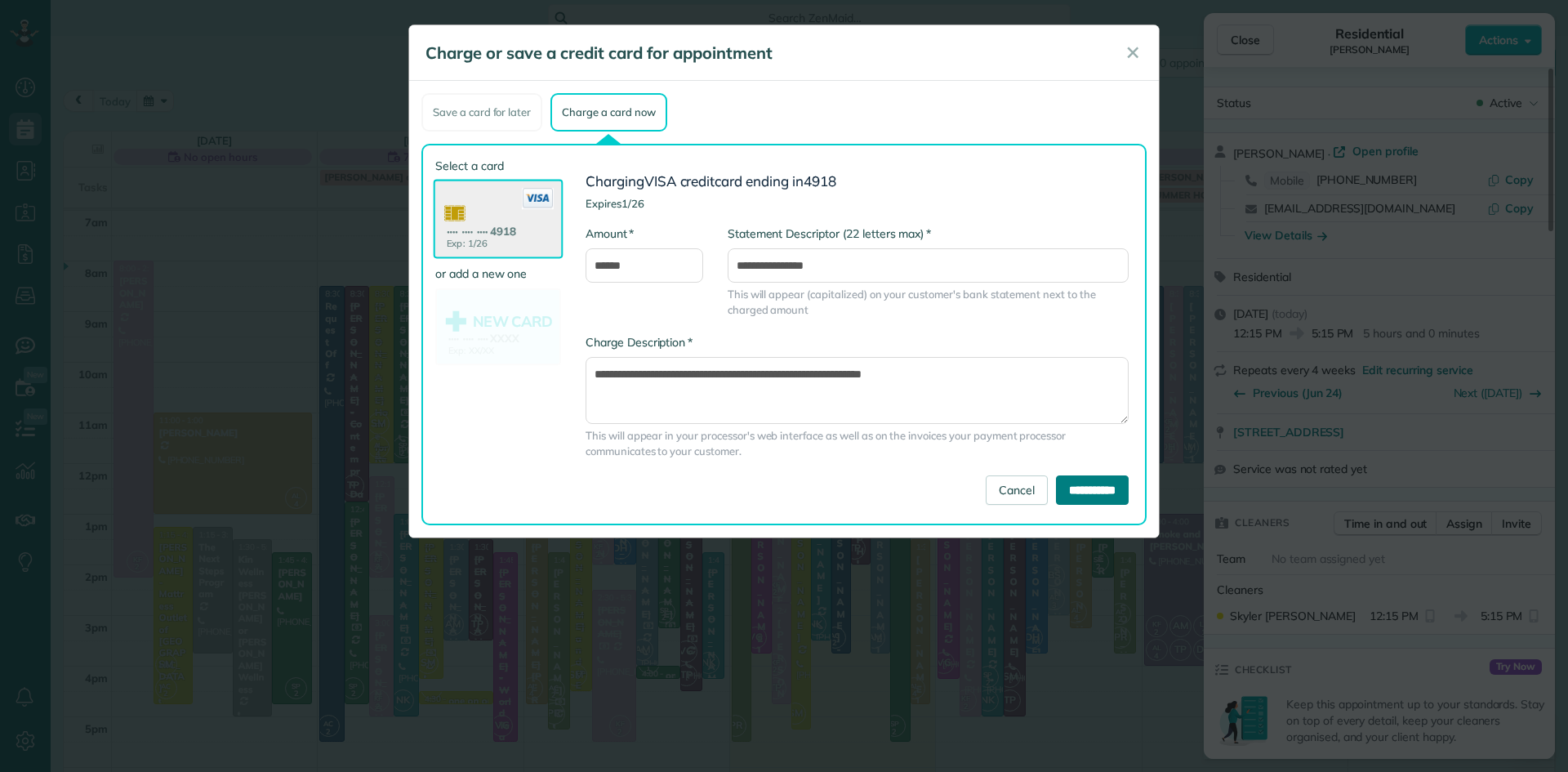 click on "**********" at bounding box center (1092, 490) 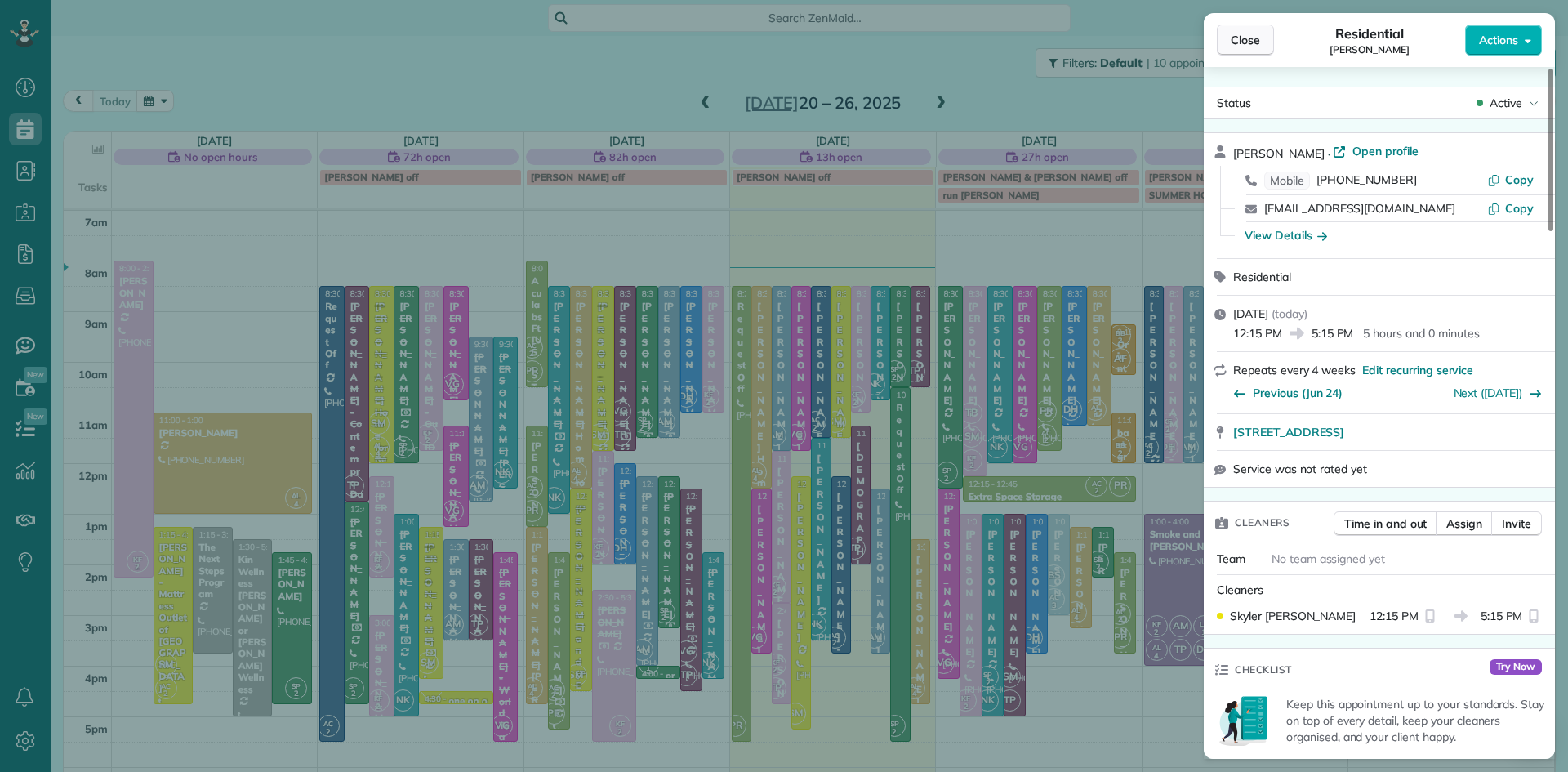 click on "Close" at bounding box center (1245, 40) 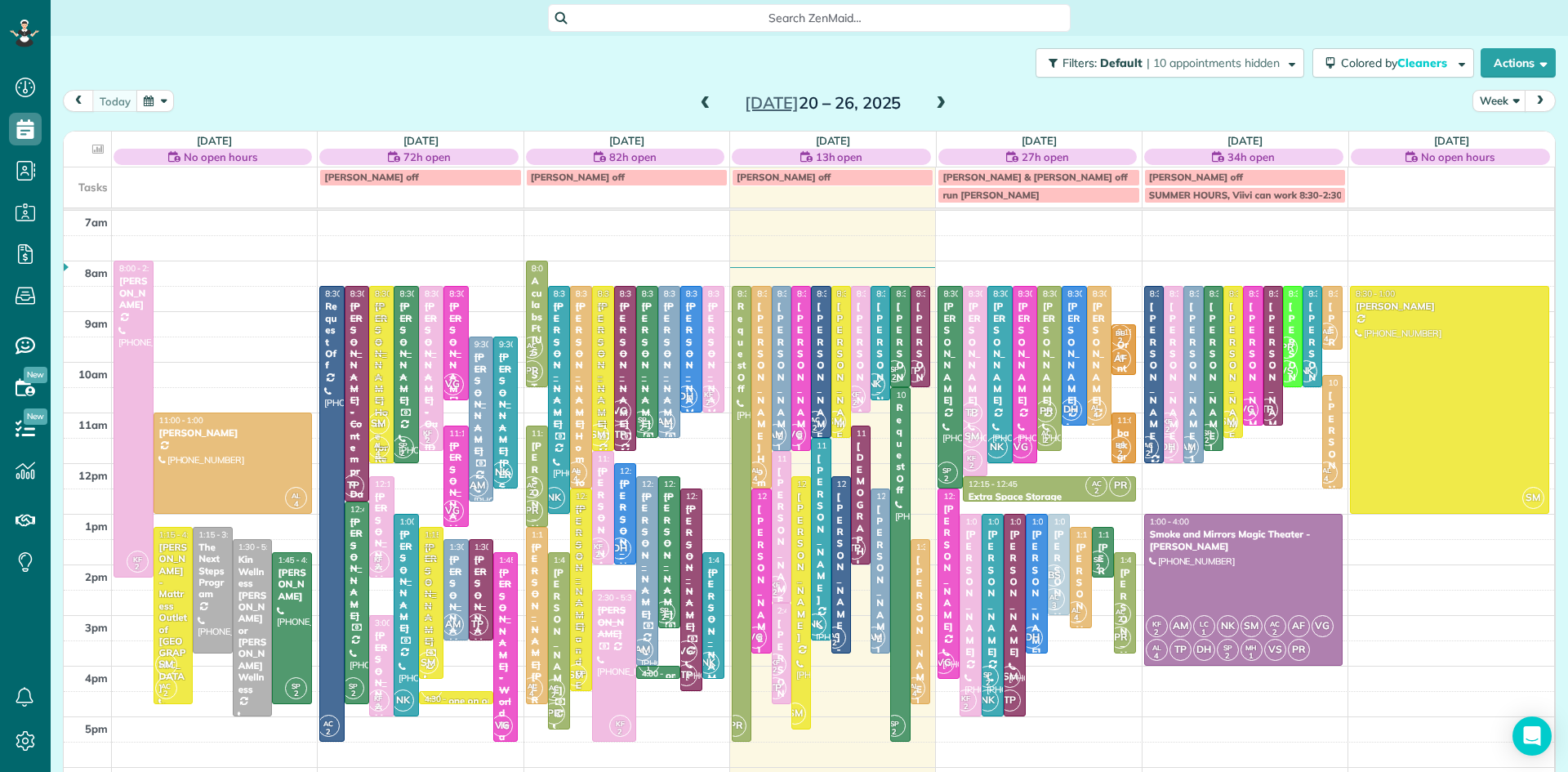 click on "[PERSON_NAME] and [PERSON_NAME]" at bounding box center [782, 636] 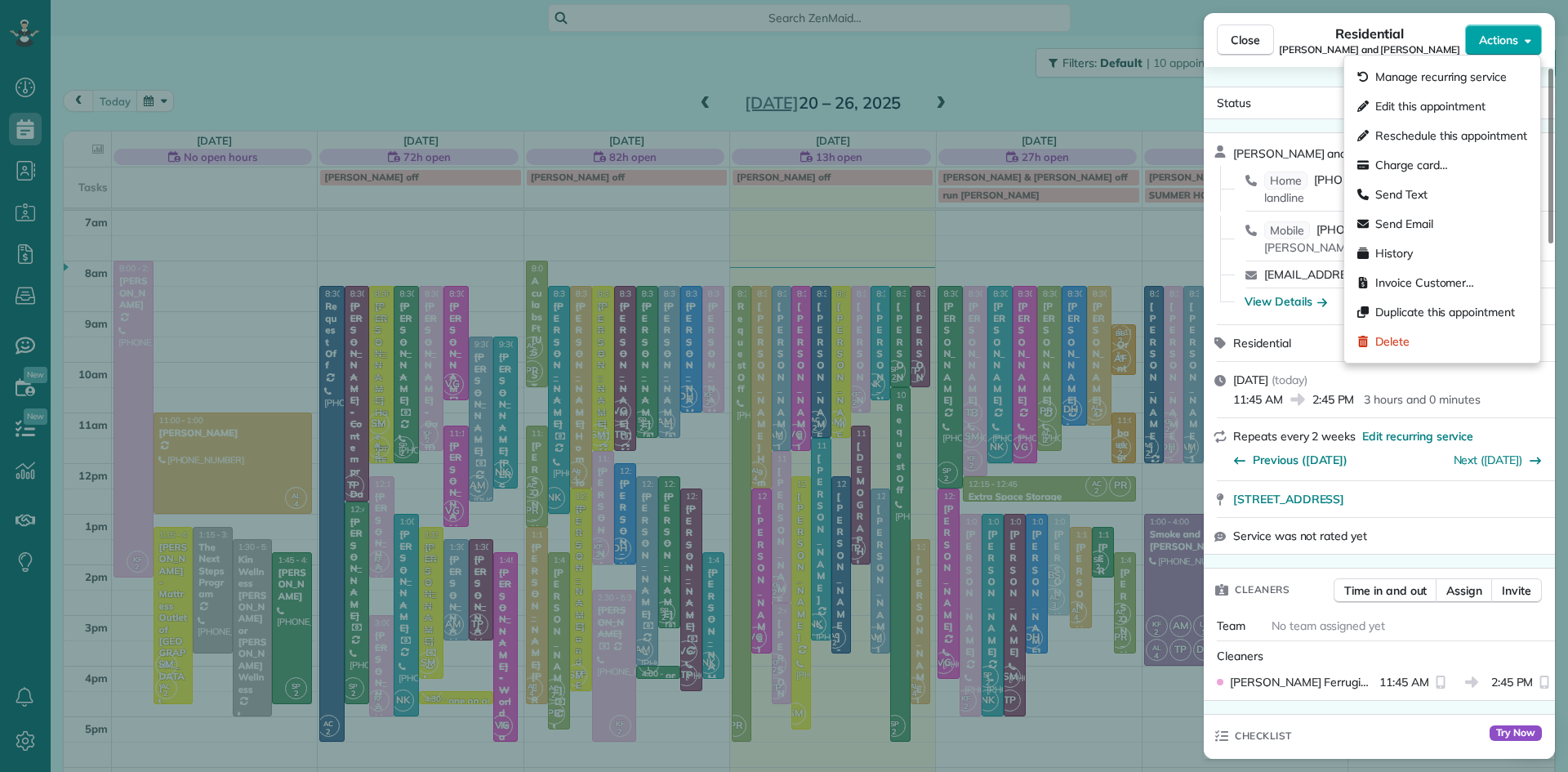 click on "Actions" at bounding box center (1499, 40) 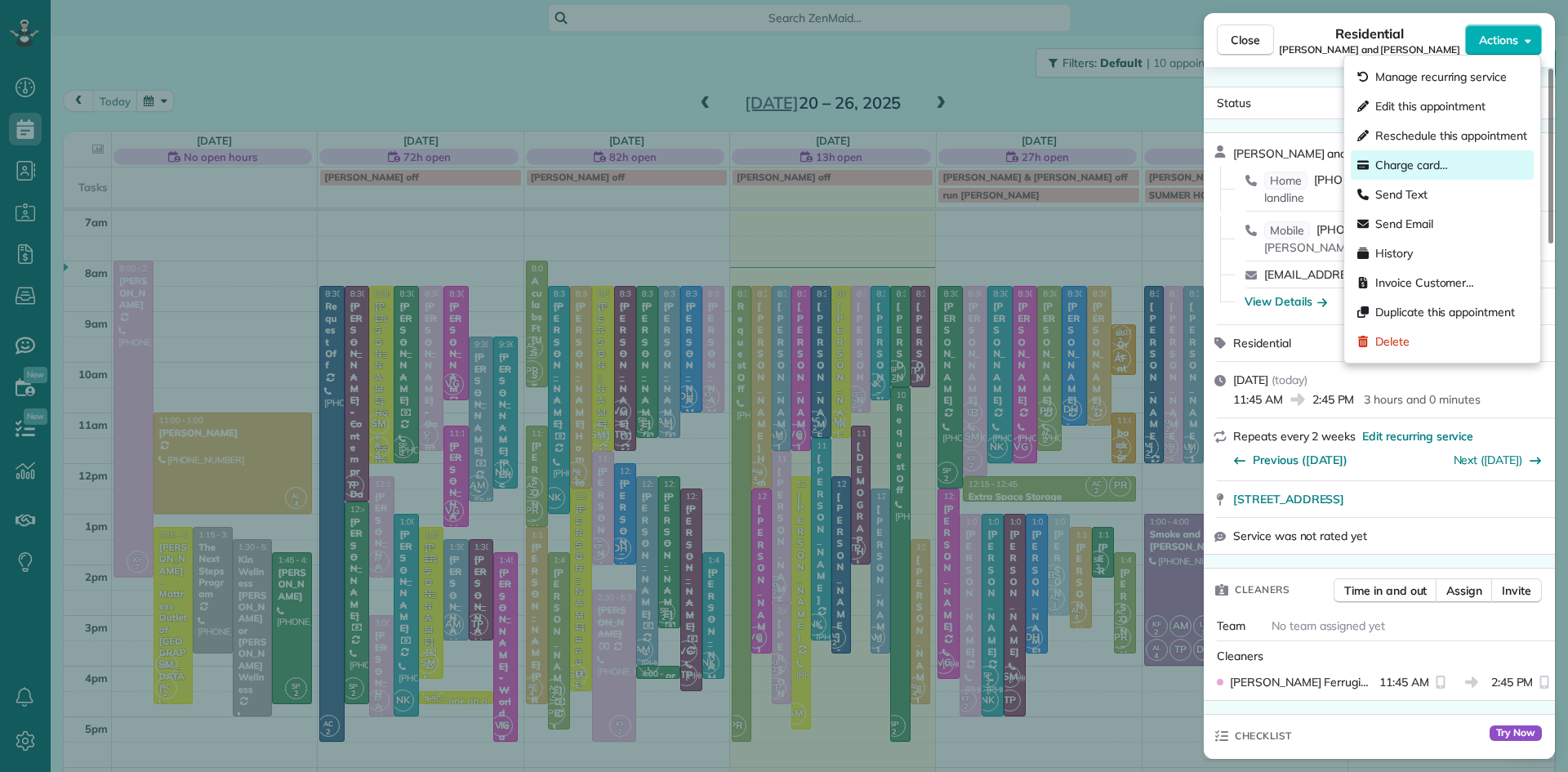 click on "Charge card…" at bounding box center [1411, 165] 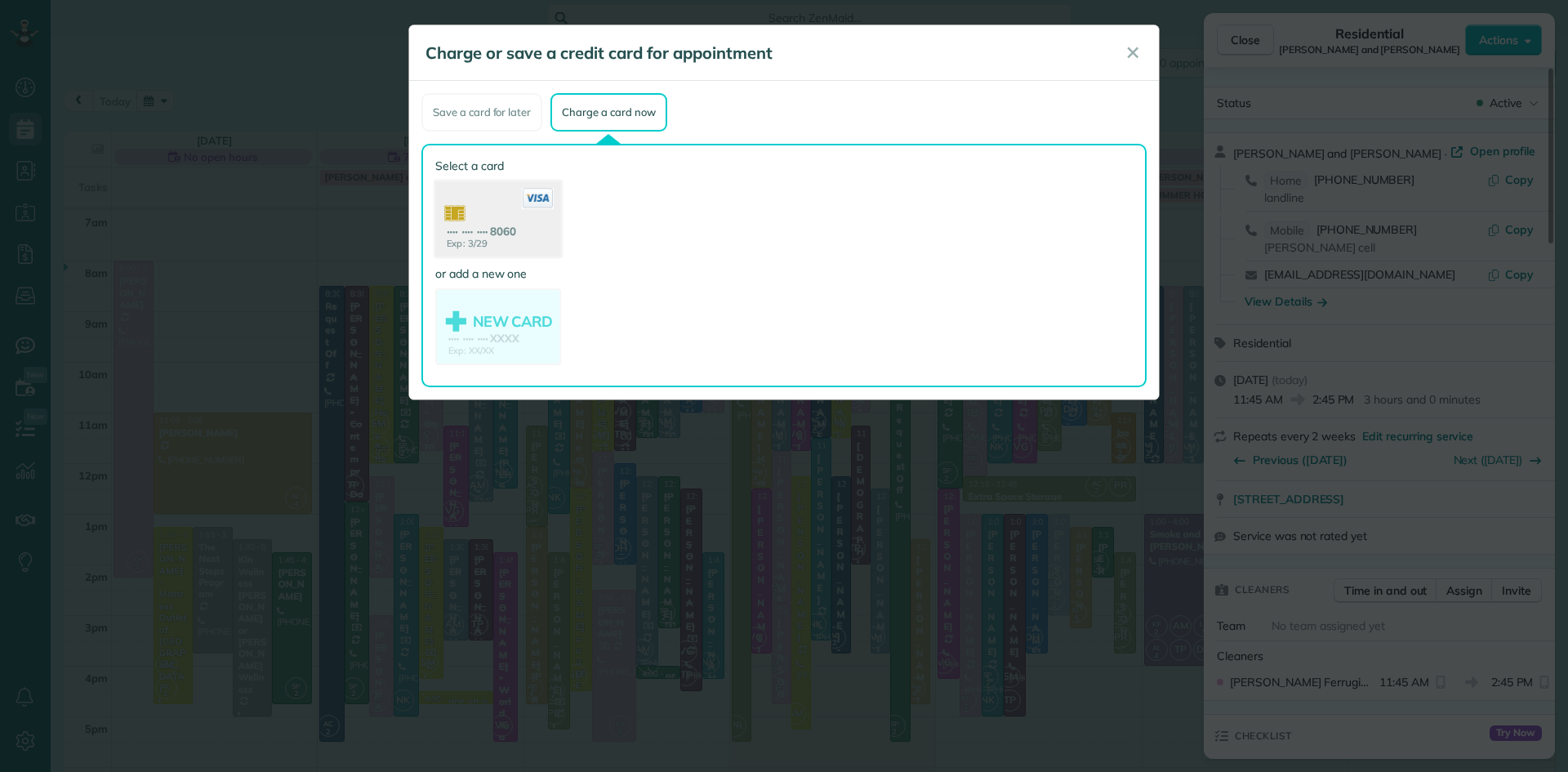 click 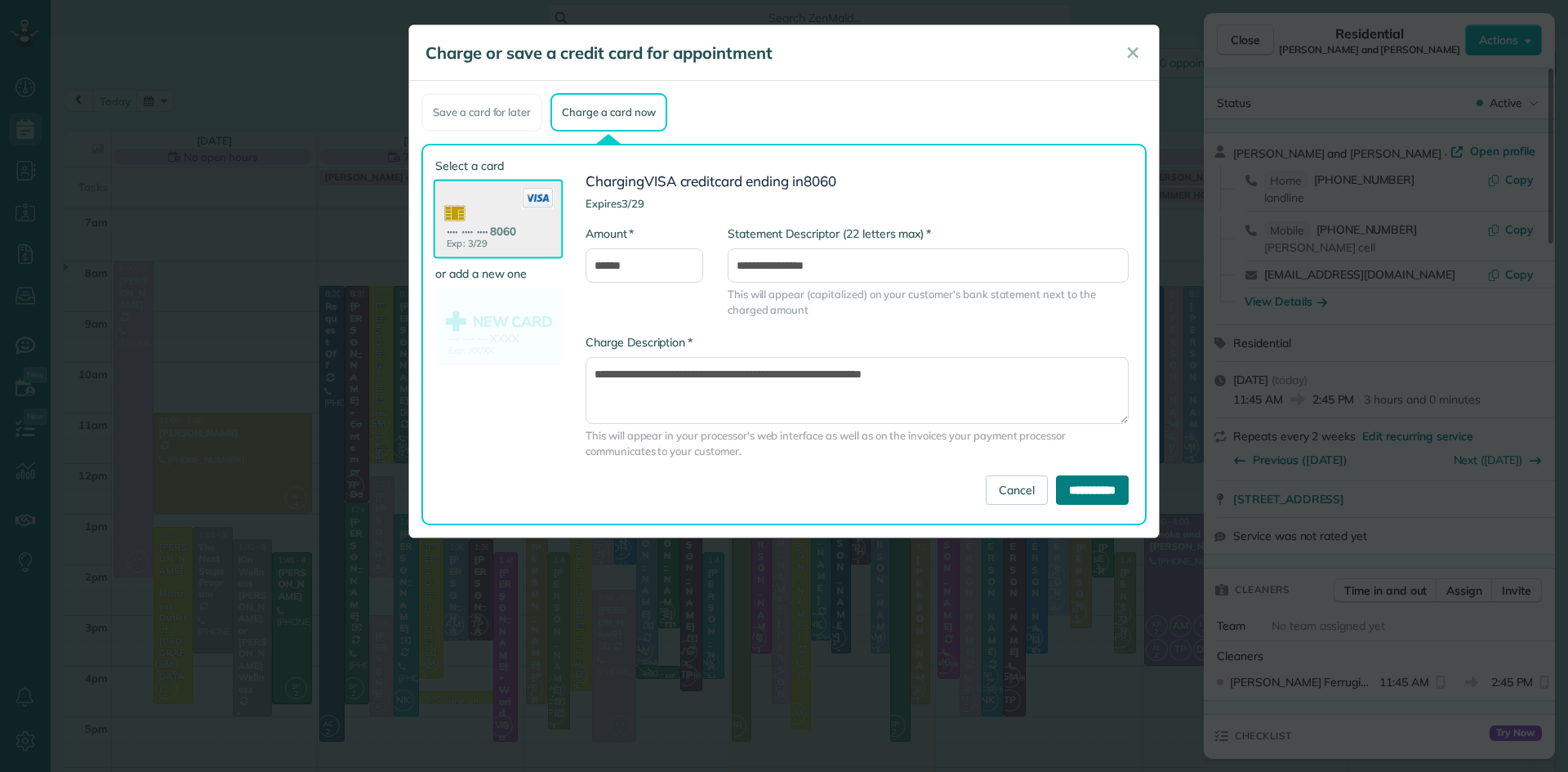 click on "**********" at bounding box center [1092, 490] 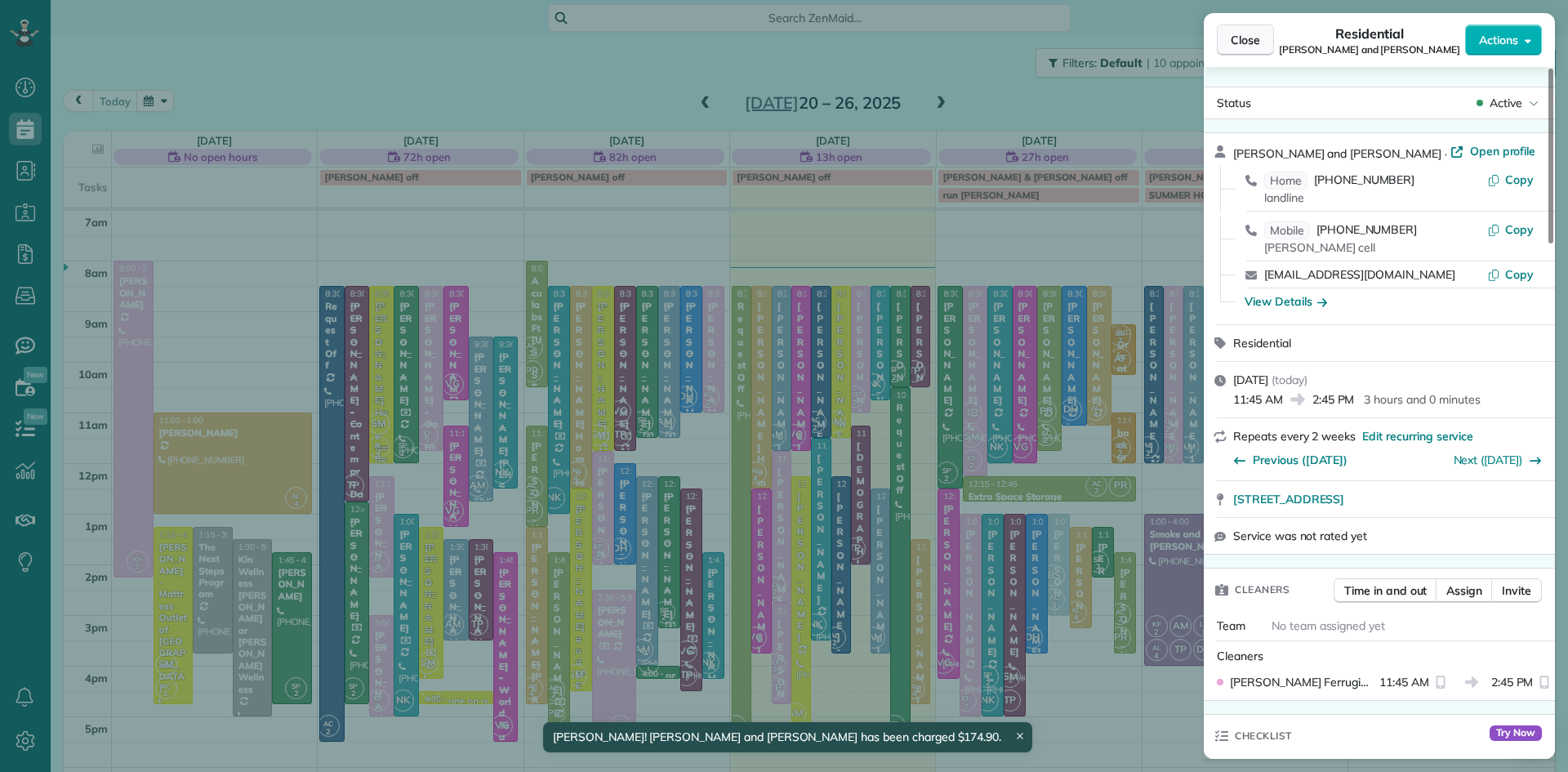 click on "Close" at bounding box center [1245, 40] 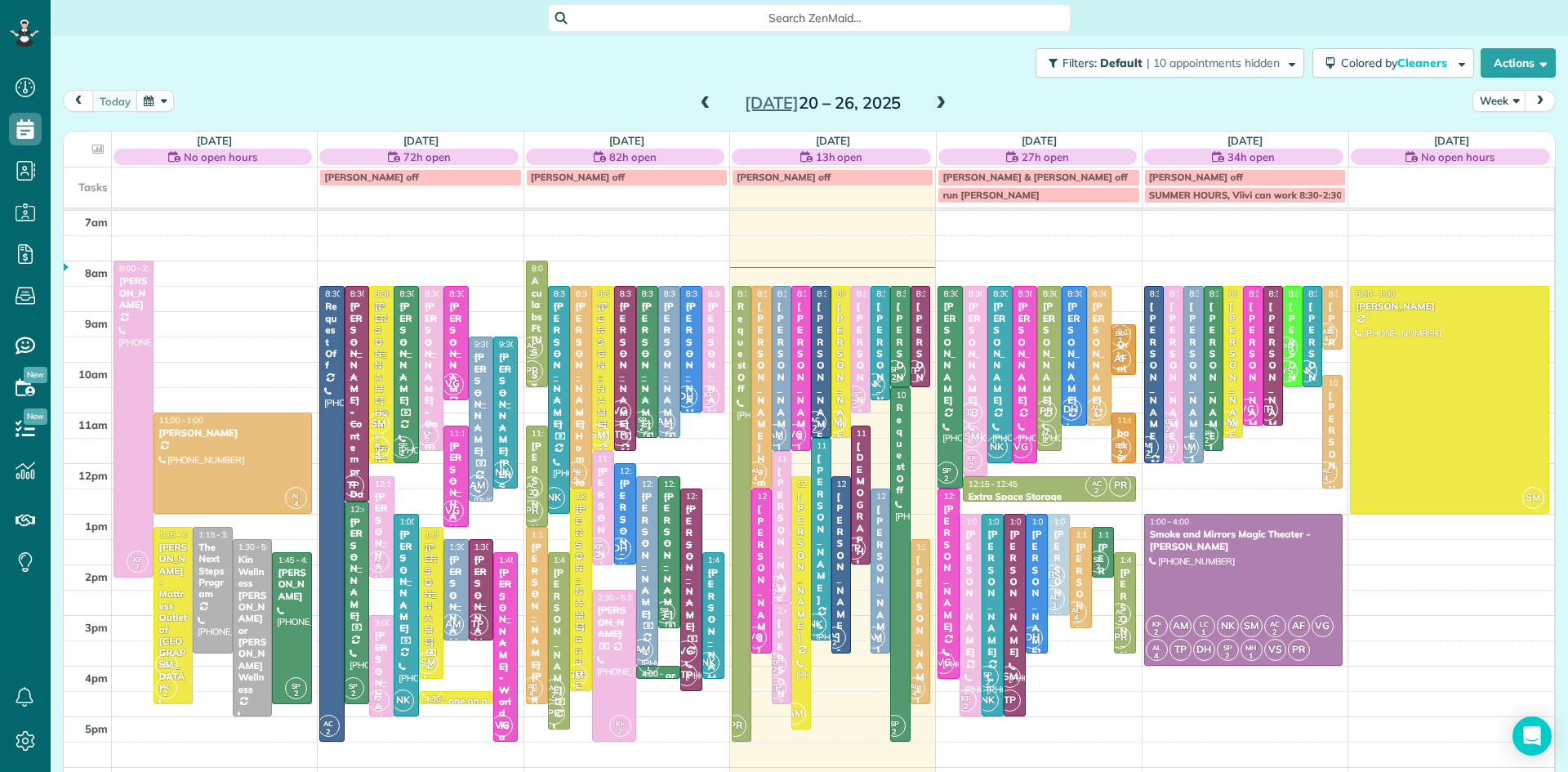 click on "2" at bounding box center [775, 670] 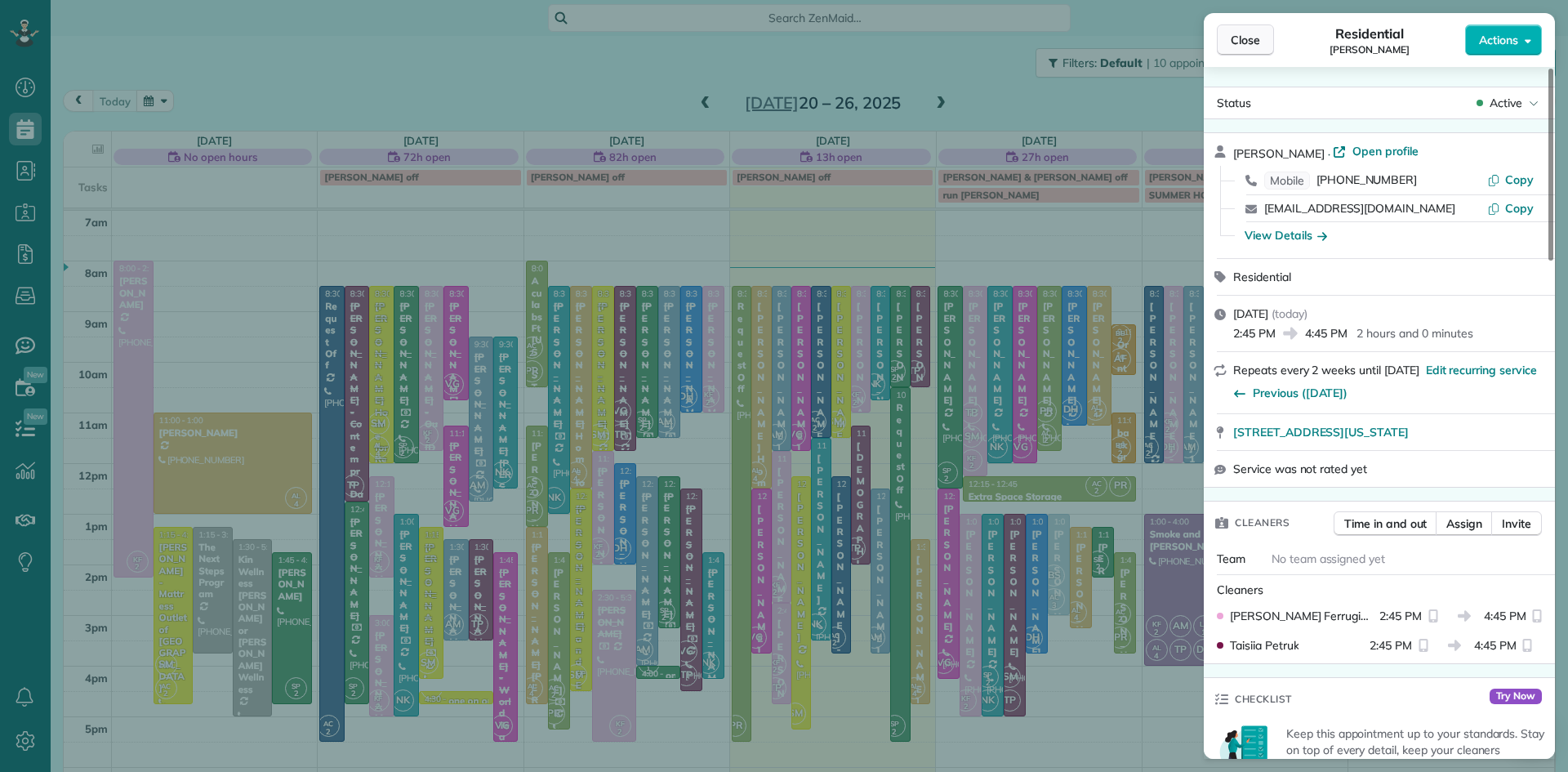 click on "Close" at bounding box center (1245, 40) 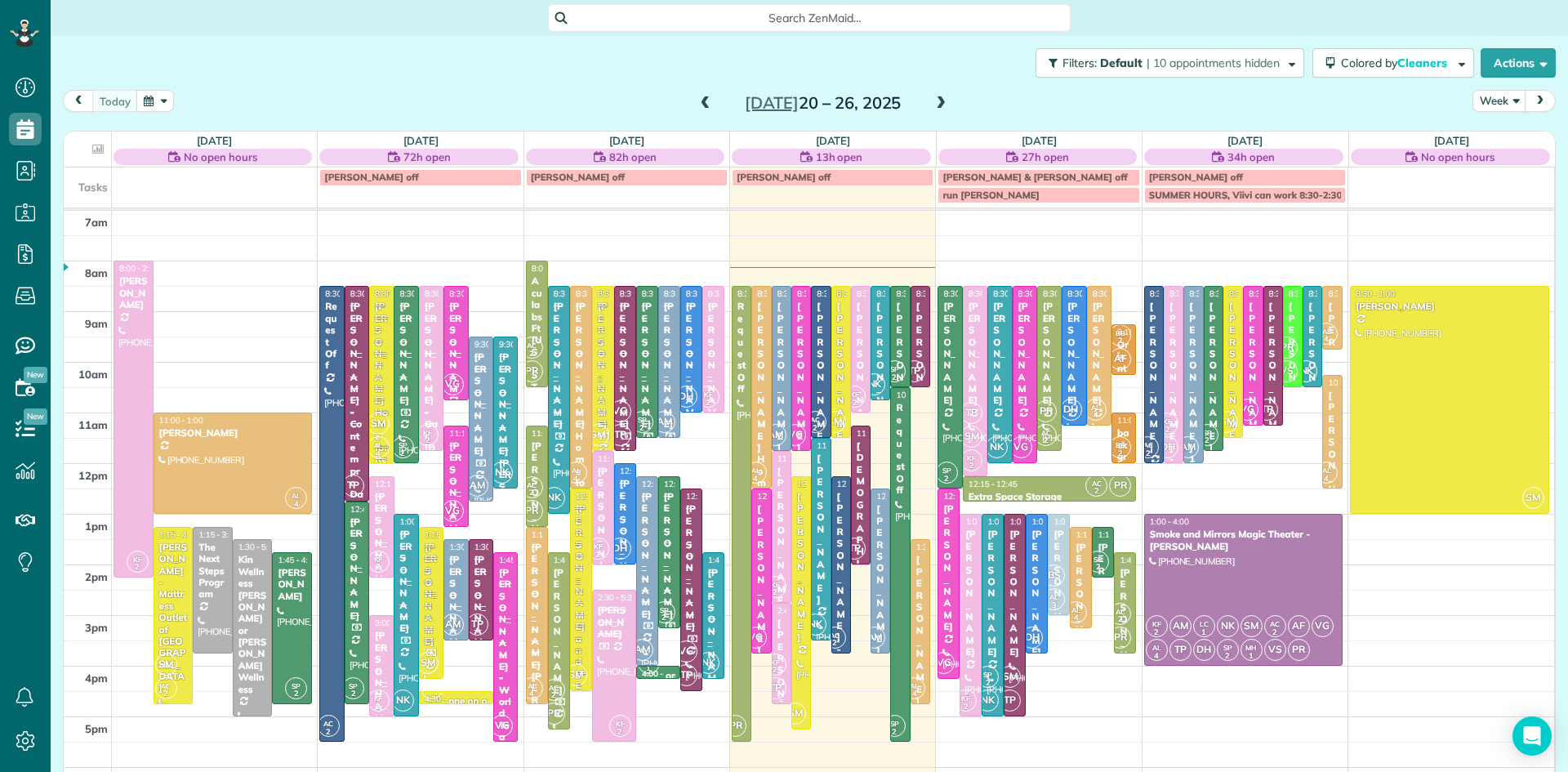 click on "TP" at bounding box center [775, 688] 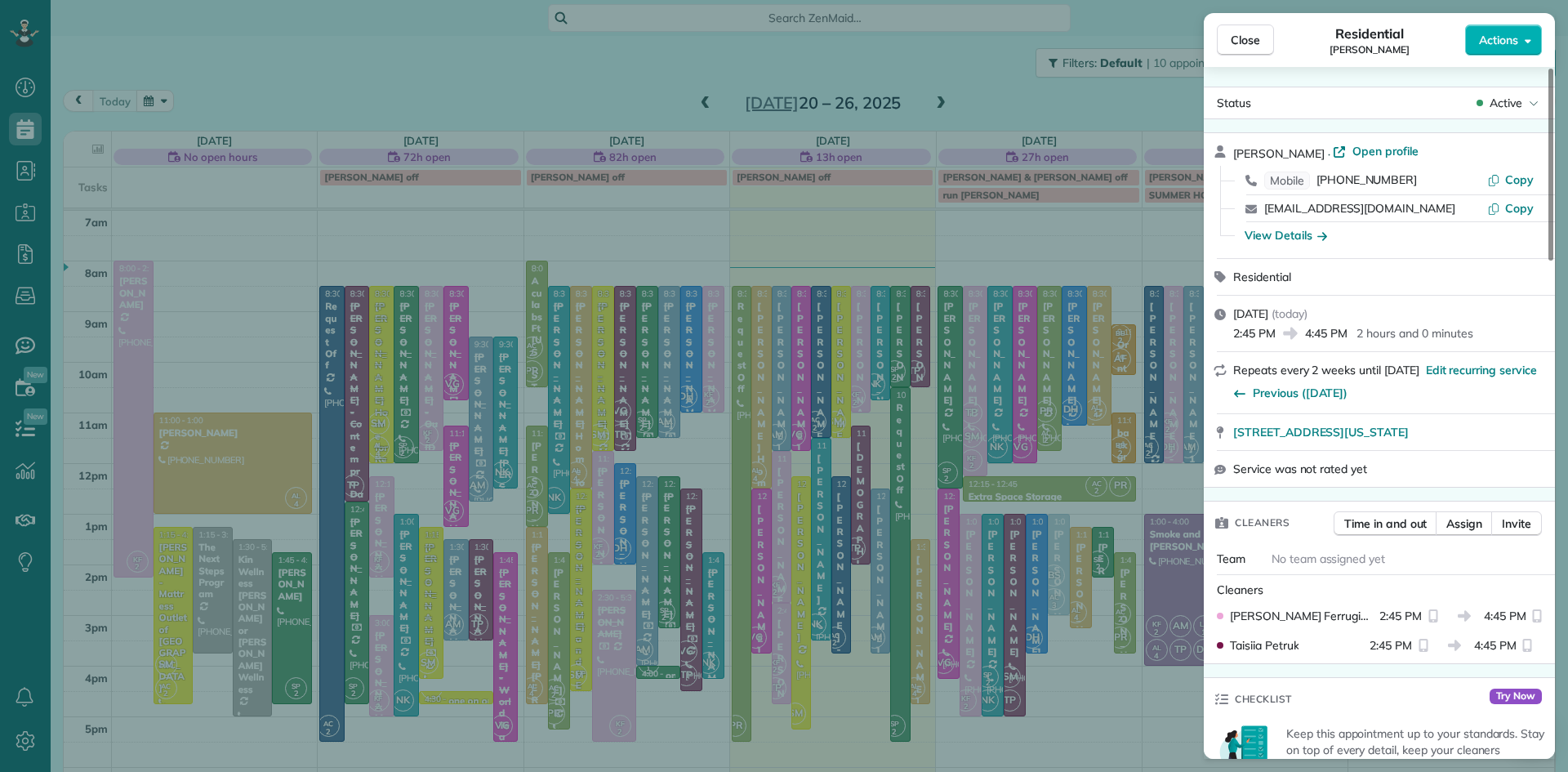 click on "Close Residential Joyce Maloney Actions" at bounding box center (1379, 40) 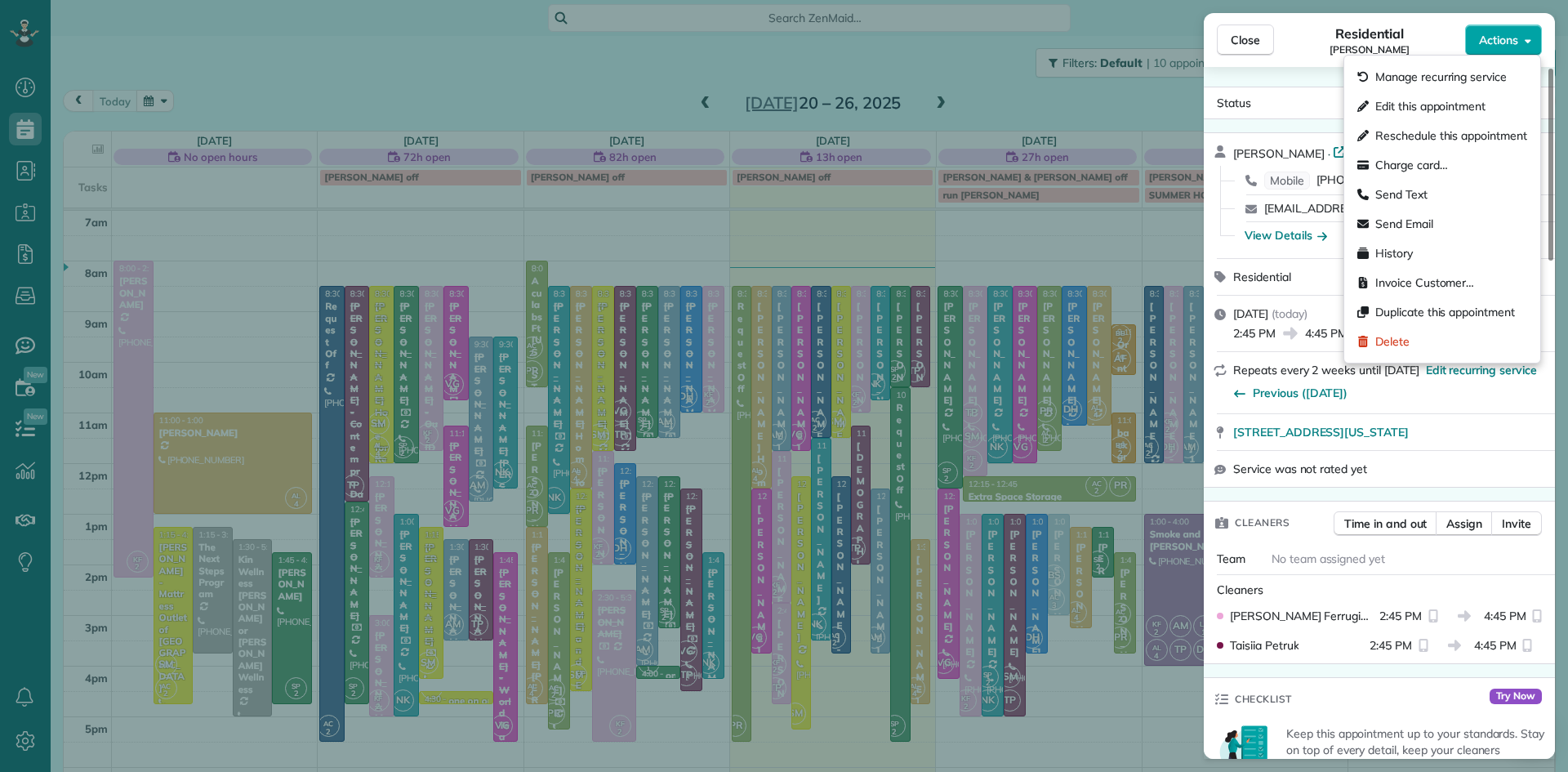 click on "Actions" at bounding box center (1503, 40) 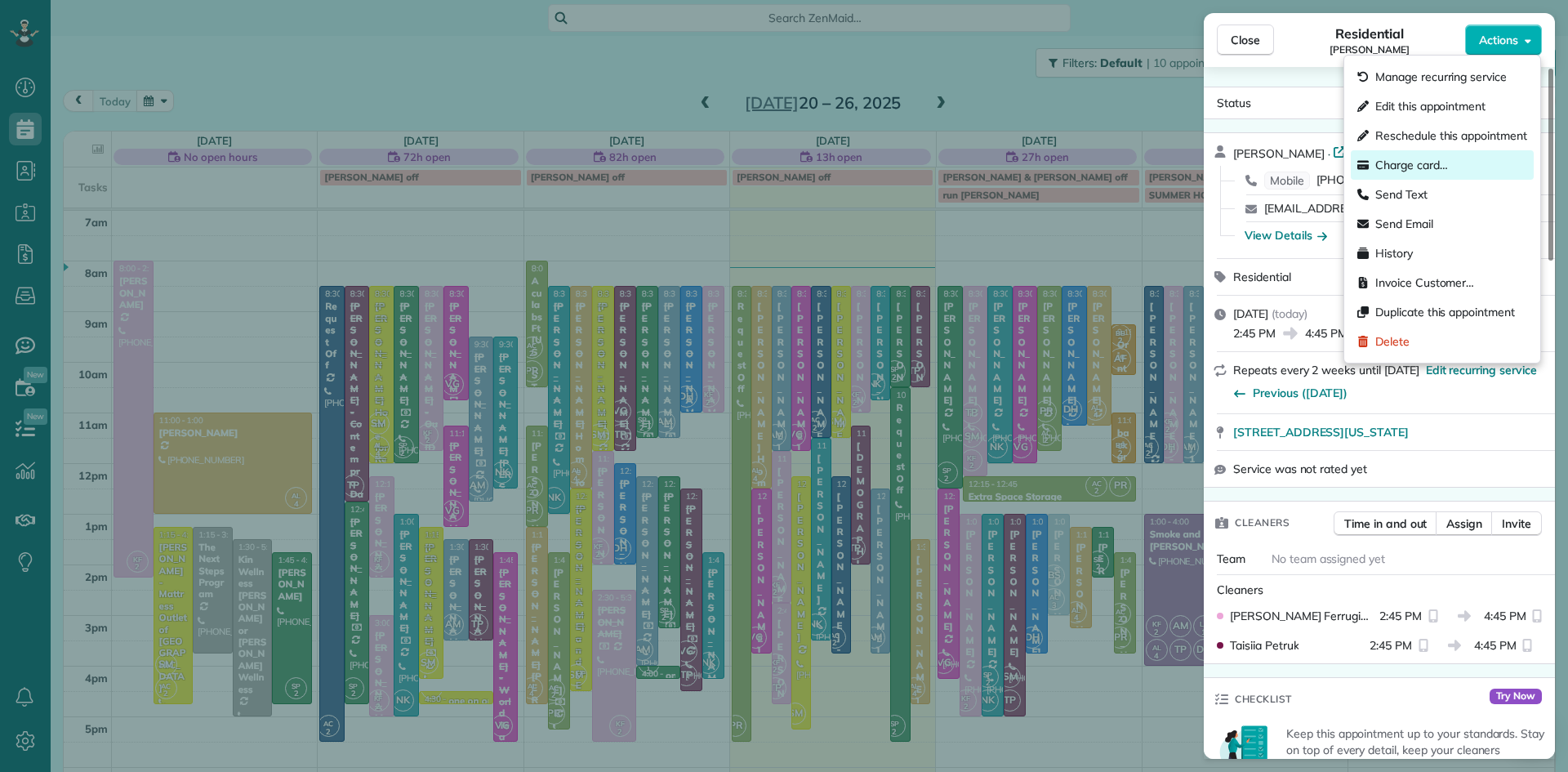 click on "Charge card…" at bounding box center [1411, 165] 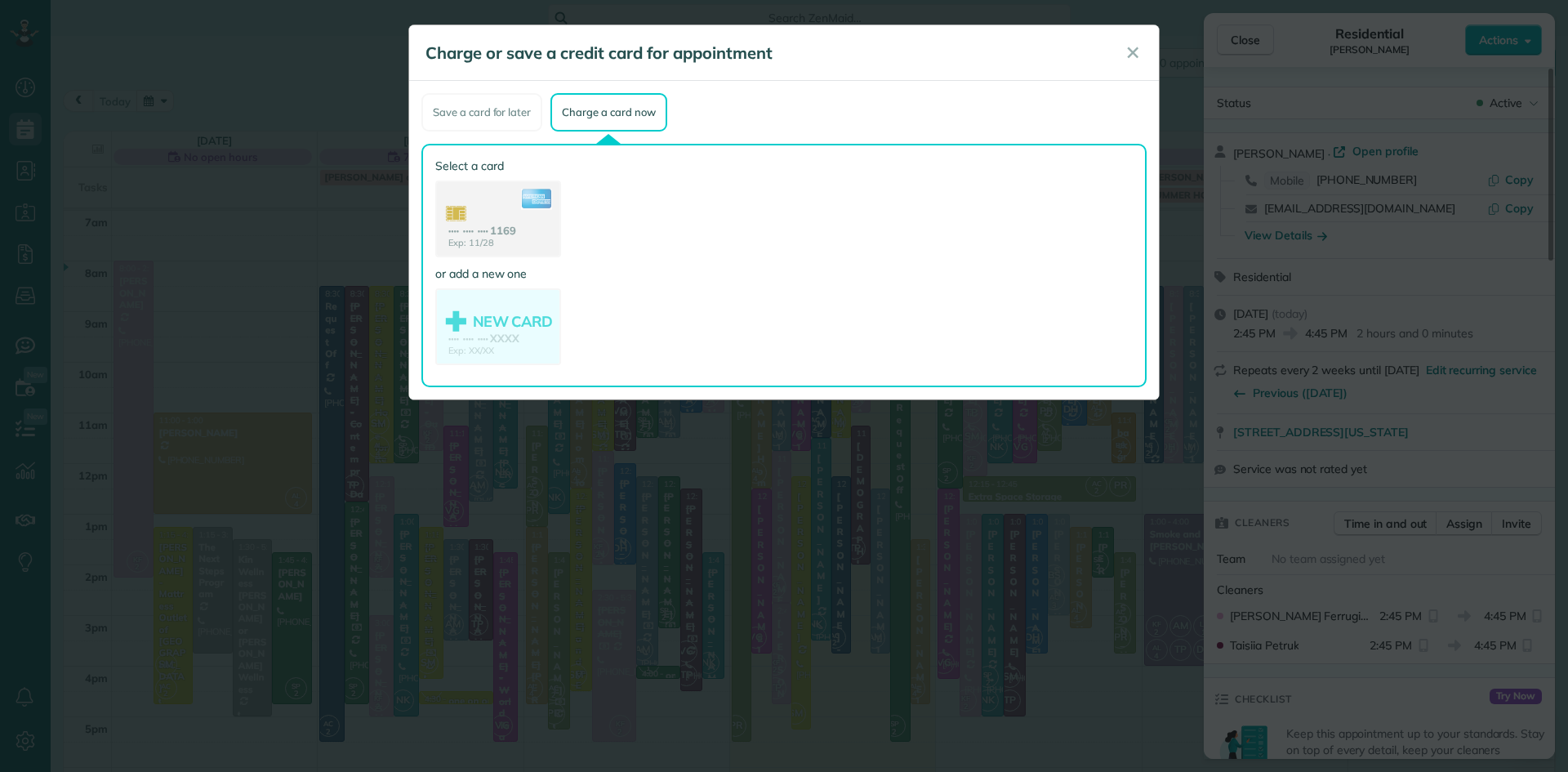click 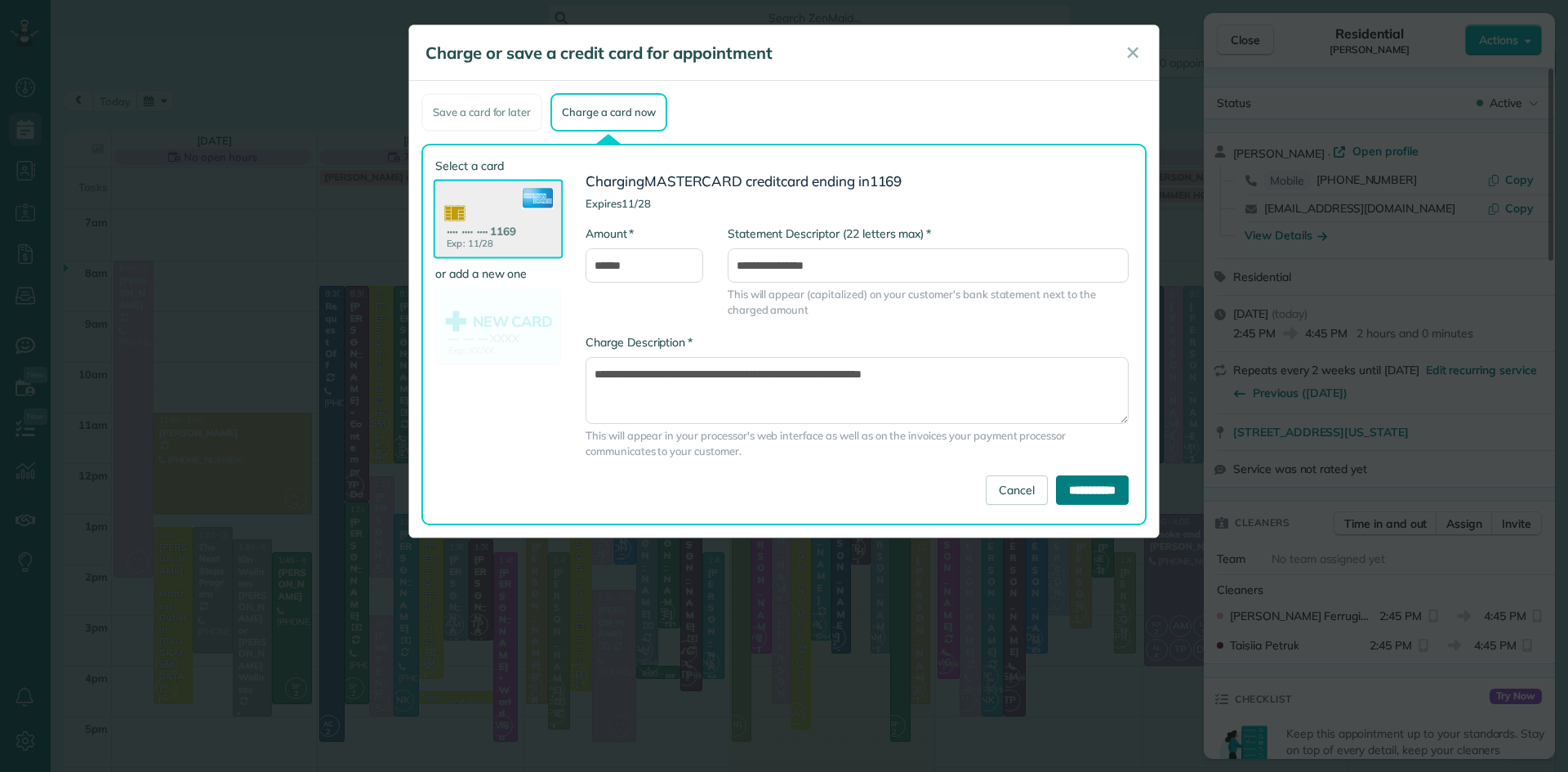 click on "**********" at bounding box center [1092, 490] 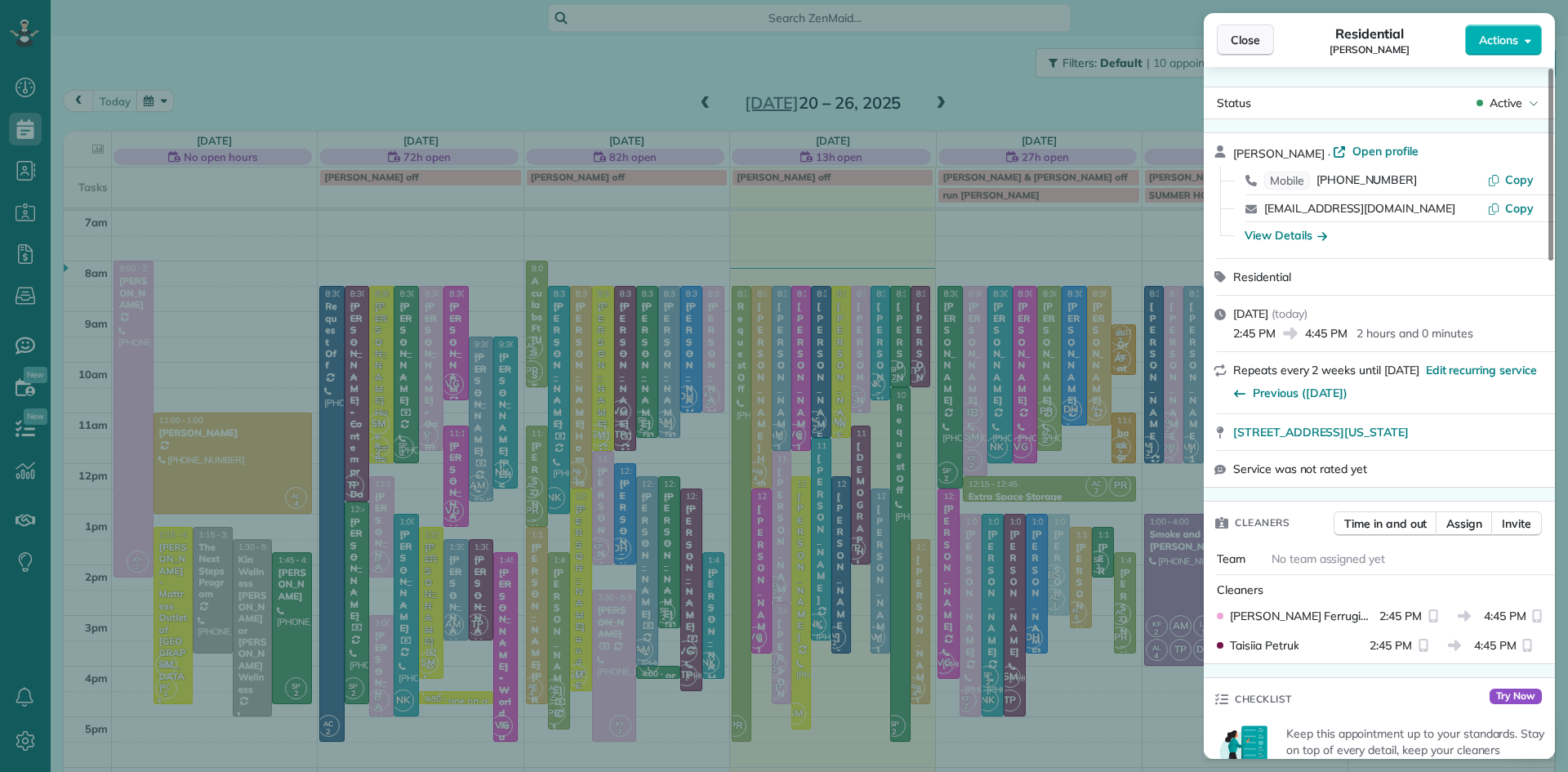 click on "Close" at bounding box center [1245, 40] 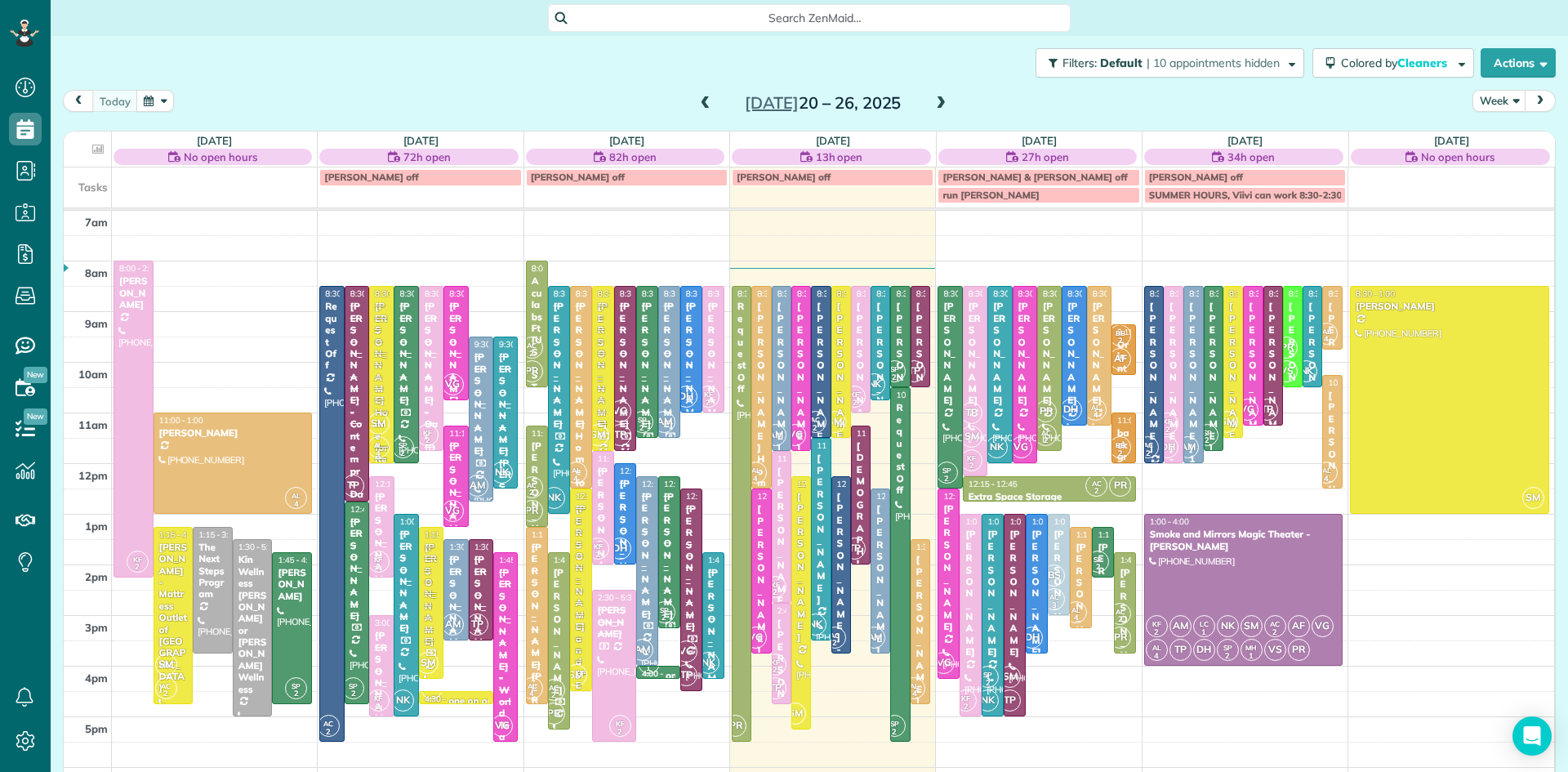 click on "[PERSON_NAME]" at bounding box center [841, 377] 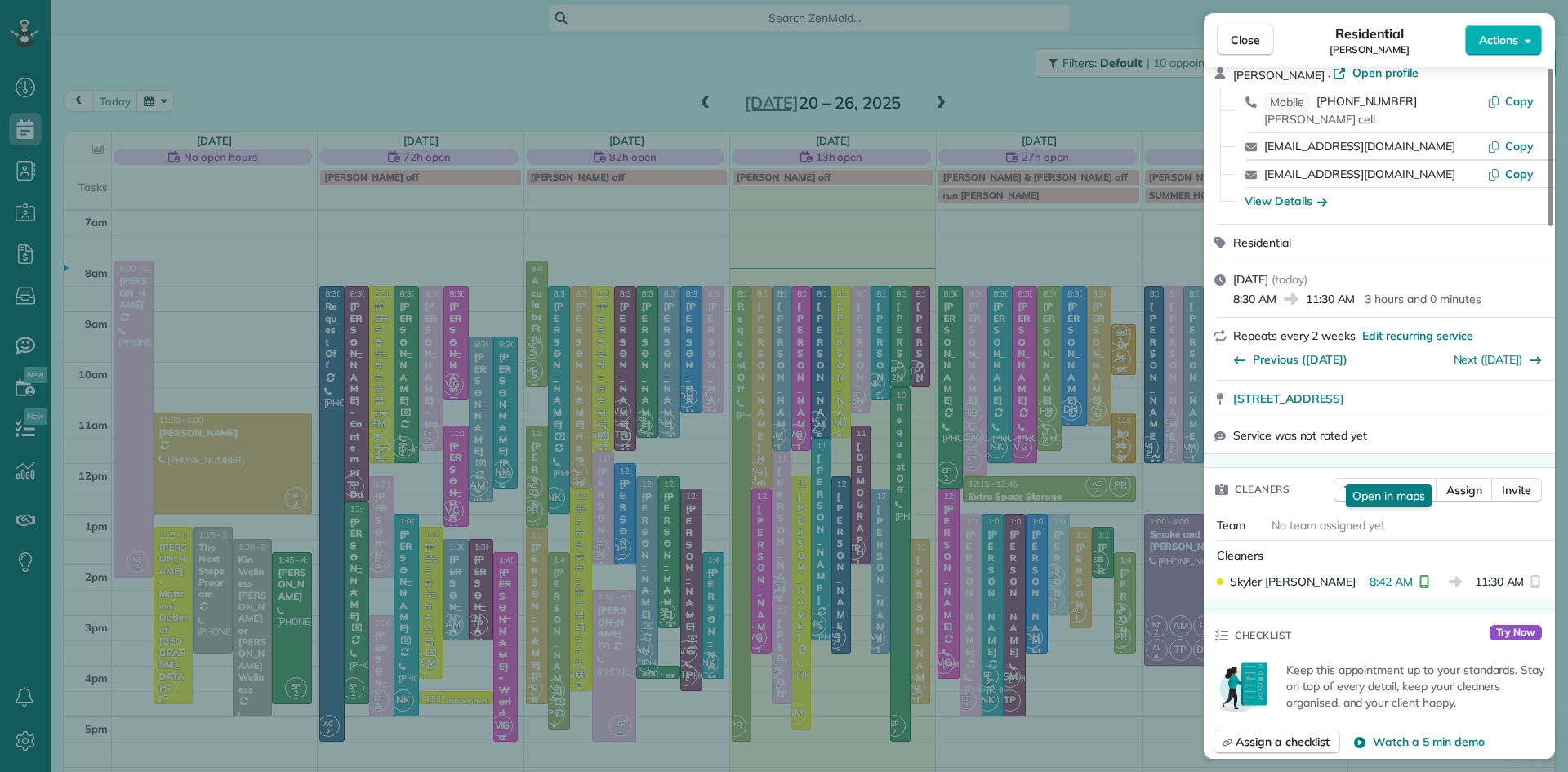 scroll, scrollTop: 0, scrollLeft: 0, axis: both 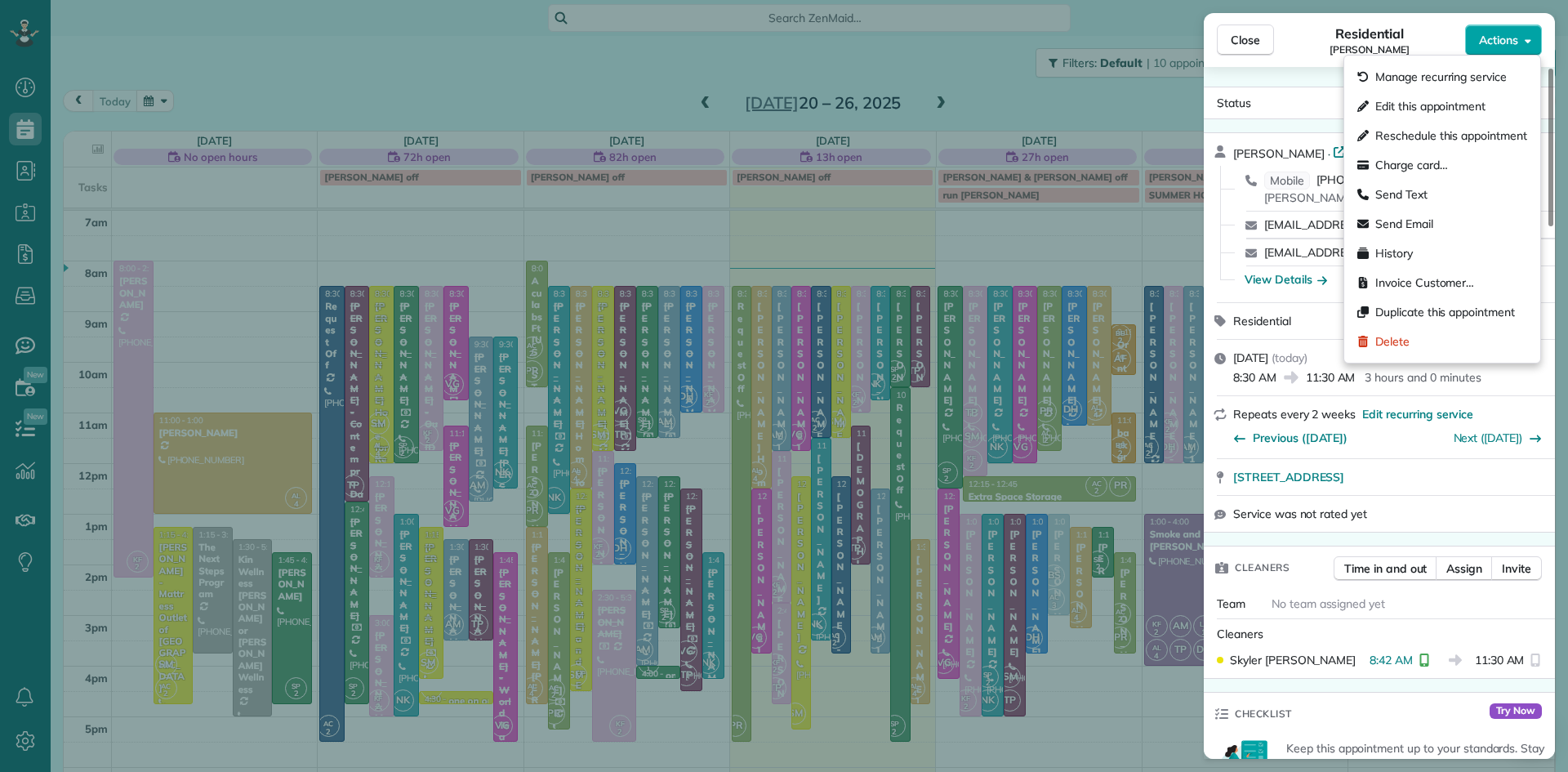 click on "Actions" at bounding box center (1499, 40) 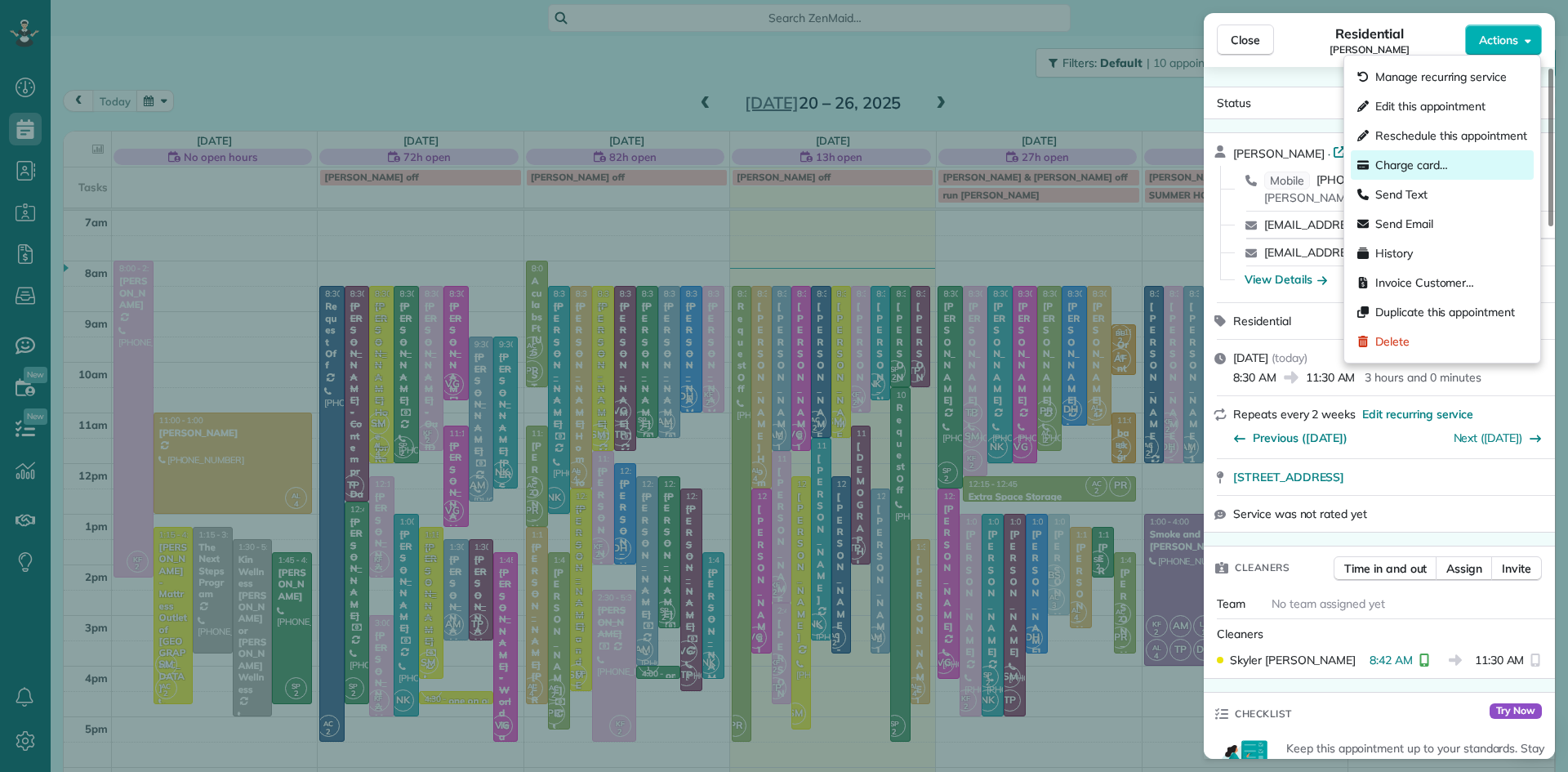 click on "Charge card…" at bounding box center (1411, 165) 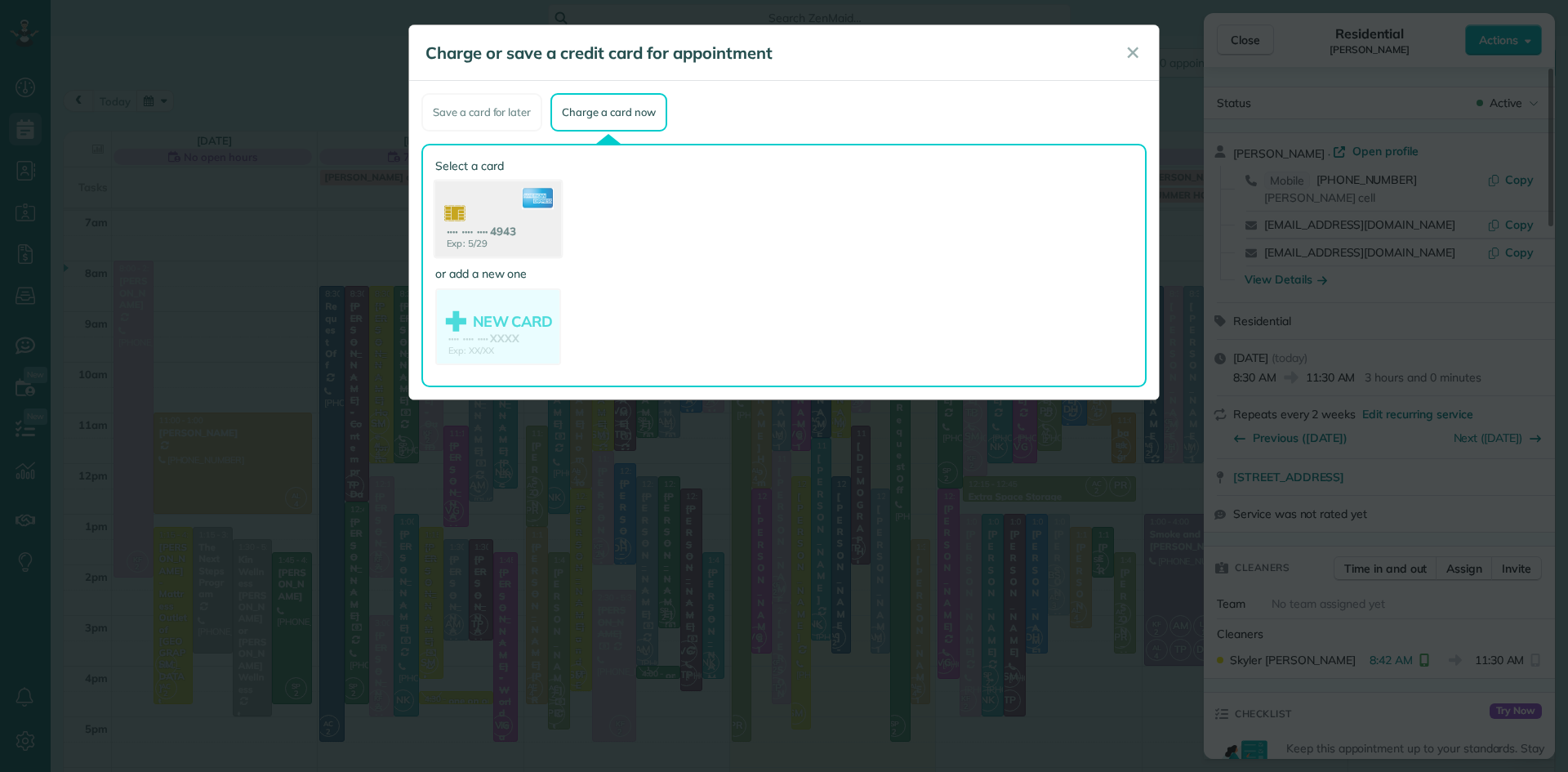 click 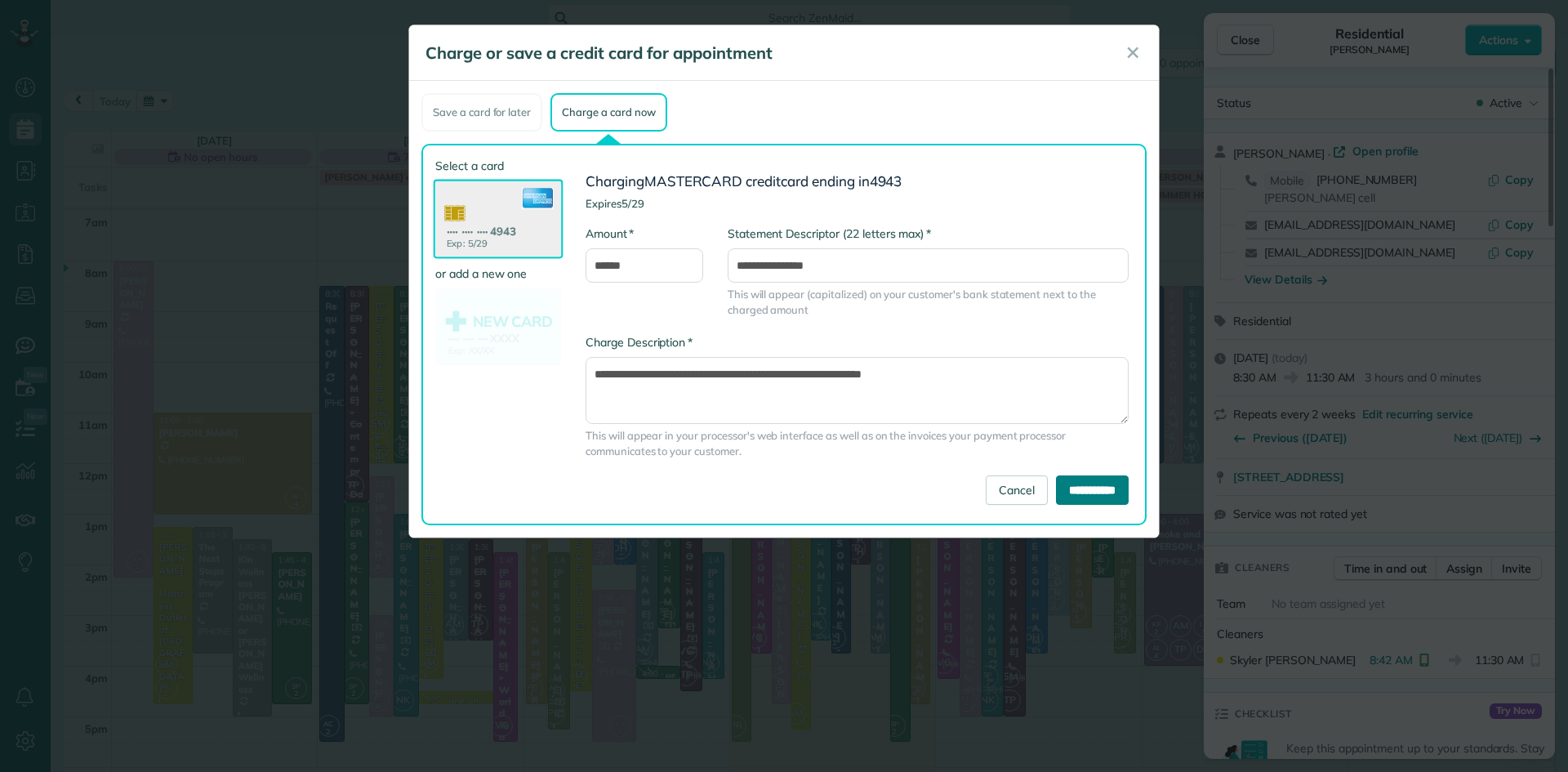 click on "**********" at bounding box center [1092, 490] 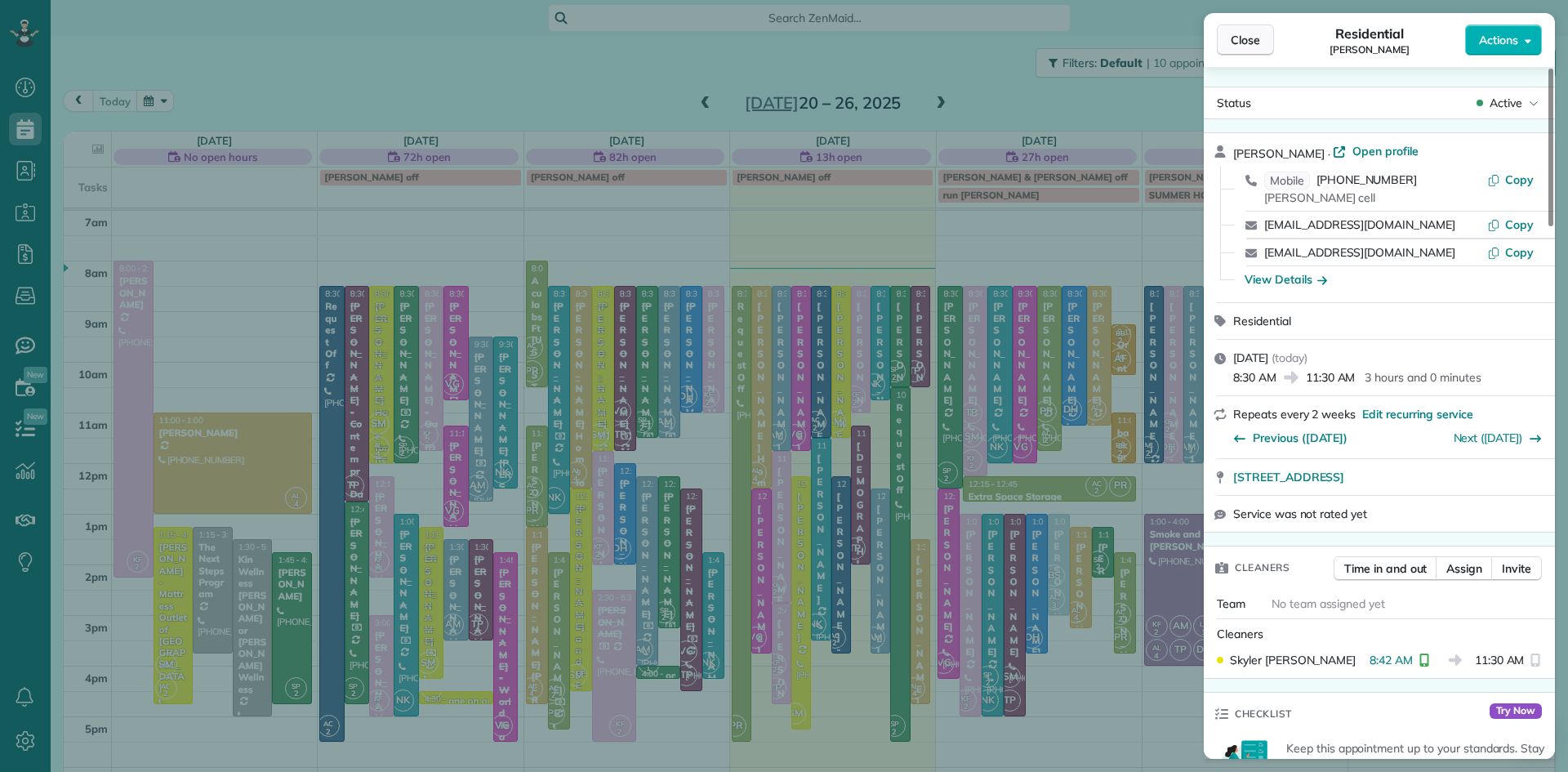 click on "Close" at bounding box center (1245, 40) 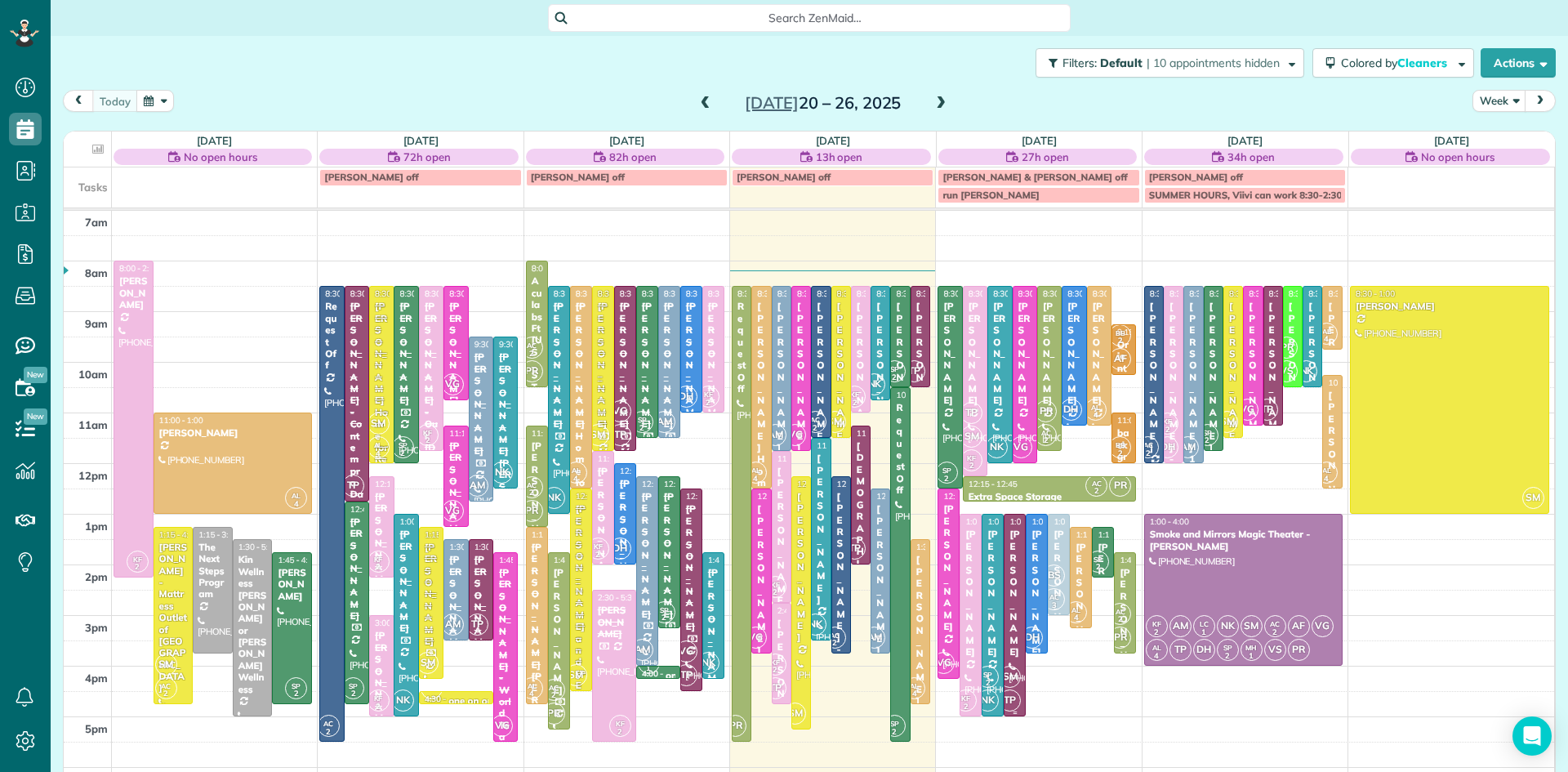 click on "SM TP" at bounding box center (1009, 689) 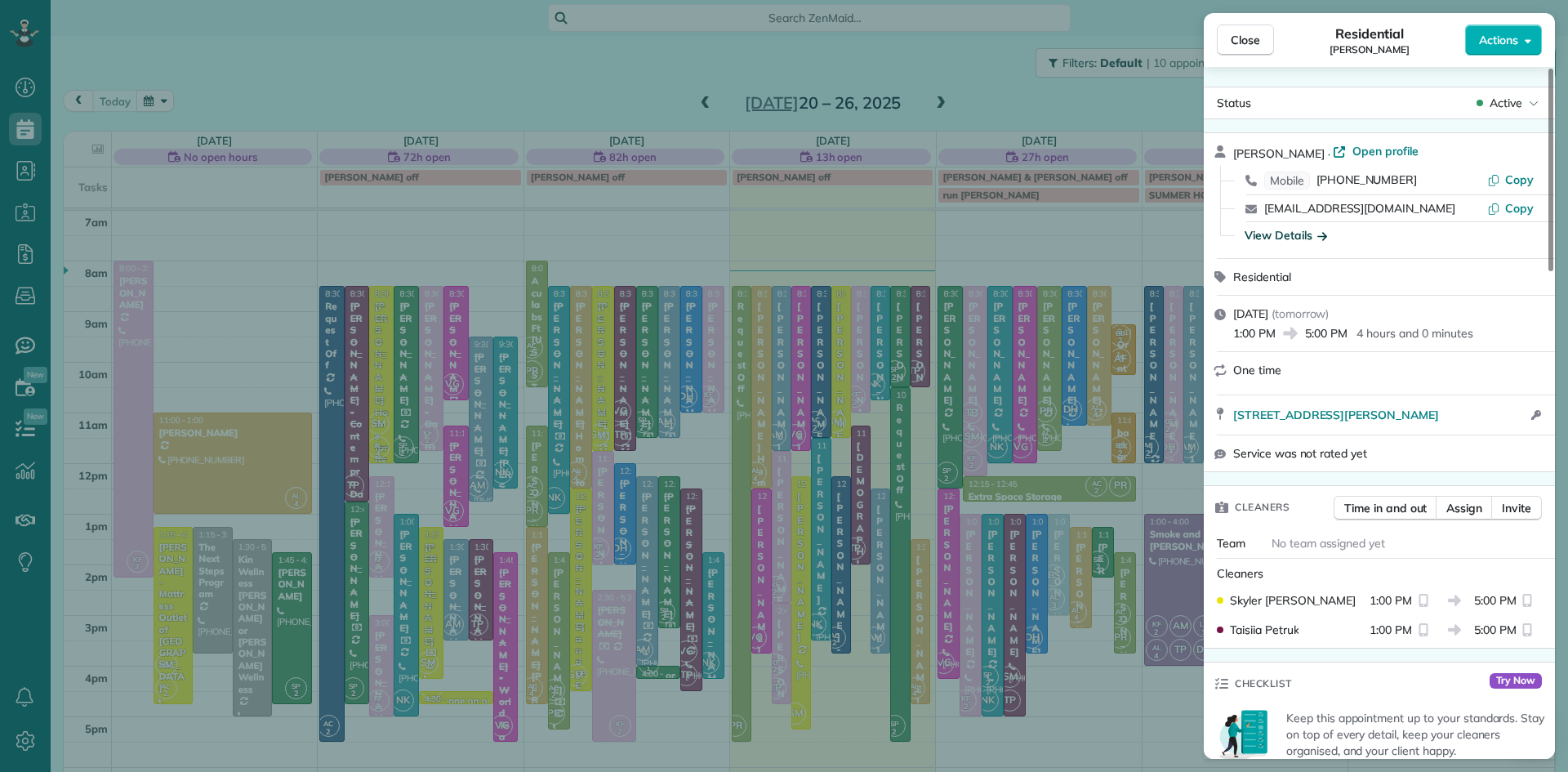 click on "View Details" at bounding box center [1285, 235] 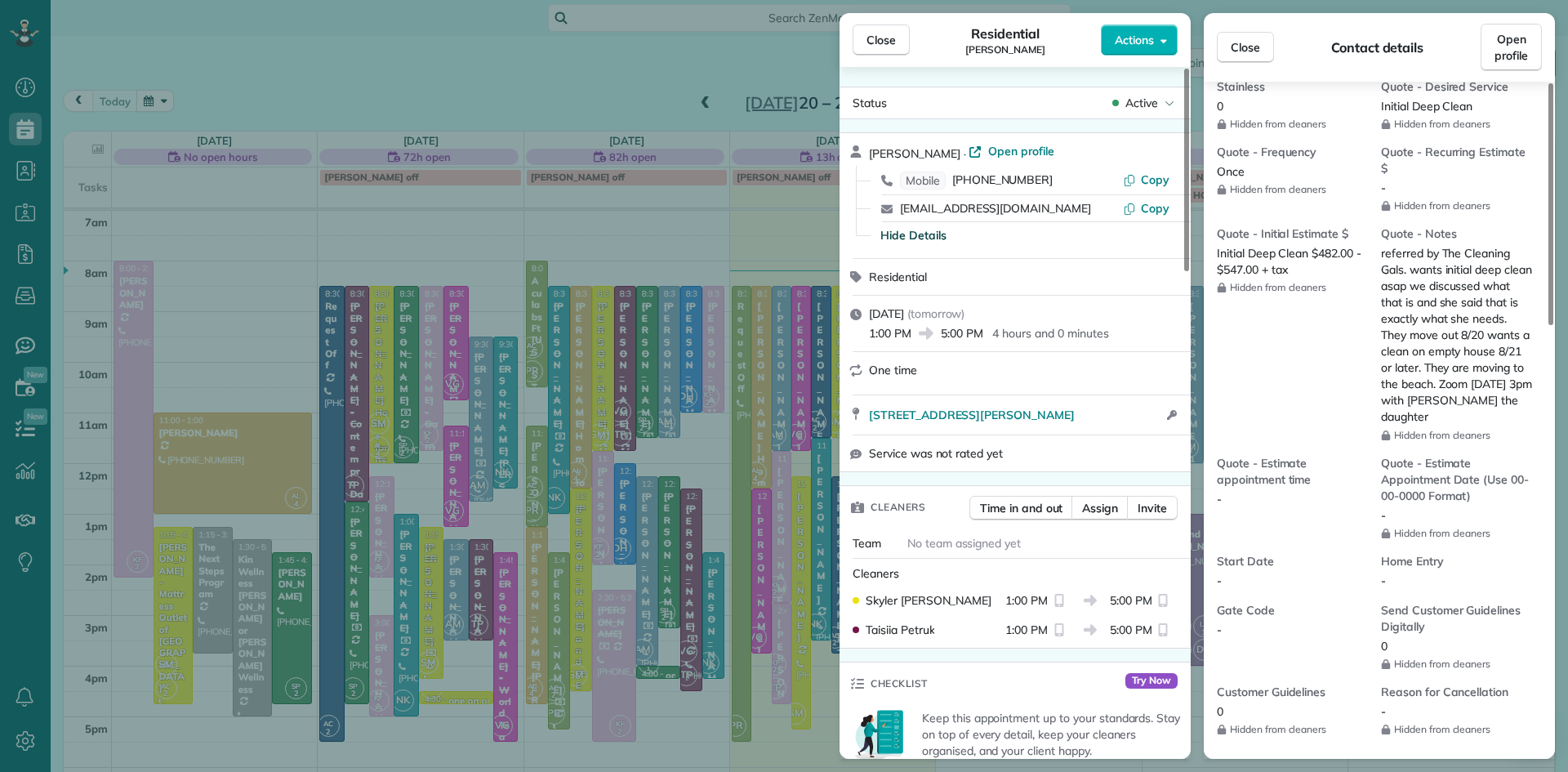 scroll, scrollTop: 781, scrollLeft: 0, axis: vertical 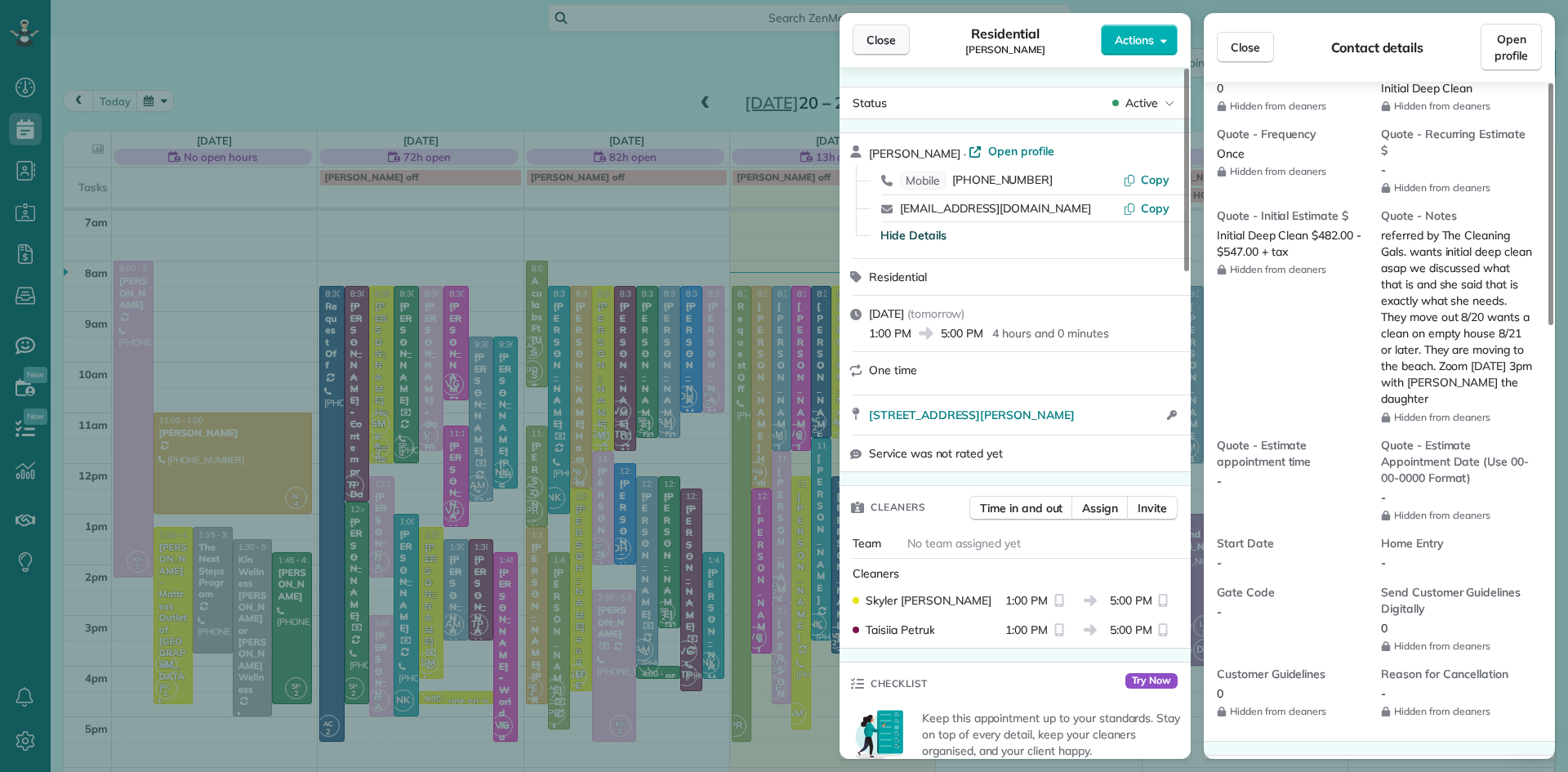 click on "Close" at bounding box center (881, 40) 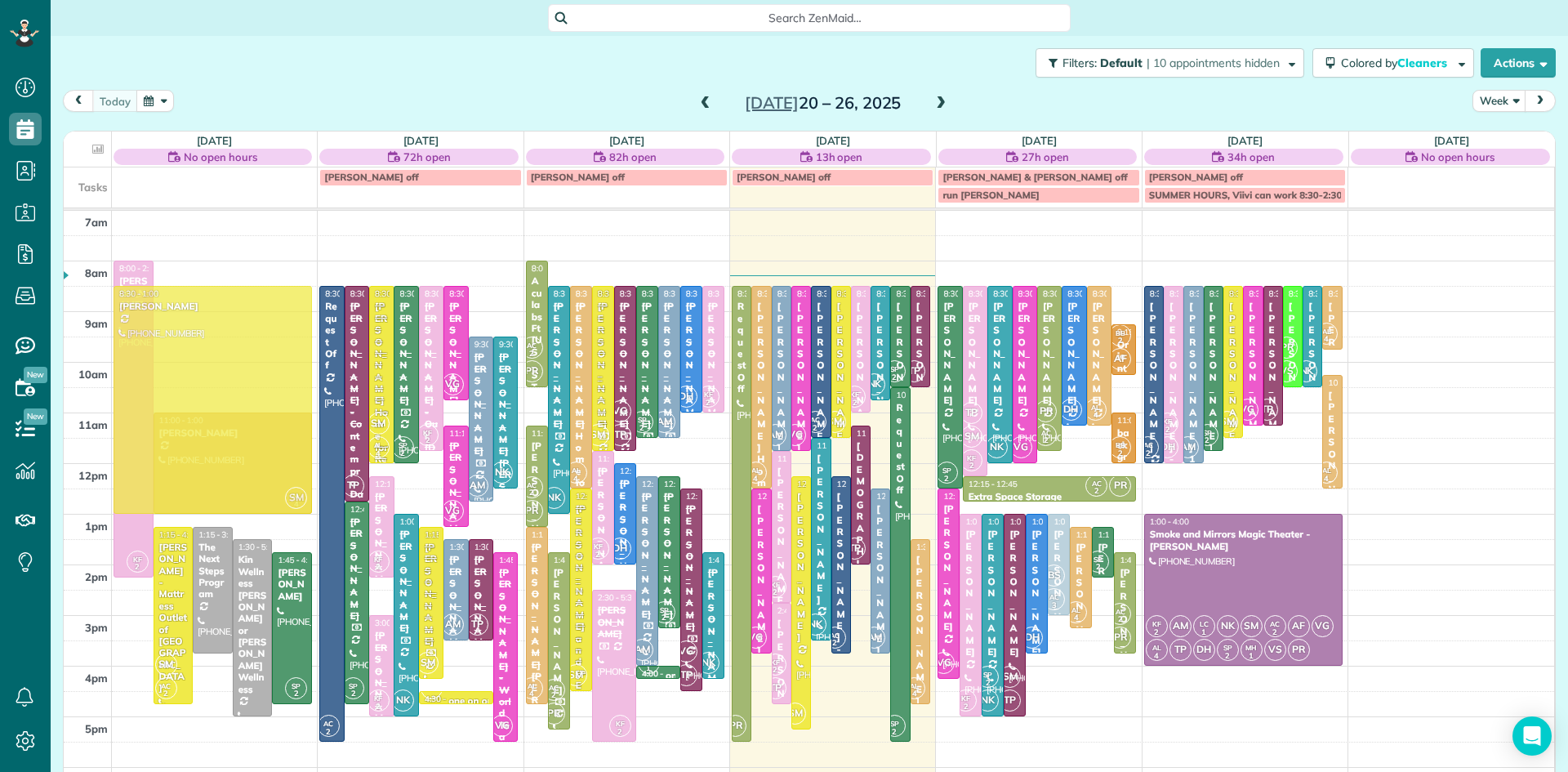 drag, startPoint x: 1470, startPoint y: 345, endPoint x: 187, endPoint y: 335, distance: 1283.039 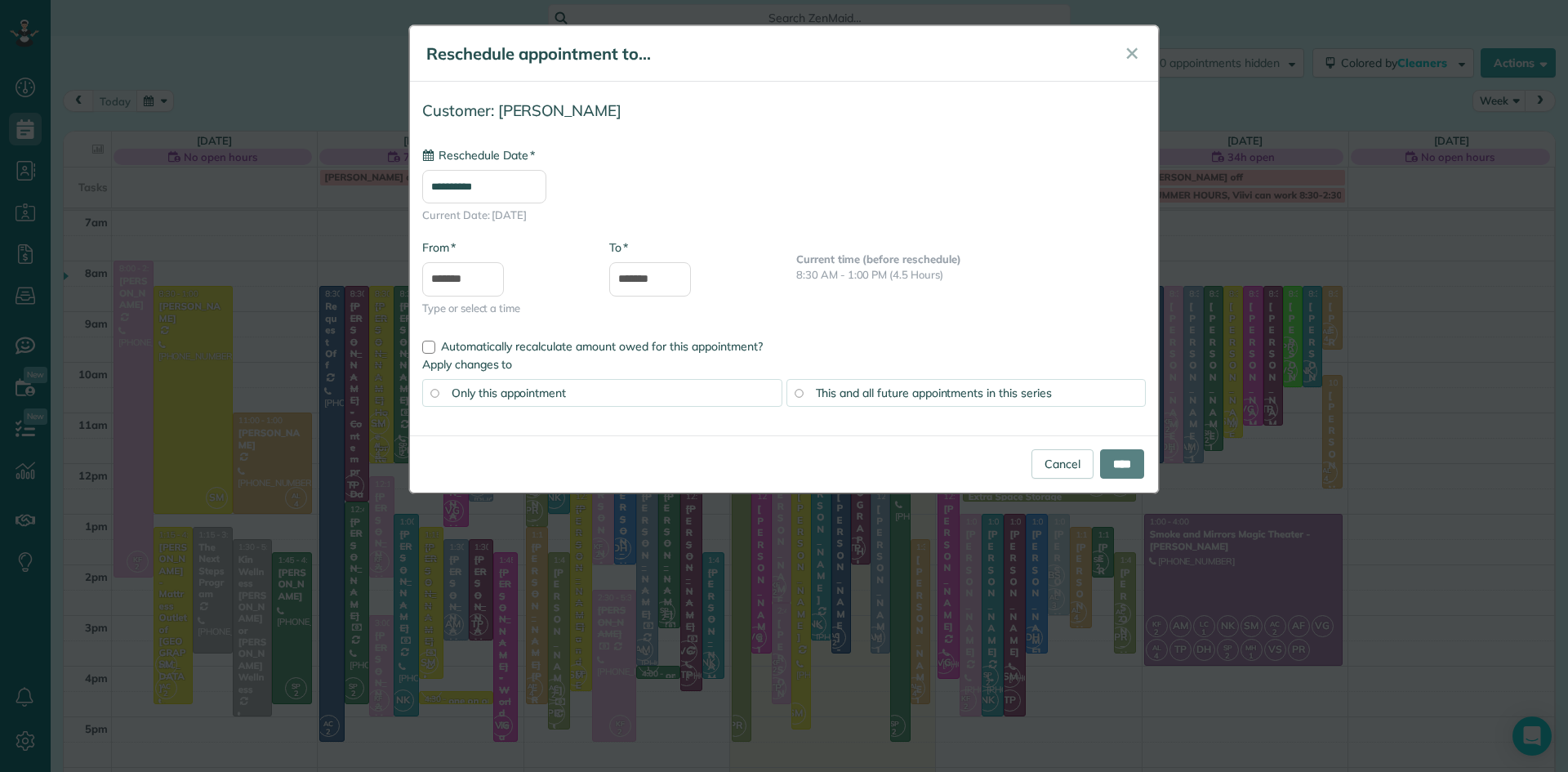 type on "**********" 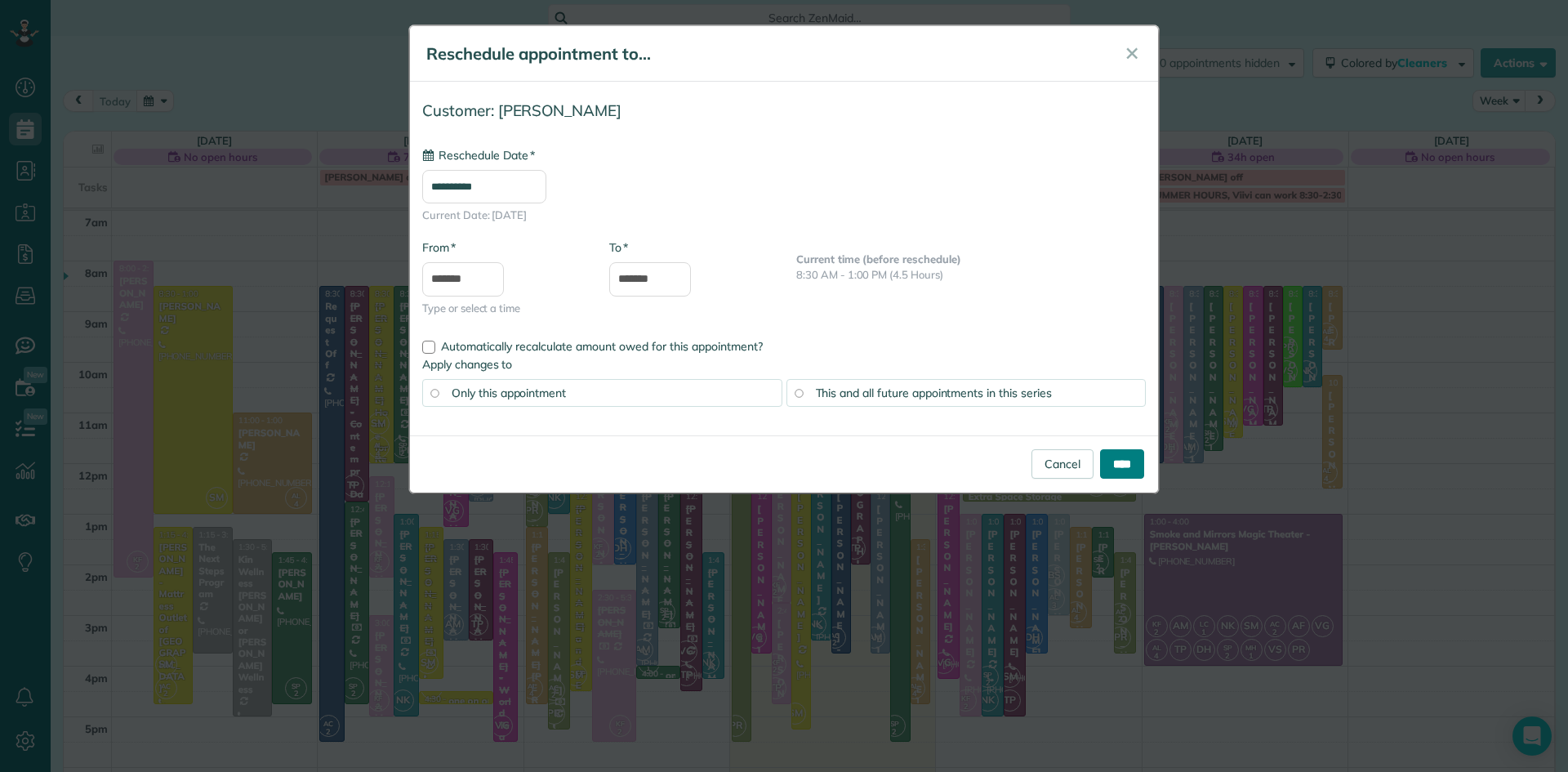 click on "****" at bounding box center (1122, 464) 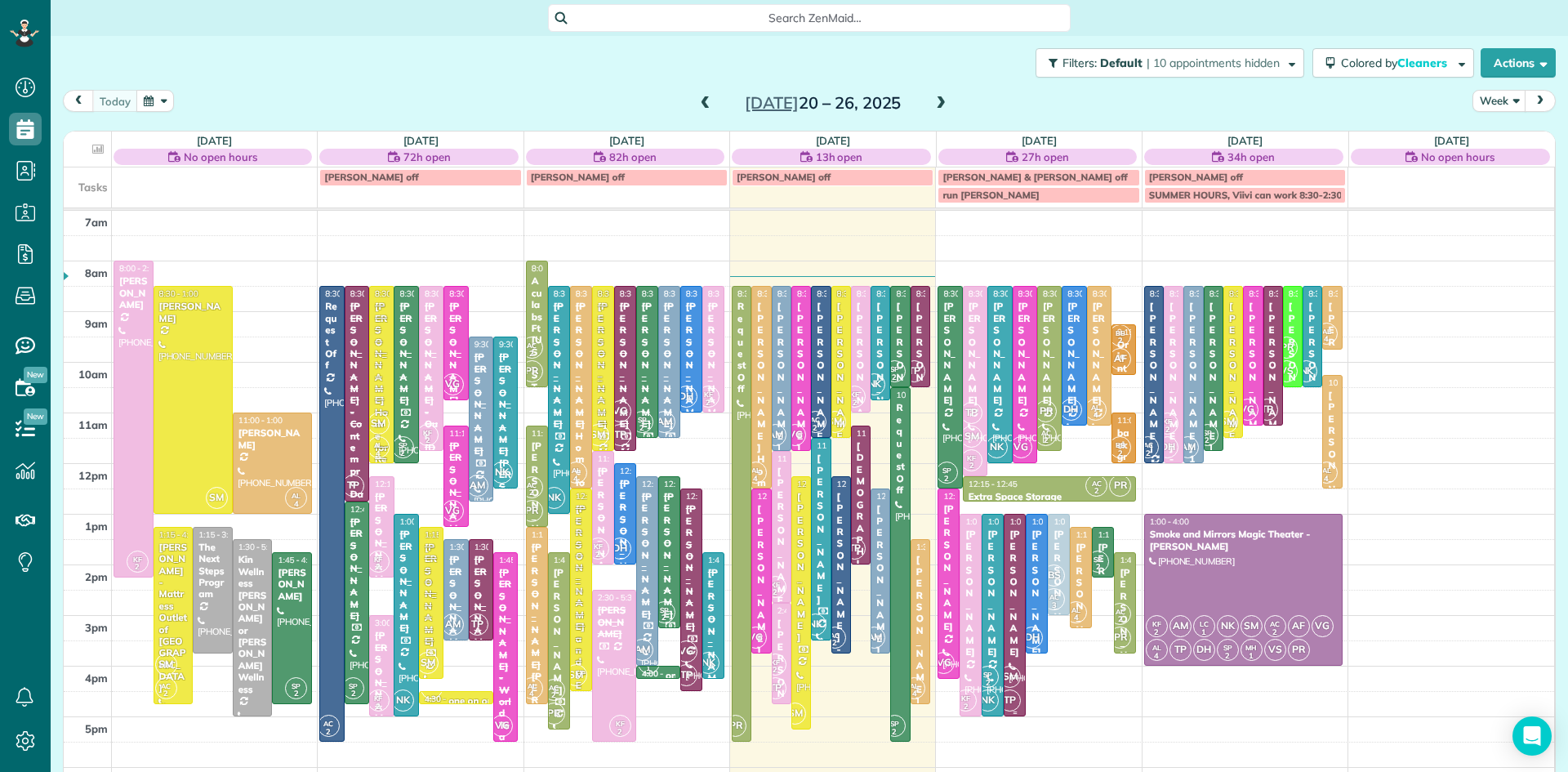 click on "[PERSON_NAME]" at bounding box center [1014, 593] 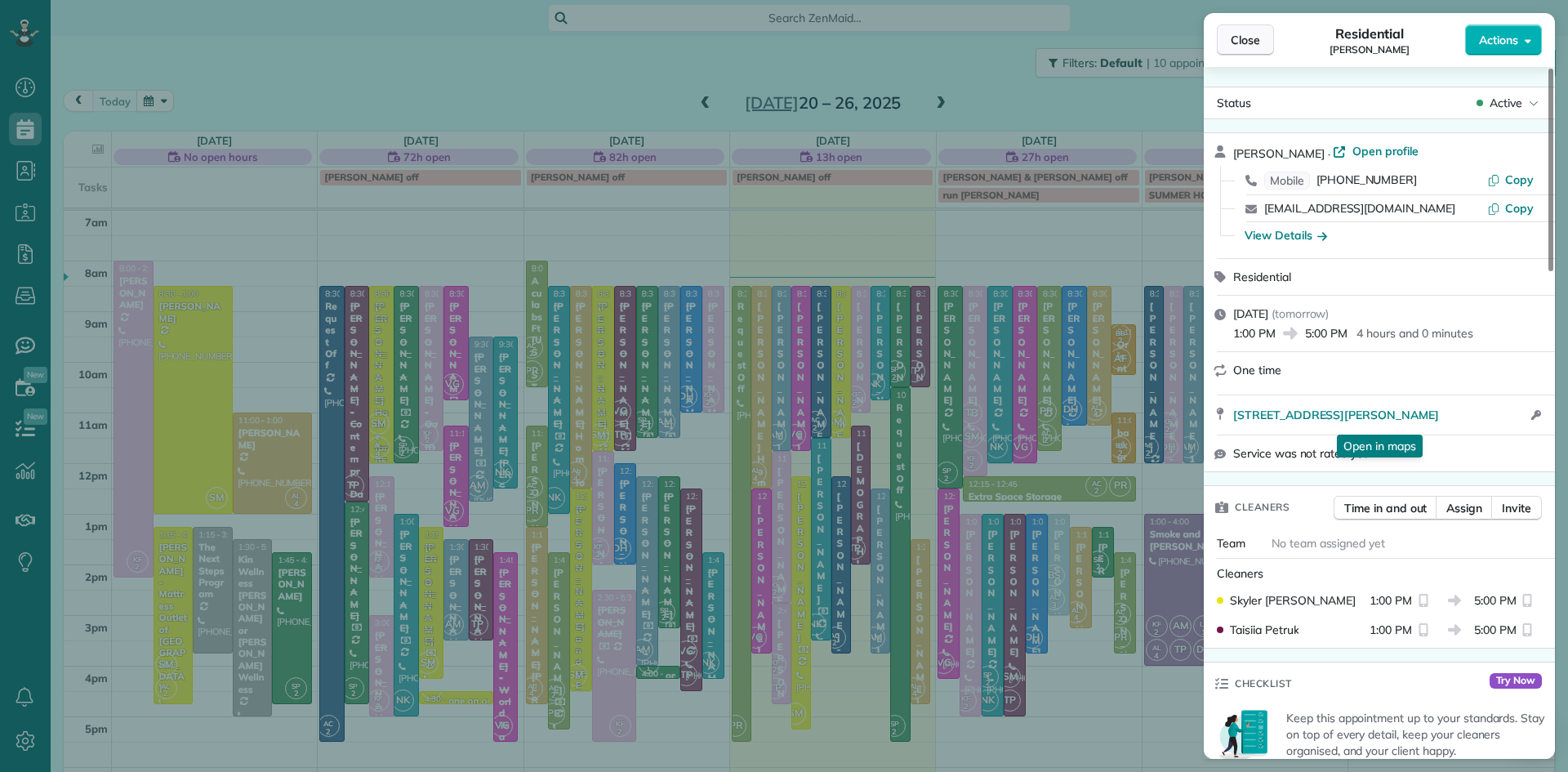 click on "Close" at bounding box center (1245, 40) 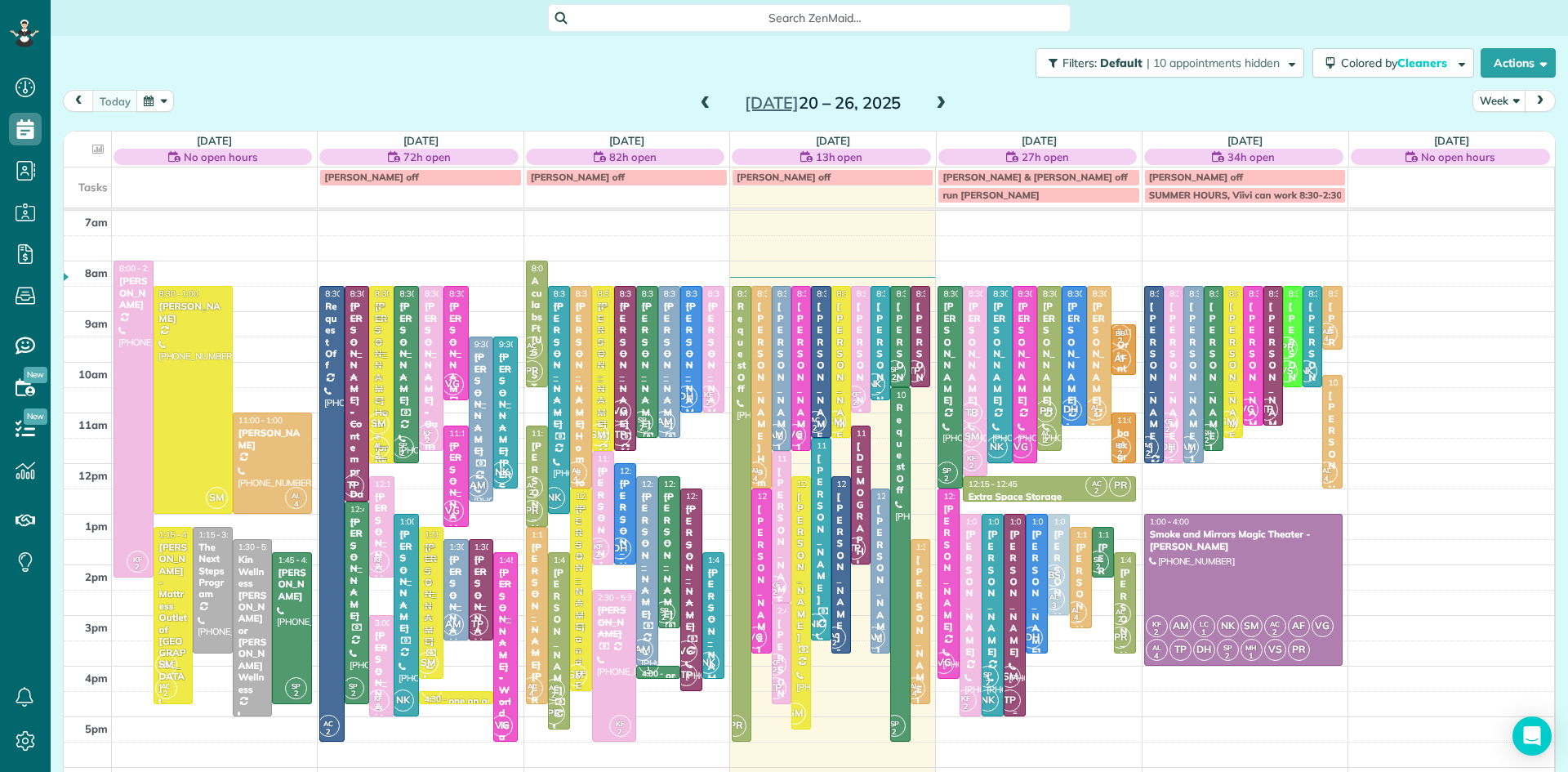 click on "SM TP" at bounding box center (1009, 689) 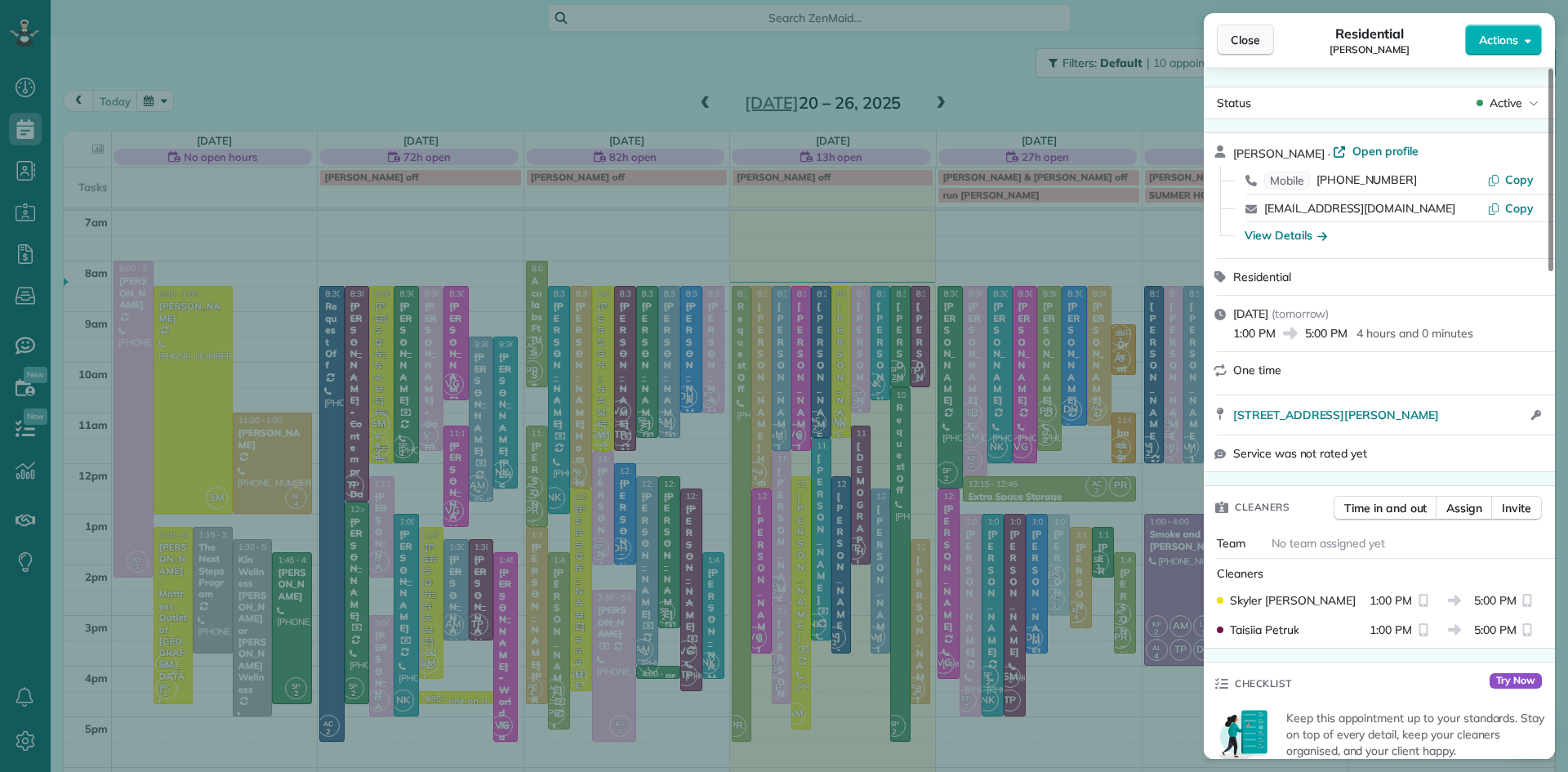 click on "Close" at bounding box center [1245, 40] 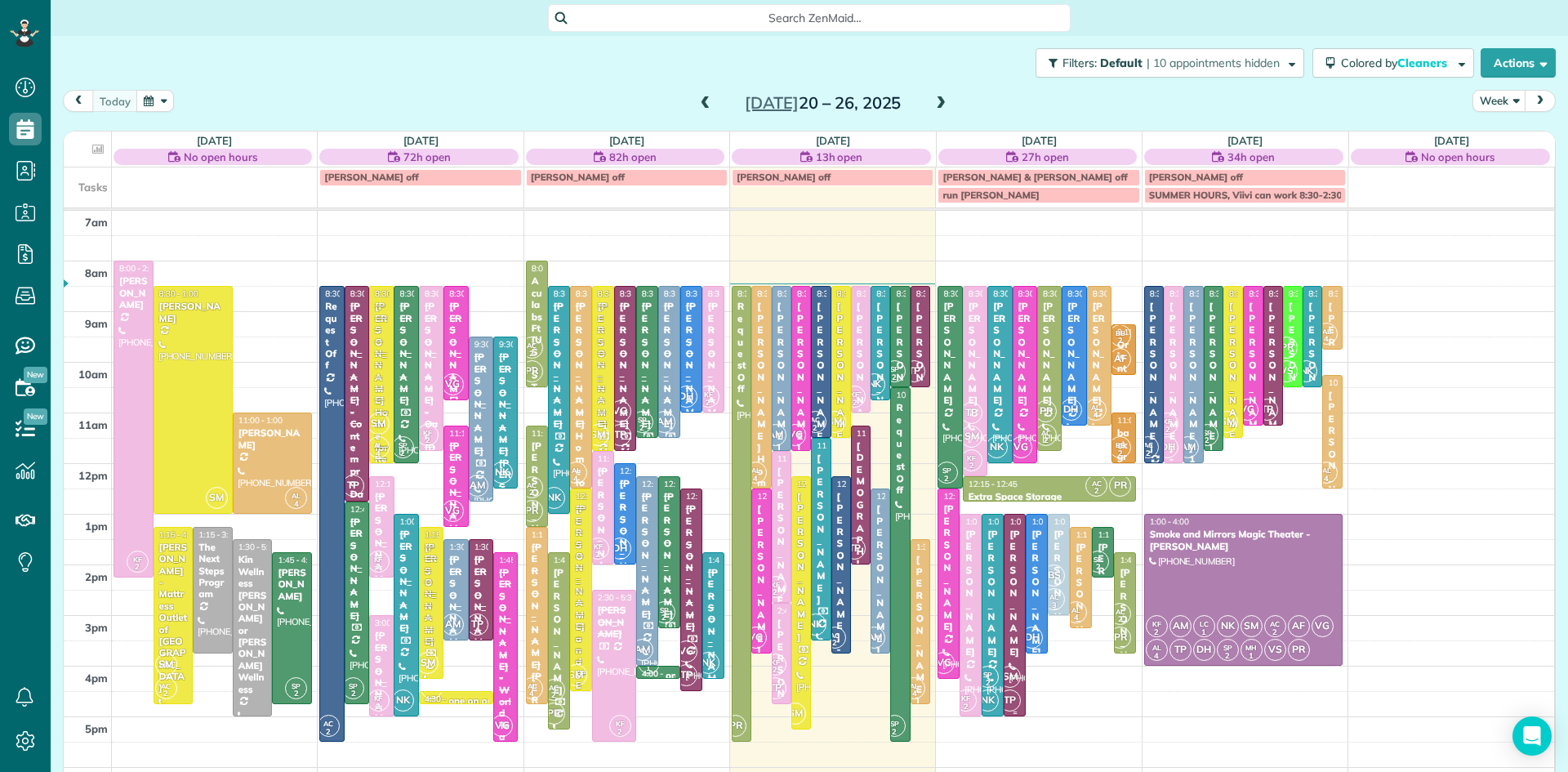 click at bounding box center (1014, 615) 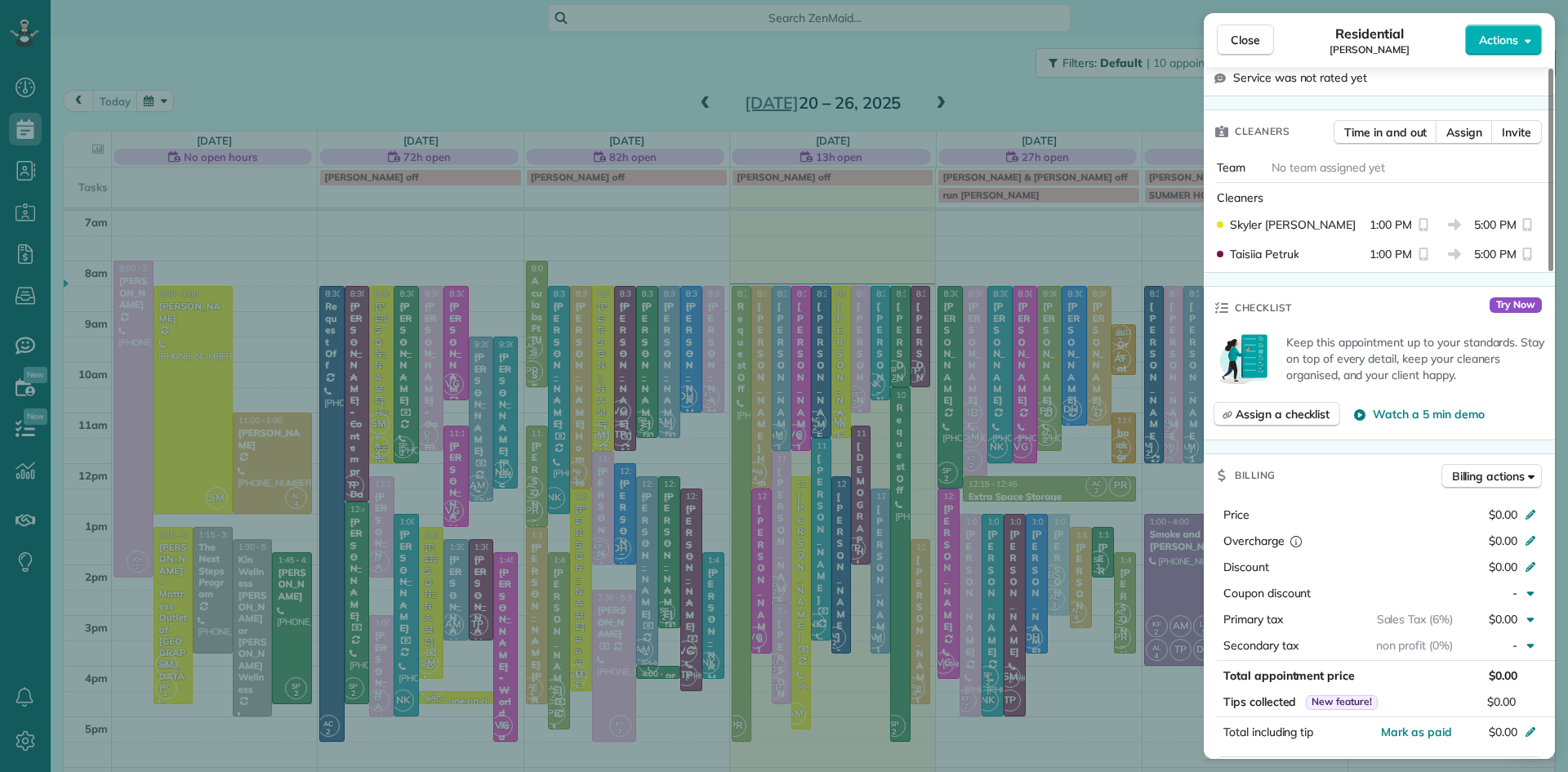scroll, scrollTop: 0, scrollLeft: 0, axis: both 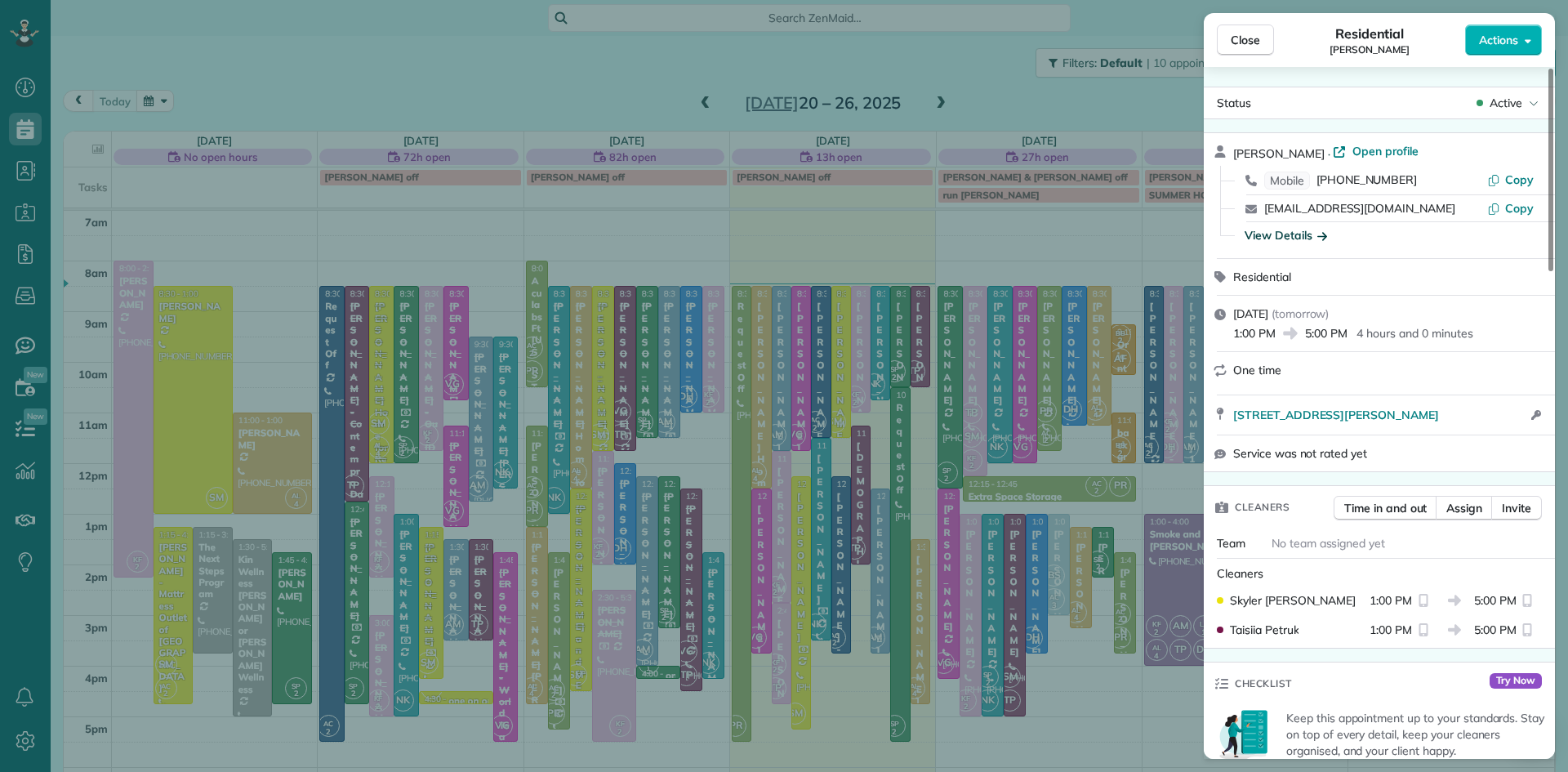 click on "View Details" at bounding box center (1285, 235) 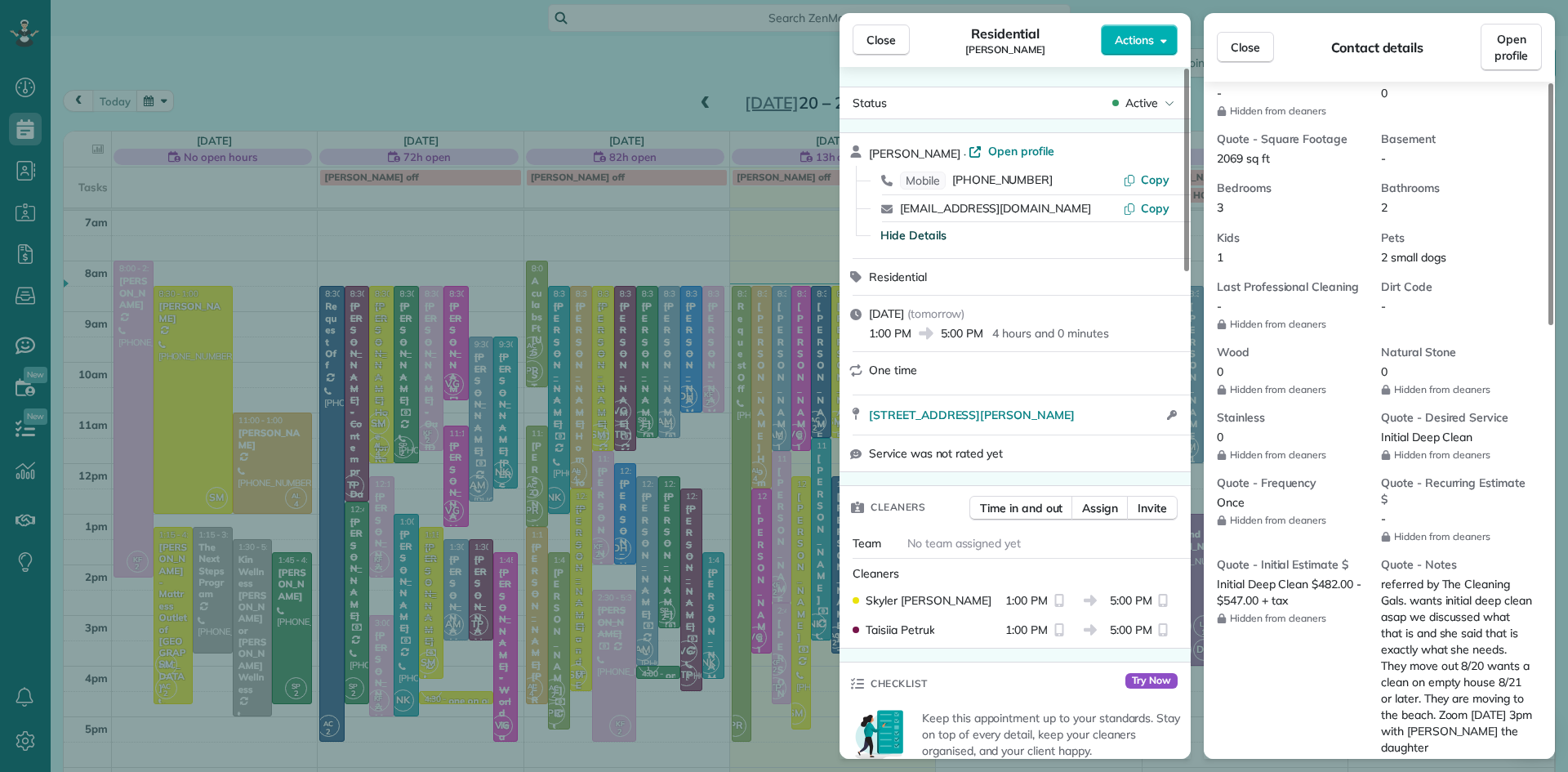 scroll, scrollTop: 440, scrollLeft: 0, axis: vertical 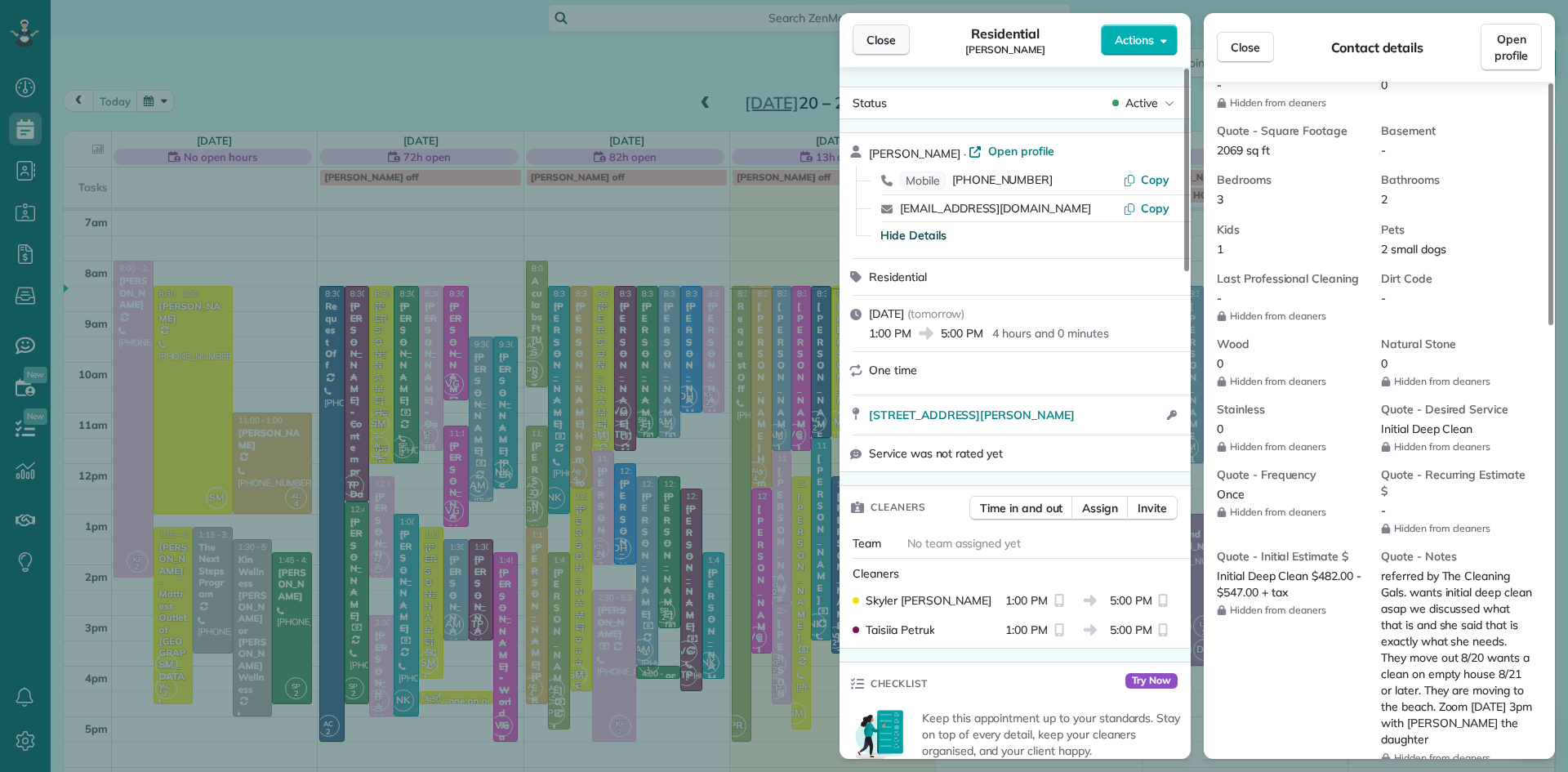 click on "Close" at bounding box center (881, 40) 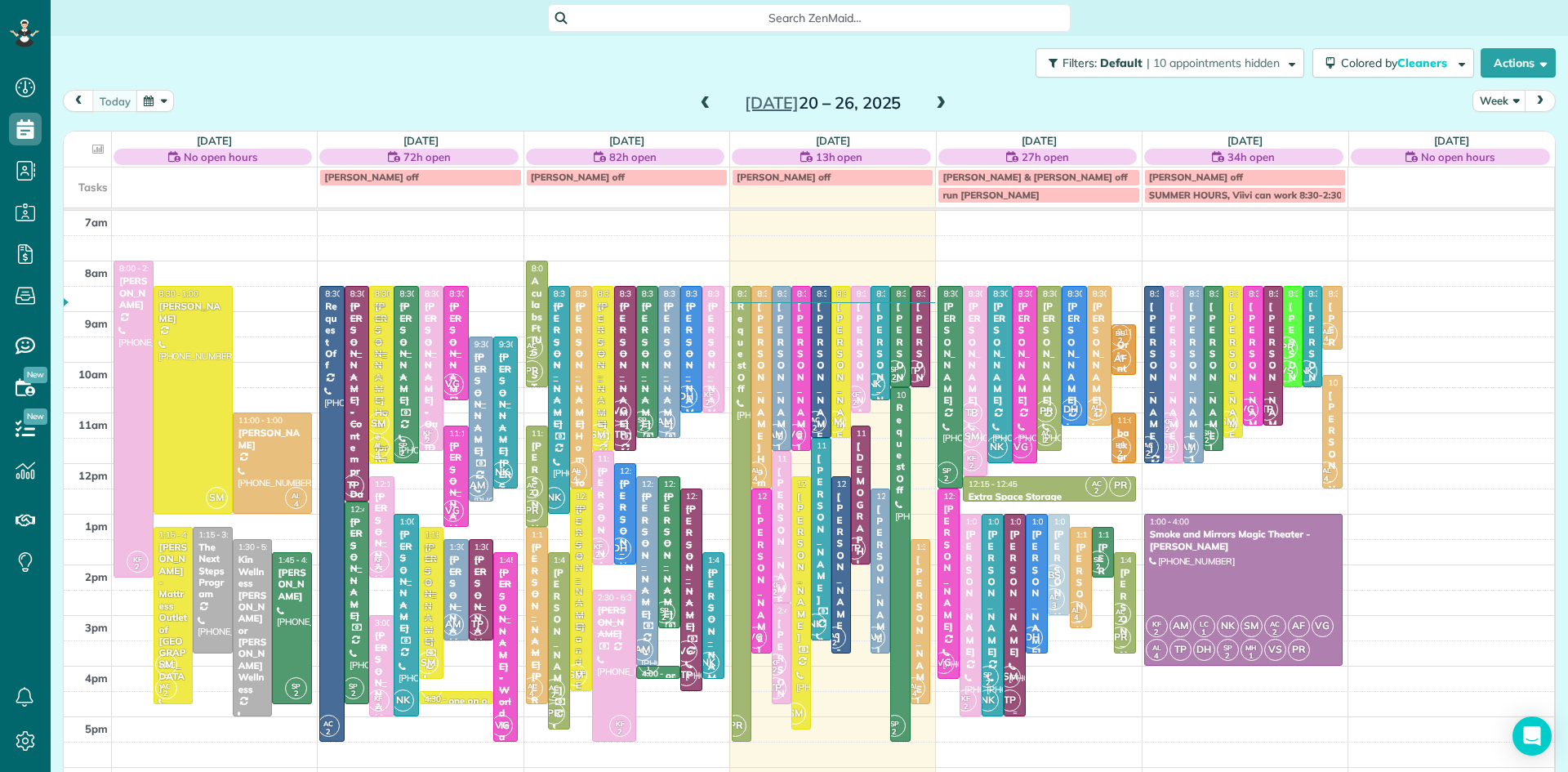 click on "SM" at bounding box center [1009, 676] 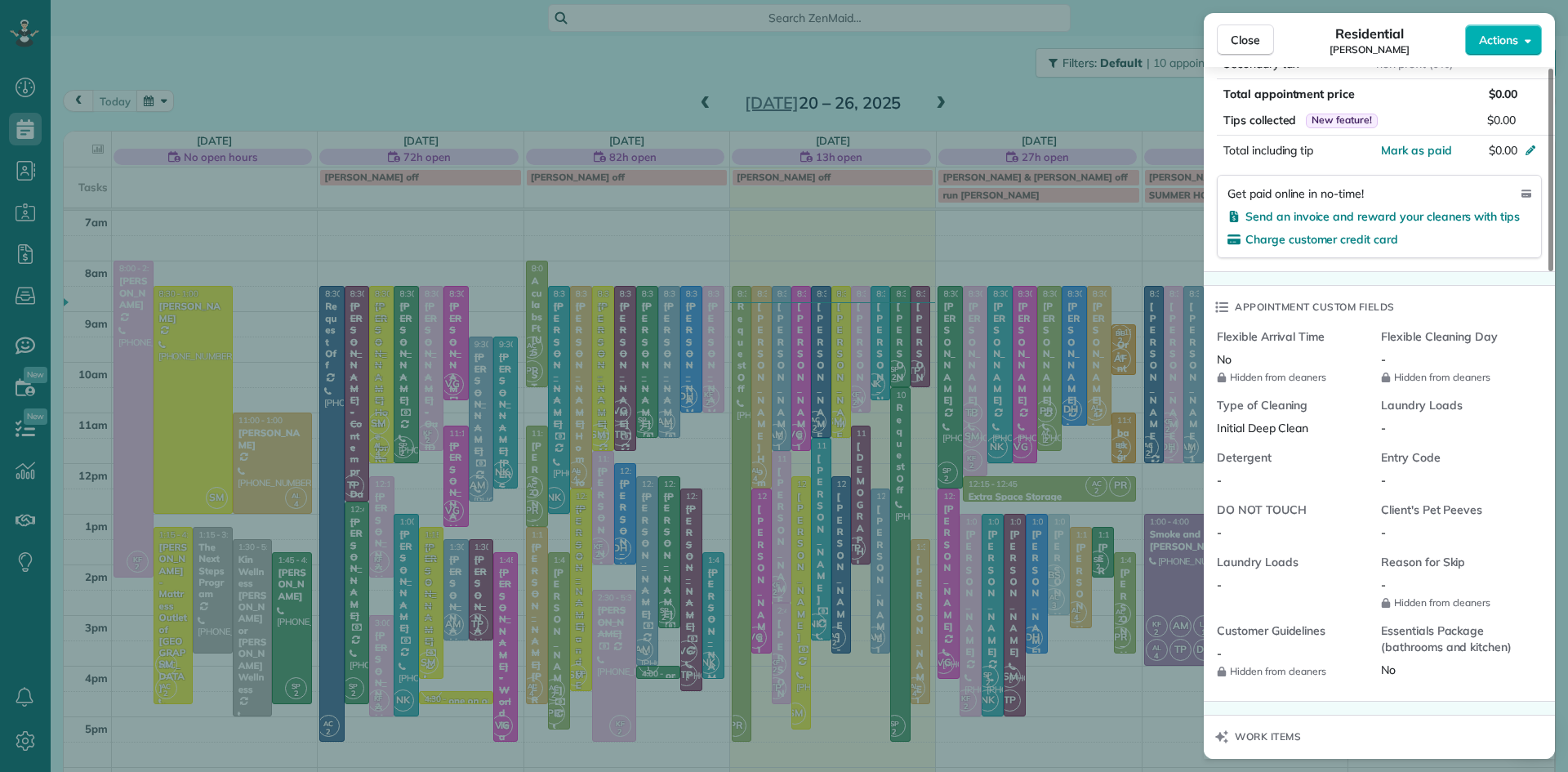 scroll, scrollTop: 1643, scrollLeft: 0, axis: vertical 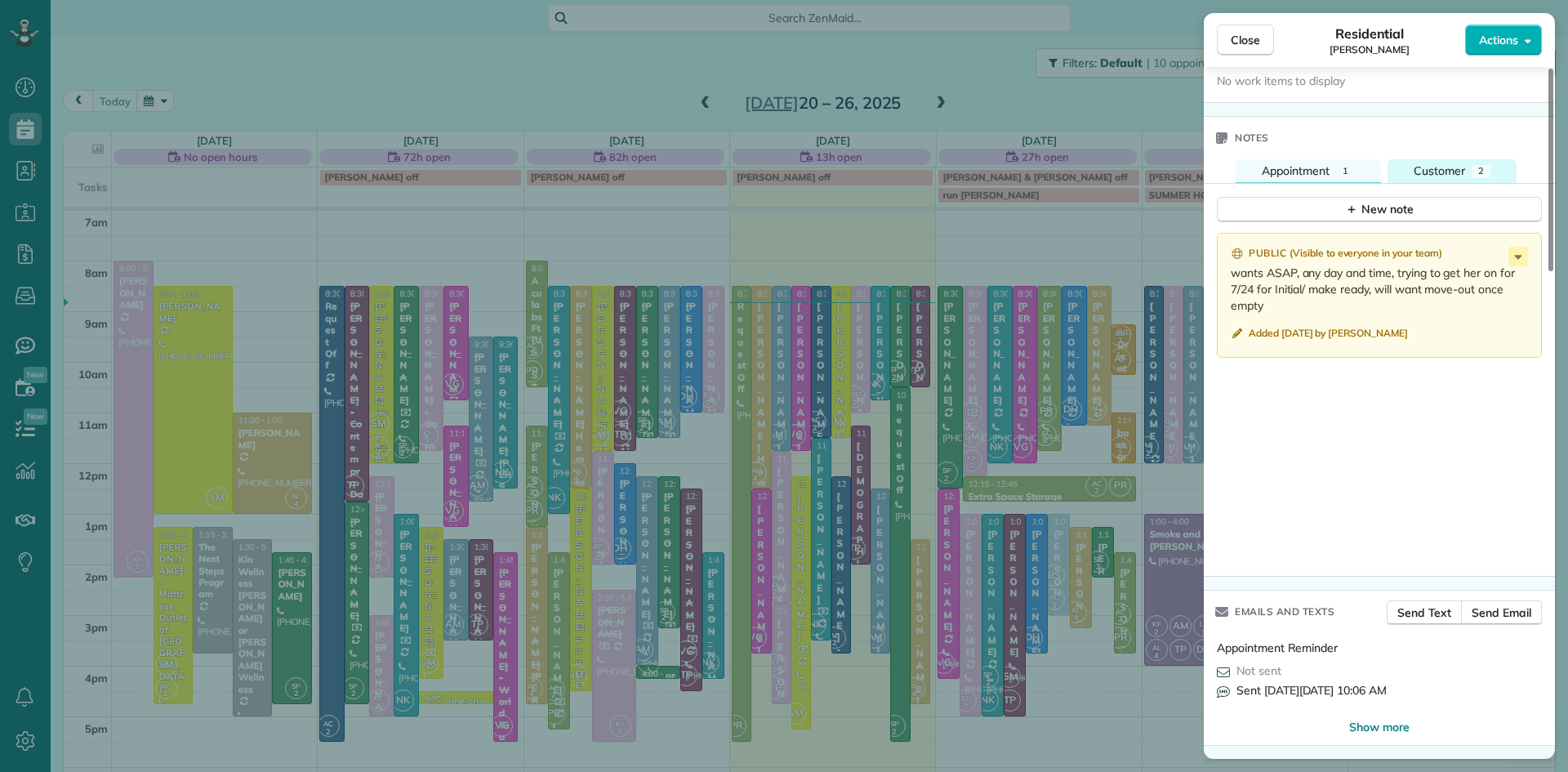 click on "Customer" at bounding box center [1439, 171] 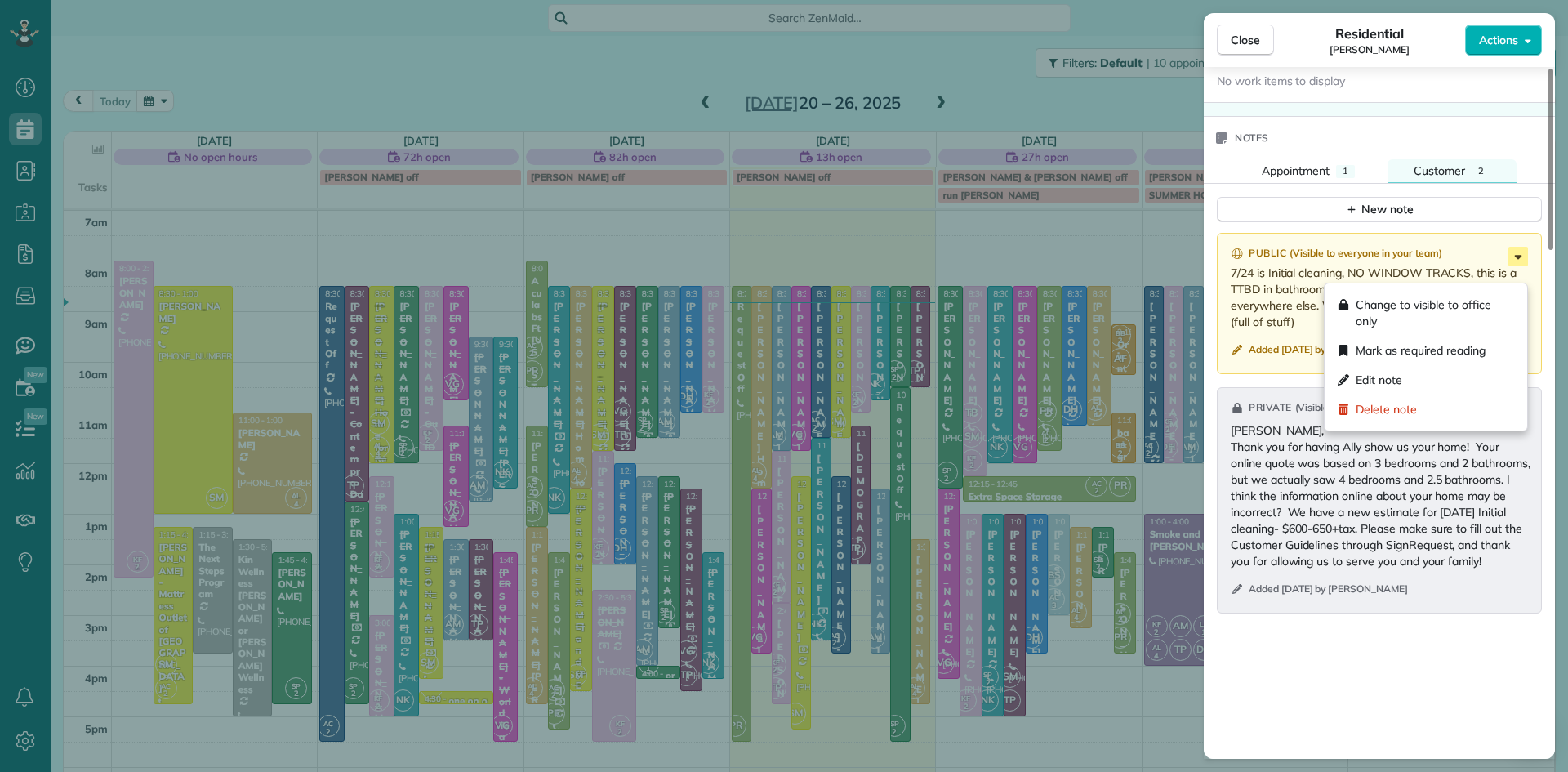 click 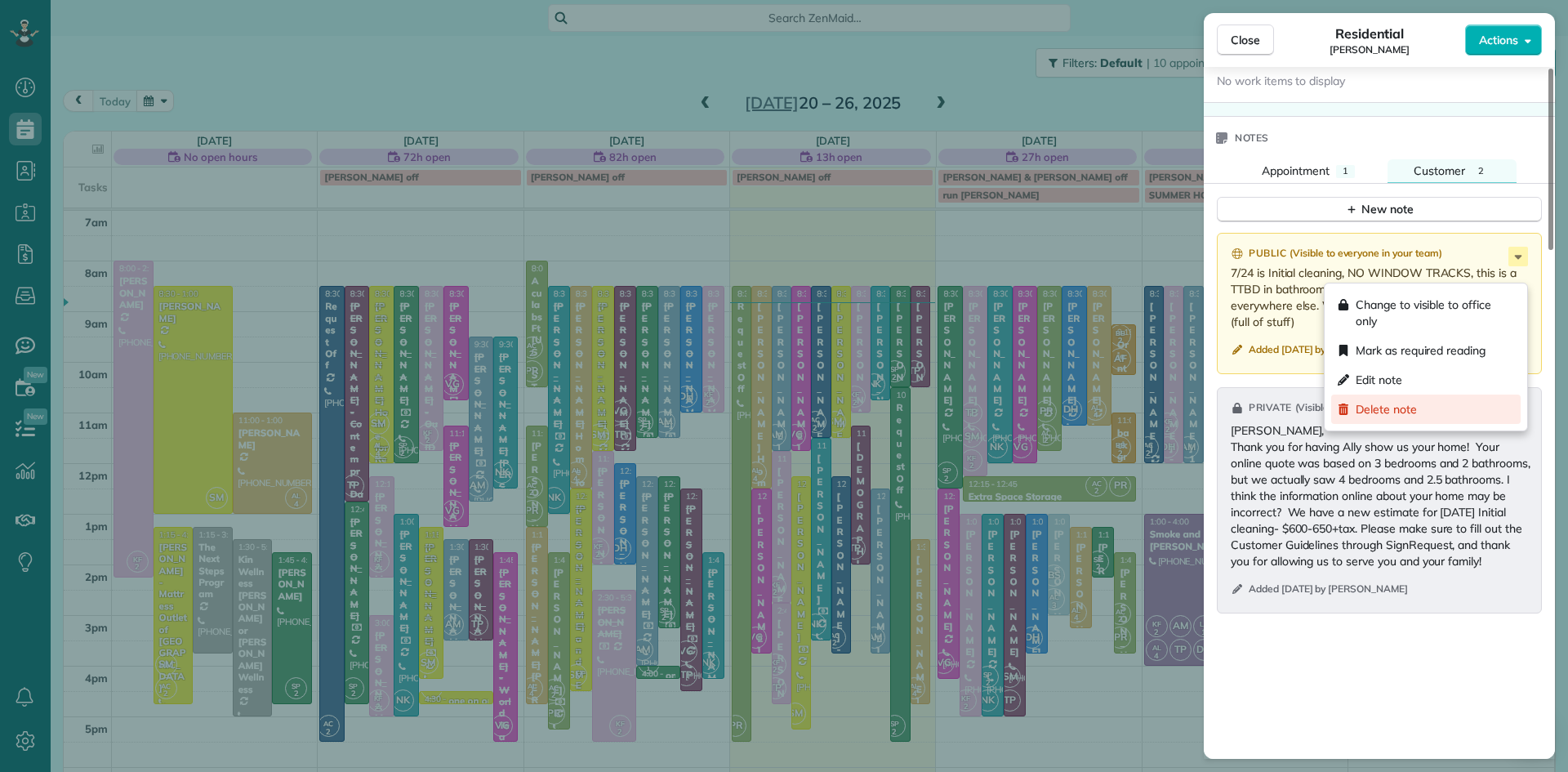 click on "Delete note" at bounding box center (1426, 409) 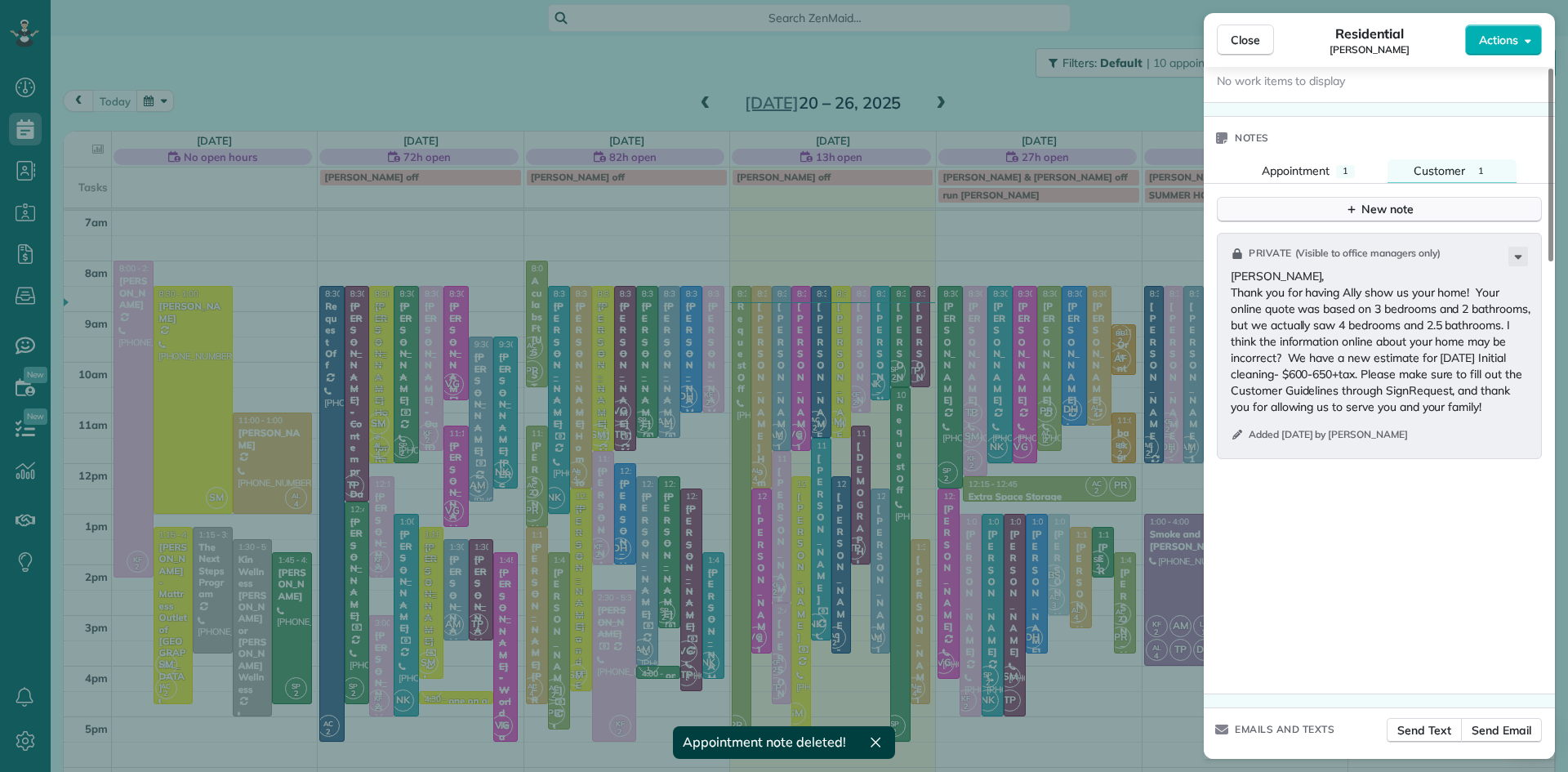 click on "New note" at bounding box center (1379, 209) 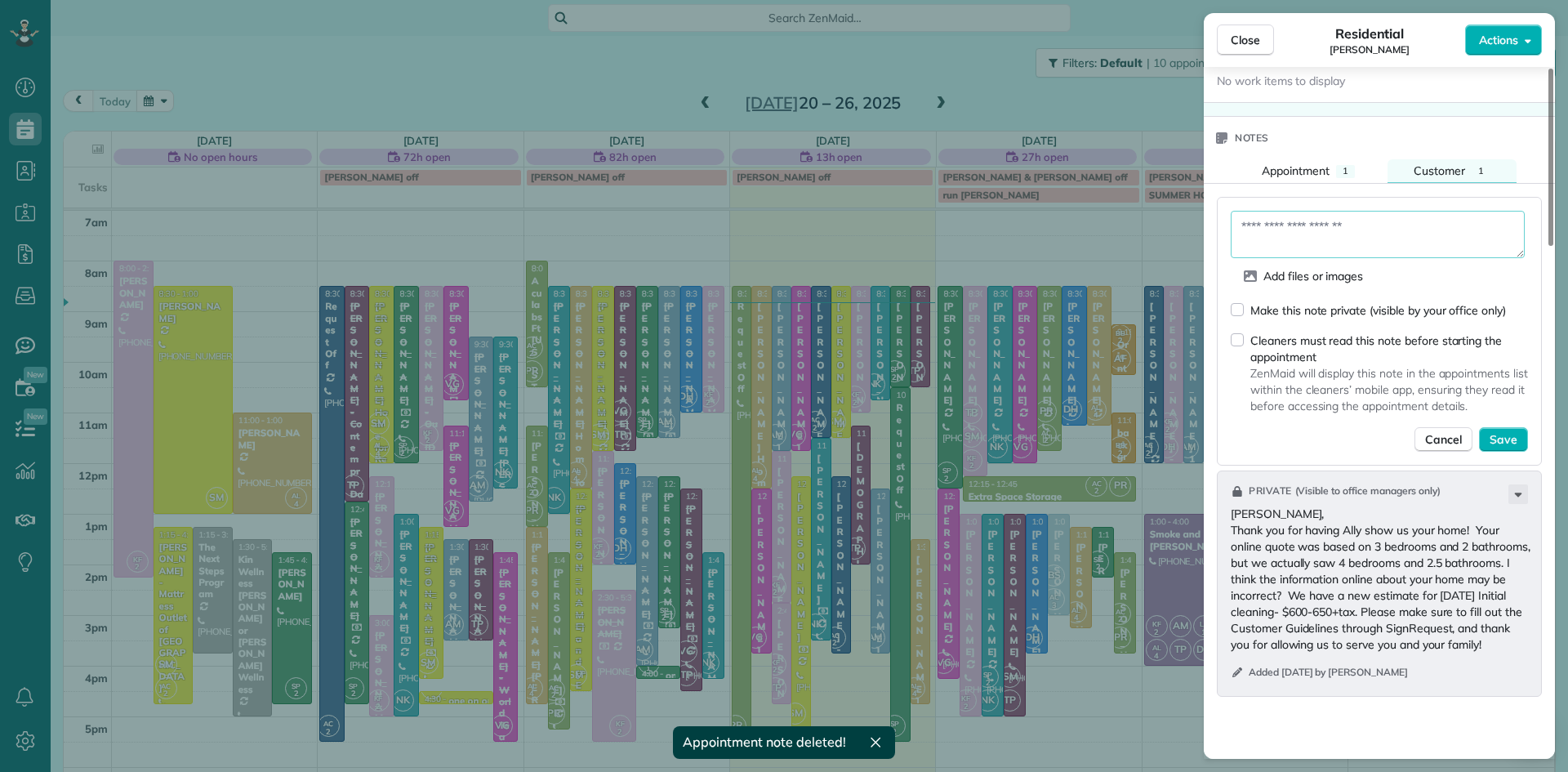 click at bounding box center [1378, 234] 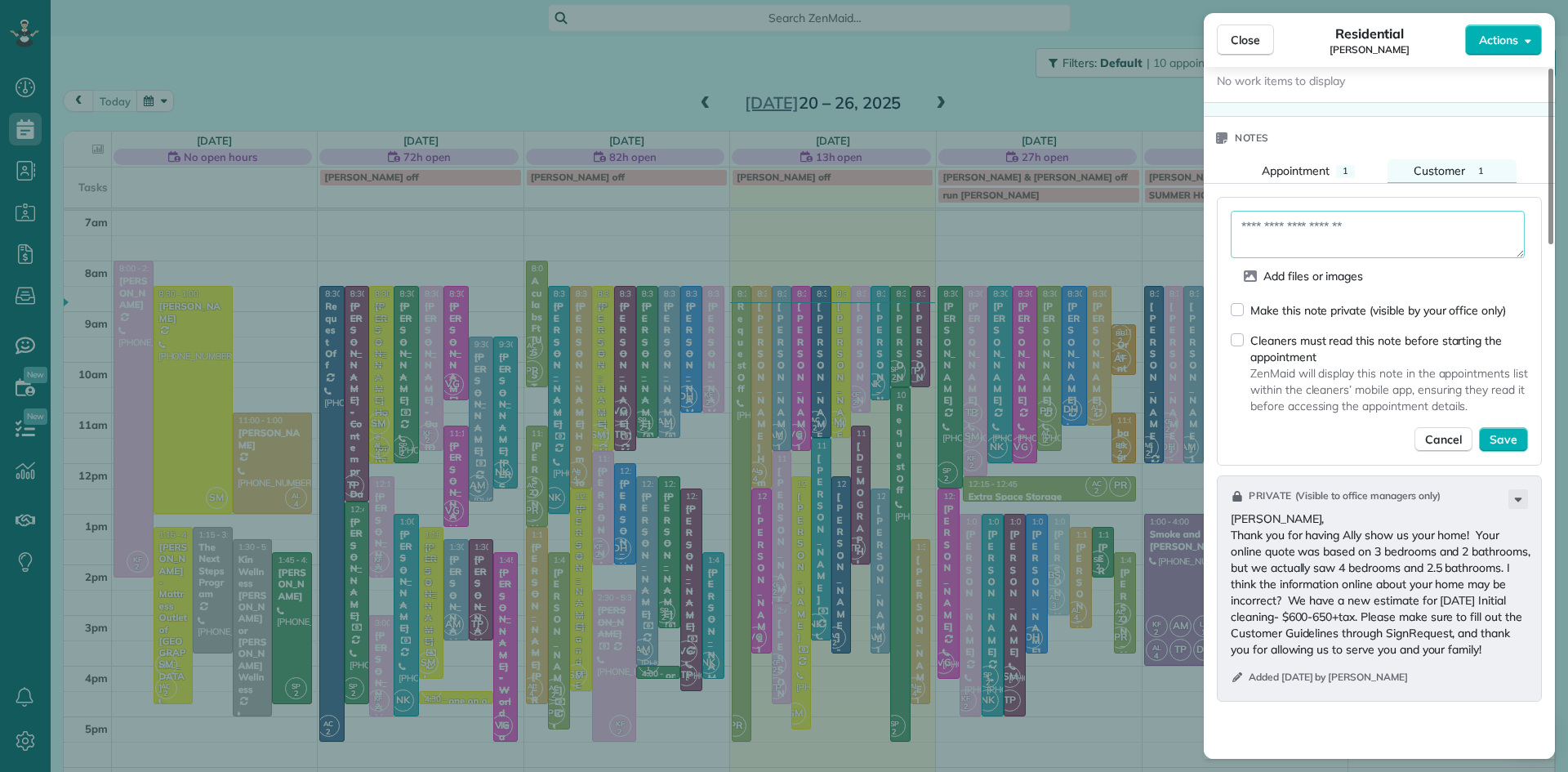 paste on "**********" 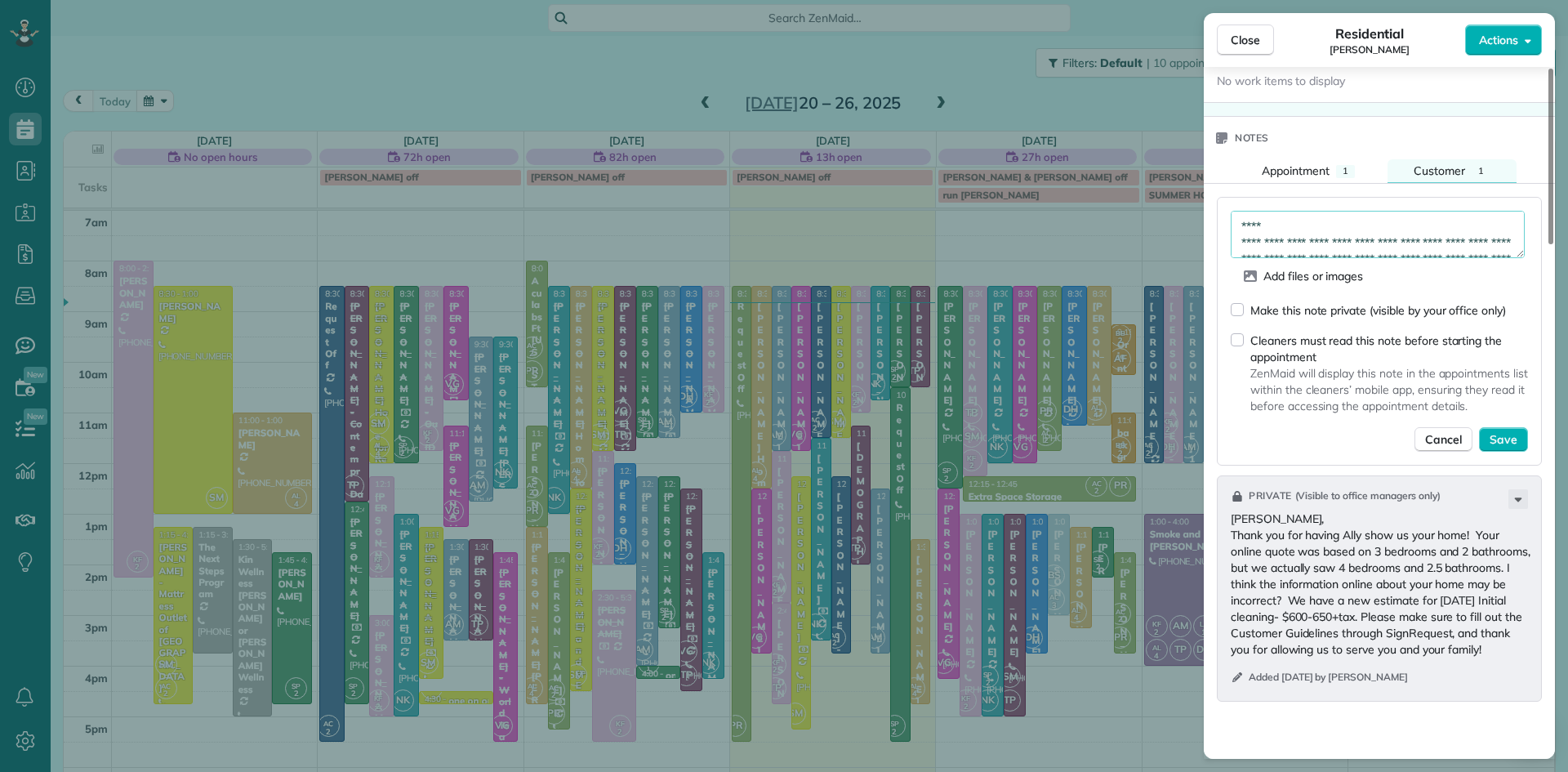 scroll, scrollTop: 255, scrollLeft: 0, axis: vertical 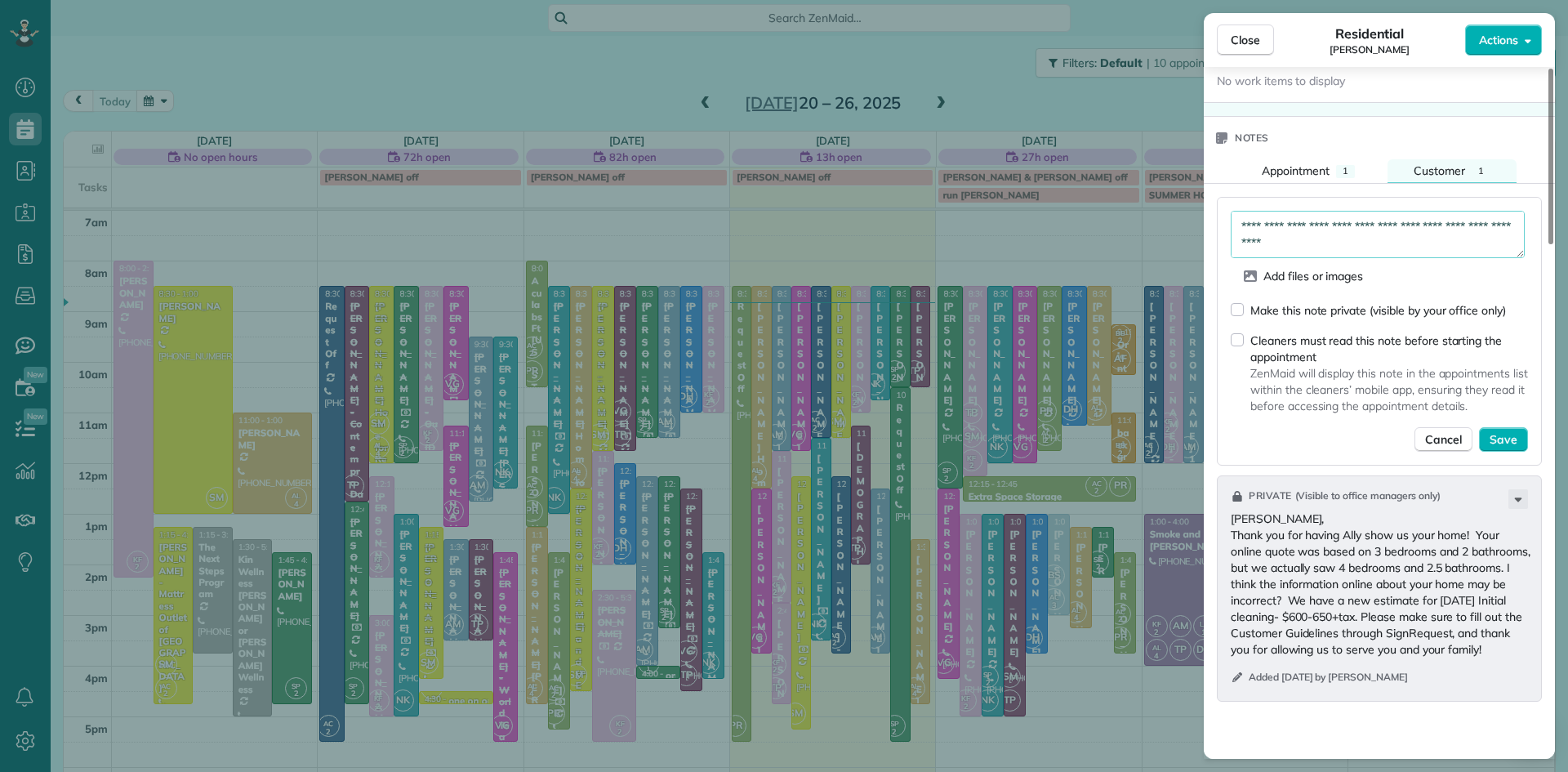 type on "**********" 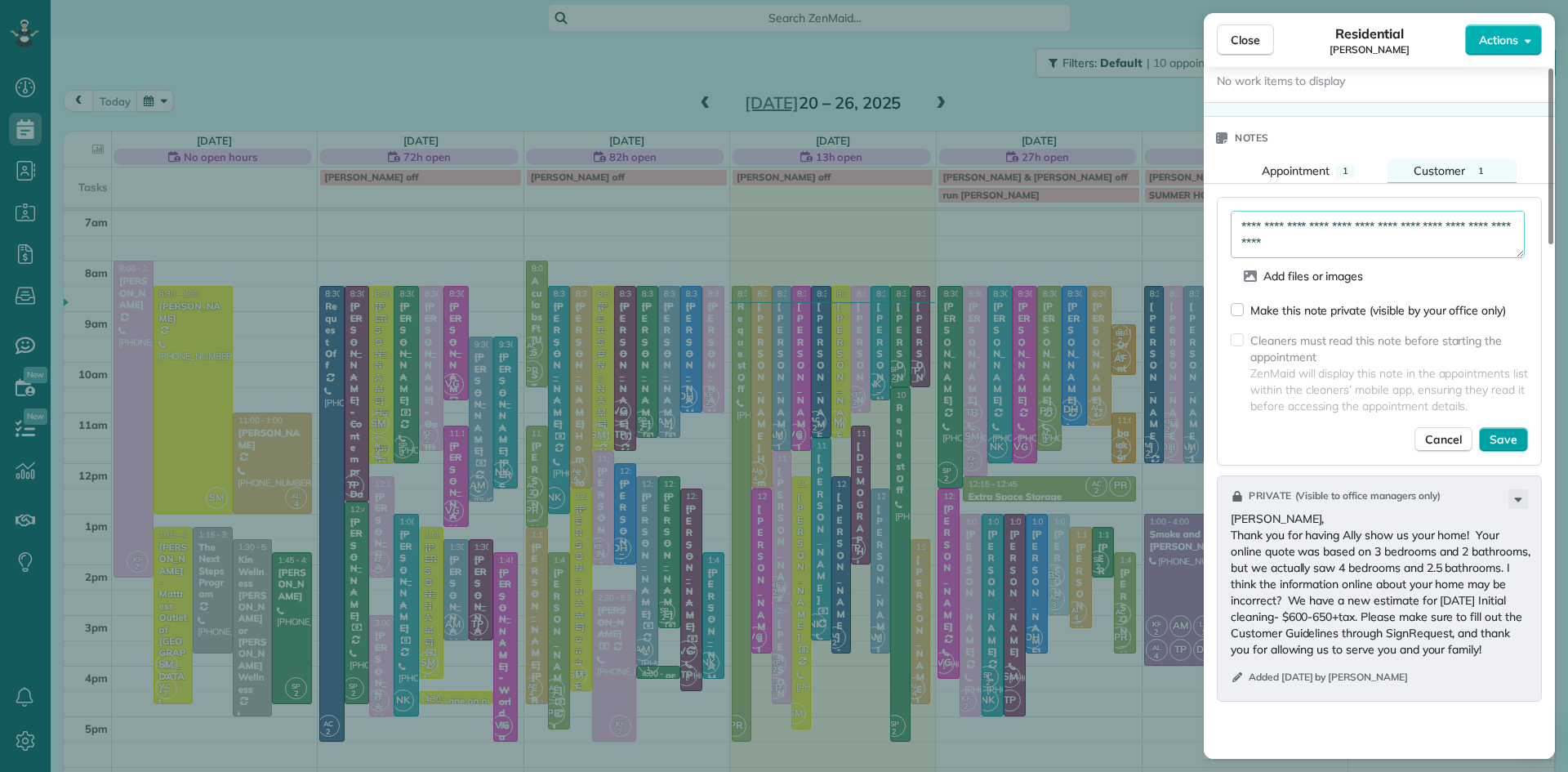 click on "Save" at bounding box center [1503, 440] 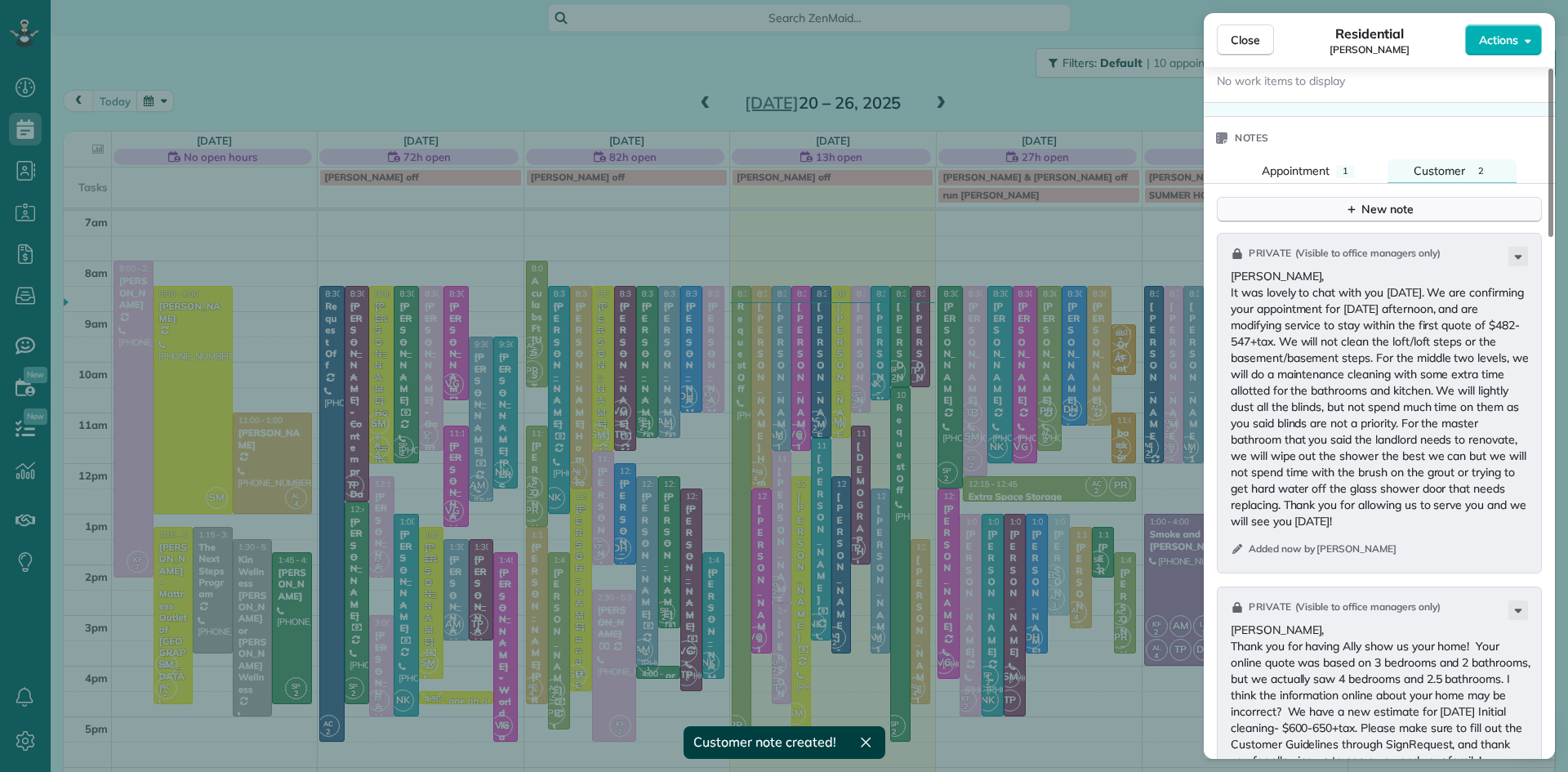 click on "New note" at bounding box center (1379, 209) 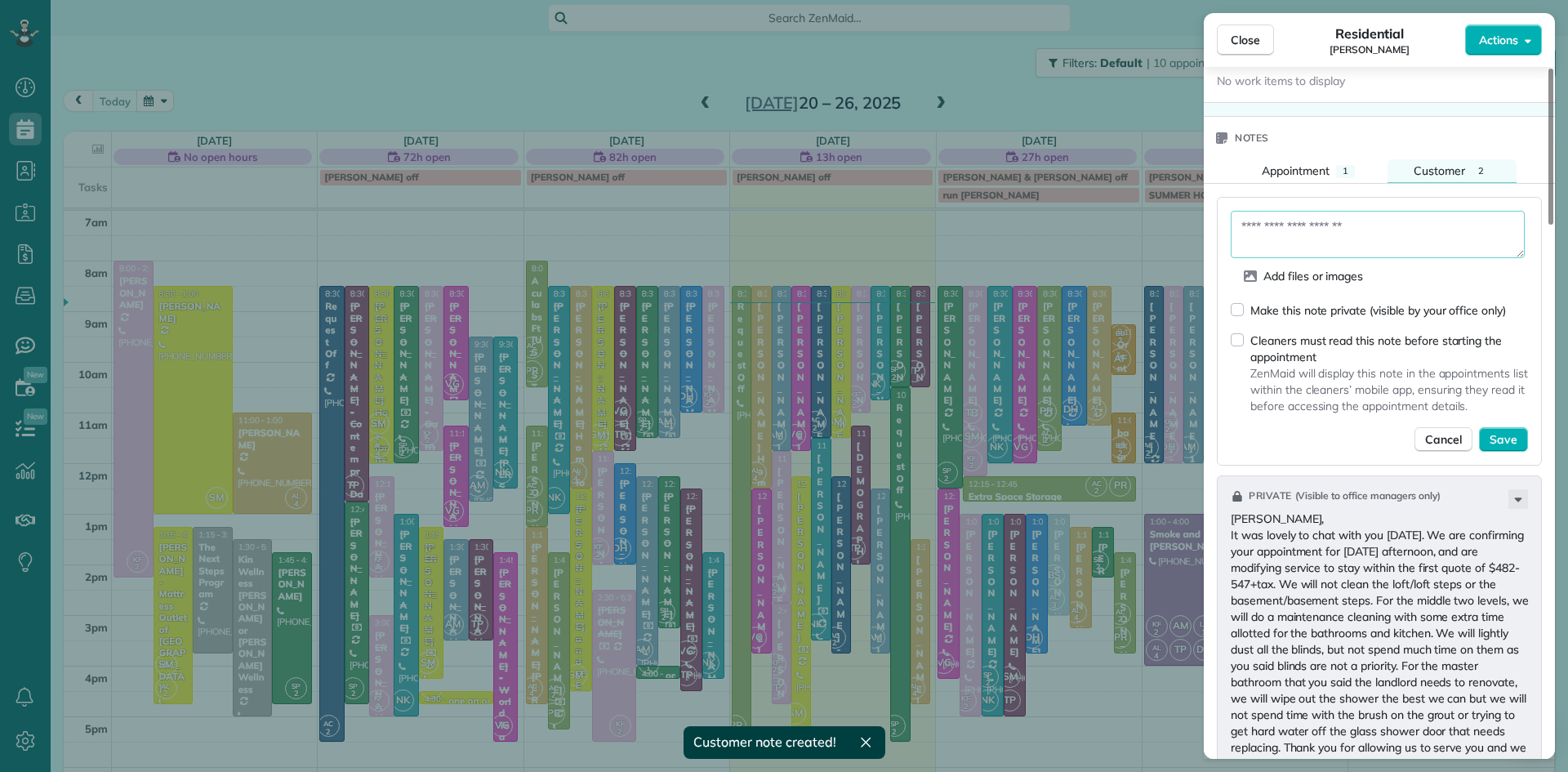 click at bounding box center [1378, 234] 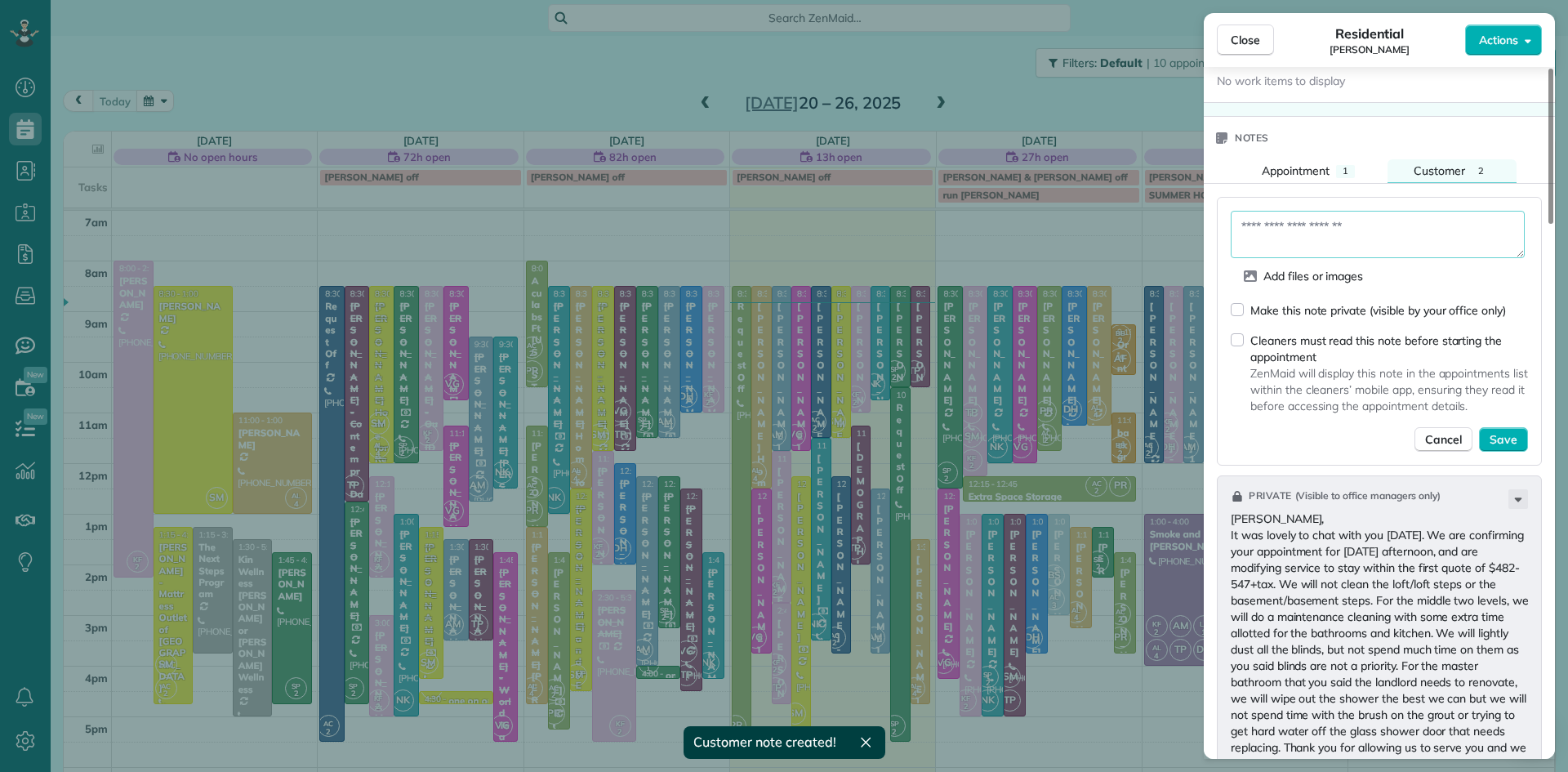 paste on "**********" 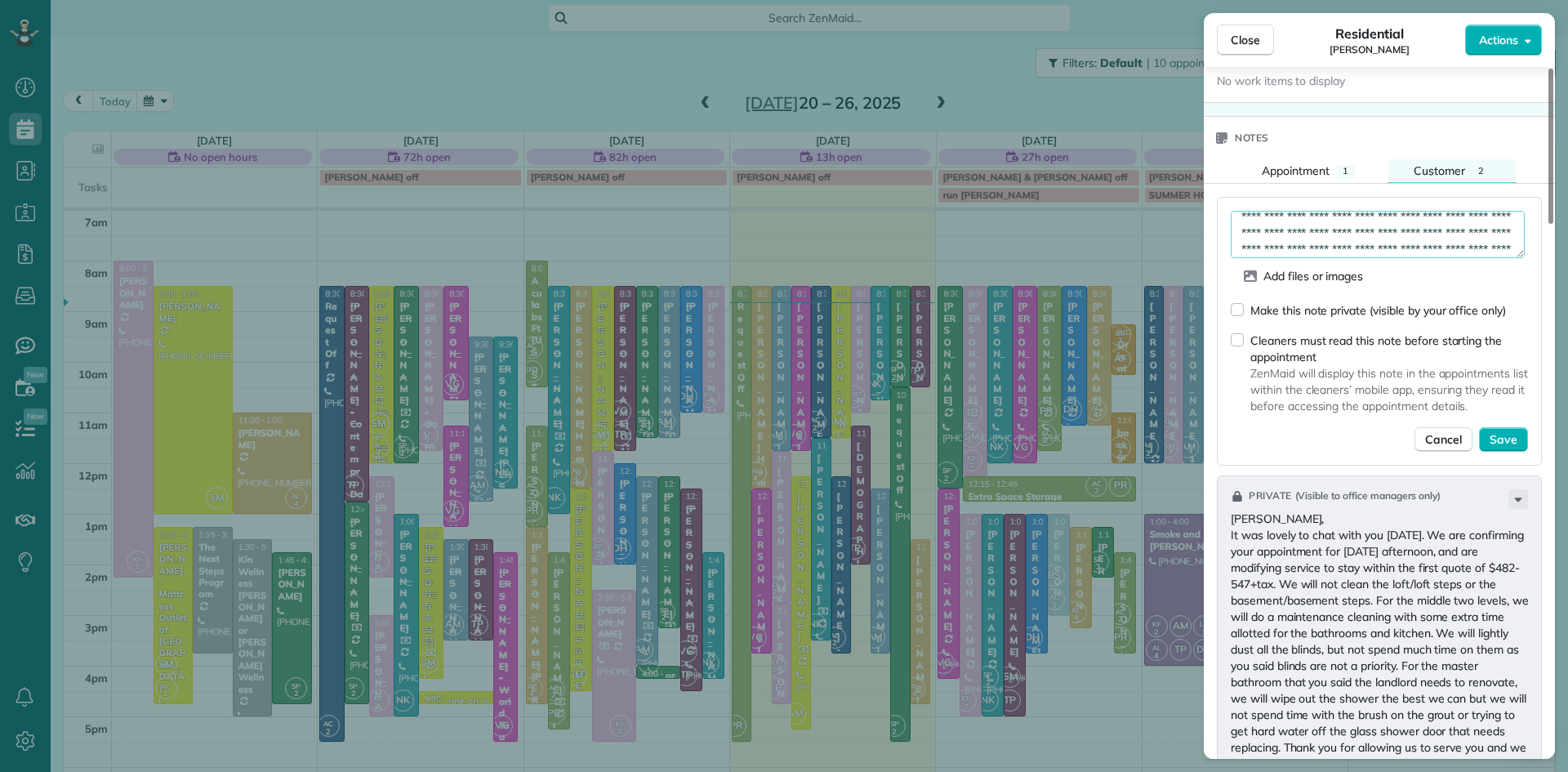 scroll, scrollTop: 45, scrollLeft: 0, axis: vertical 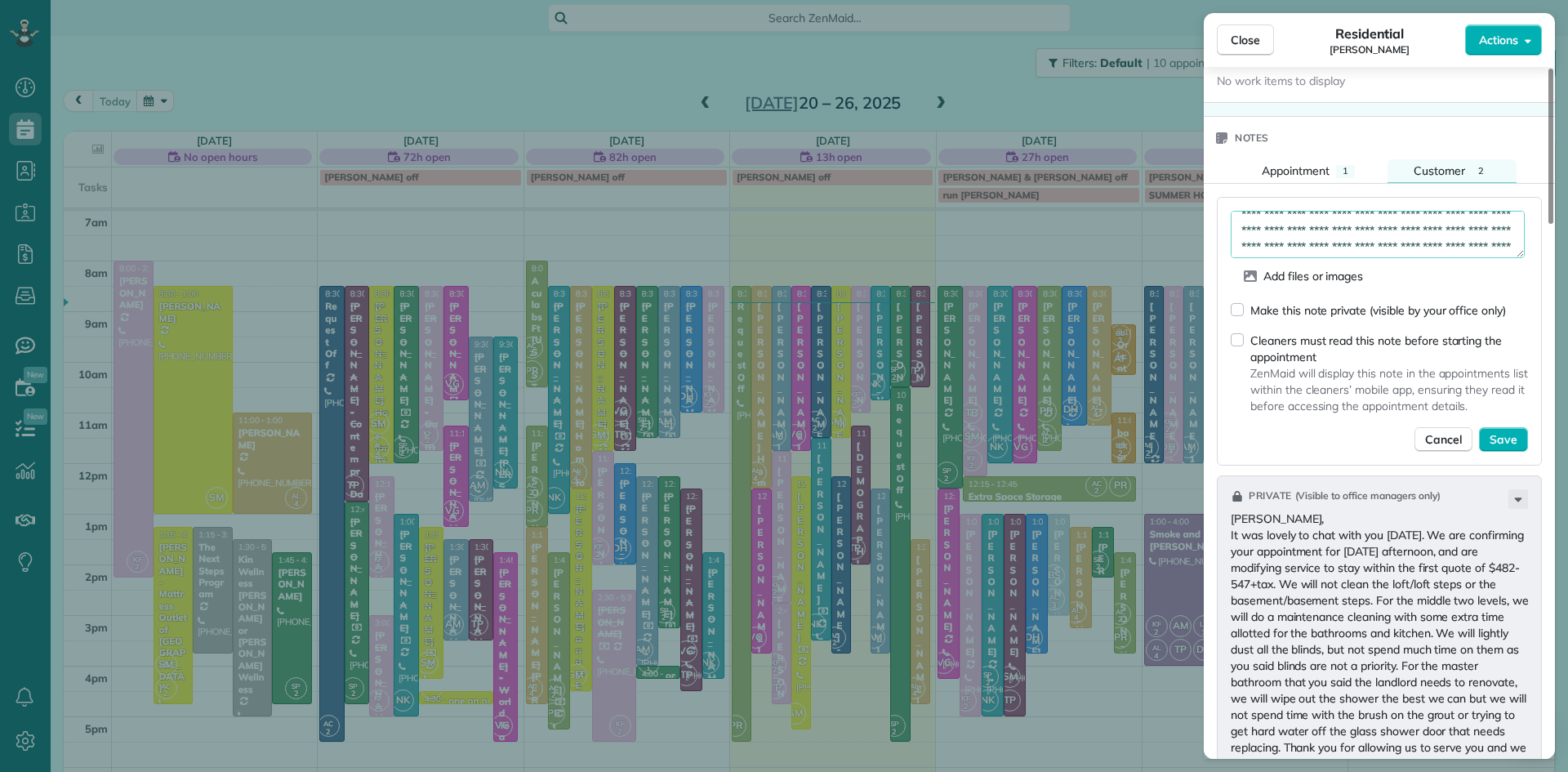 click on "**********" at bounding box center [1378, 234] 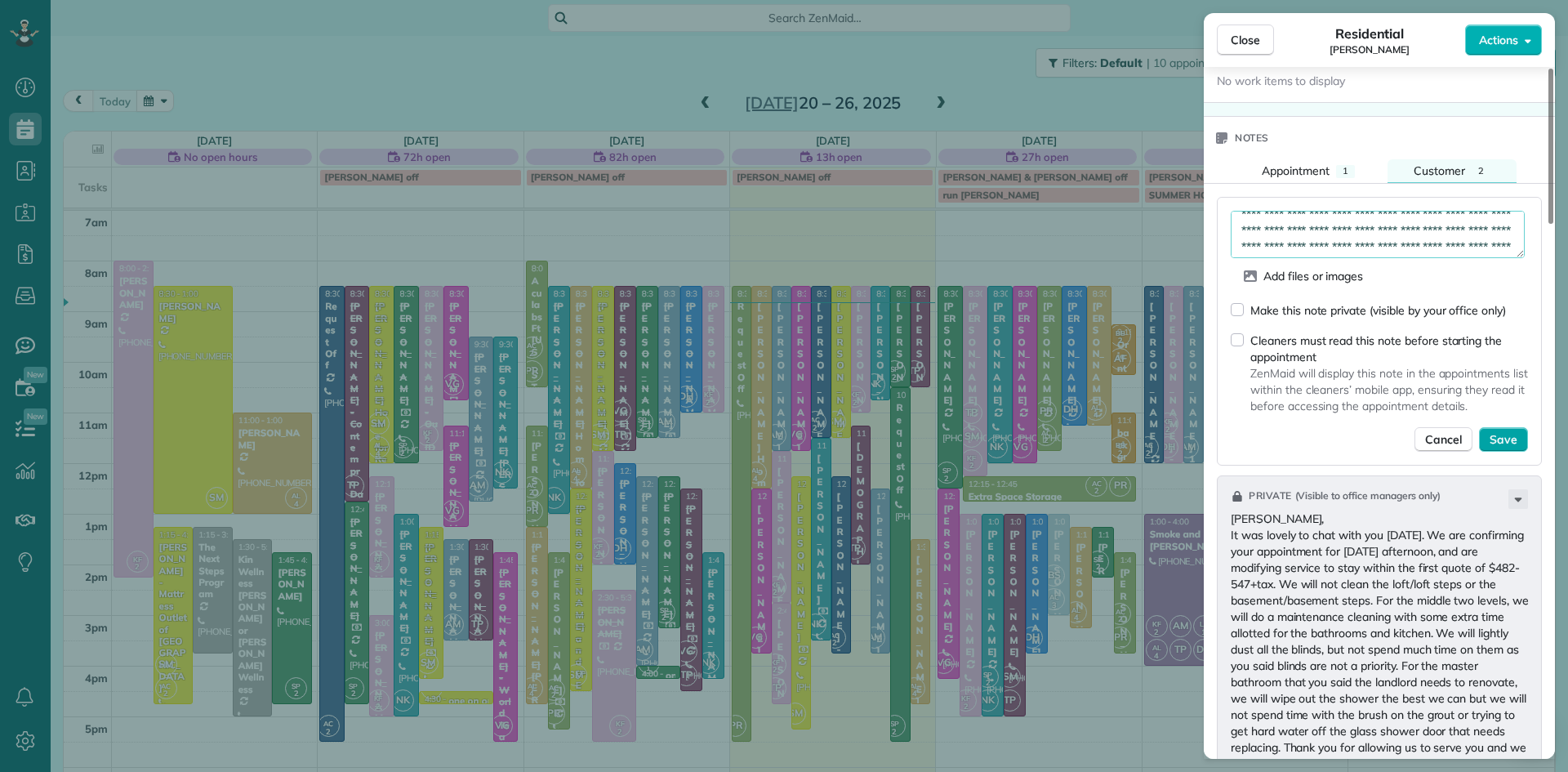 type on "**********" 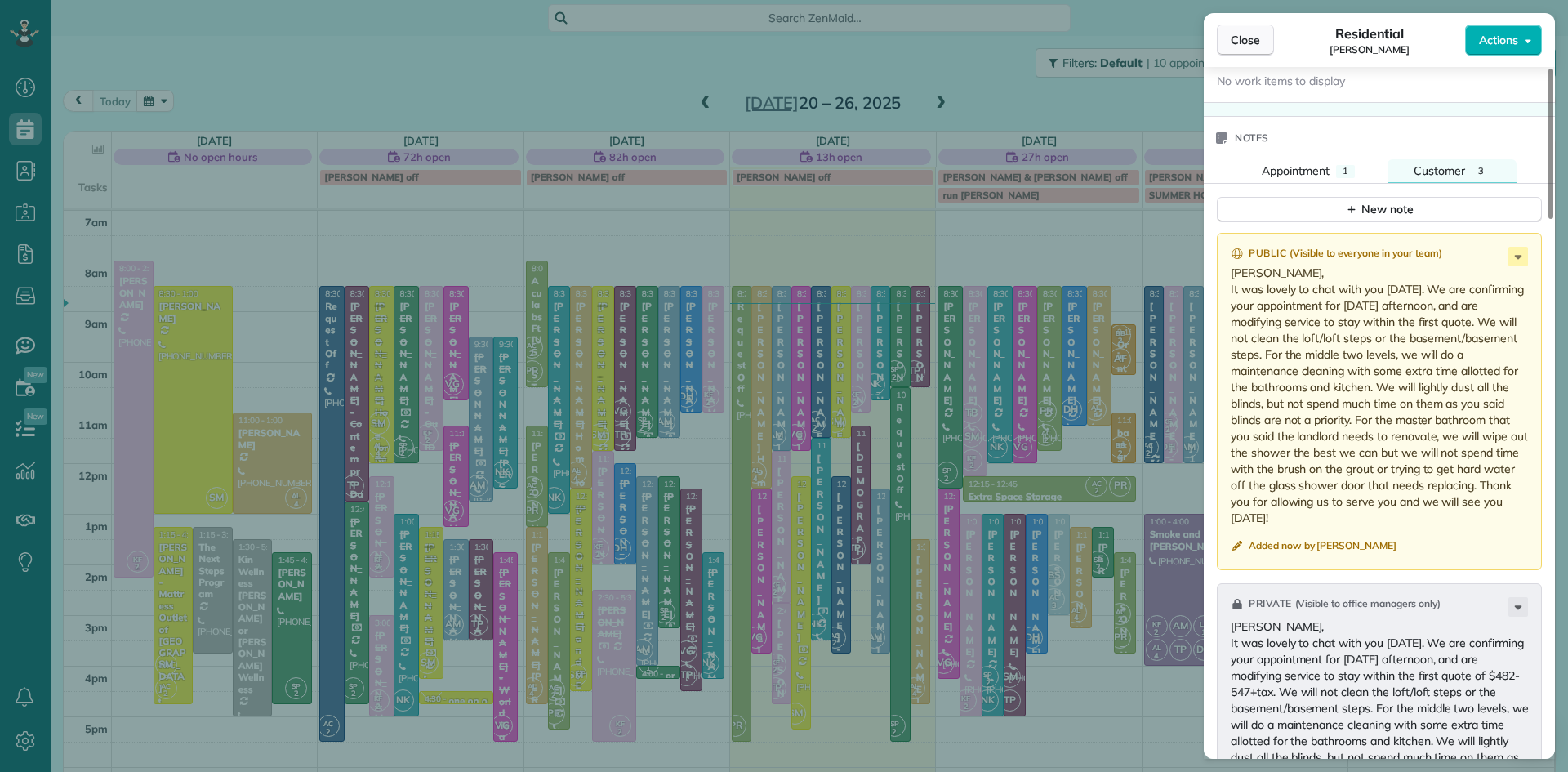 click on "Close" at bounding box center [1245, 40] 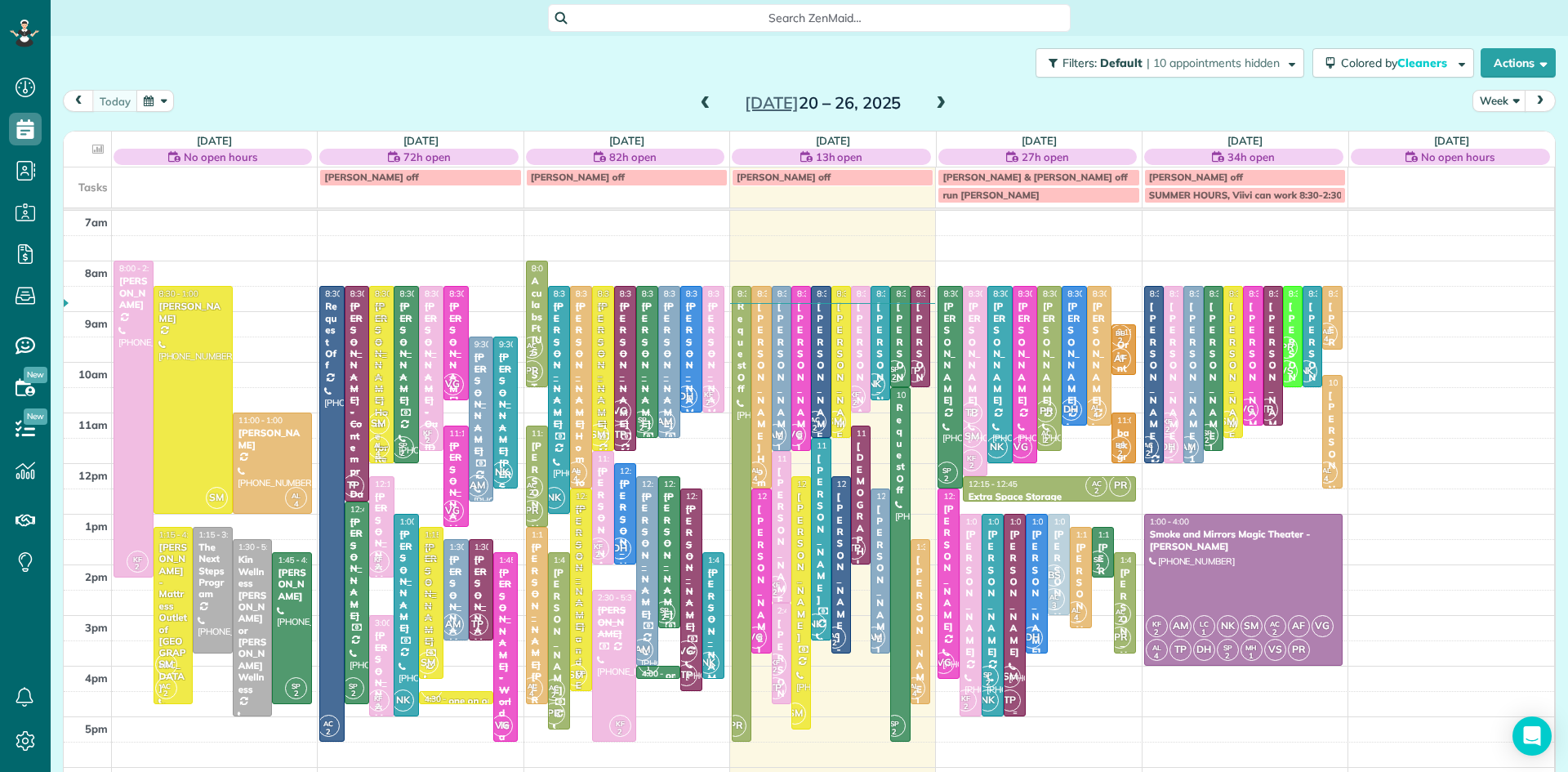 click on "SM" at bounding box center [1009, 676] 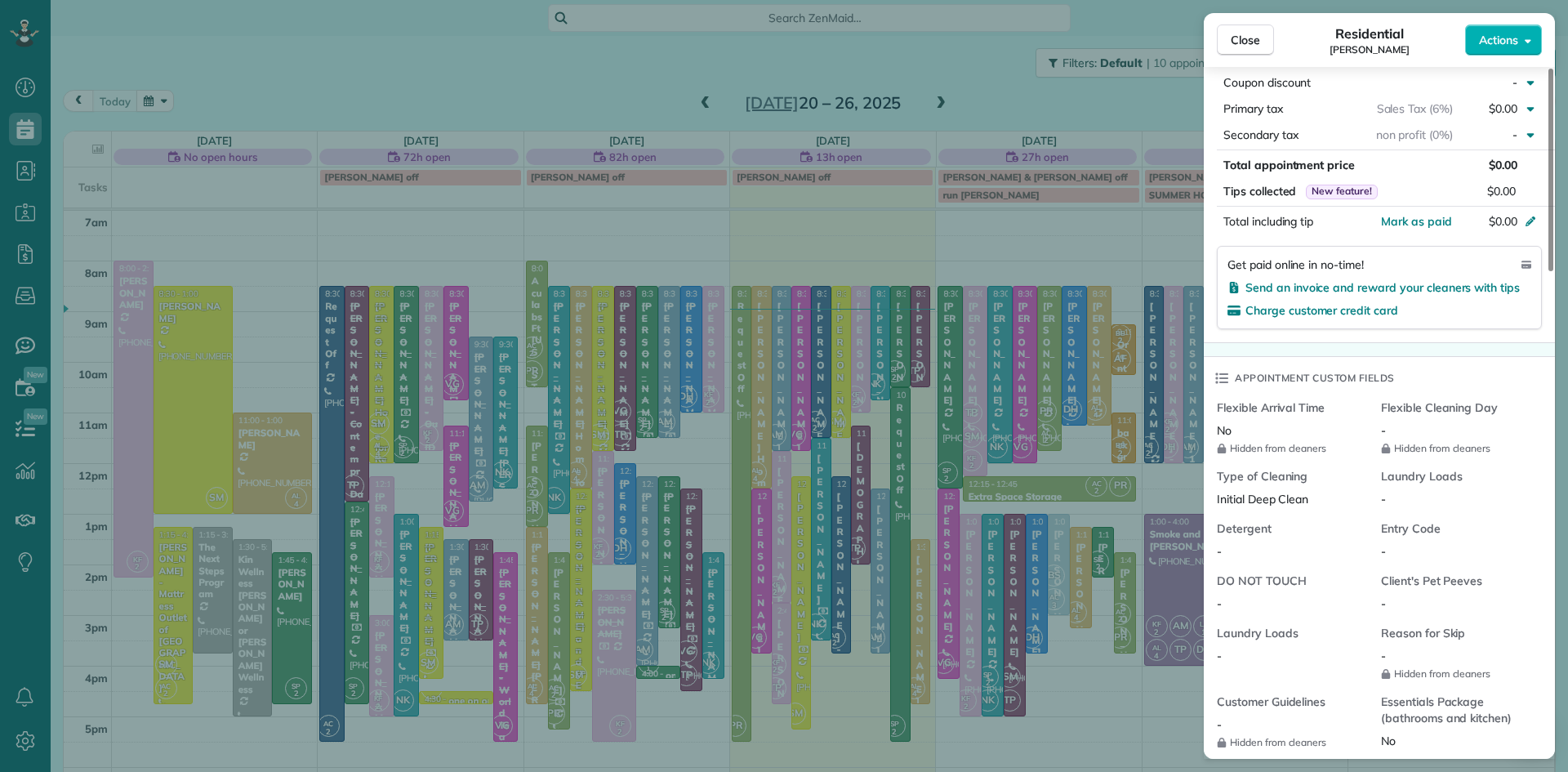 scroll, scrollTop: 1360, scrollLeft: 0, axis: vertical 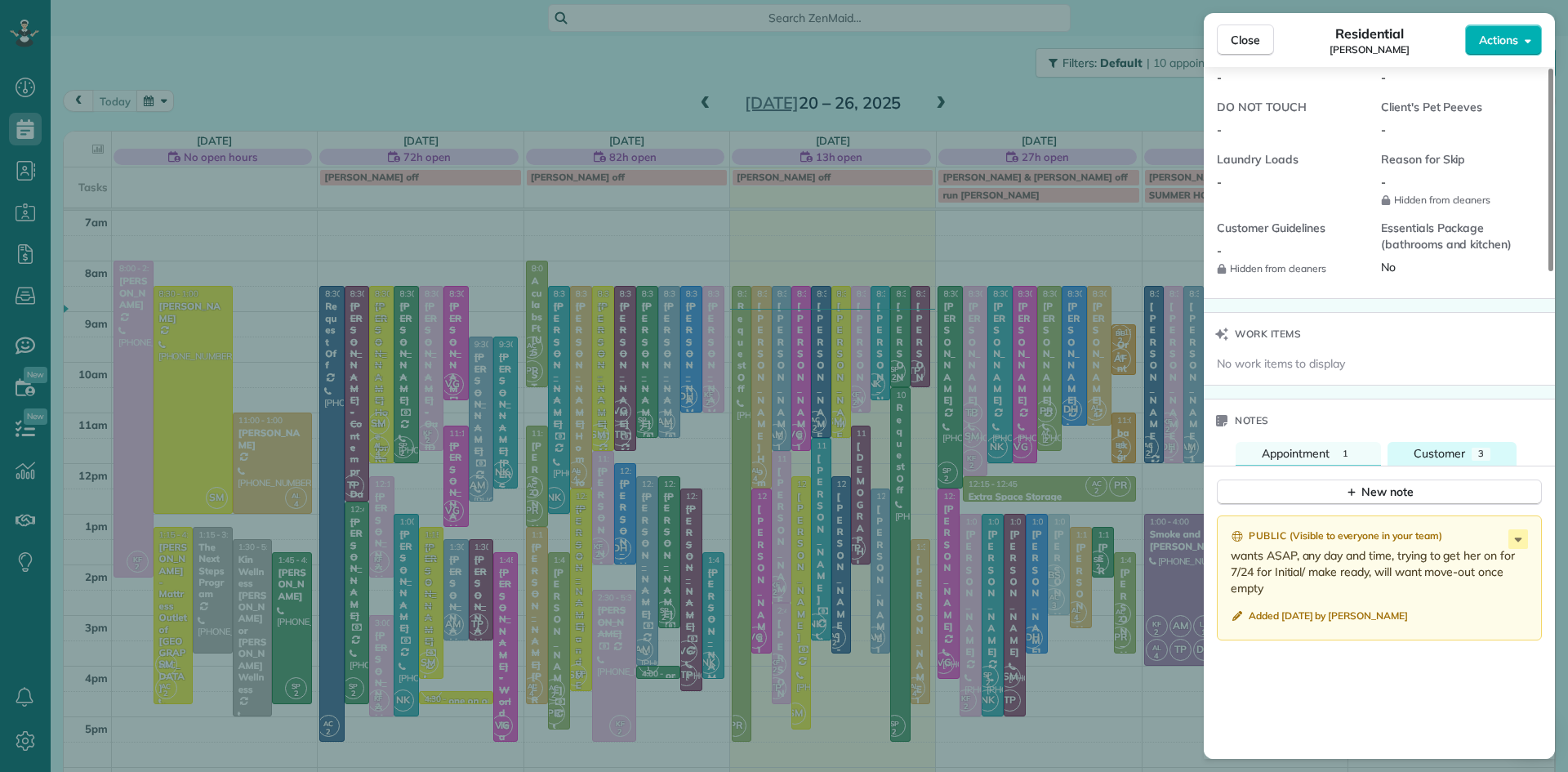 click on "Customer" at bounding box center [1439, 453] 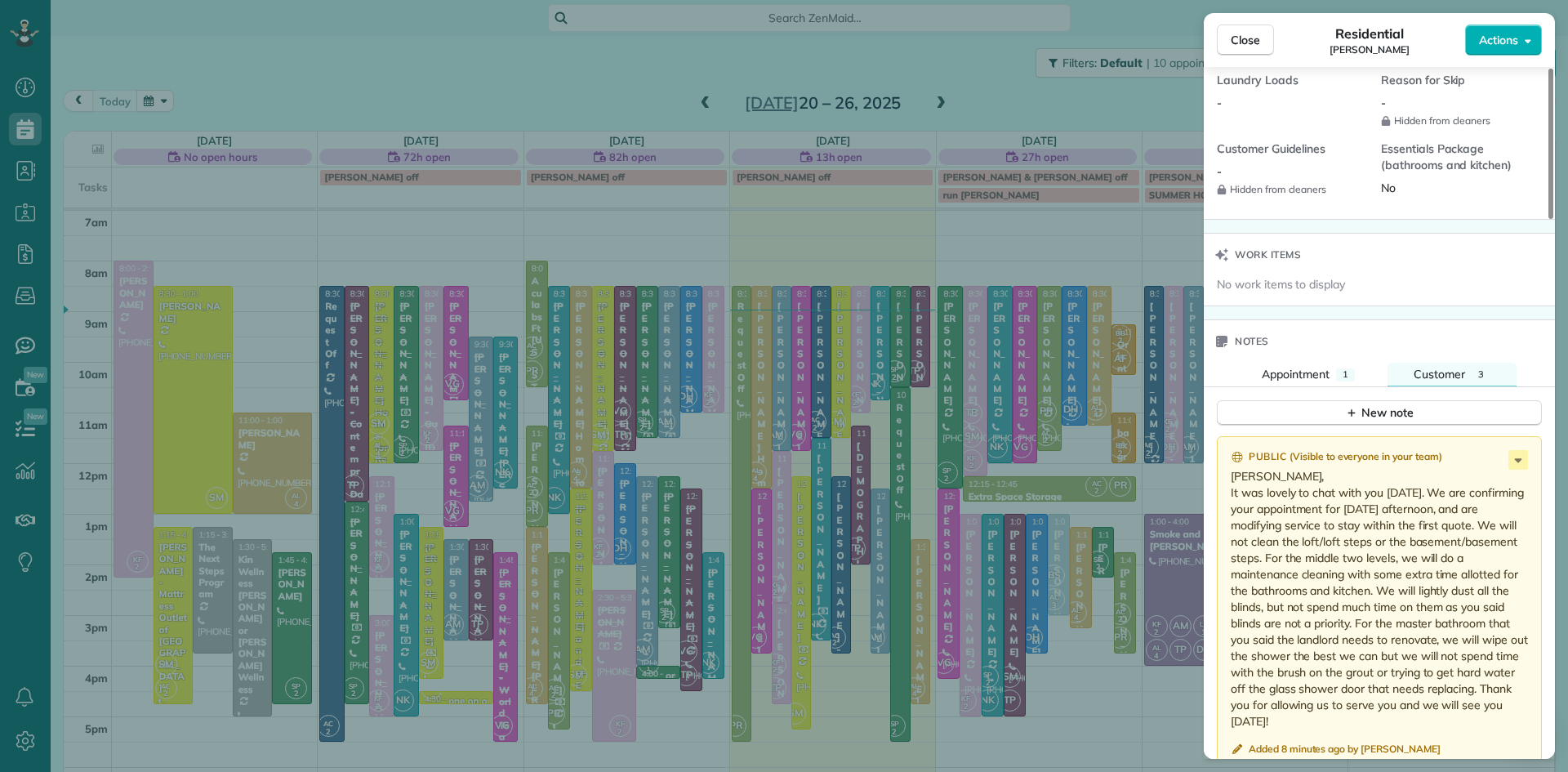 scroll, scrollTop: 1470, scrollLeft: 0, axis: vertical 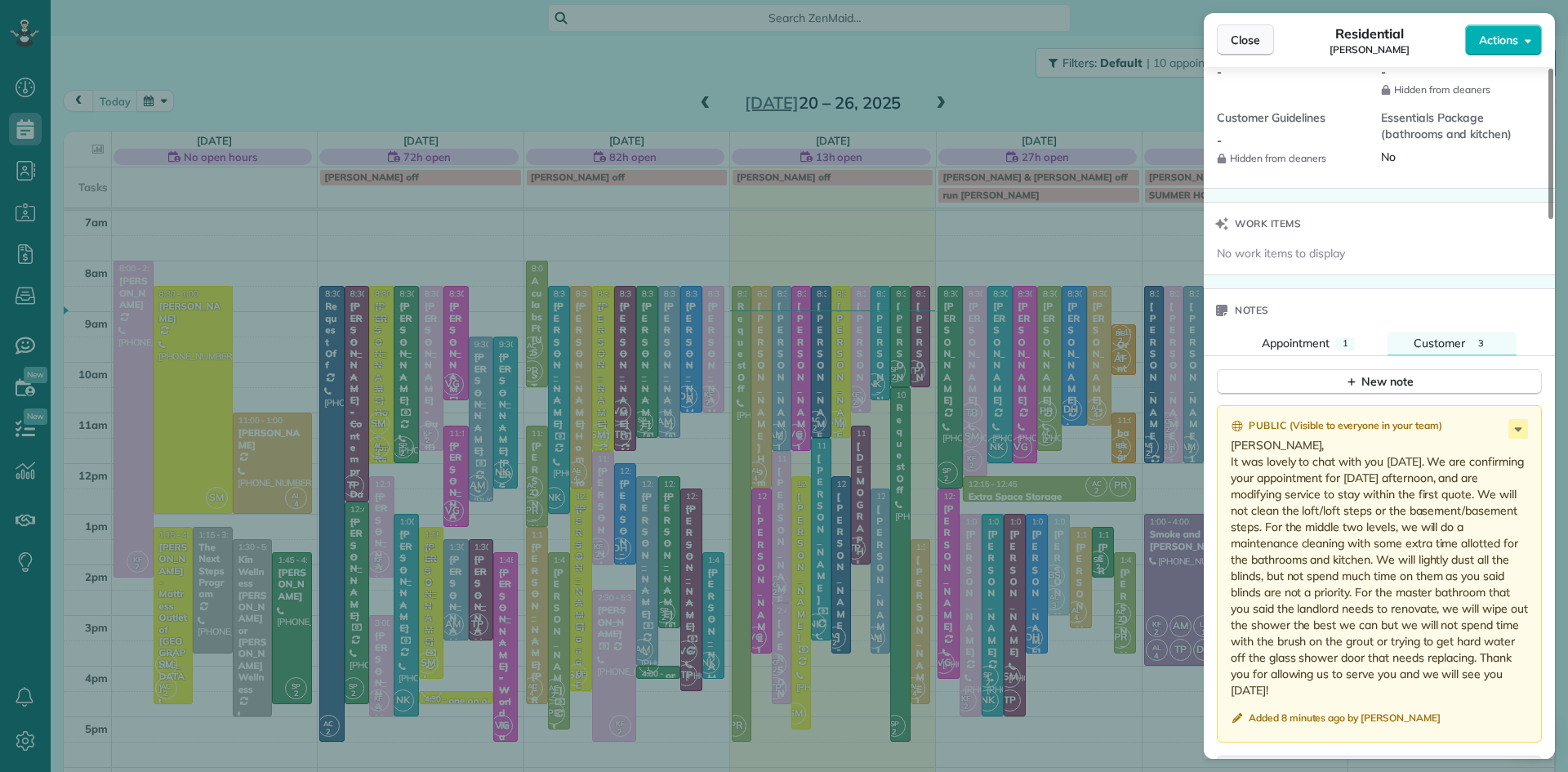 click on "Close" at bounding box center (1245, 40) 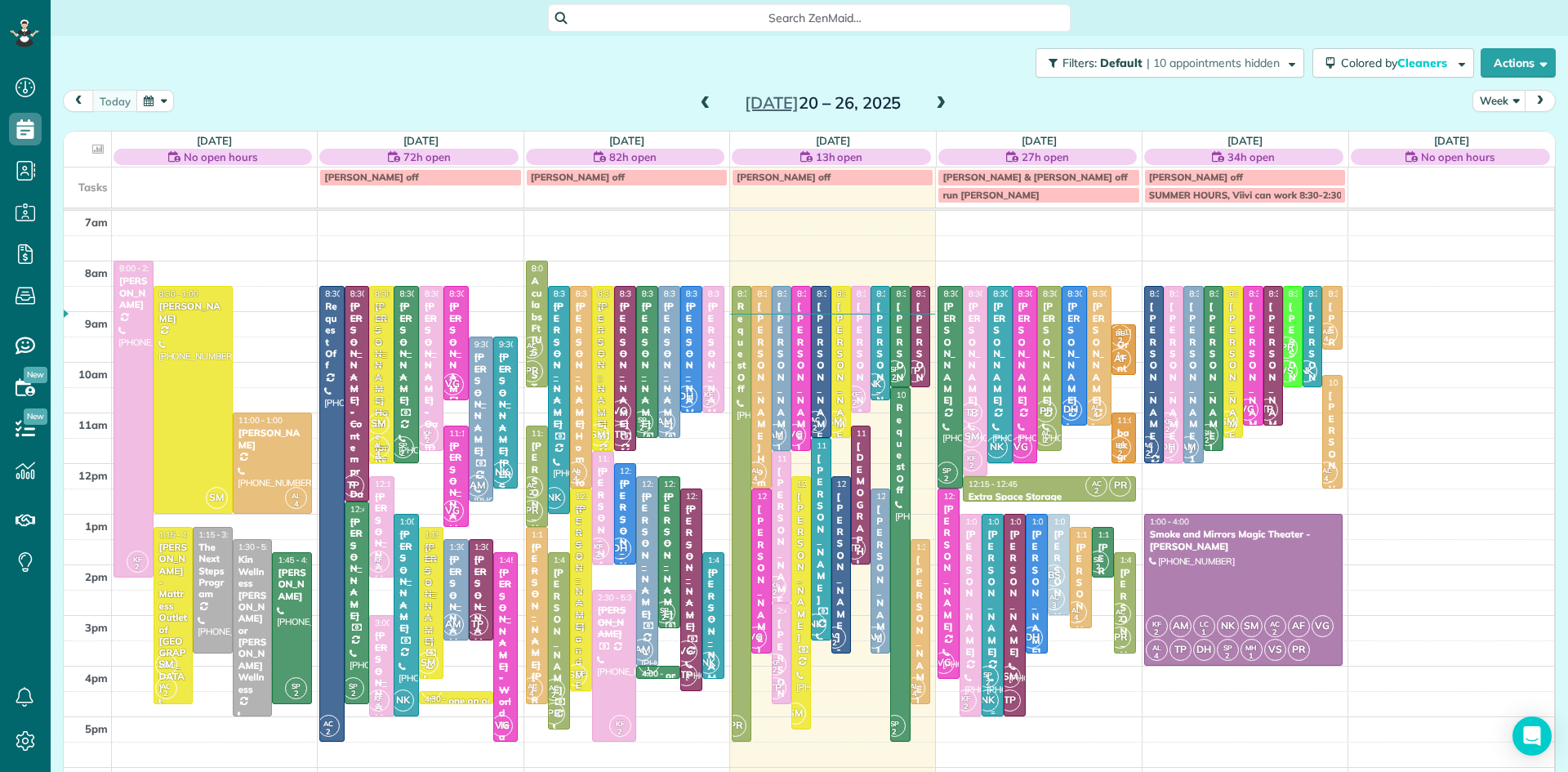 click on "[PERSON_NAME]" at bounding box center [992, 593] 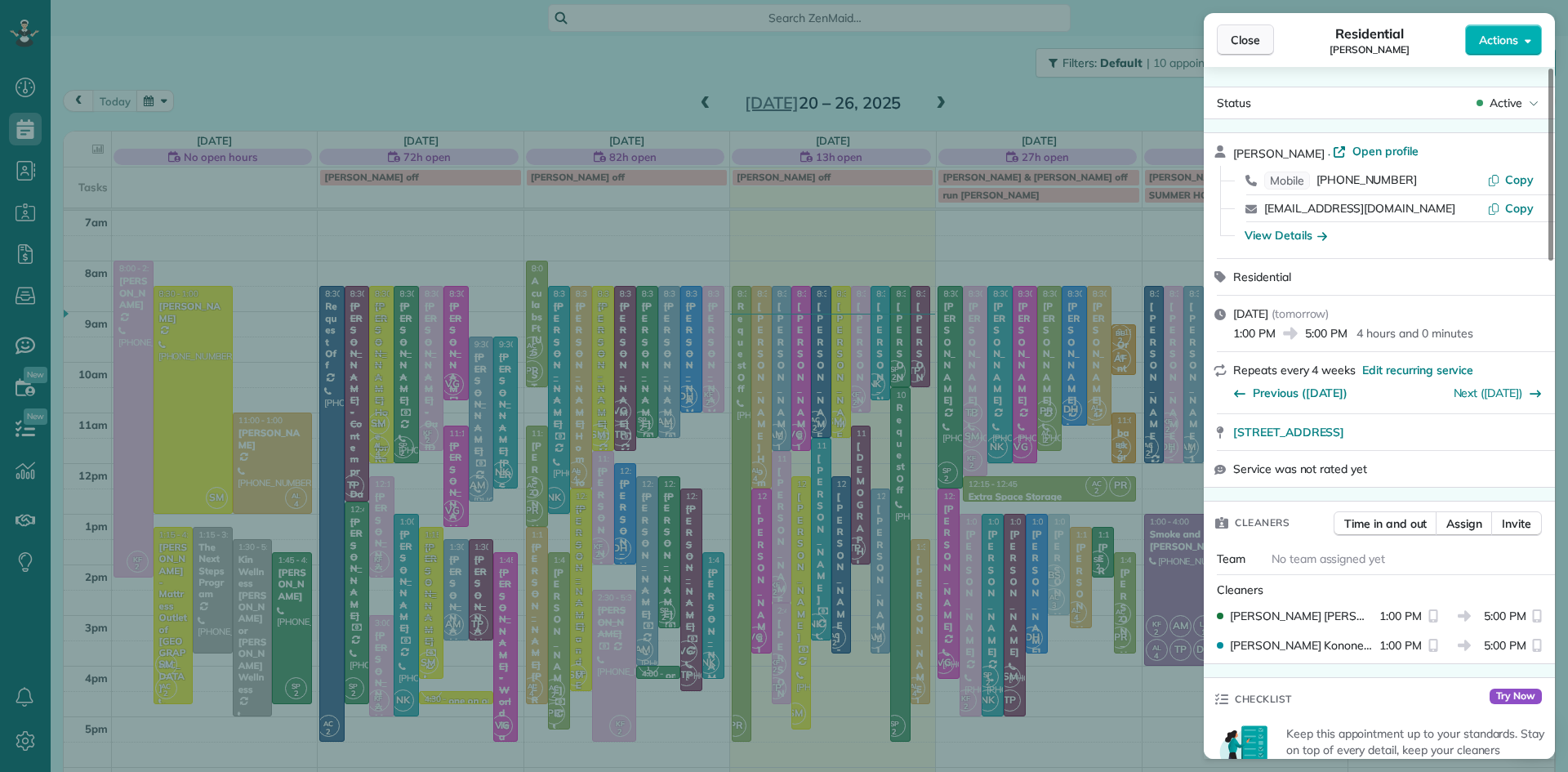 click on "Close" at bounding box center [1245, 40] 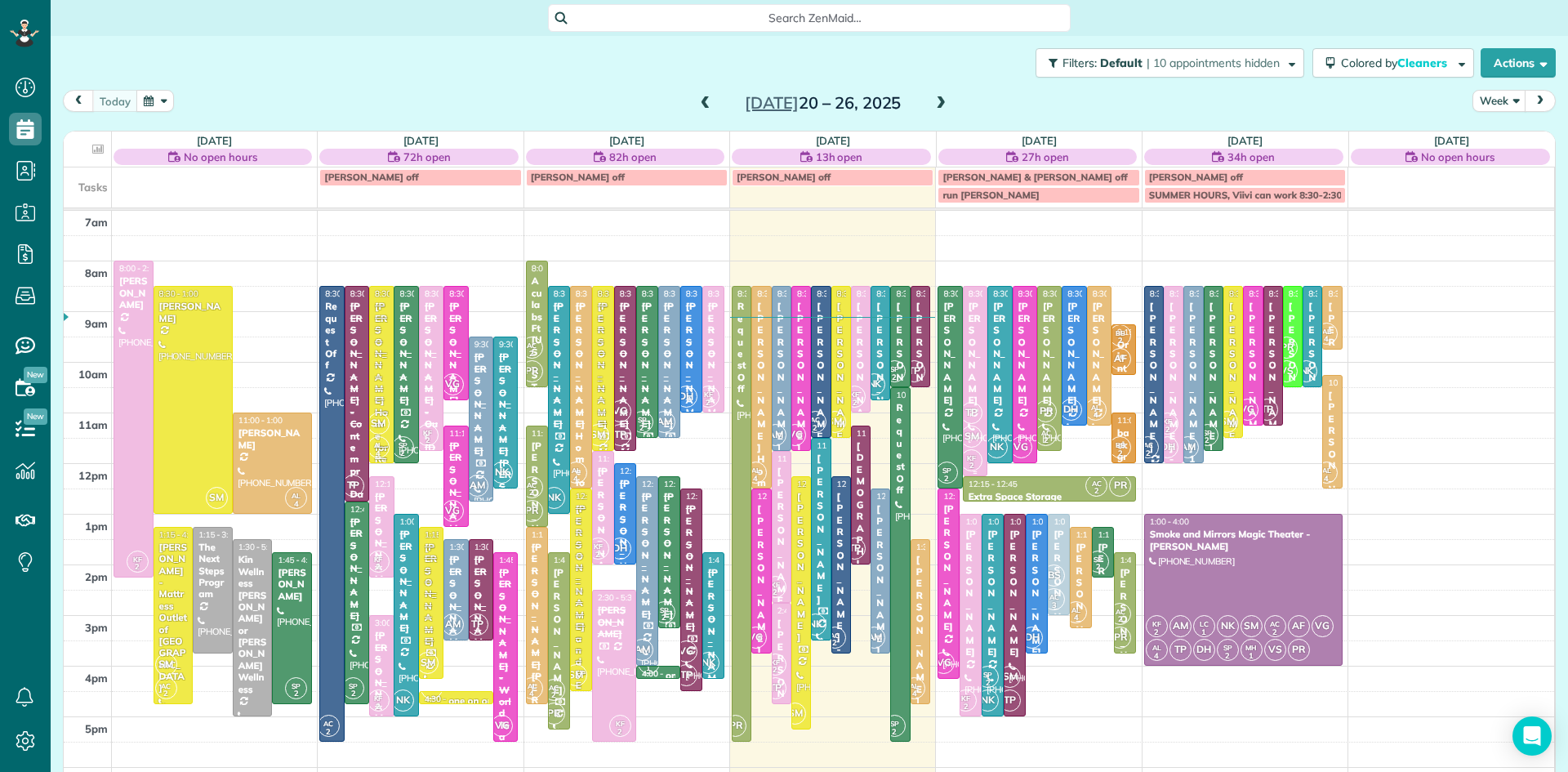 click at bounding box center (975, 381) 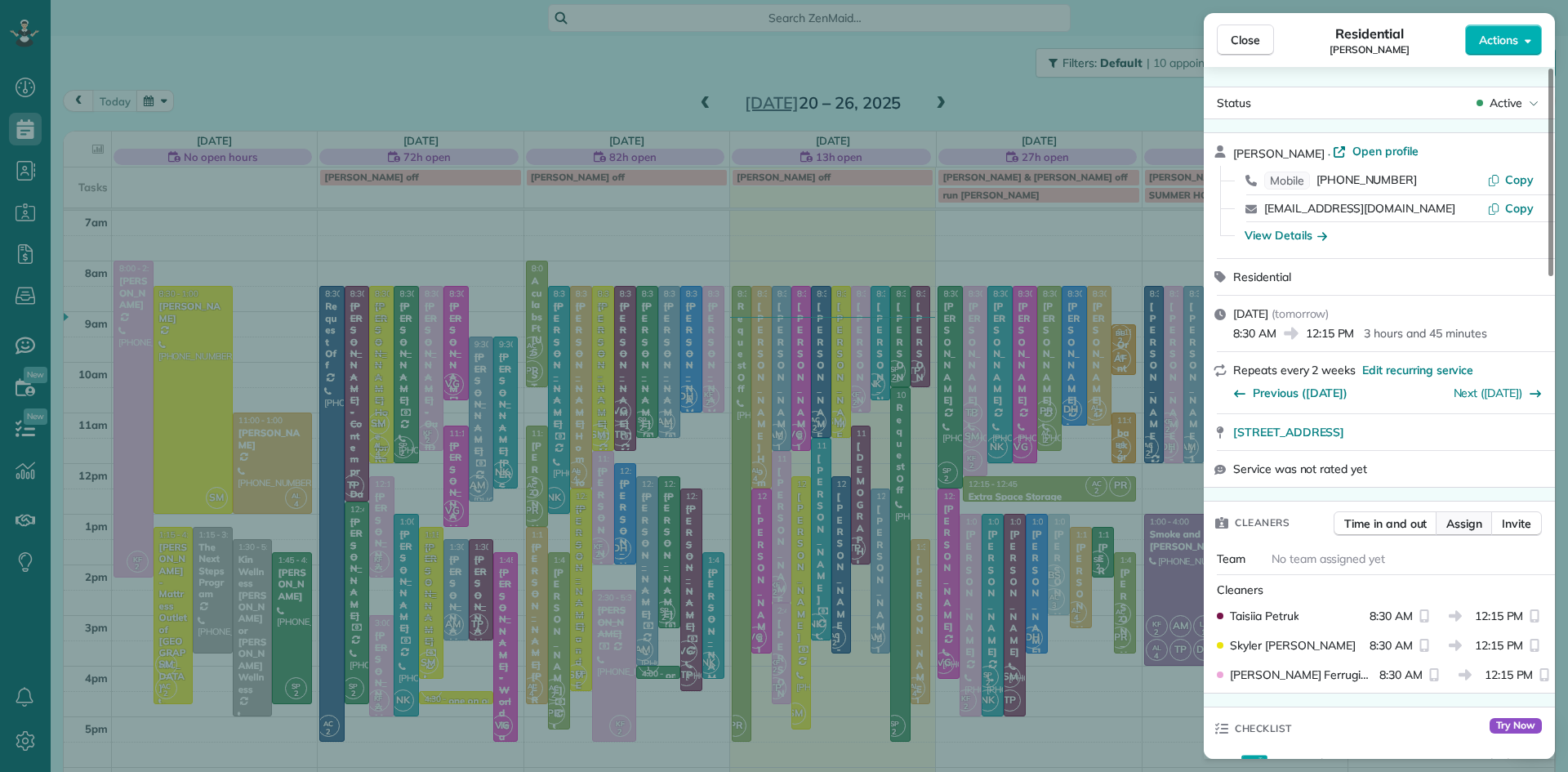 click on "Assign" at bounding box center [1464, 524] 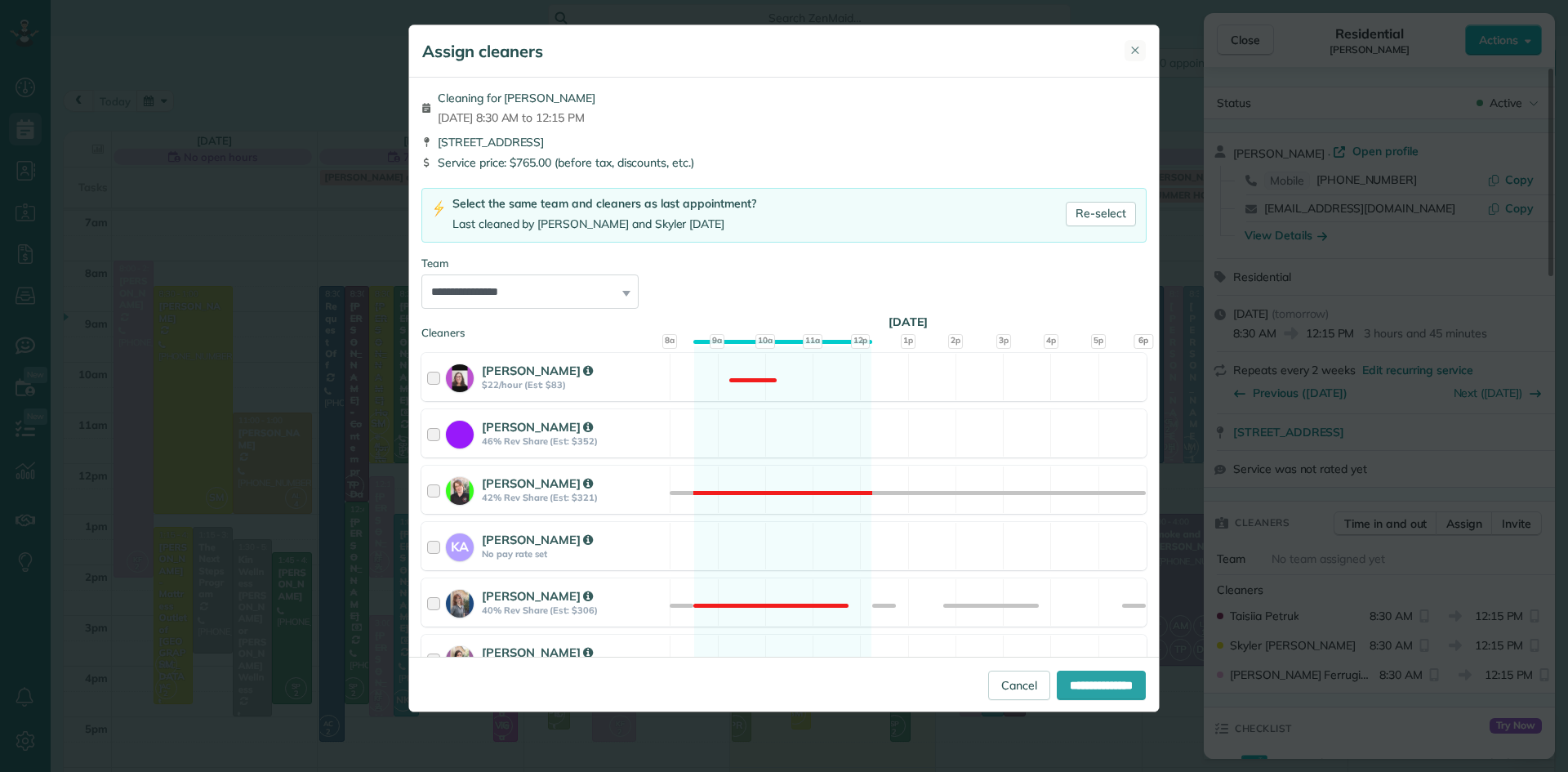 click on "✕" at bounding box center [1135, 50] 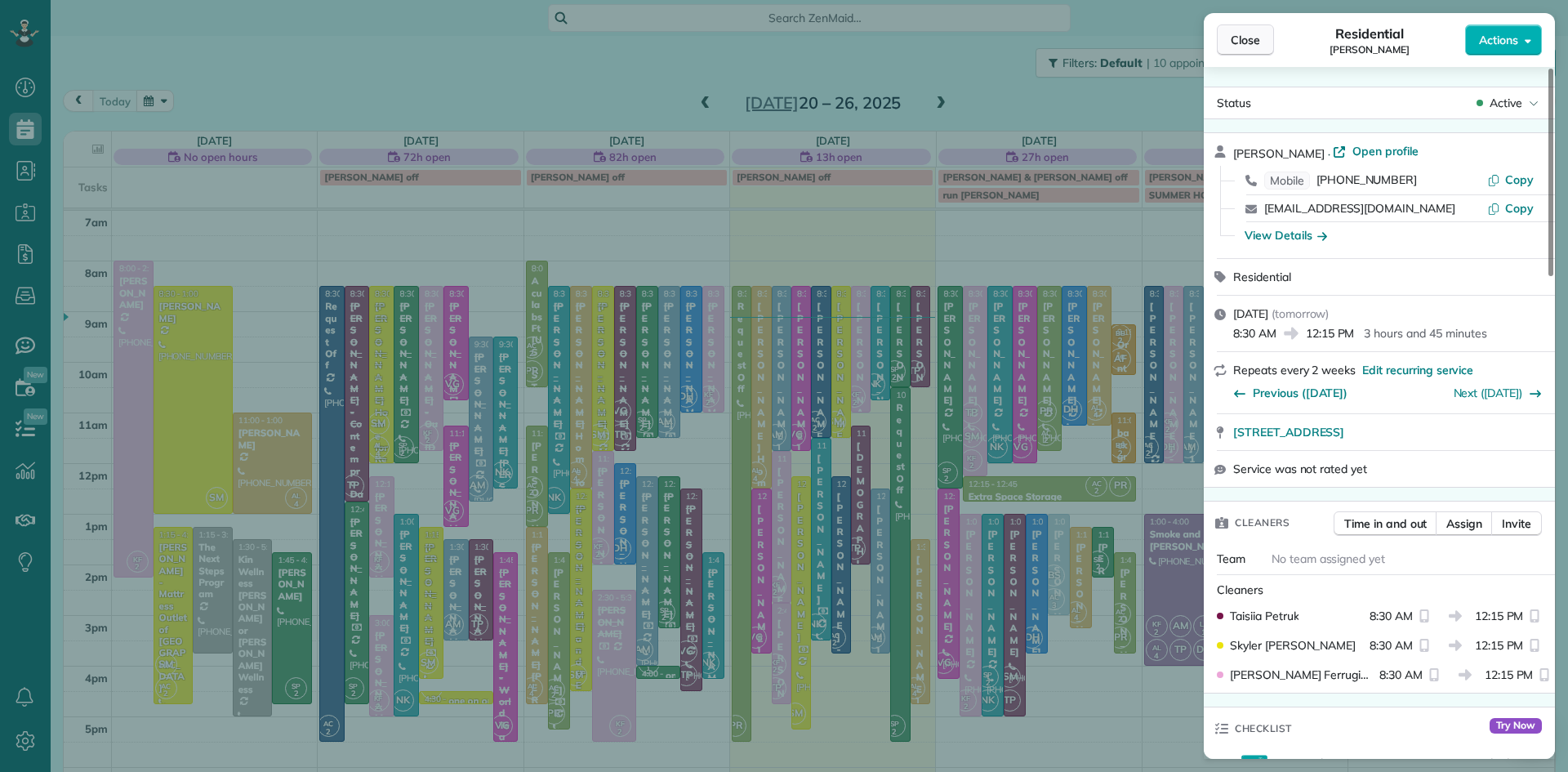 click on "Close" at bounding box center (1245, 40) 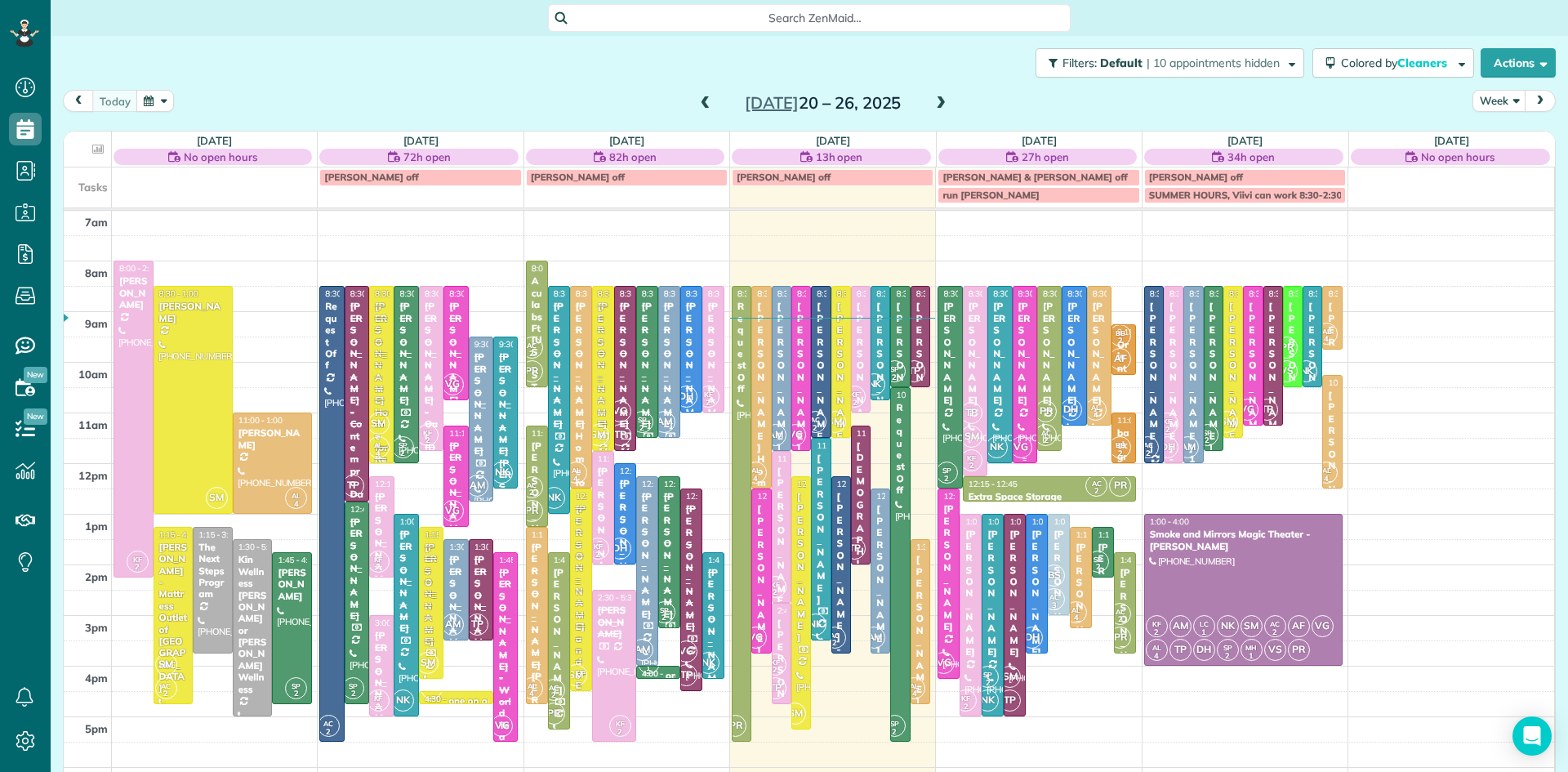 click at bounding box center [1025, 374] 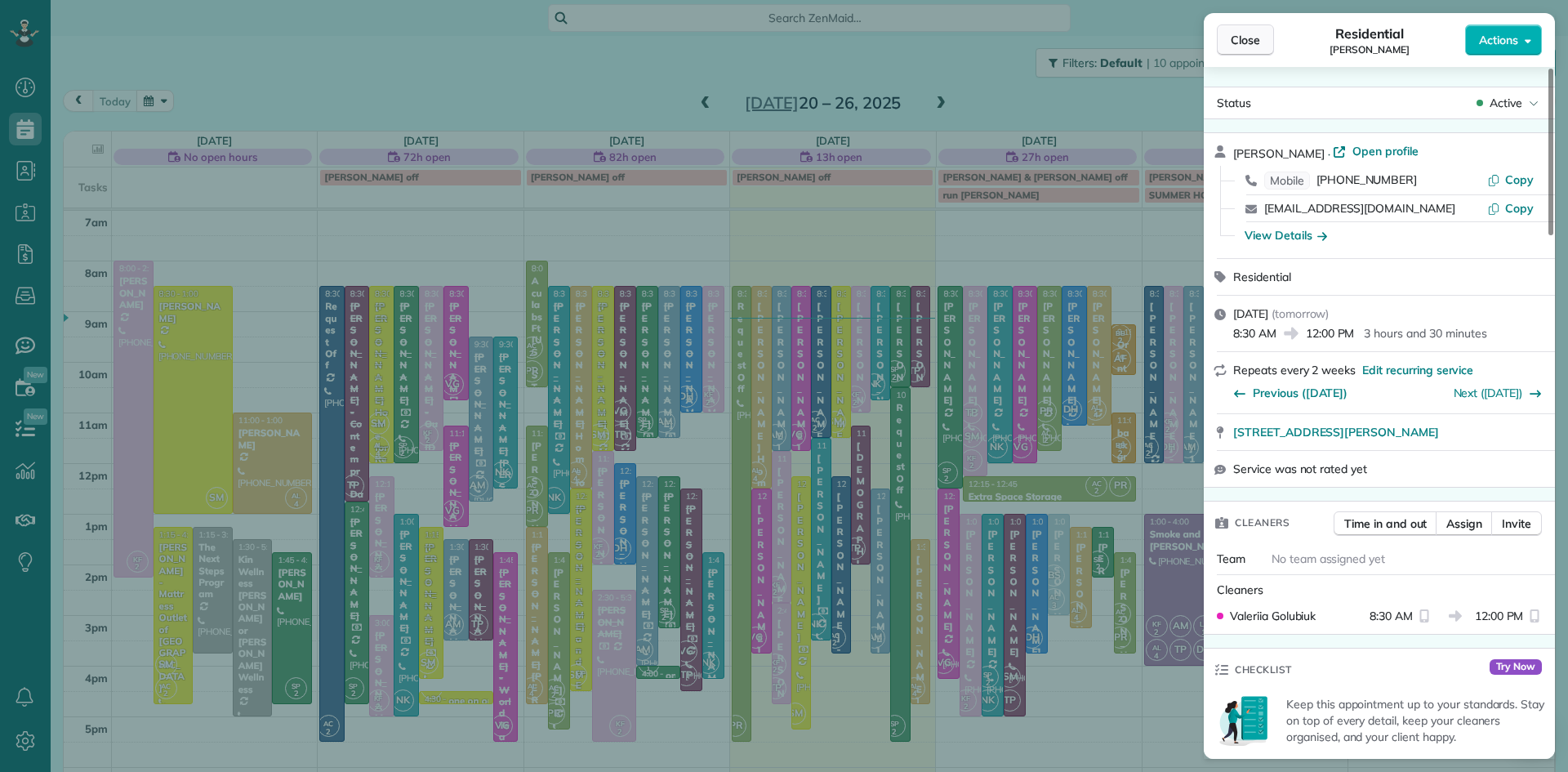 click on "Close" at bounding box center (1245, 40) 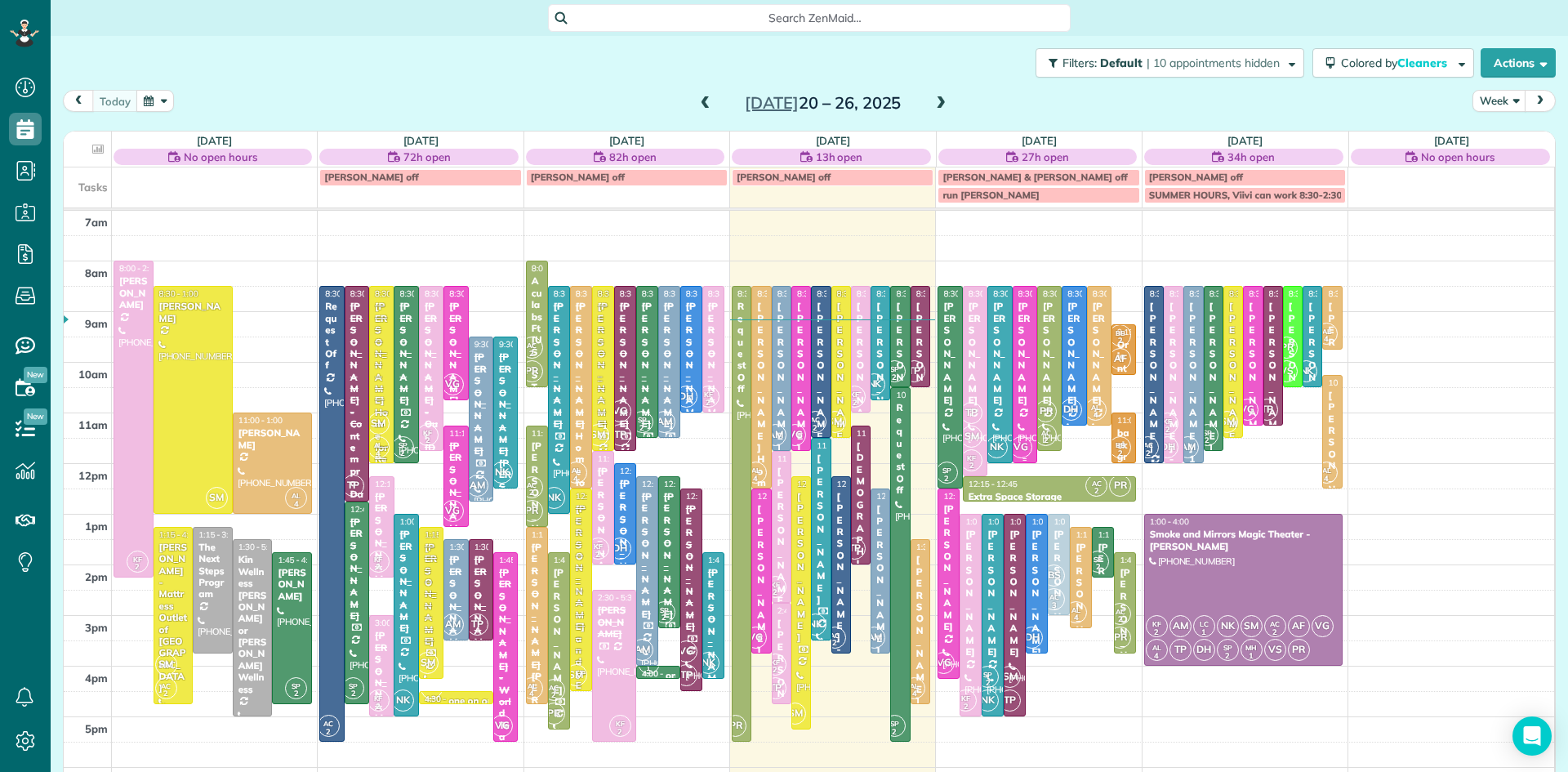 click on "[PERSON_NAME]" at bounding box center [1025, 353] 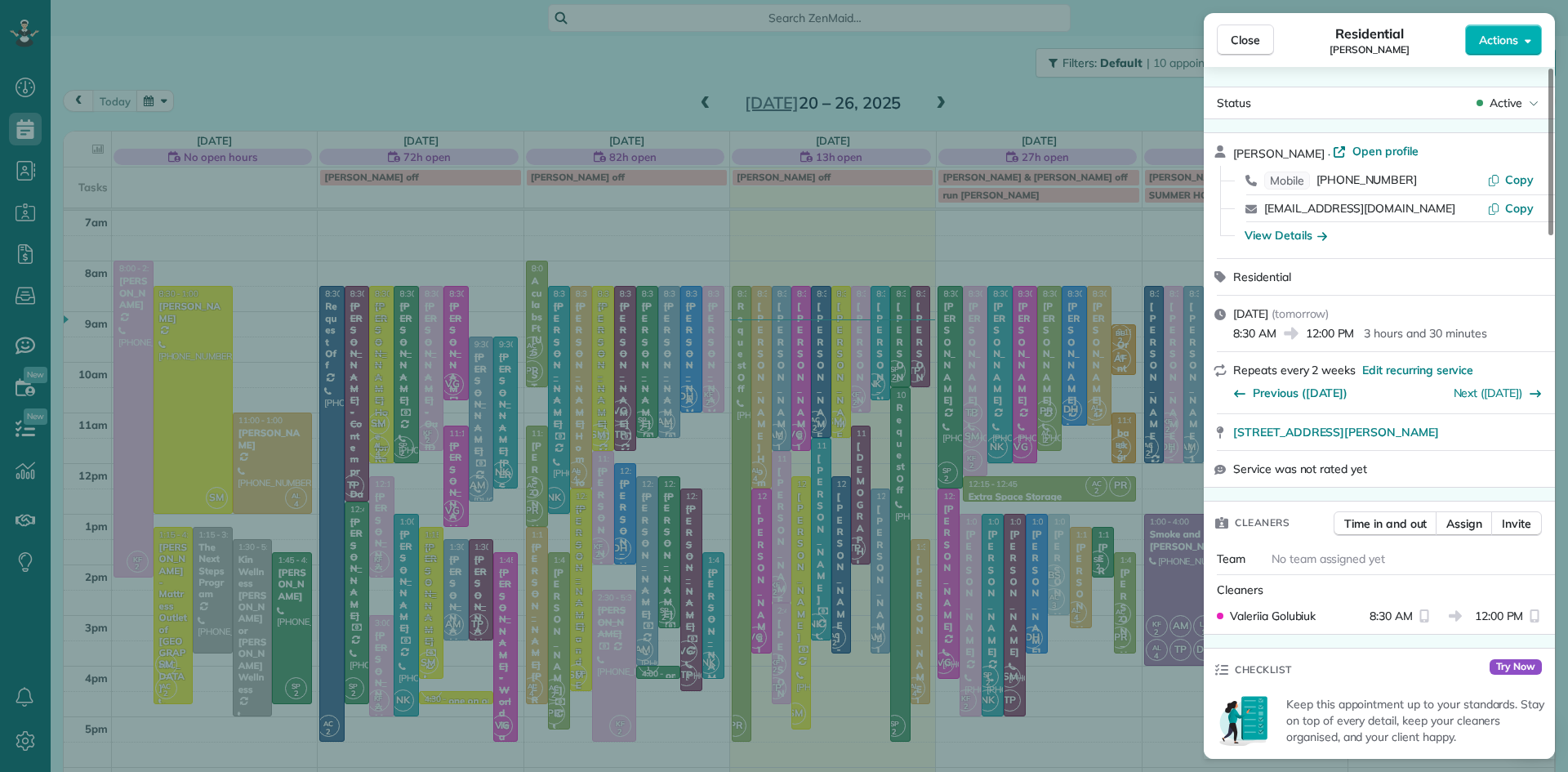click on "Close" at bounding box center (1245, 40) 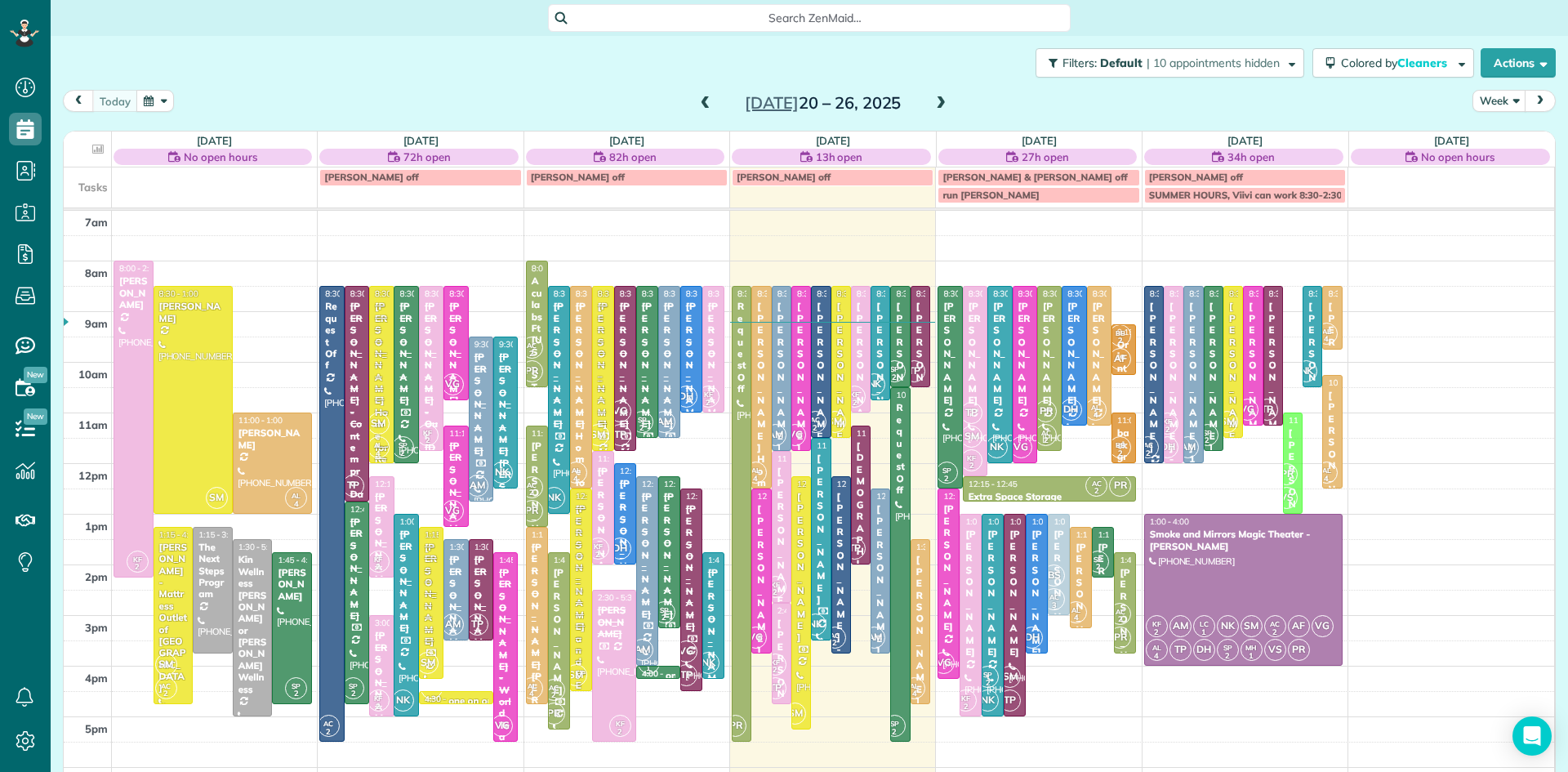 drag, startPoint x: 1292, startPoint y: 324, endPoint x: 1295, endPoint y: 452, distance: 128.03515 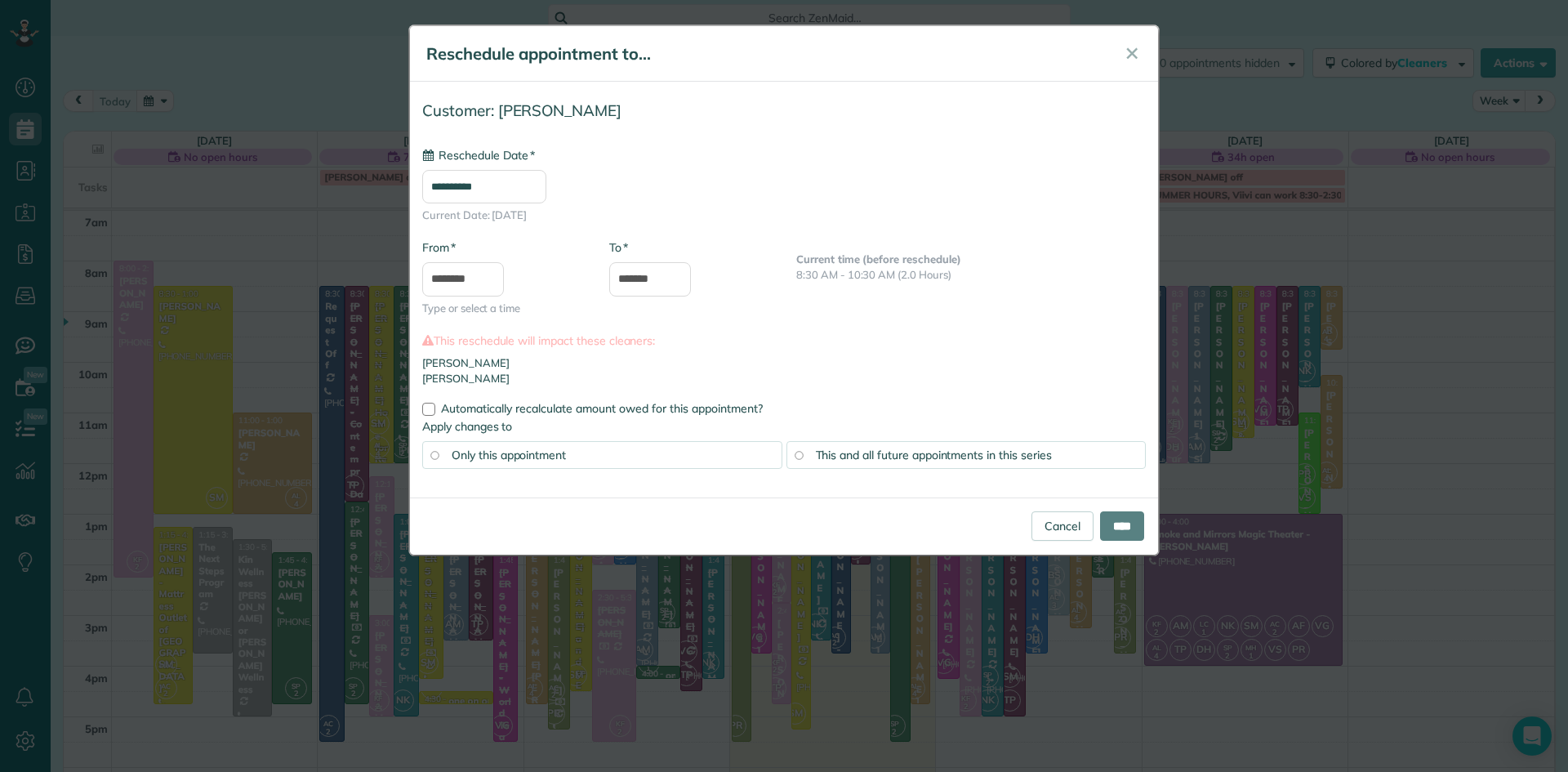 type on "**********" 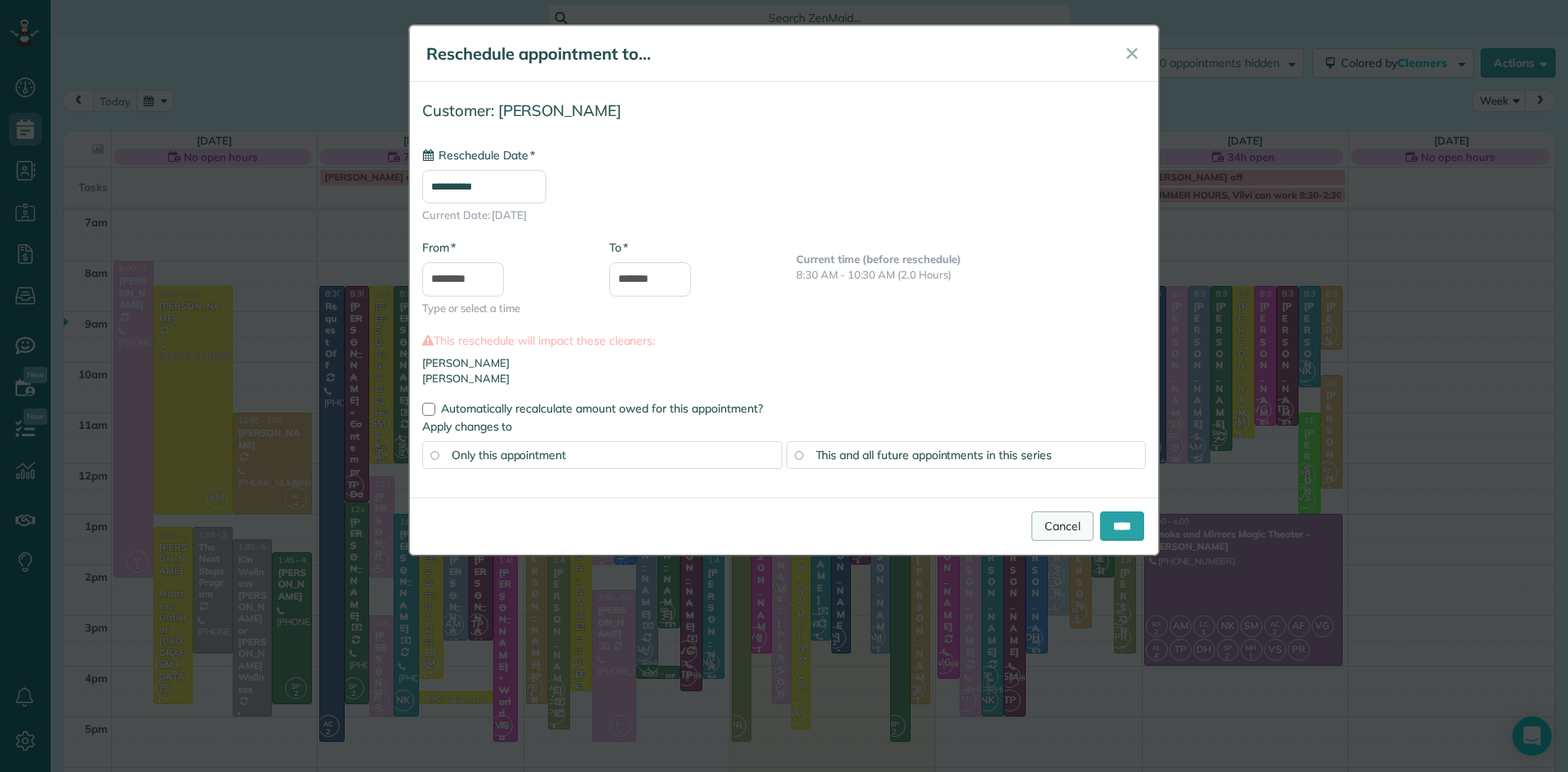 click on "Cancel" at bounding box center [1062, 526] 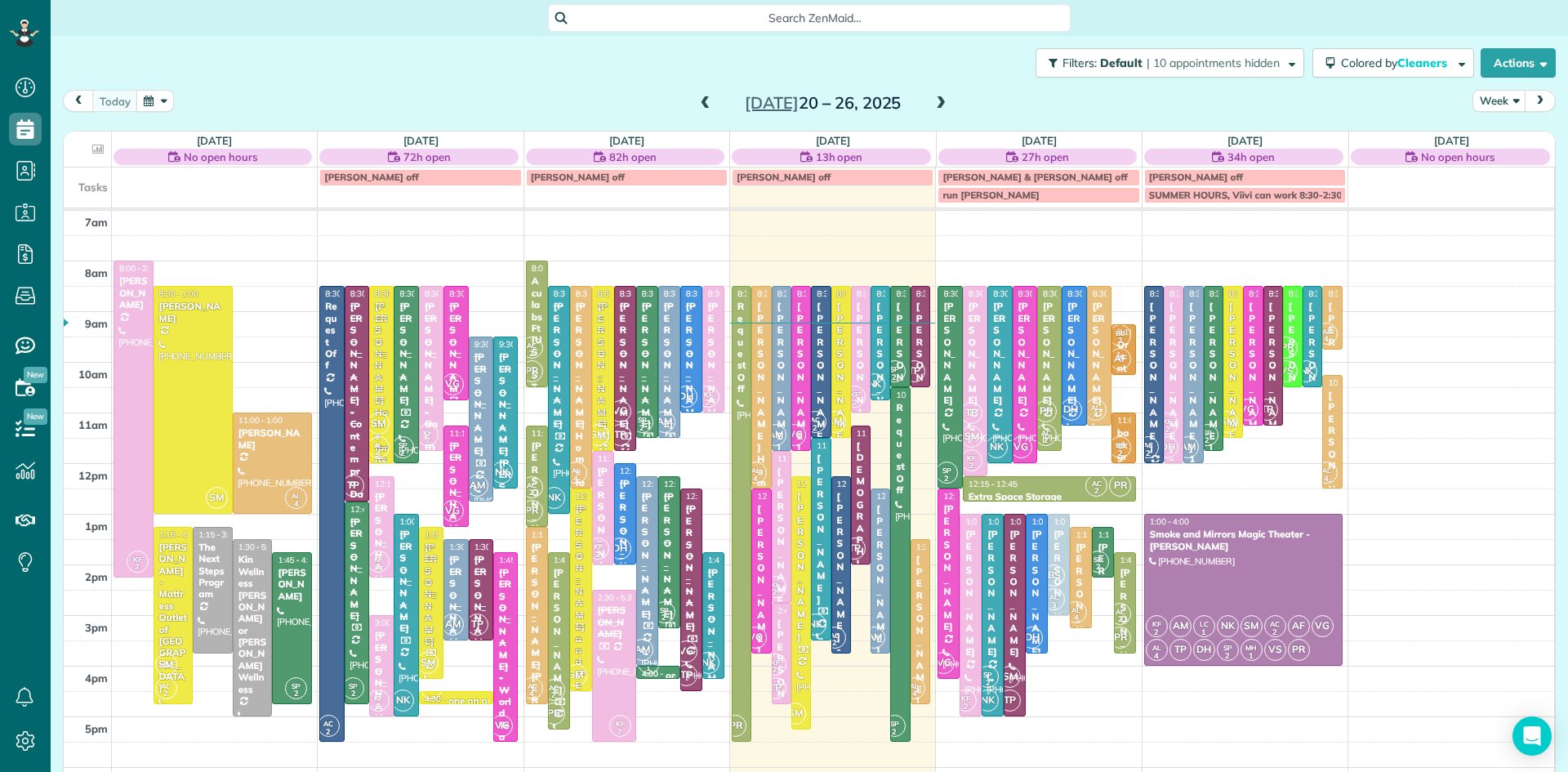 click on "7am 8am 9am 10am 11am 12pm 1pm 2pm 3pm 4pm 5pm 6pm 7pm 8pm KF 2 8:00 - 2:15 Kristen Cantwell (267) 574-1125 4917 Dara Faith Drive Feasterville-Trevose, PA 19053 SM 8:30 - 1:00 Terry McFadden (215) 272-1378 4741 Essex Dr Doylestown, PA 18902 AL 4 11:00 - 1:00 Joseph Orlando (215) 500-4917 294 BLAIR MILL RD APT C10 Horsham, Pa 19044 SM AC 2 1:15 - 4:45 Vic Patalano - Mattress Outlet of Abington (215) 307-1535 1636 Patricia Avenue Willow Grove, PA 19090 1:15 - 3:45 The Next Steps Program (267) 566-6055 204 North West Street Doylestown,, PA 18901 1:30 - 5:00 Kin Wellness Kristina or Keith - Kin Wellness (801) 915-5248 2325 Heritage Center Drive Furlong, PA 18925 SP 2 1:45 - 4:45 Joyce Farrell (267) 614-2884 2076 South John Russell Circle Elkins Park, PA 19027 AC 2 8:30 - 5:30 Request Off (215) 370-7993 1560 Russett Drive Warminster, PA 18974 TP 8:30 - 12:45 Susan McGire - Contempro Dance Theatre (267) 994-8292 612 Lincoln Highway Fairless Hills, PA 19030 SM AL 4 8:30 - 12:00 (610) 586-8535 685 York Road SP 2 KF 2" at bounding box center [808, 564] 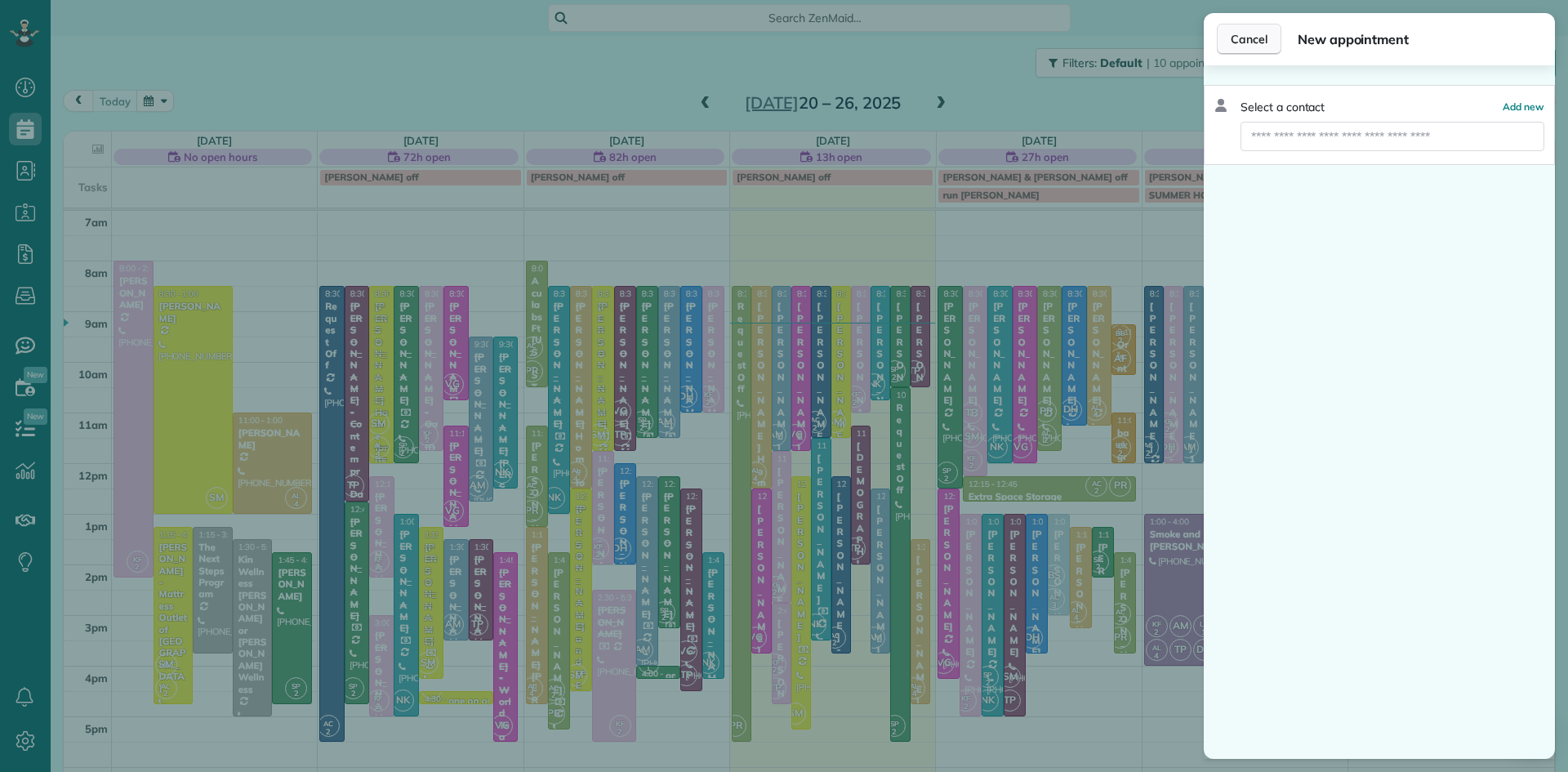 click on "Cancel" at bounding box center [1249, 39] 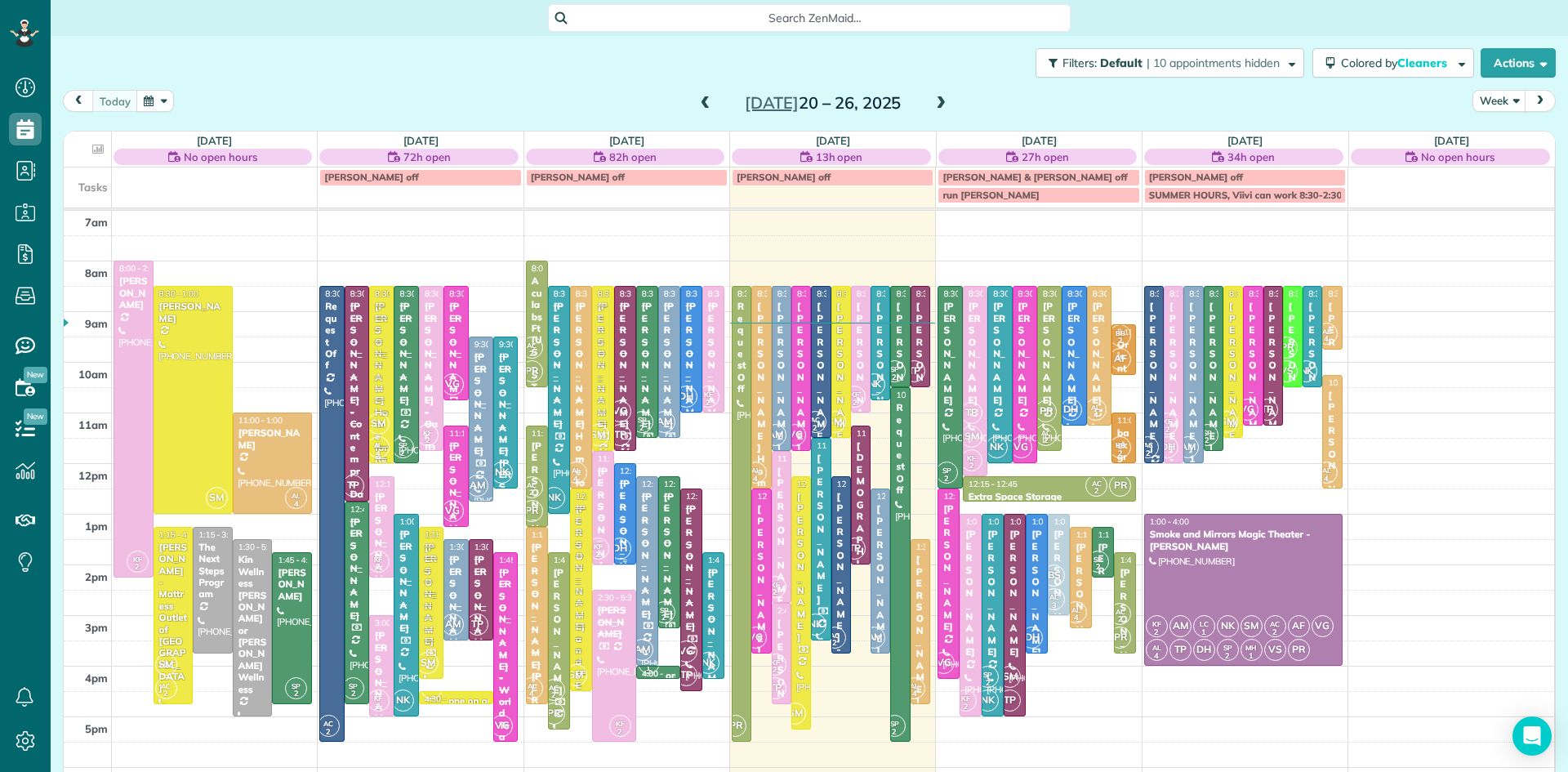 click on "[PERSON_NAME] for dad [PERSON_NAME]" at bounding box center (625, 636) 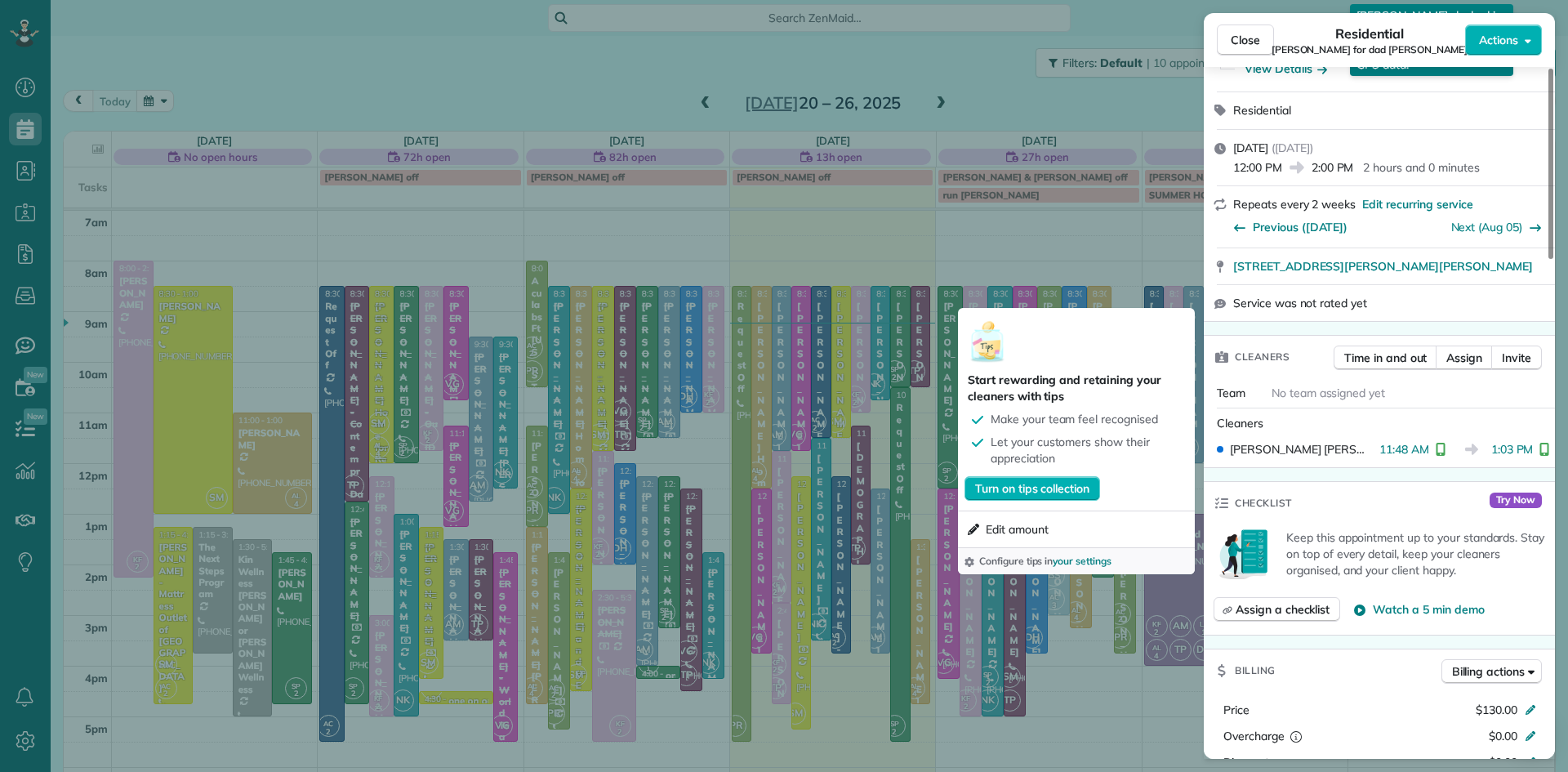 scroll, scrollTop: 701, scrollLeft: 0, axis: vertical 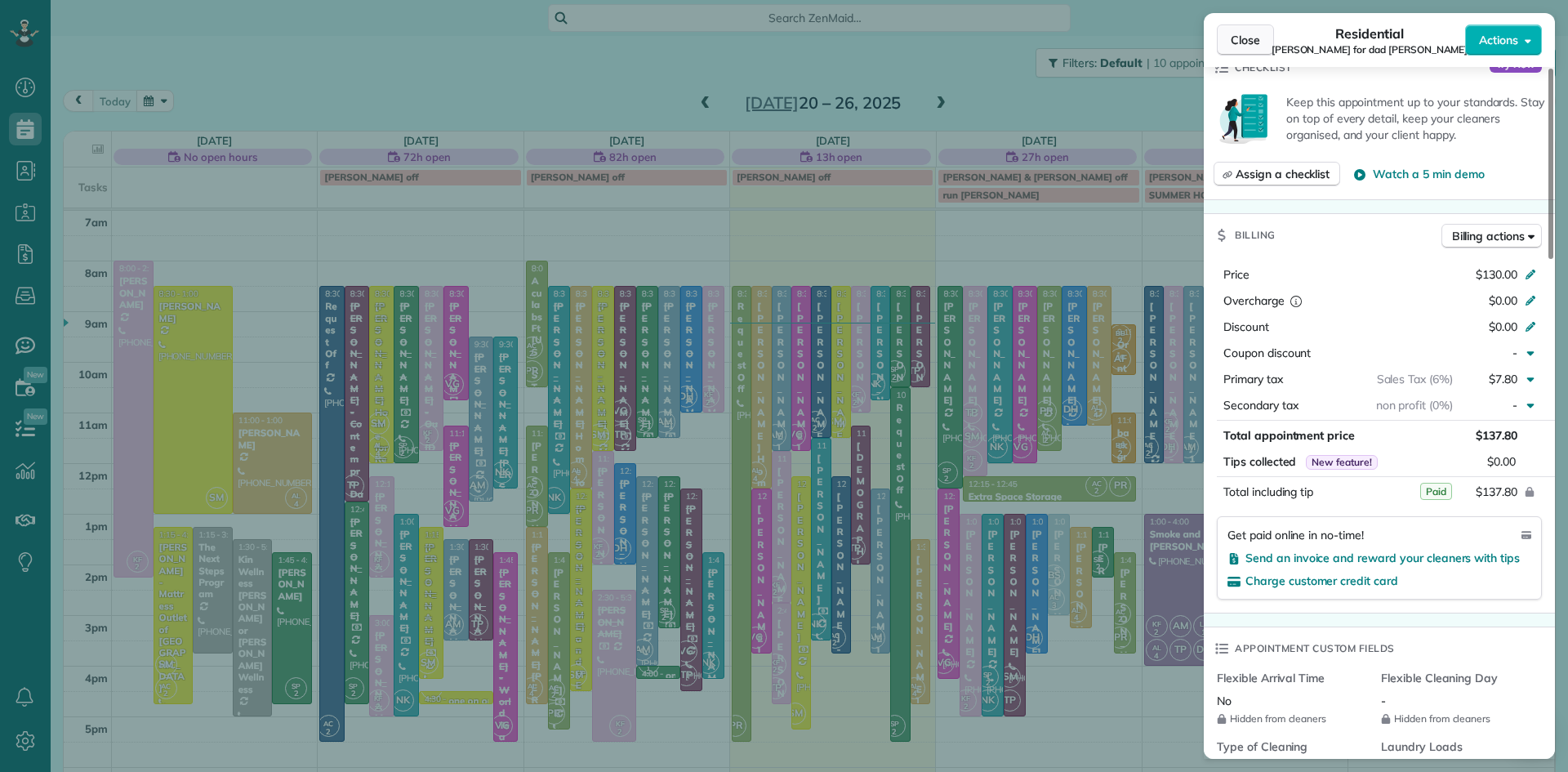 click on "Close" at bounding box center [1245, 40] 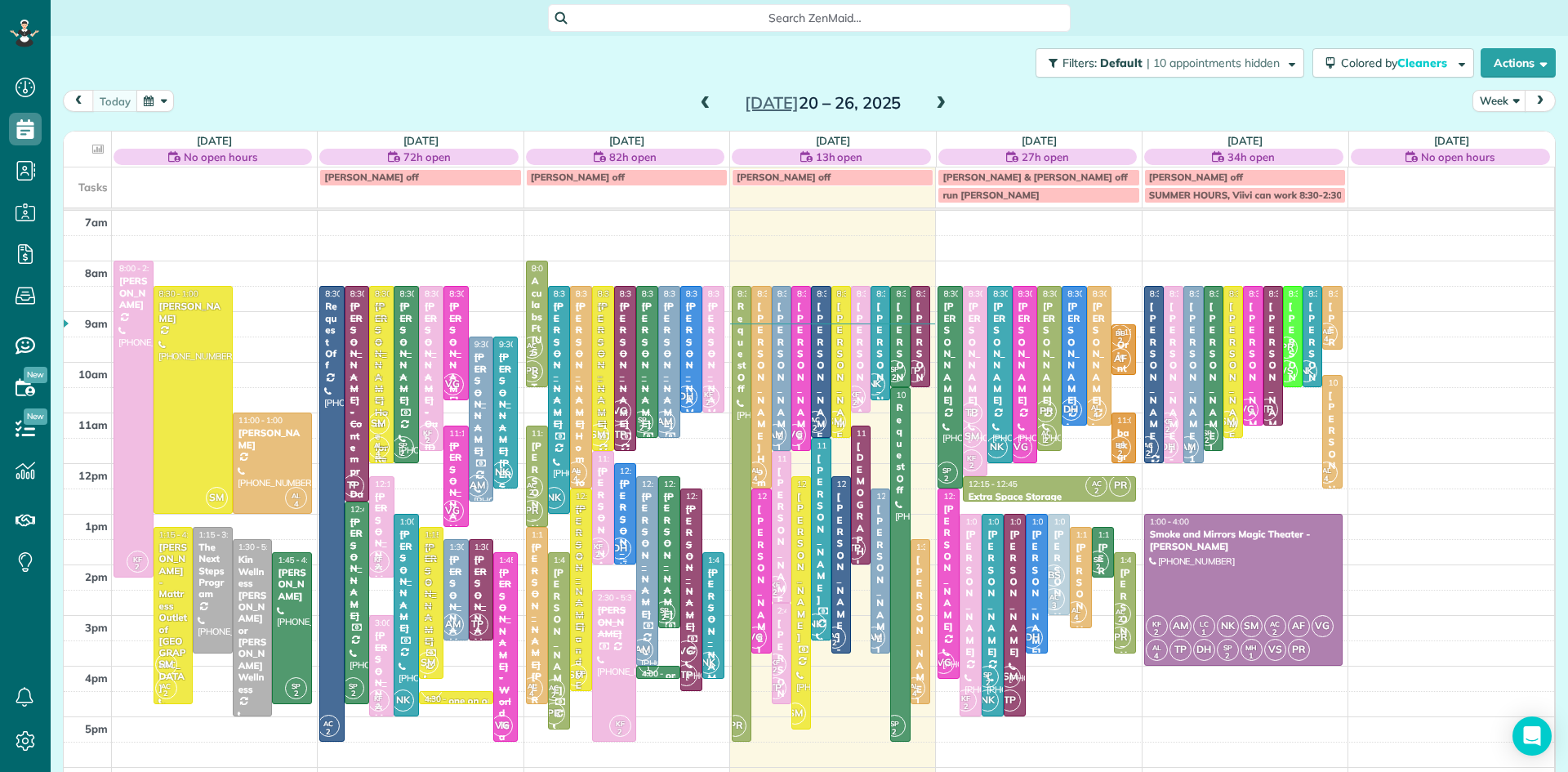 click on "[PERSON_NAME] for dad [PERSON_NAME]" at bounding box center [625, 636] 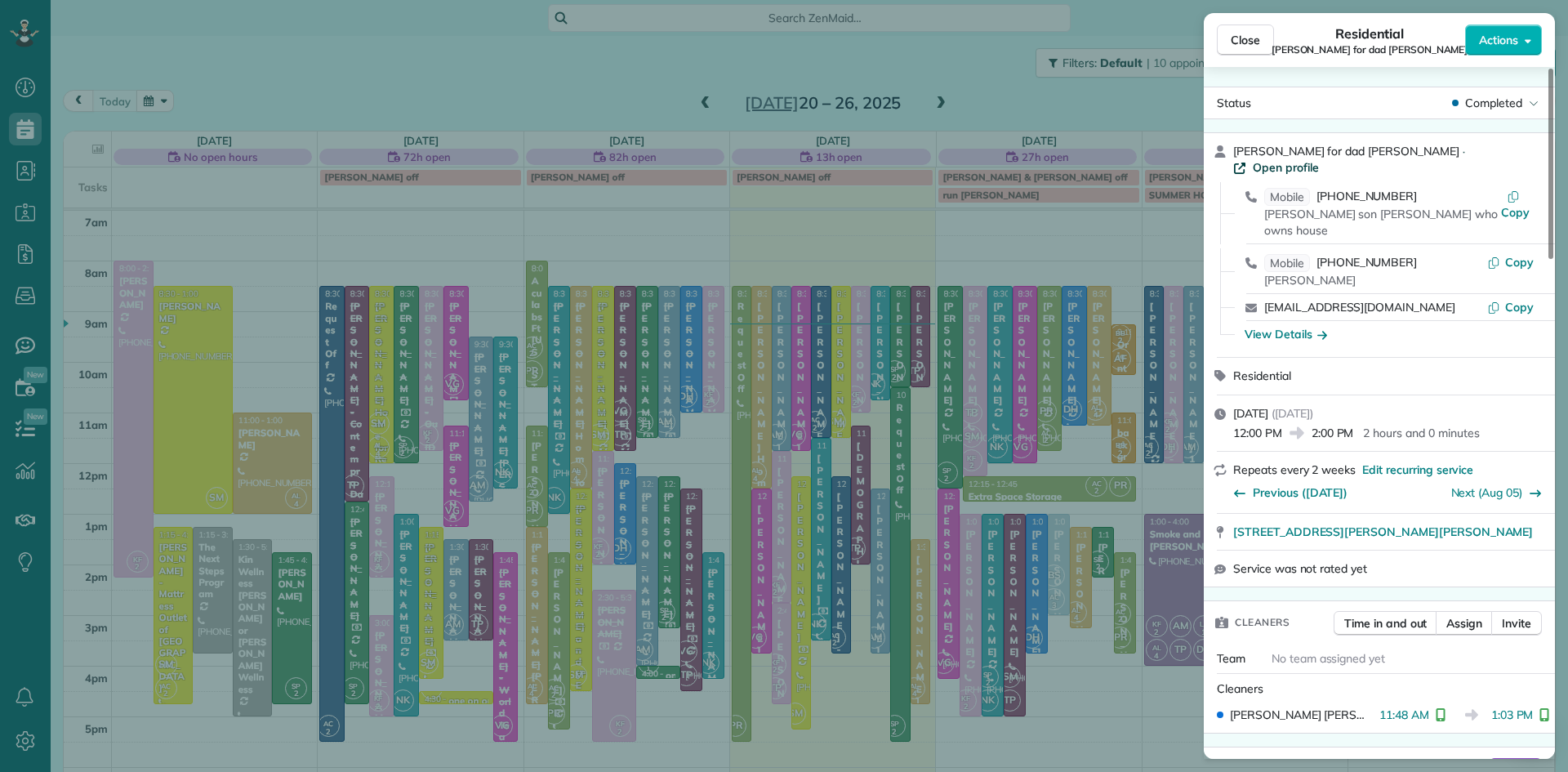click on "Open profile" at bounding box center (1285, 167) 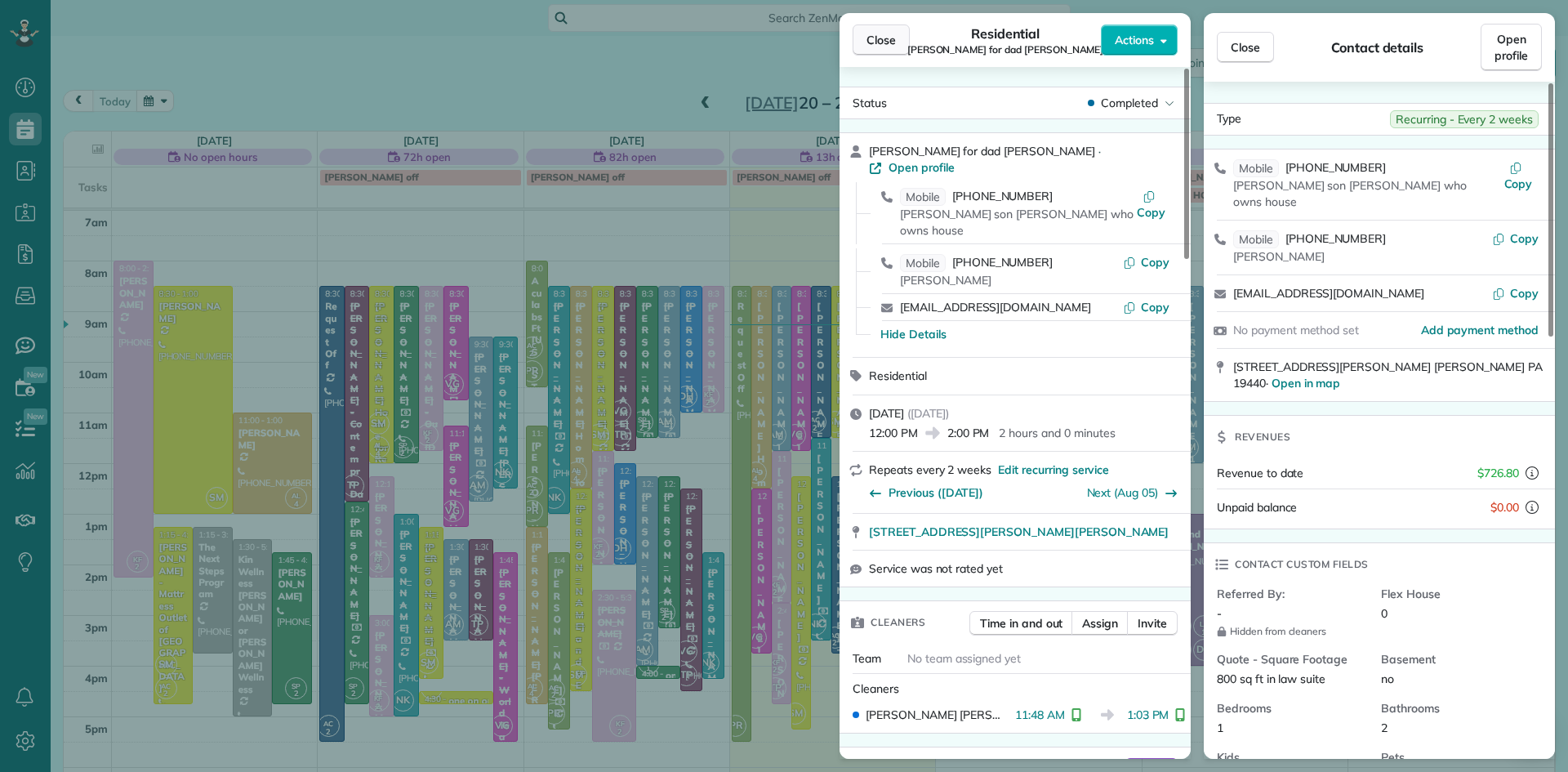 click on "Close" at bounding box center (881, 40) 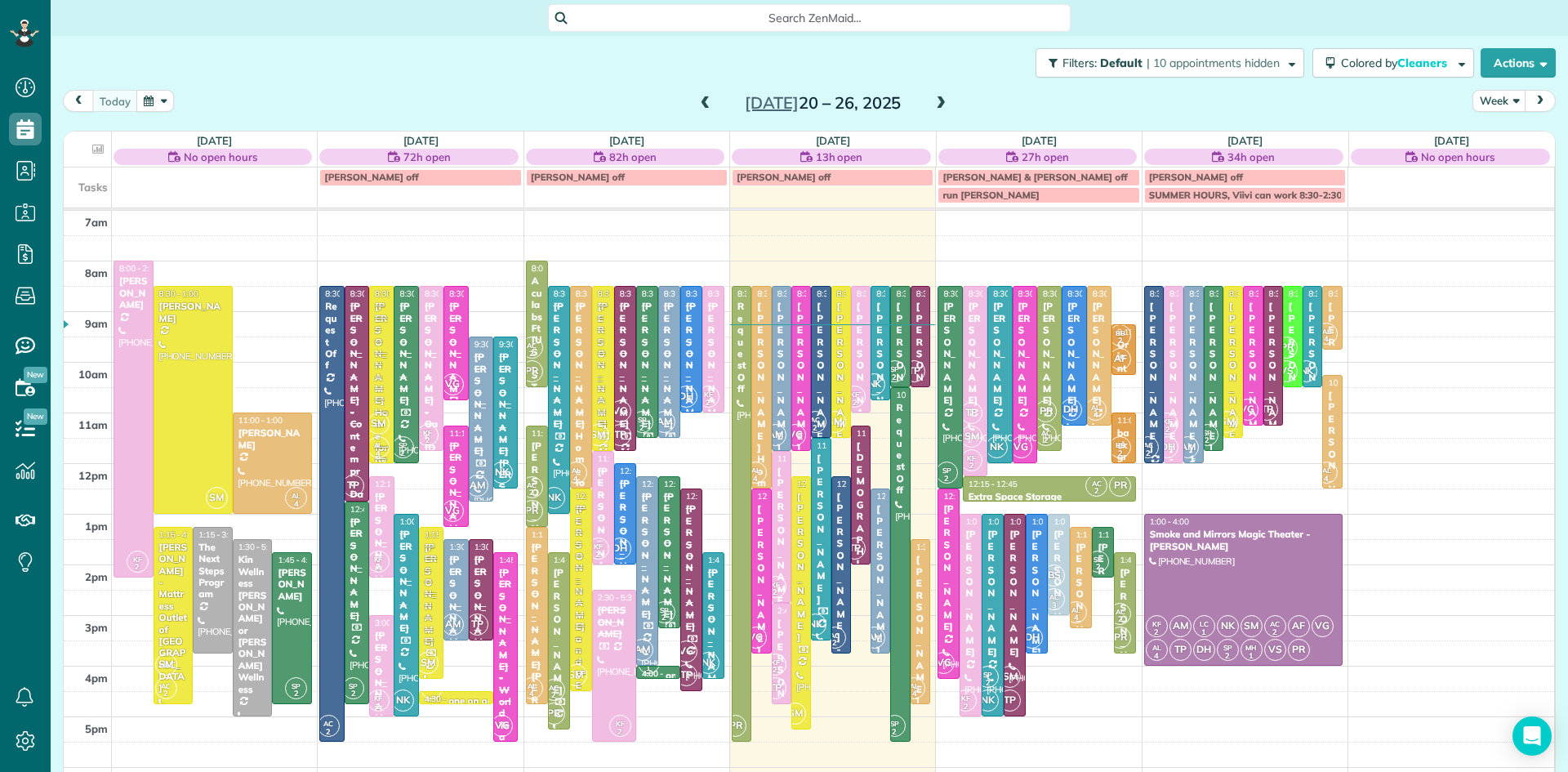 click on "AM" at bounding box center (1187, 447) 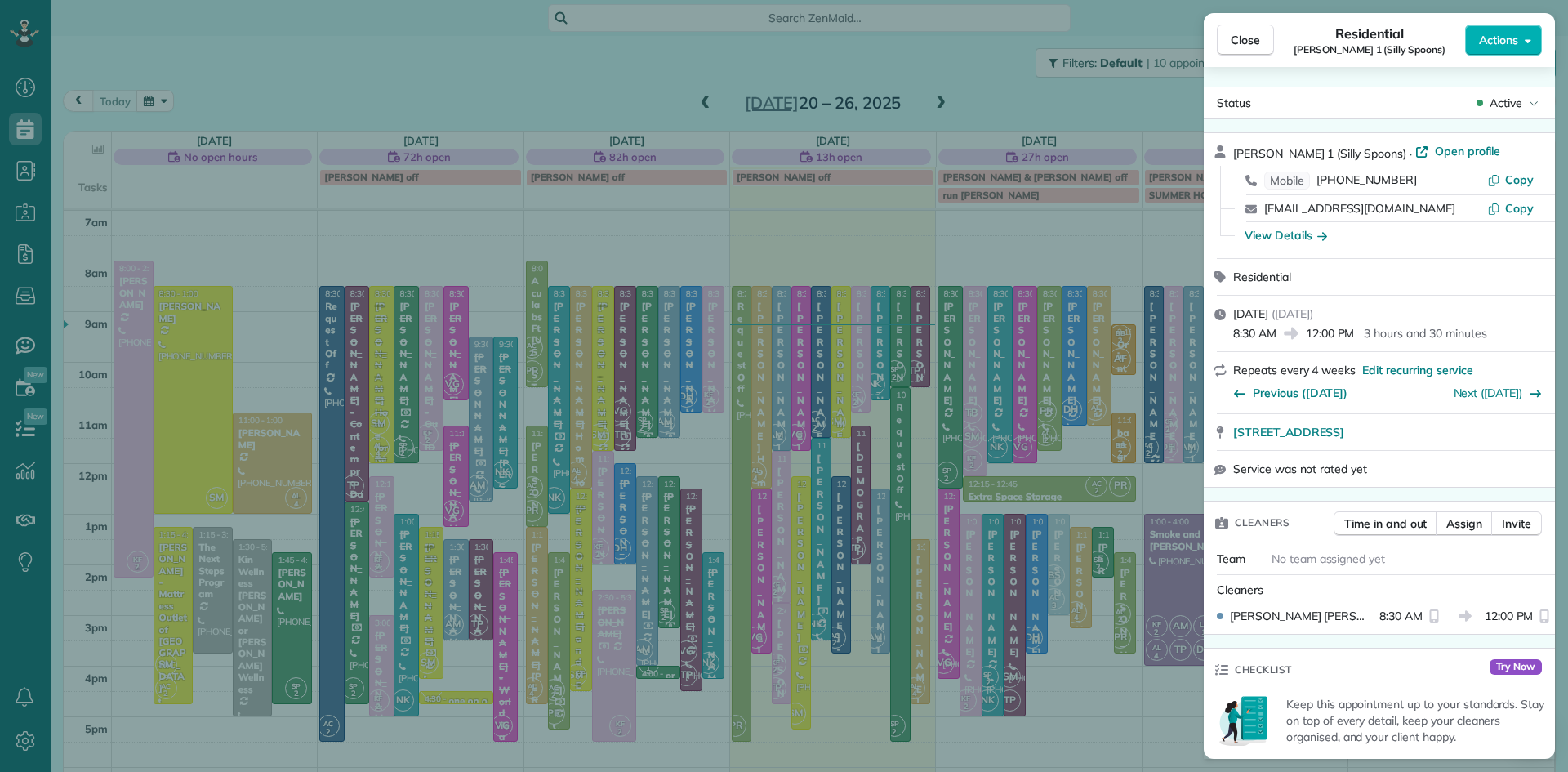 scroll, scrollTop: 276, scrollLeft: 0, axis: vertical 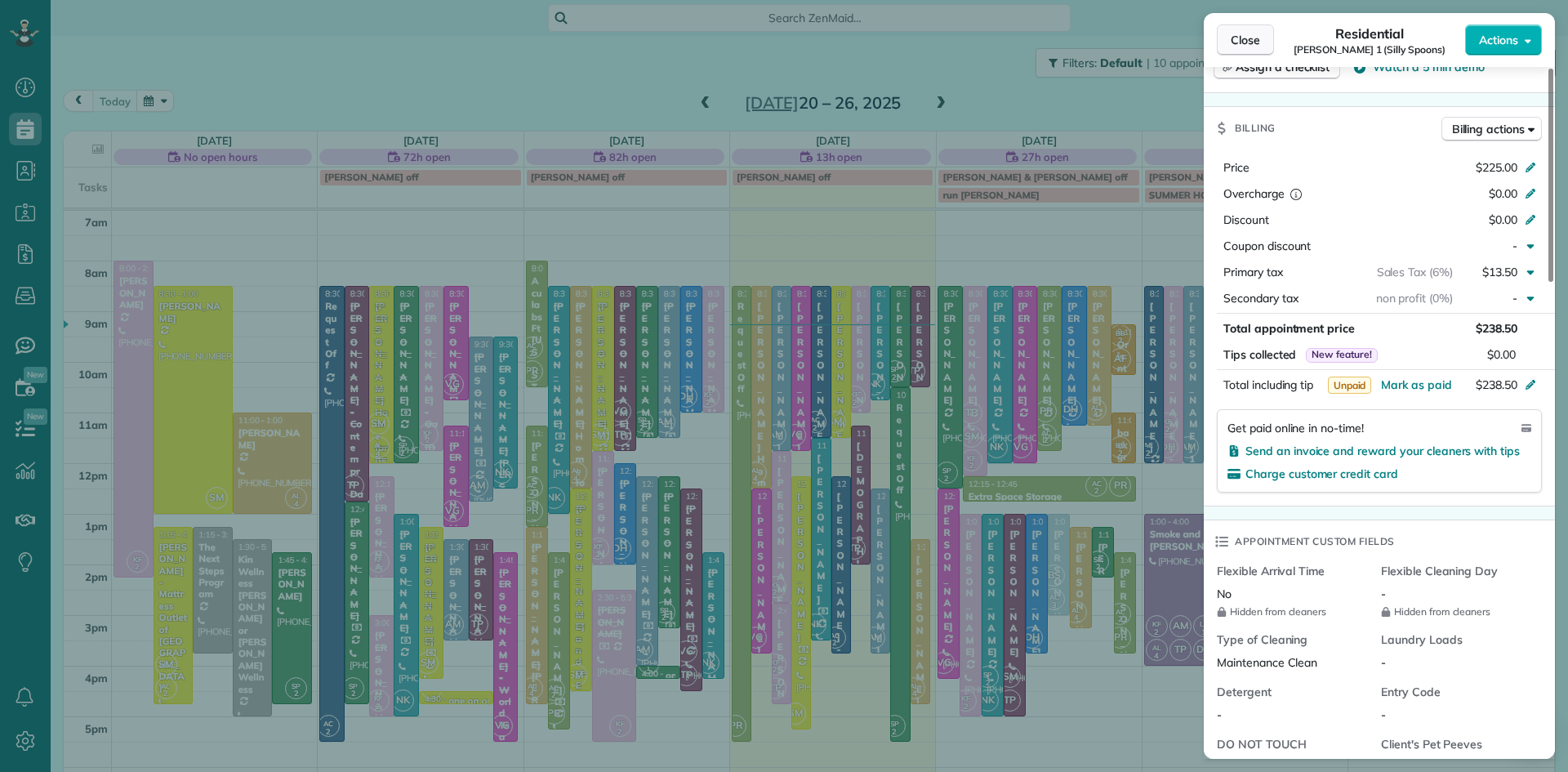 click on "Close" at bounding box center (1245, 40) 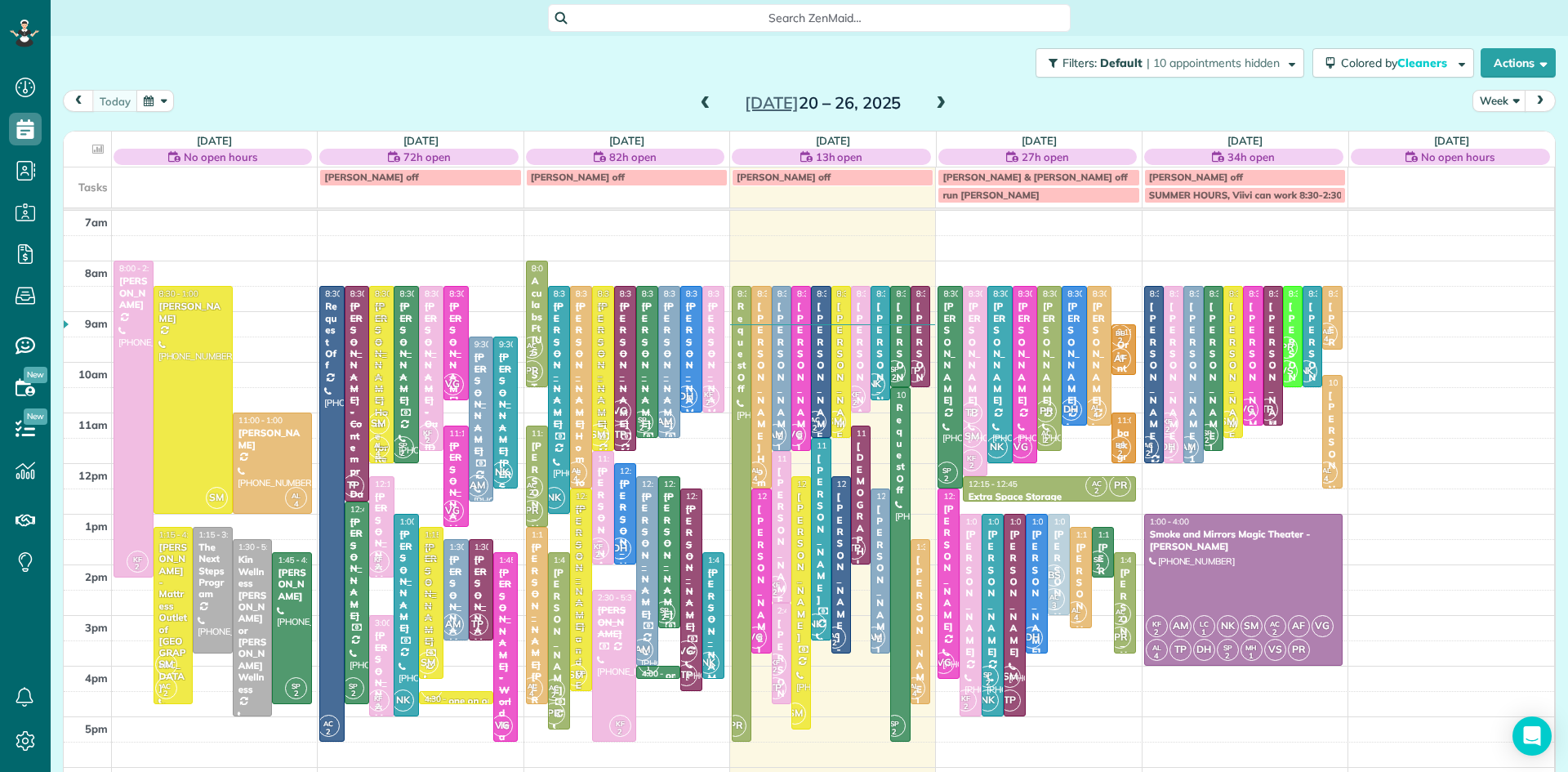 click on "TP" at bounding box center (1267, 409) 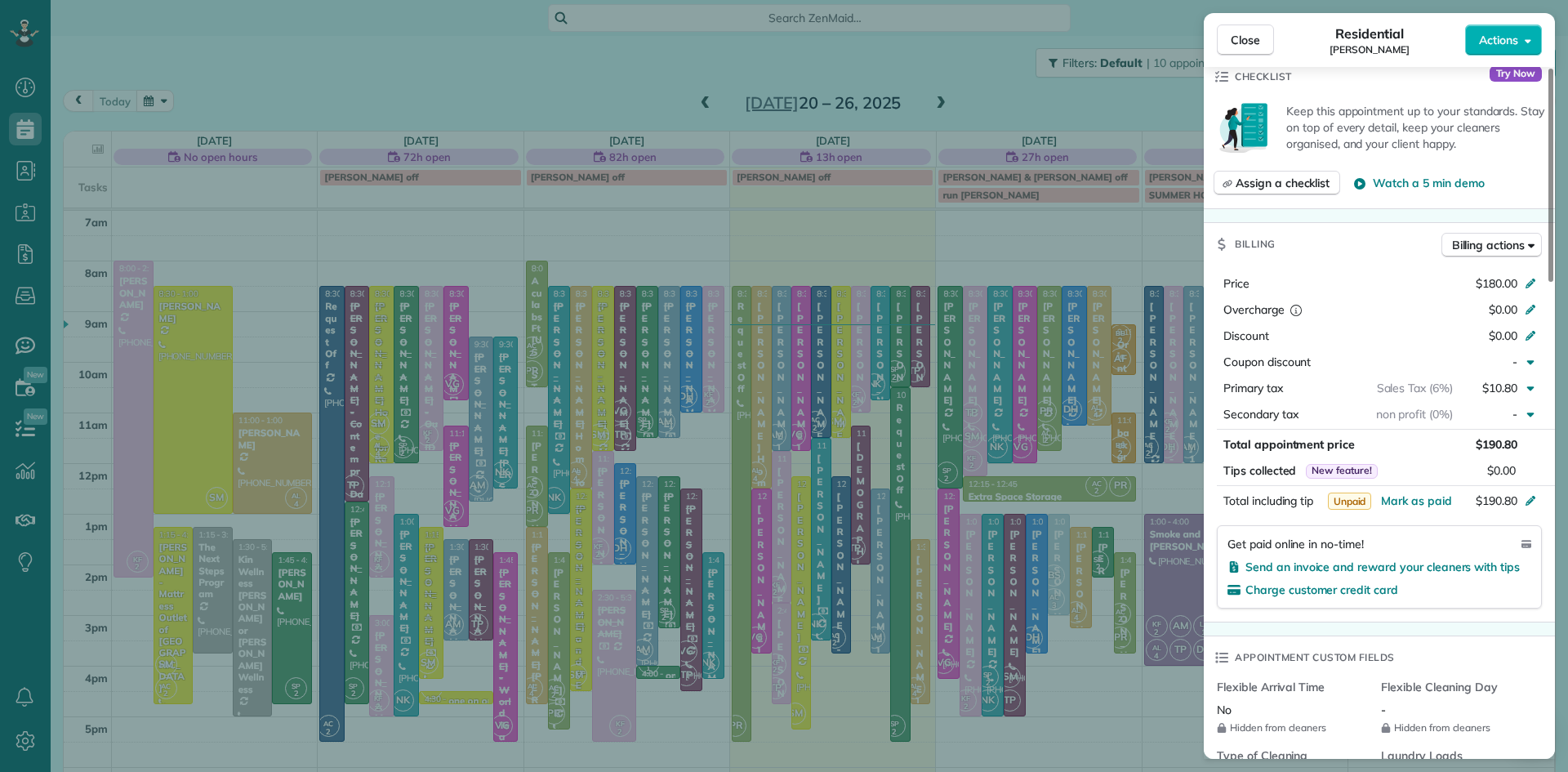 scroll, scrollTop: 582, scrollLeft: 0, axis: vertical 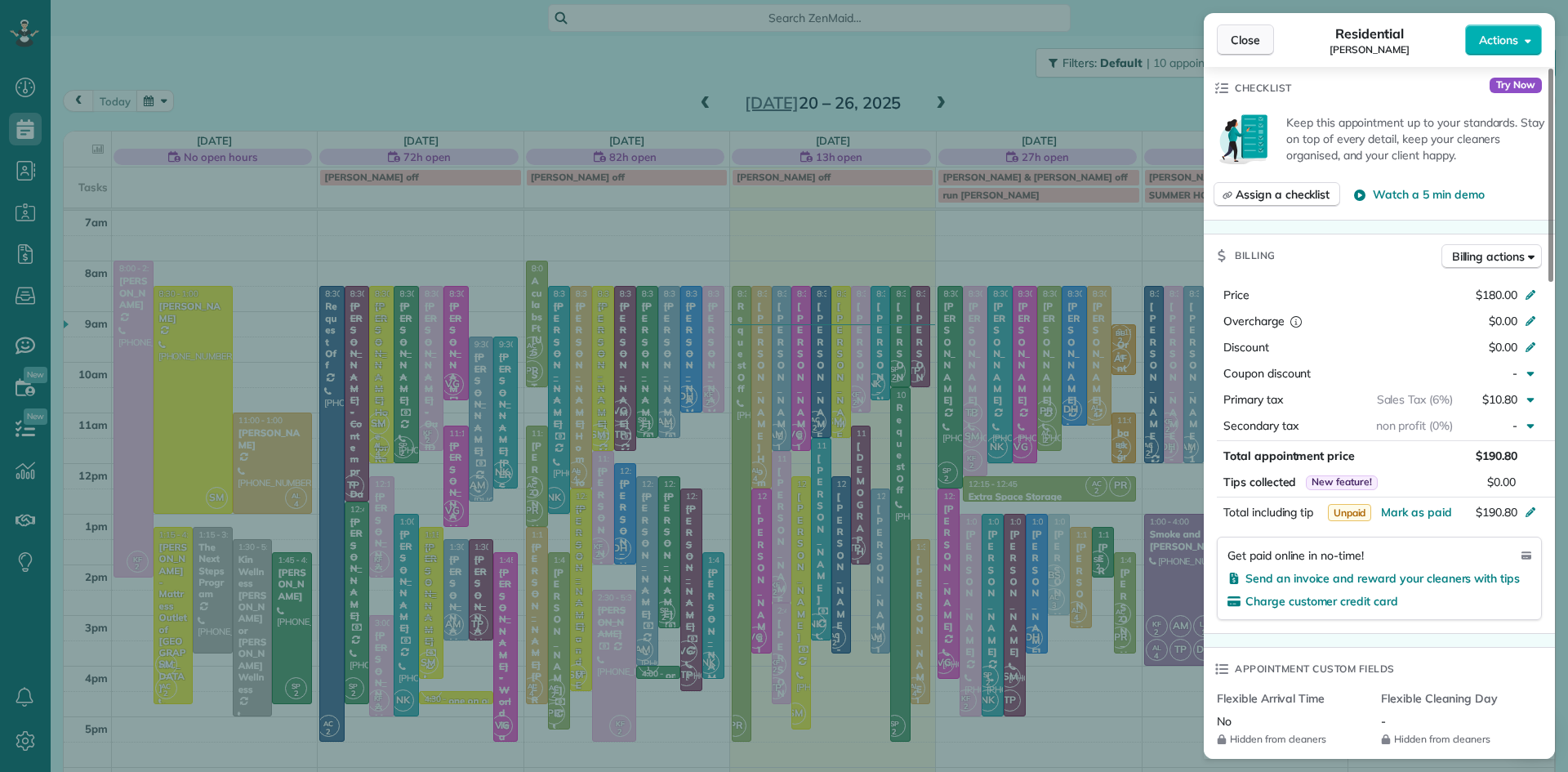 click on "Close" at bounding box center [1245, 40] 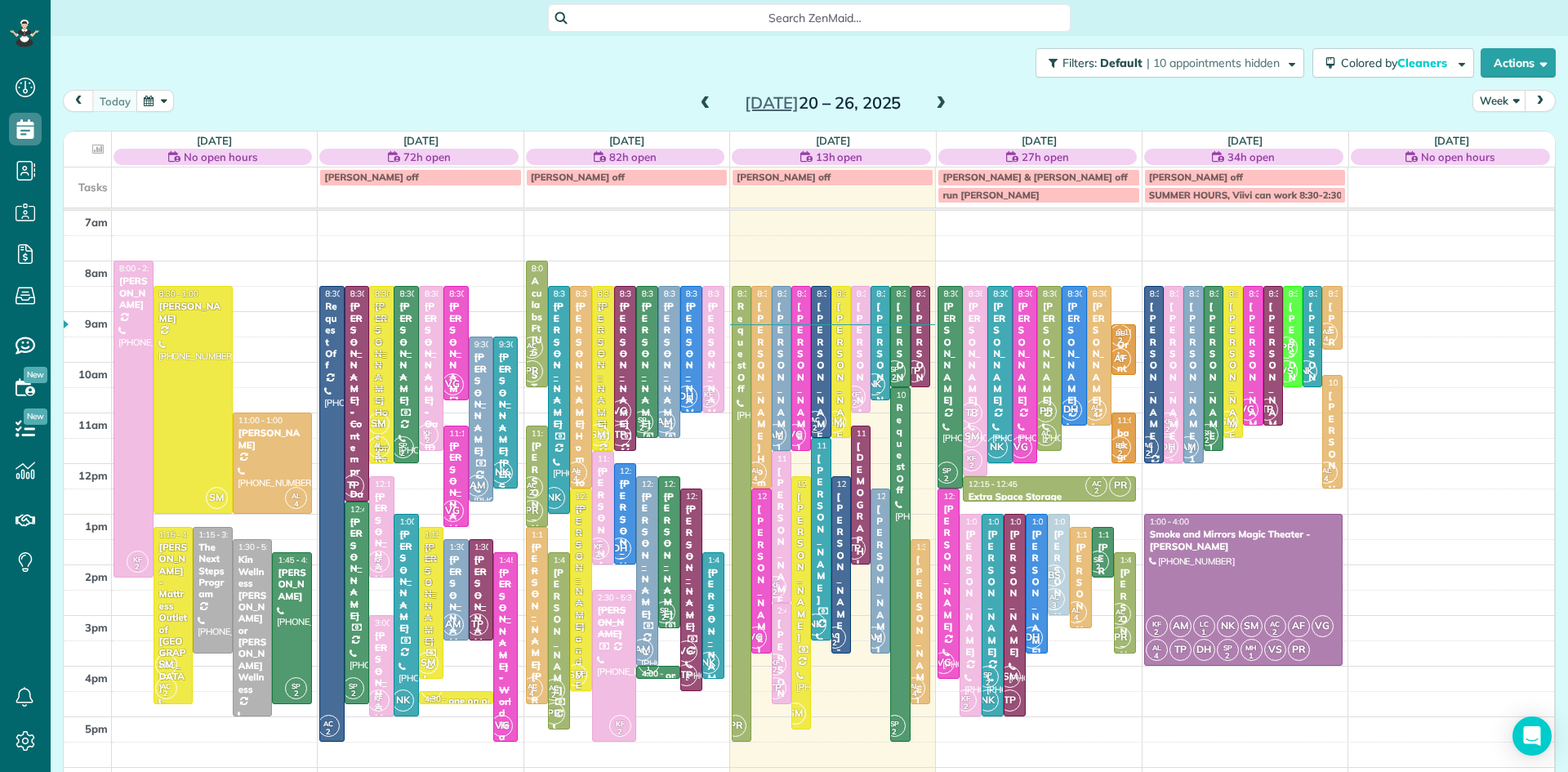 click at bounding box center [155, 100] 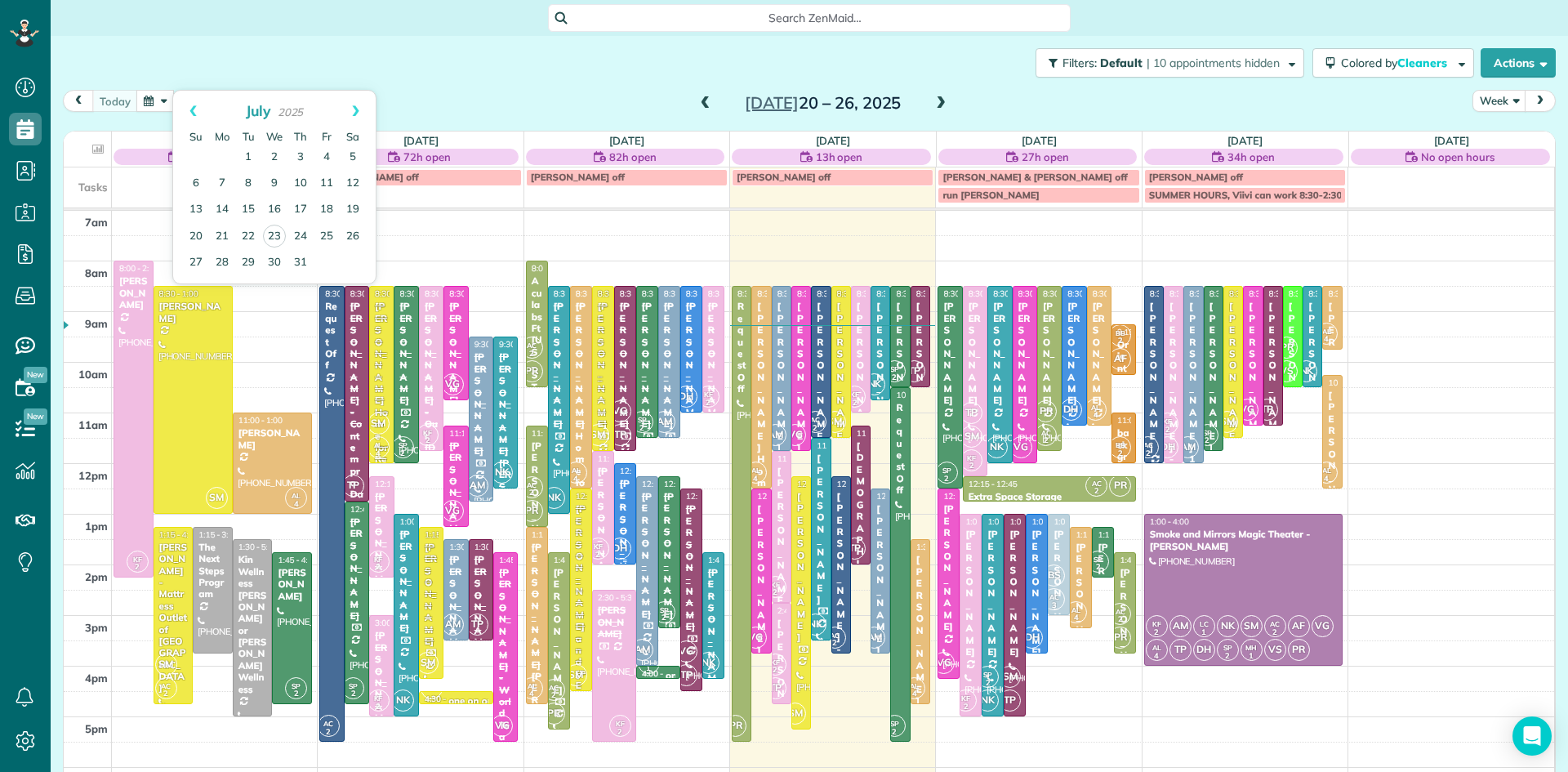 click on "[PERSON_NAME] for dad [PERSON_NAME]" at bounding box center [625, 636] 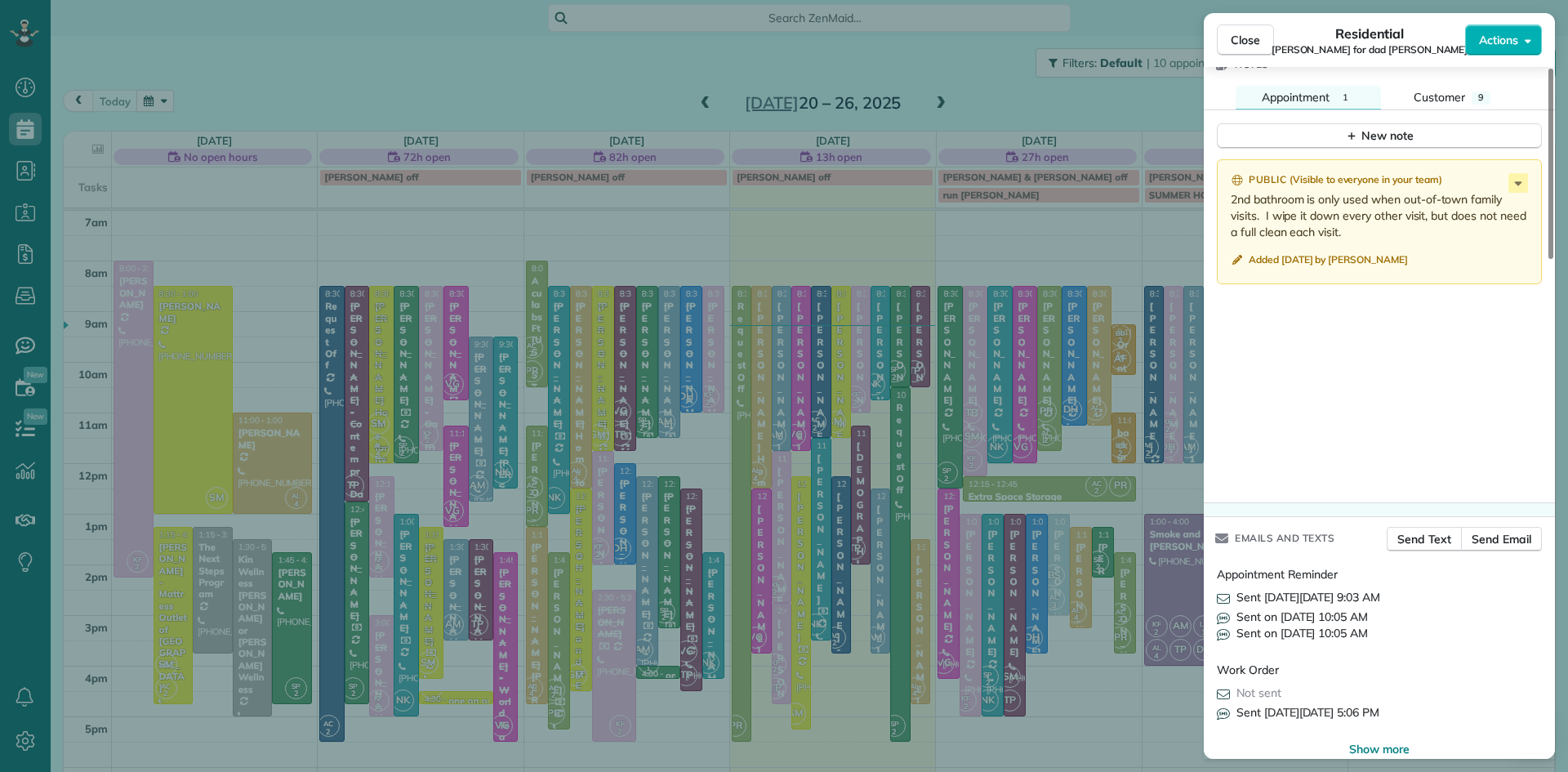 scroll, scrollTop: 1766, scrollLeft: 0, axis: vertical 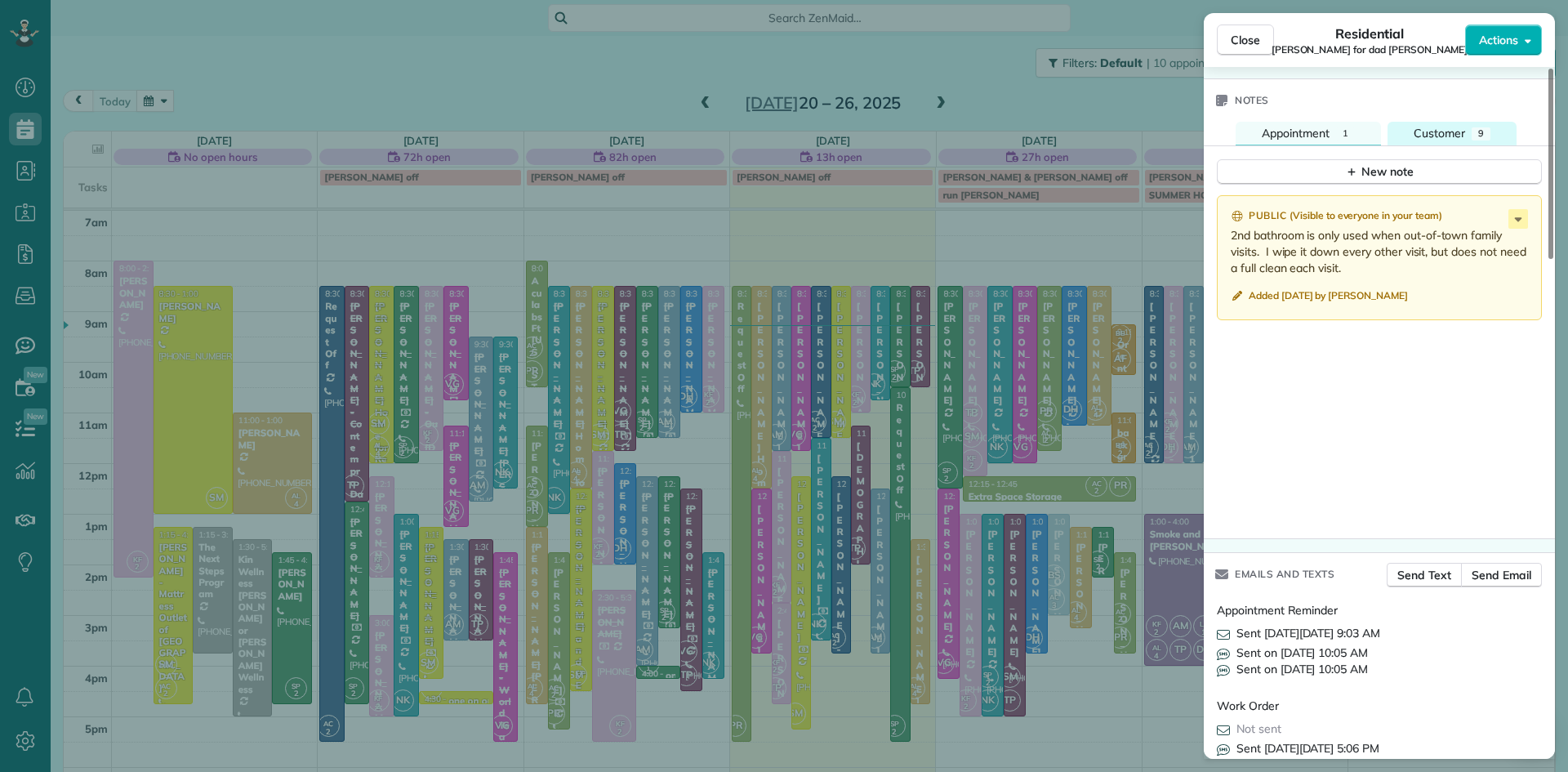 click on "Customer" at bounding box center [1439, 133] 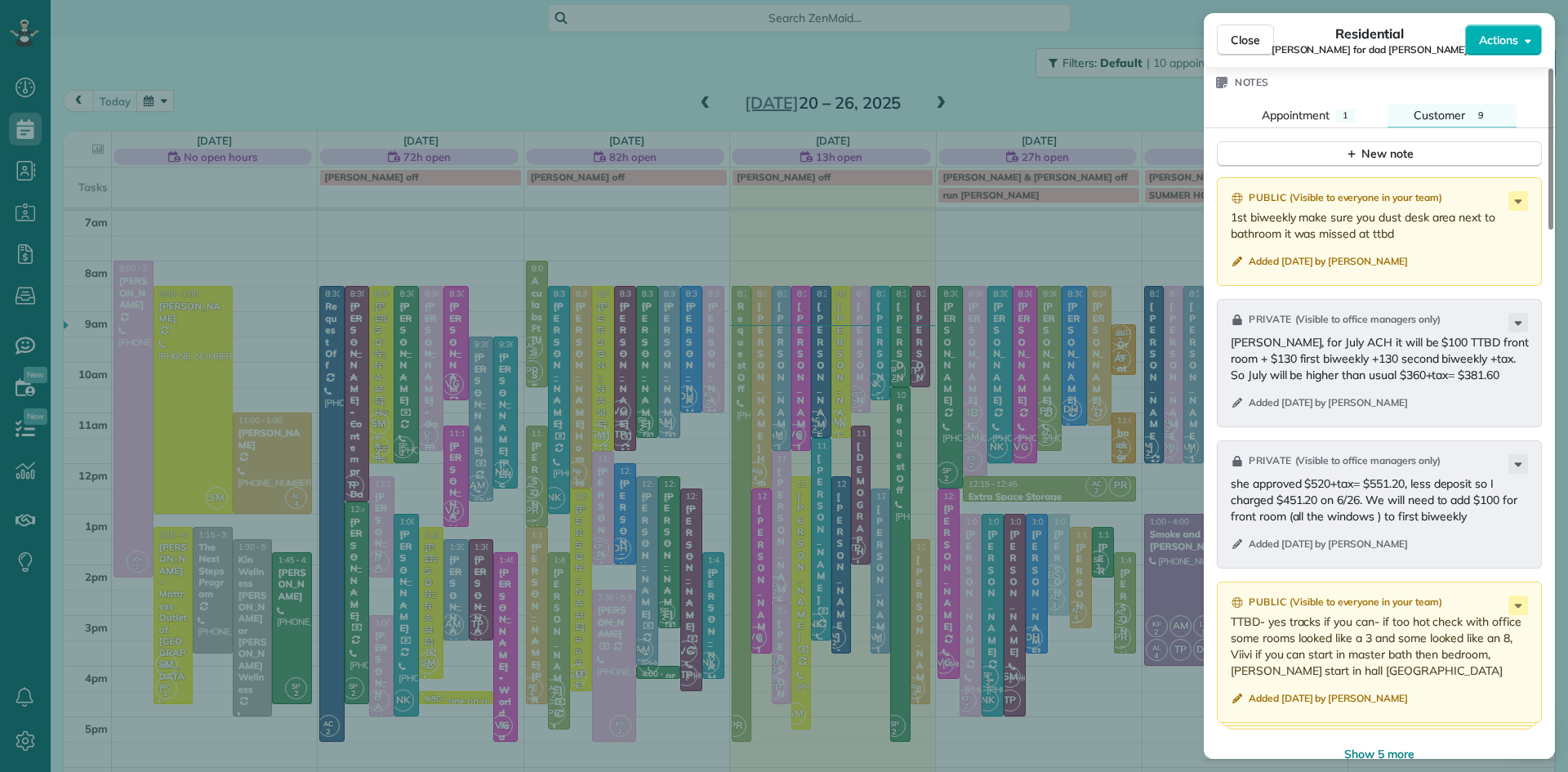 scroll, scrollTop: 1832, scrollLeft: 0, axis: vertical 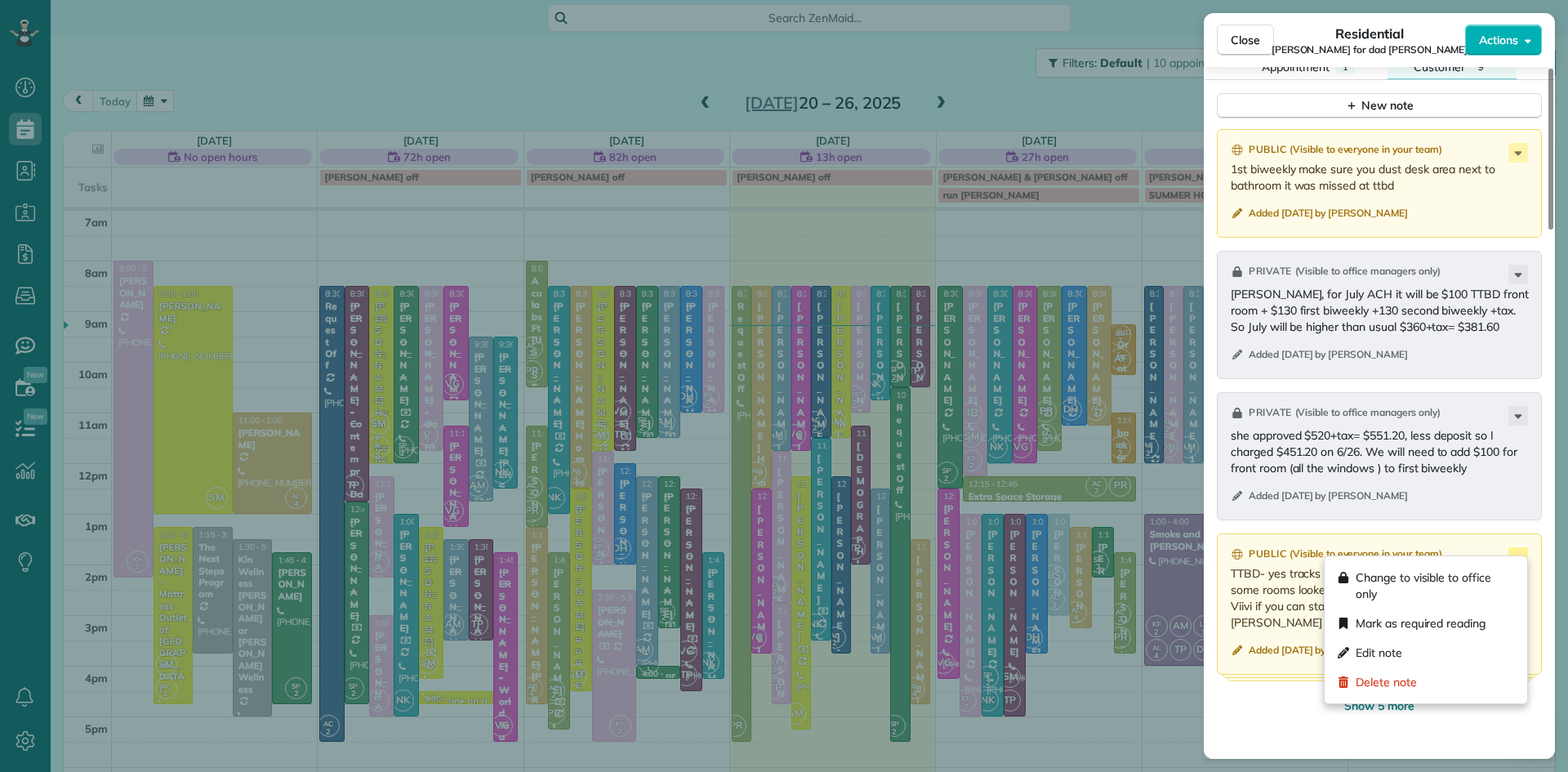 click 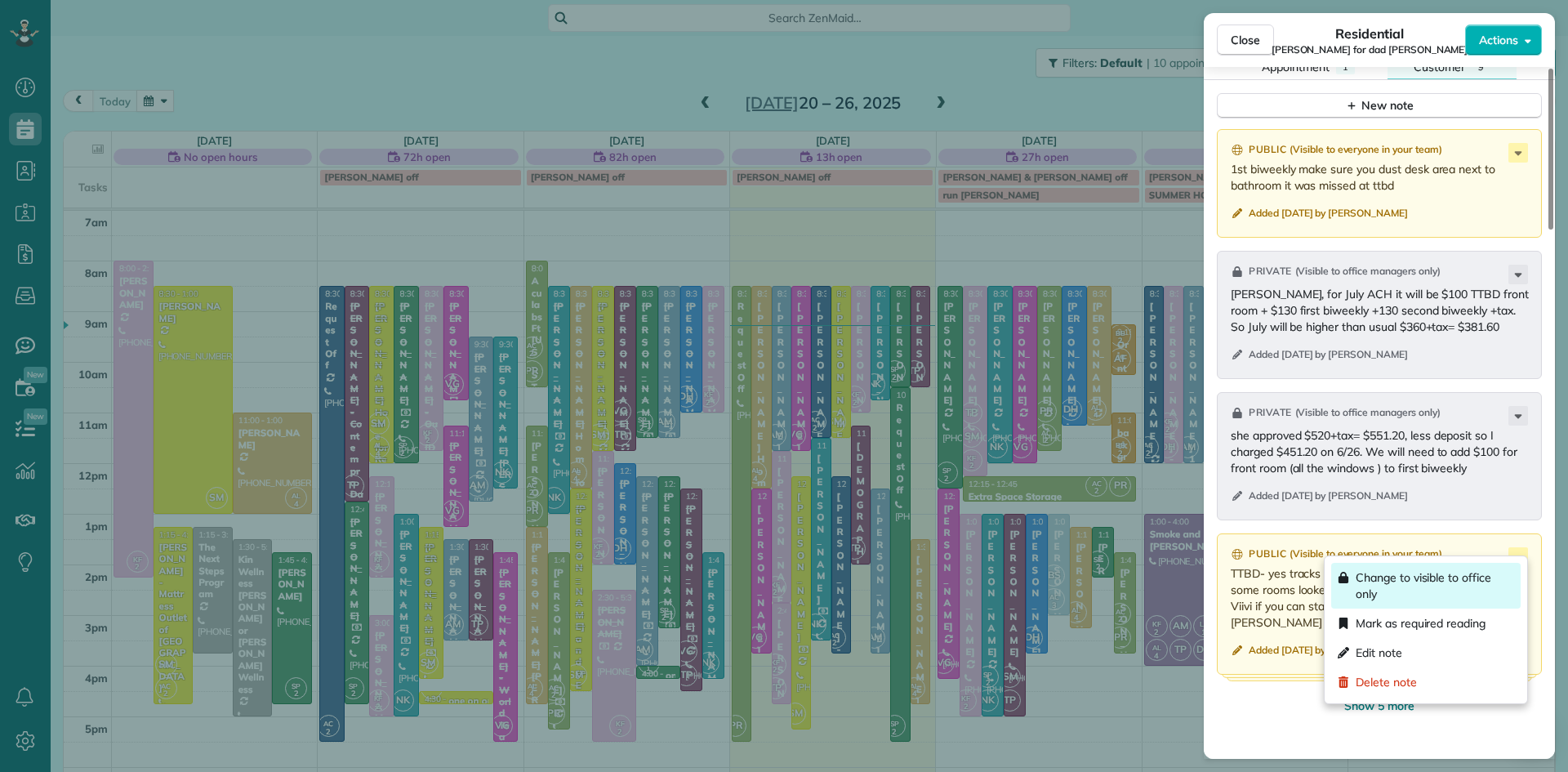 click on "Change to visible to office only" at bounding box center [1435, 586] 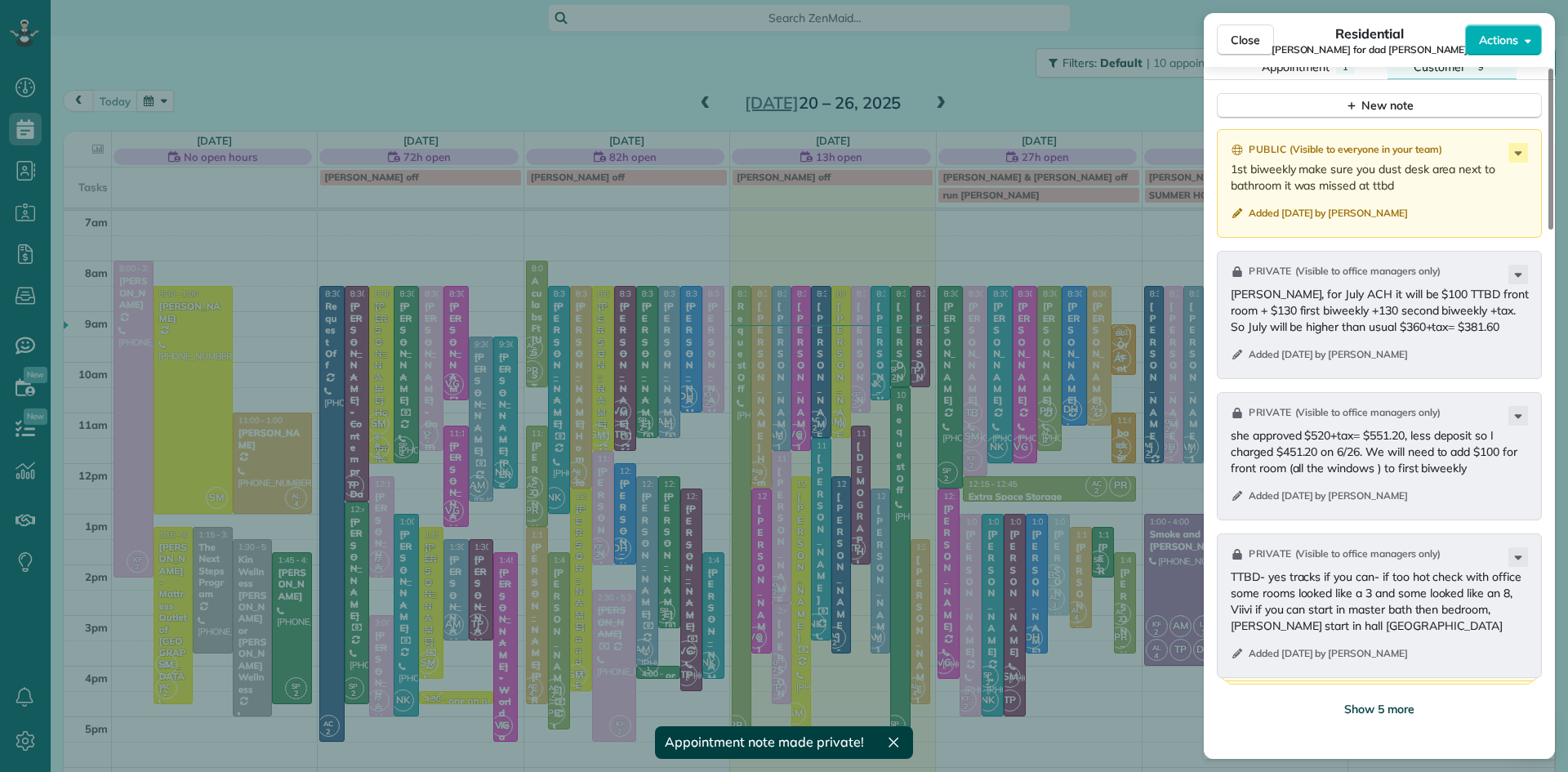 click on "Show 5 more" at bounding box center (1379, 709) 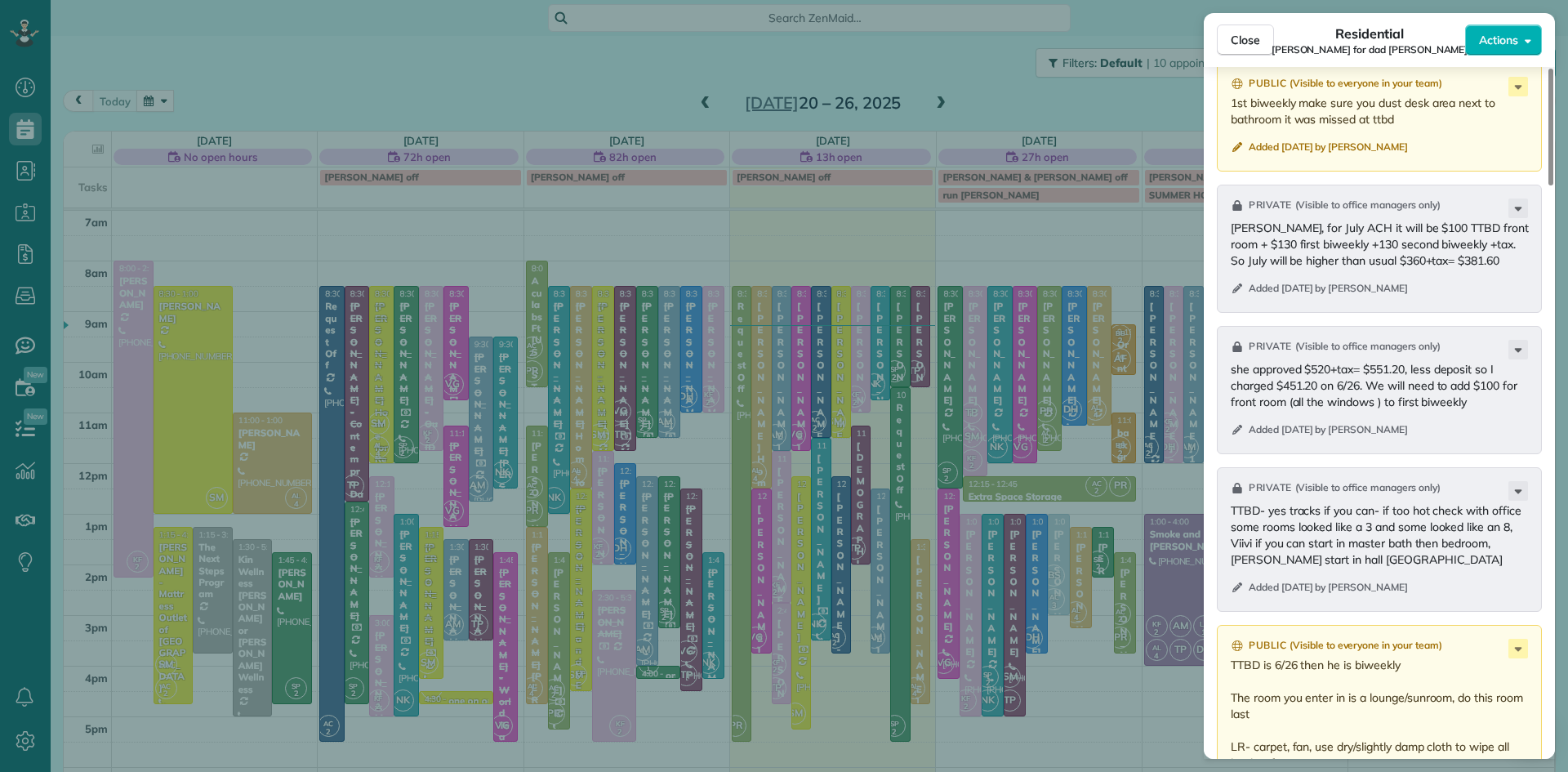 scroll, scrollTop: 1848, scrollLeft: 0, axis: vertical 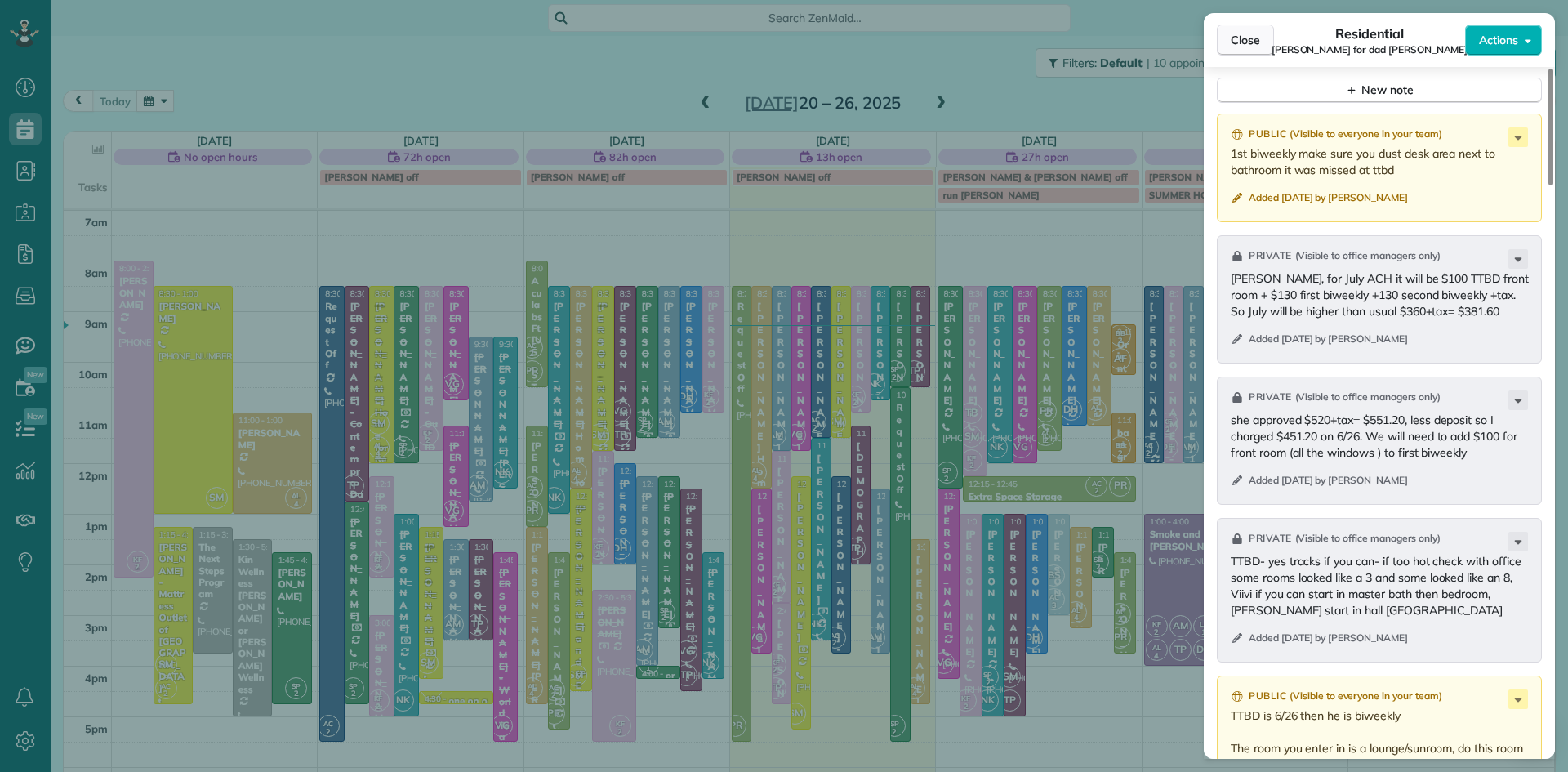 click on "Close" at bounding box center (1245, 40) 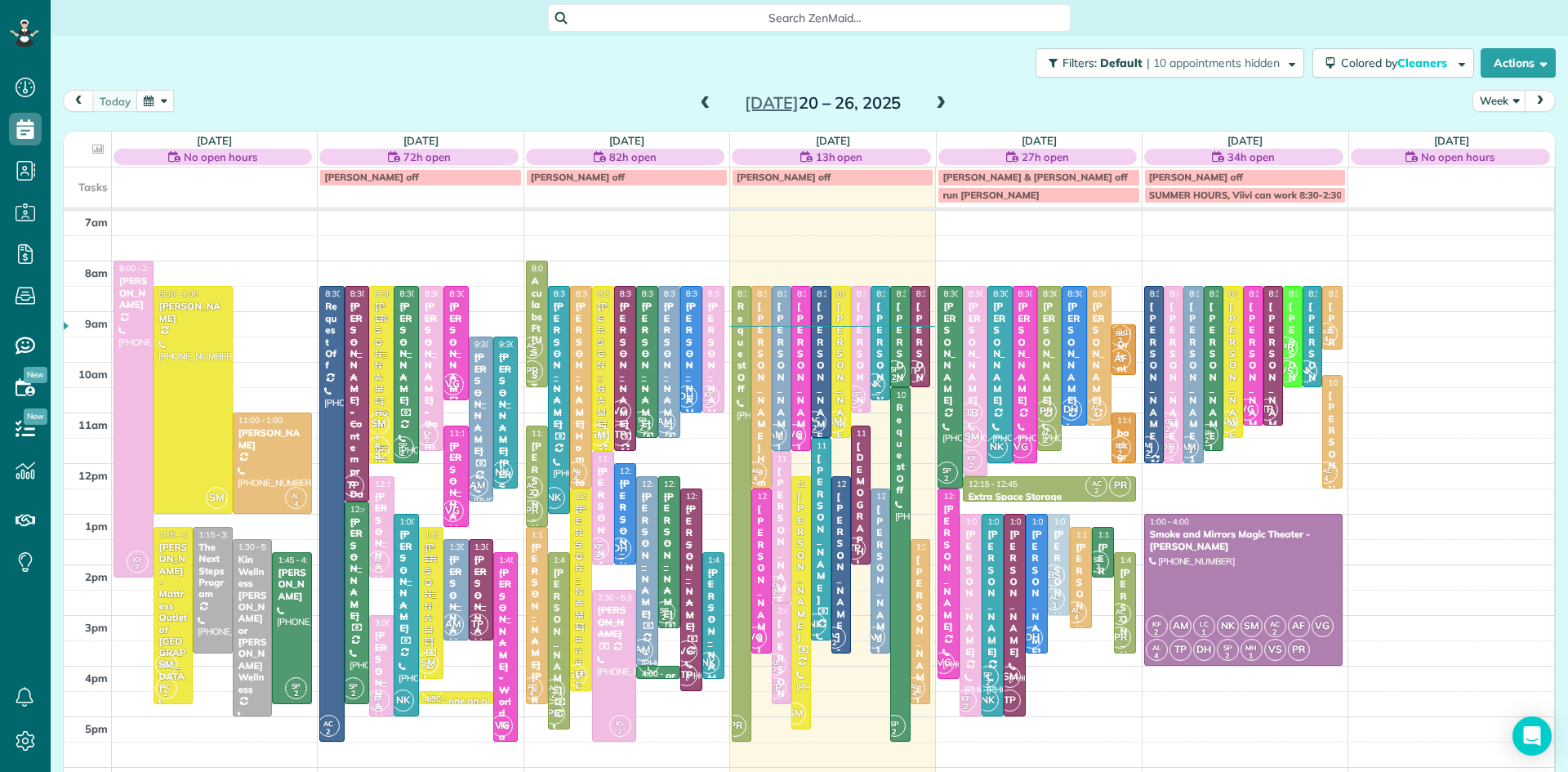 click at bounding box center (706, 104) 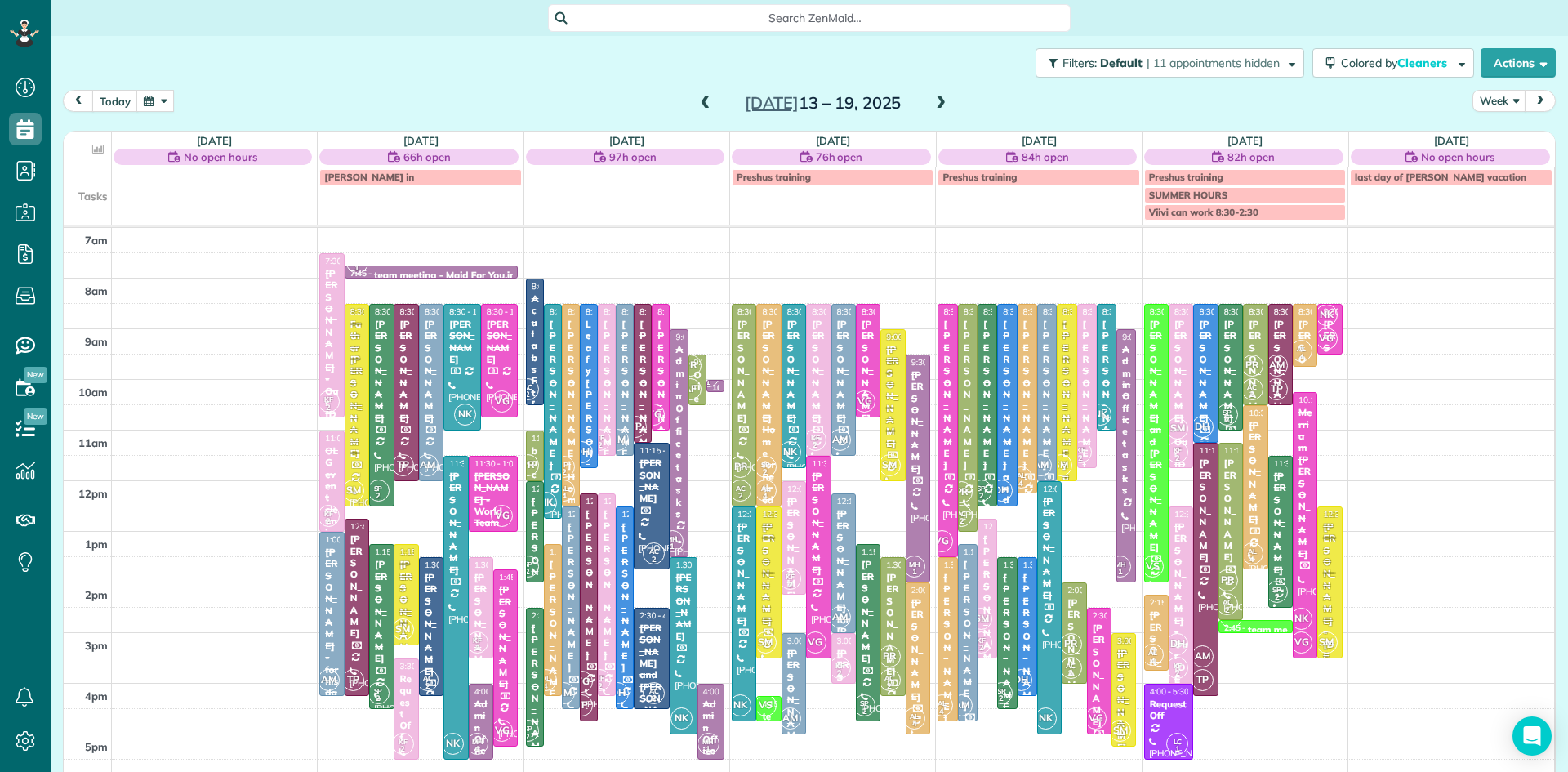 click at bounding box center (706, 104) 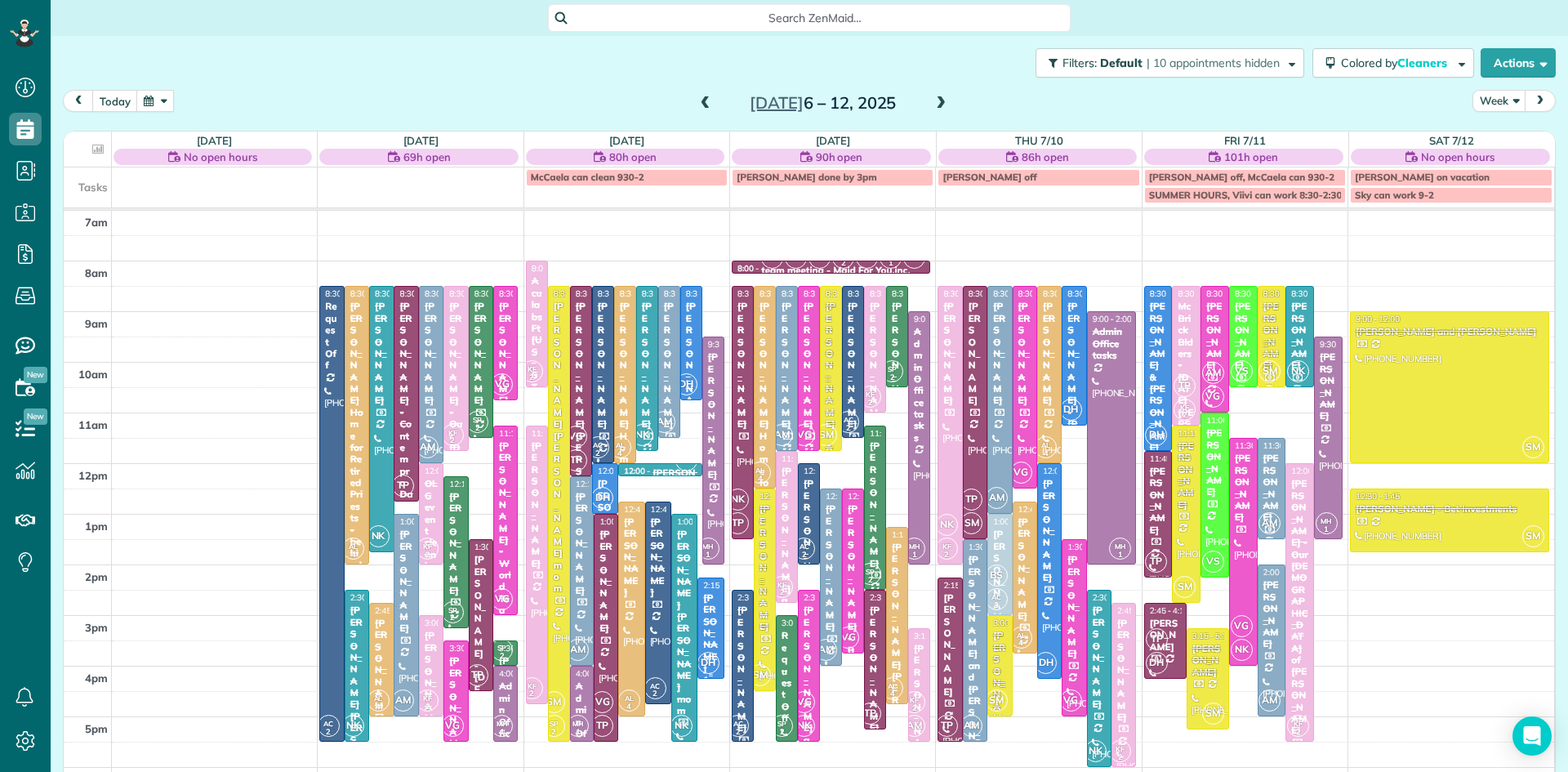 click on "DH" at bounding box center (708, 663) 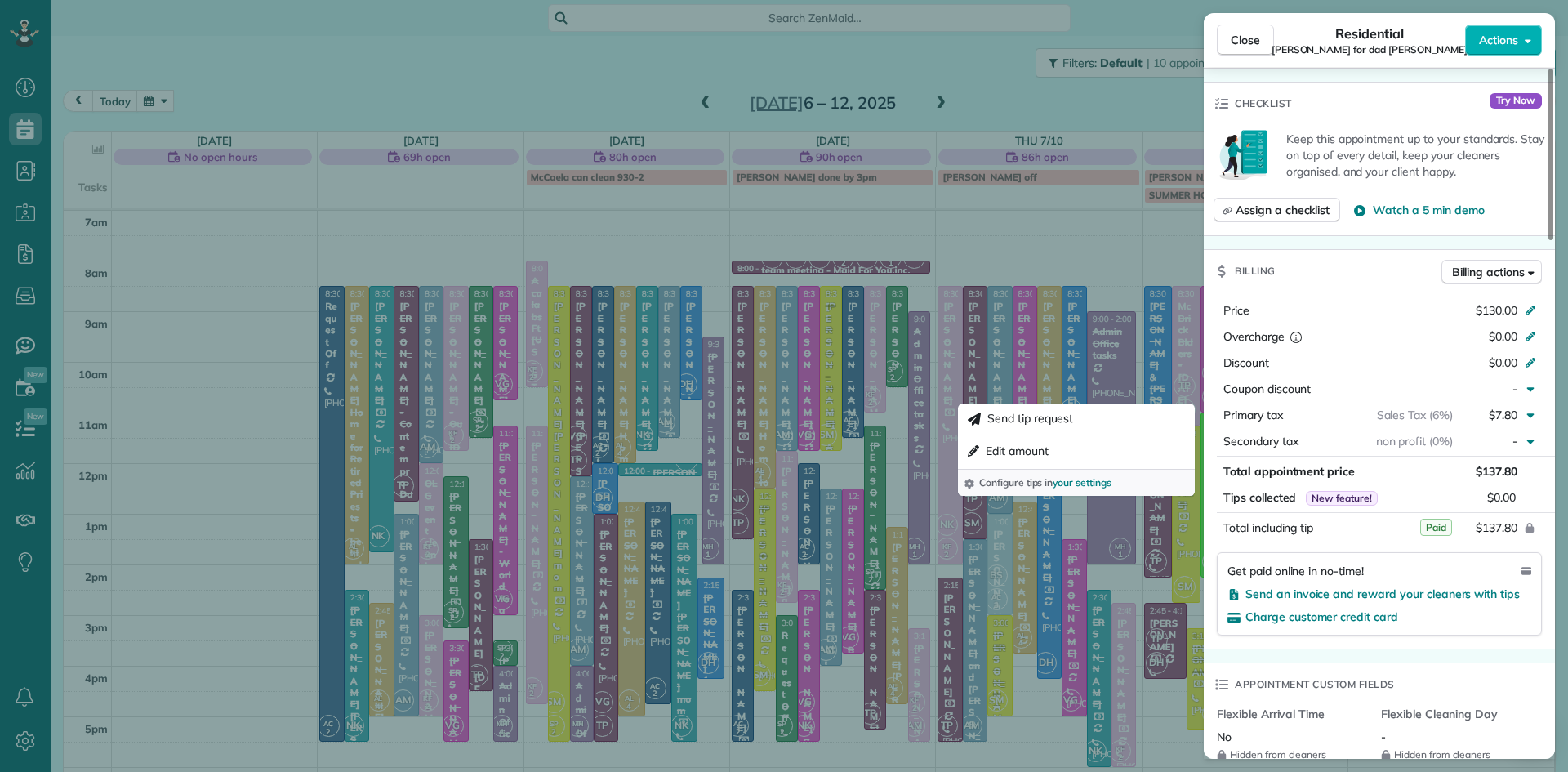 scroll, scrollTop: 935, scrollLeft: 0, axis: vertical 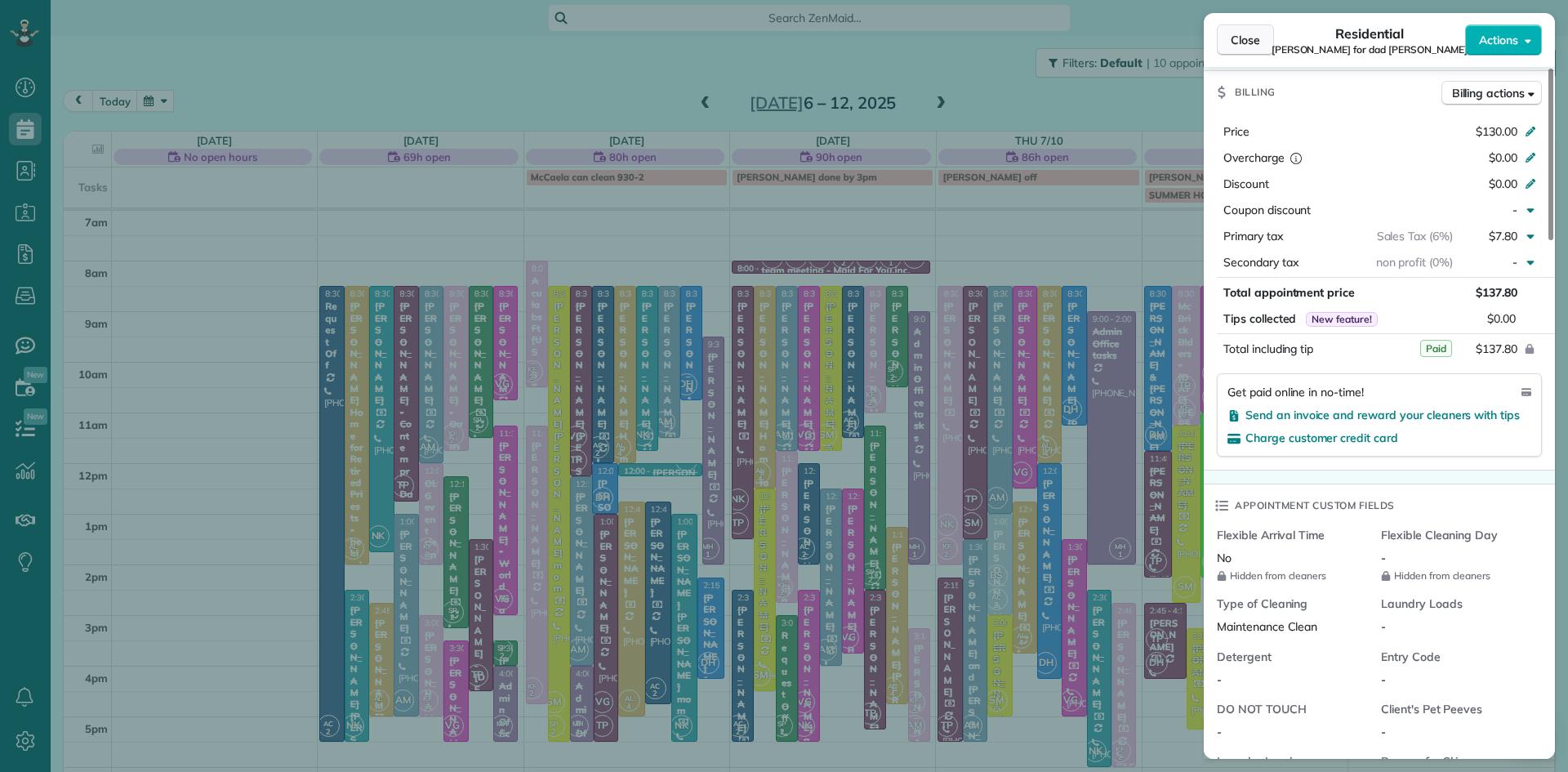 click on "Close" at bounding box center [1245, 40] 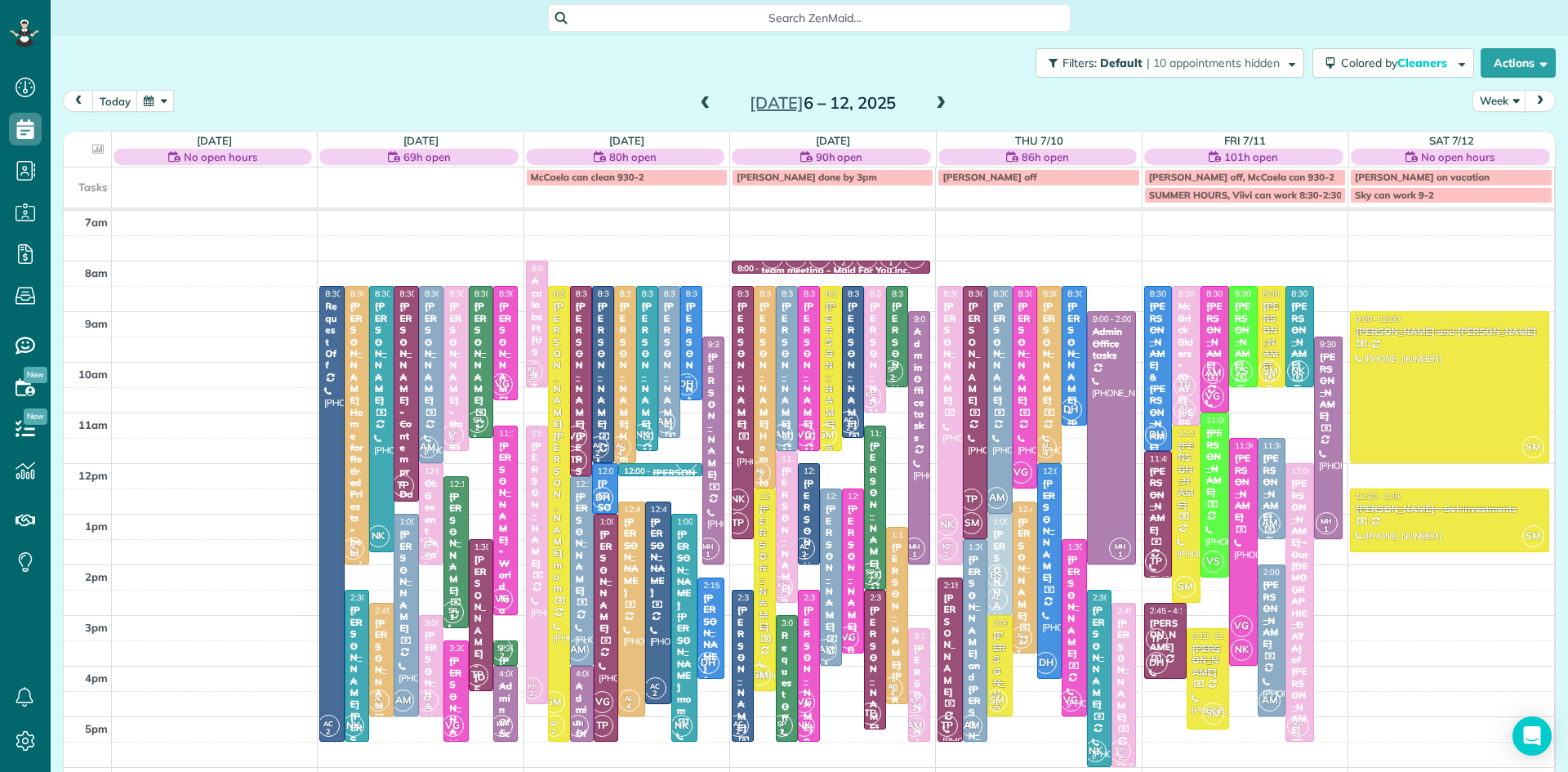 click at bounding box center (941, 104) 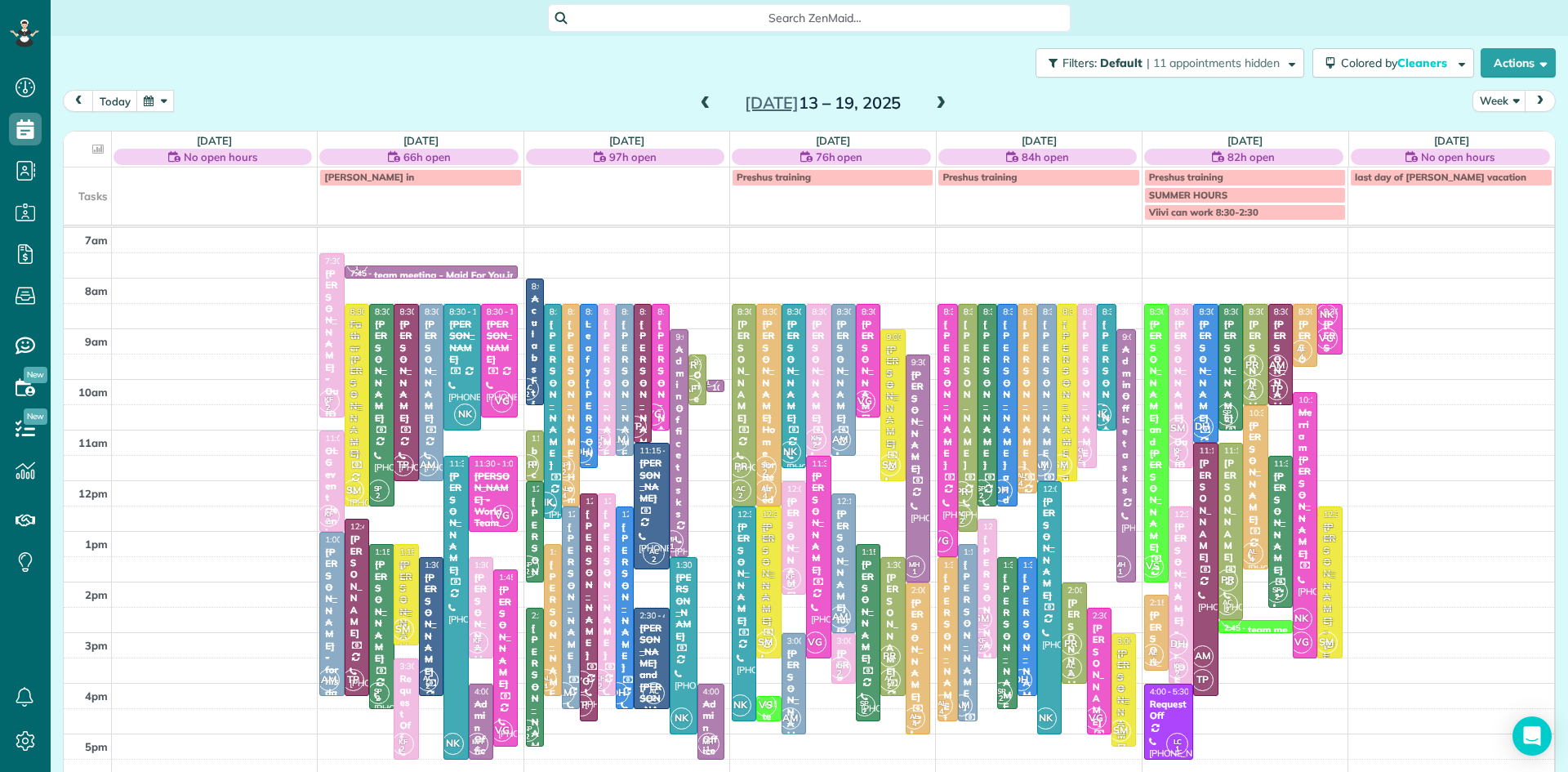 click at bounding box center [941, 104] 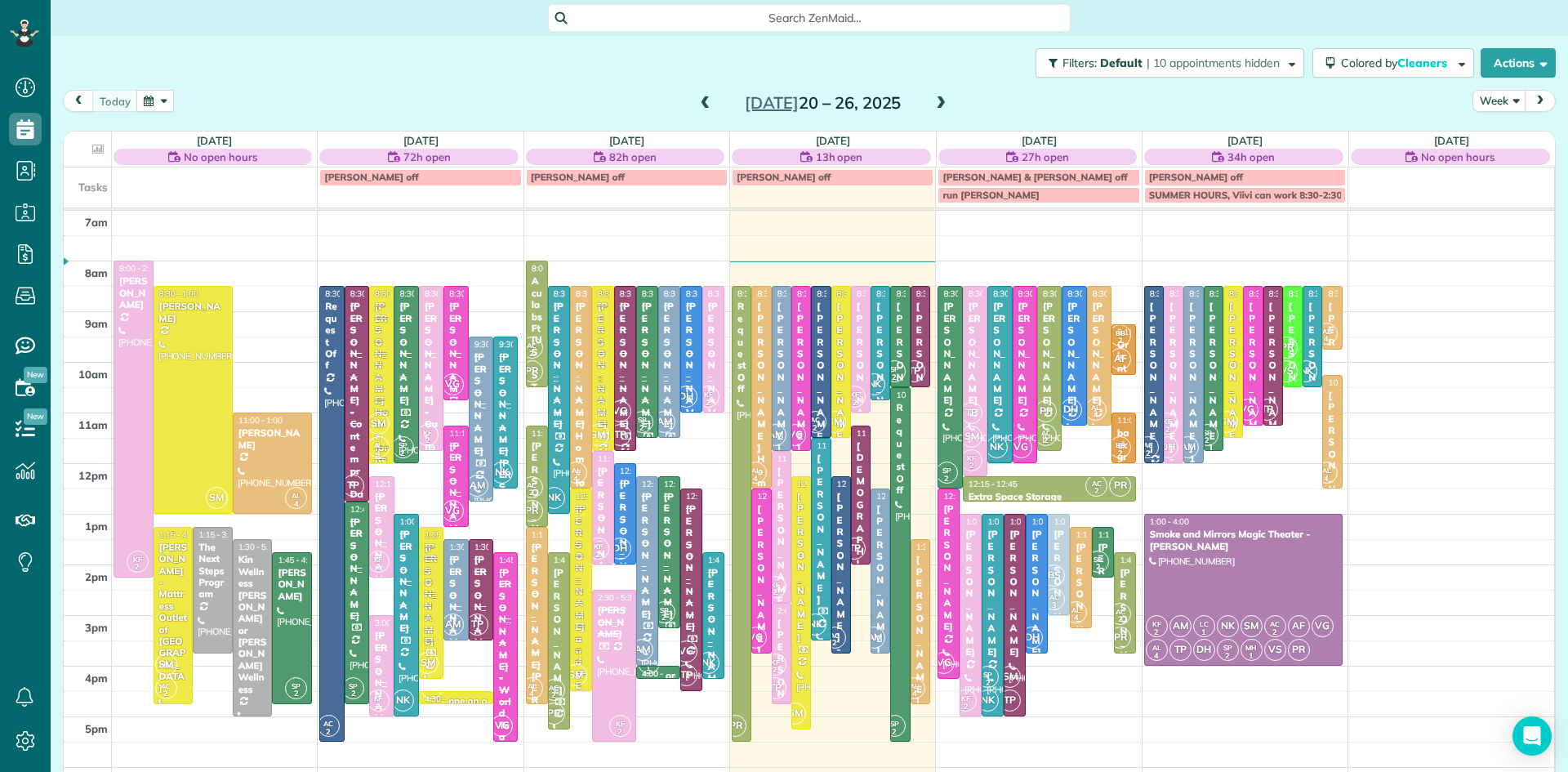 click at bounding box center [941, 104] 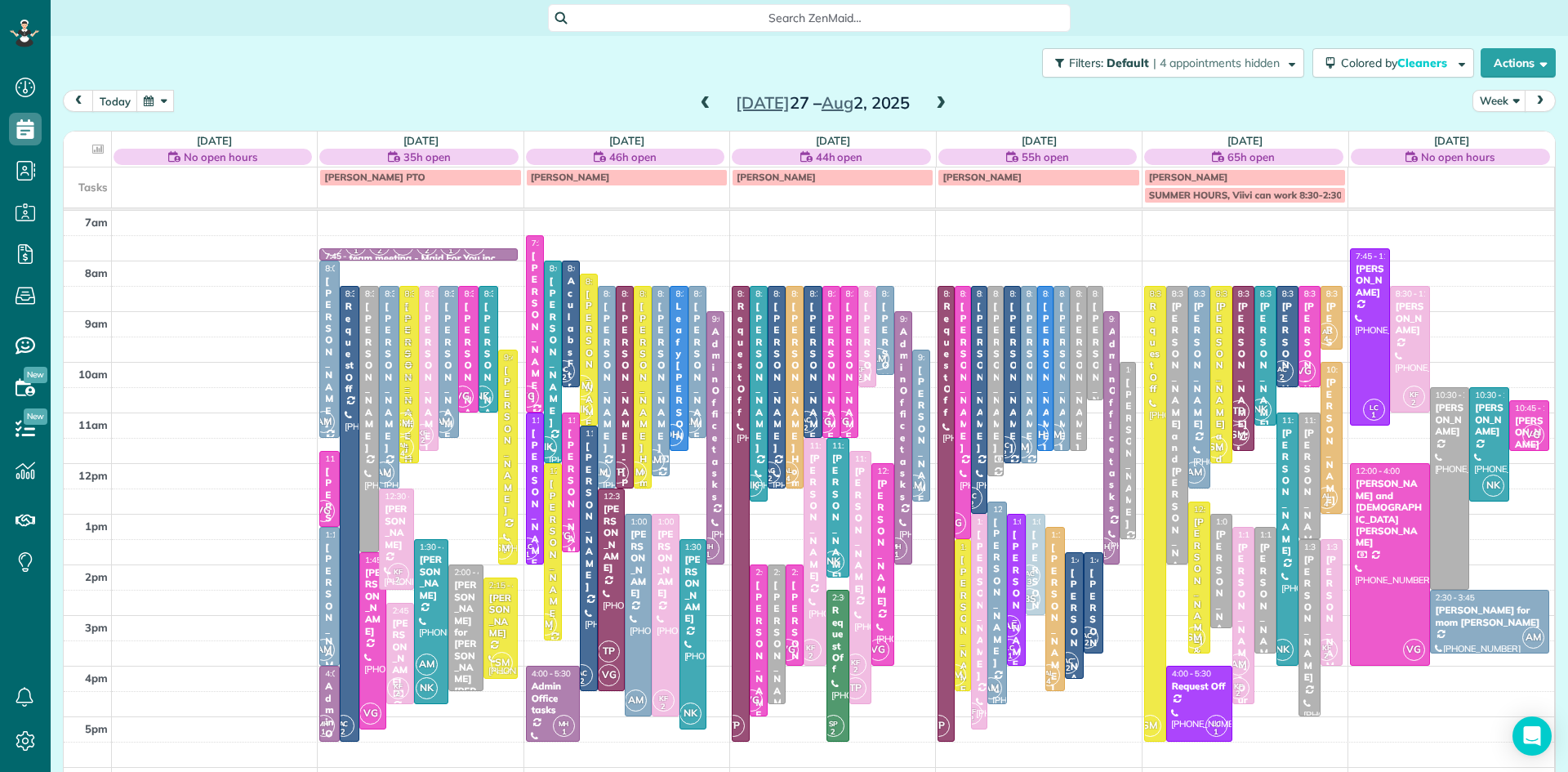 click at bounding box center (941, 104) 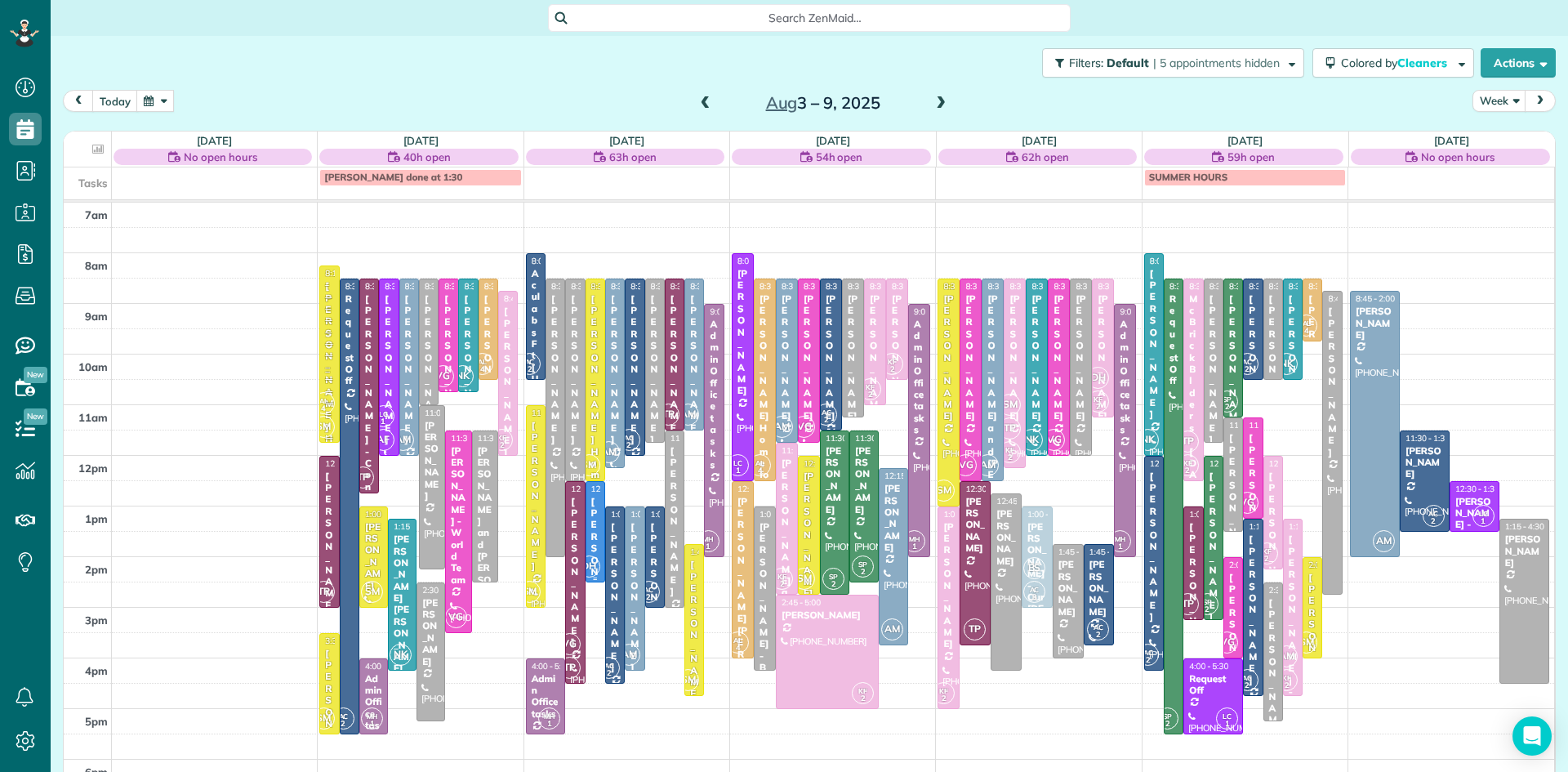 click on "[PERSON_NAME] for dad [PERSON_NAME]" at bounding box center [595, 684] 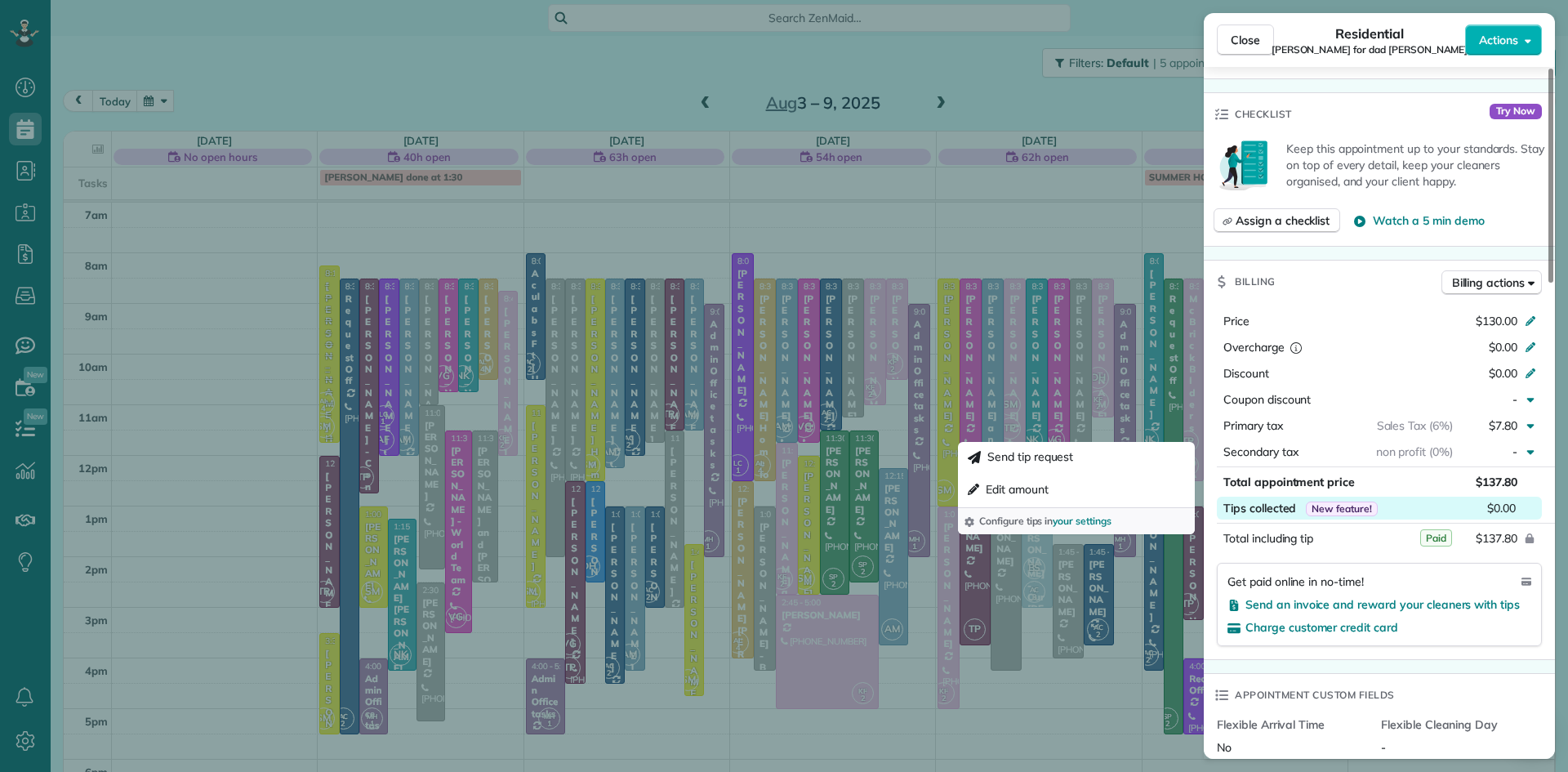 scroll, scrollTop: 1274, scrollLeft: 0, axis: vertical 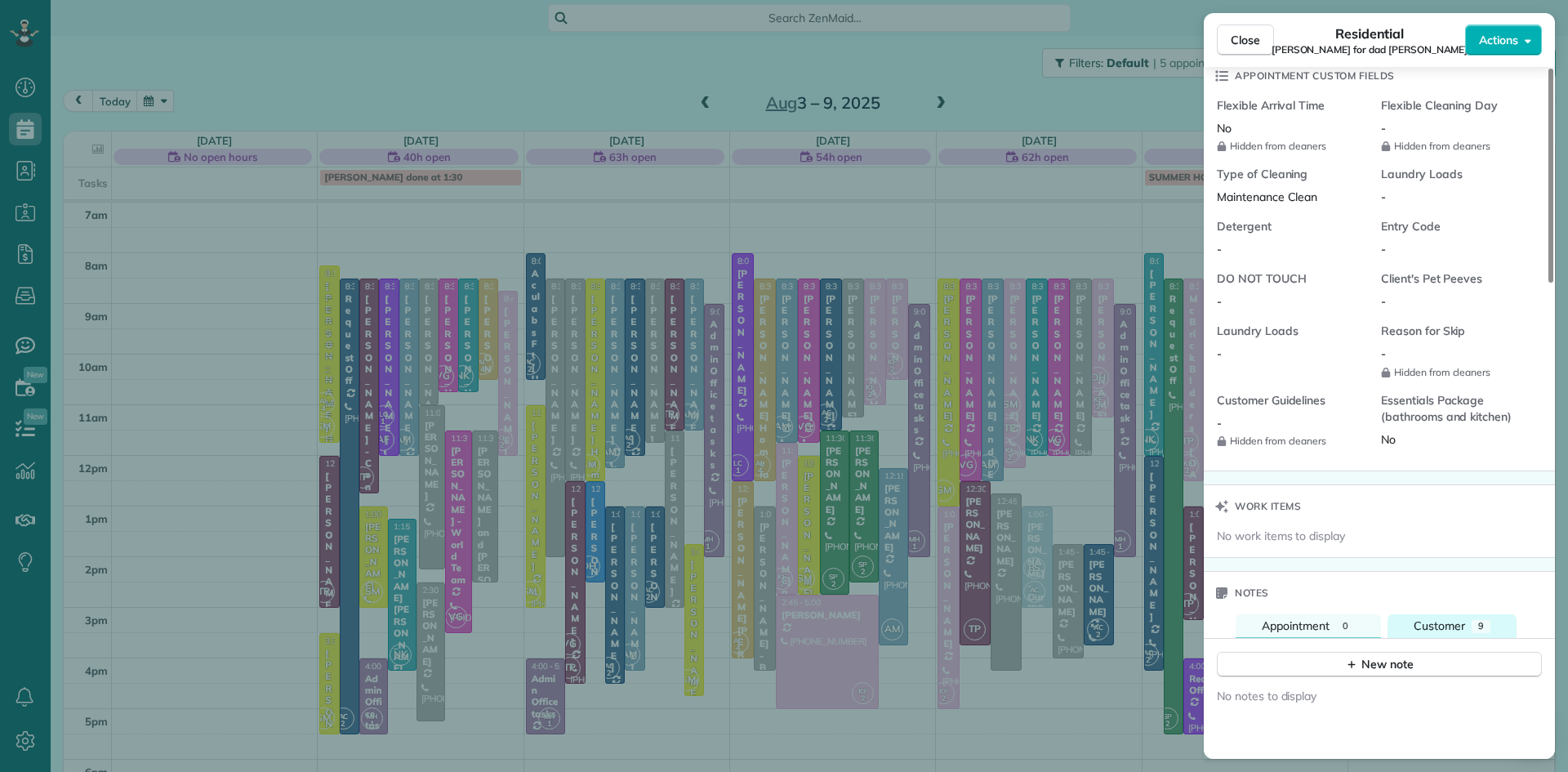 click on "Customer" at bounding box center (1439, 626) 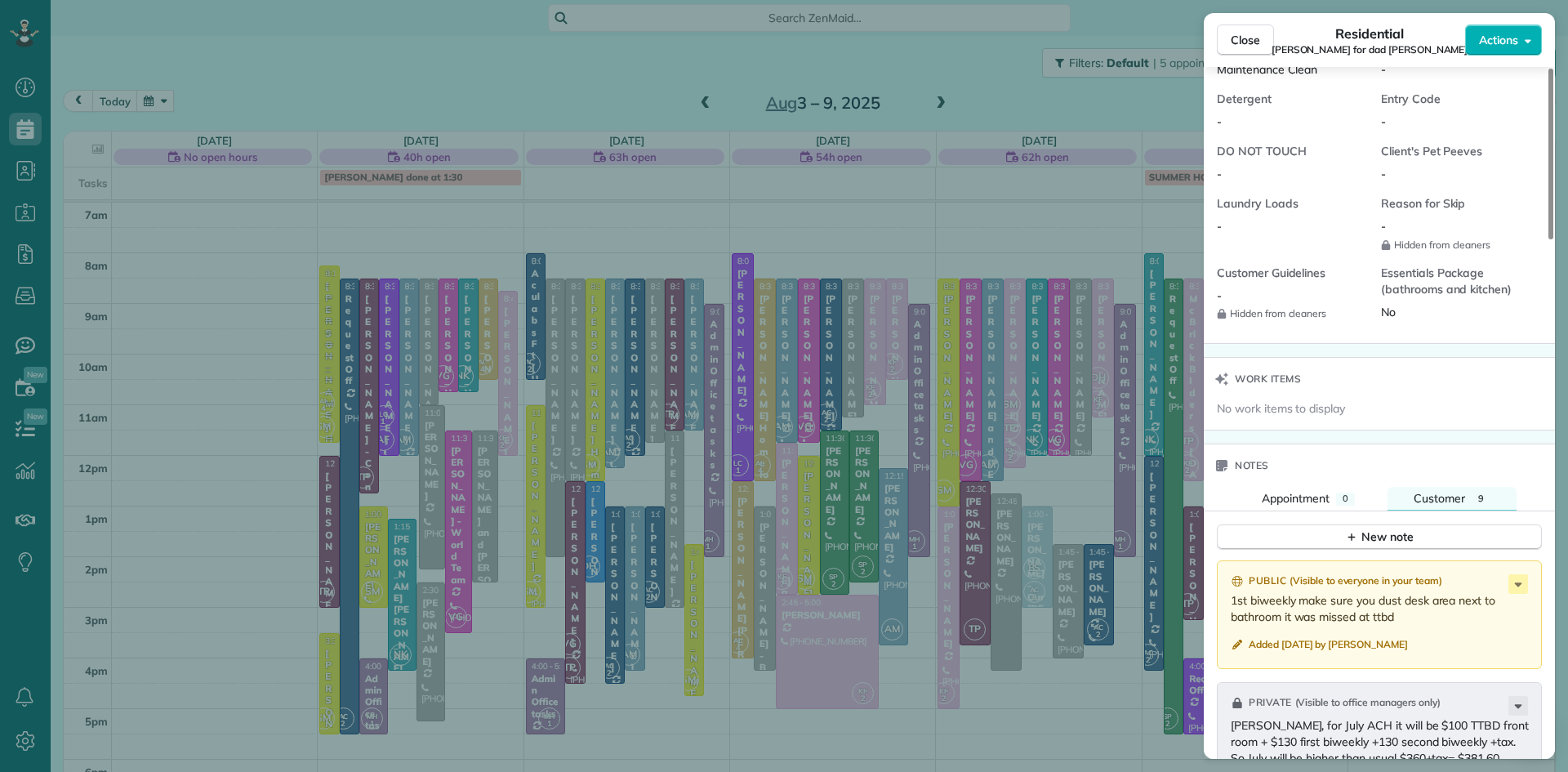 scroll, scrollTop: 1533, scrollLeft: 0, axis: vertical 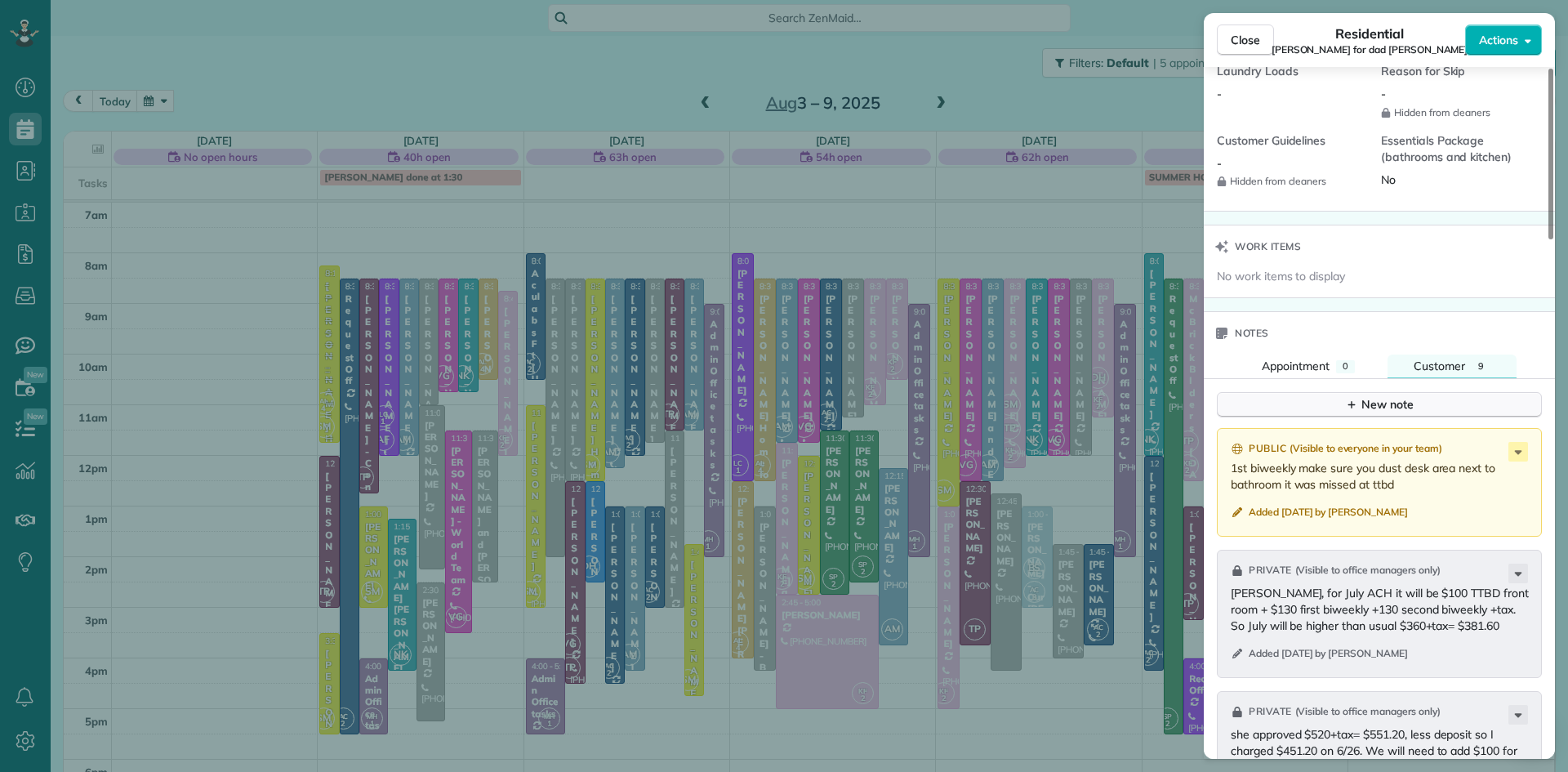 click on "New note" at bounding box center (1379, 404) 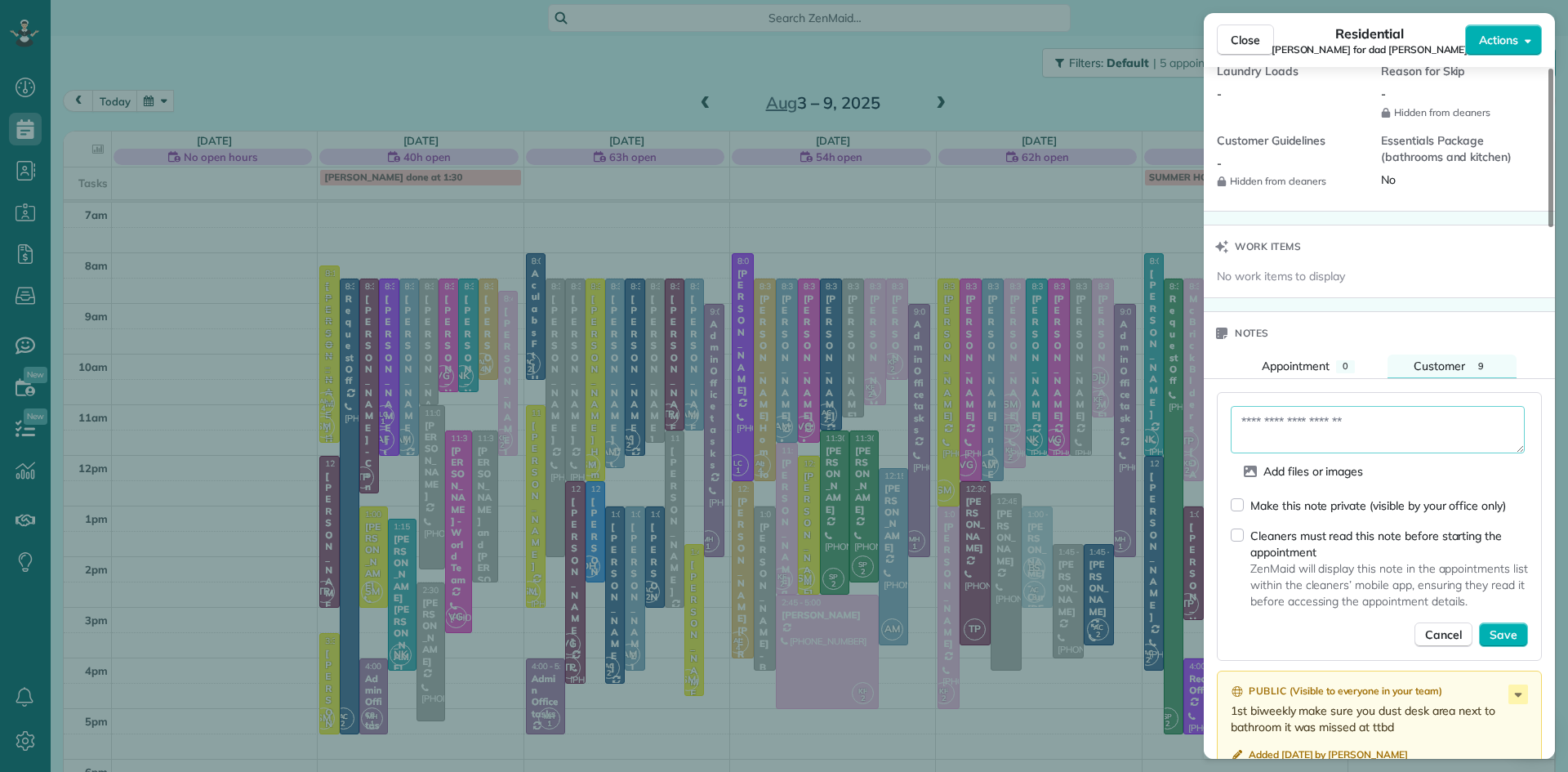 click at bounding box center (1378, 430) 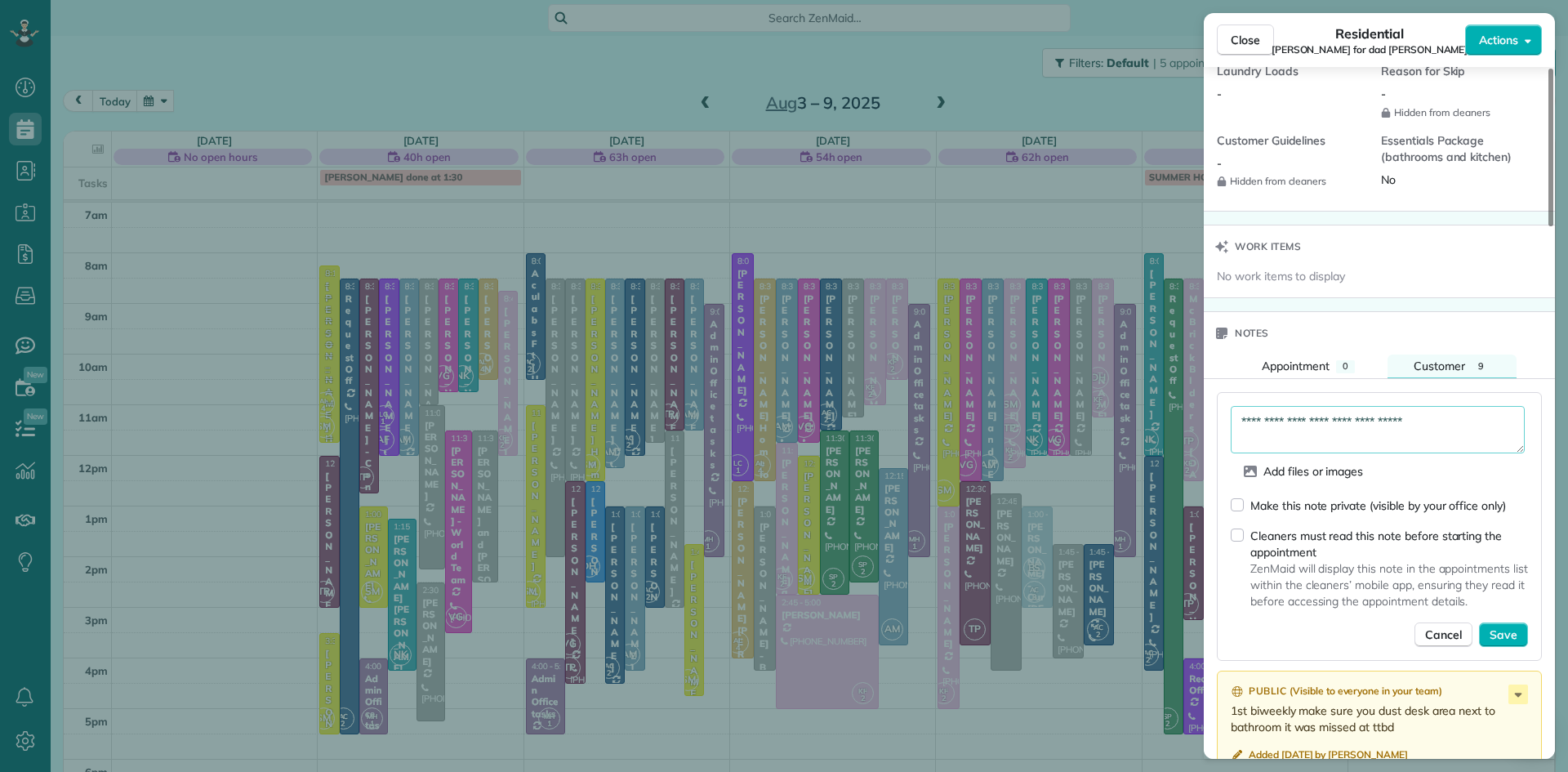 type on "**********" 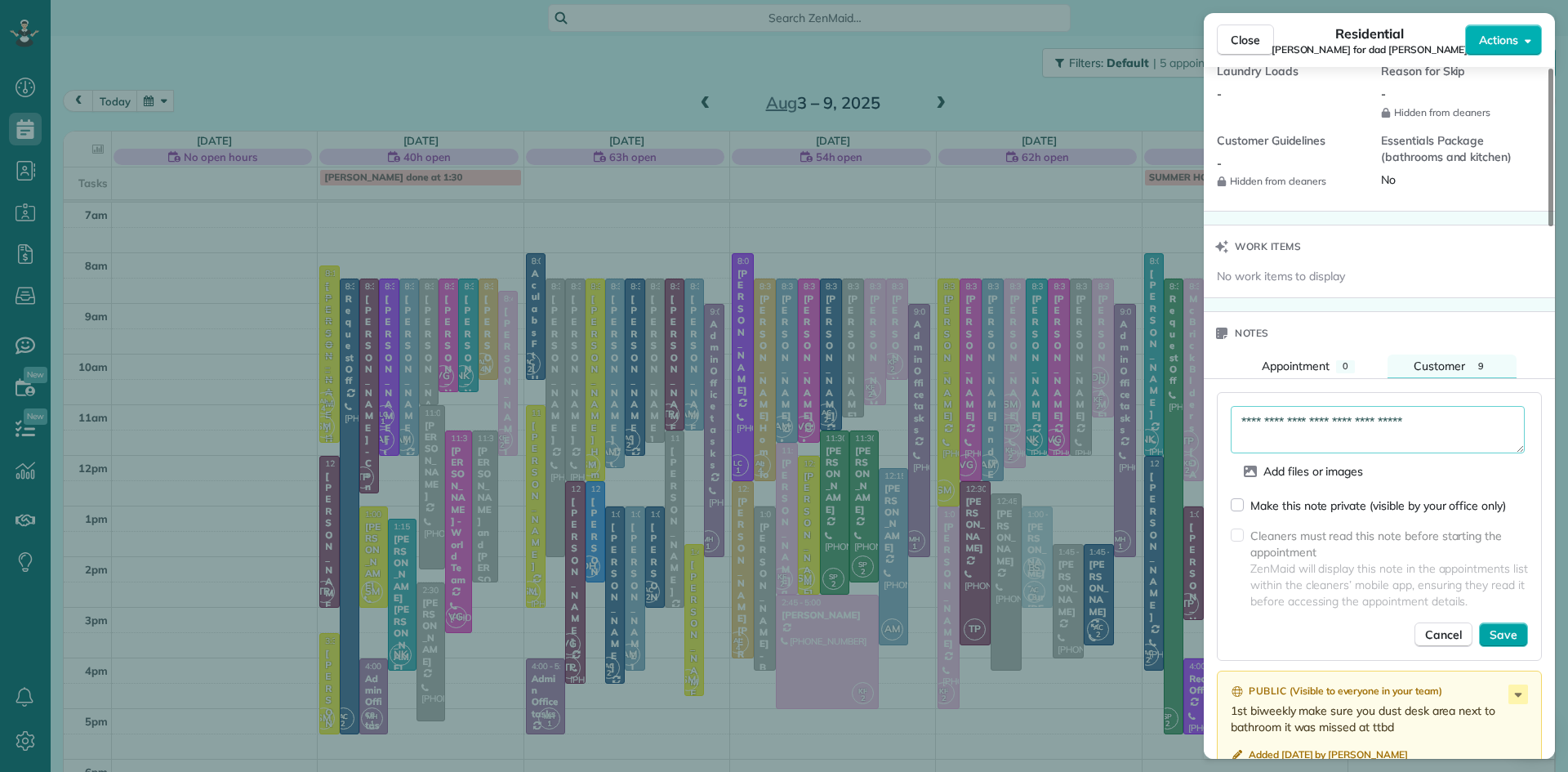 click on "Save" at bounding box center (1503, 635) 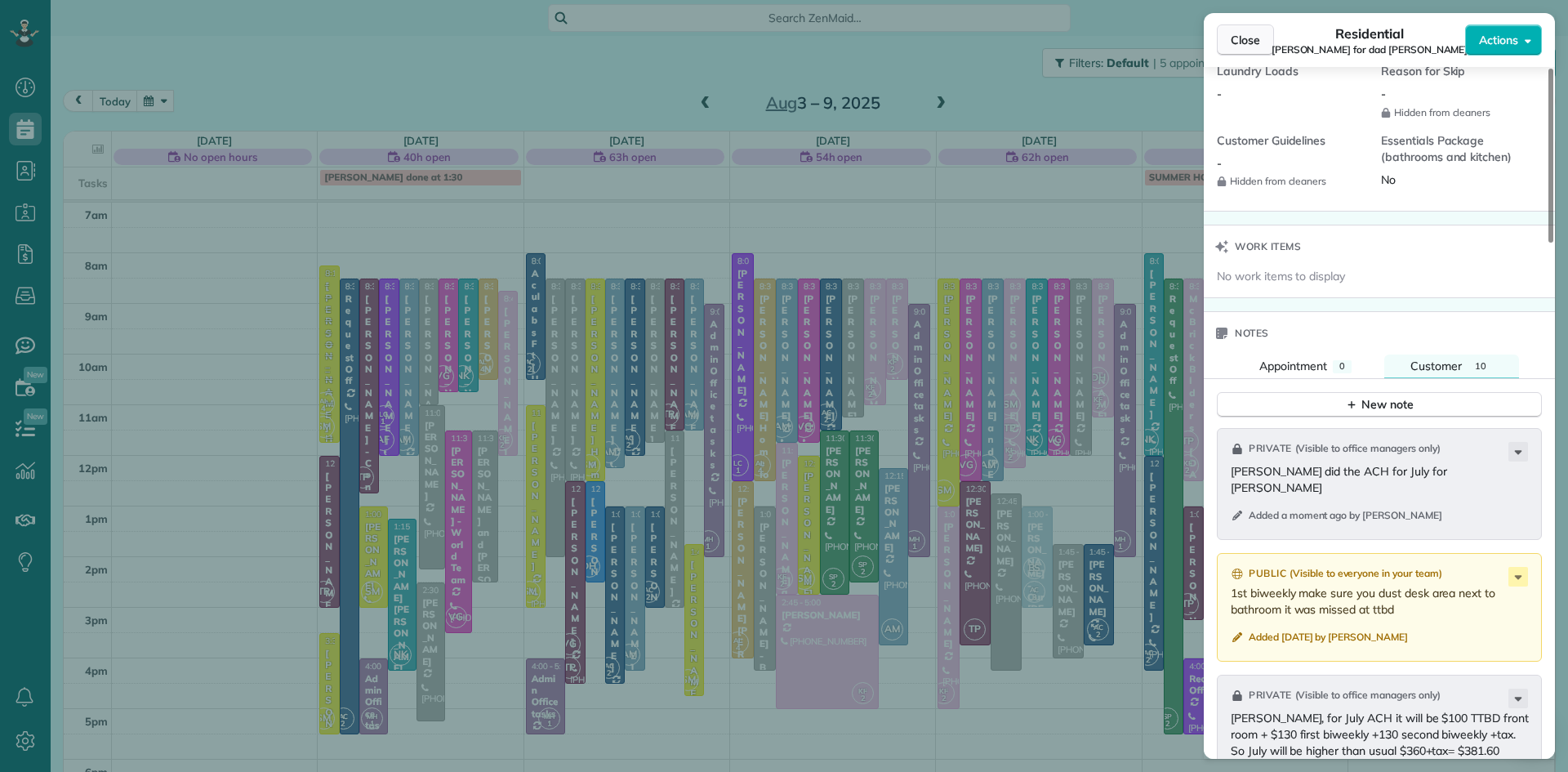 click on "Close" at bounding box center (1245, 40) 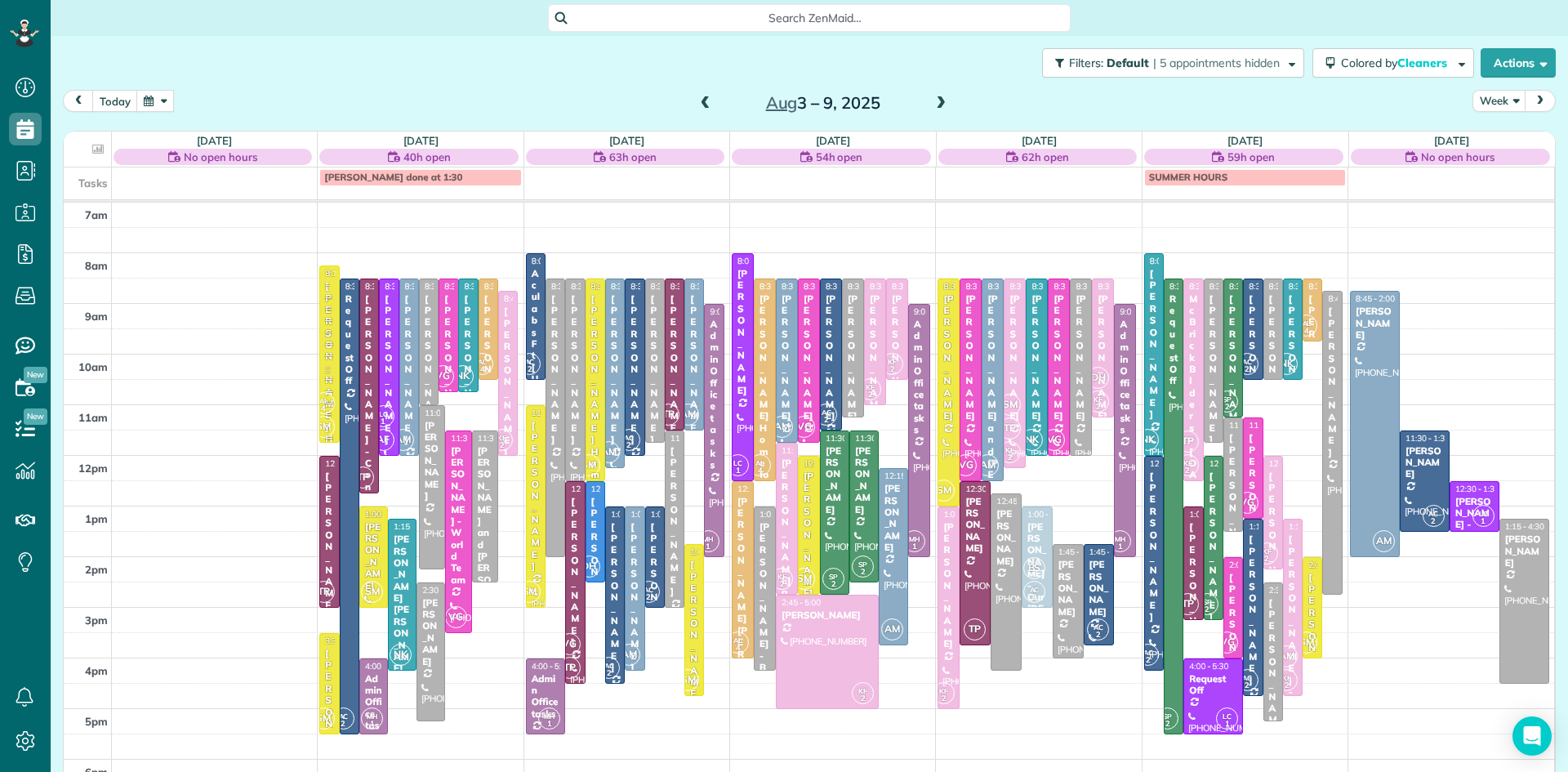 click at bounding box center (706, 104) 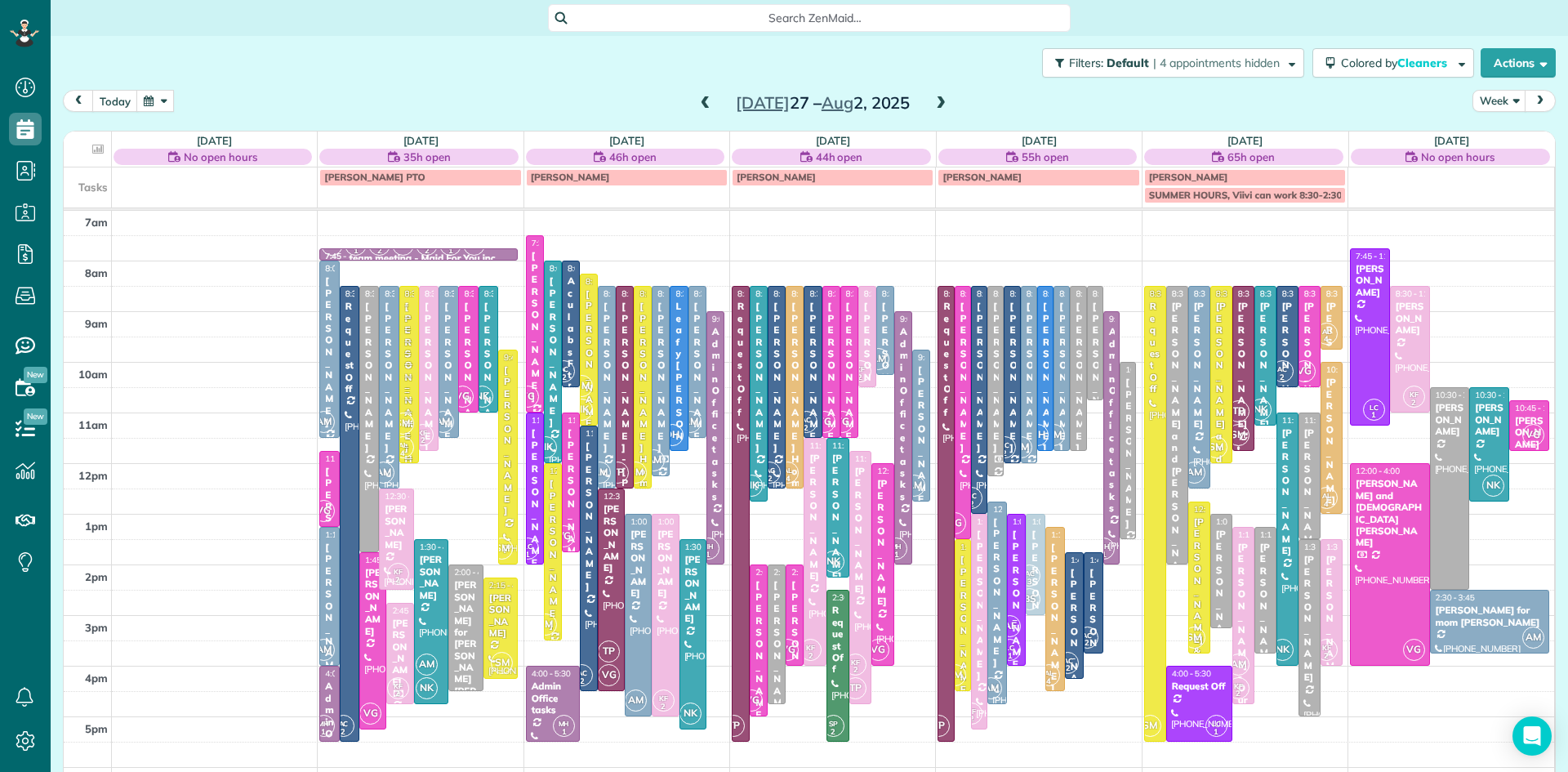 click at bounding box center [941, 104] 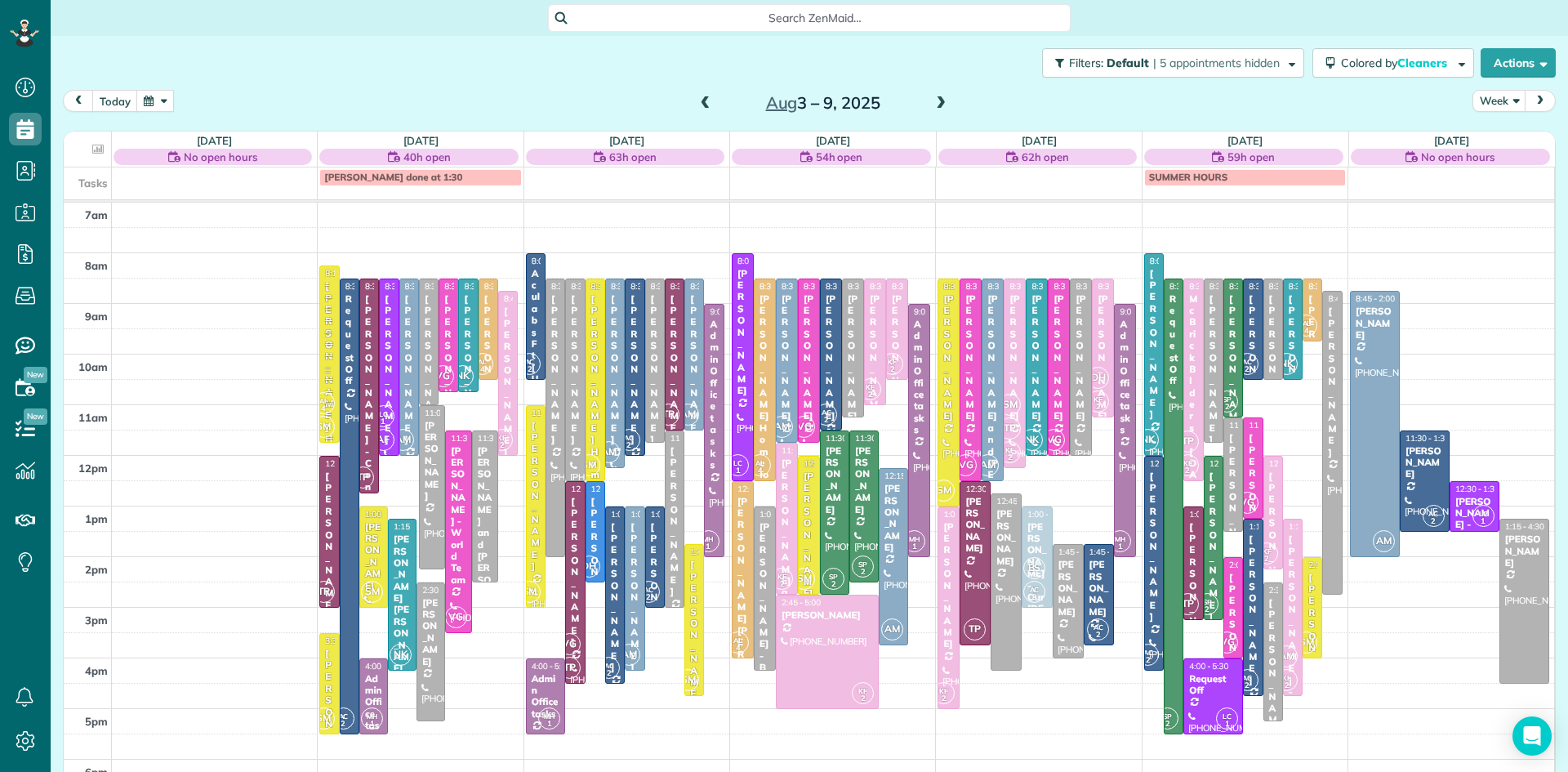 click at bounding box center [706, 104] 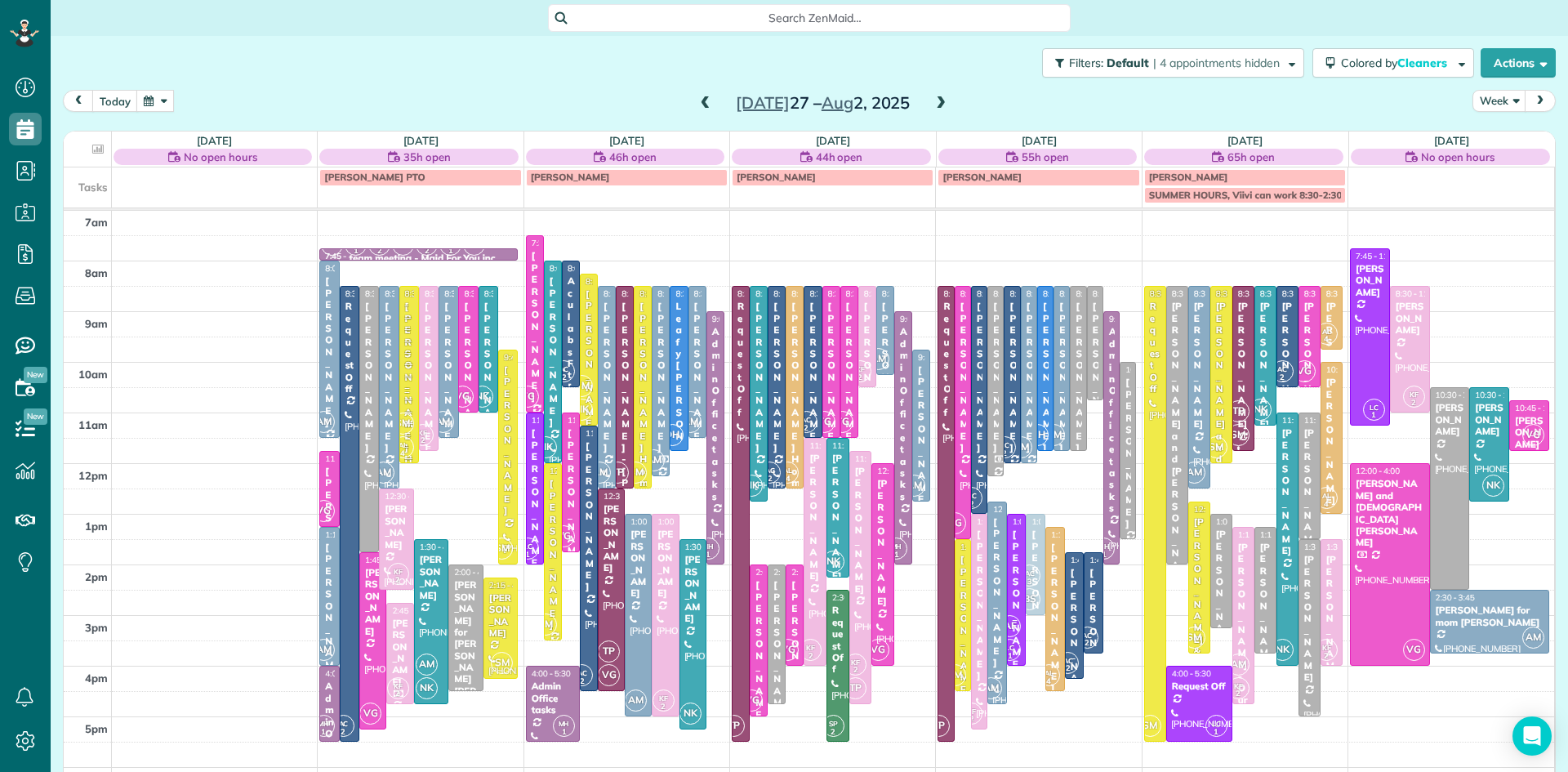 click on "[PERSON_NAME] - Our [DEMOGRAPHIC_DATA] of [PERSON_NAME]" at bounding box center [429, 594] 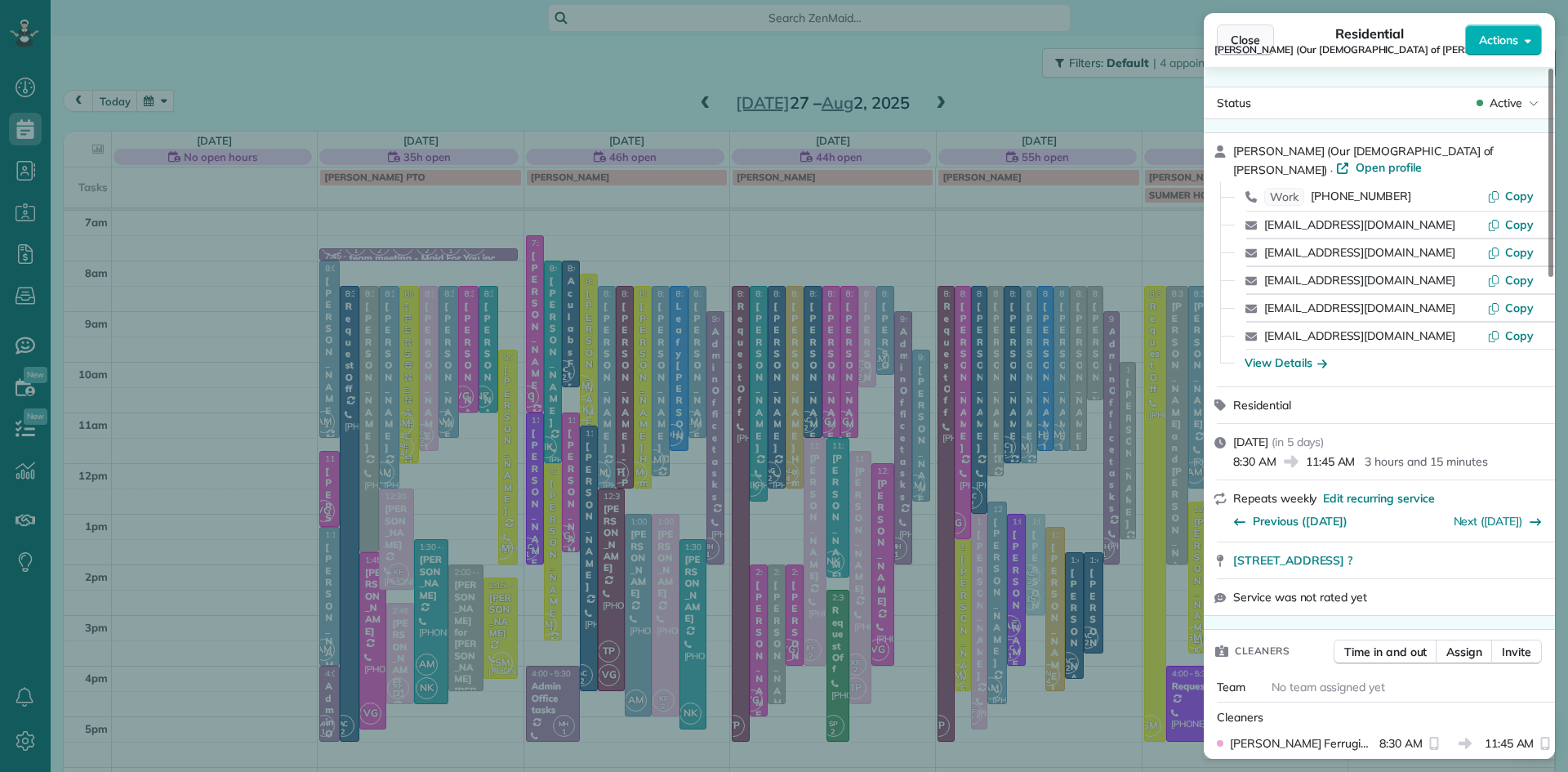 click on "Close" at bounding box center [1245, 40] 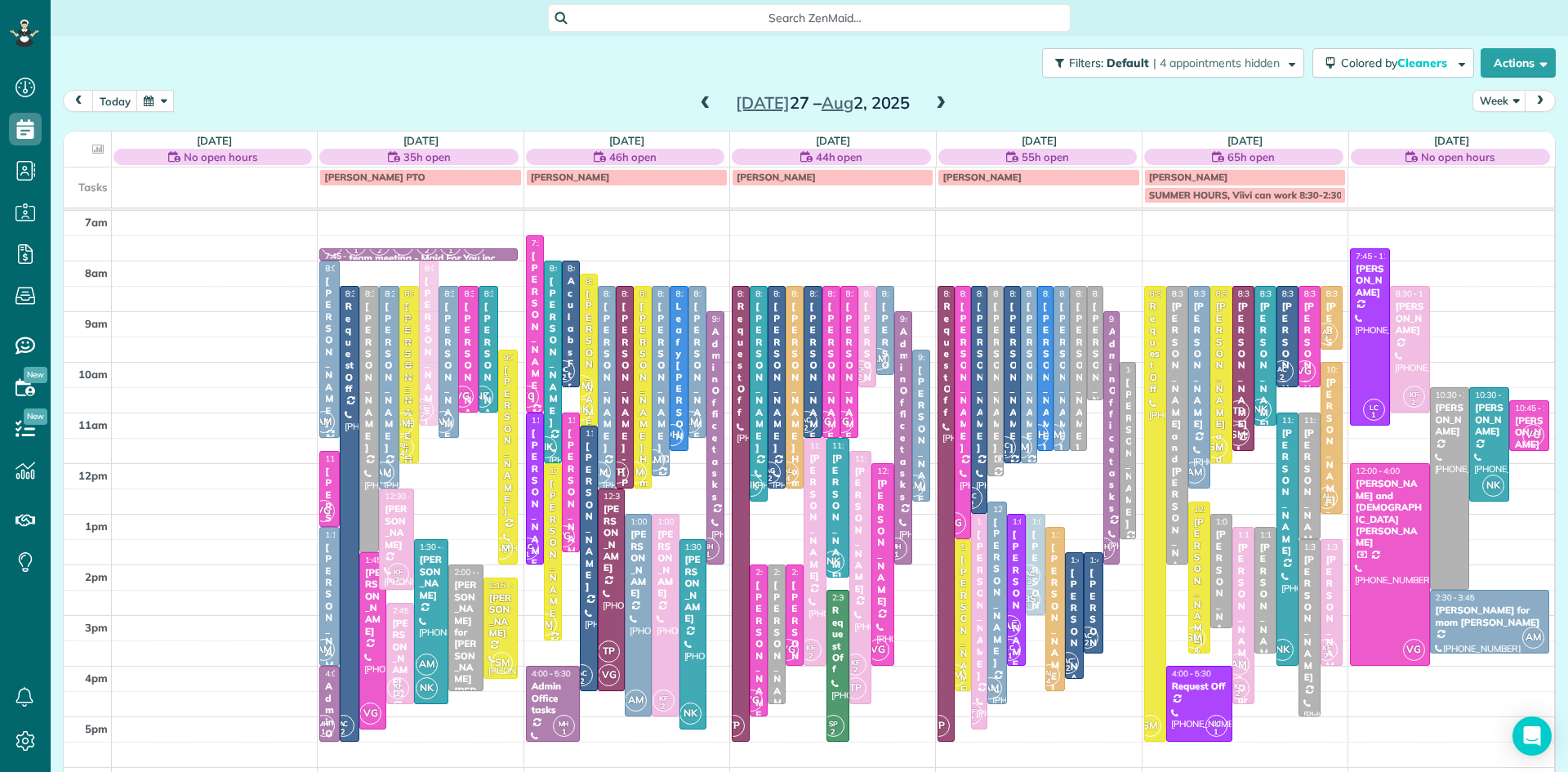 drag, startPoint x: 431, startPoint y: 387, endPoint x: 431, endPoint y: 367, distance: 20 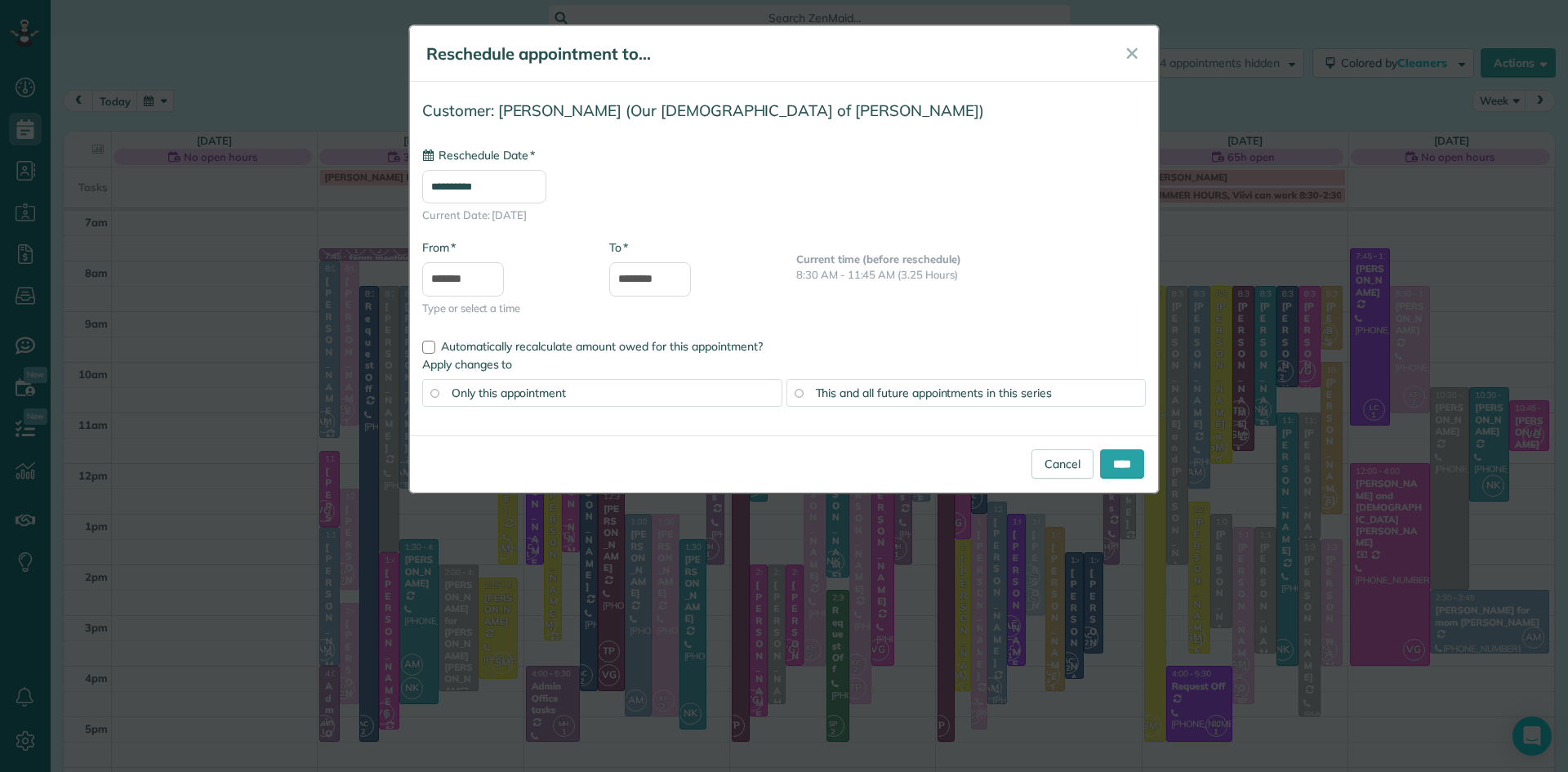 type on "**********" 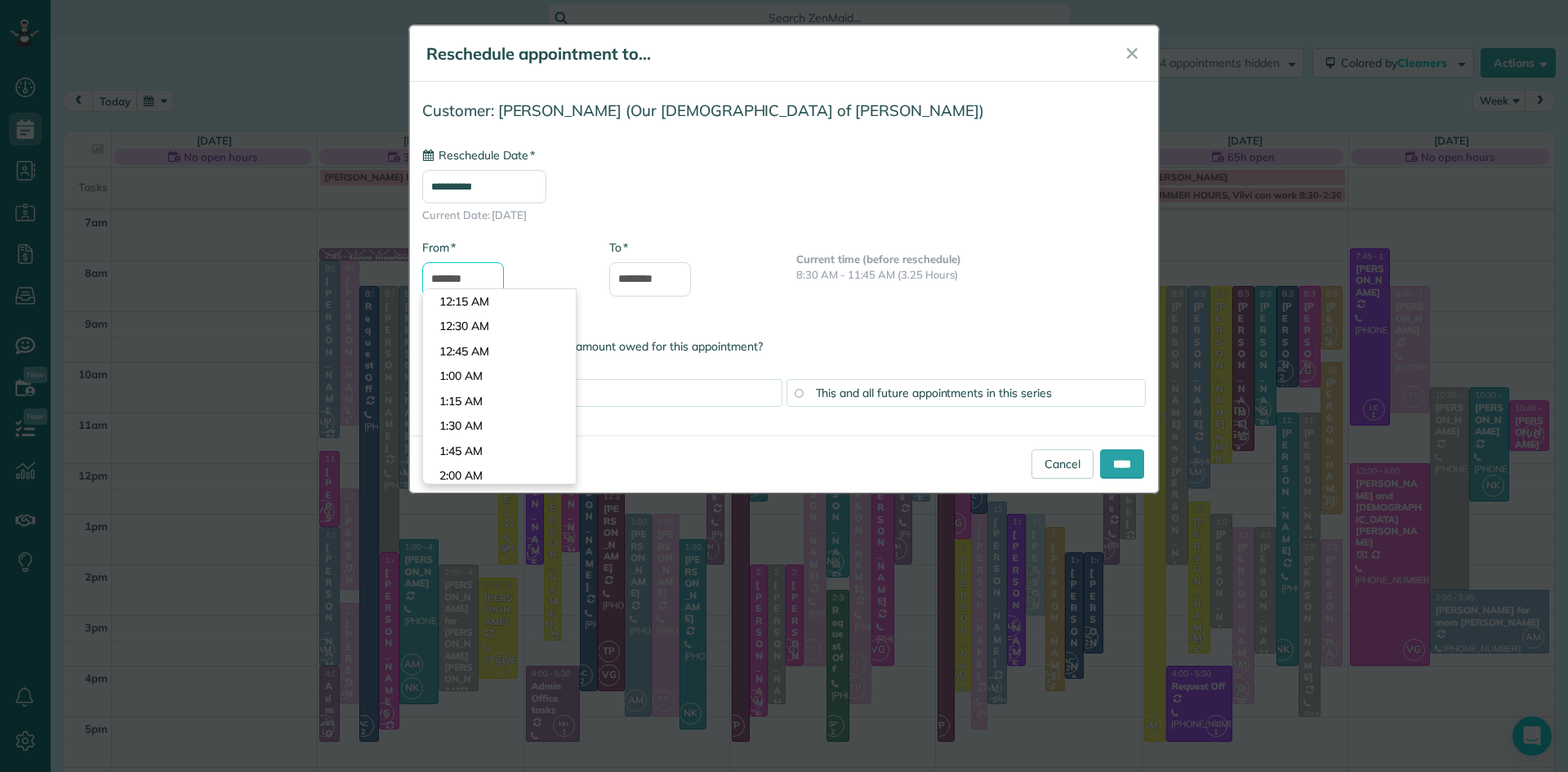 click on "*******" at bounding box center [463, 279] 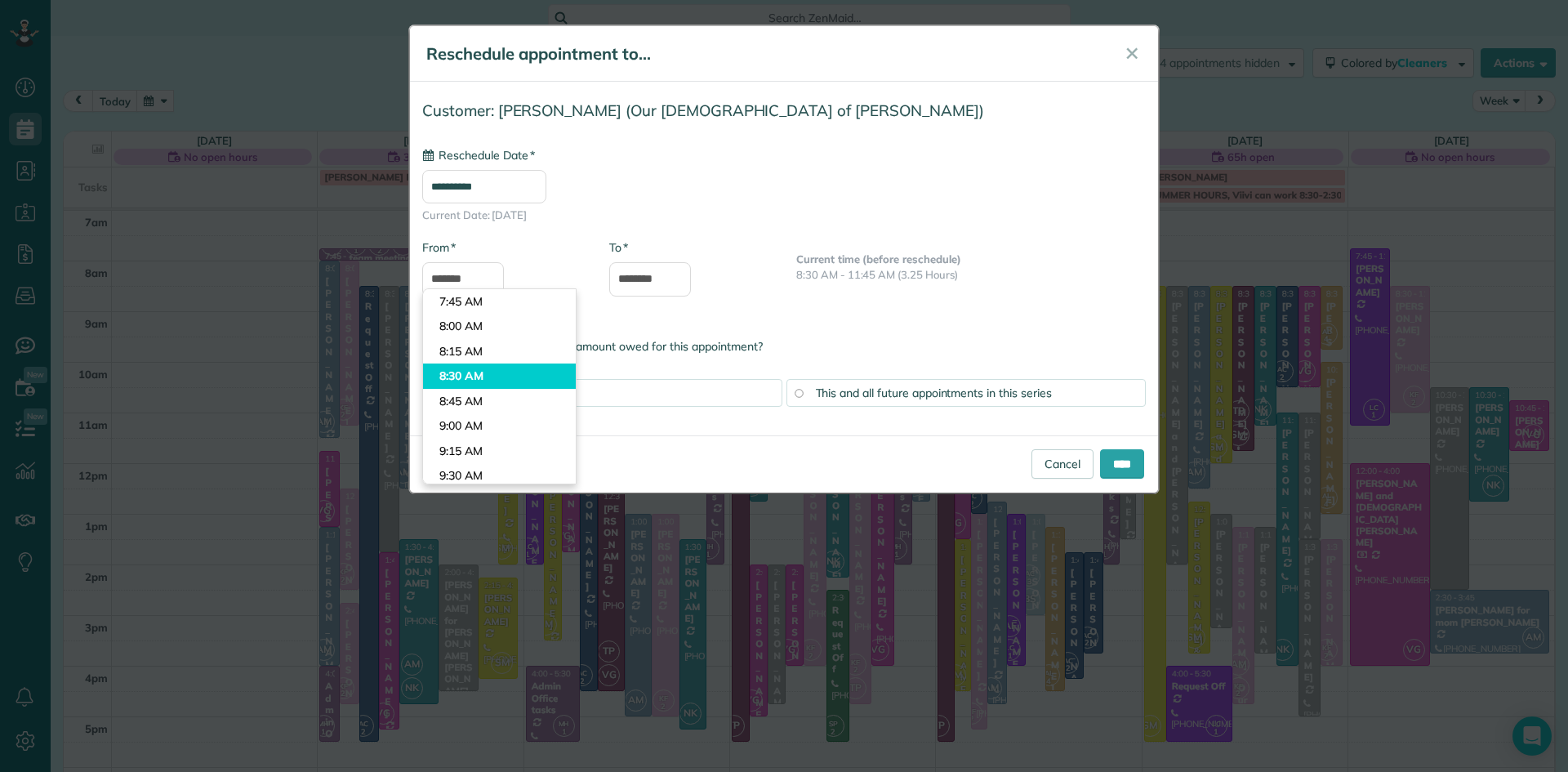 type on "*******" 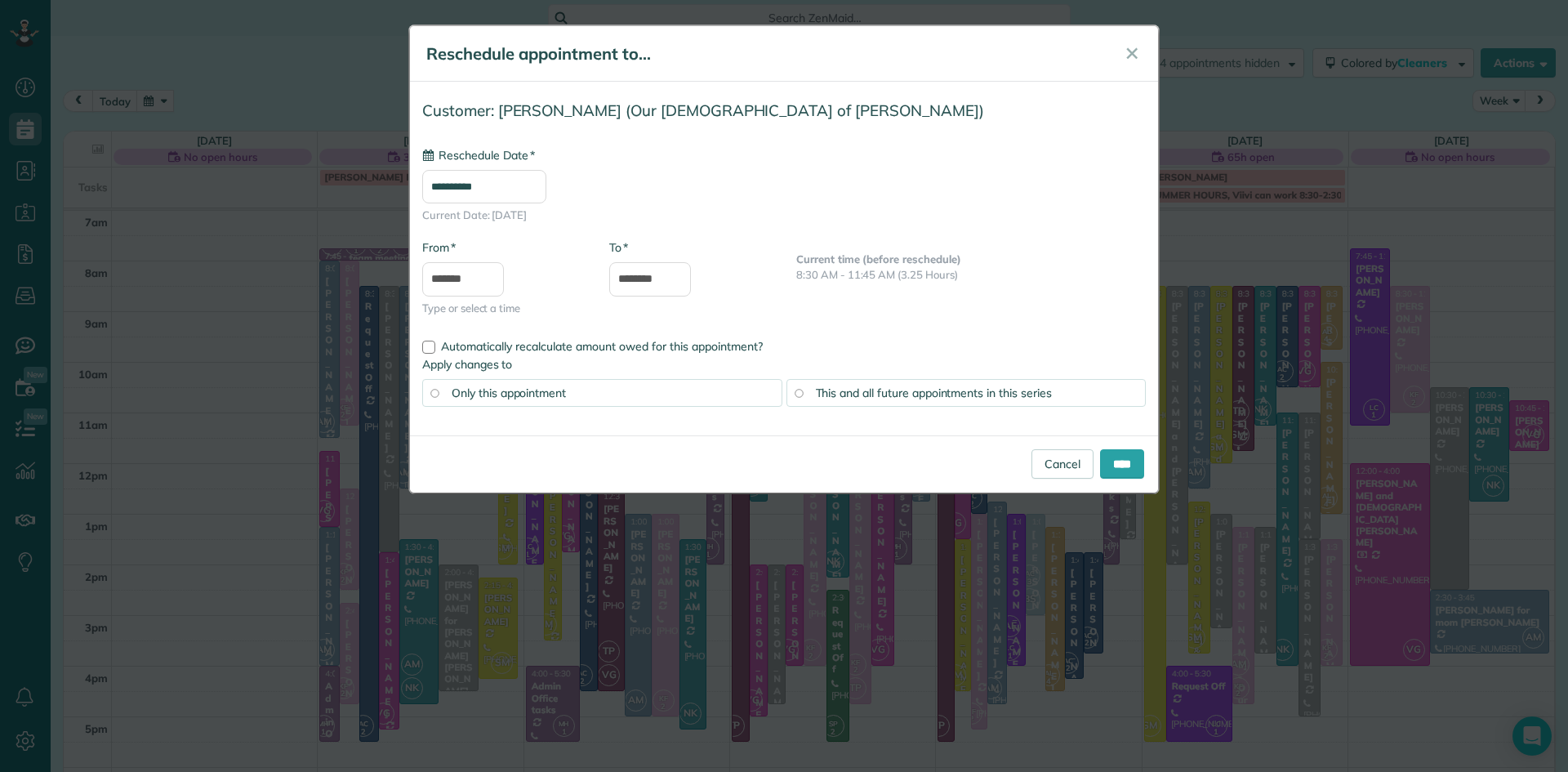click on "Dashboard
Scheduling
Calendar View
List View
Dispatch View - Weekly scheduling (Beta)" at bounding box center [784, 386] 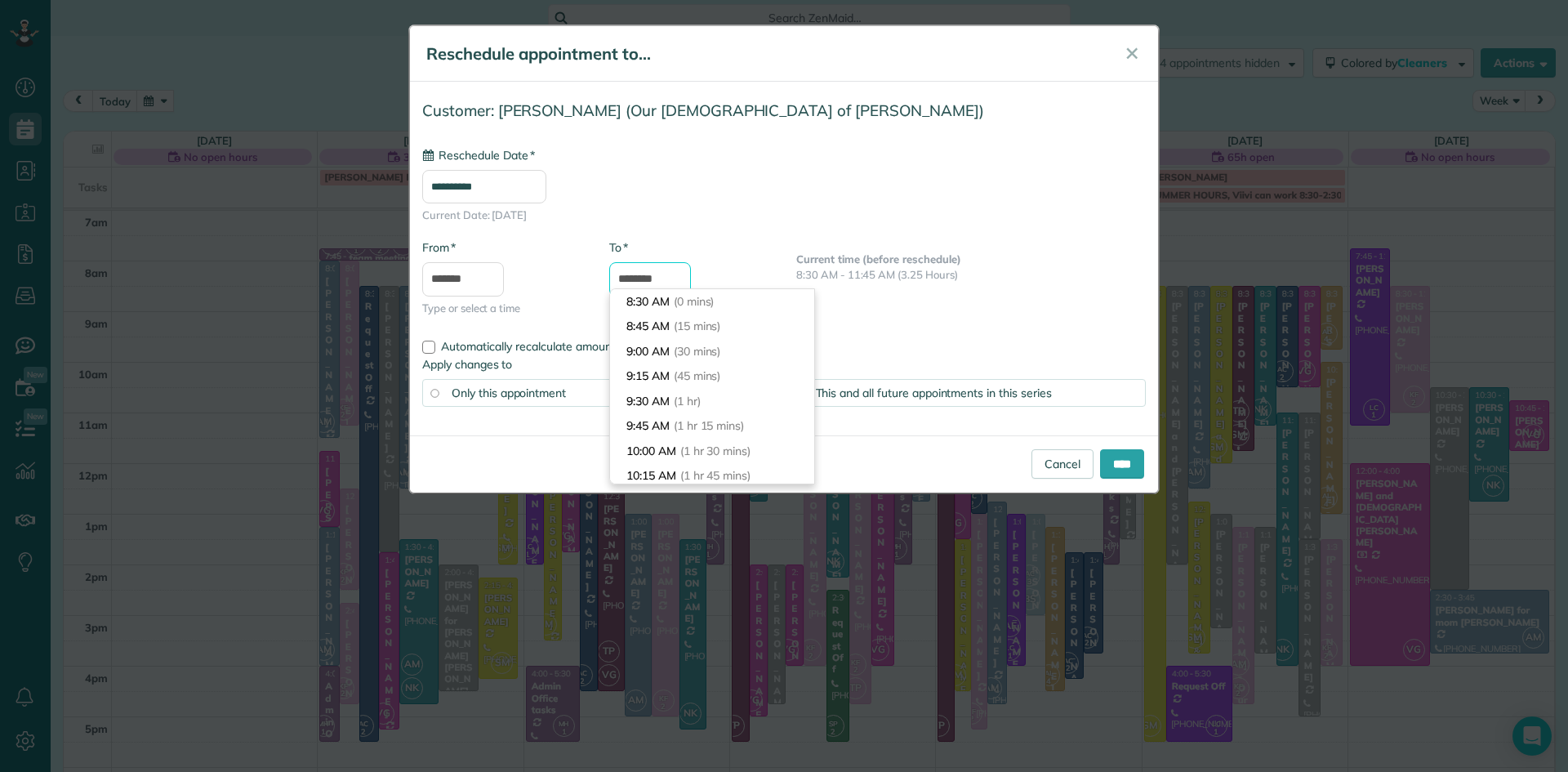 click on "********" at bounding box center [650, 279] 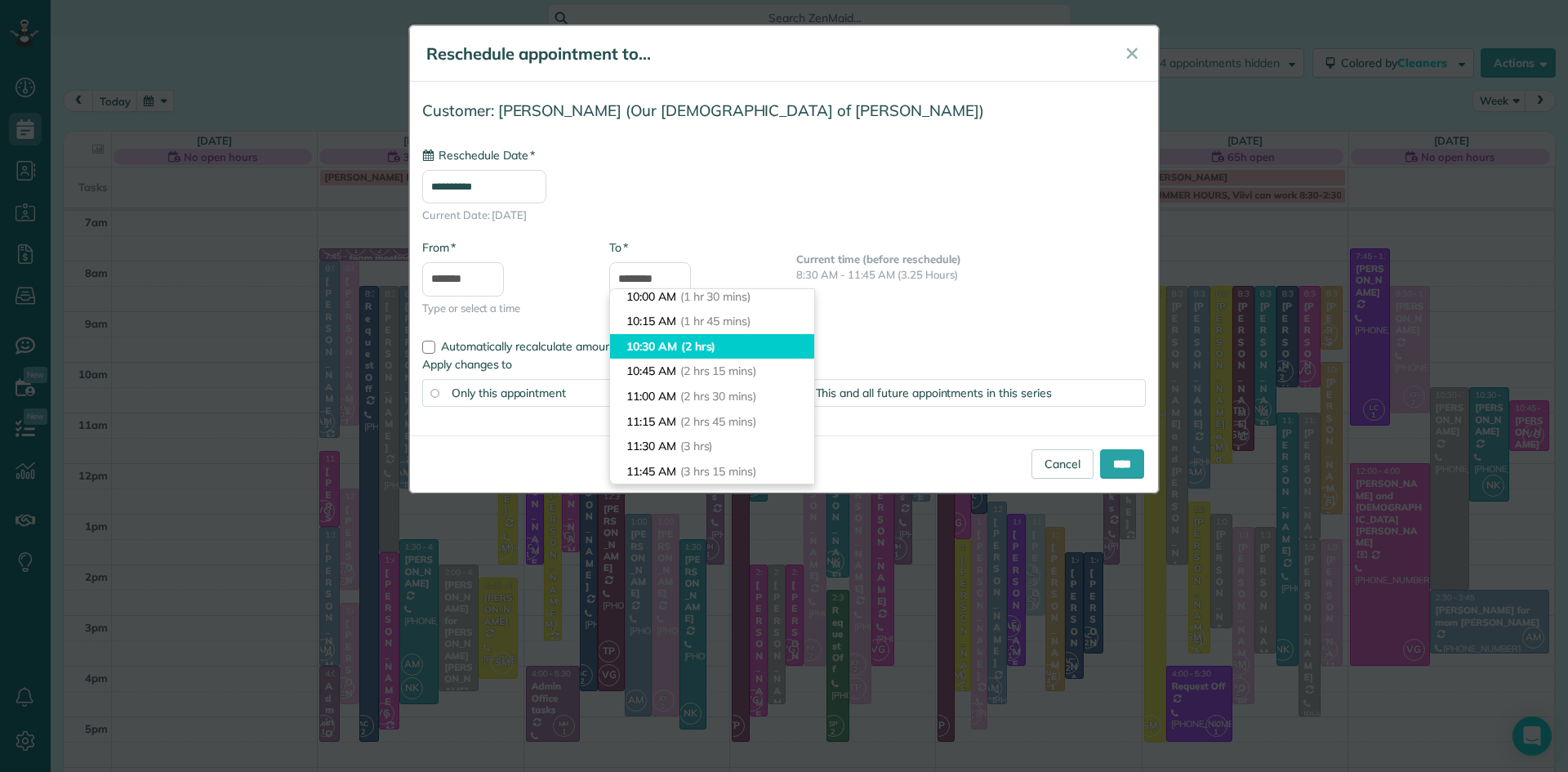 type on "********" 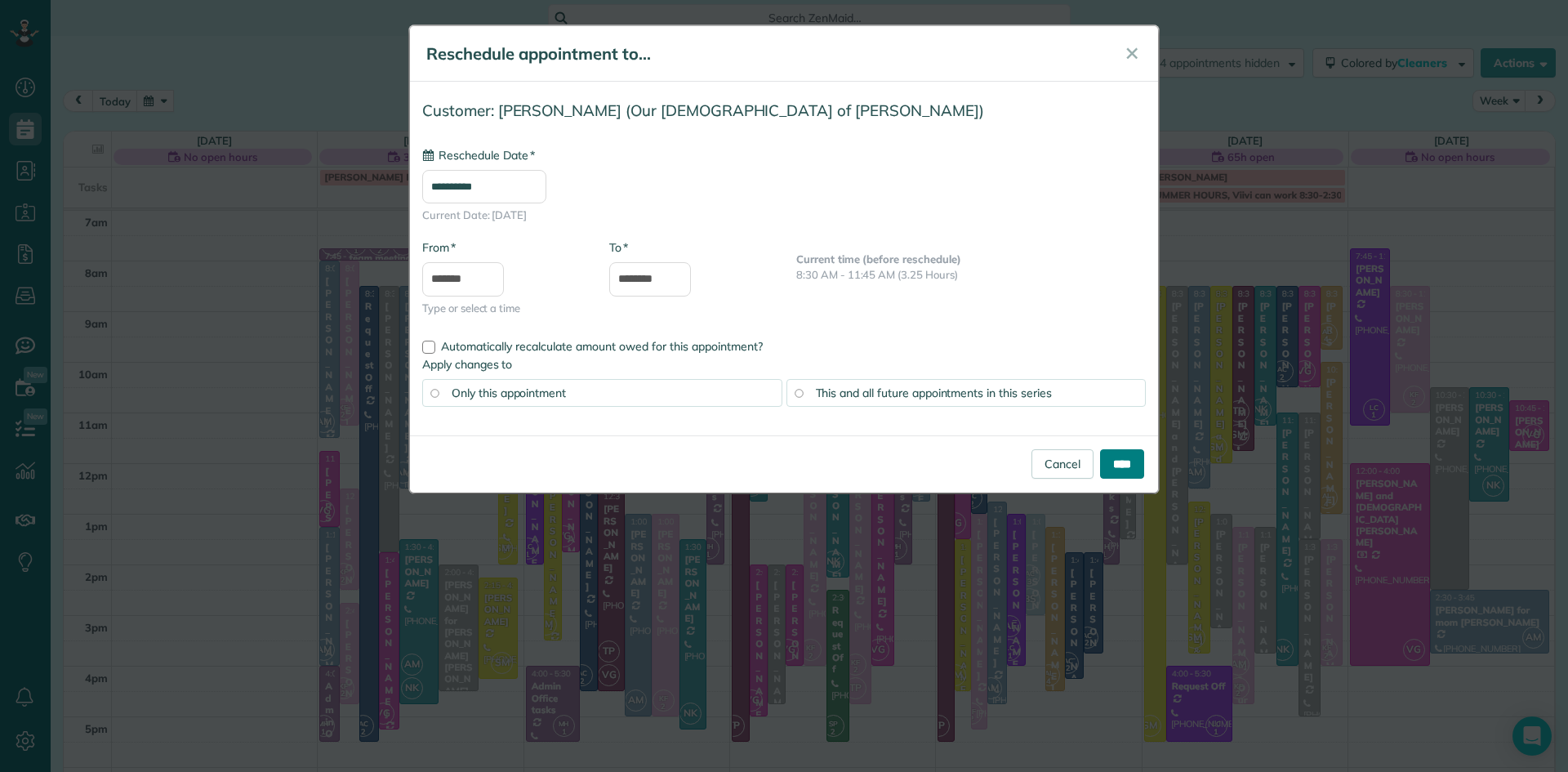 click on "****" at bounding box center (1122, 464) 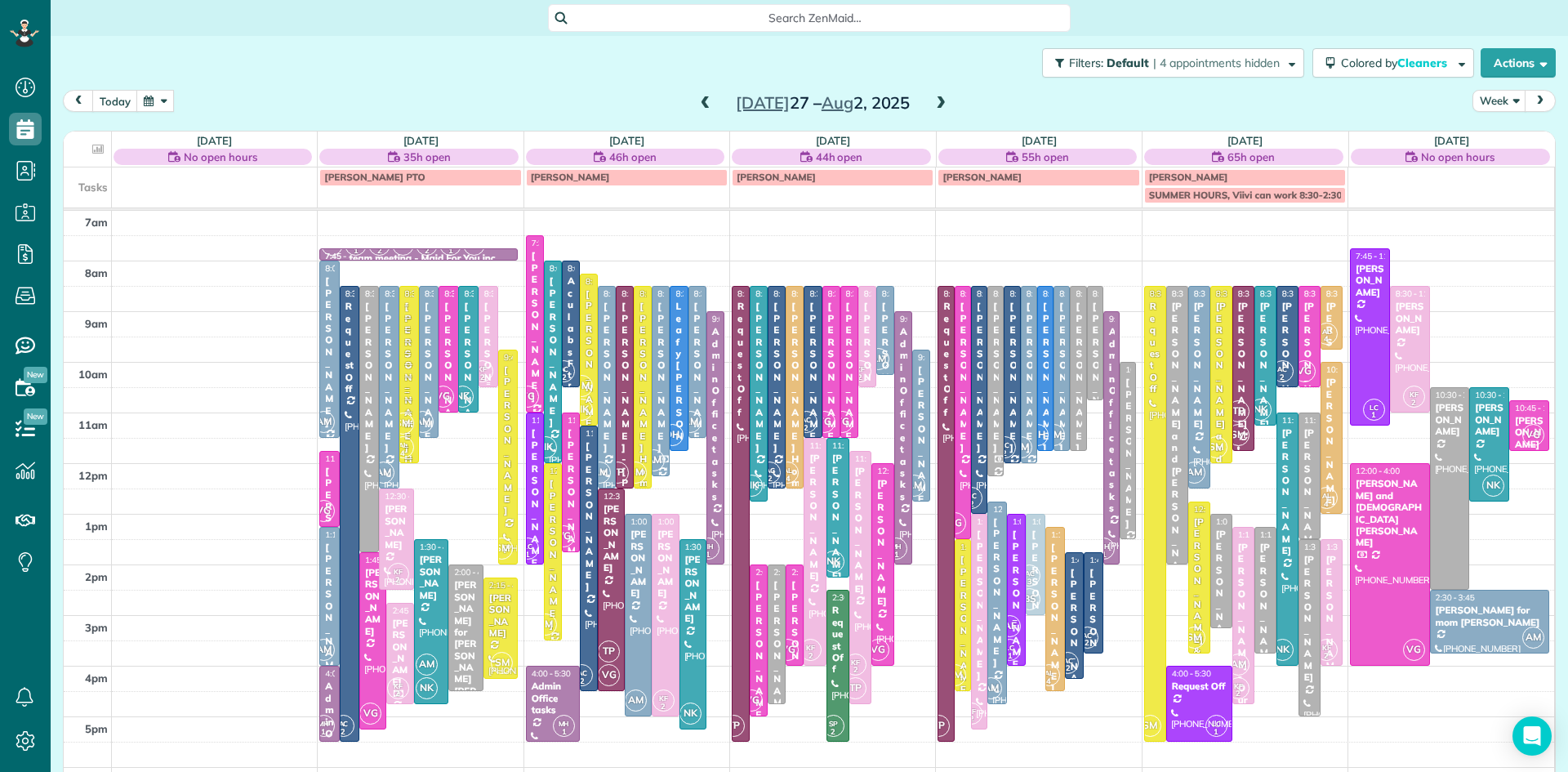 click on "[PERSON_NAME] - Our [DEMOGRAPHIC_DATA] of [PERSON_NAME]" at bounding box center (488, 594) 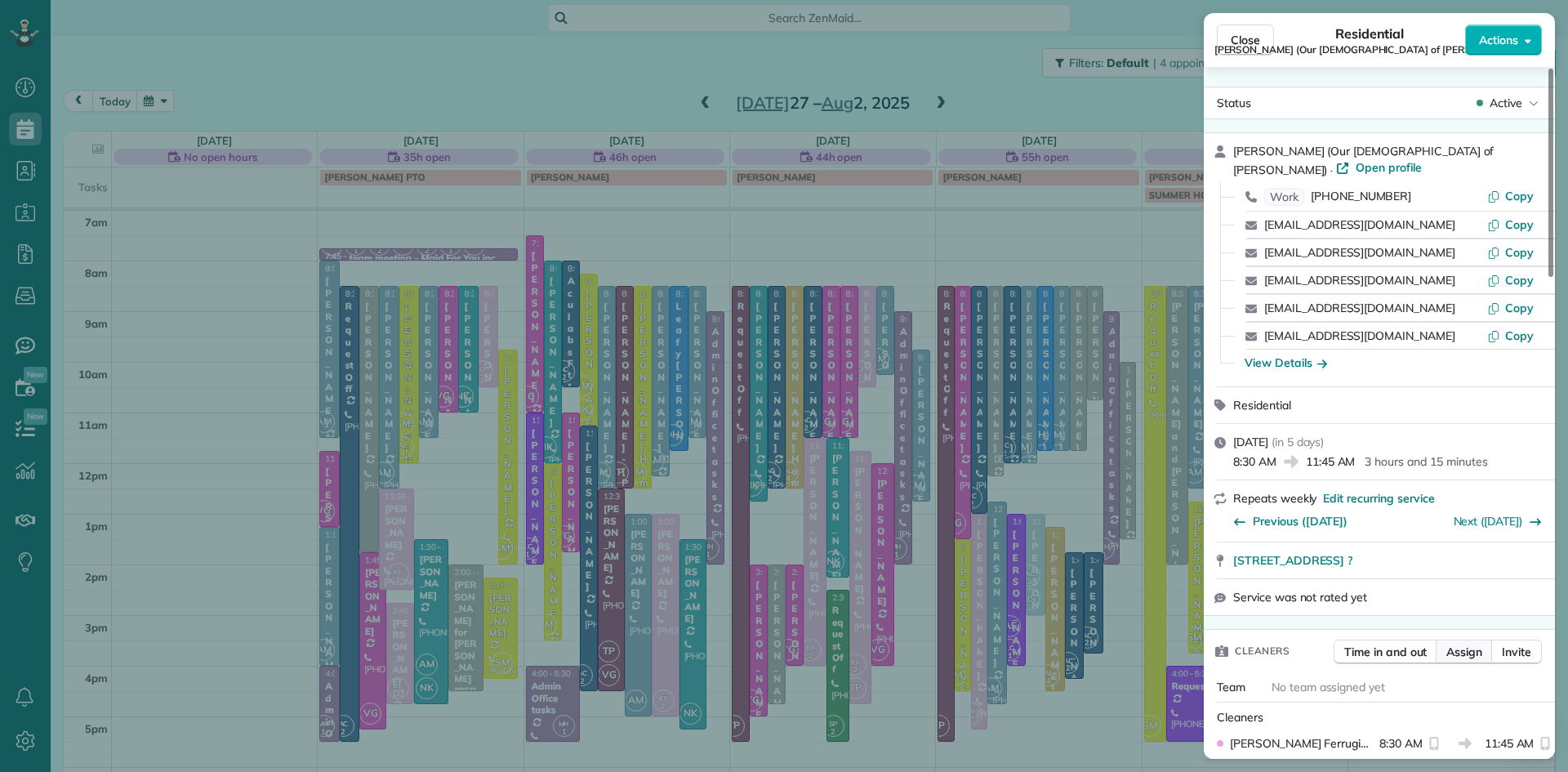 click on "Assign" at bounding box center (1464, 652) 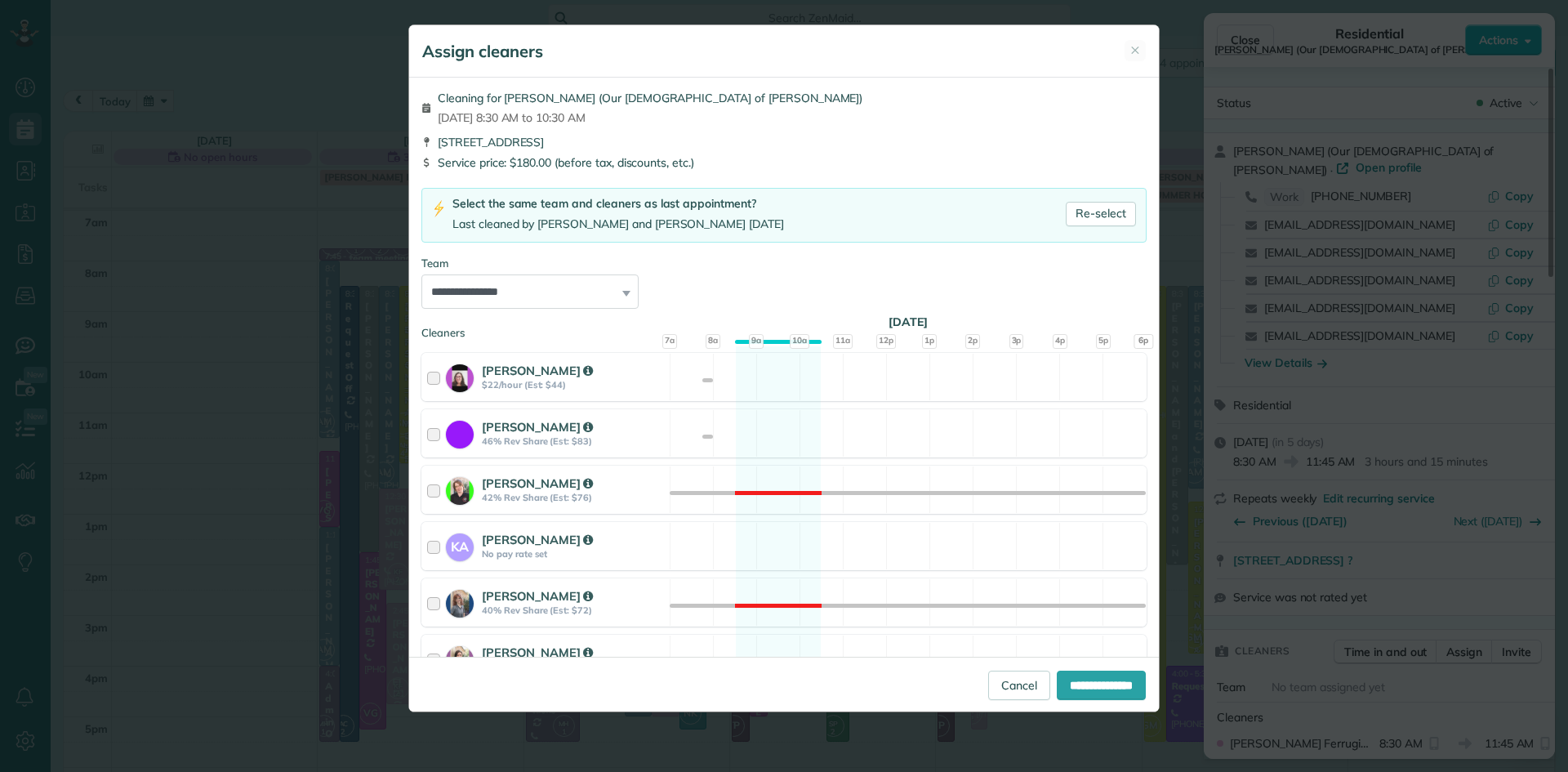 scroll, scrollTop: 947, scrollLeft: 0, axis: vertical 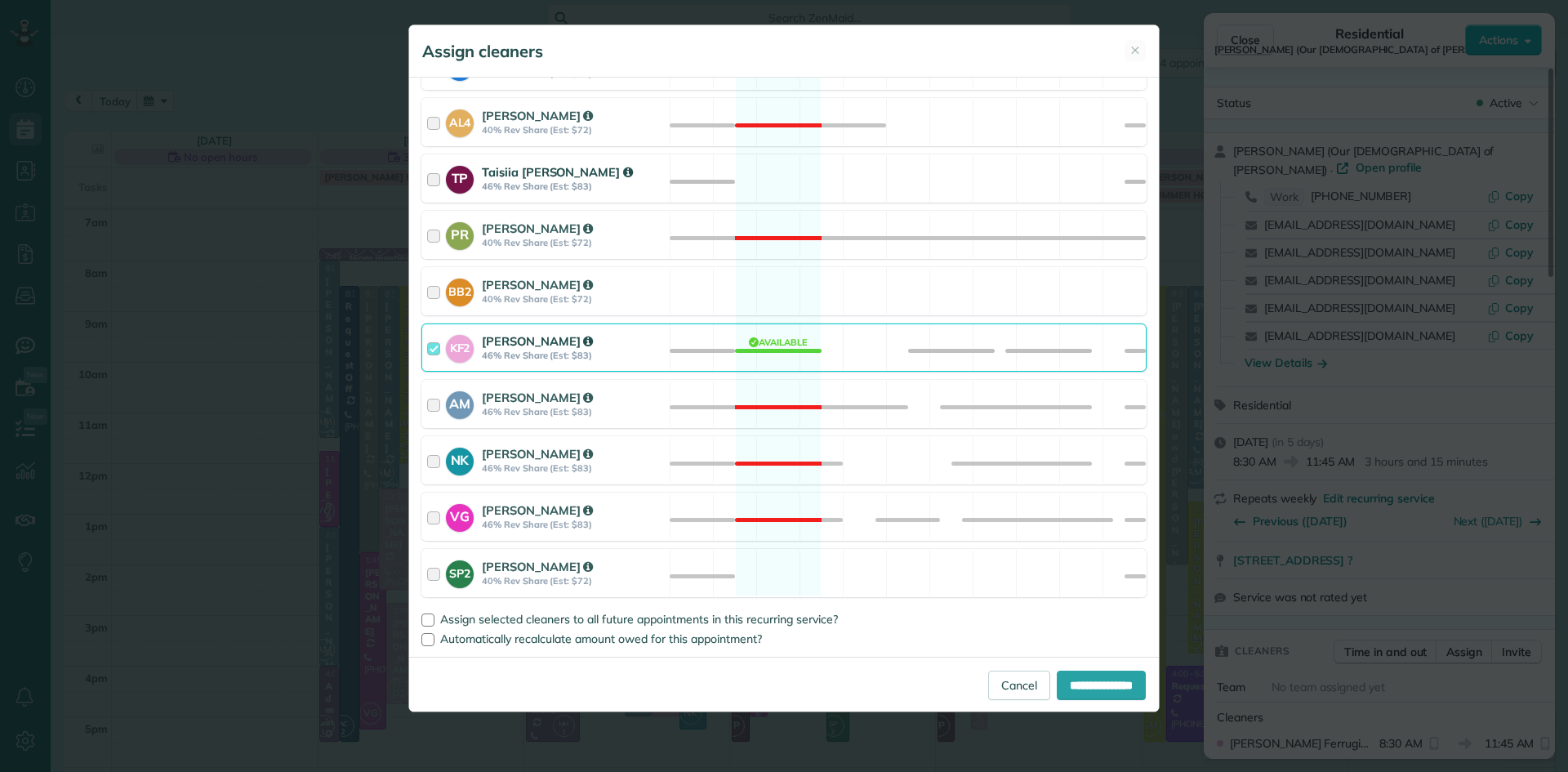click on "Taisiia Petruk
46% Rev Share (Est: $83)" at bounding box center [573, 178] 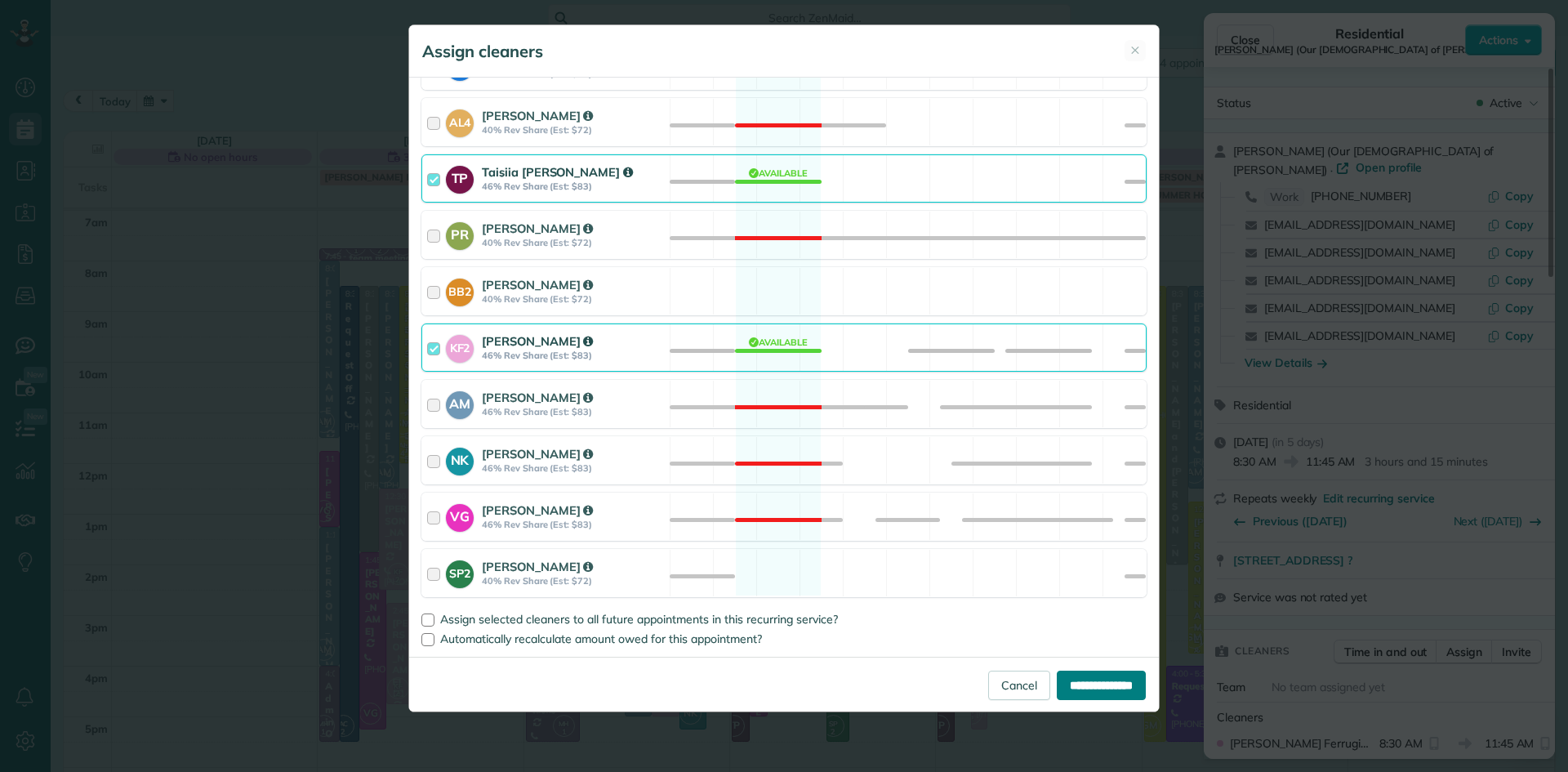 click on "**********" at bounding box center [1101, 685] 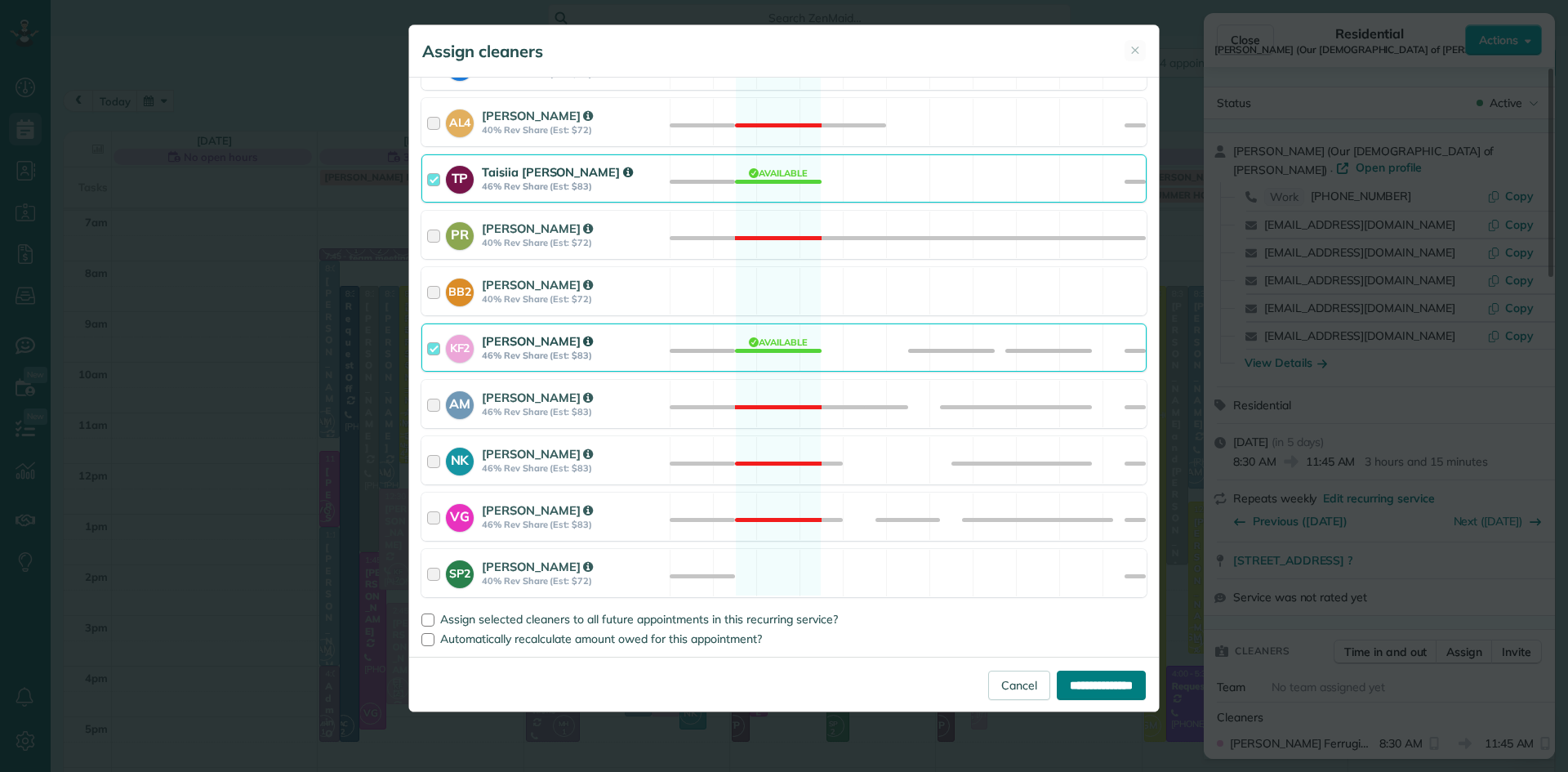 type on "**********" 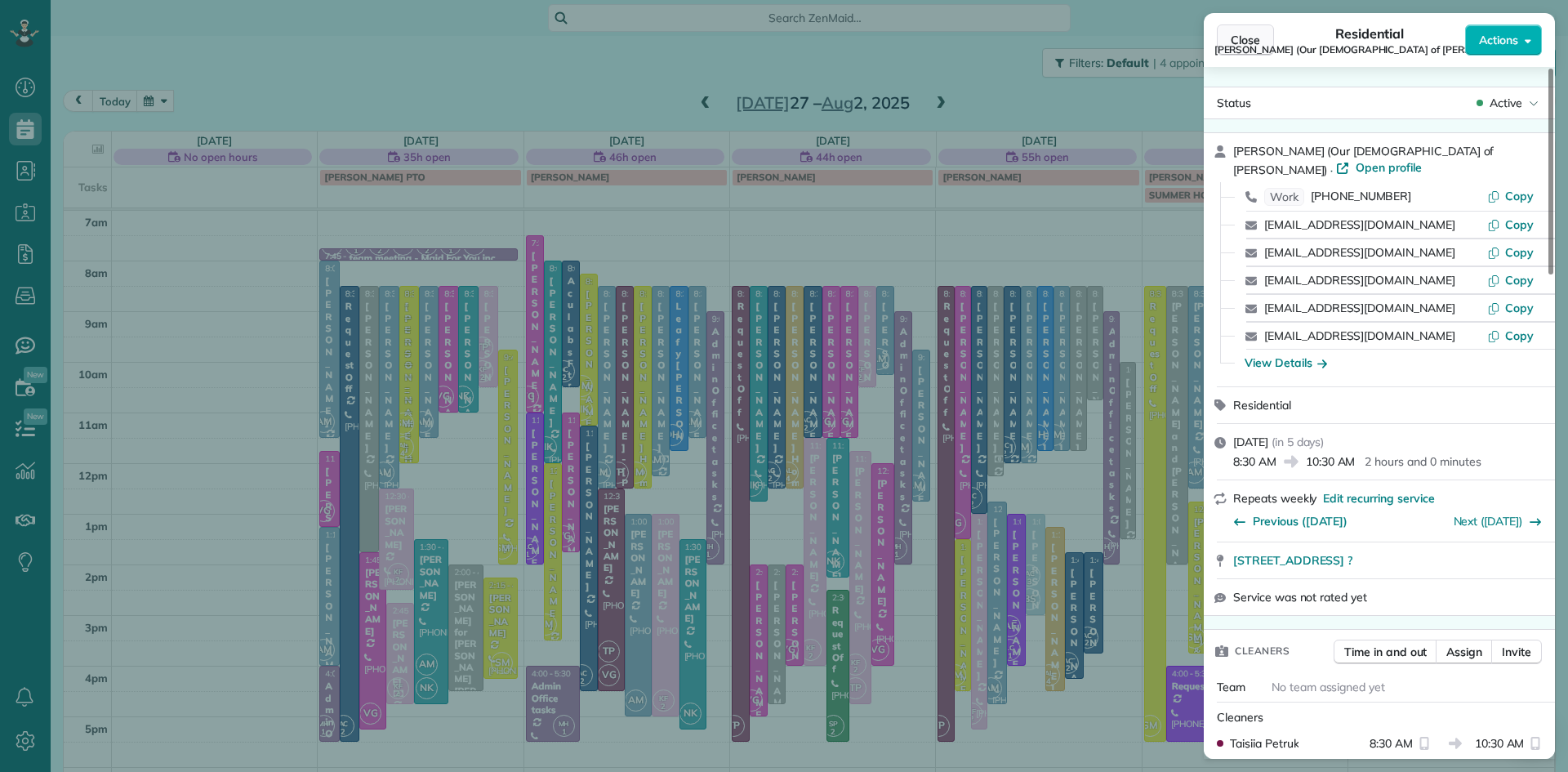 click on "Close" at bounding box center (1245, 40) 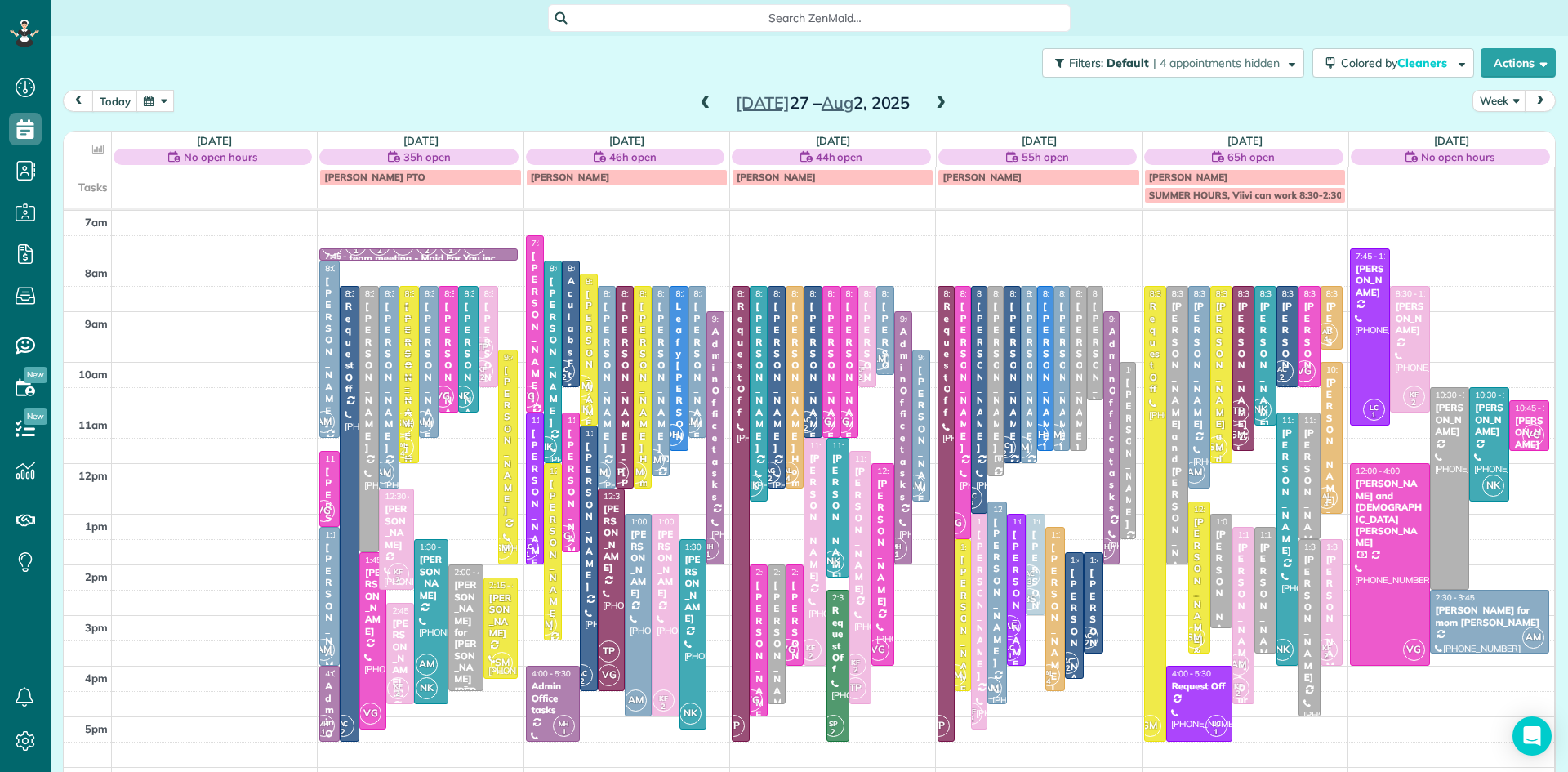 click on "[PERSON_NAME] for [PERSON_NAME] [PERSON_NAME]" at bounding box center (466, 655) 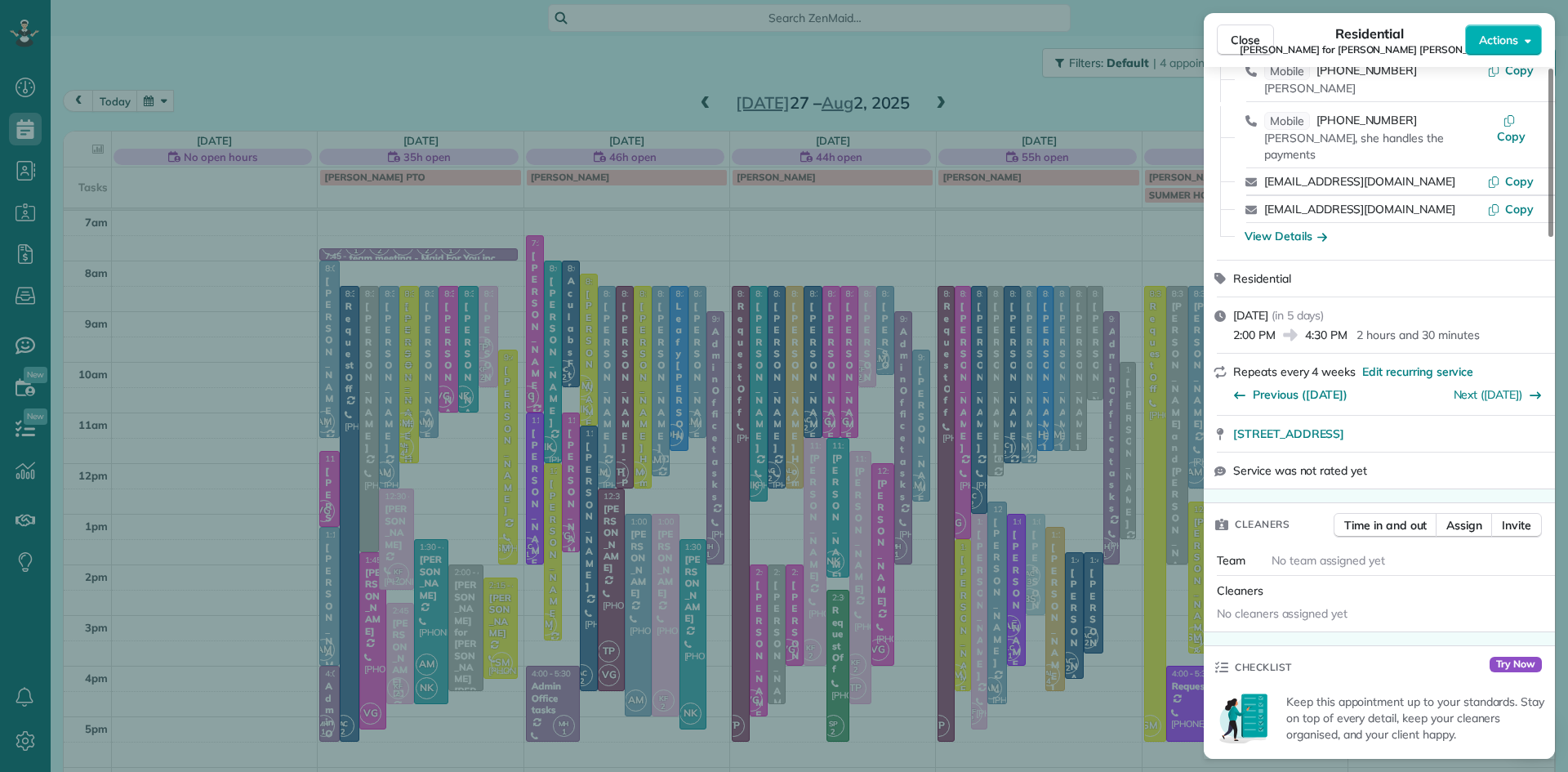 scroll, scrollTop: 61, scrollLeft: 0, axis: vertical 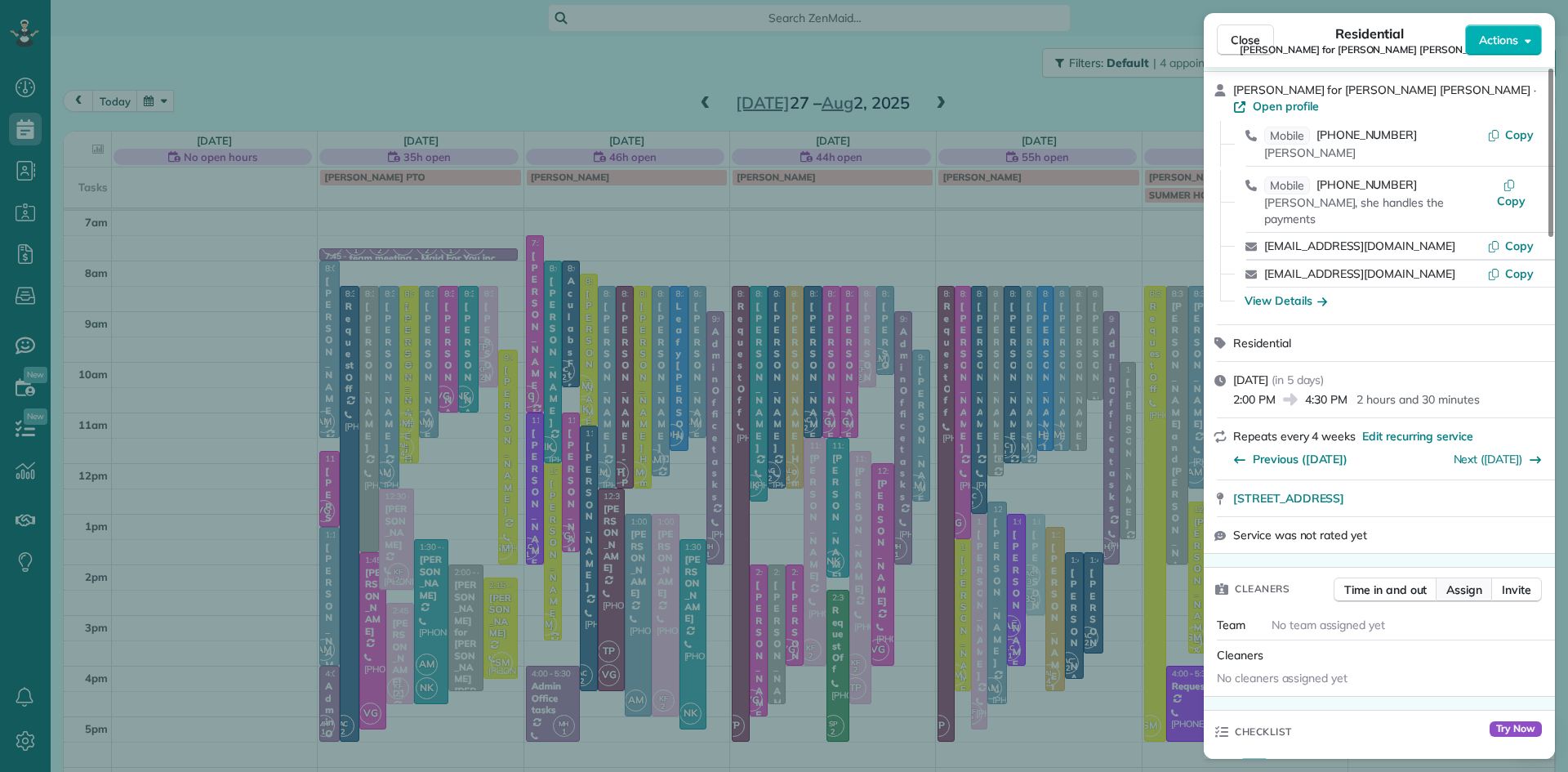 click on "Assign" at bounding box center (1464, 590) 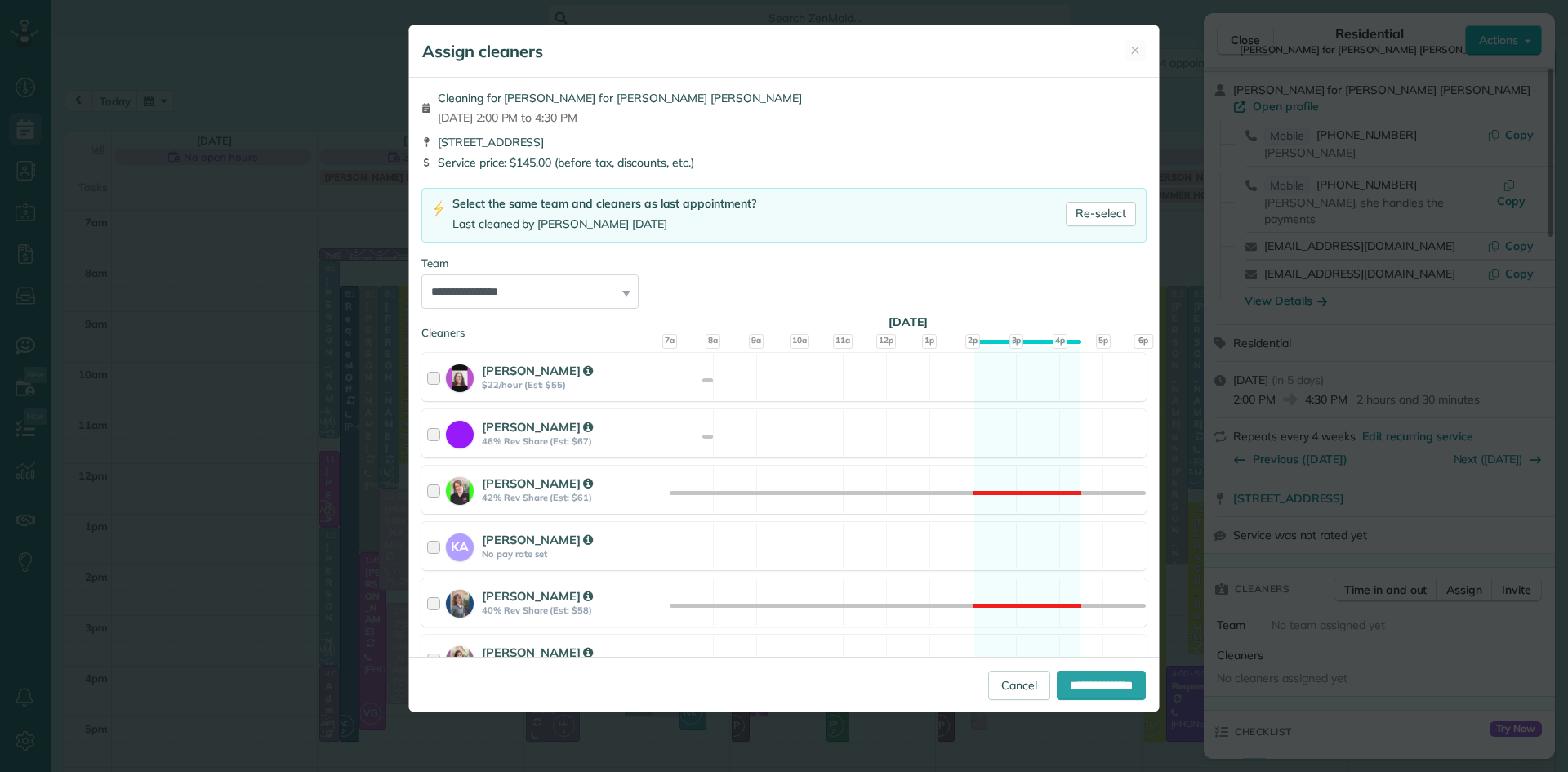 scroll, scrollTop: 947, scrollLeft: 0, axis: vertical 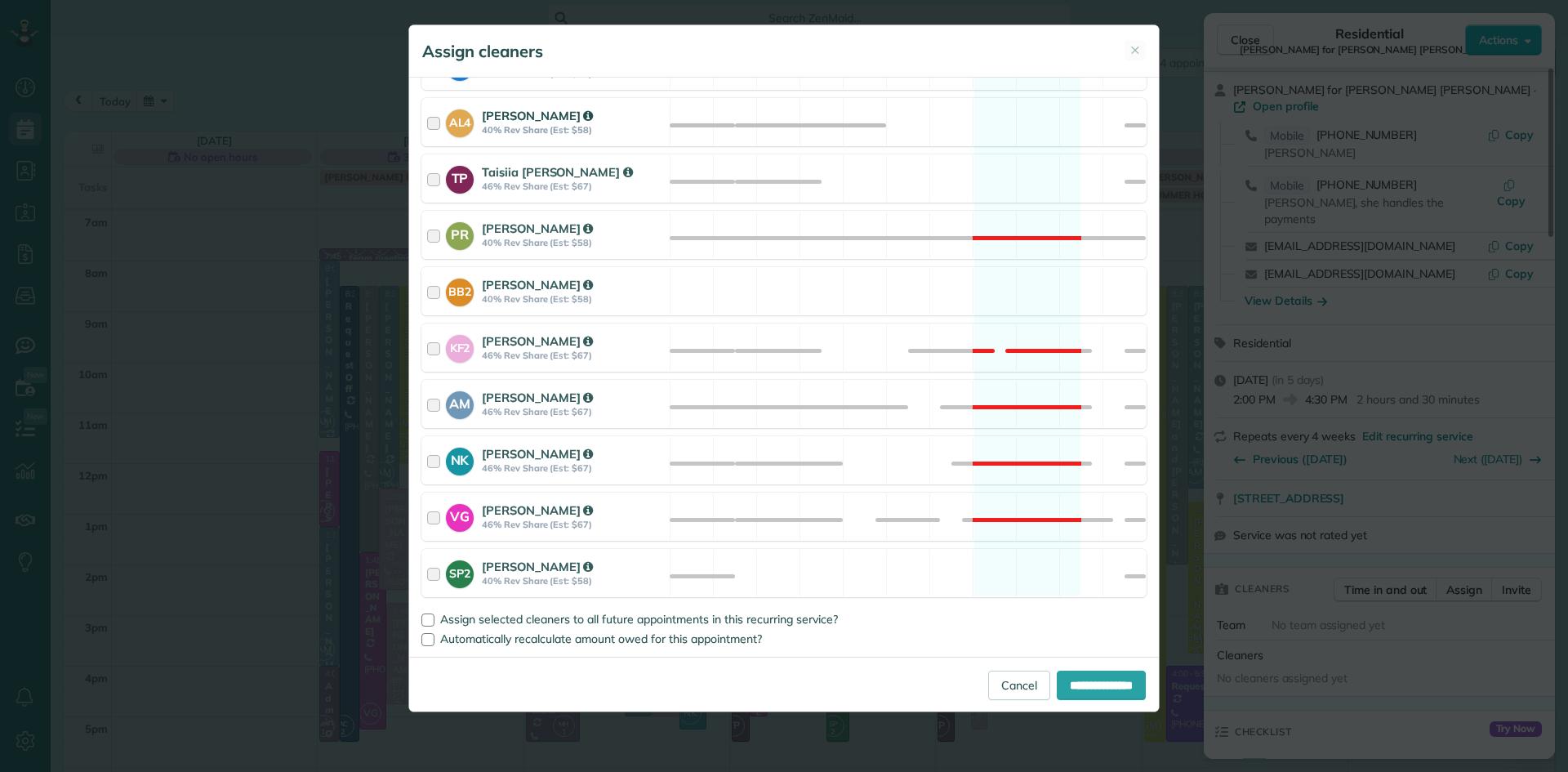 click on "[PERSON_NAME]" at bounding box center (537, 115) 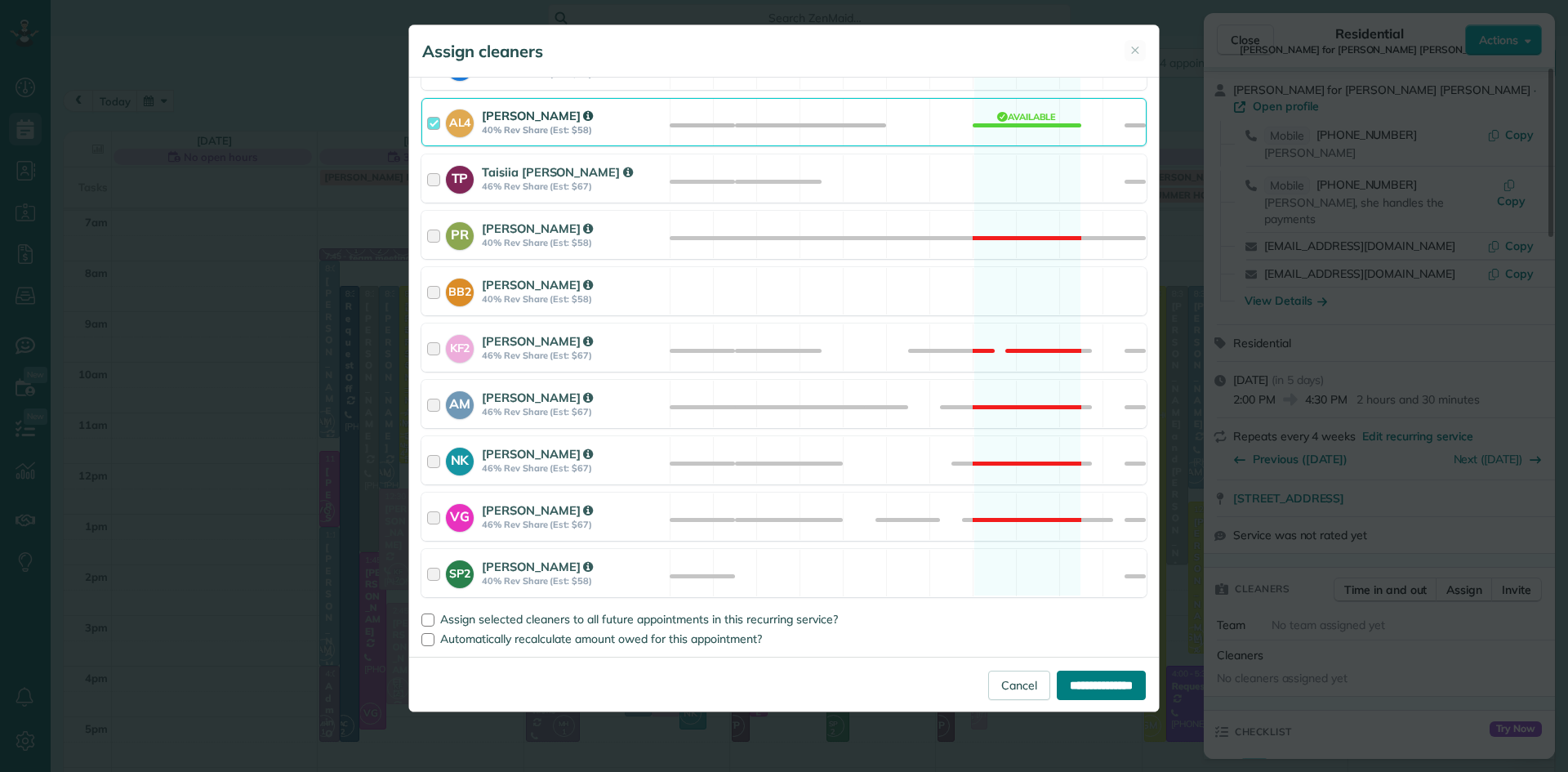click on "**********" at bounding box center [1101, 685] 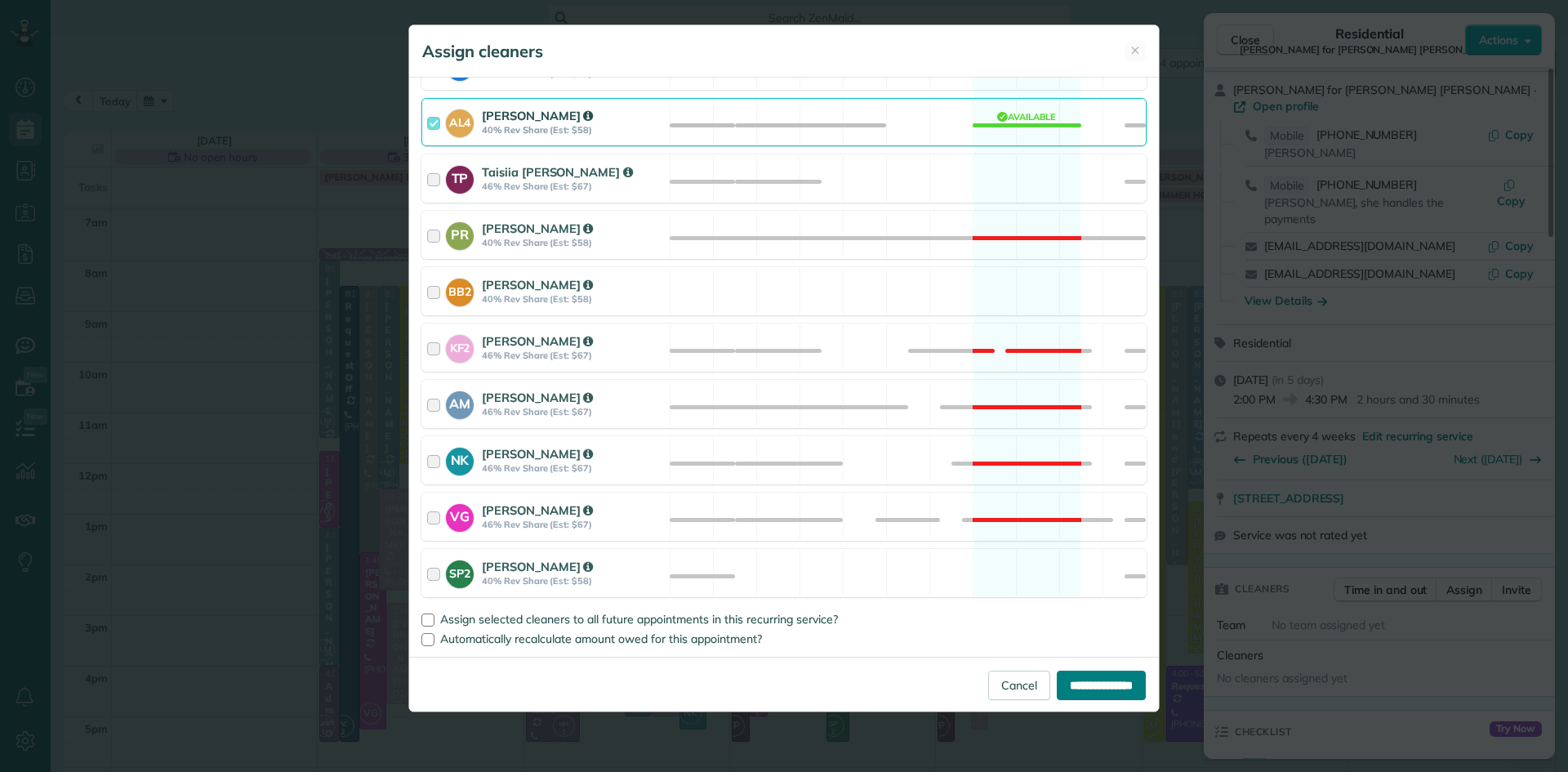 type on "**********" 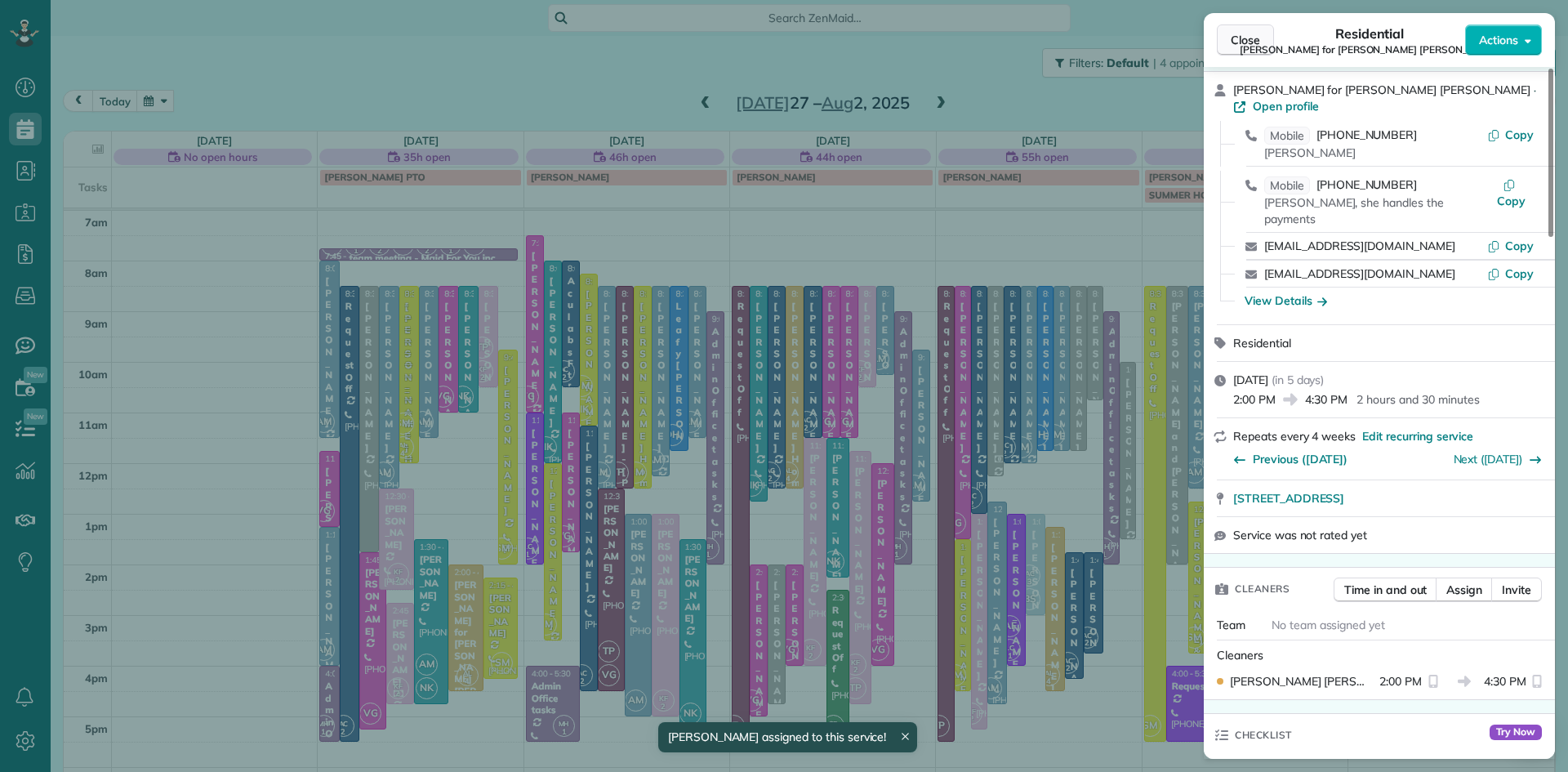 click on "Close" at bounding box center [1245, 40] 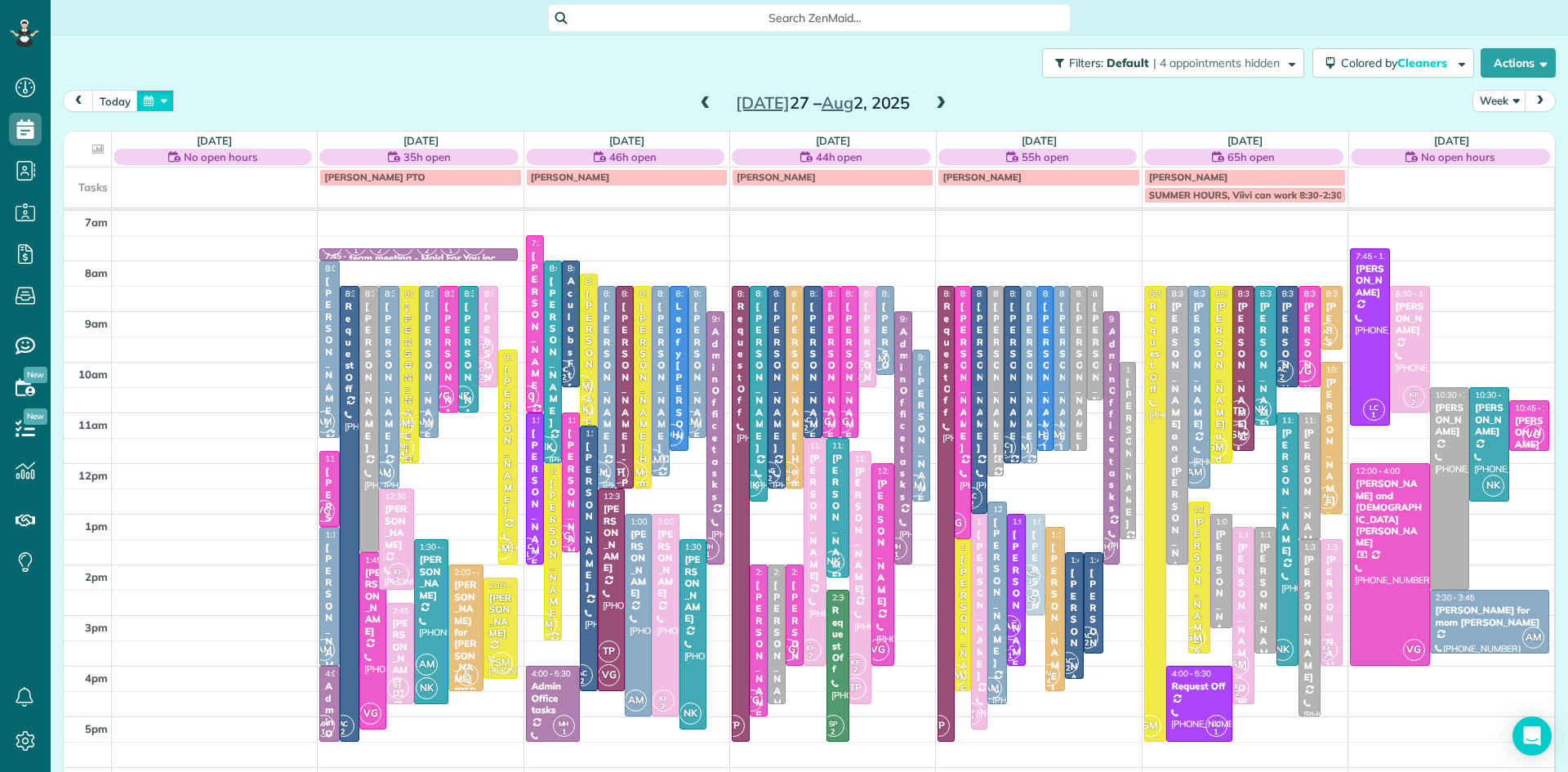 click at bounding box center (155, 100) 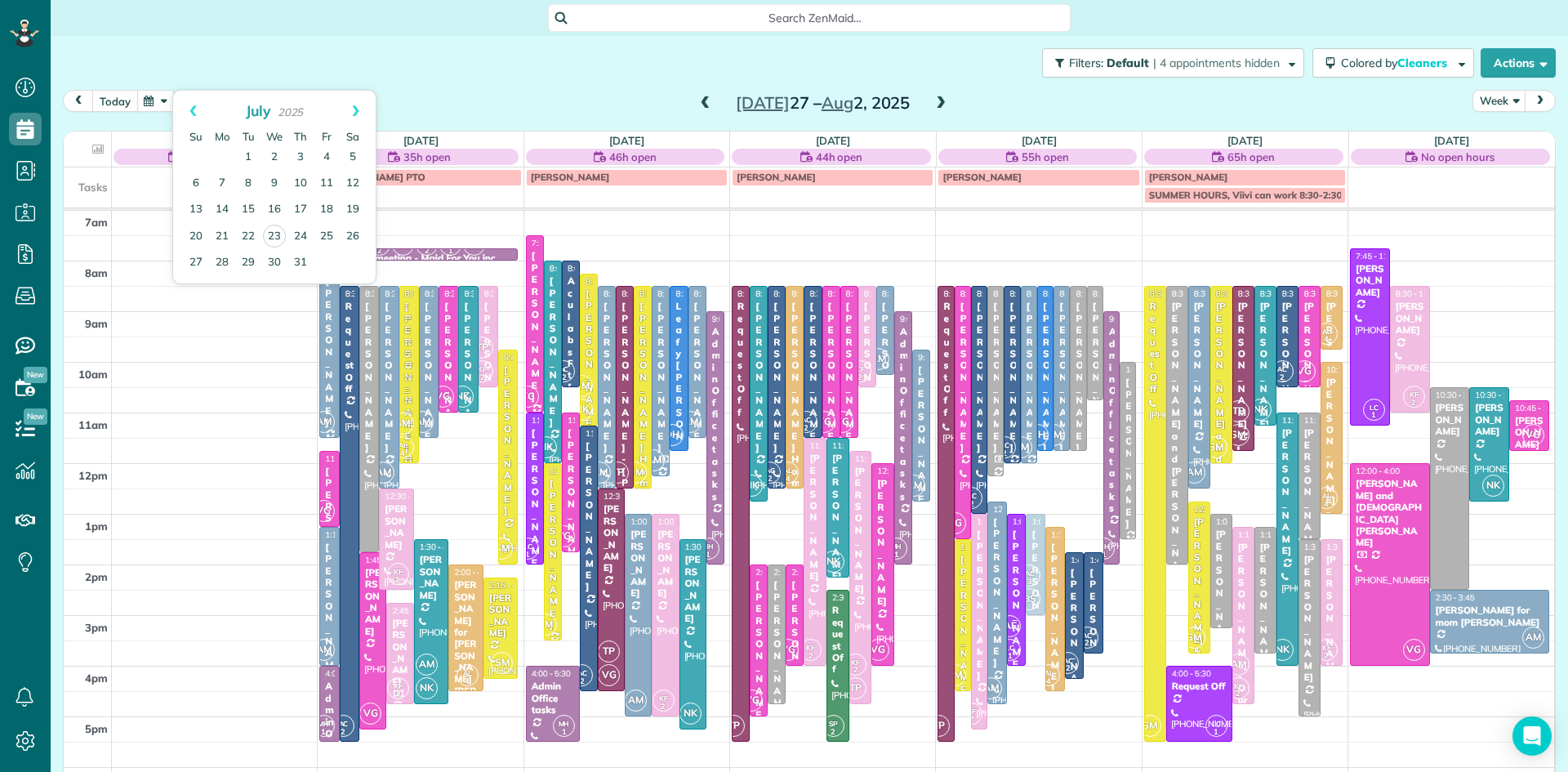 click on "today" at bounding box center [115, 100] 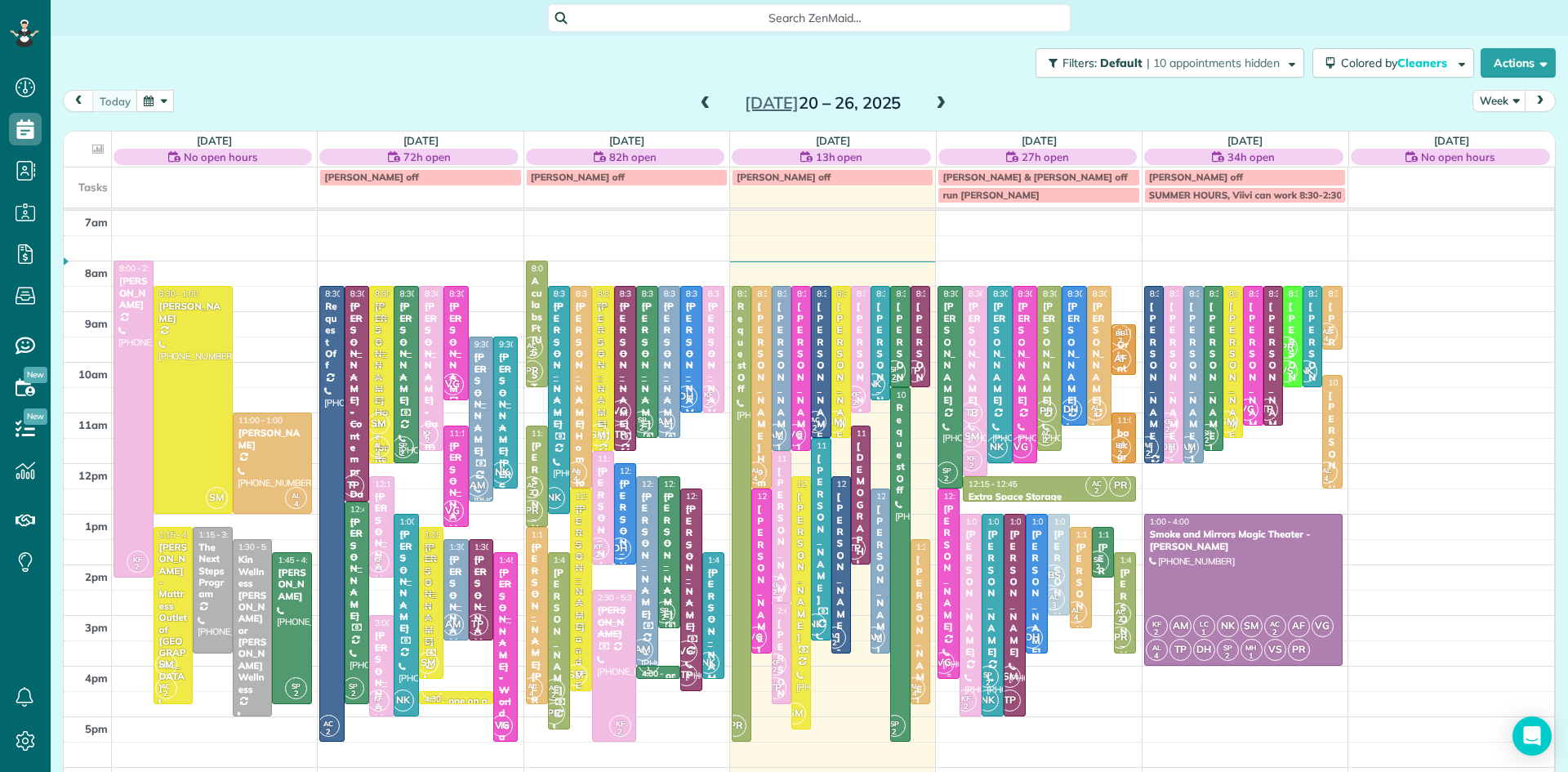 click at bounding box center [948, 583] 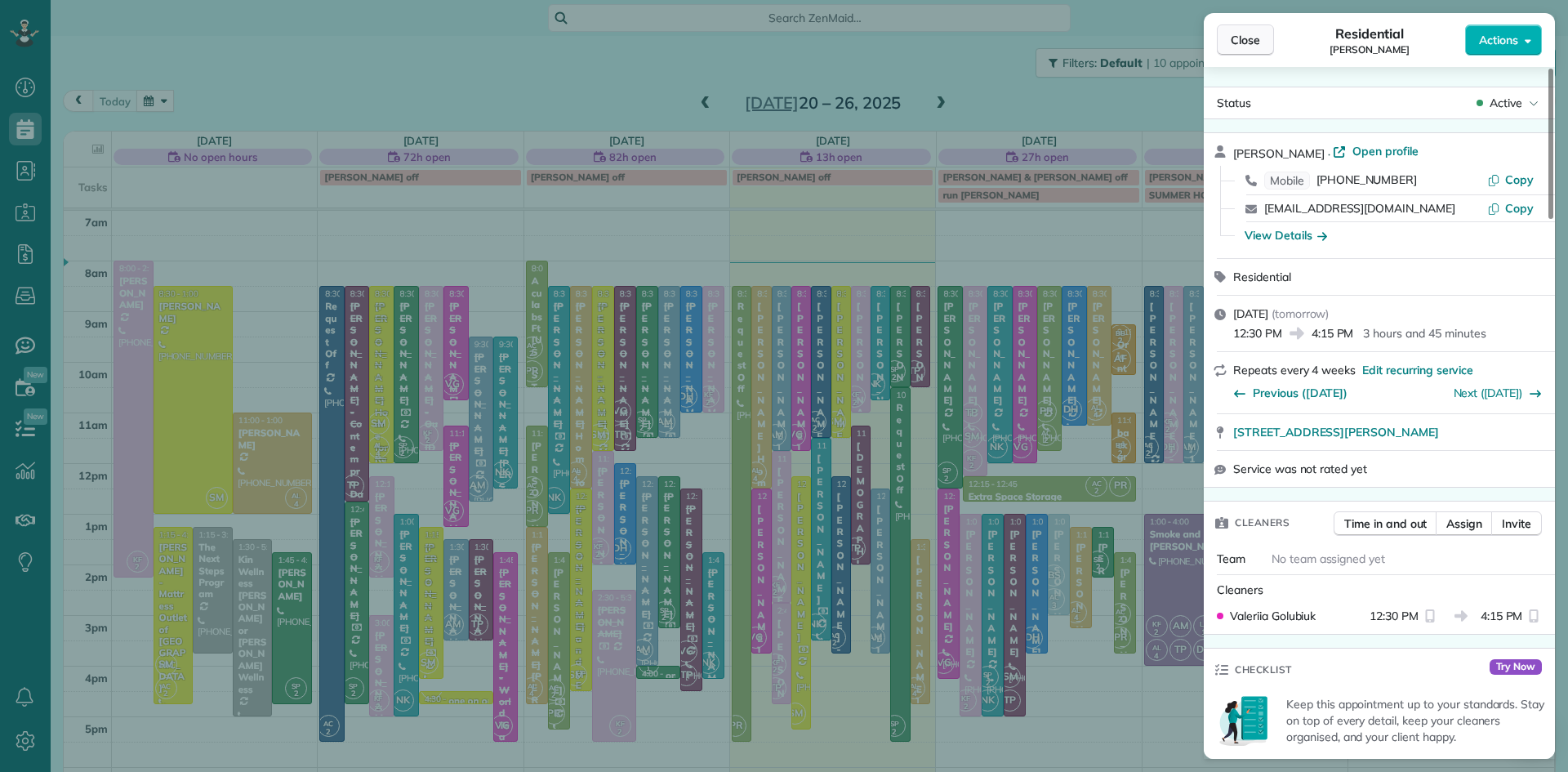 click on "Close" at bounding box center (1245, 40) 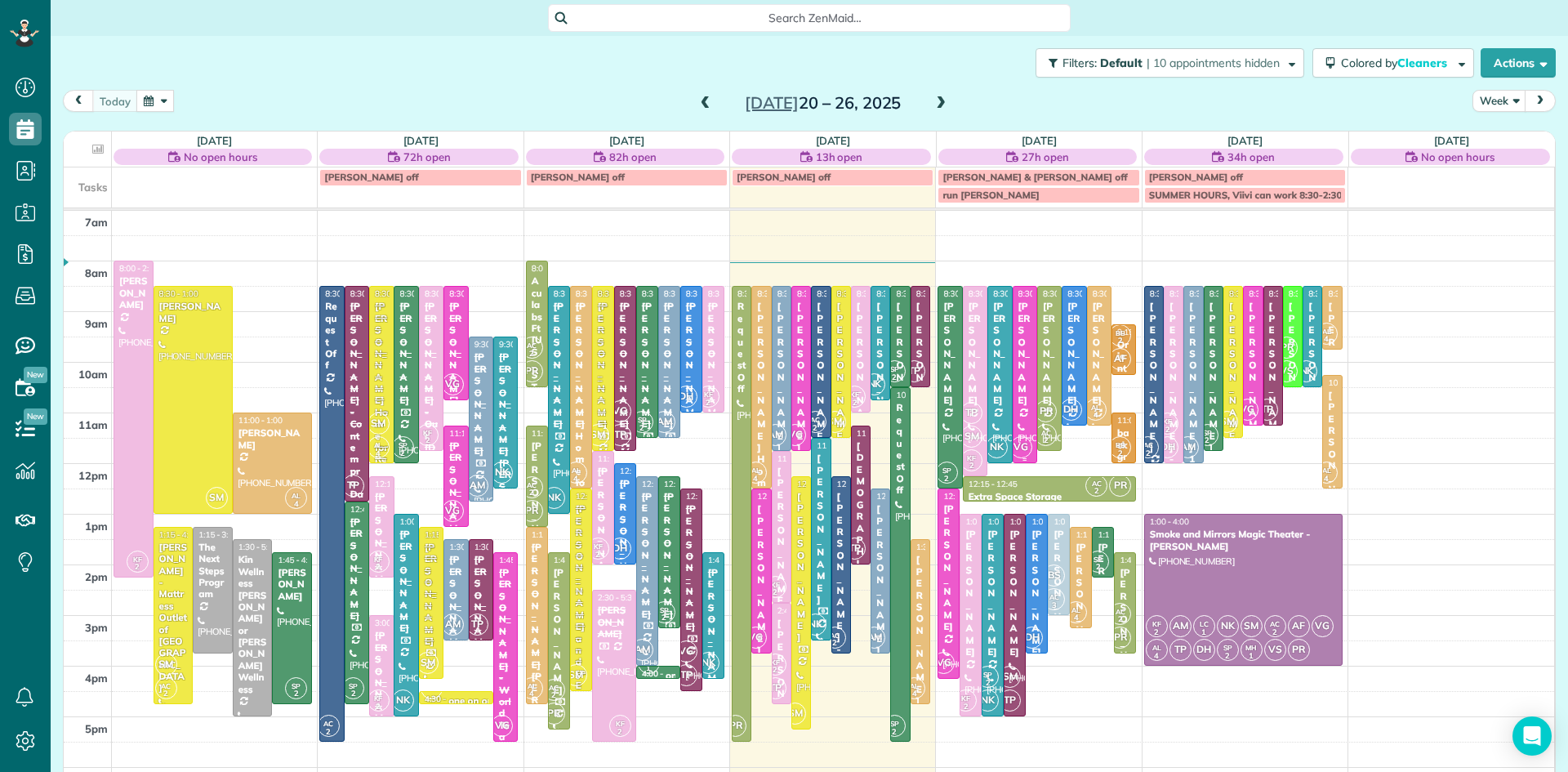 click on "VG" at bounding box center [1021, 447] 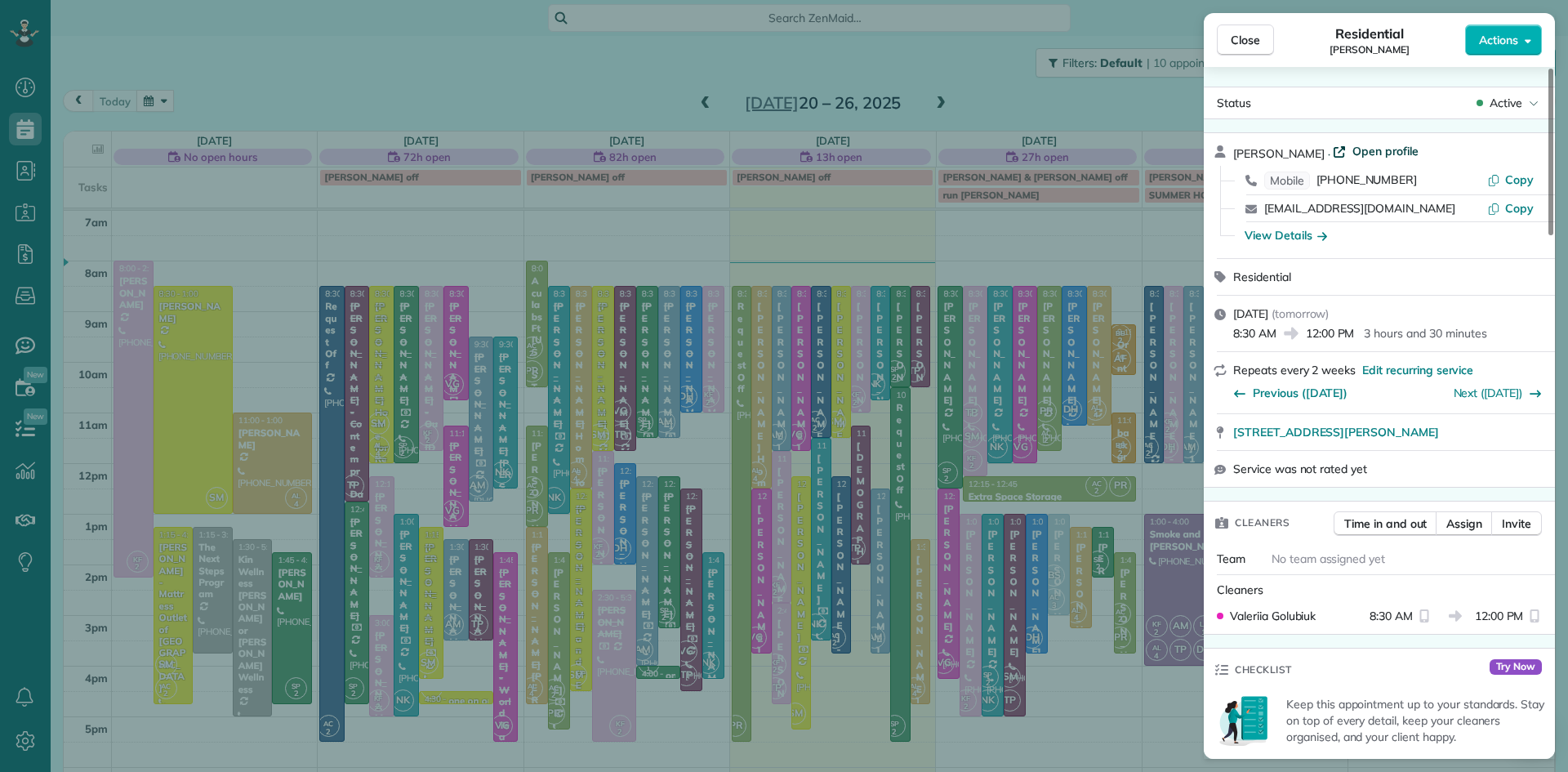 click on "Open profile" at bounding box center (1385, 151) 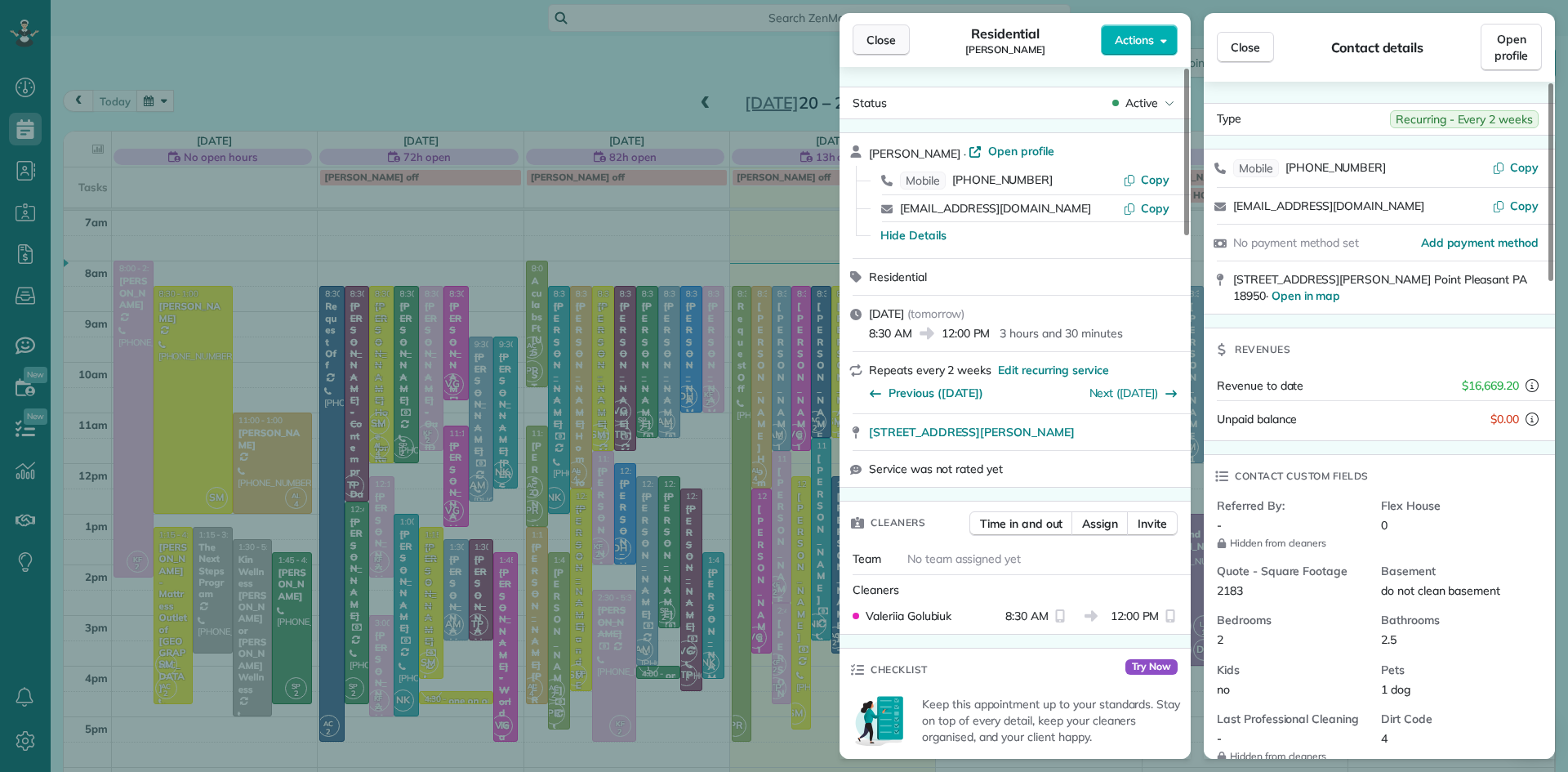 click on "Close" at bounding box center [881, 40] 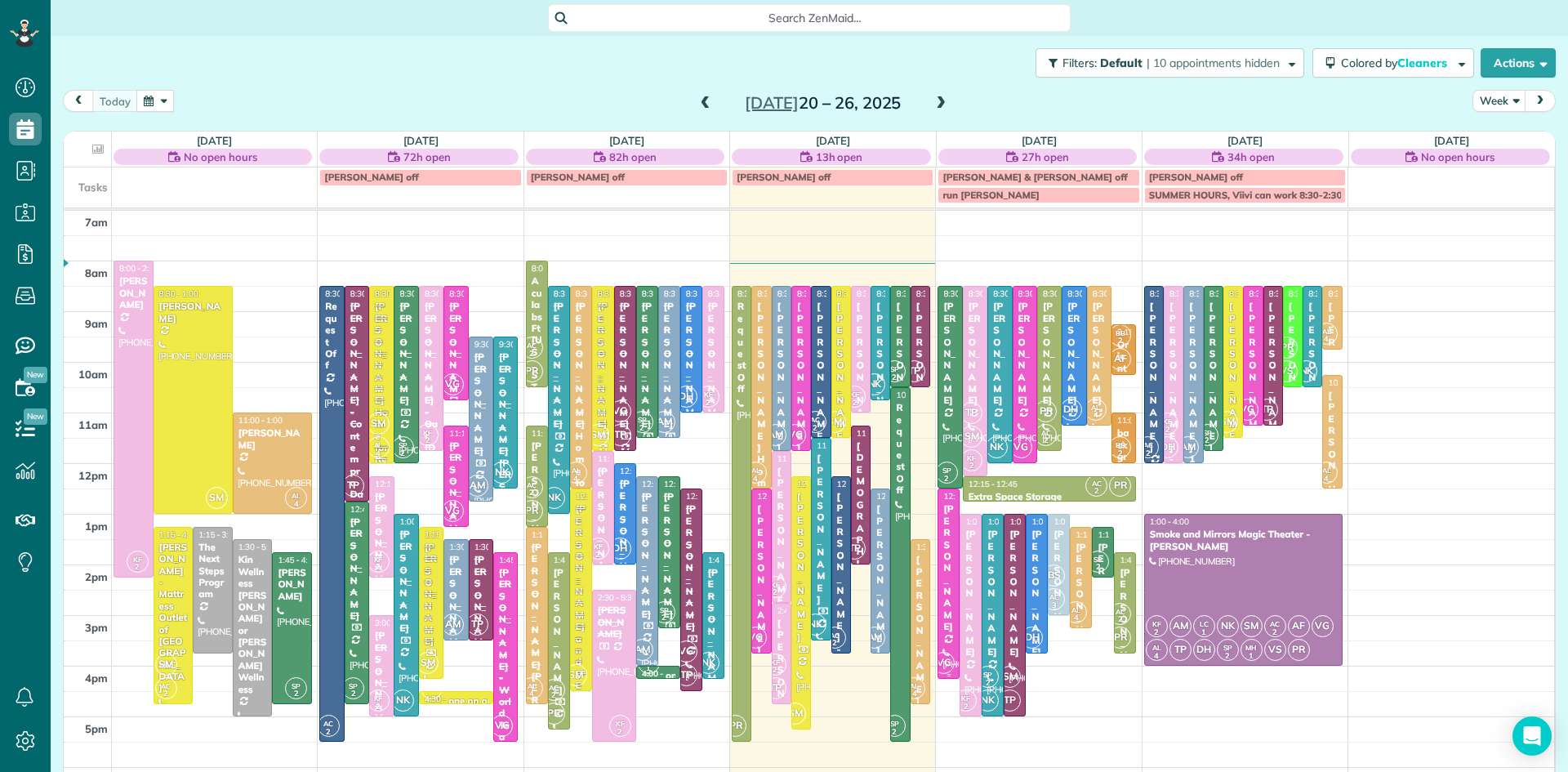 click on "[PERSON_NAME]" at bounding box center (948, 568) 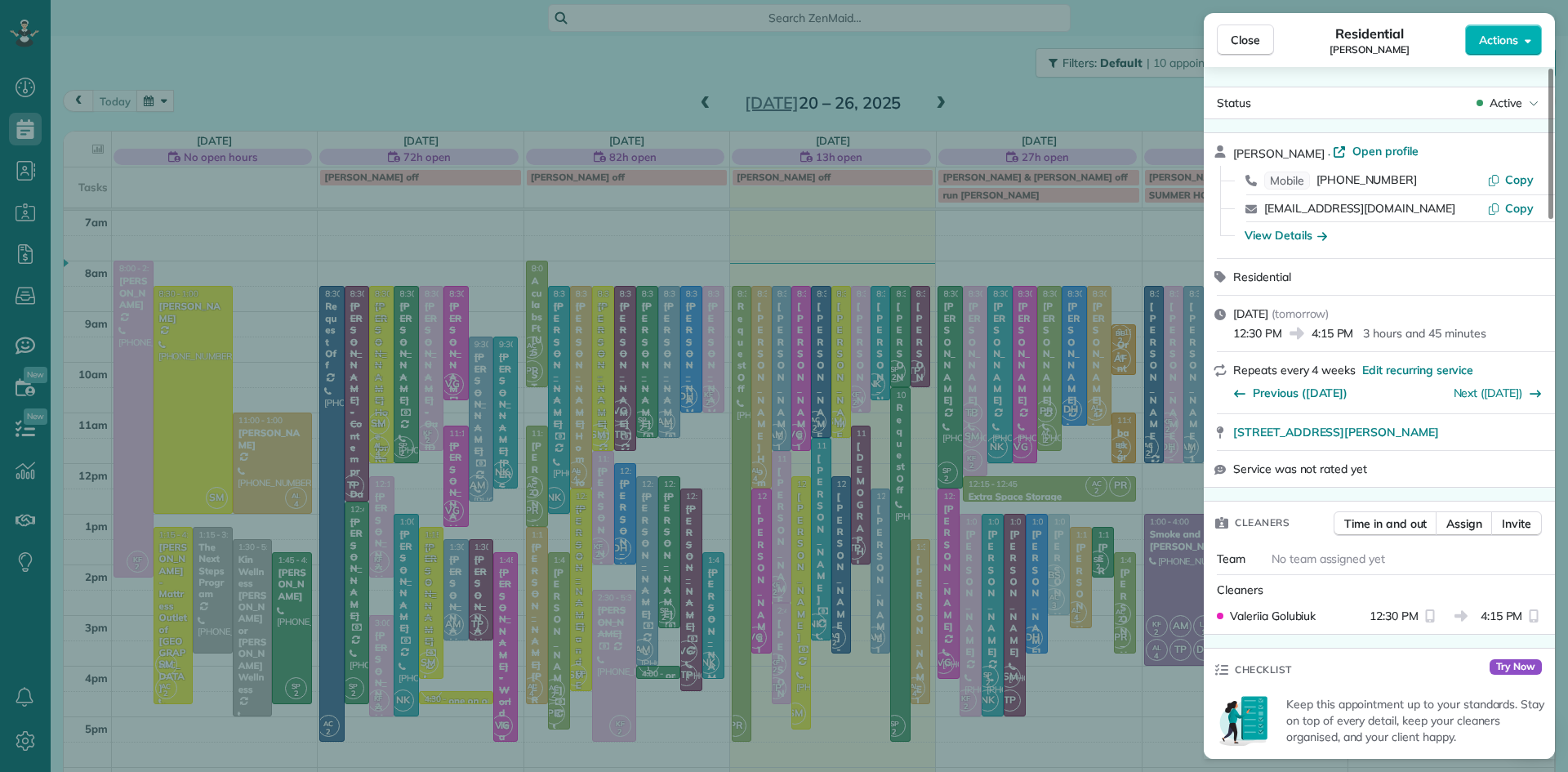 click on "Open profile" at bounding box center (1385, 151) 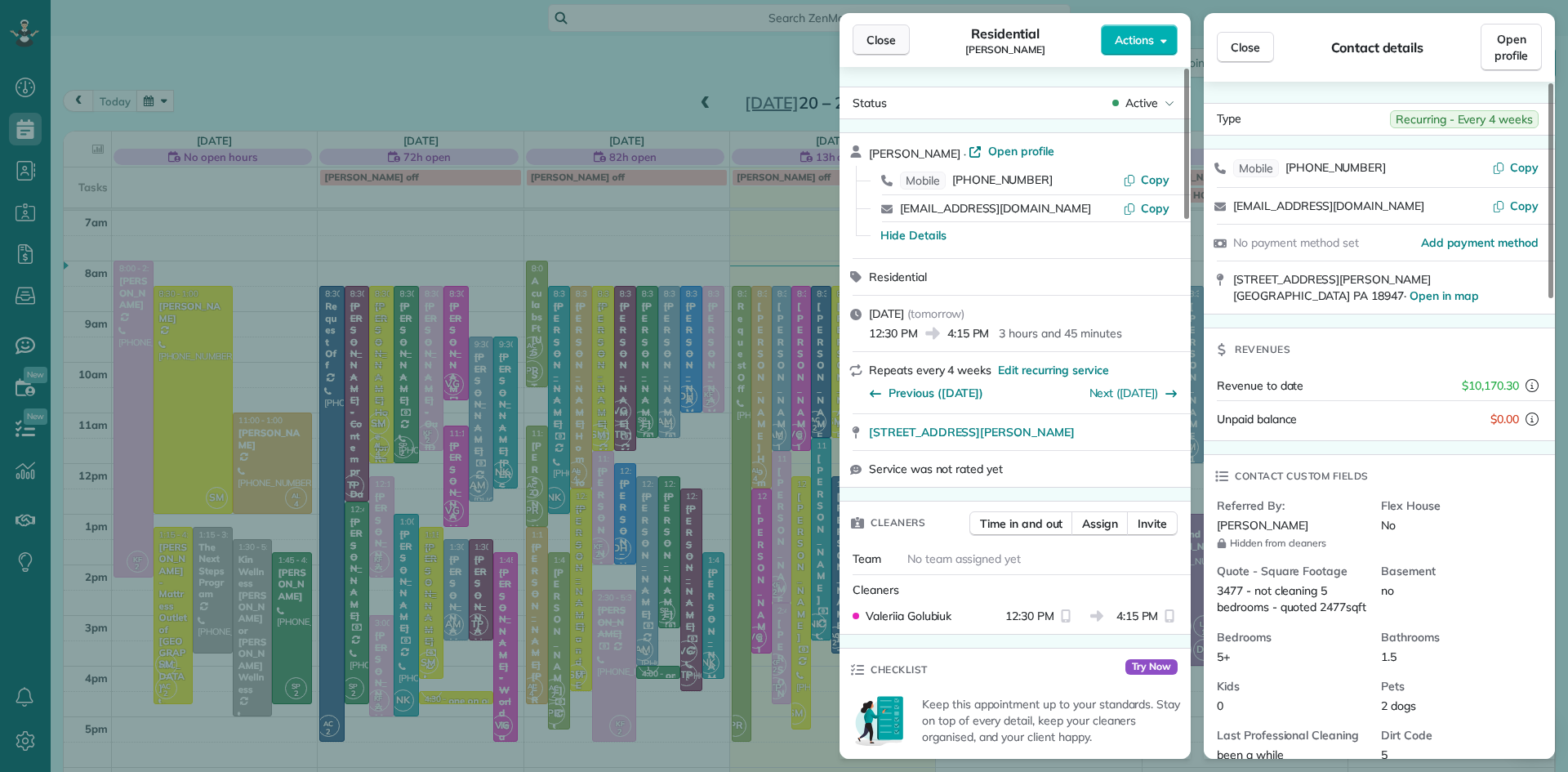 click on "Close" at bounding box center (881, 40) 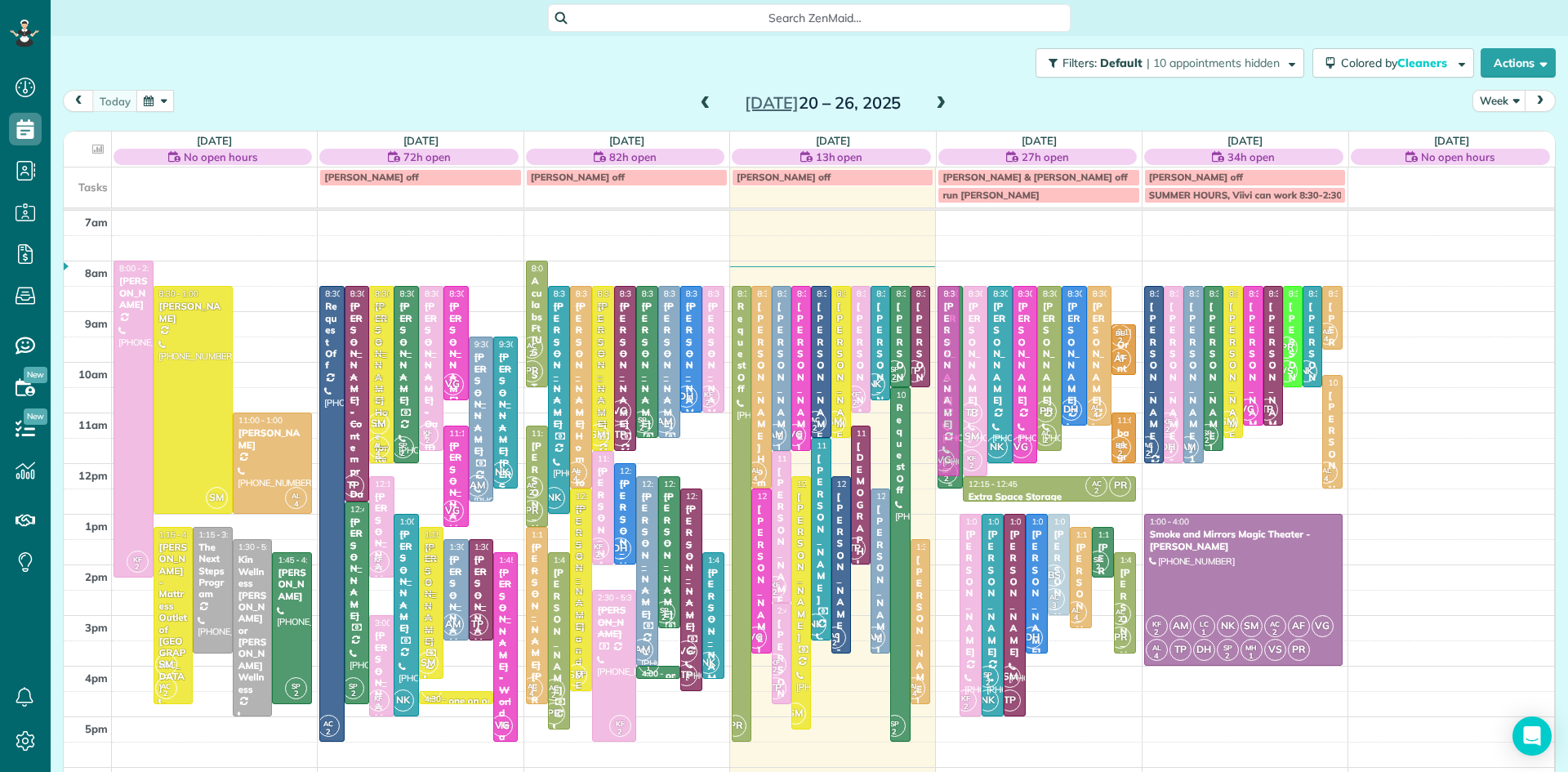 drag, startPoint x: 949, startPoint y: 510, endPoint x: 949, endPoint y: 310, distance: 200 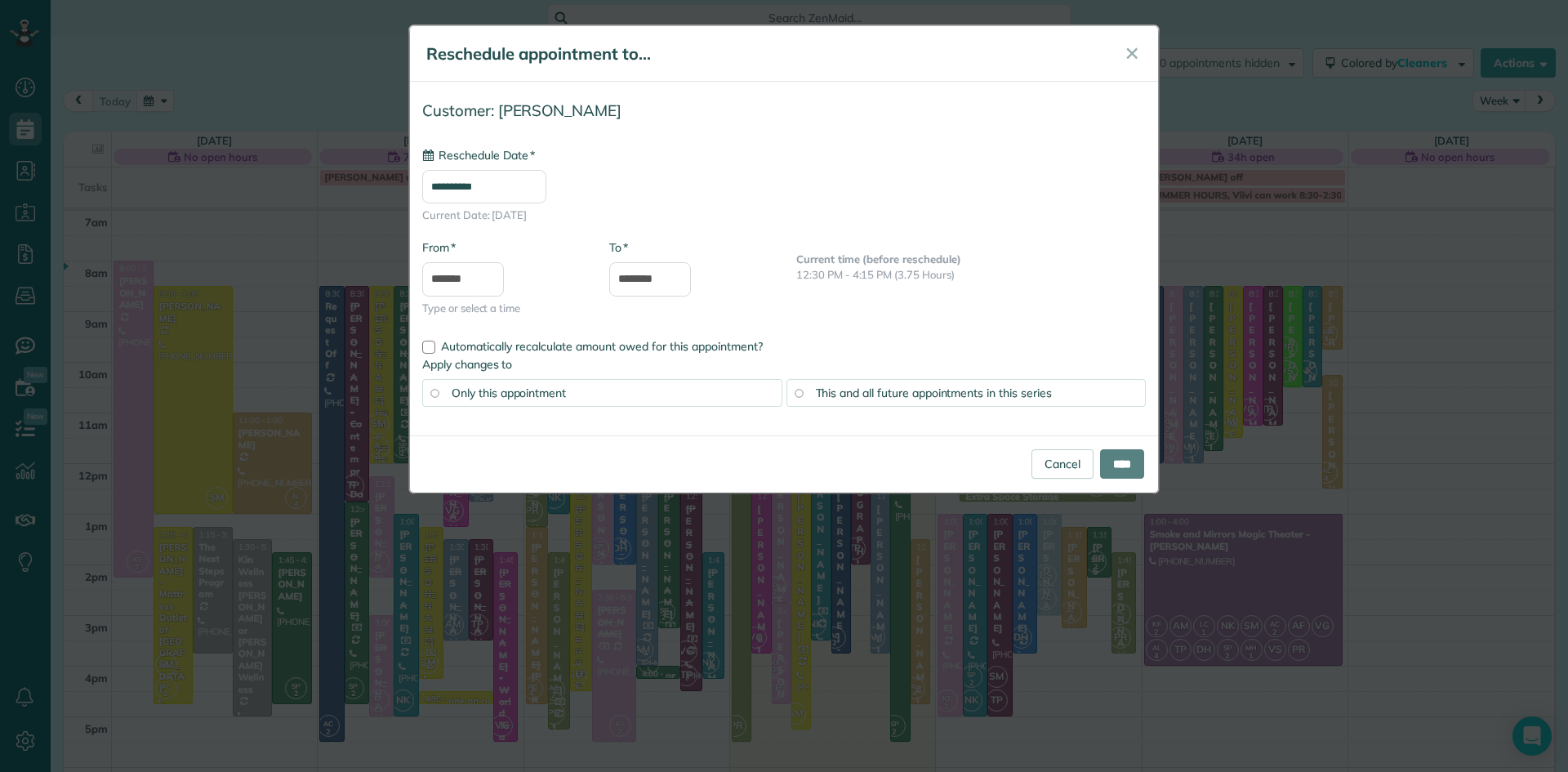 type on "**********" 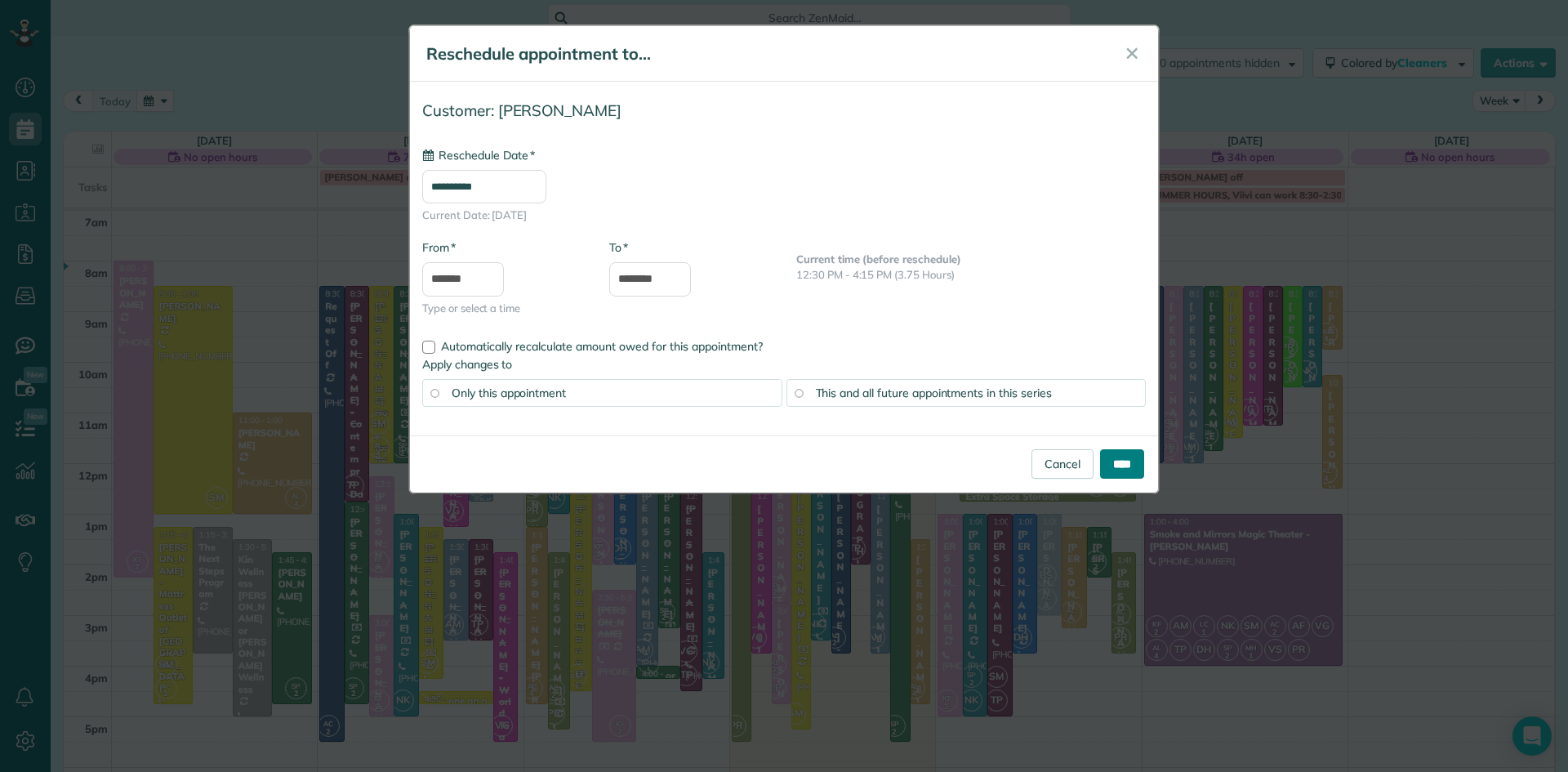 click on "****" at bounding box center [1122, 464] 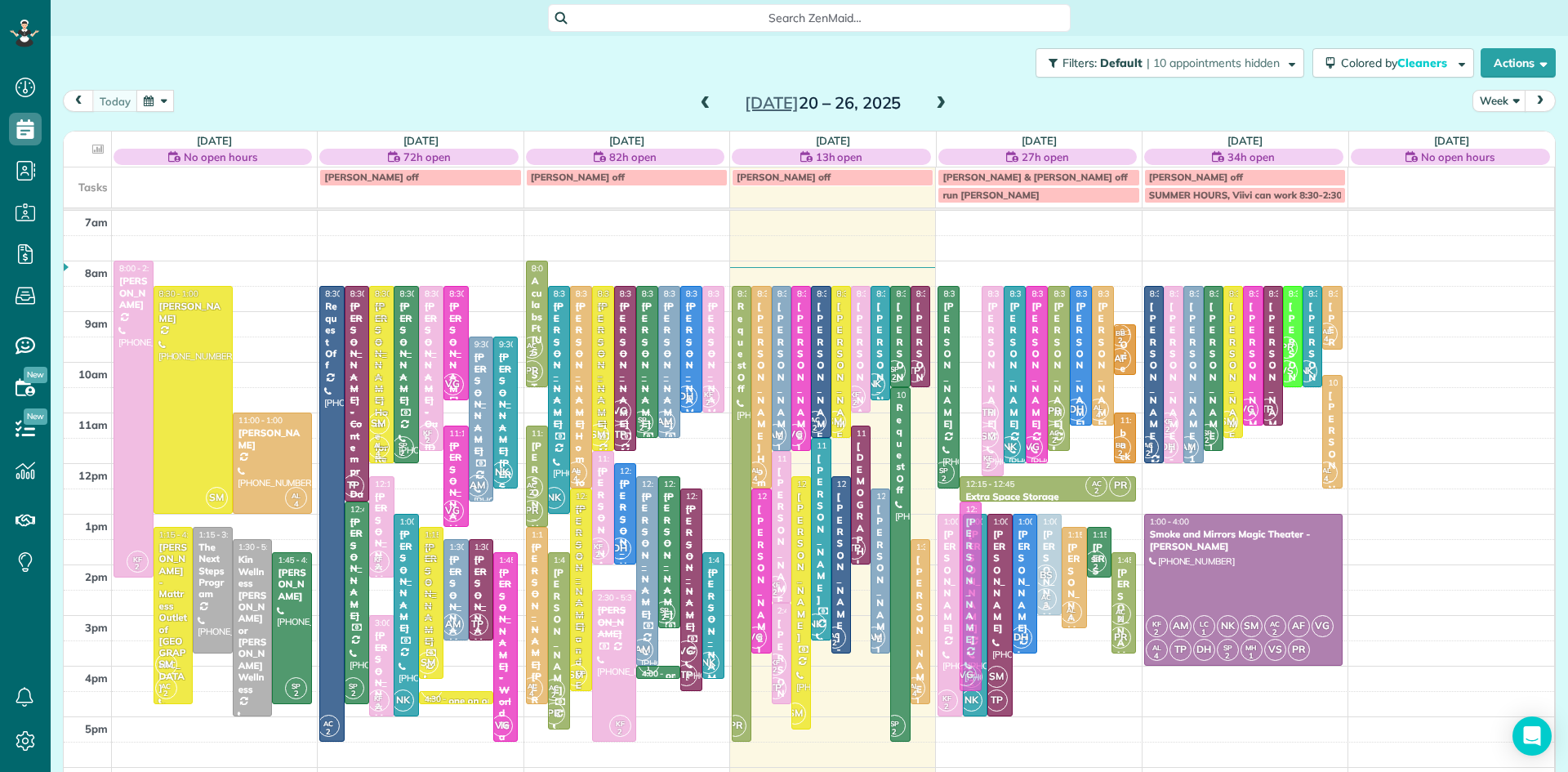 drag, startPoint x: 967, startPoint y: 373, endPoint x: 969, endPoint y: 586, distance: 213.00939 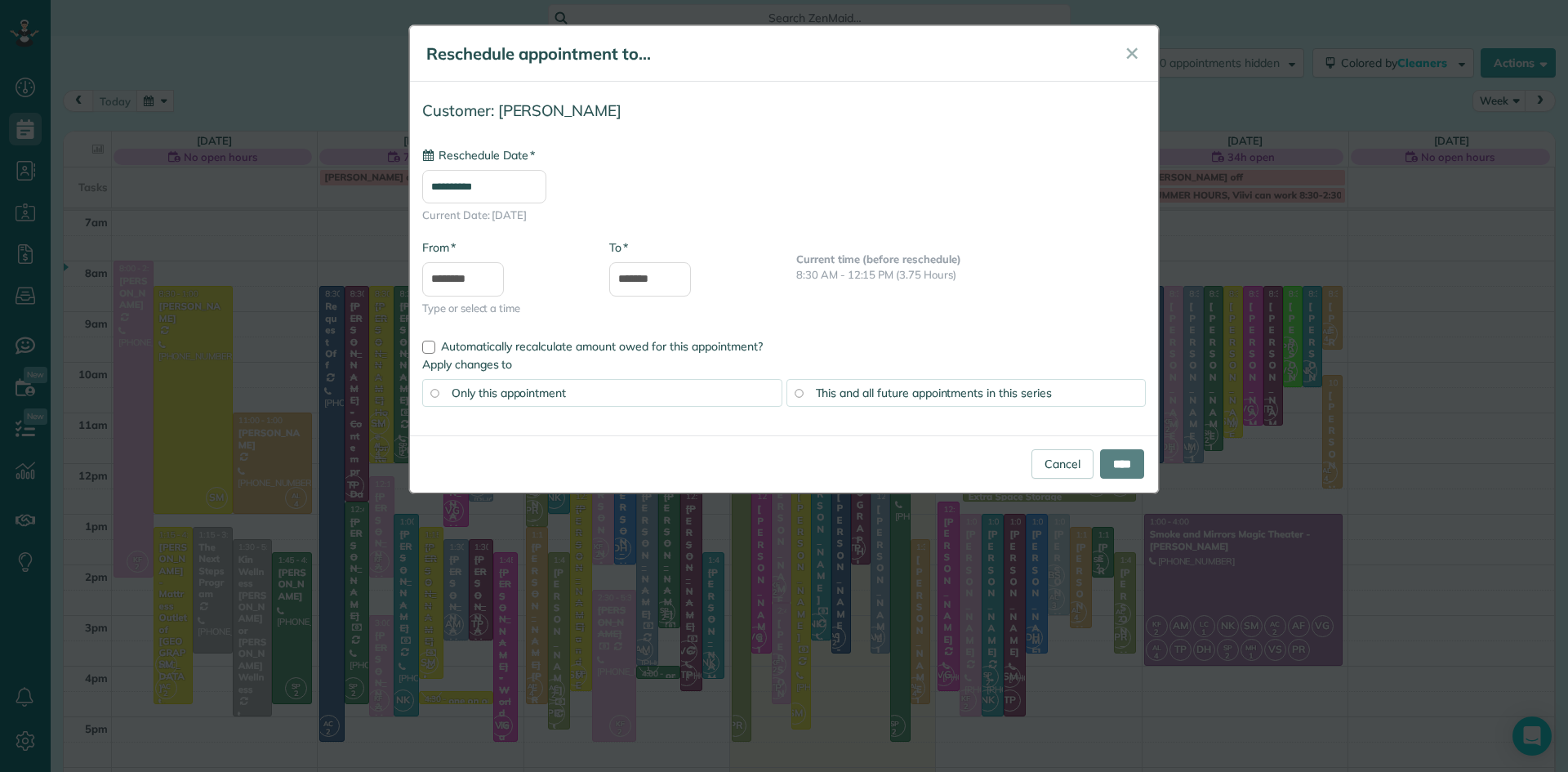 type on "**********" 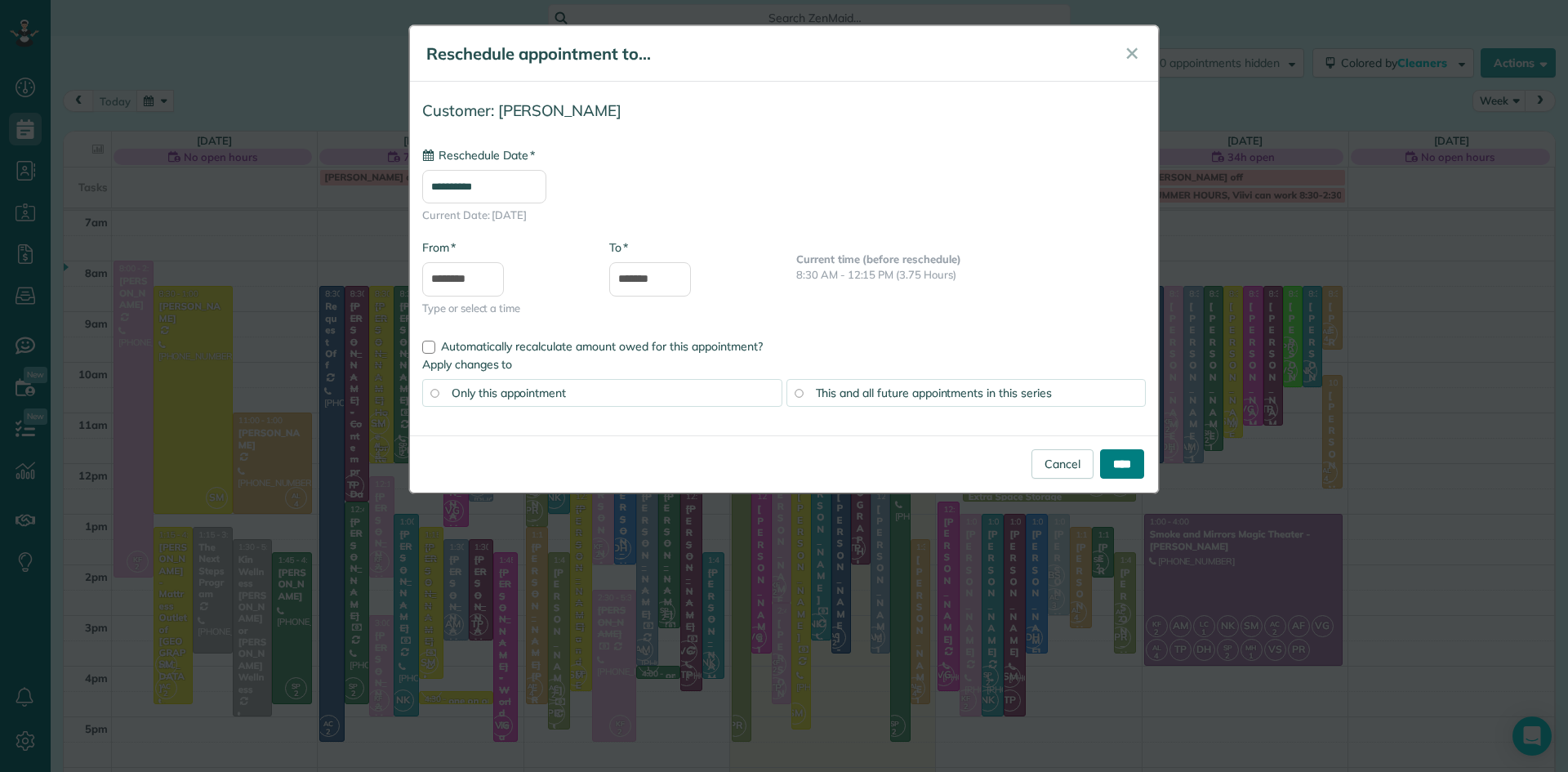 click on "****" at bounding box center [1122, 464] 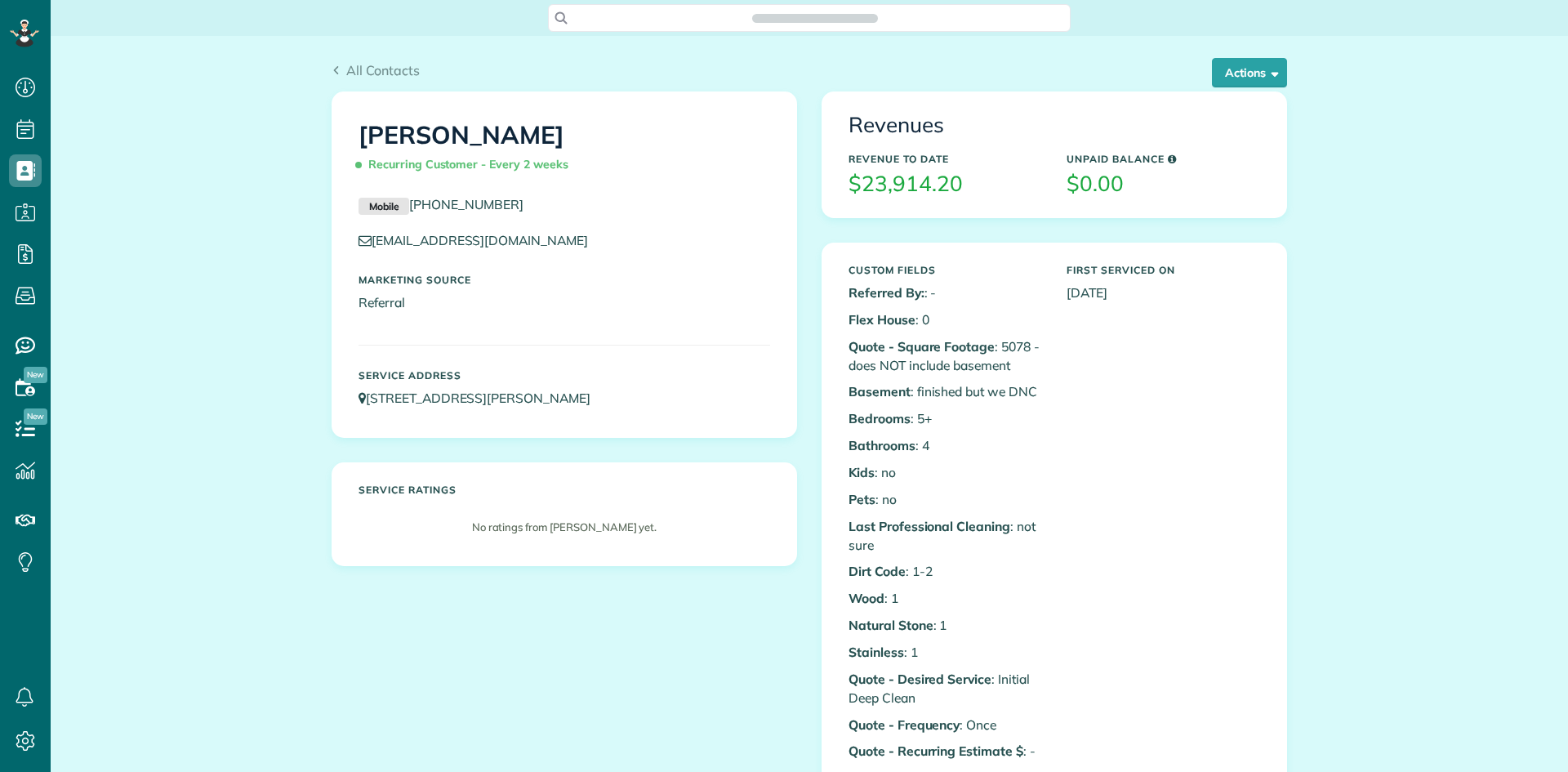 scroll, scrollTop: 0, scrollLeft: 0, axis: both 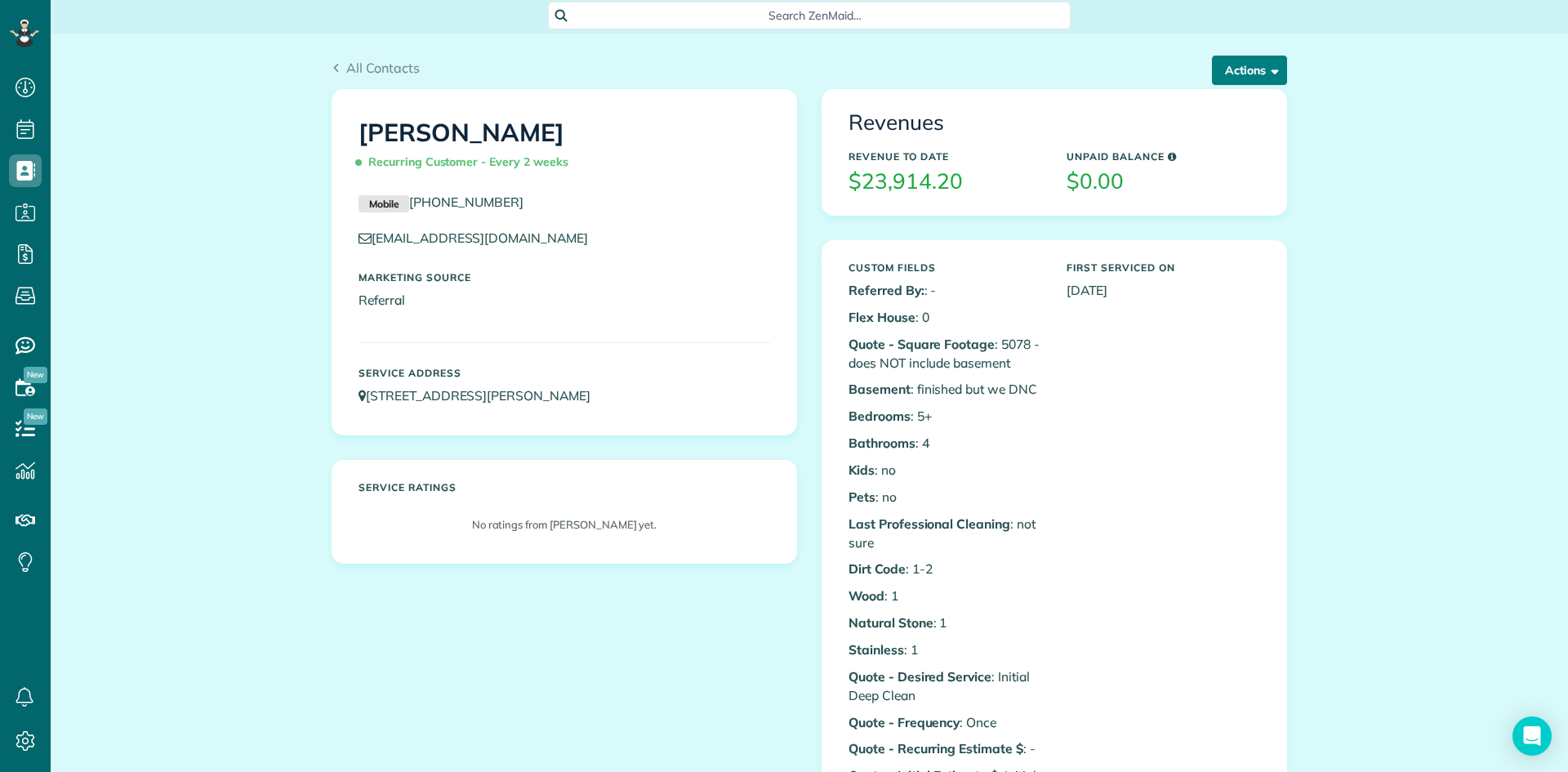 click on "Actions" at bounding box center (1250, 70) 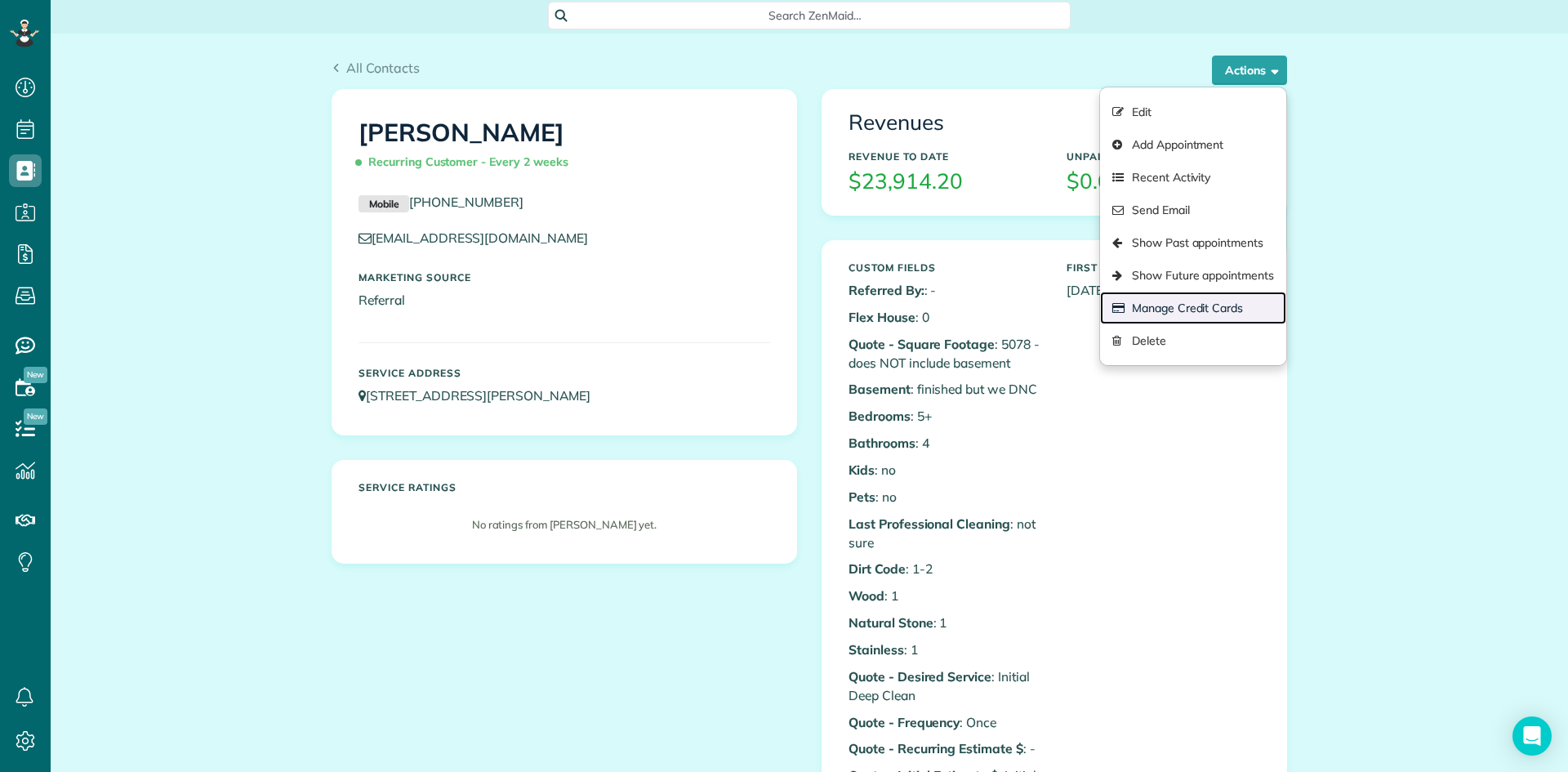 click on "Manage Credit Cards" at bounding box center (1193, 308) 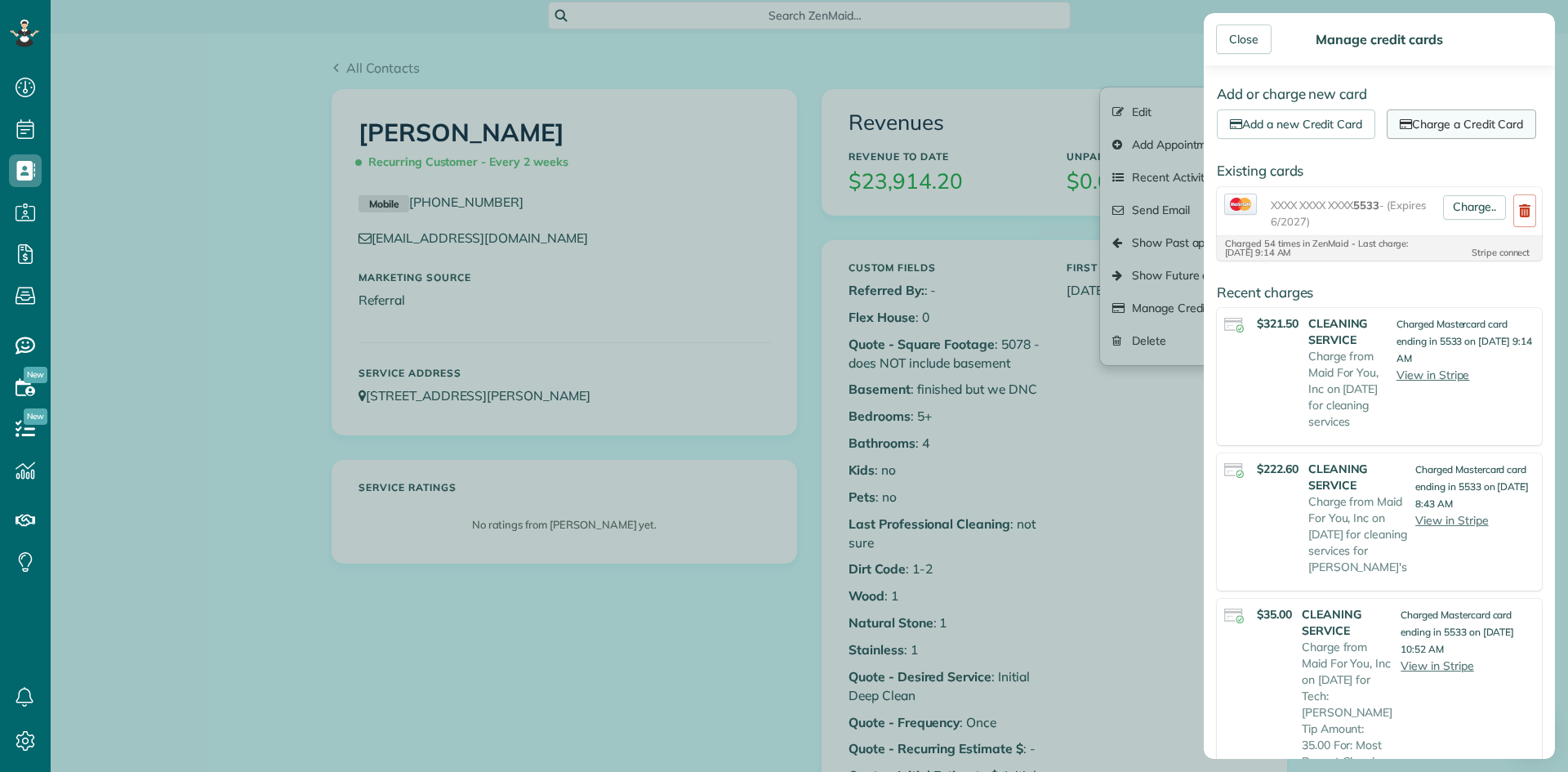 click on "Charge a Credit Card" at bounding box center (1461, 124) 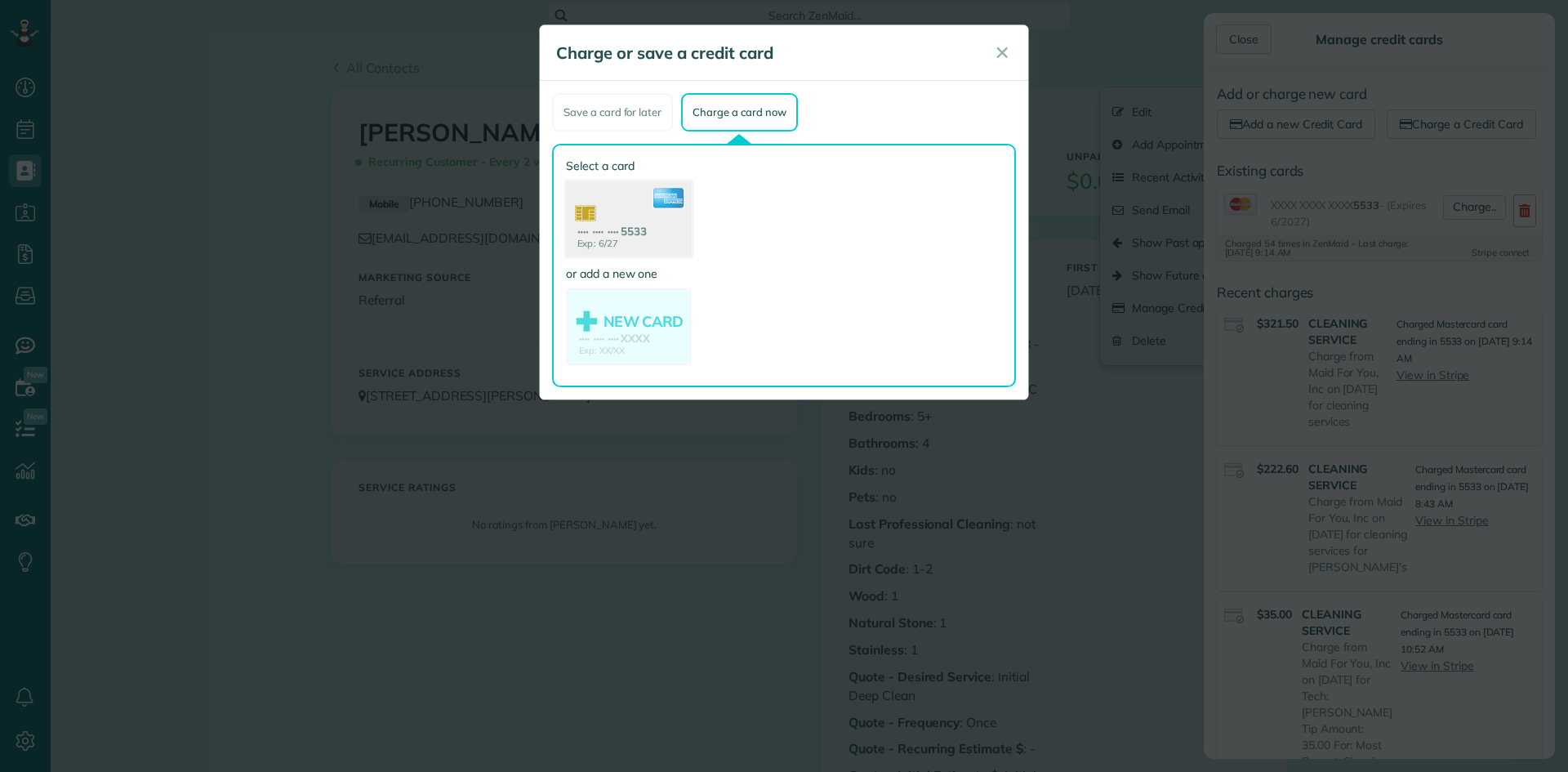 click 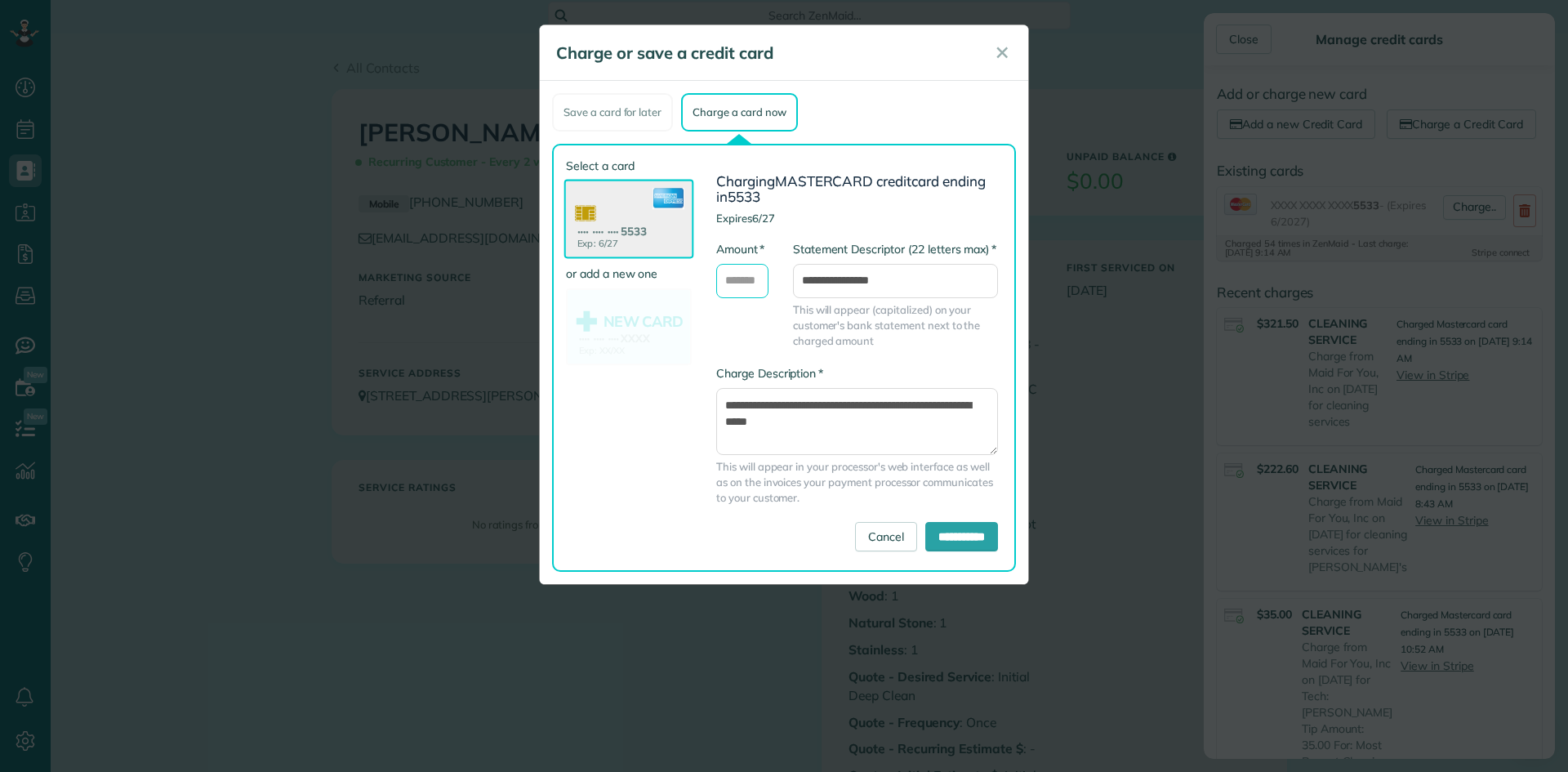 click on "*  Amount" at bounding box center (742, 281) 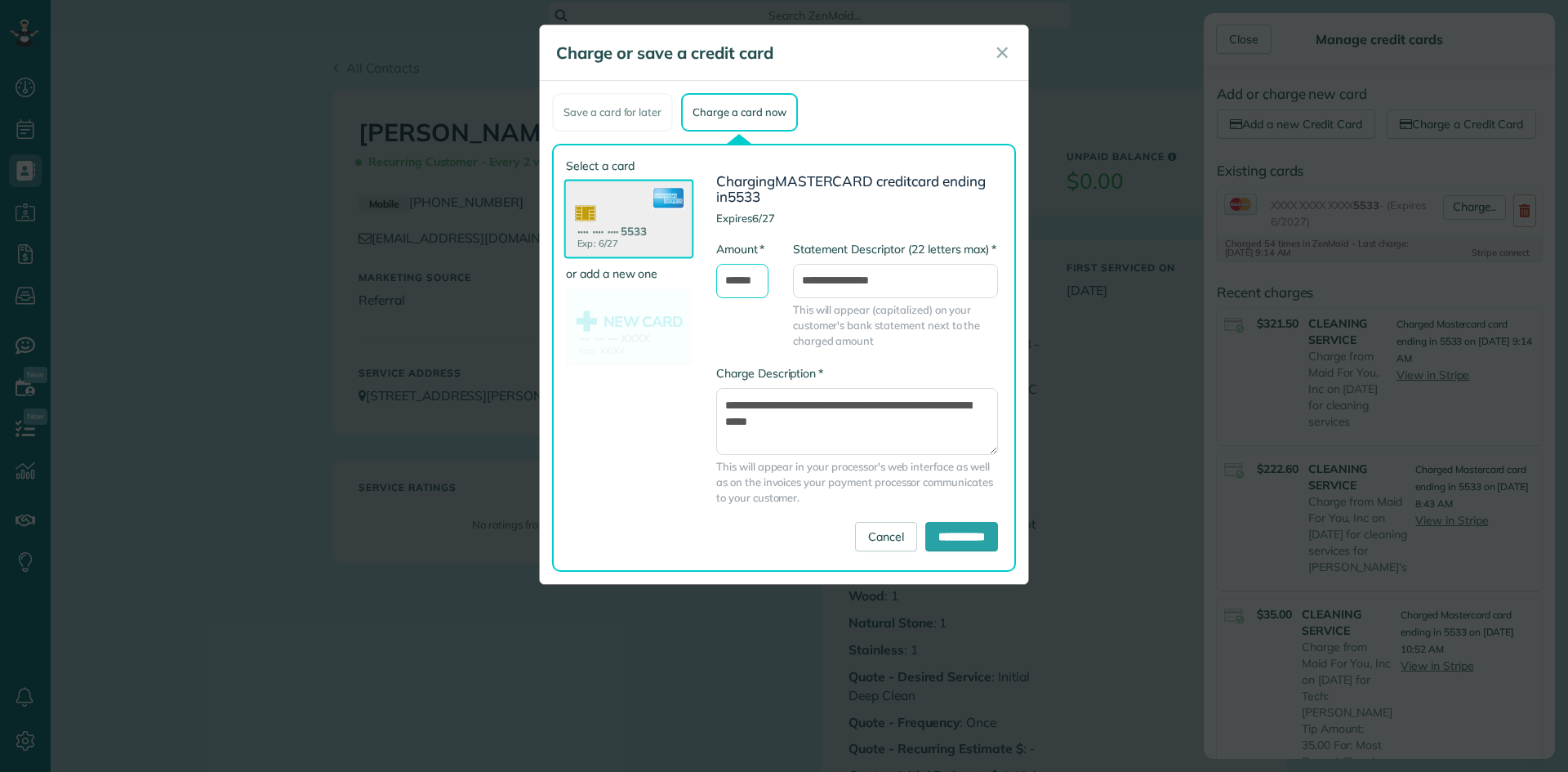 scroll, scrollTop: 0, scrollLeft: 2, axis: horizontal 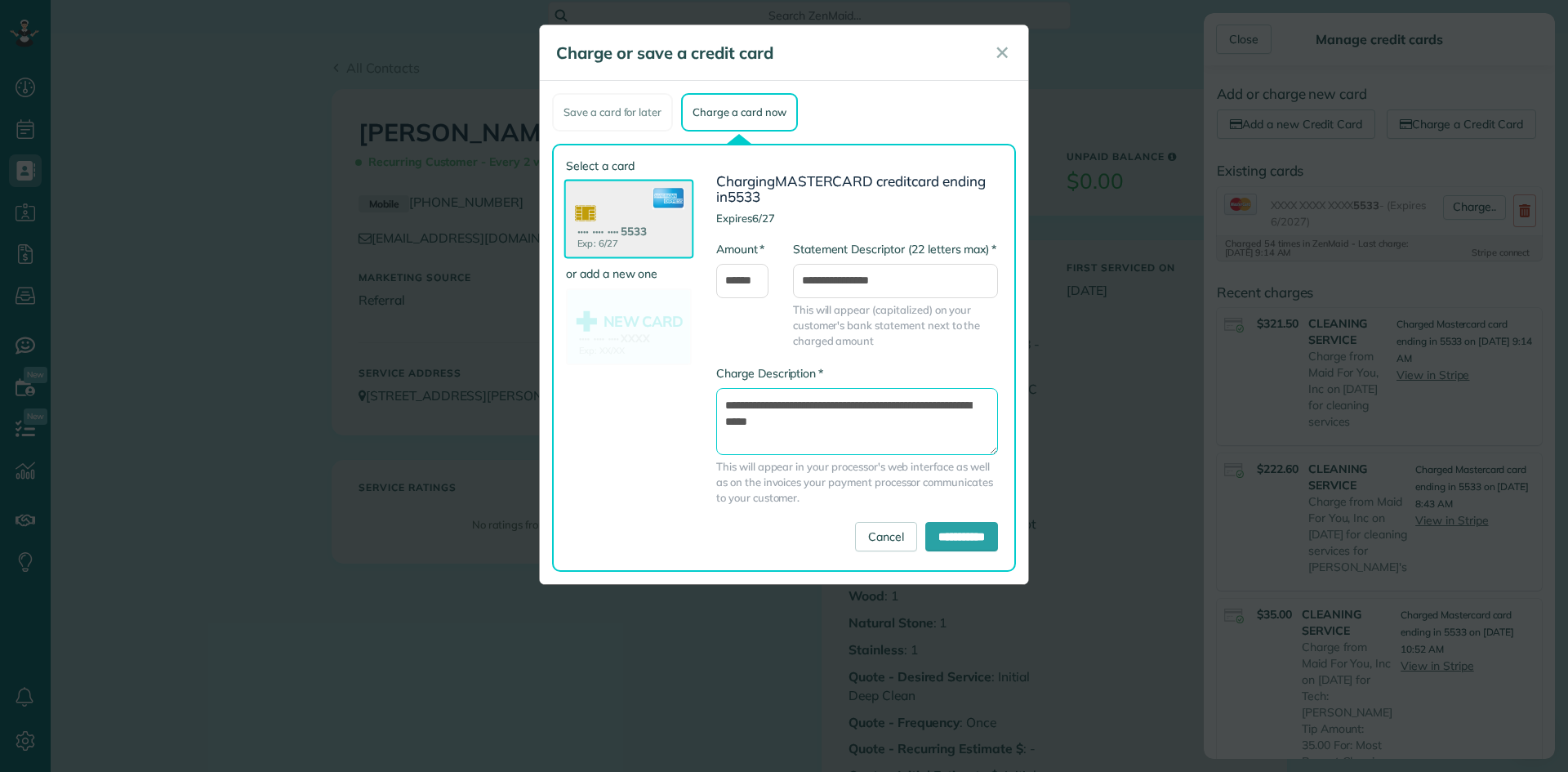 click on "**********" at bounding box center [857, 422] 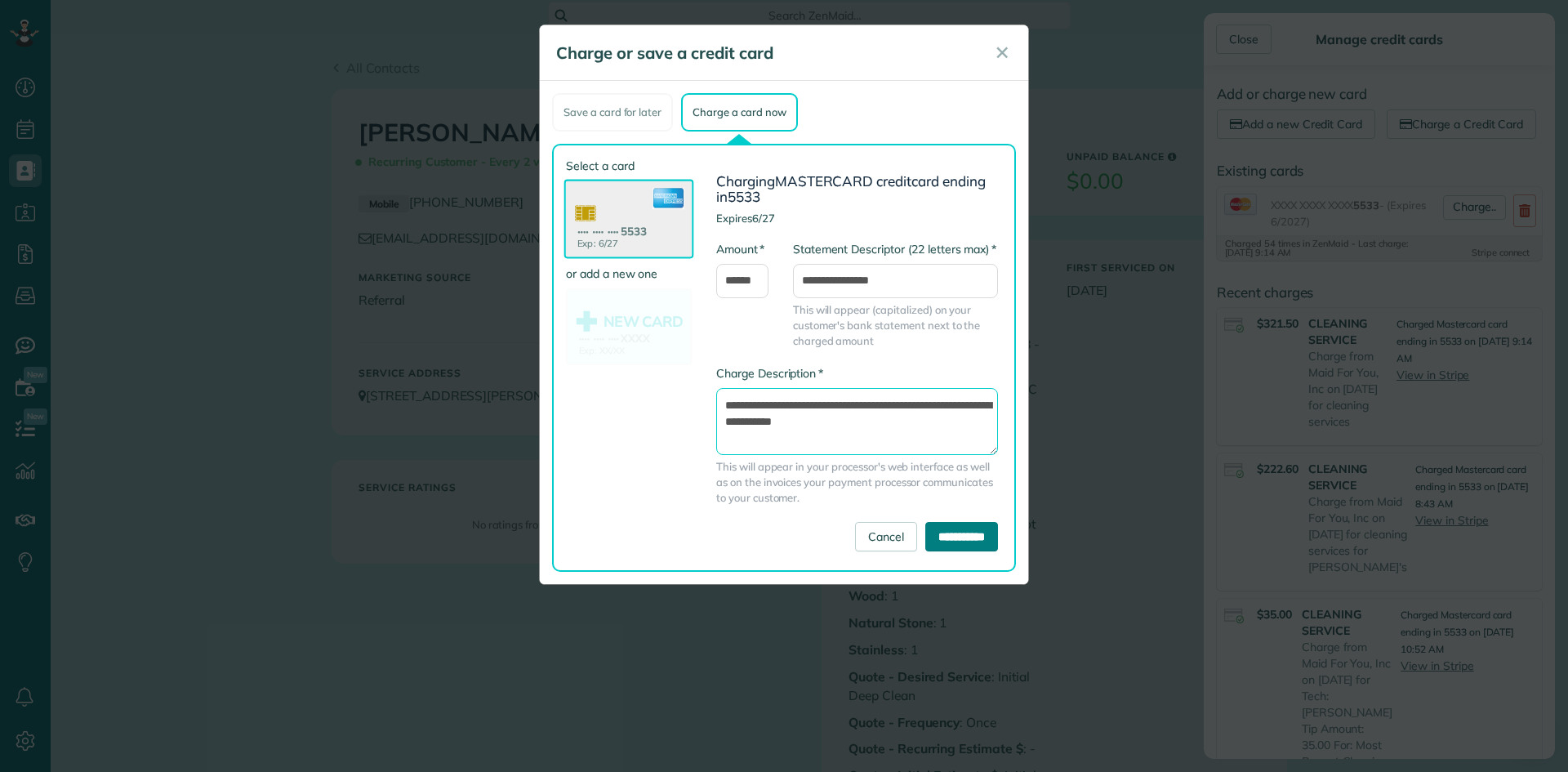 type on "**********" 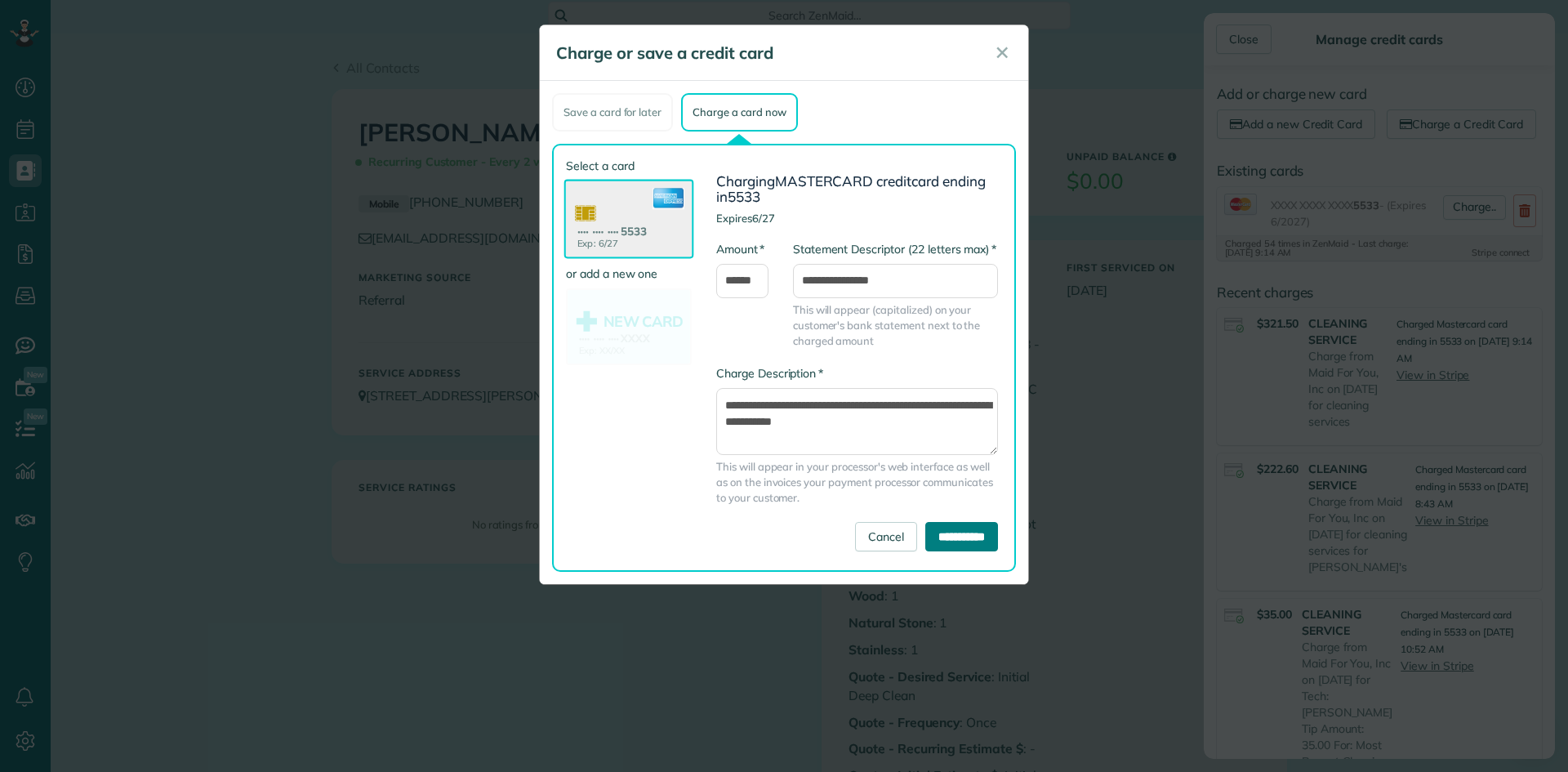 click on "**********" at bounding box center [961, 537] 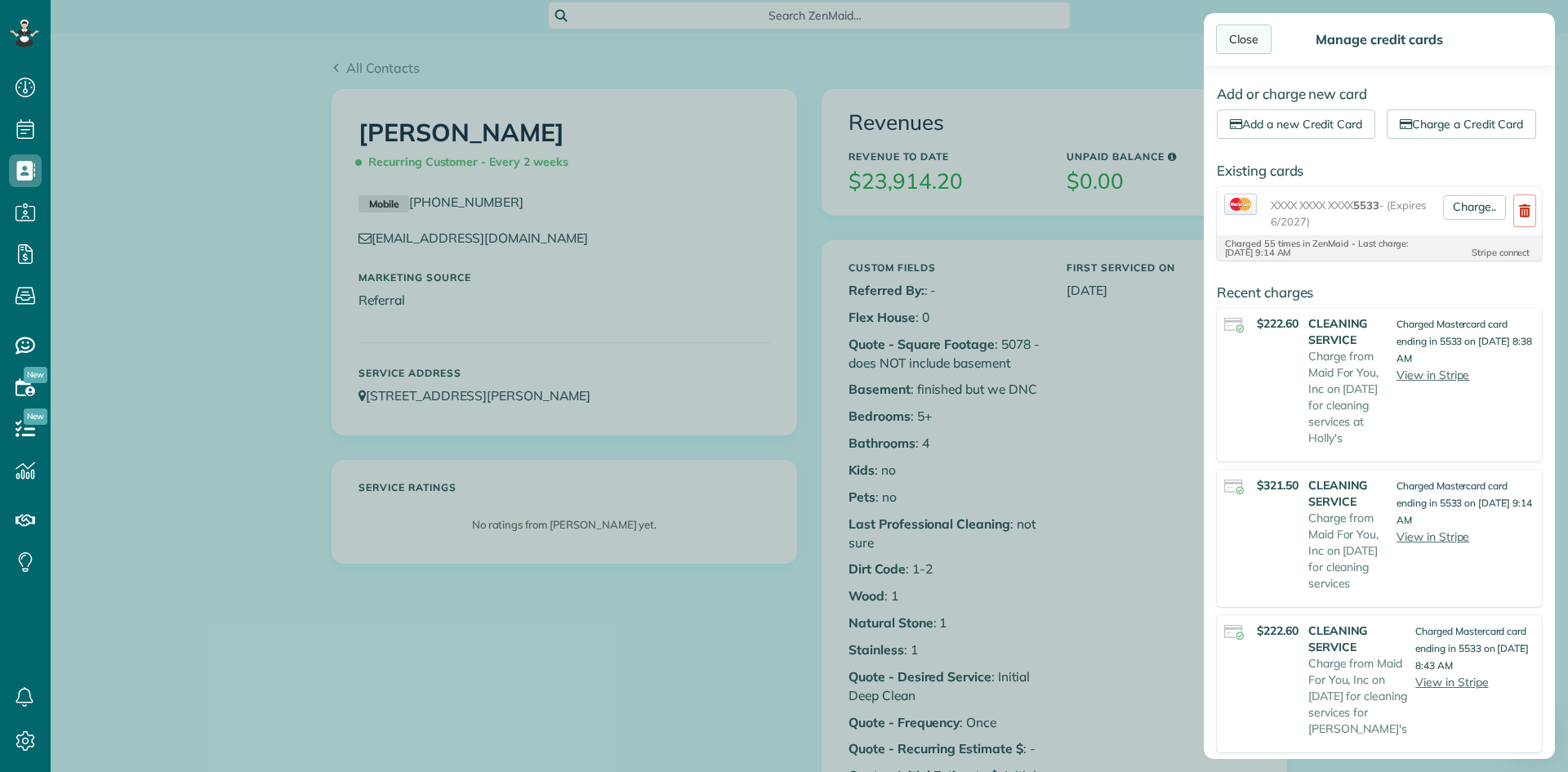 click on "Close" at bounding box center (1244, 39) 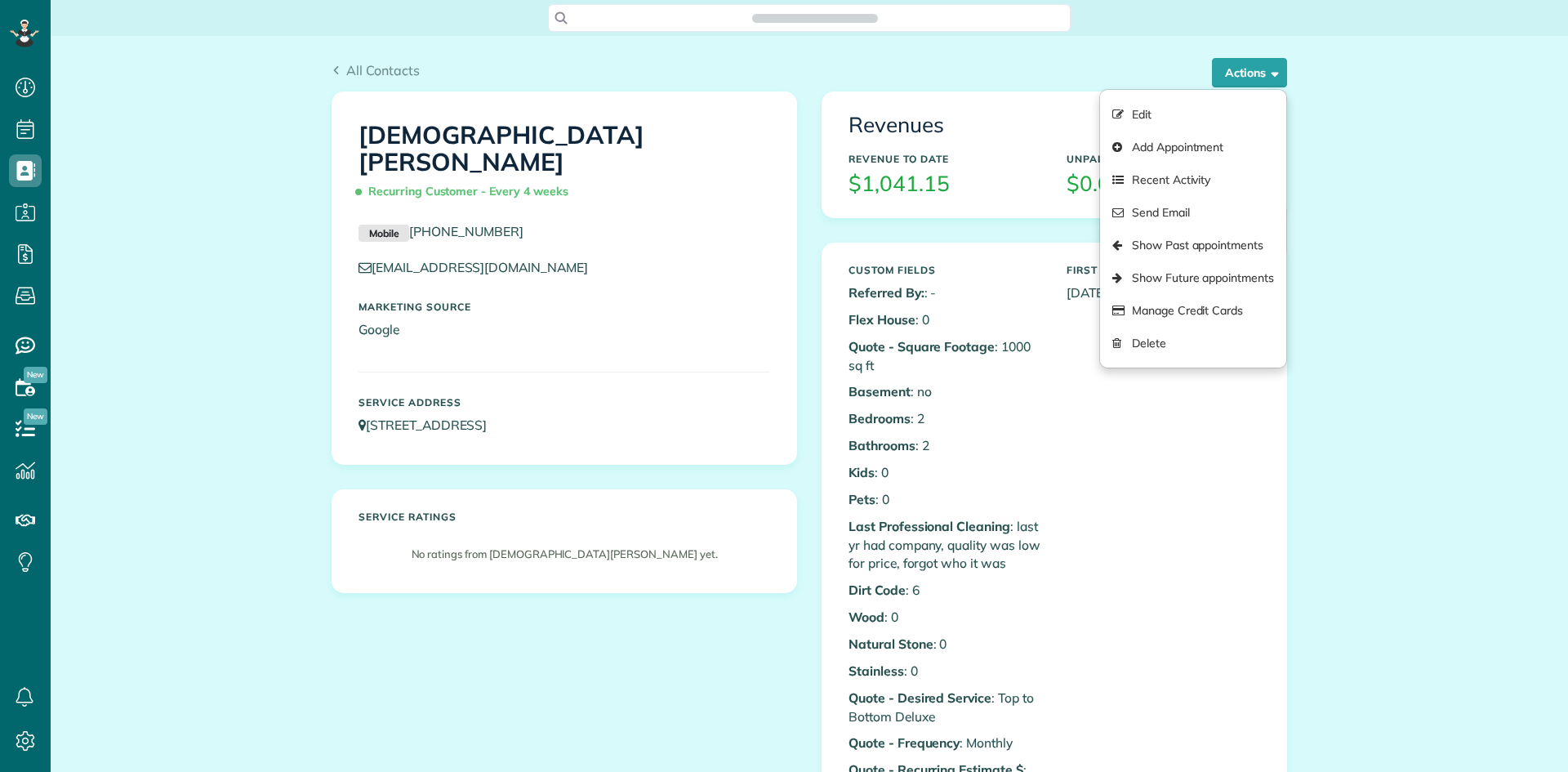 scroll, scrollTop: 0, scrollLeft: 0, axis: both 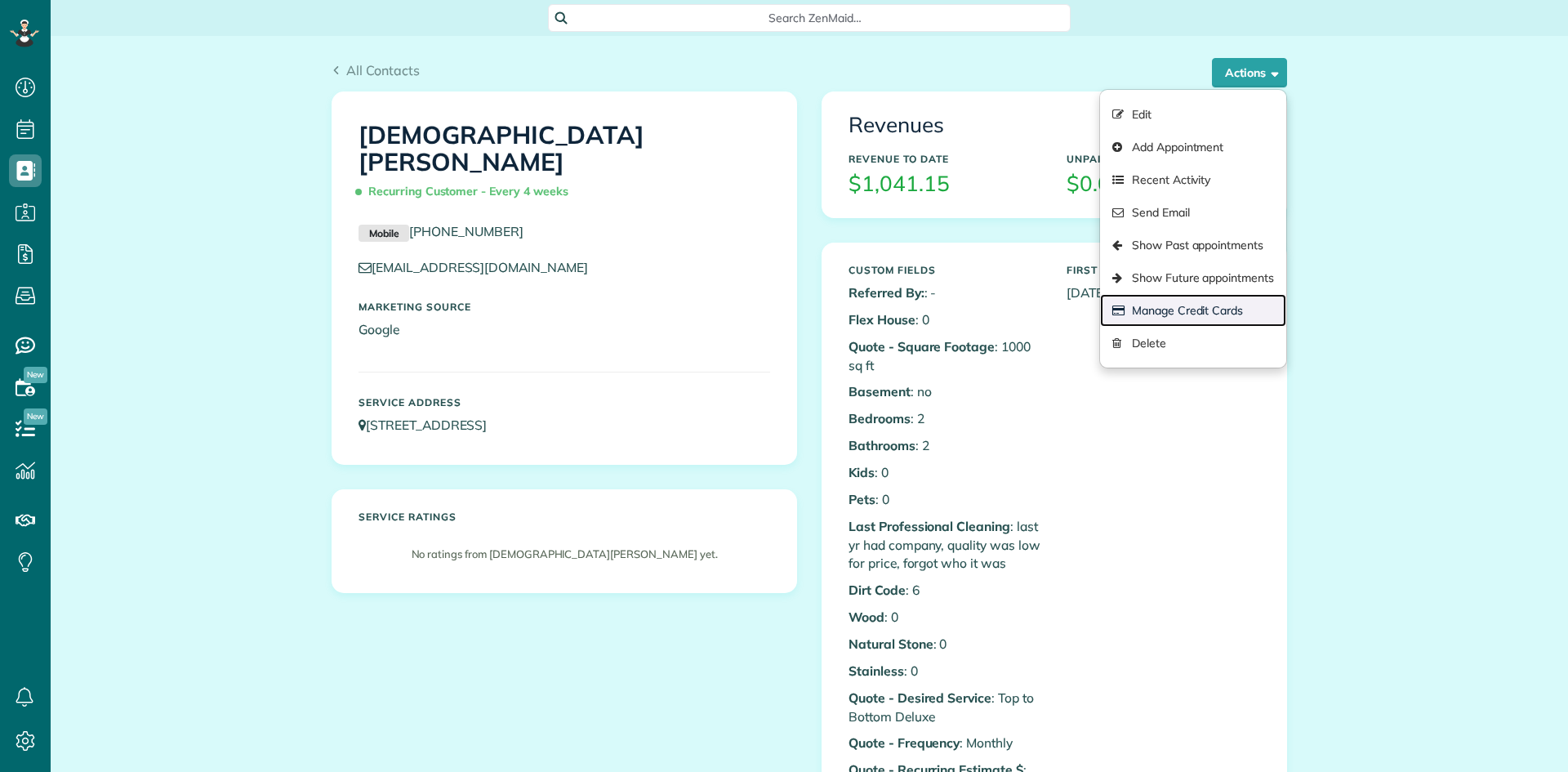 click on "Manage Credit Cards" at bounding box center (1193, 310) 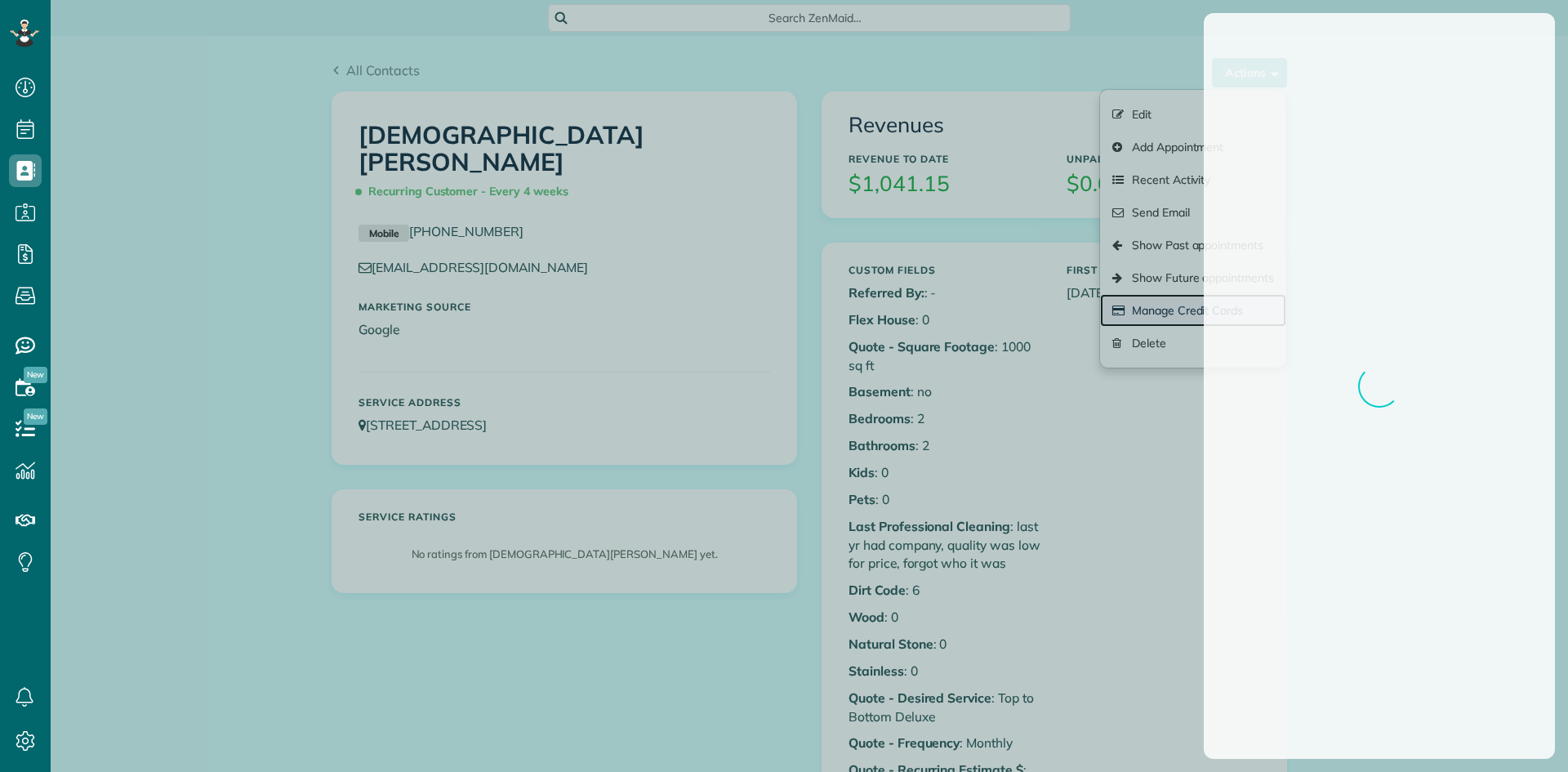 scroll, scrollTop: 772, scrollLeft: 51, axis: both 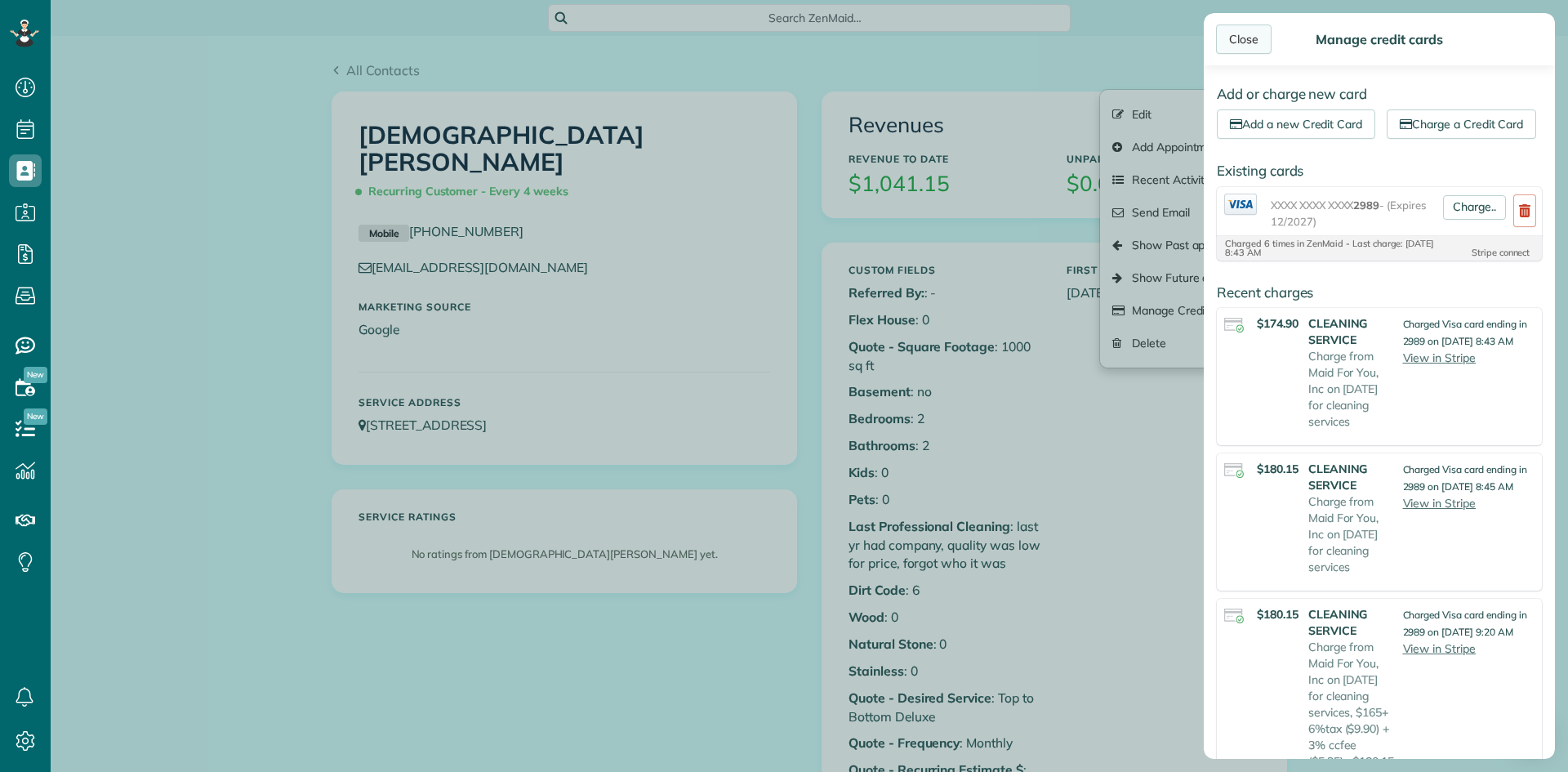 click on "Close" at bounding box center [1244, 39] 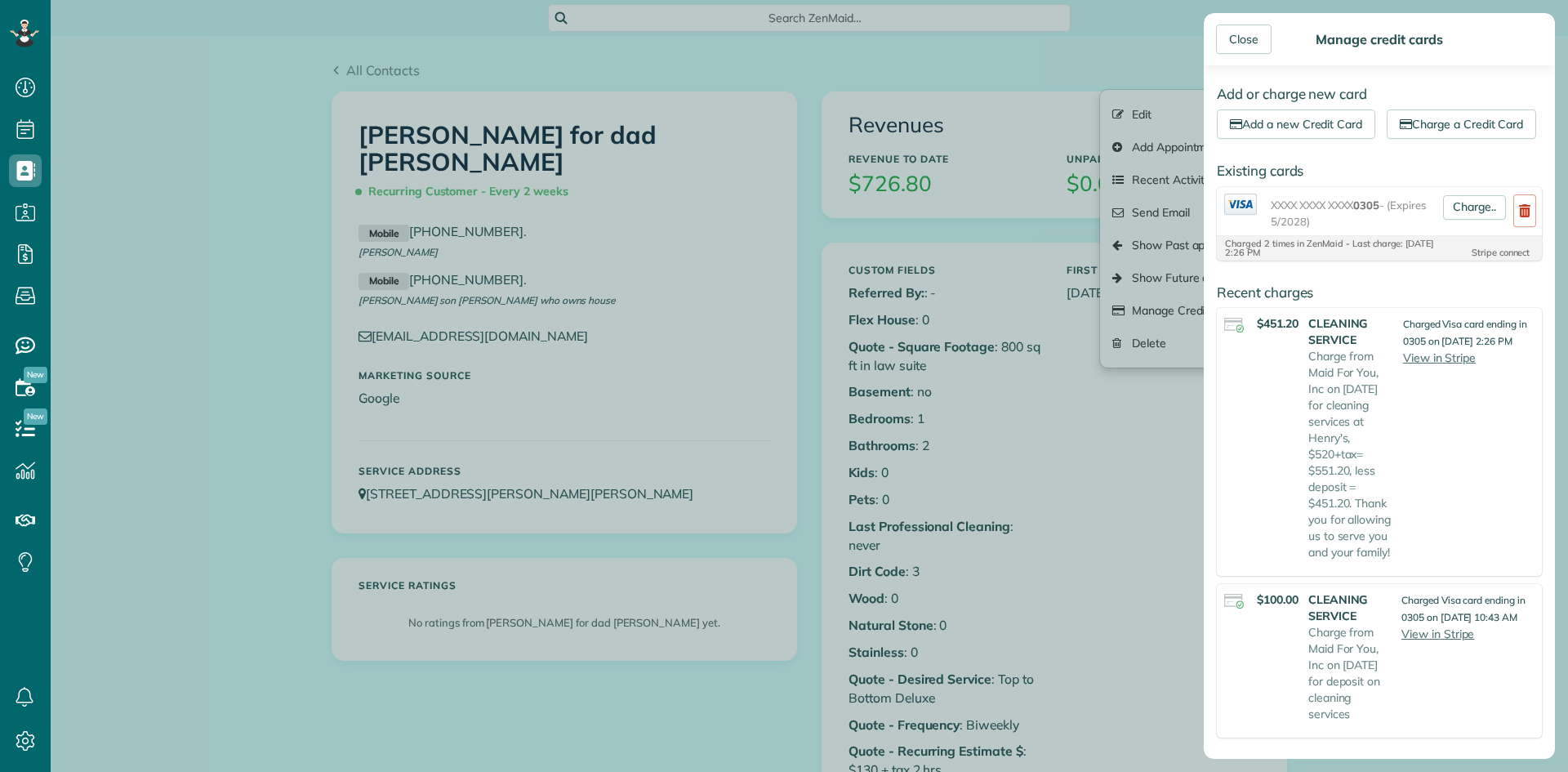 scroll, scrollTop: 0, scrollLeft: 0, axis: both 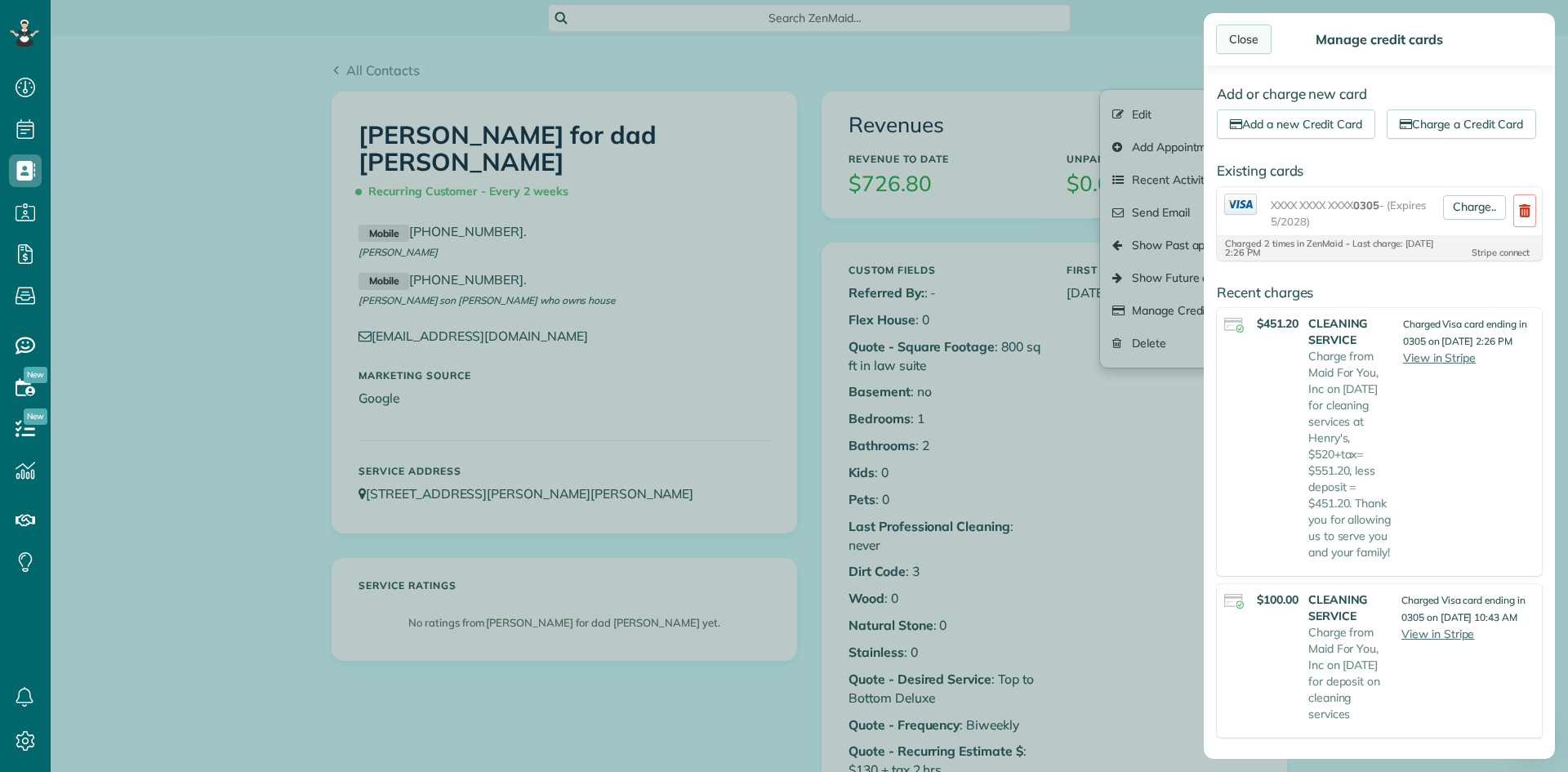 click on "Close" at bounding box center (1244, 39) 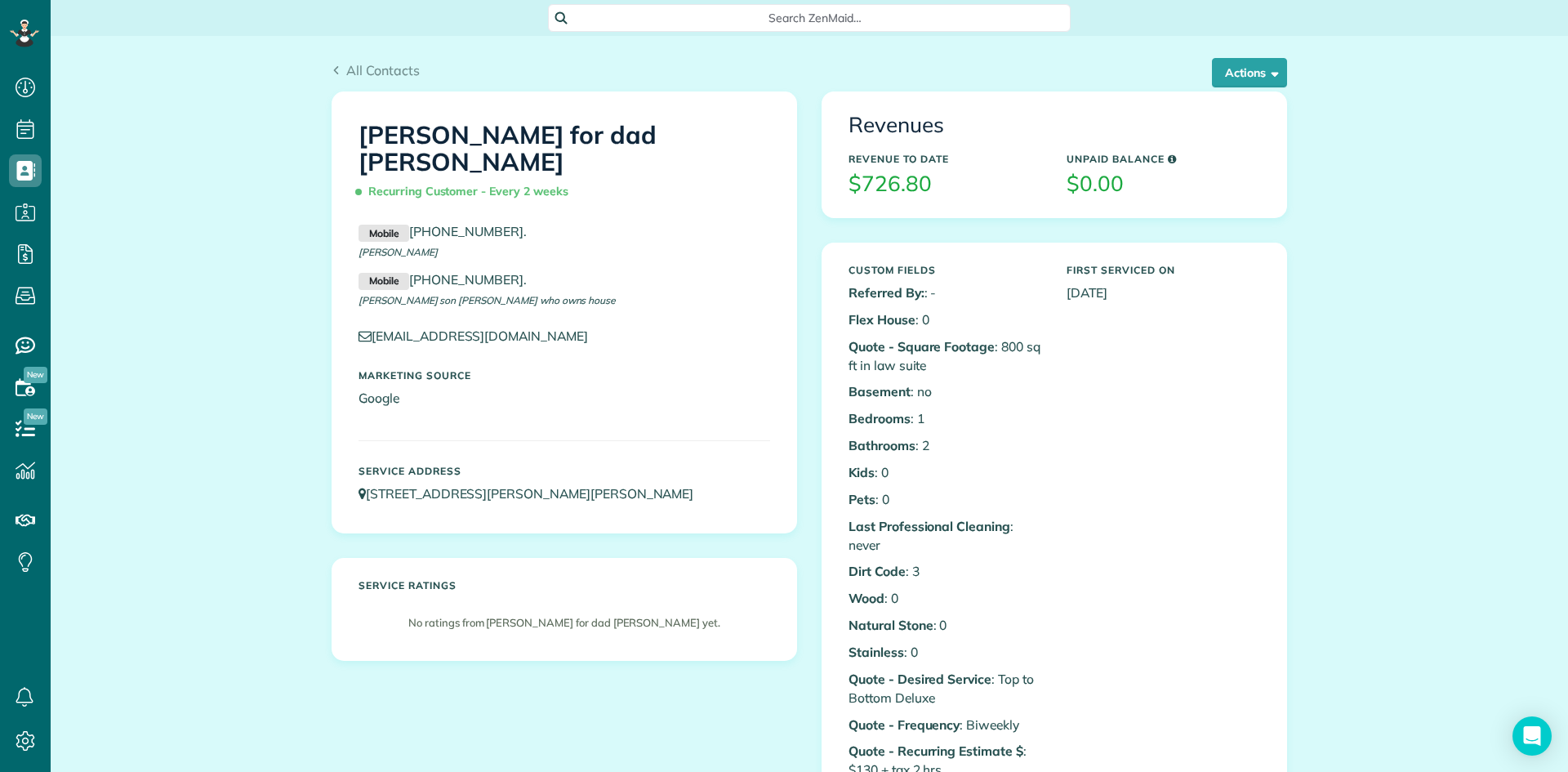 scroll, scrollTop: 1122, scrollLeft: 0, axis: vertical 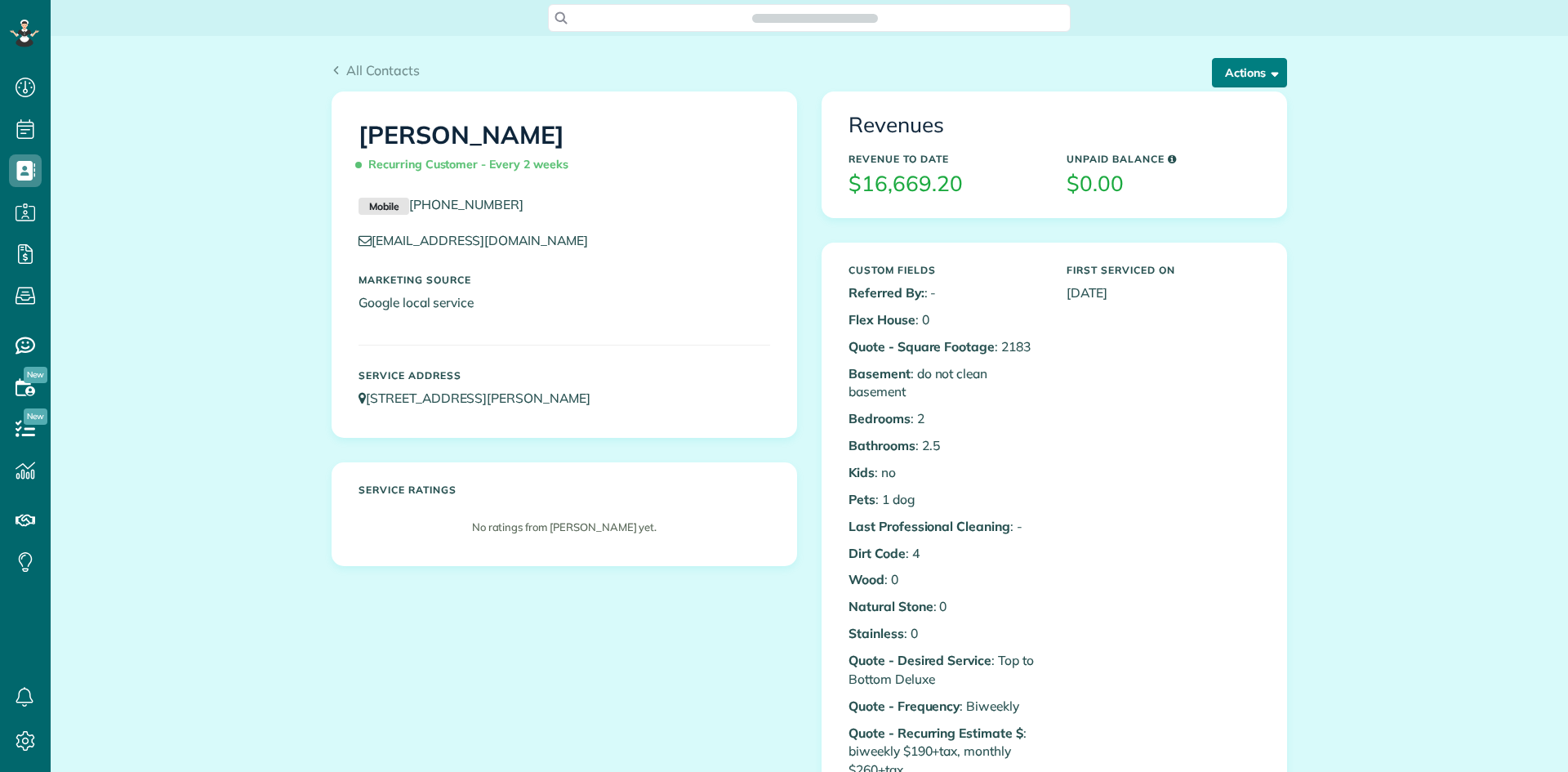 click on "Actions" at bounding box center (1250, 73) 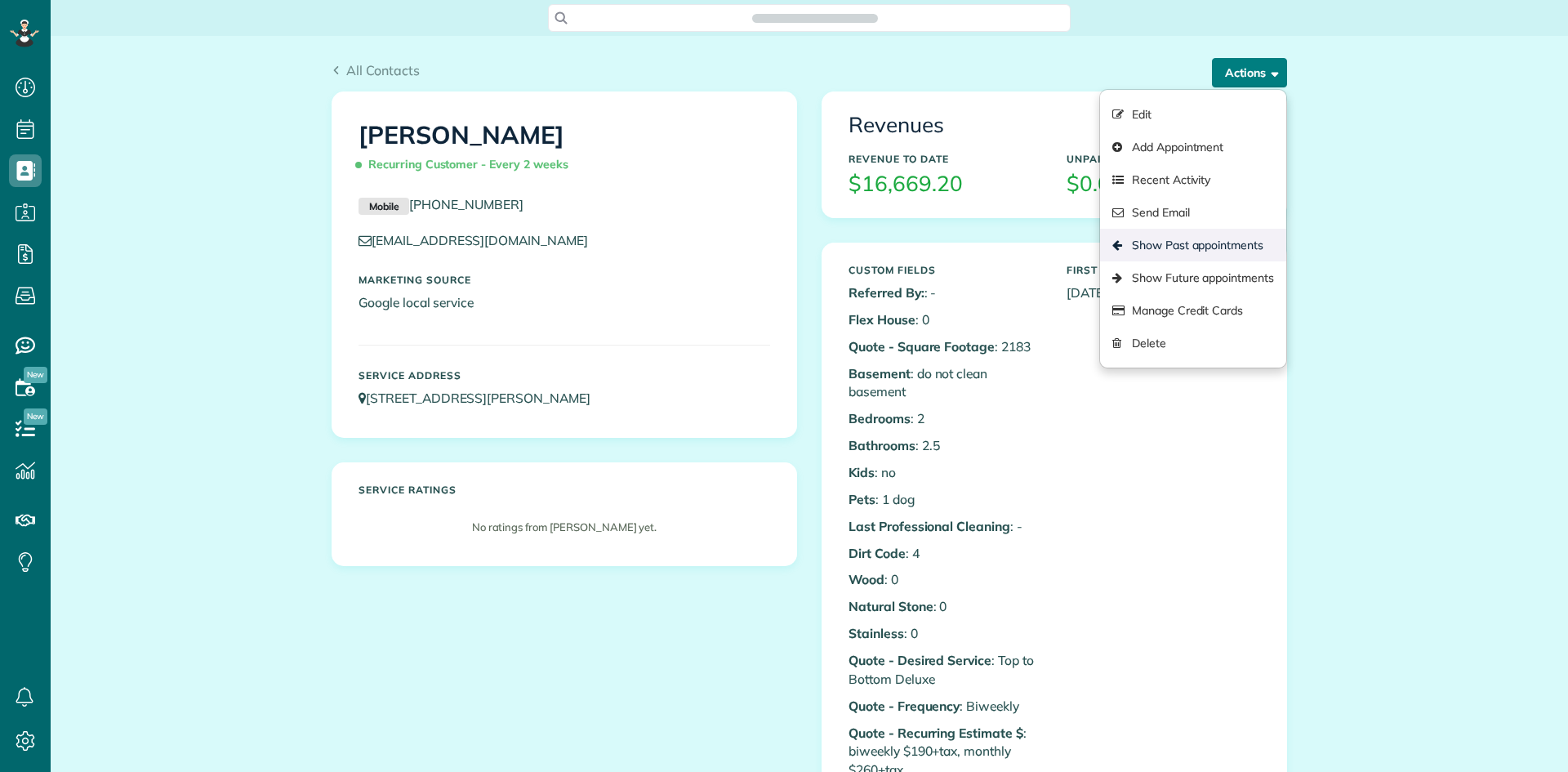 scroll, scrollTop: 772, scrollLeft: 51, axis: both 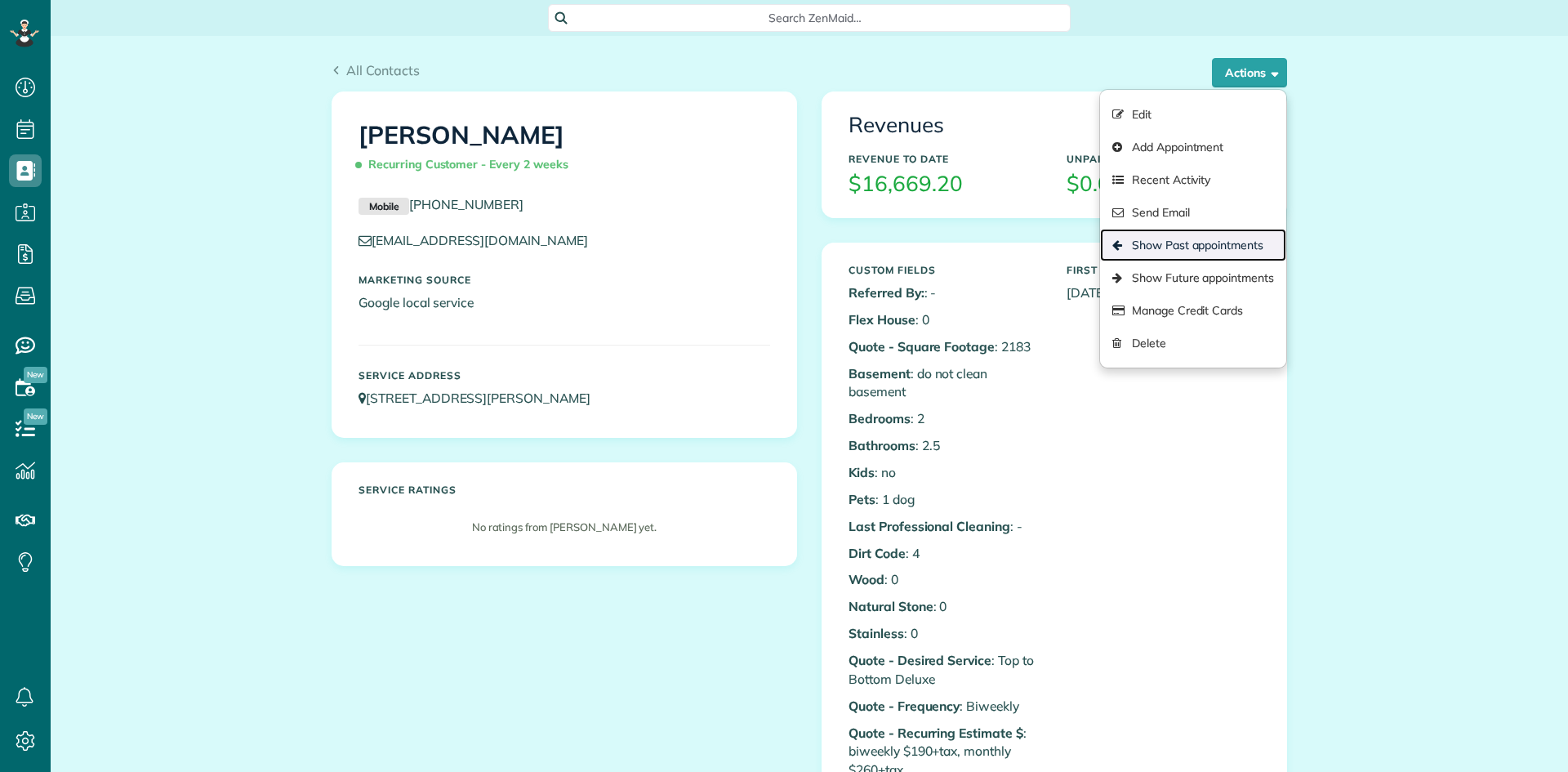 click on "Show Past appointments" at bounding box center [1193, 245] 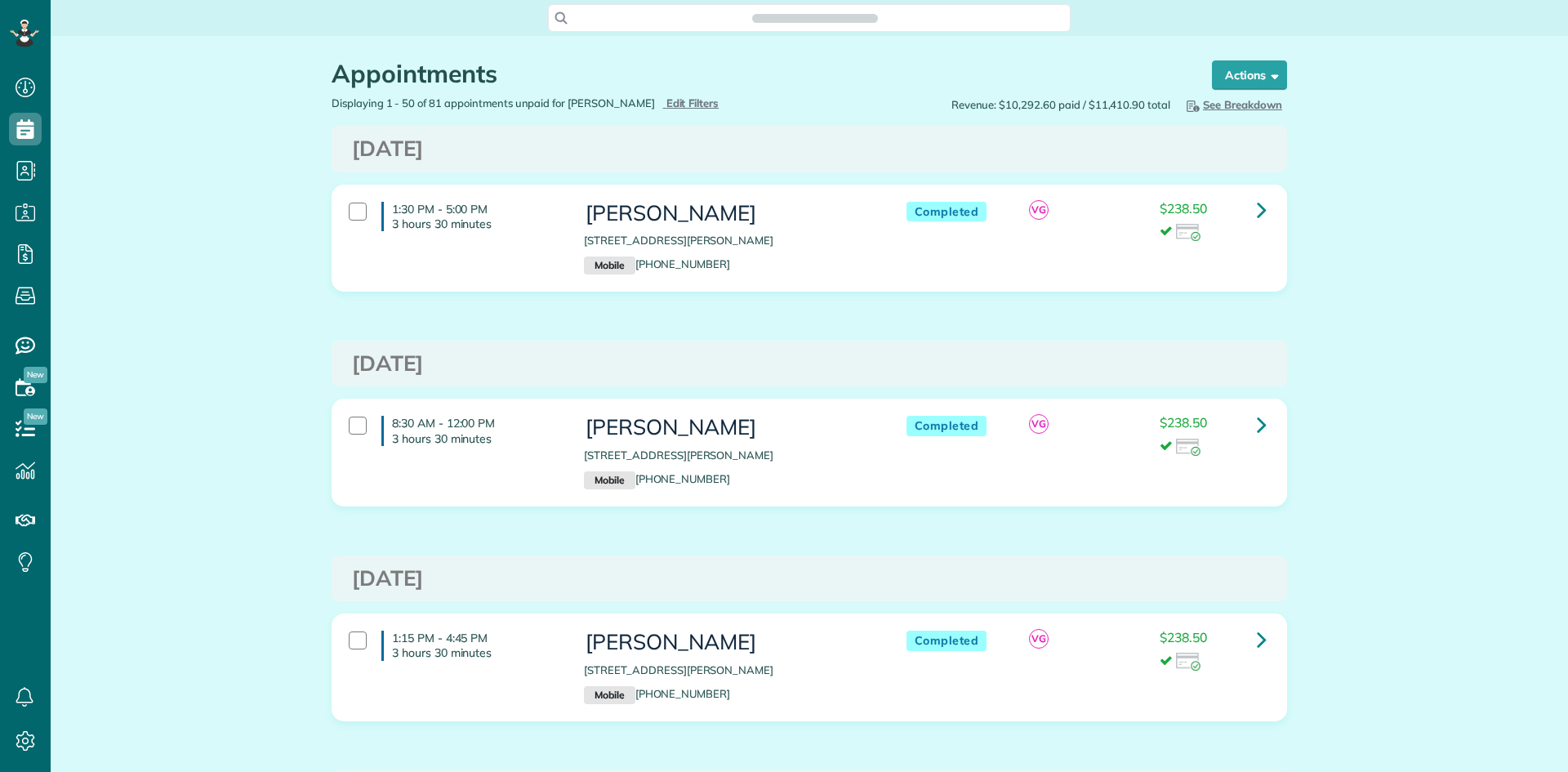 scroll, scrollTop: 0, scrollLeft: 0, axis: both 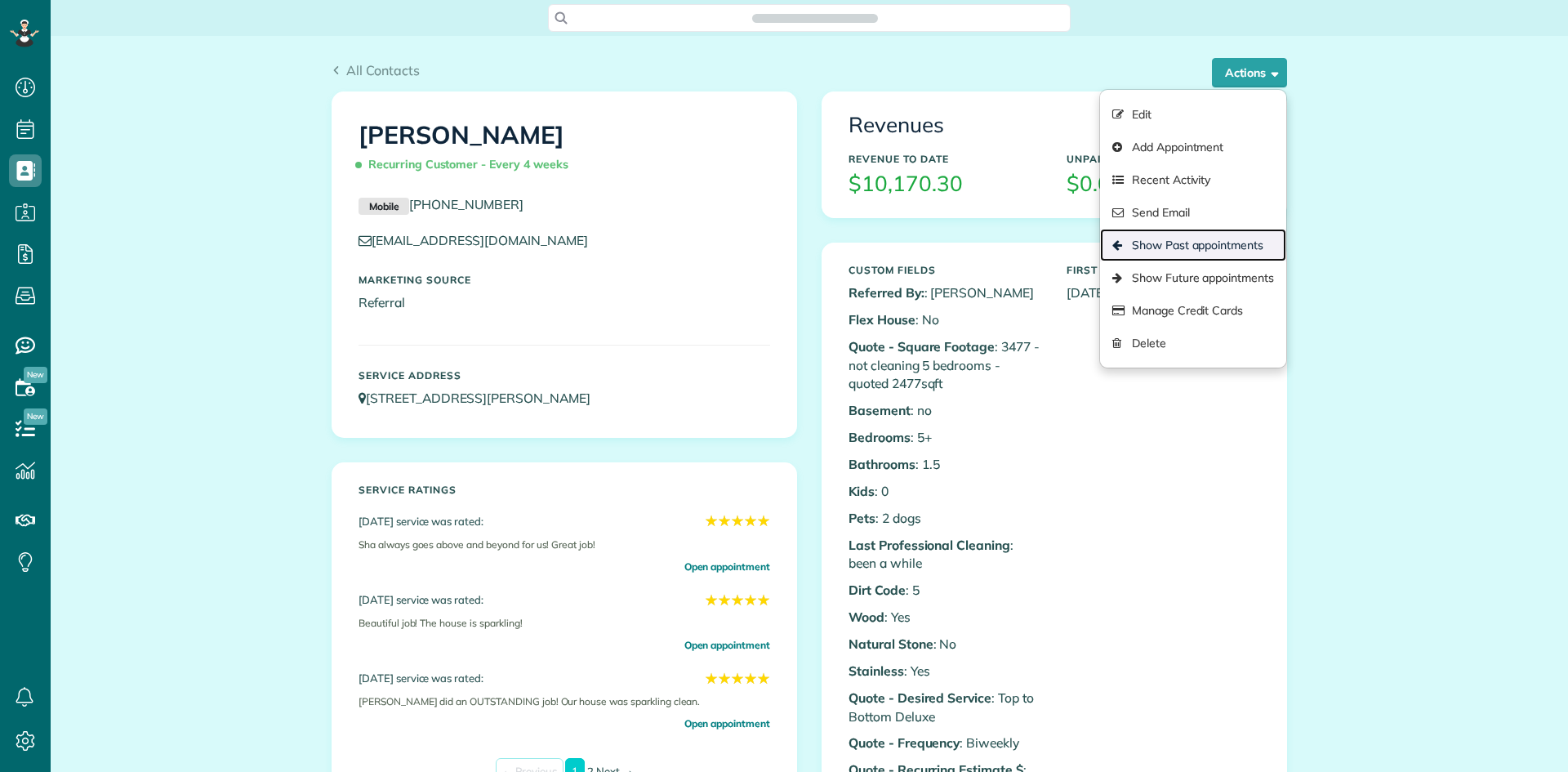 click on "Show Past appointments" at bounding box center (1193, 245) 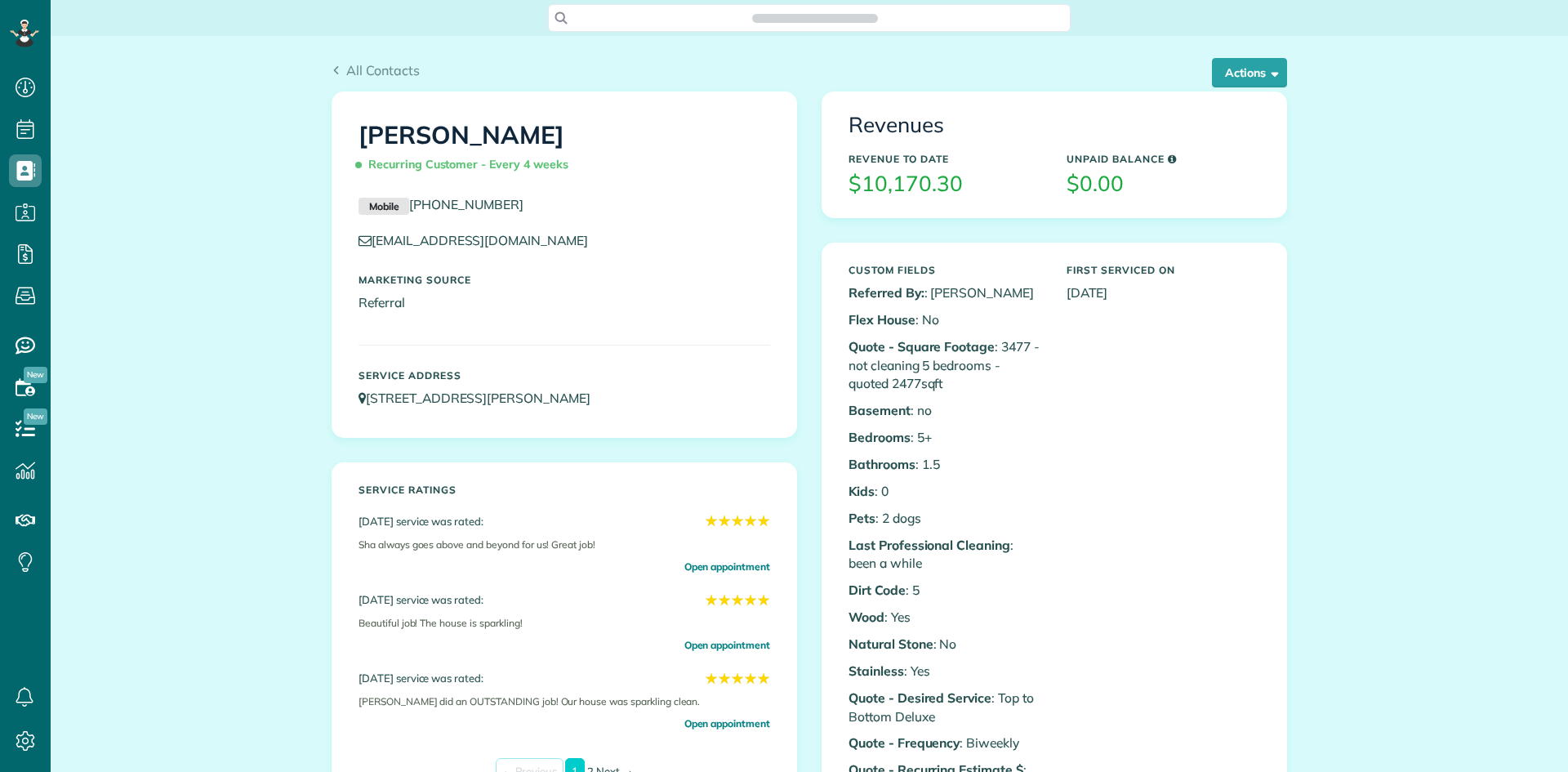 scroll, scrollTop: 0, scrollLeft: 0, axis: both 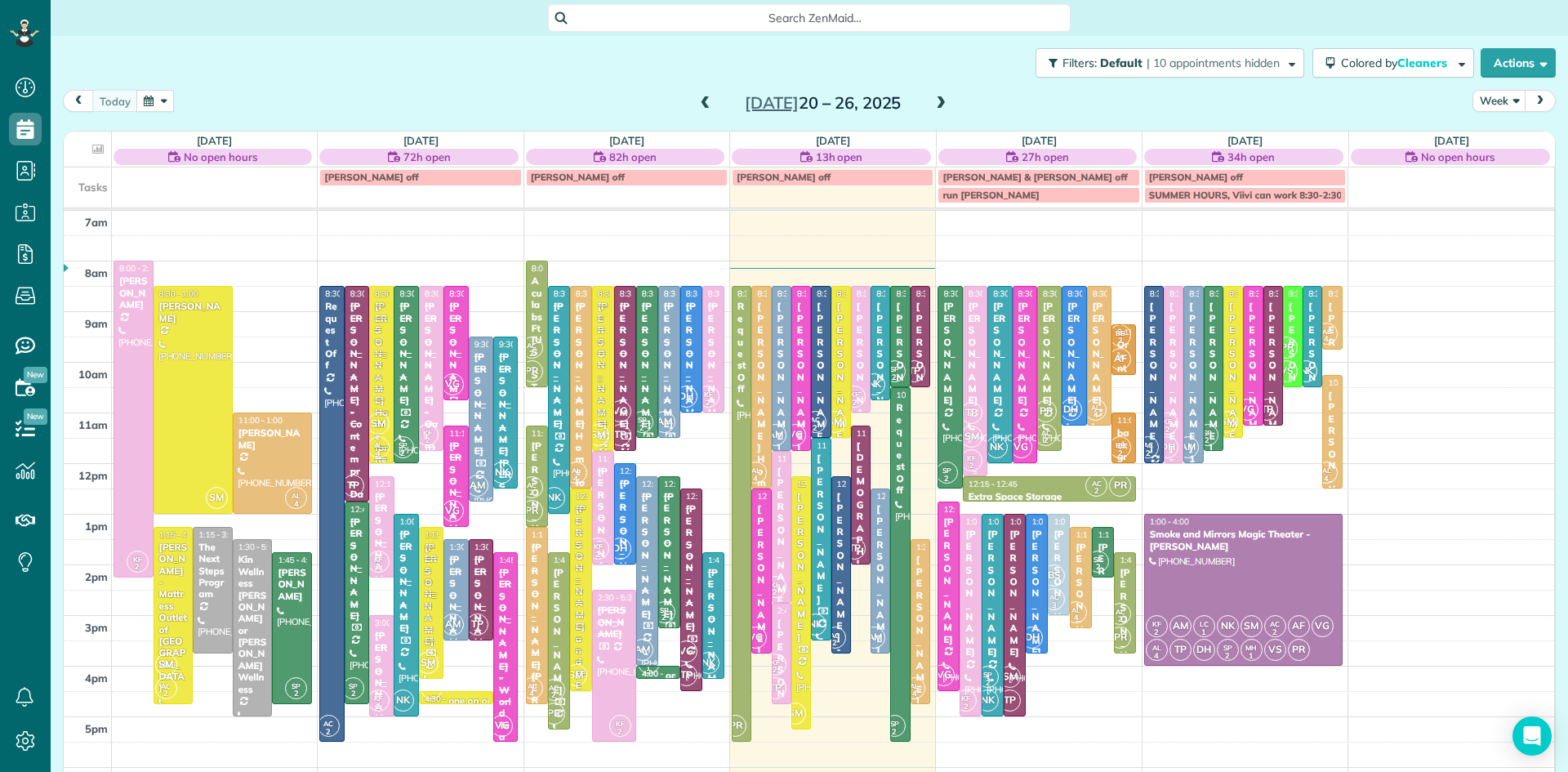 click on "TP" at bounding box center (971, 413) 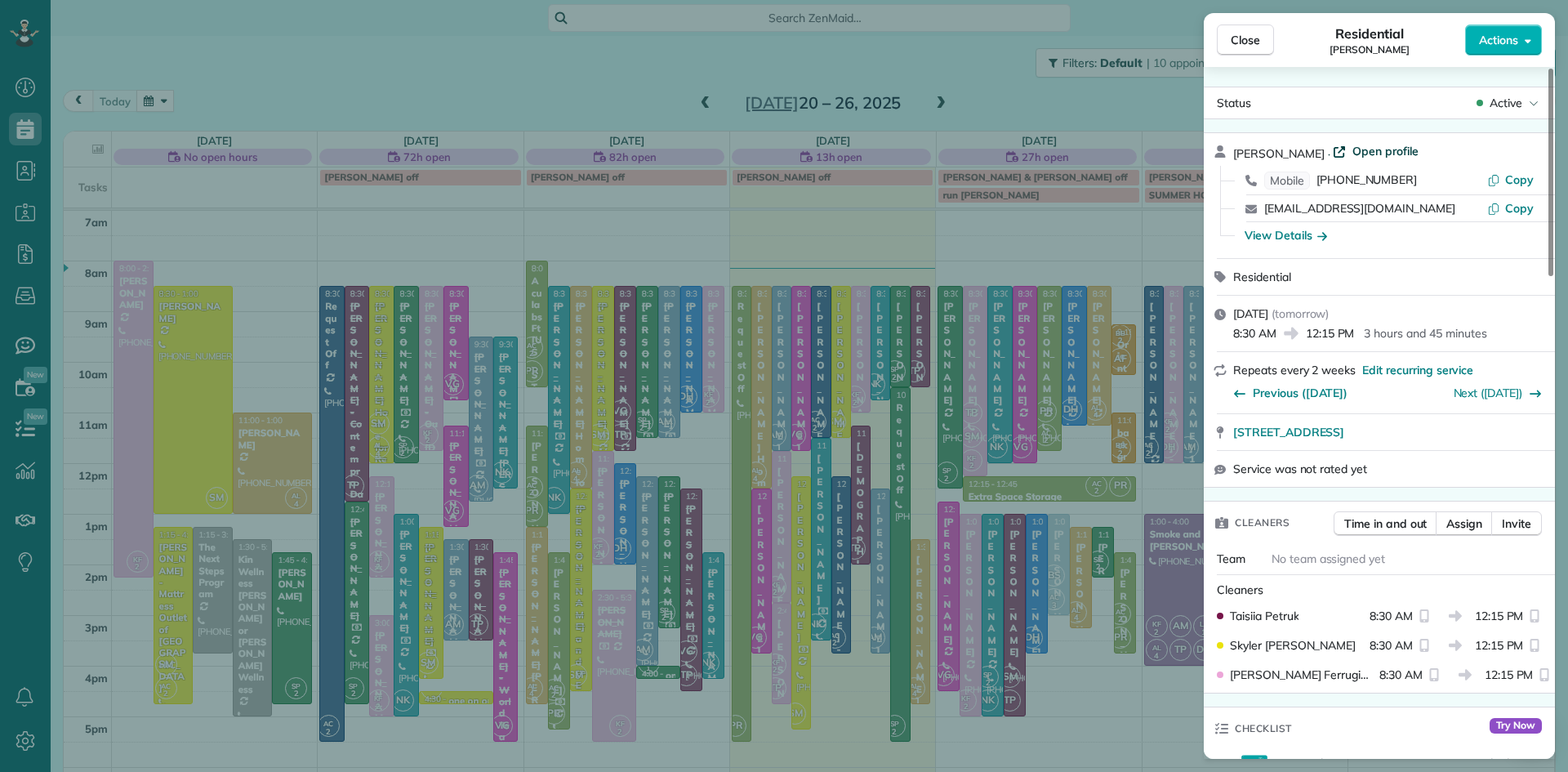 click on "Open profile" at bounding box center (1385, 151) 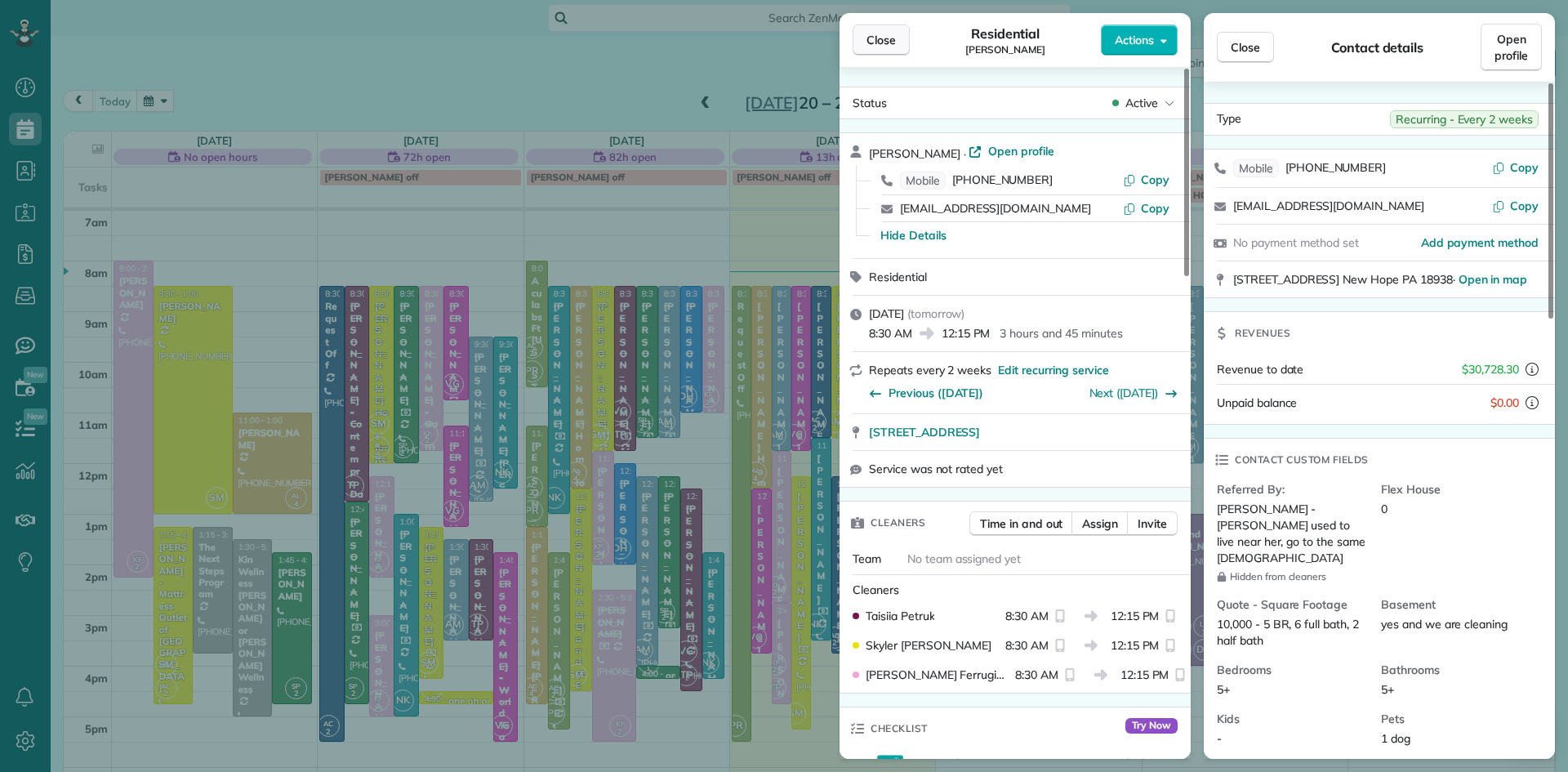 click on "Close" at bounding box center (881, 40) 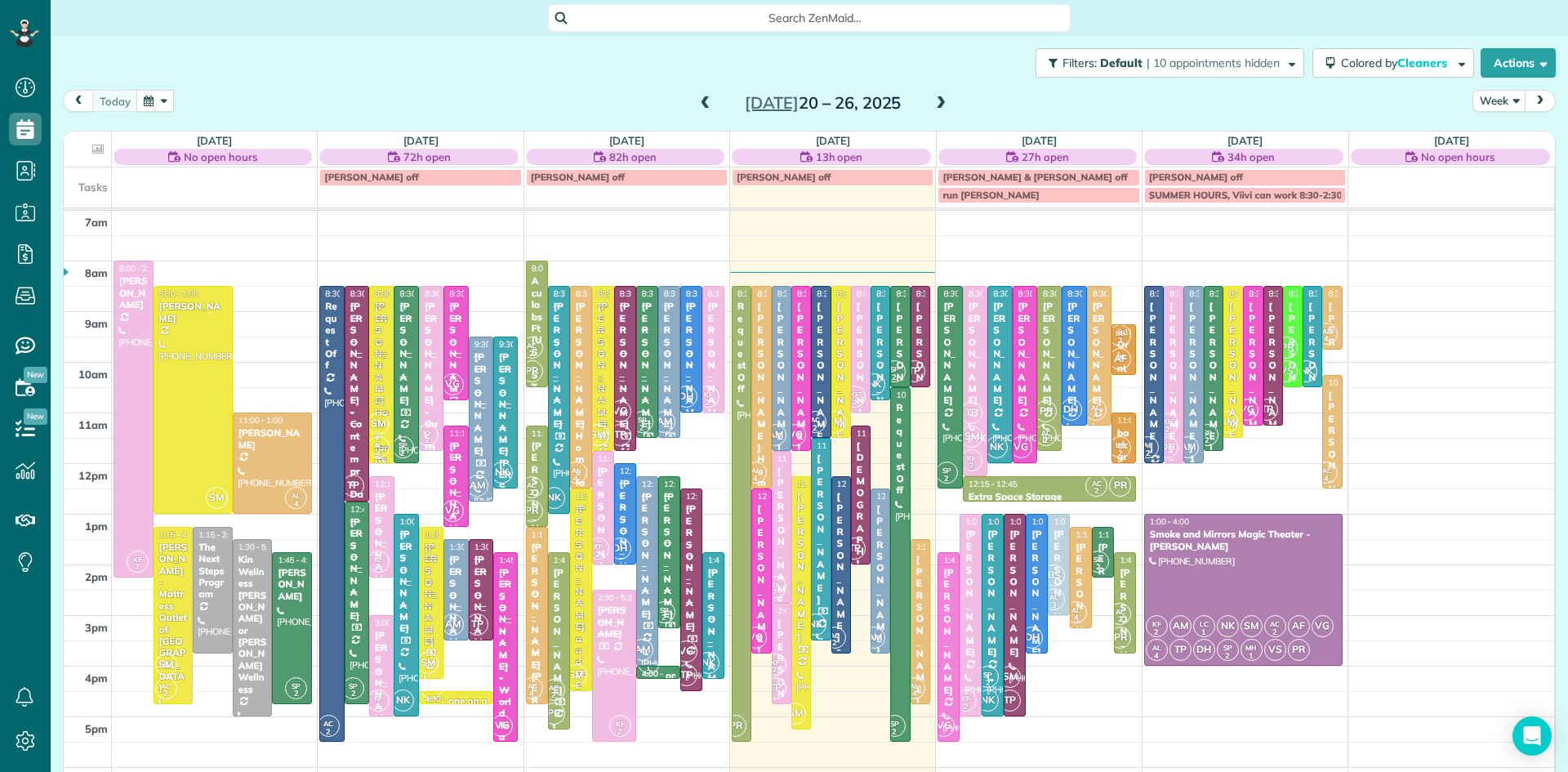 drag, startPoint x: 948, startPoint y: 565, endPoint x: 953, endPoint y: 610, distance: 45.276926 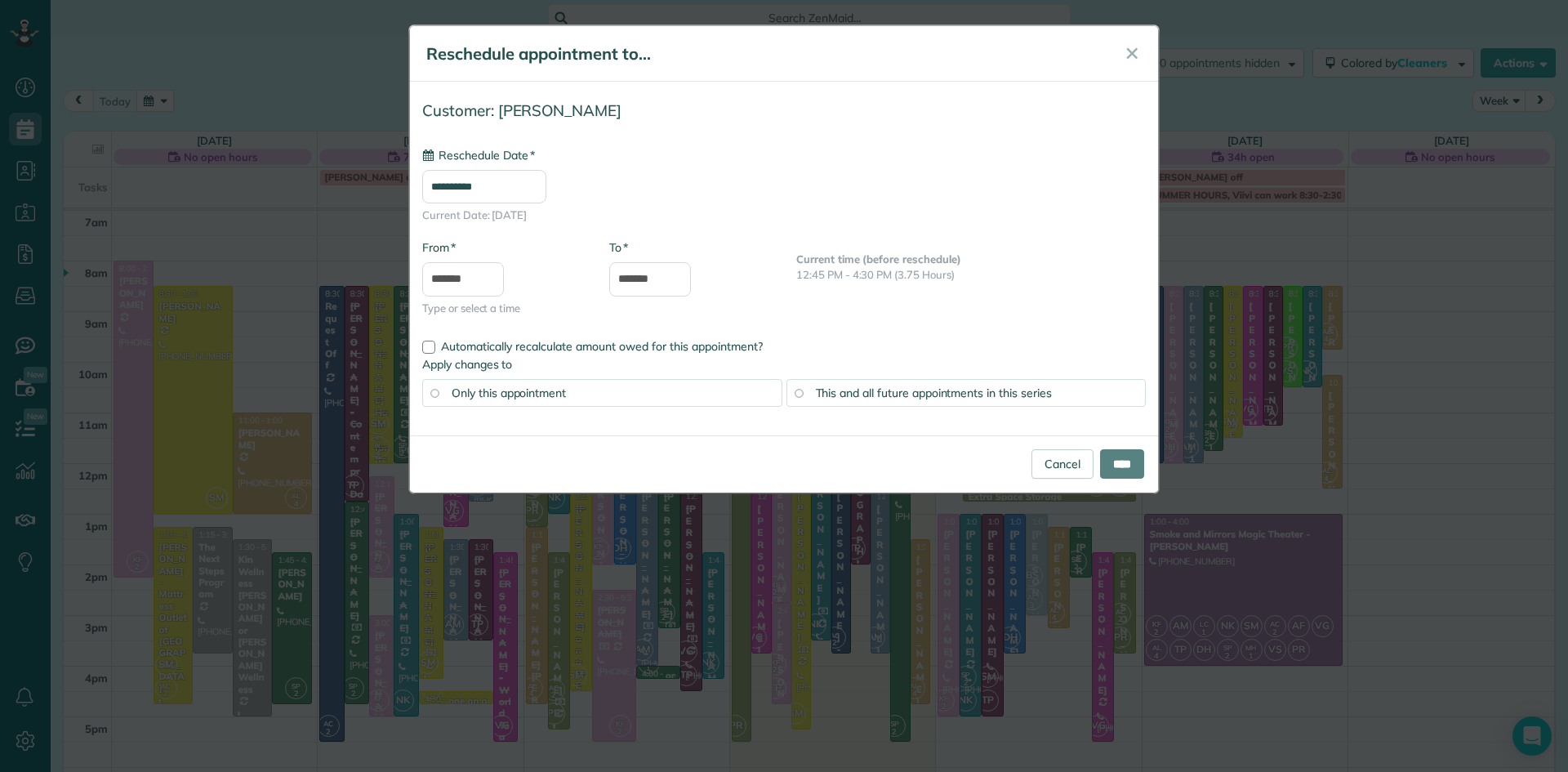 type on "**********" 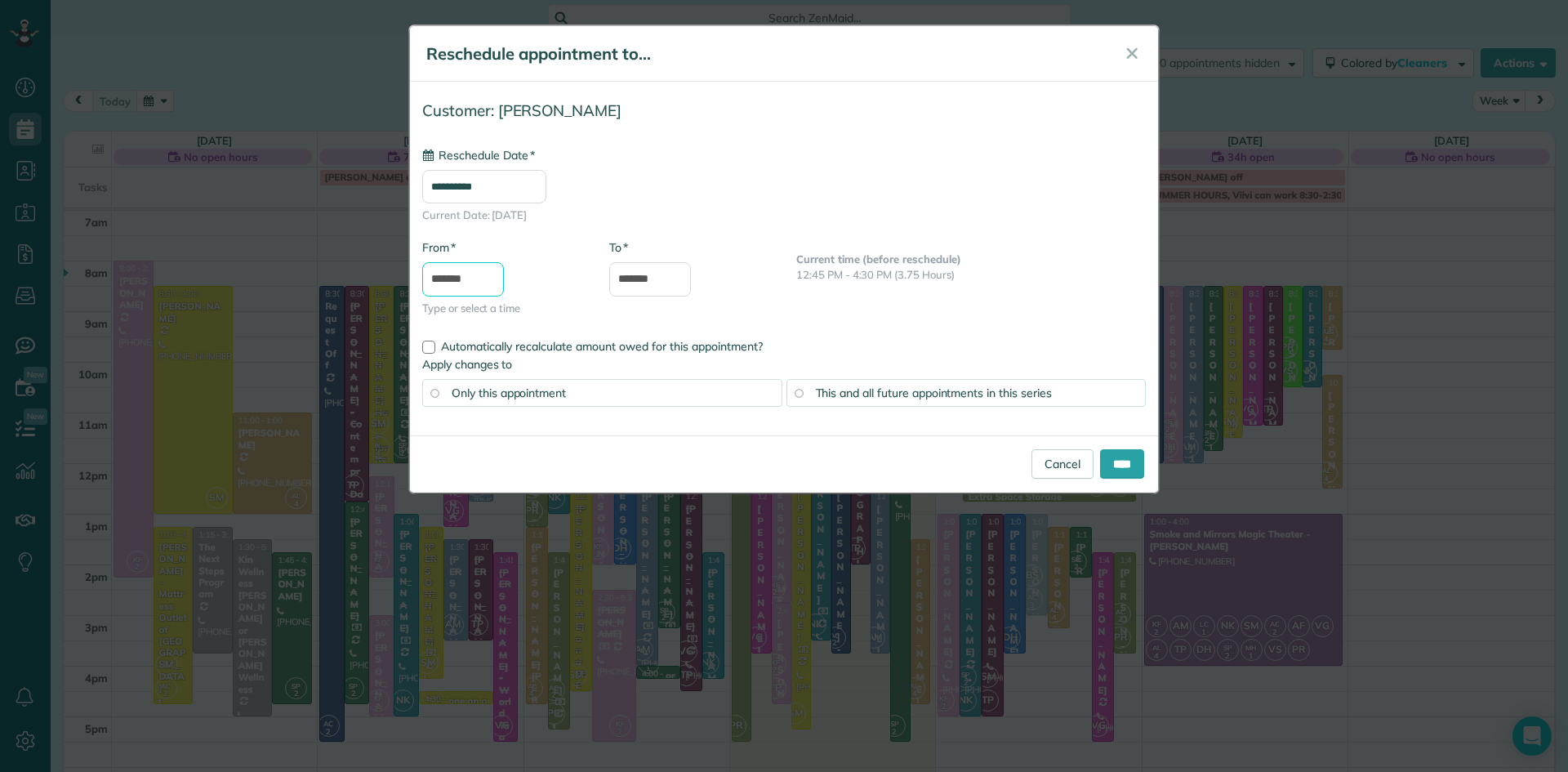click on "*******" at bounding box center [463, 279] 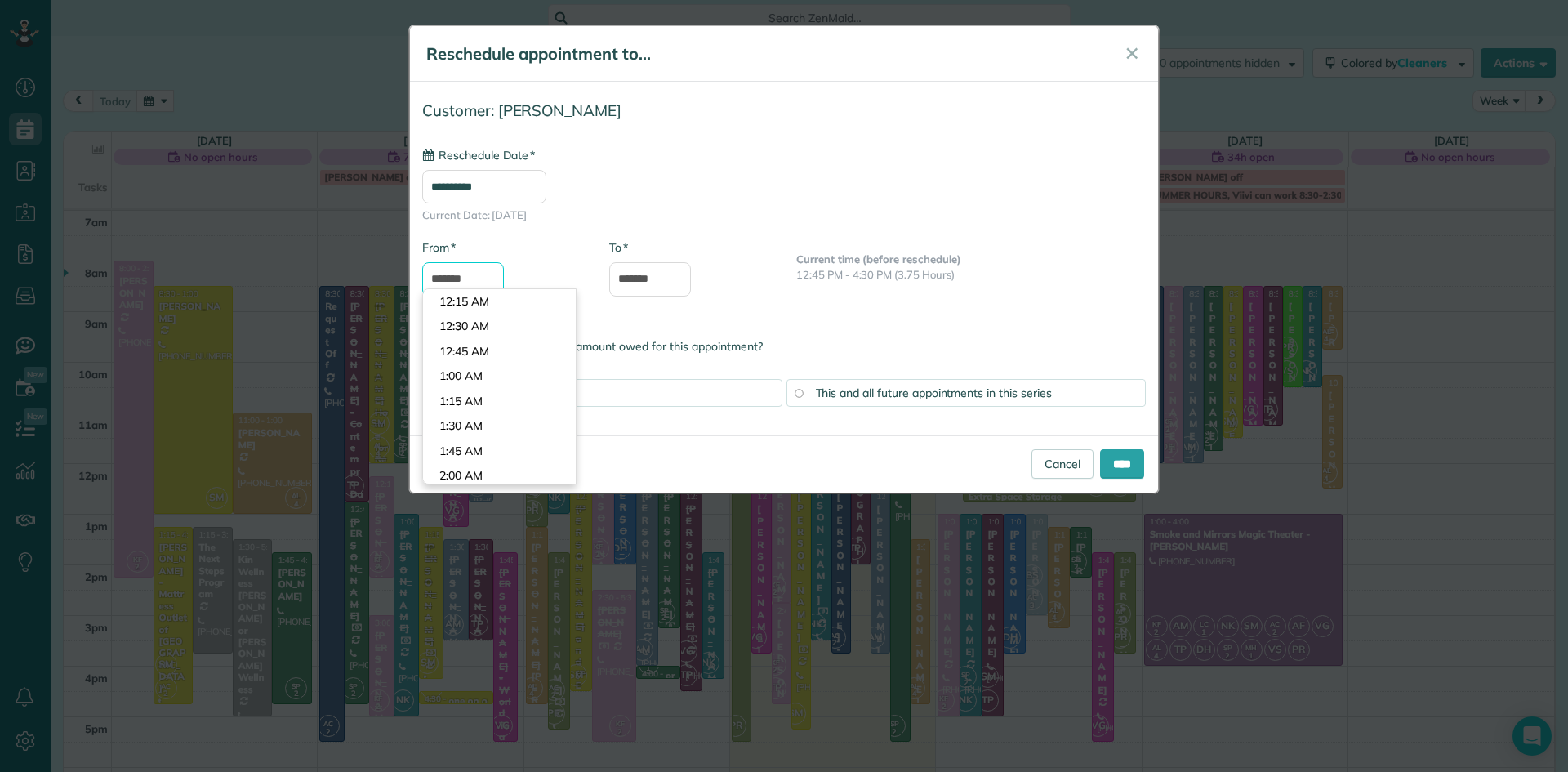 scroll, scrollTop: 1322, scrollLeft: 0, axis: vertical 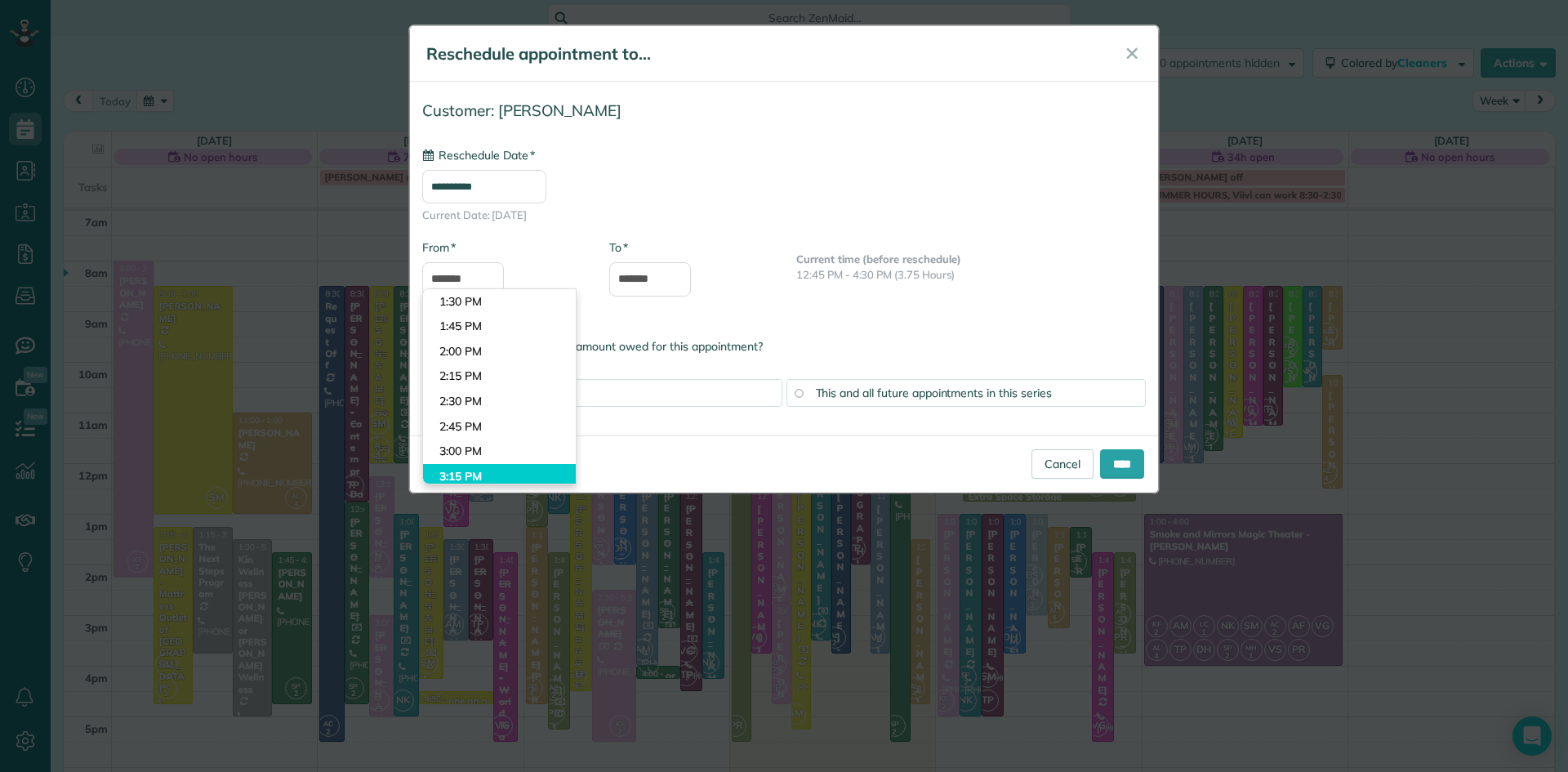 type on "*******" 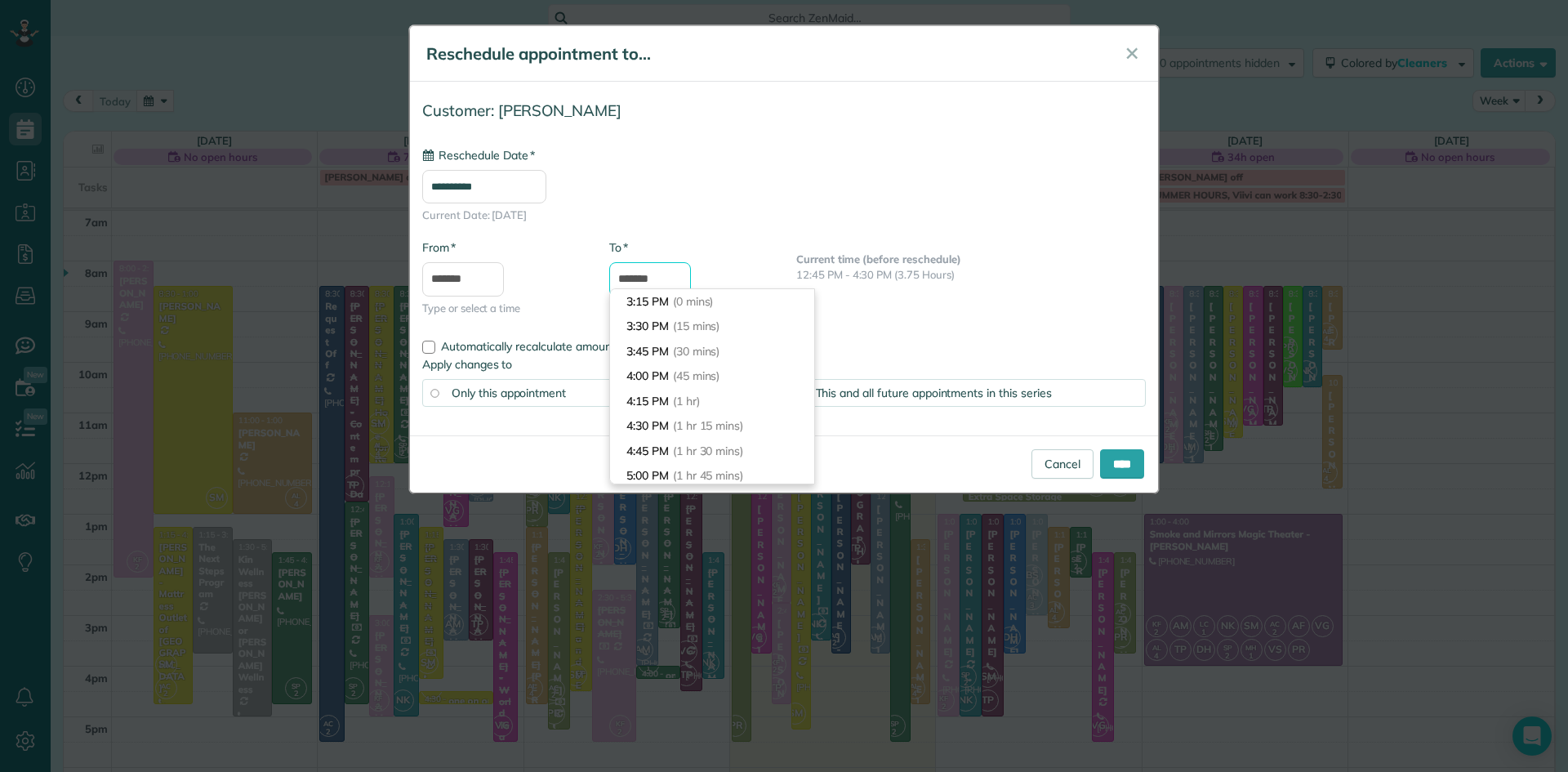click on "*******" at bounding box center [650, 279] 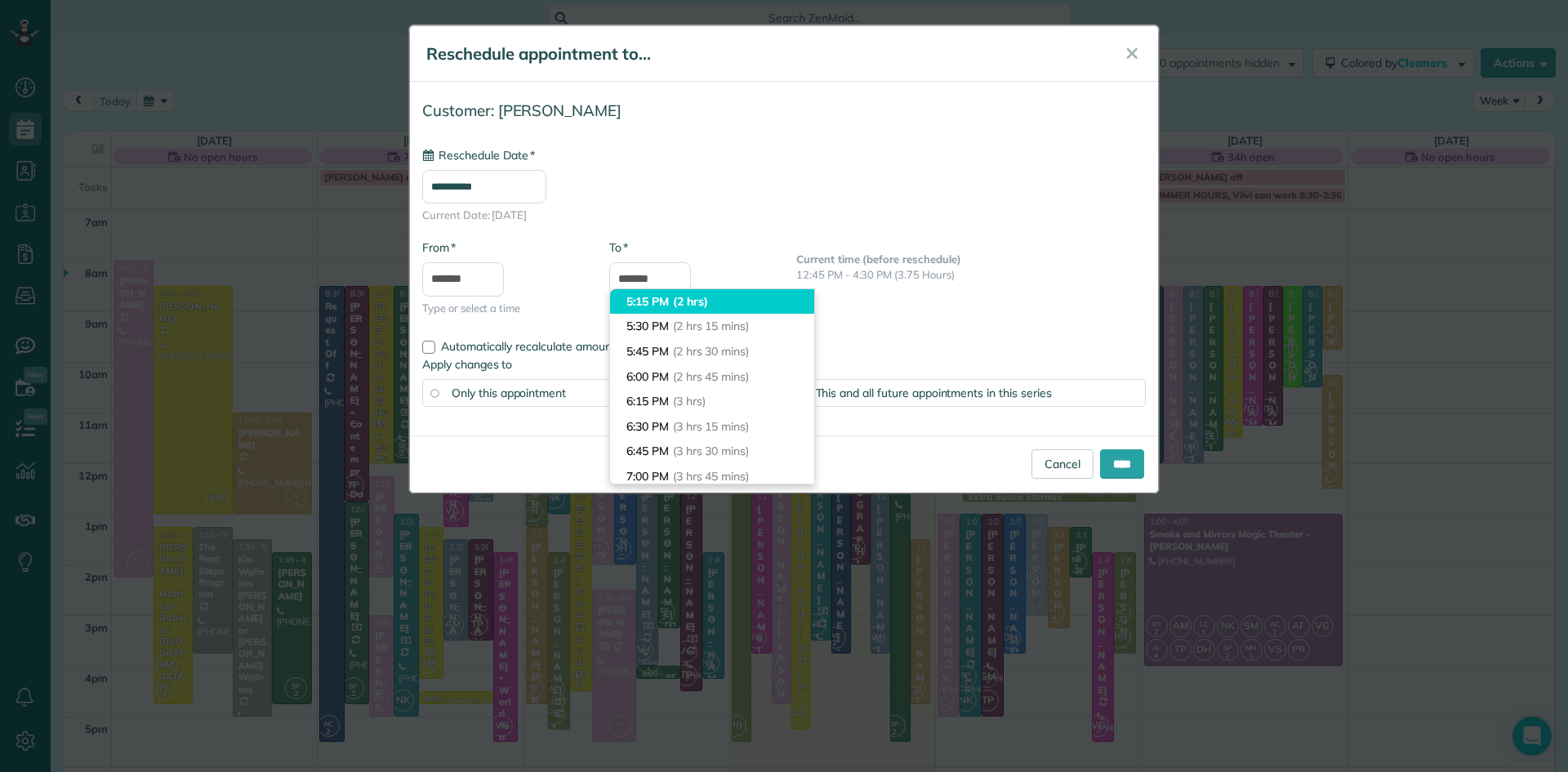 type on "*******" 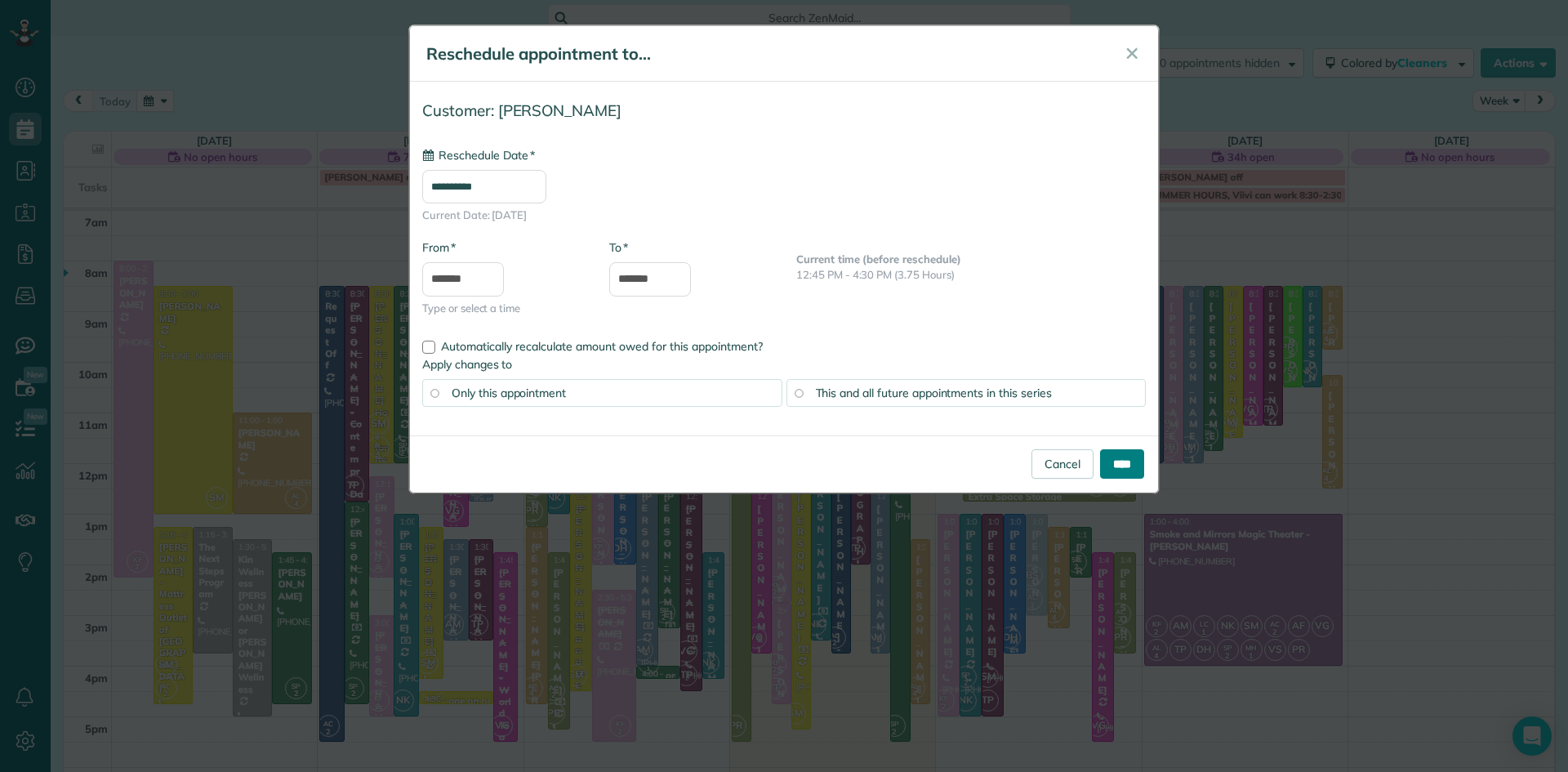 click on "****" at bounding box center (1122, 464) 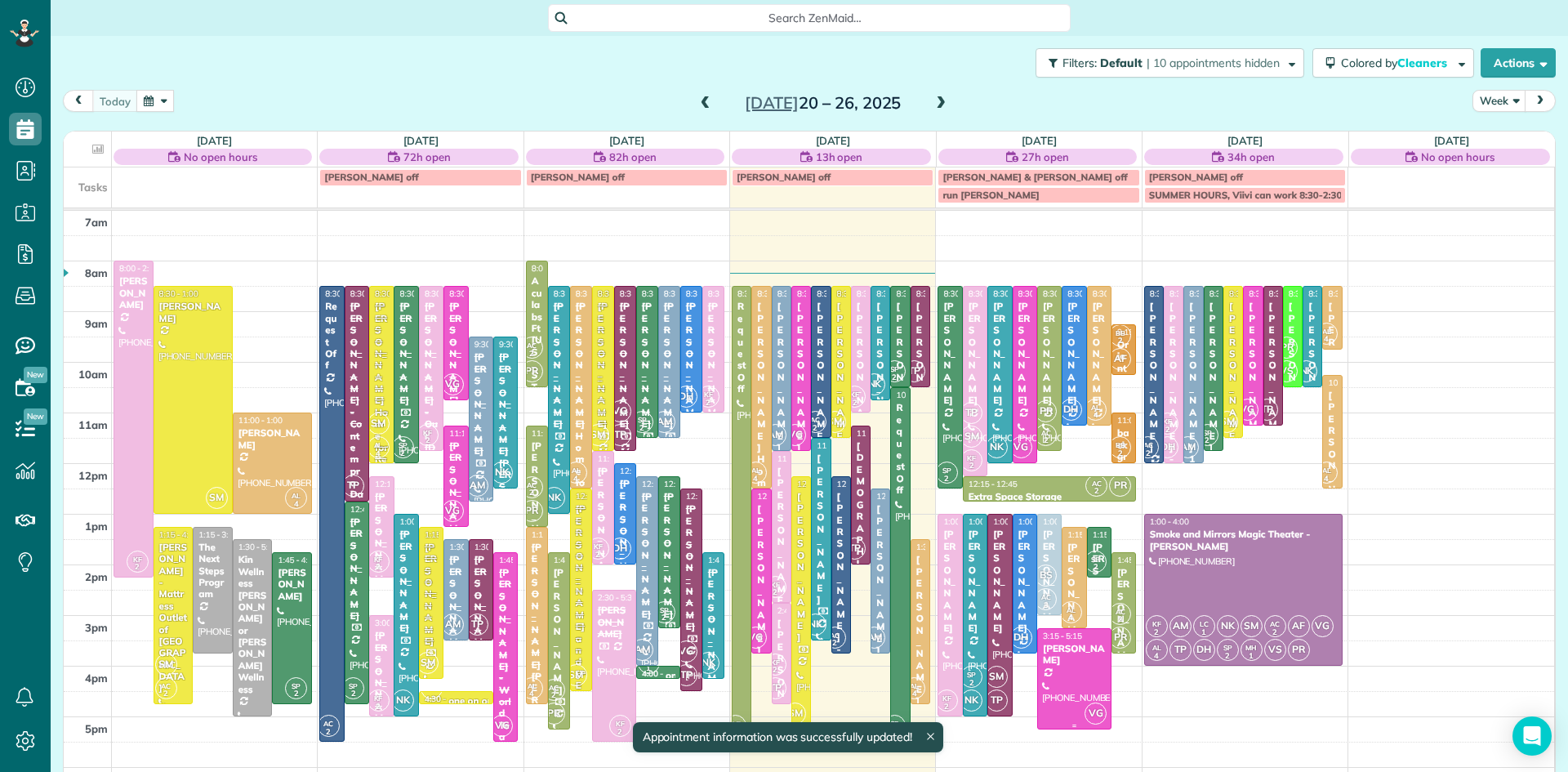 click at bounding box center [1074, 679] 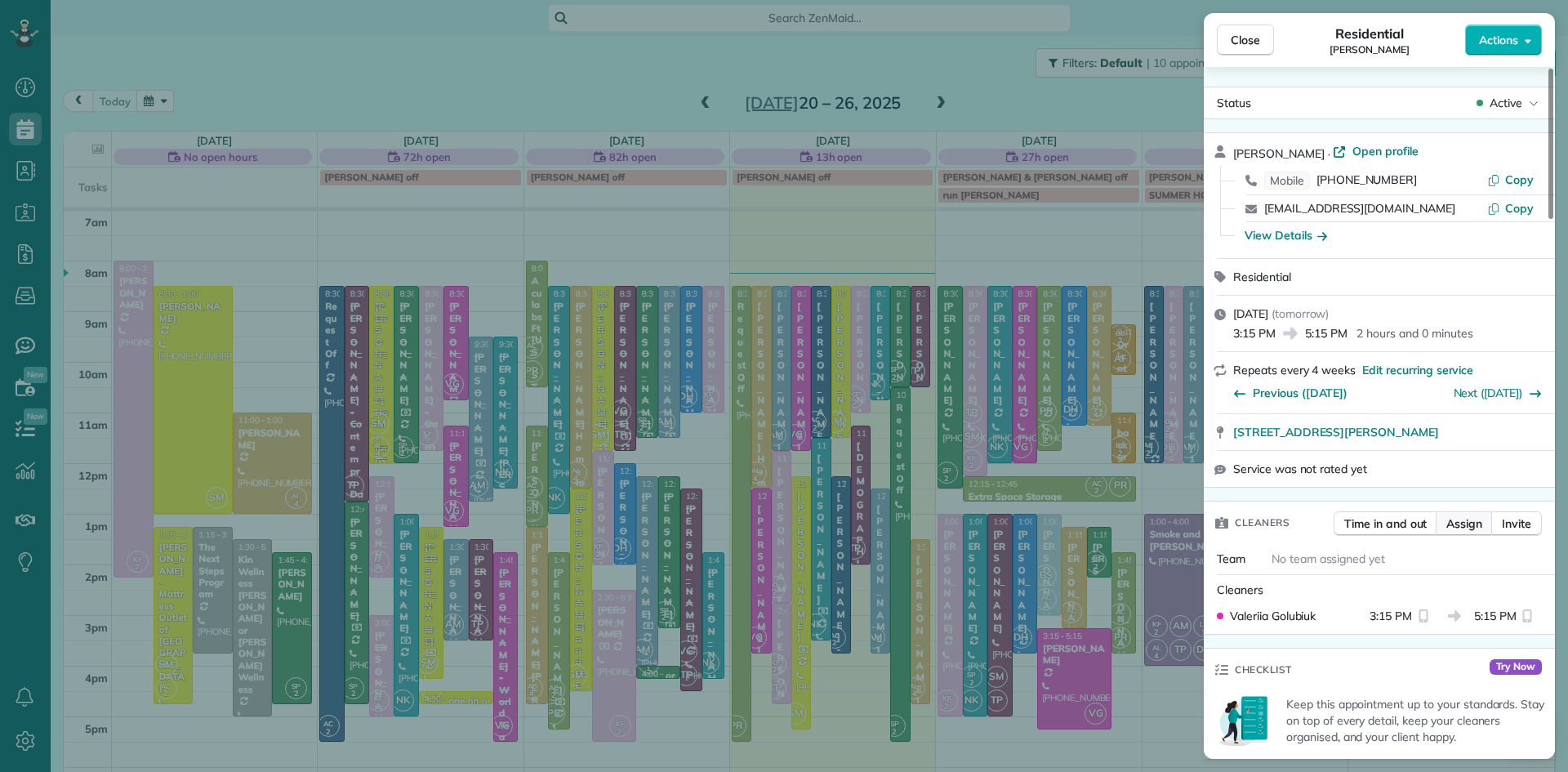 click on "Assign" at bounding box center (1464, 524) 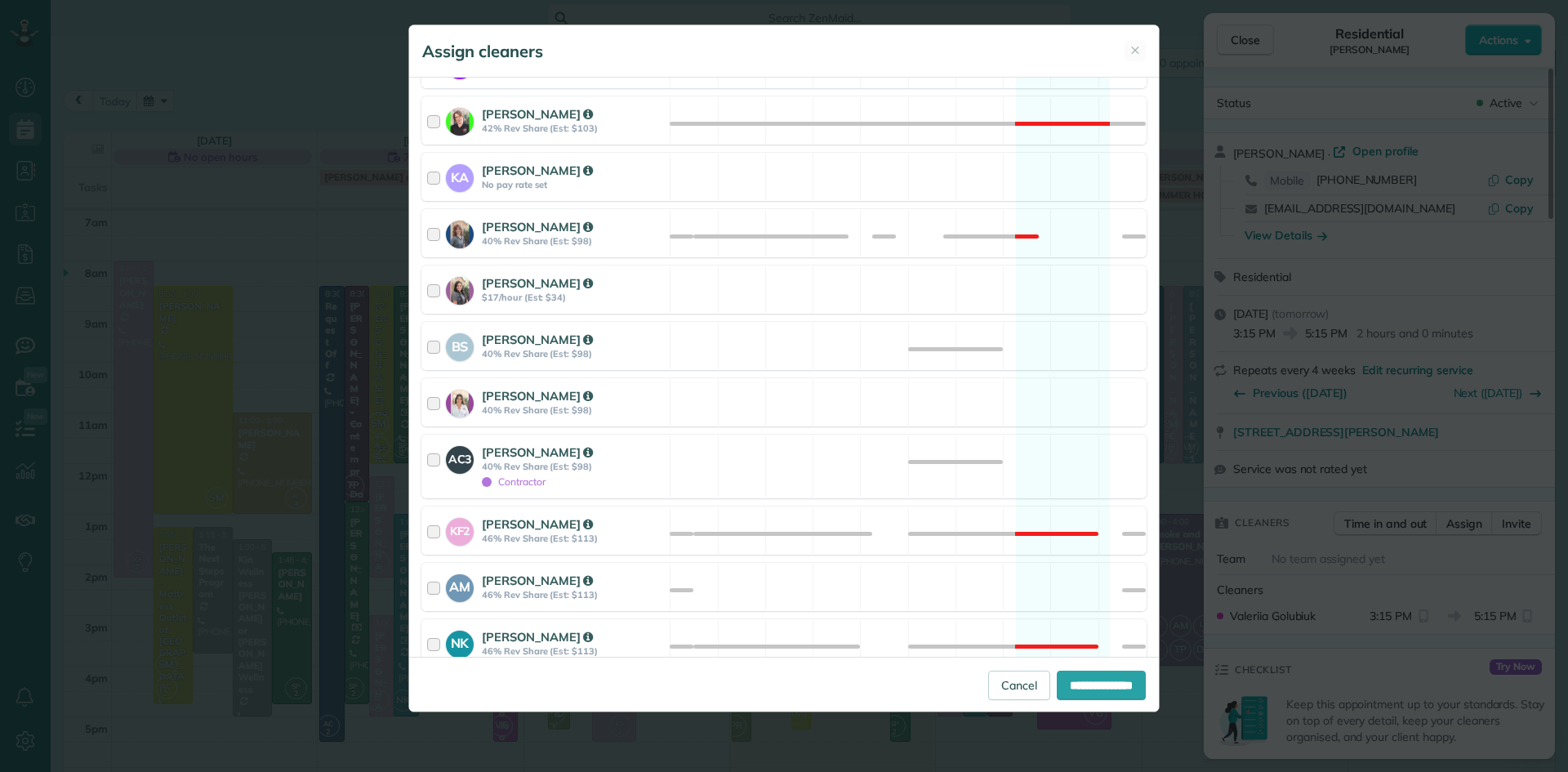 scroll, scrollTop: 363, scrollLeft: 0, axis: vertical 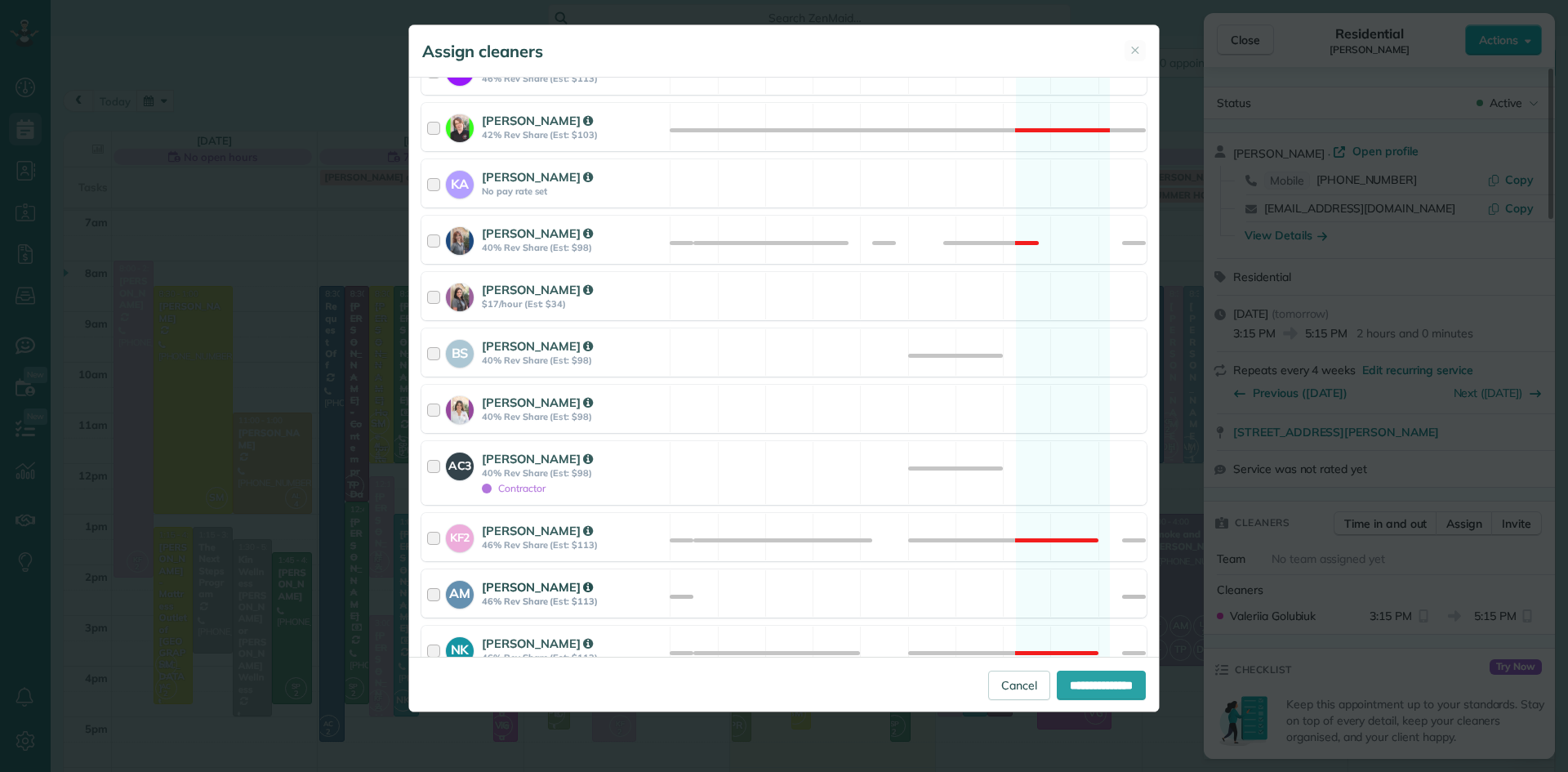 click on "AM
Allison McNamara
46% Rev Share (Est: $113)" at bounding box center (546, 593) 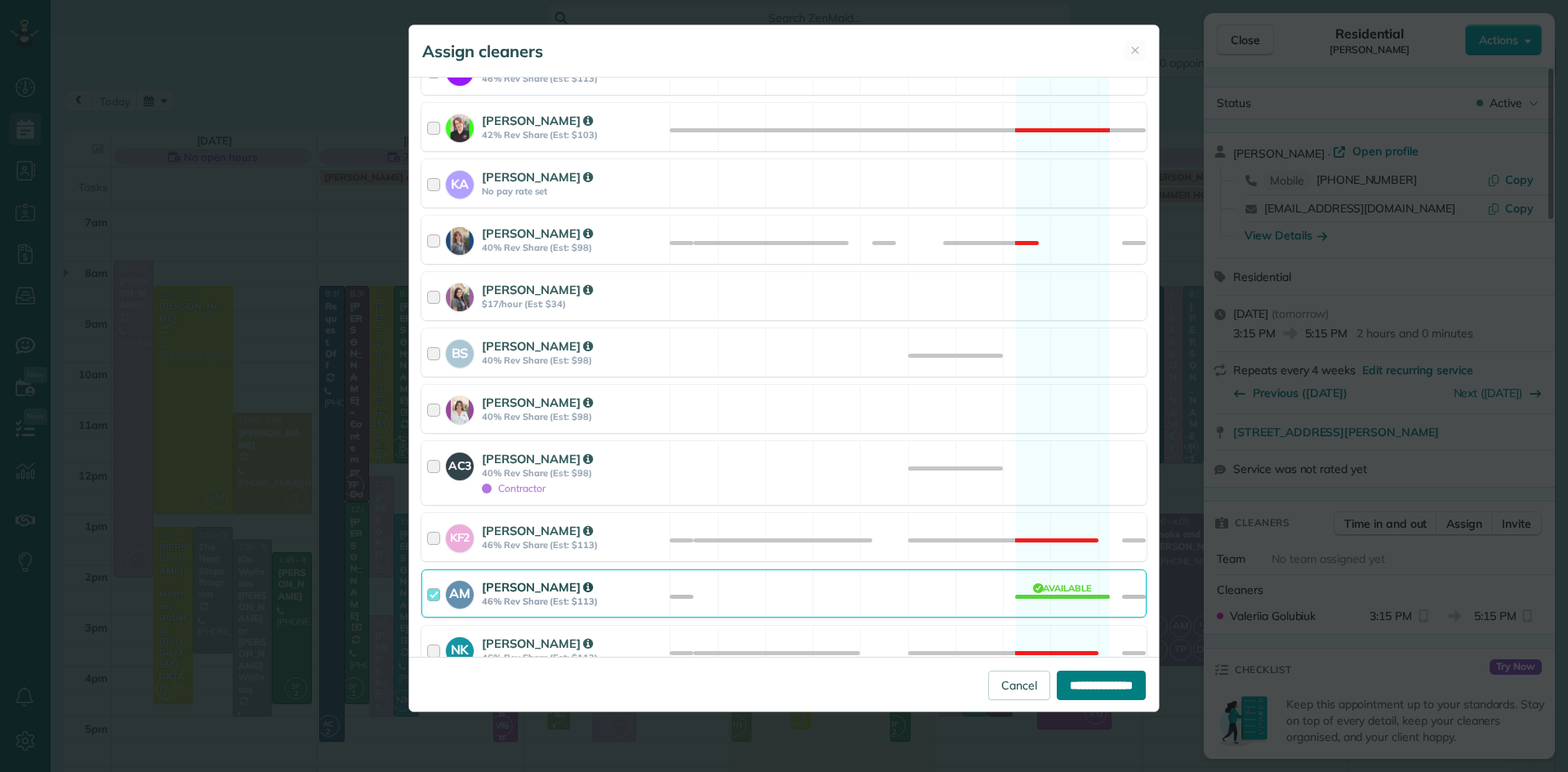 click on "**********" at bounding box center [1101, 685] 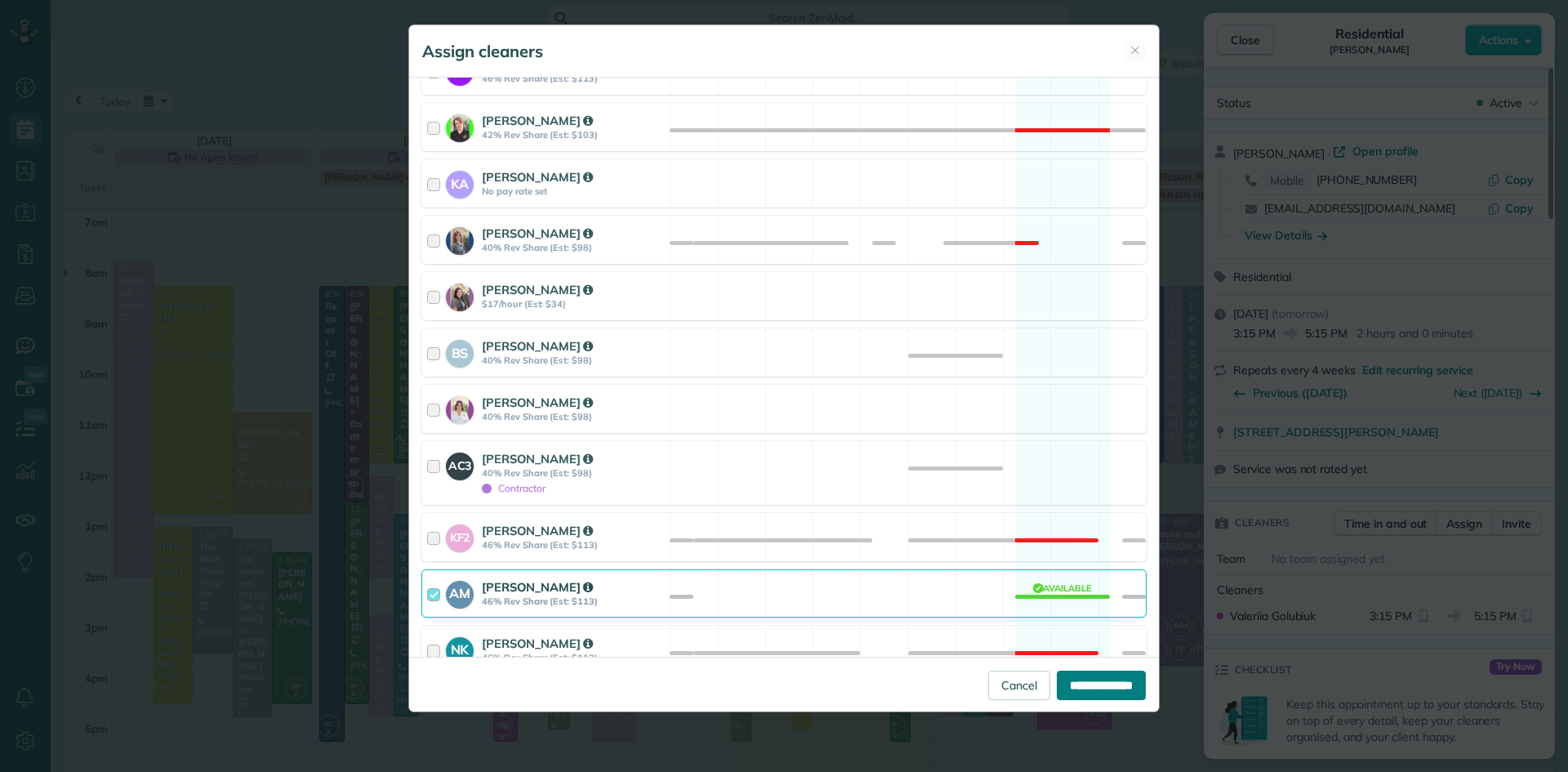 type on "**********" 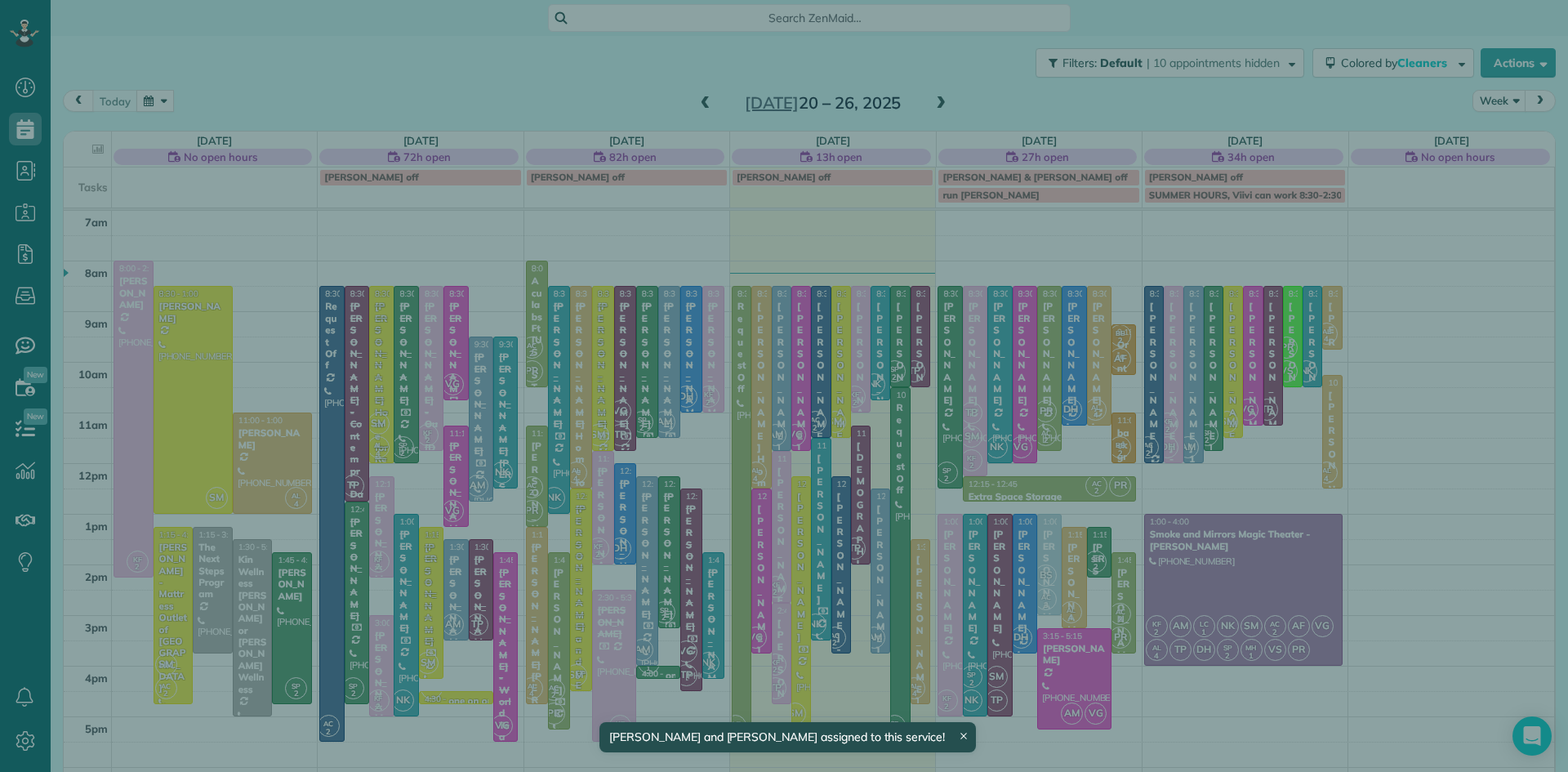 click on "Close" at bounding box center (1245, 40) 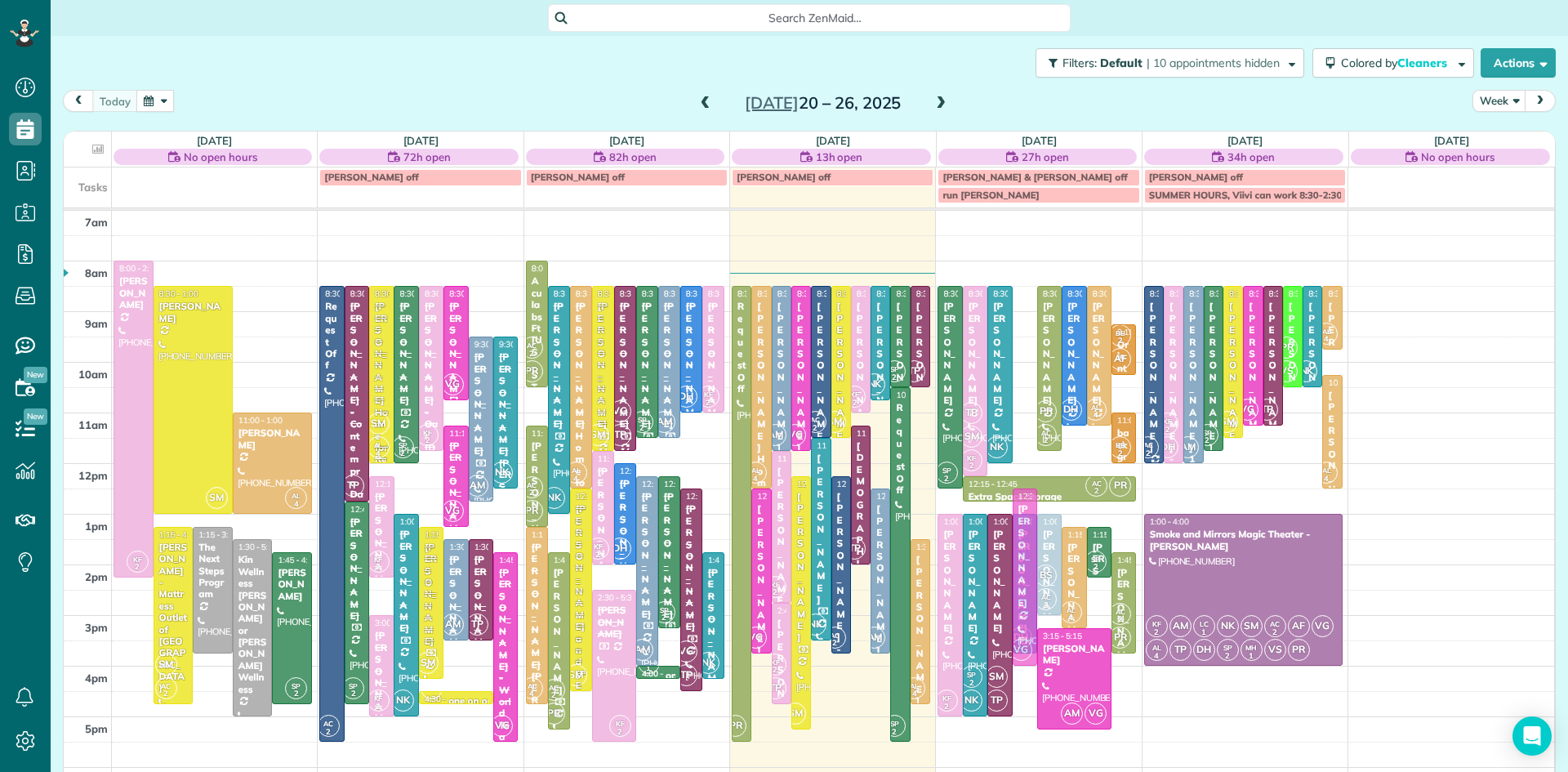 drag, startPoint x: 1022, startPoint y: 350, endPoint x: 1035, endPoint y: 557, distance: 207.40781 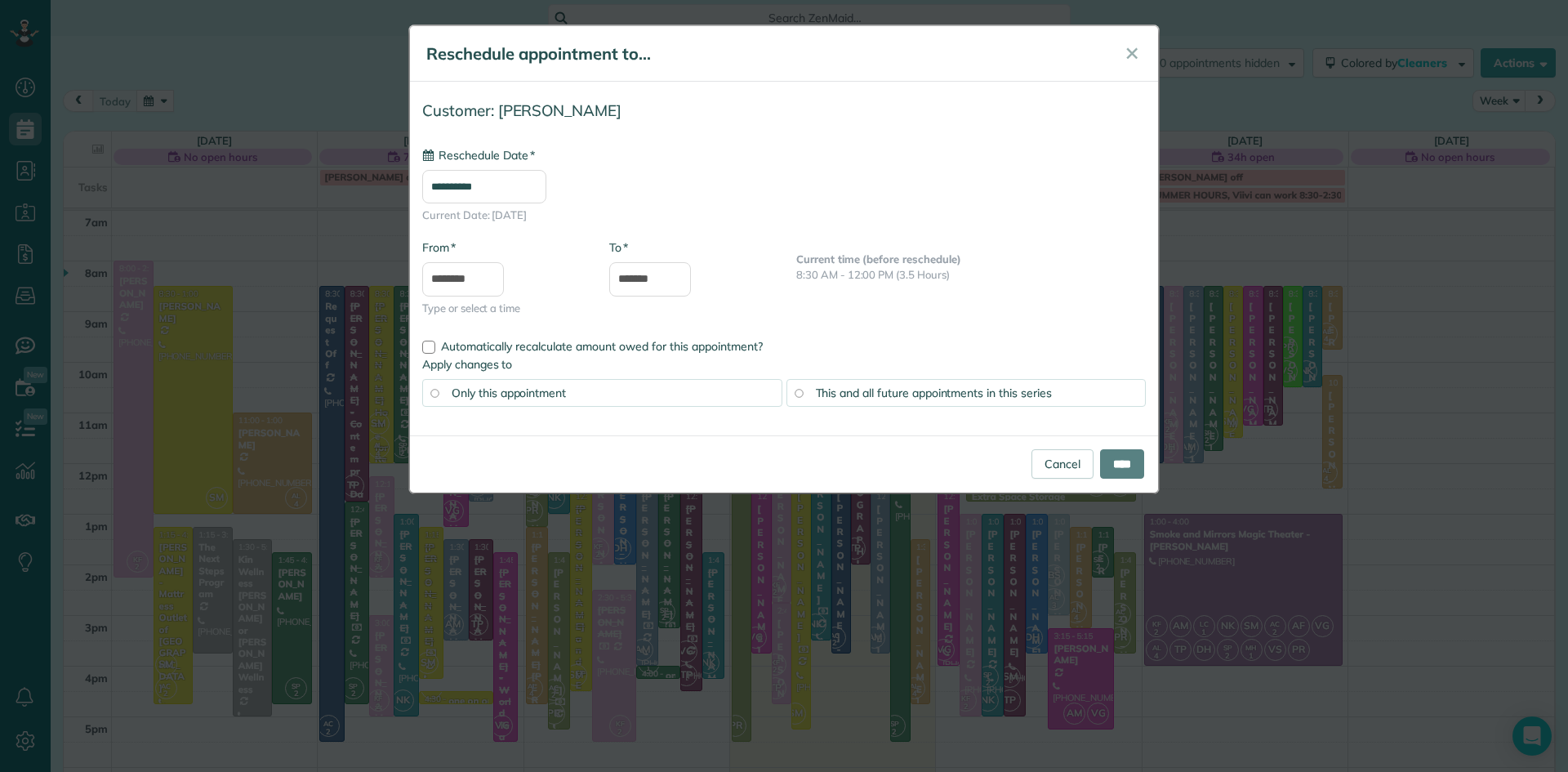 type on "**********" 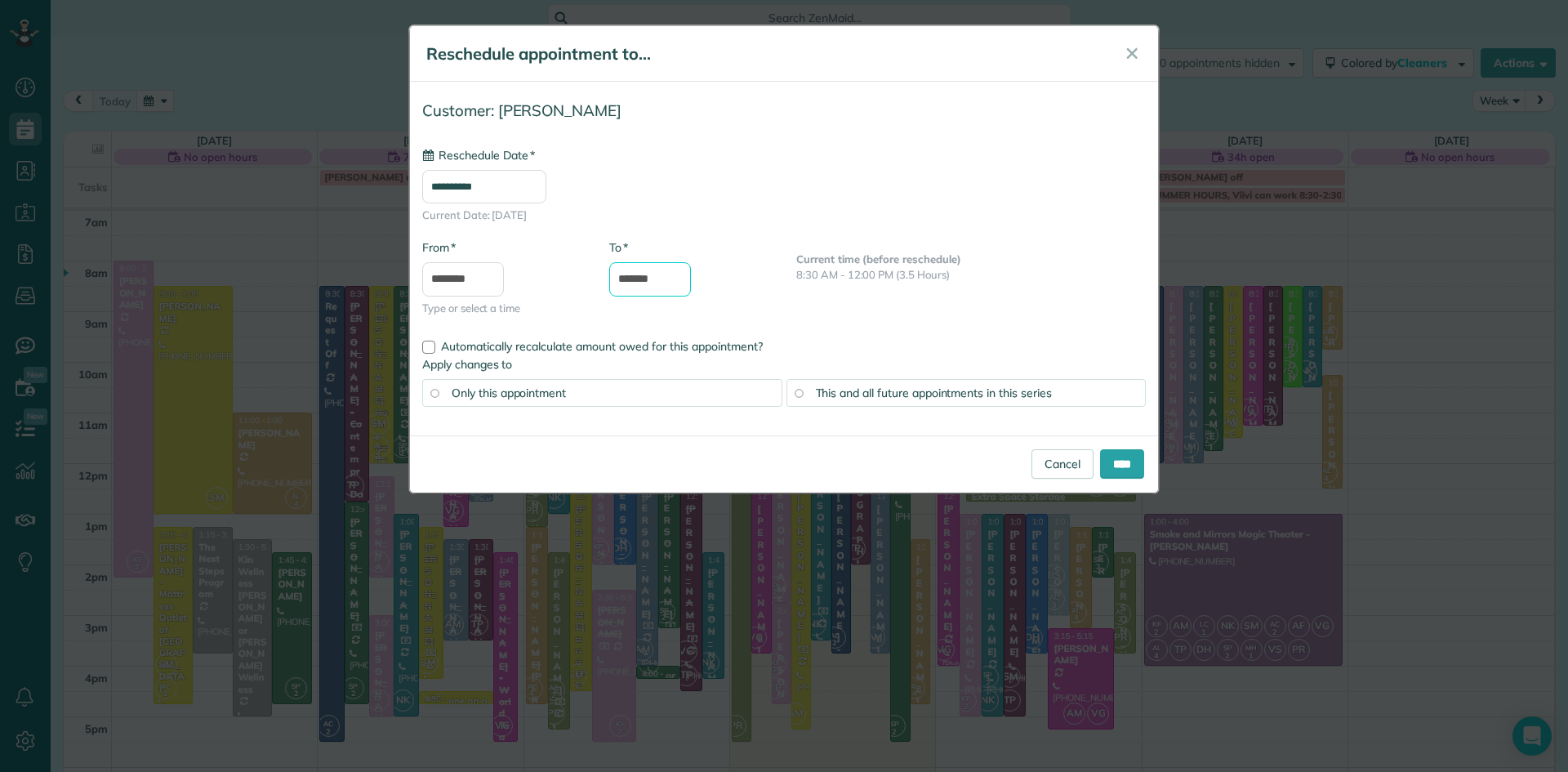 click on "*******" at bounding box center (650, 279) 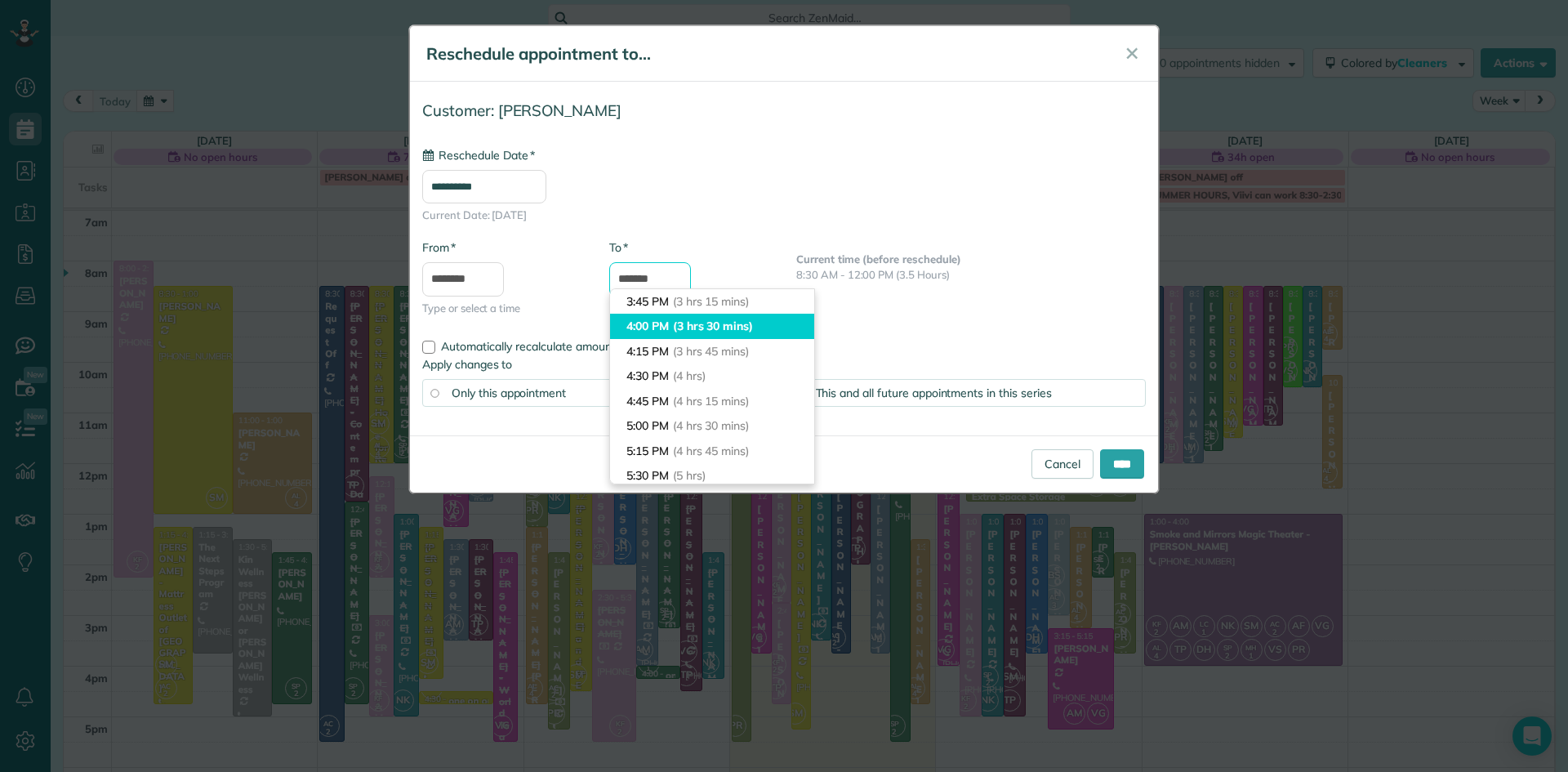 scroll, scrollTop: 0, scrollLeft: 0, axis: both 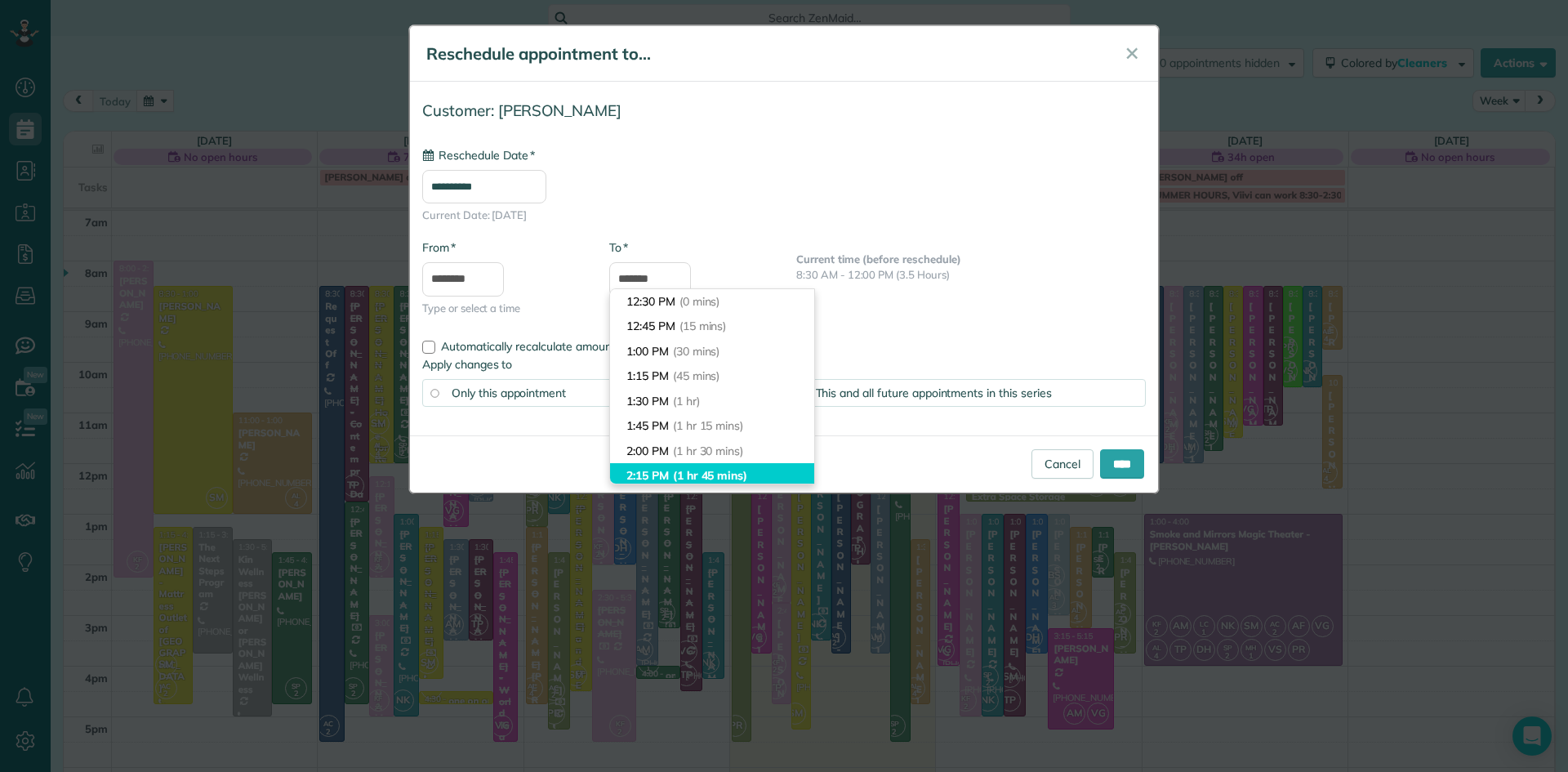 type on "*******" 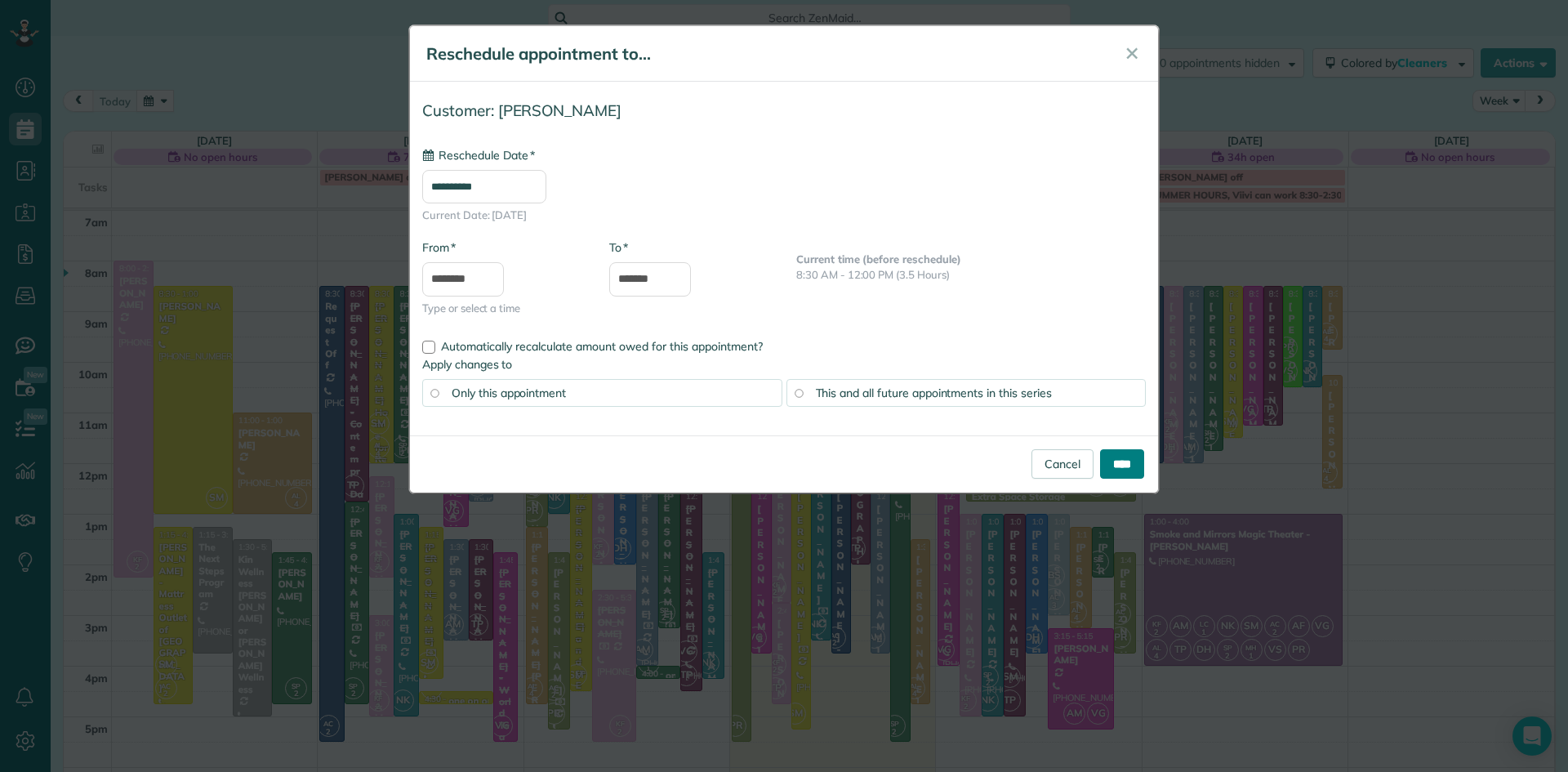 click on "****" at bounding box center [1122, 464] 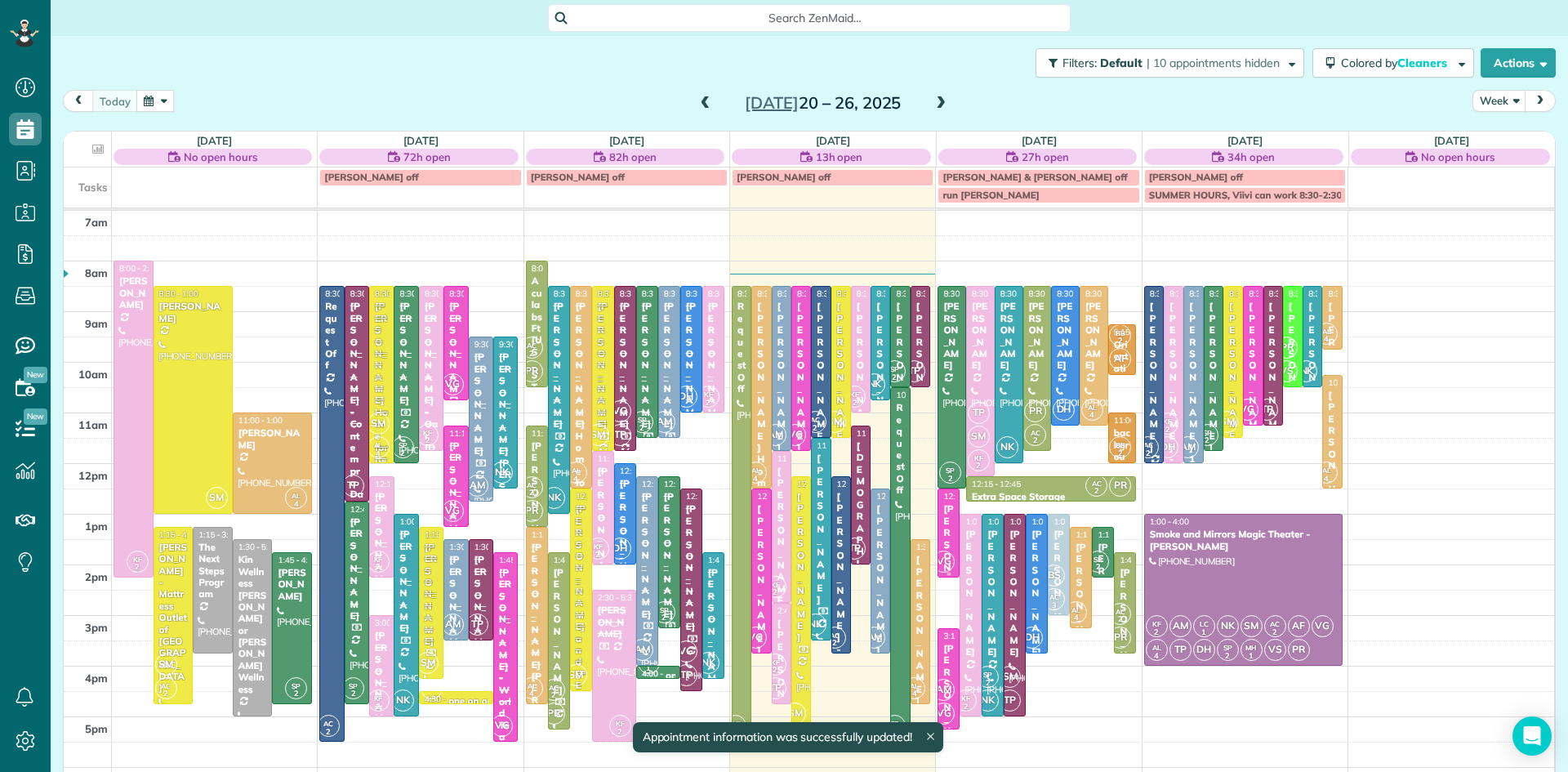 click on "[PERSON_NAME]" at bounding box center (948, 568) 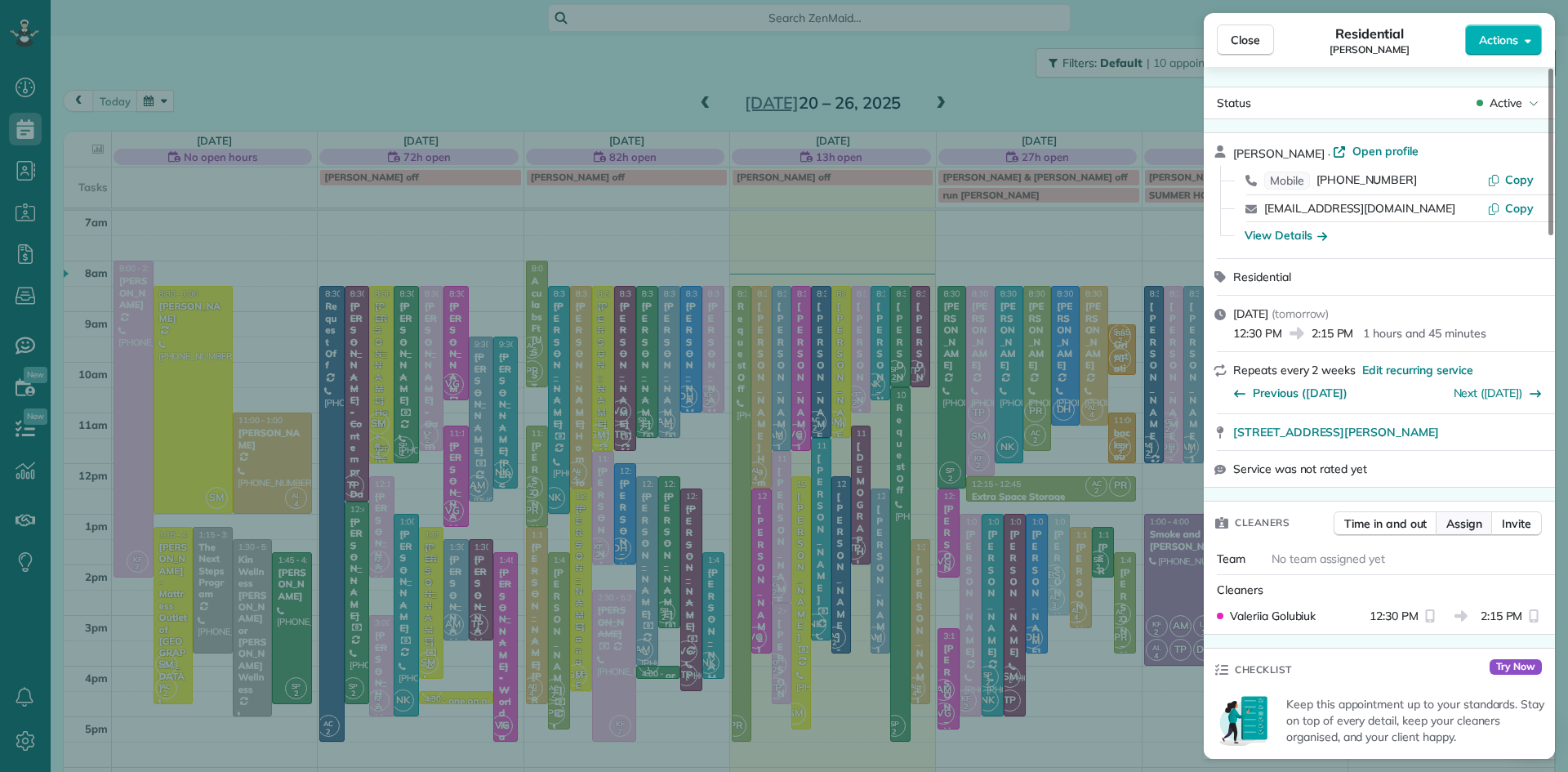 click on "Assign" at bounding box center (1464, 524) 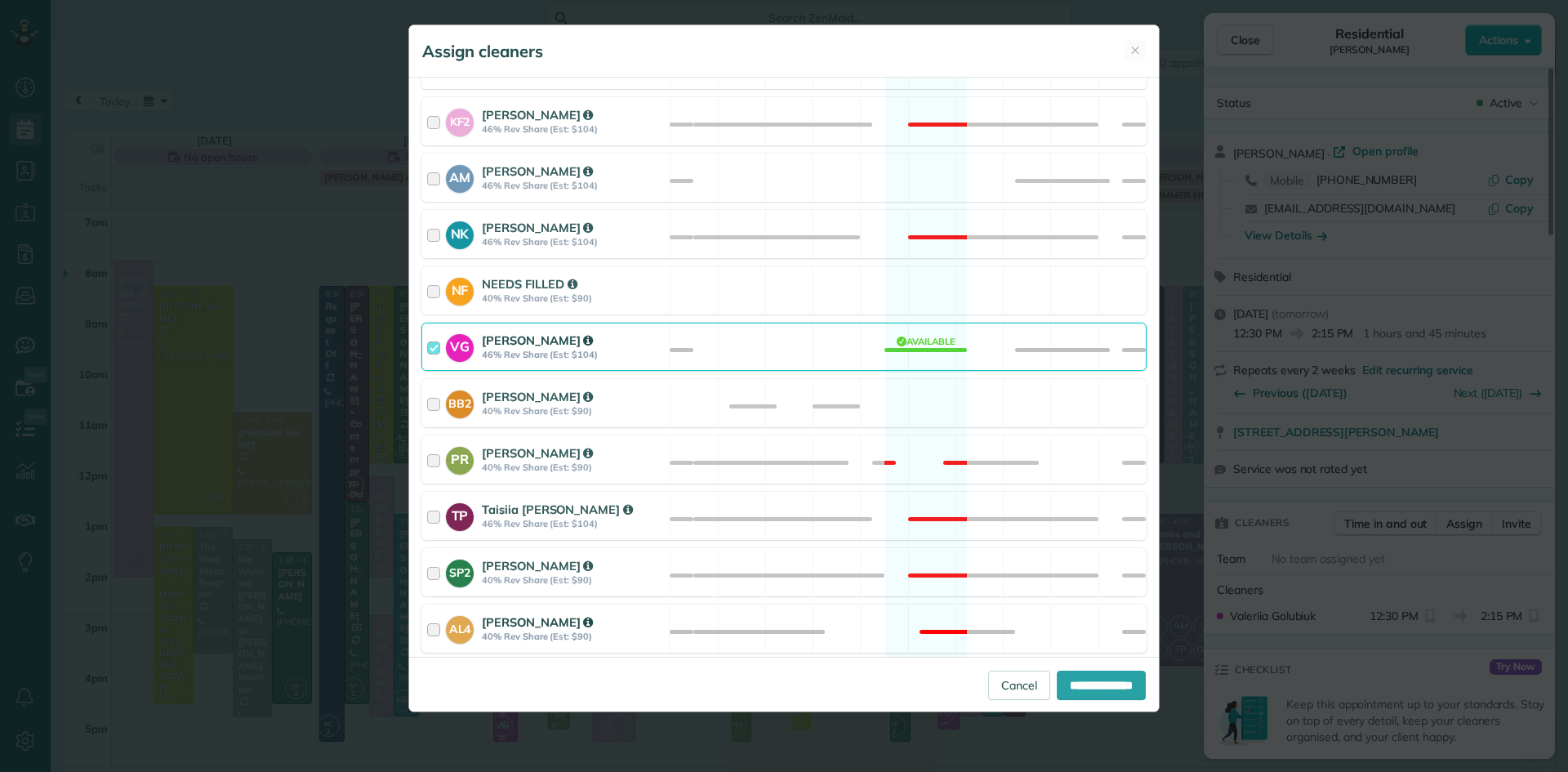 scroll, scrollTop: 704, scrollLeft: 0, axis: vertical 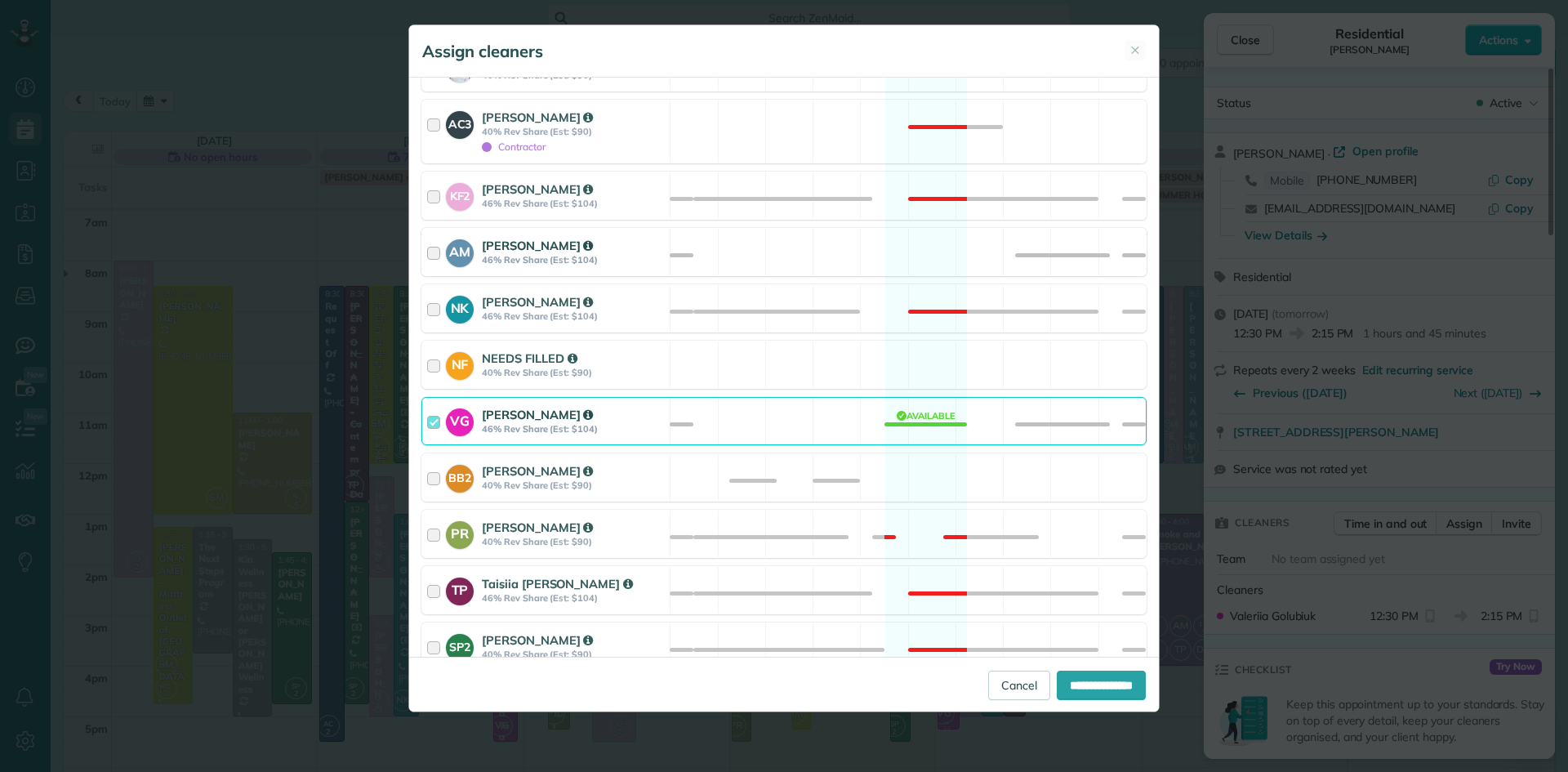 click on "Allison McNamara
46% Rev Share (Est: $104)" at bounding box center [573, 252] 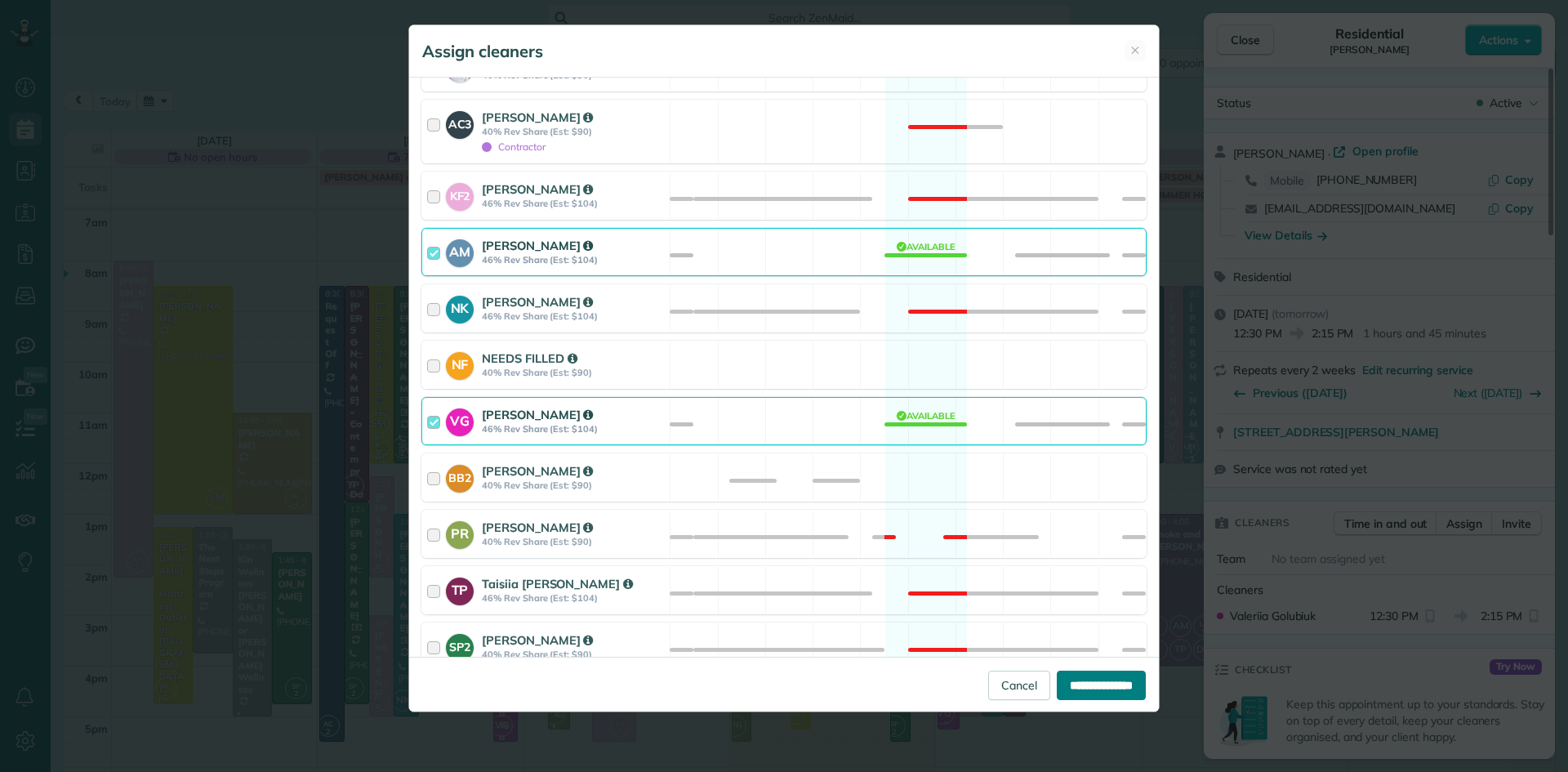 click on "**********" at bounding box center [1101, 685] 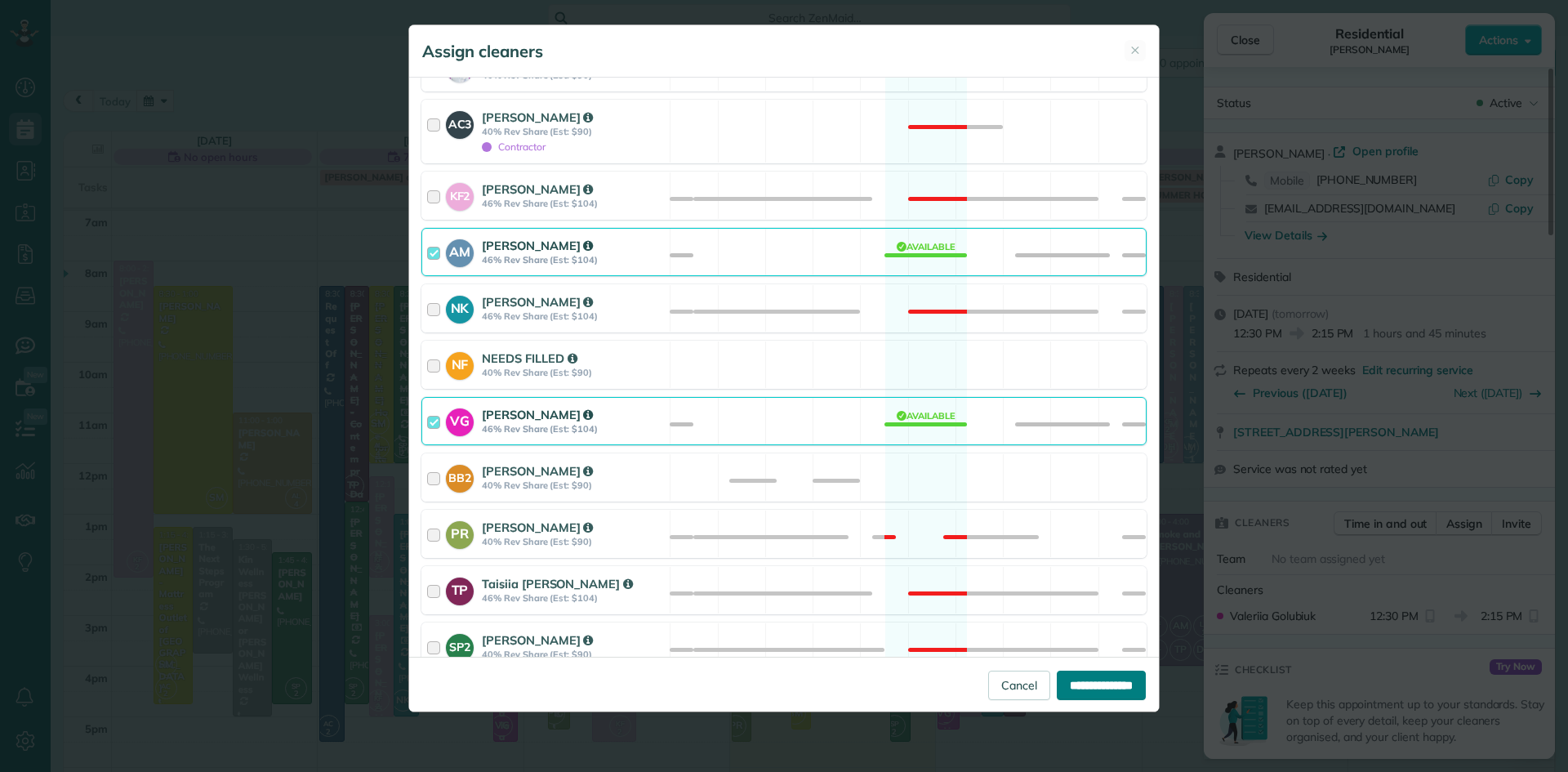 type on "**********" 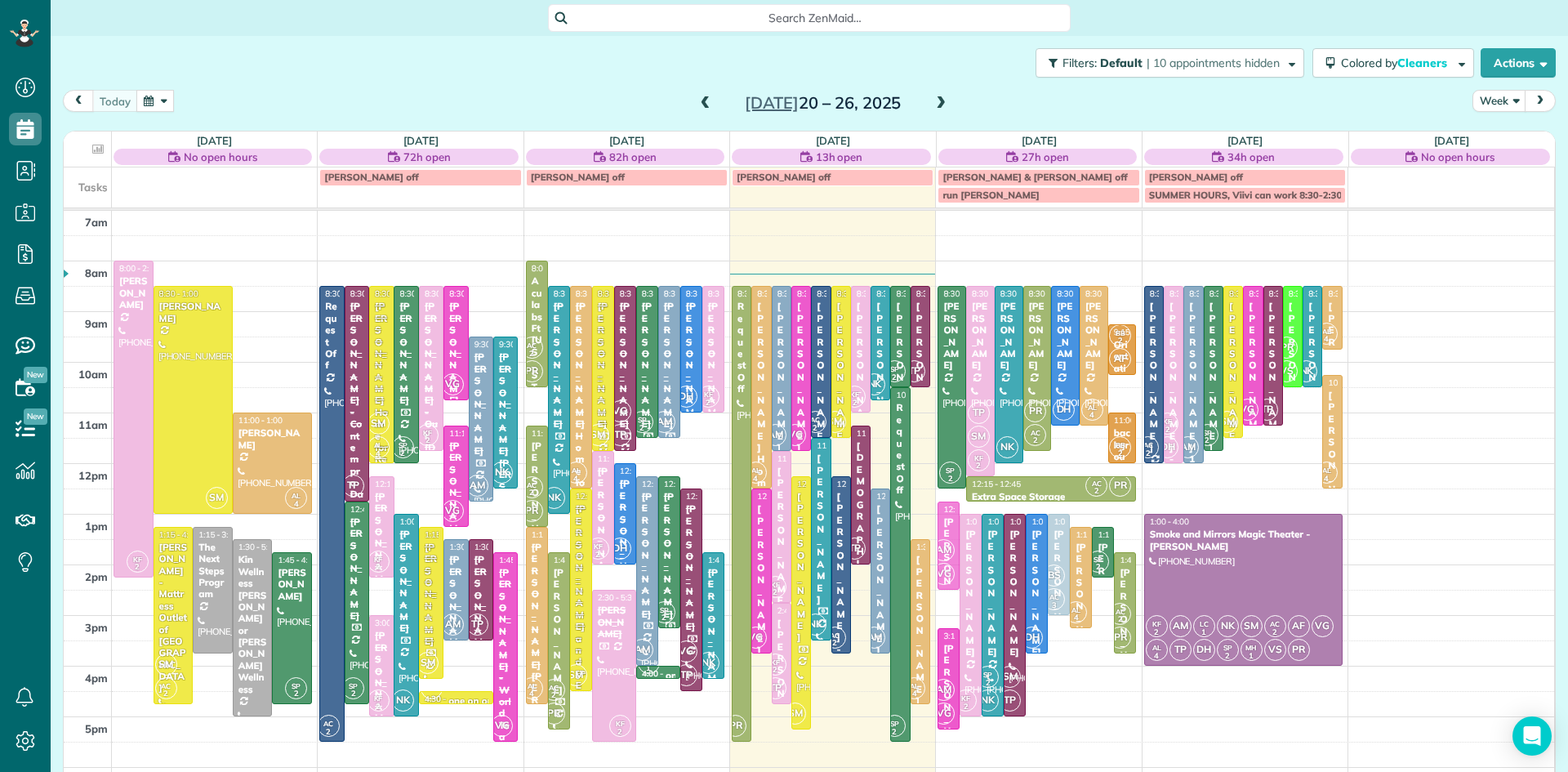 drag, startPoint x: 950, startPoint y: 528, endPoint x: 947, endPoint y: 543, distance: 15.297059 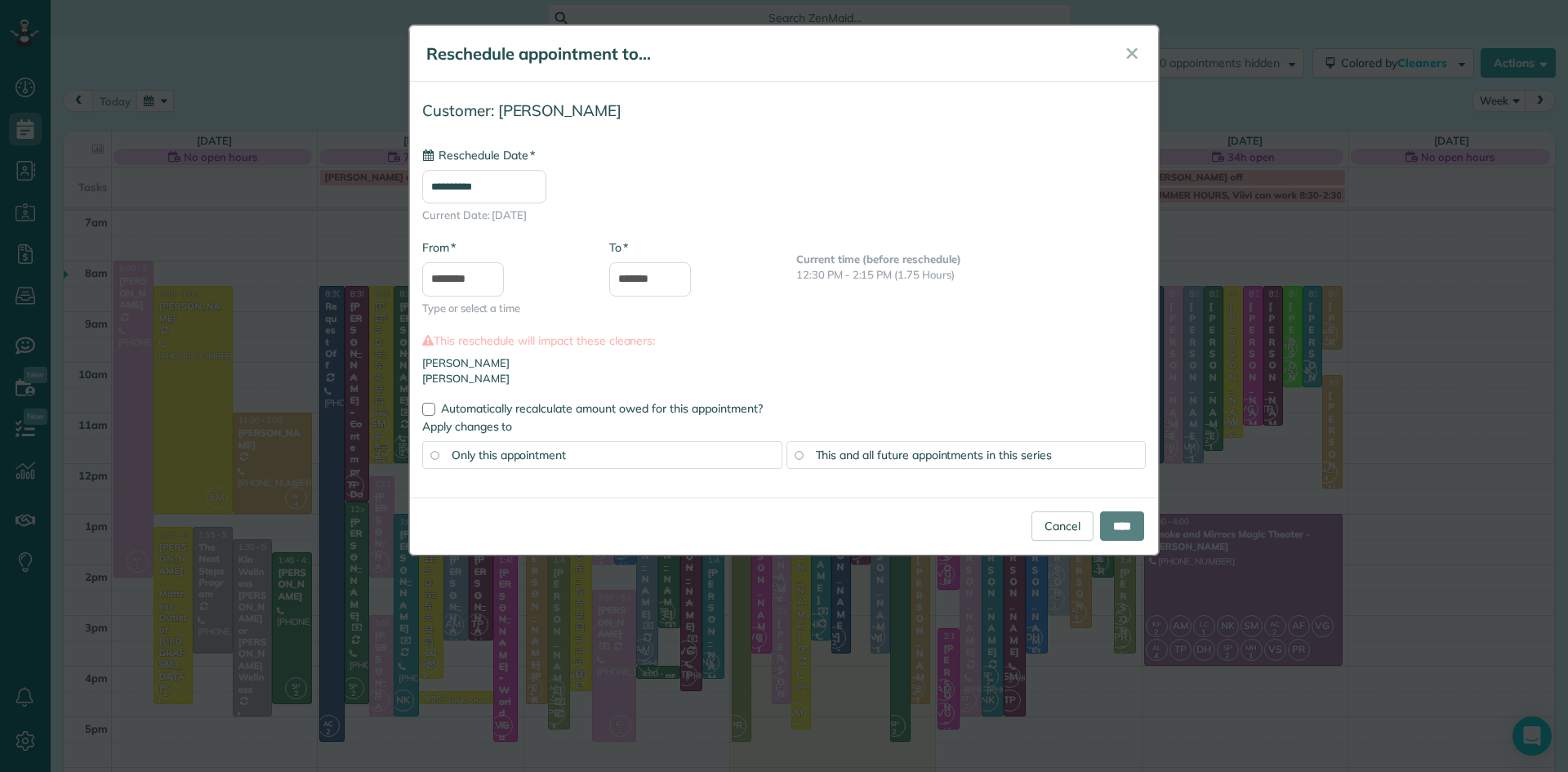 type on "**********" 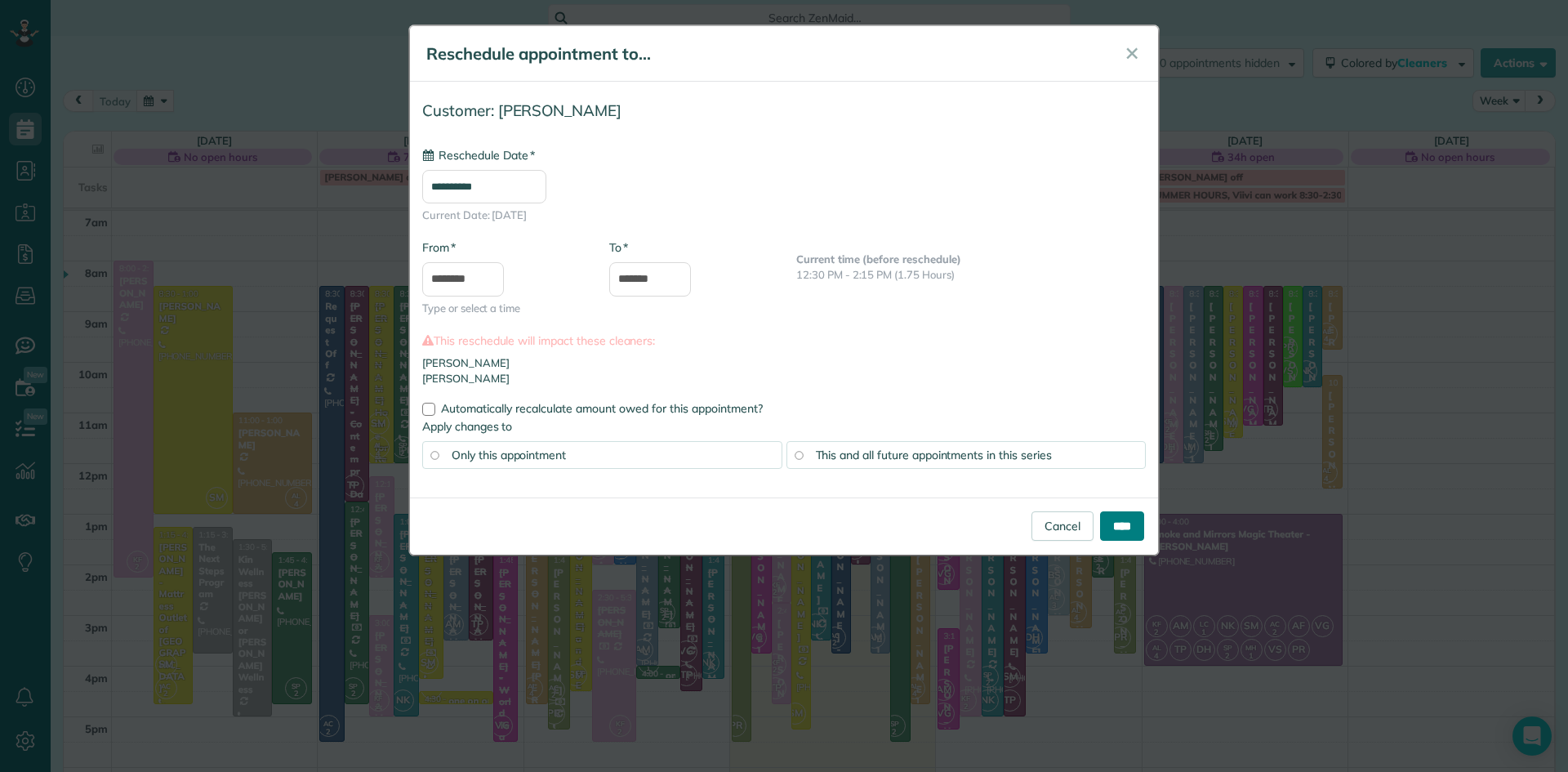 click on "****" at bounding box center (1122, 526) 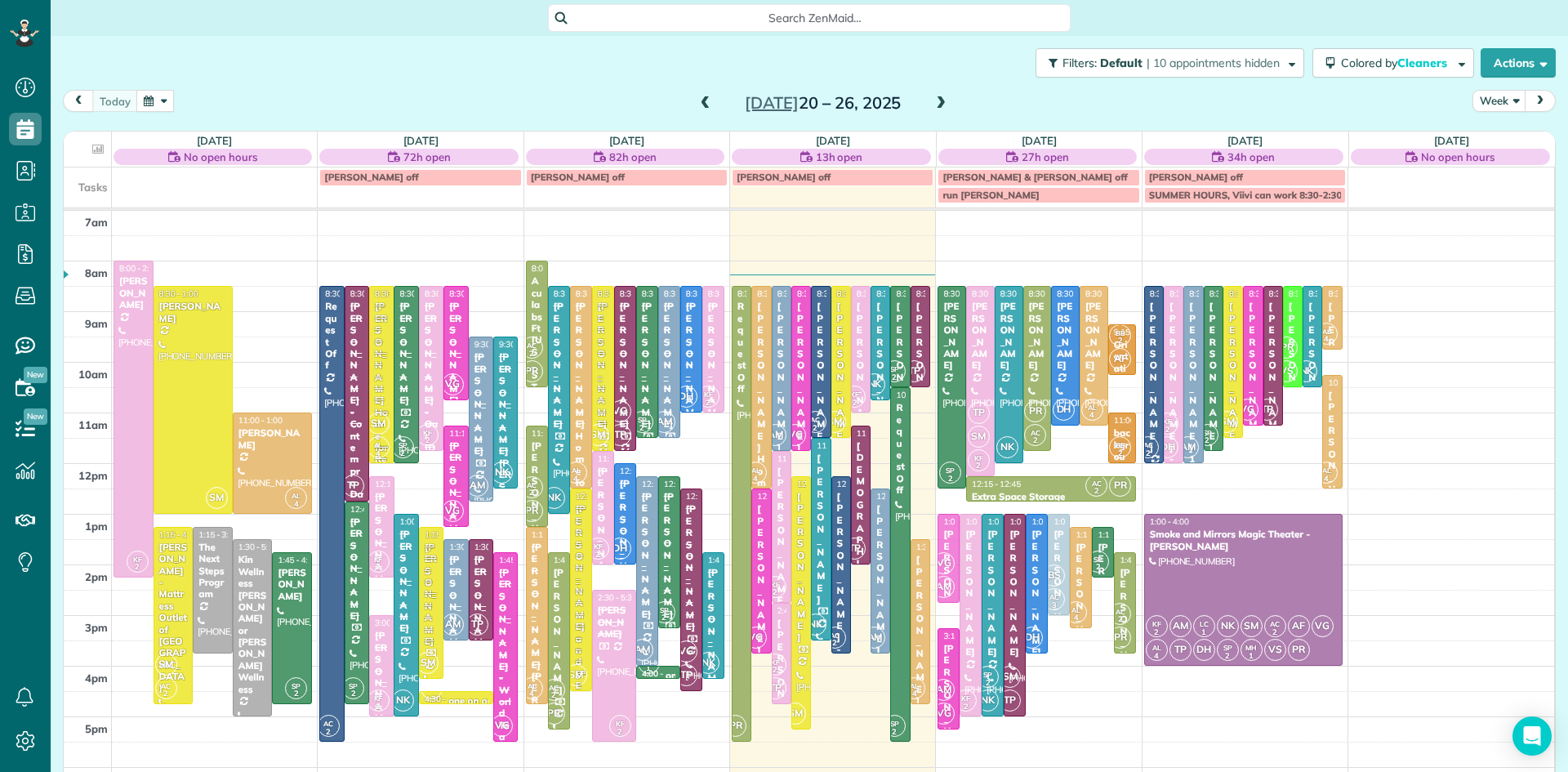 drag, startPoint x: 951, startPoint y: 540, endPoint x: 952, endPoint y: 555, distance: 15.033296 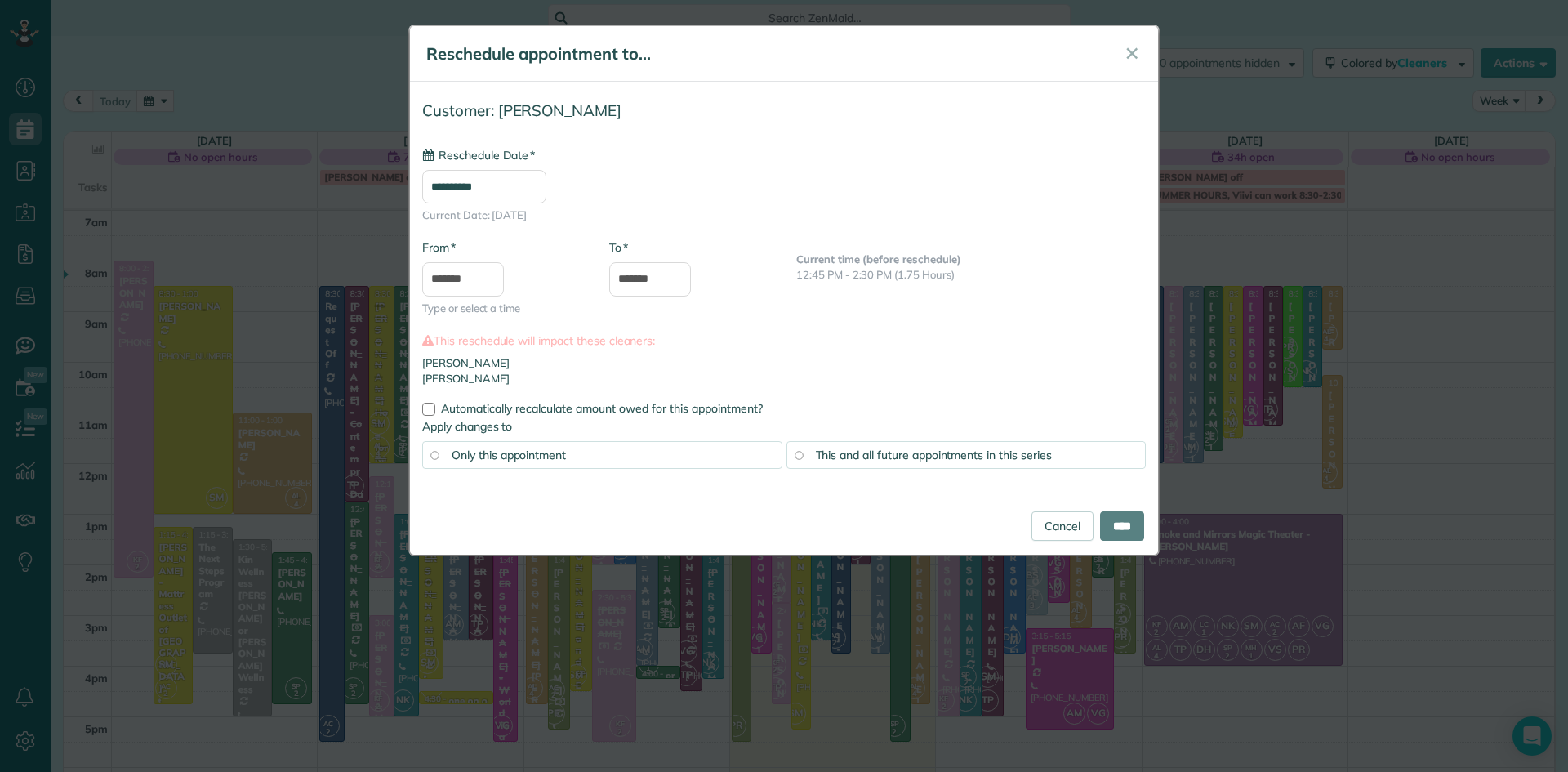 type on "**********" 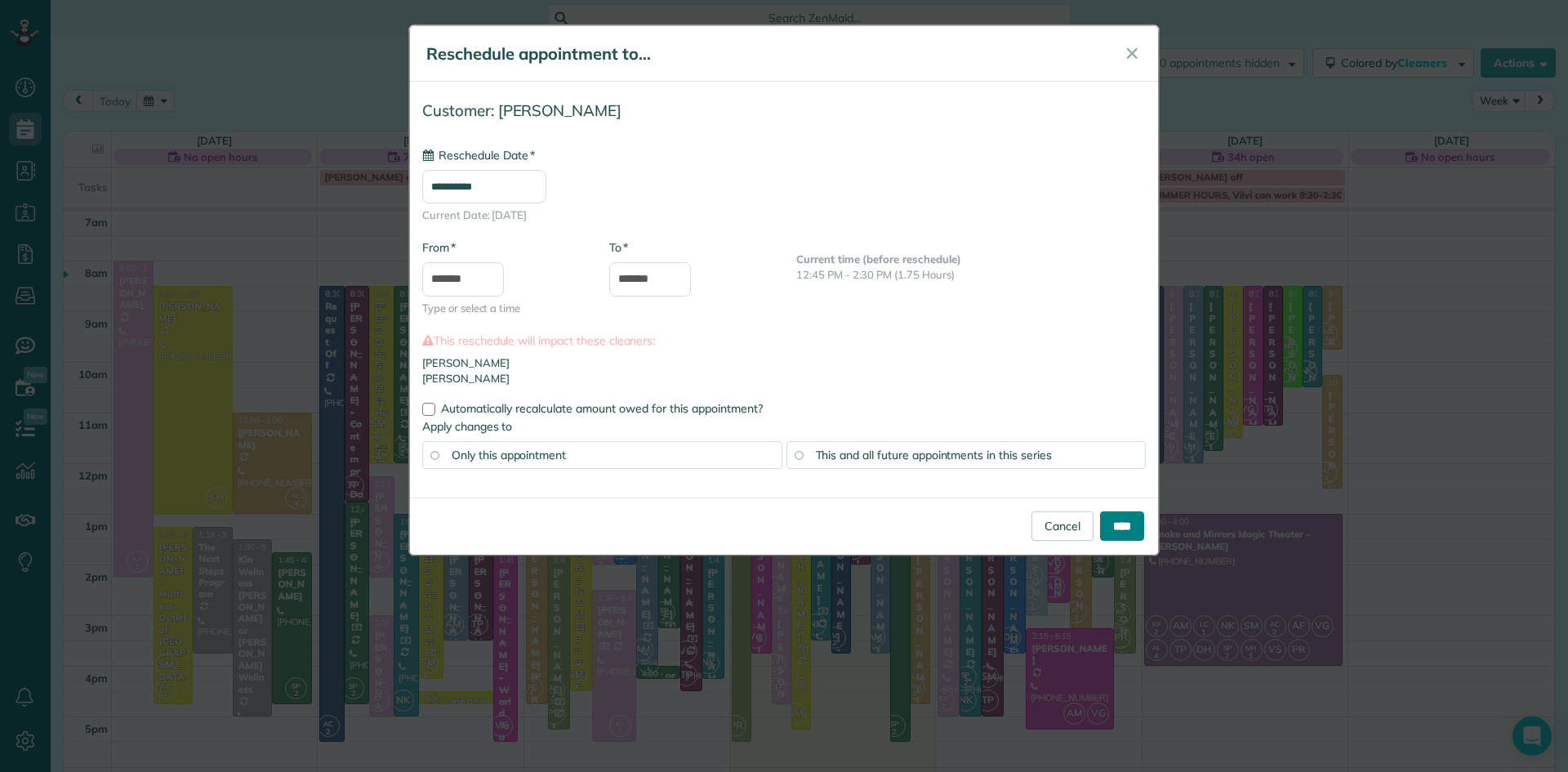 click on "****" at bounding box center (1122, 526) 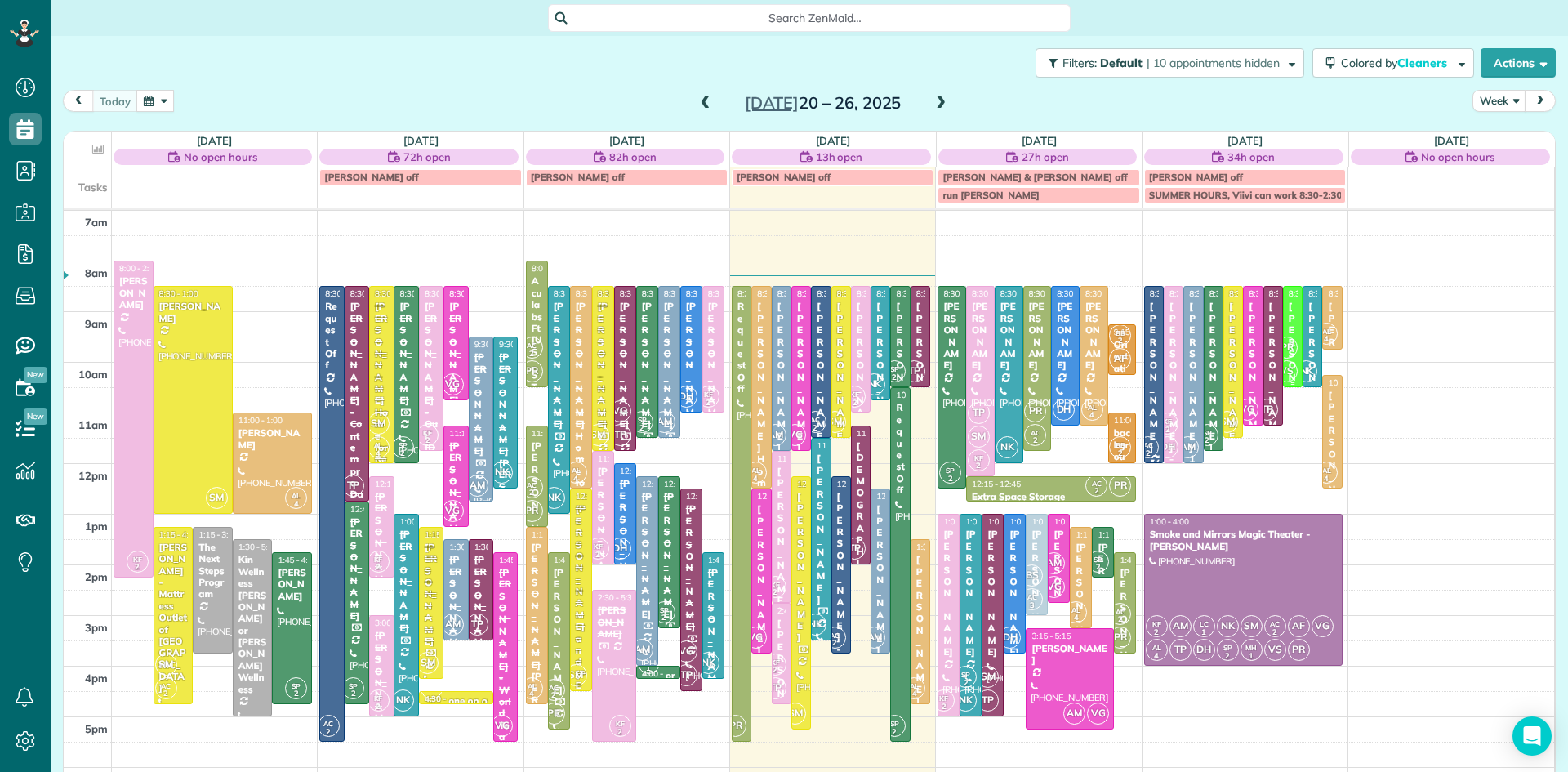 click on "PR VS" at bounding box center (1286, 359) 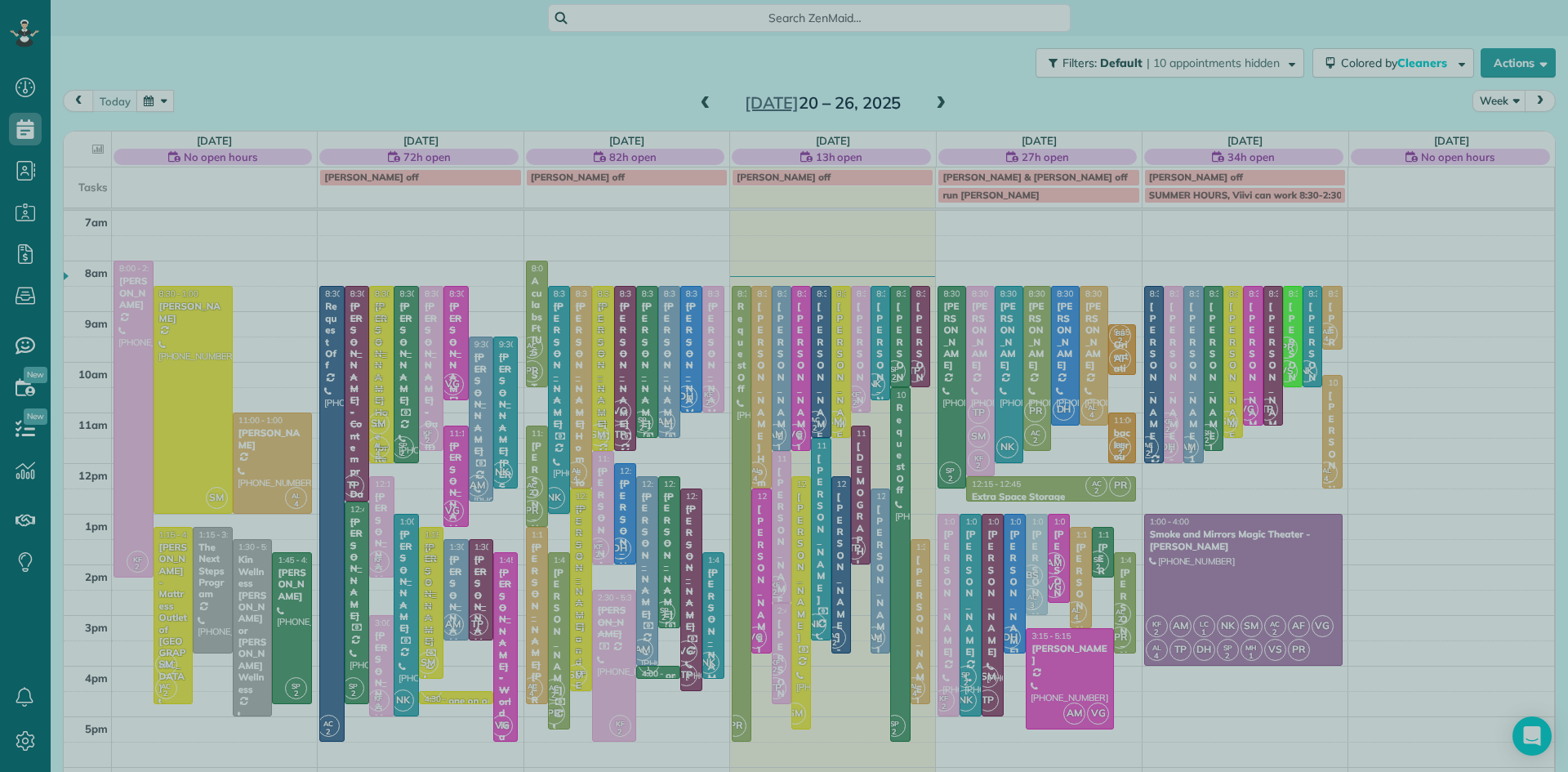 click at bounding box center (784, 386) 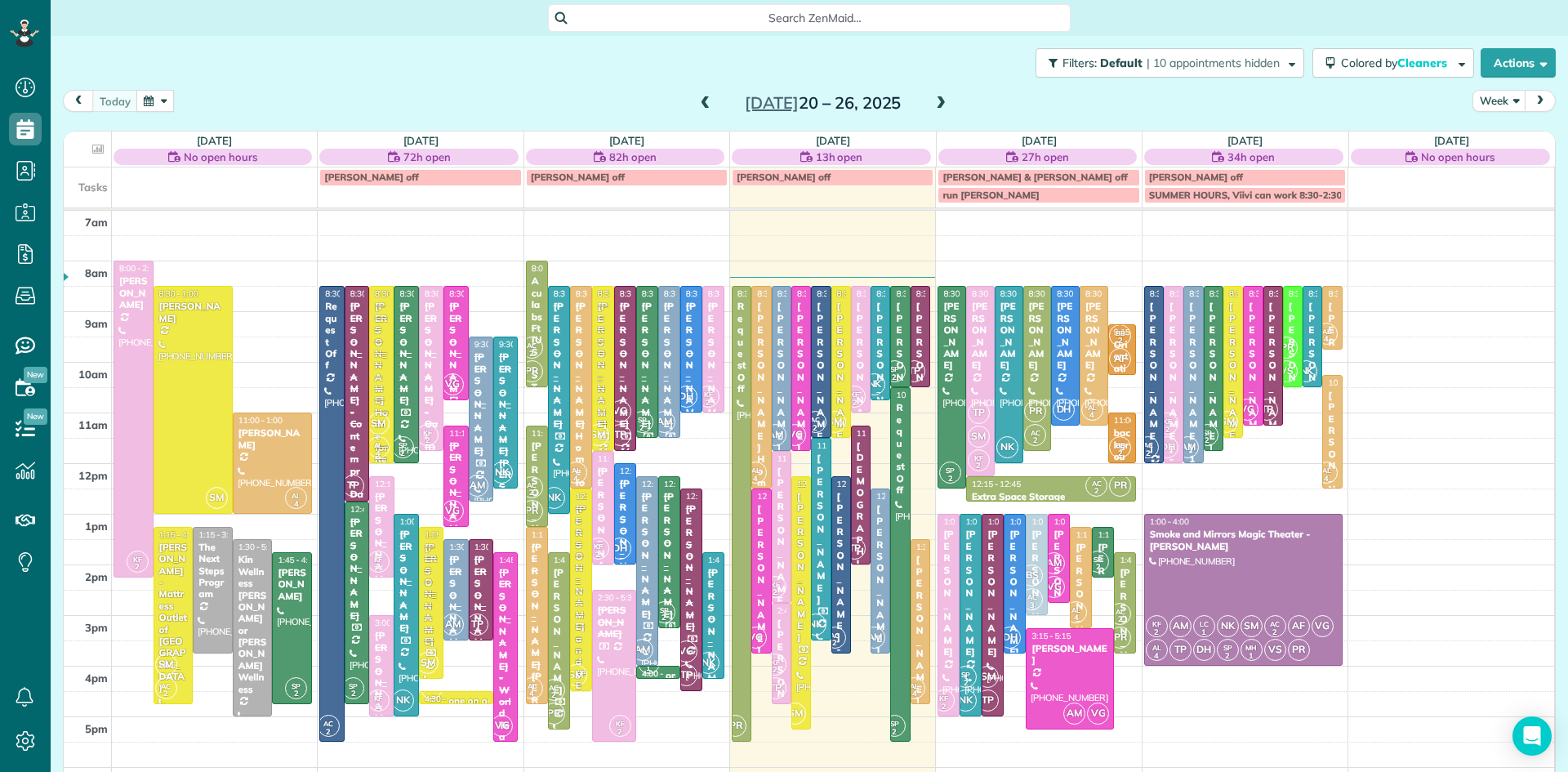 click on "[PERSON_NAME] & [PERSON_NAME]" at bounding box center (1233, 459) 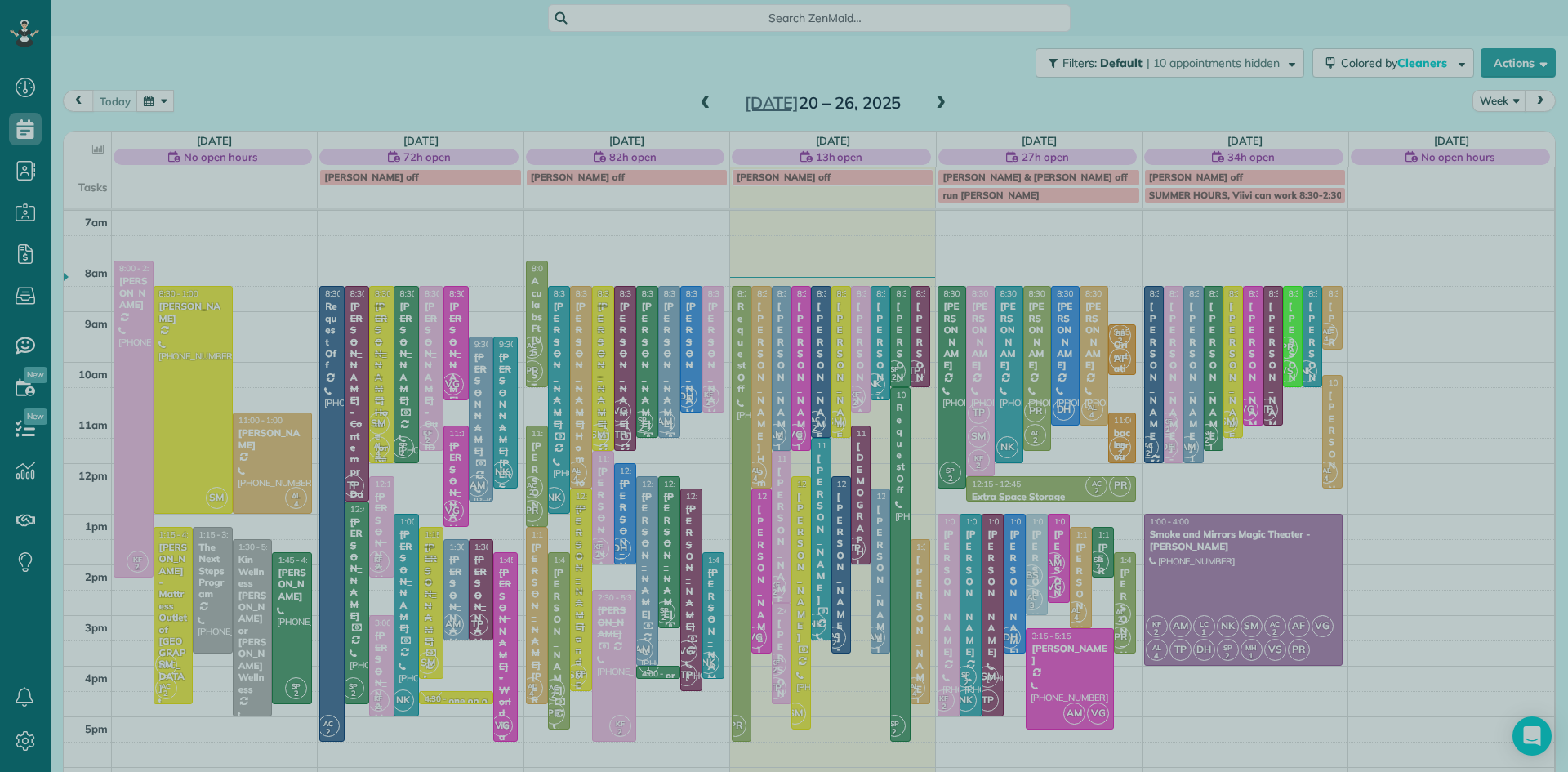 click at bounding box center (784, 386) 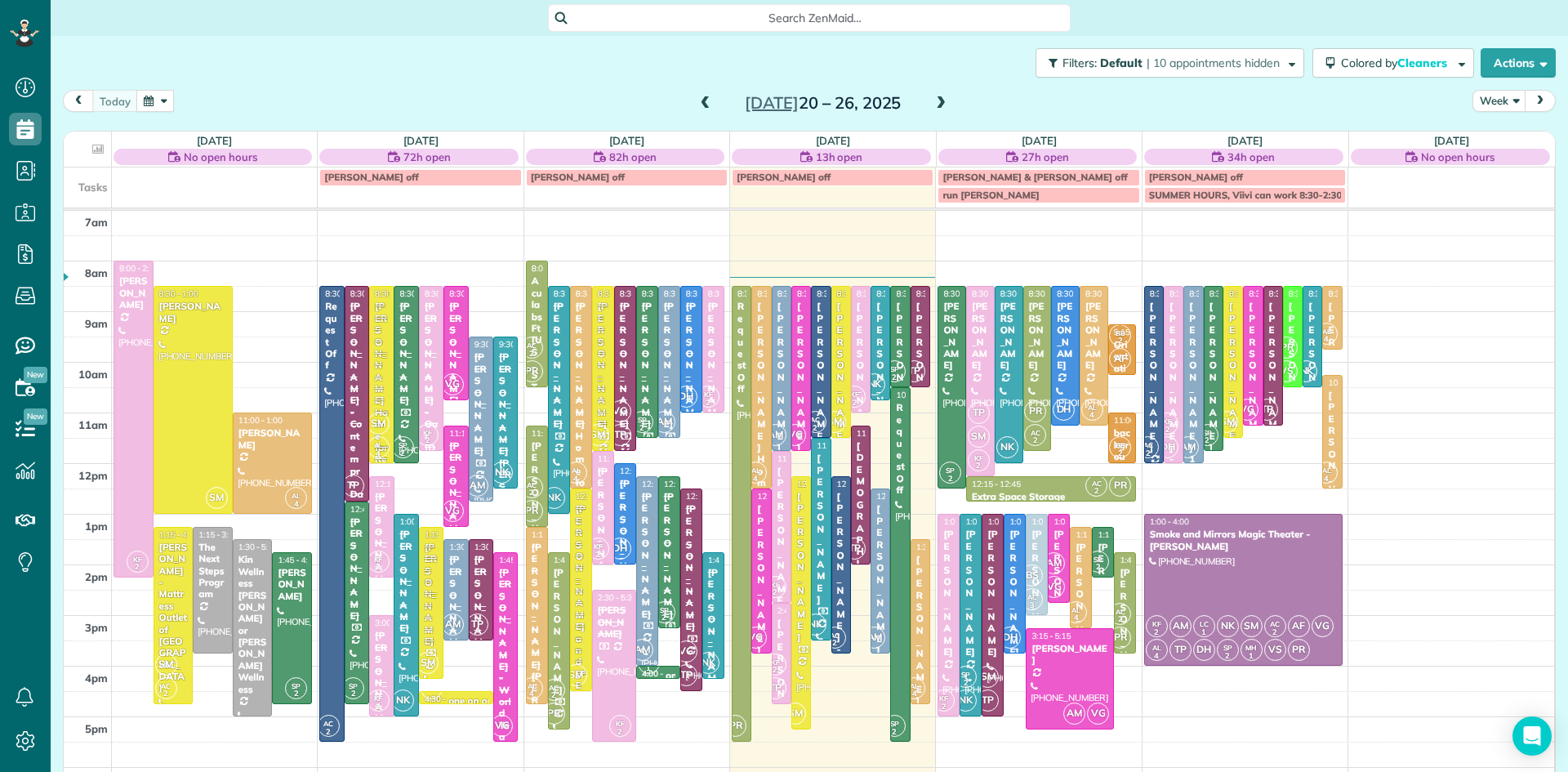 click on "[PERSON_NAME] & [PERSON_NAME]" at bounding box center (1233, 459) 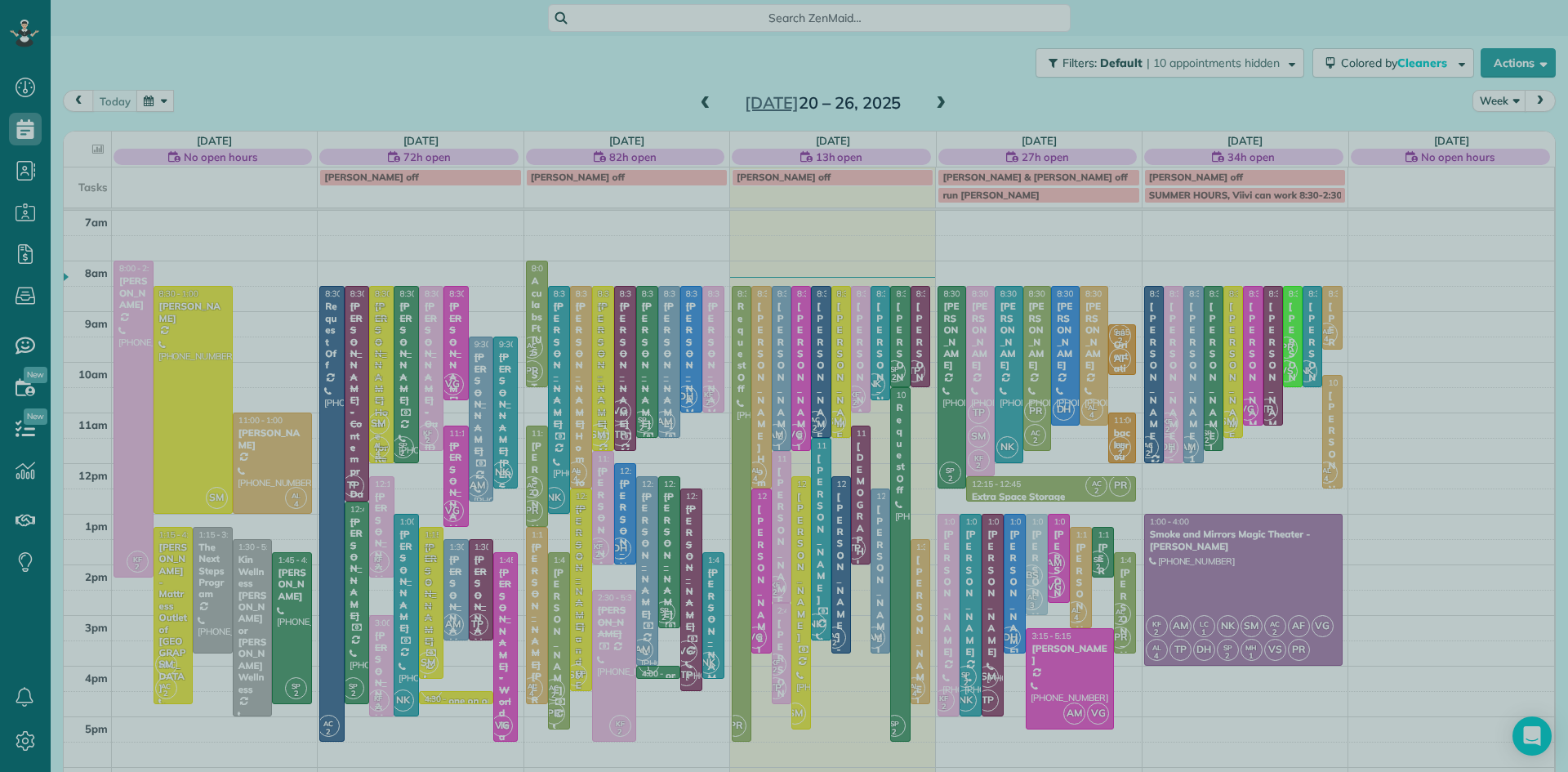 click at bounding box center (784, 386) 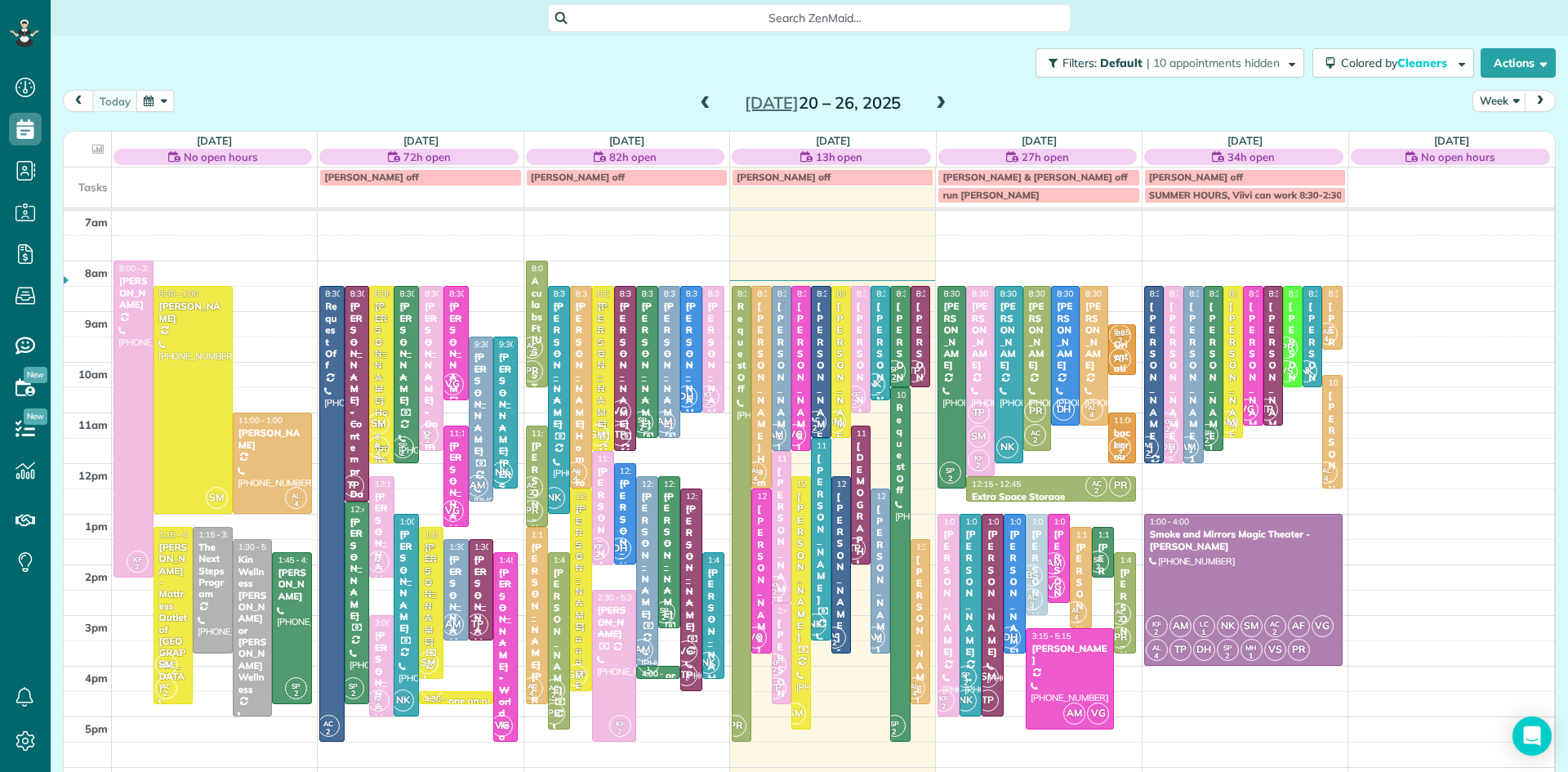 click on "7am 8am 9am 10am 11am 12pm 1pm 2pm 3pm 4pm 5pm 6pm 7pm 8pm KF 2 8:00 - 2:15 Kristen Cantwell (267) 574-1125 4917 Dara Faith Drive Feasterville-Trevose, PA 19053 SM 8:30 - 1:00 Terry McFadden (215) 272-1378 4741 Essex Dr Doylestown, PA 18902 AL 4 11:00 - 1:00 Joseph Orlando (215) 500-4917 294 BLAIR MILL RD APT C10 Horsham, Pa 19044 SM AC 2 1:15 - 4:45 Vic Patalano - Mattress Outlet of Abington (215) 307-1535 1636 Patricia Avenue Willow Grove, PA 19090 1:15 - 3:45 The Next Steps Program (267) 566-6055 204 North West Street Doylestown,, PA 18901 1:30 - 5:00 Kin Wellness Kristina or Keith - Kin Wellness (801) 915-5248 2325 Heritage Center Drive Furlong, PA 18925 SP 2 1:45 - 4:45 Joyce Farrell (267) 614-2884 2076 South John Russell Circle Elkins Park, PA 19027 AC 2 8:30 - 5:30 Request Off (215) 370-7993 1560 Russett Drive Warminster, PA 18974 TP 8:30 - 12:45 Susan McGire - Contempro Dance Theatre (267) 994-8292 612 Lincoln Highway Fairless Hills, PA 19030 SM AL 4 8:30 - 12:00 (610) 586-8535 685 York Road SP 2 KF 2" at bounding box center [808, 564] 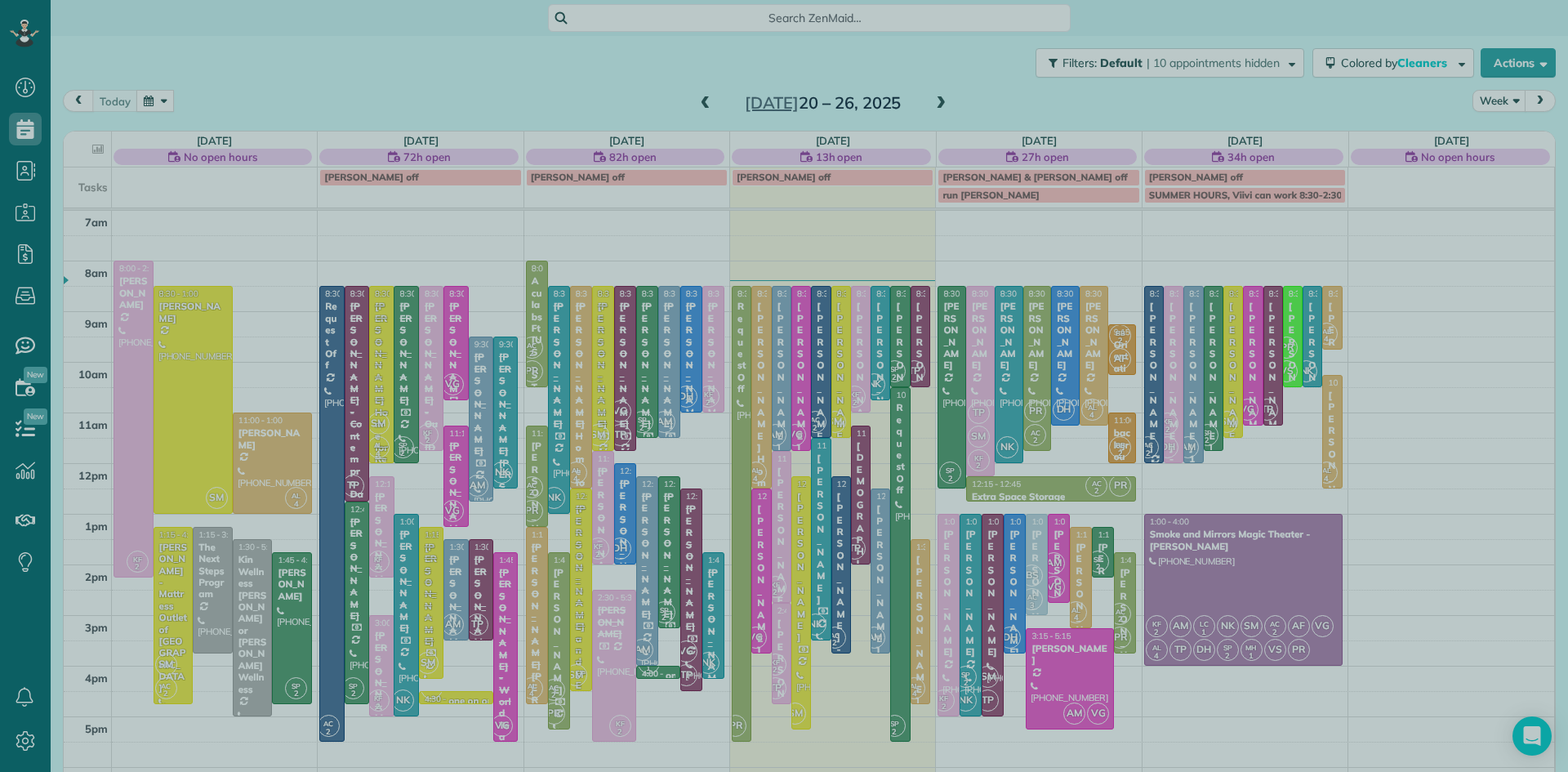 click at bounding box center (784, 386) 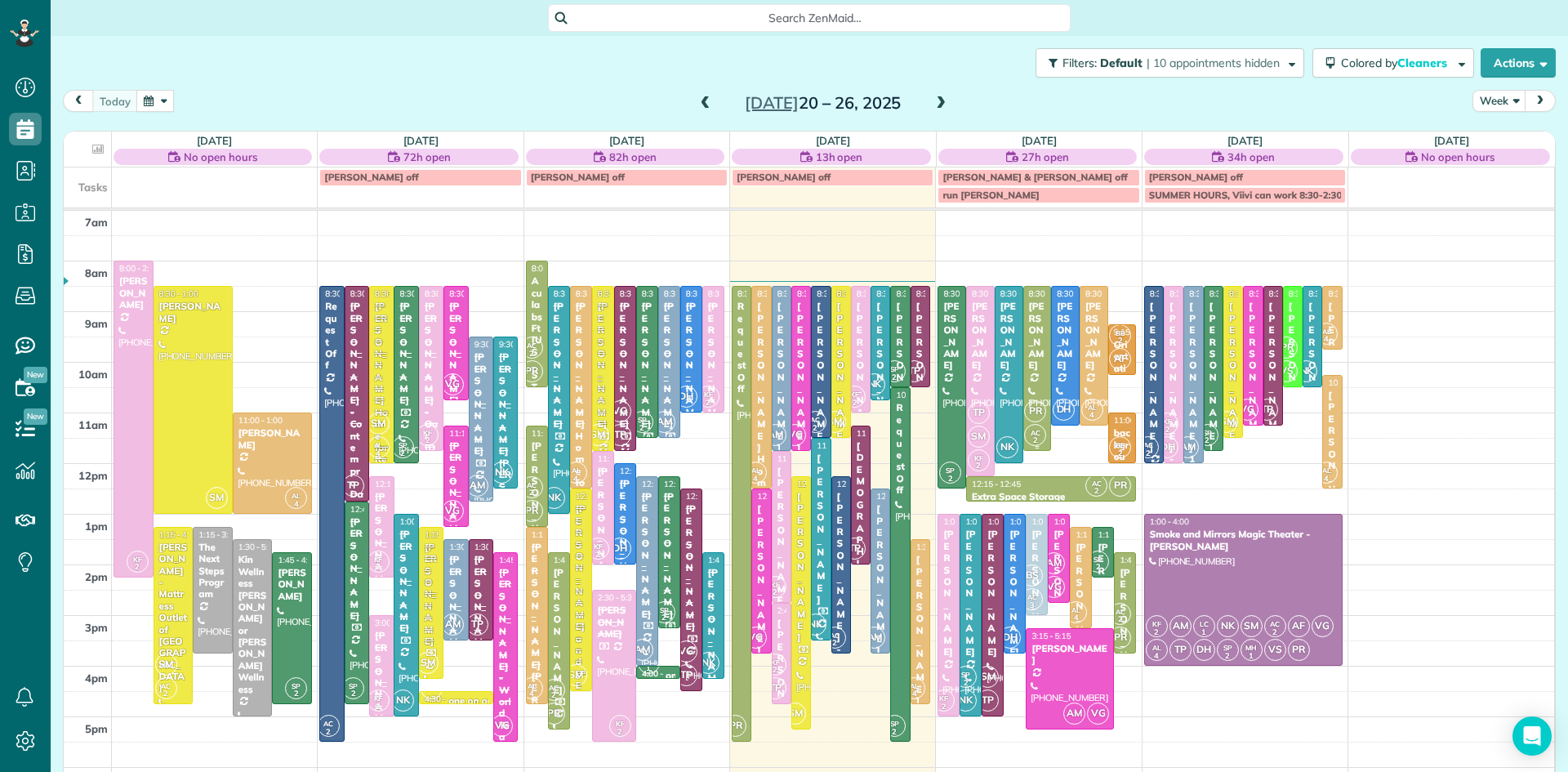 click on "PR" at bounding box center [1035, 411] 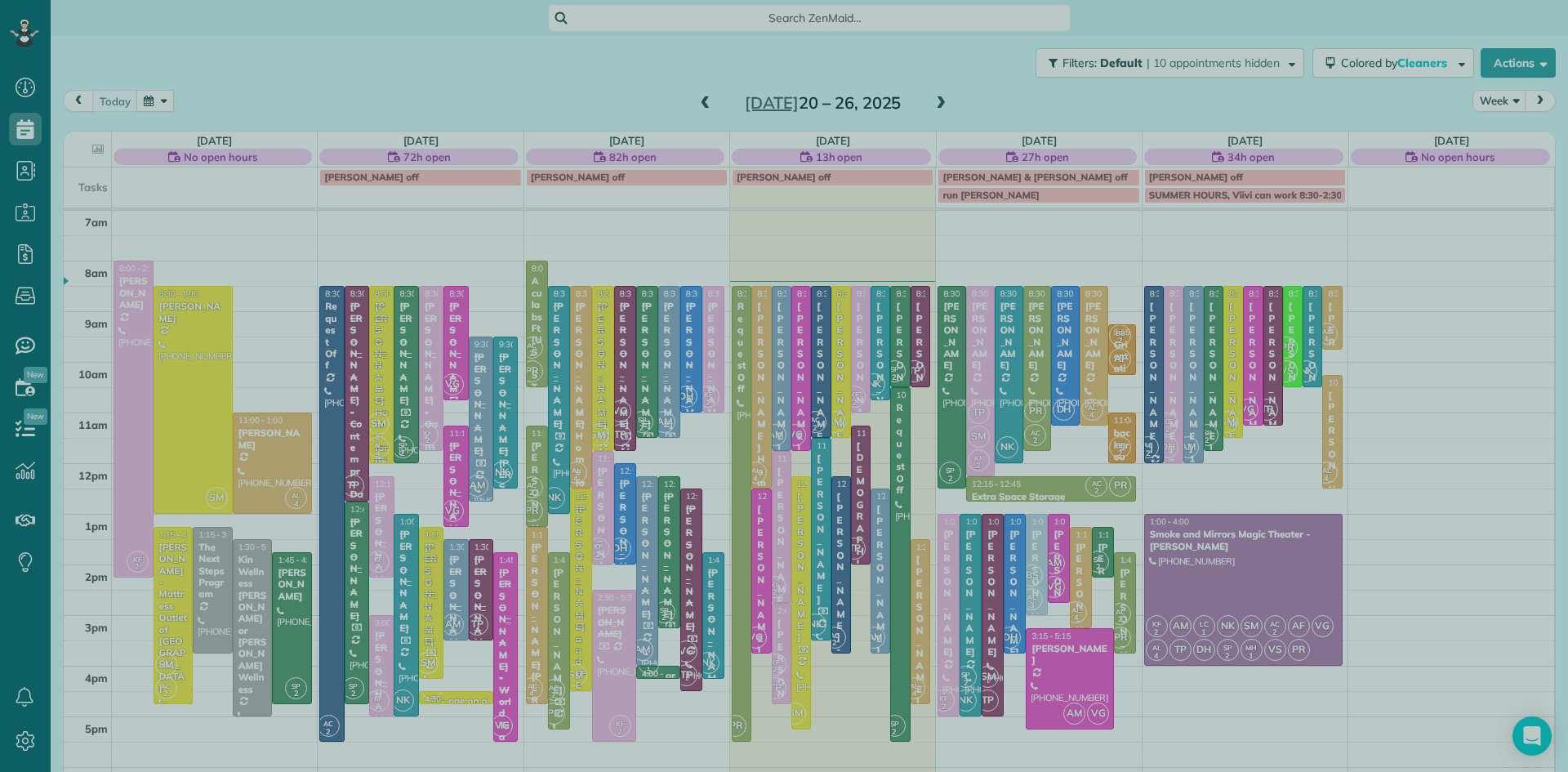 click at bounding box center (784, 386) 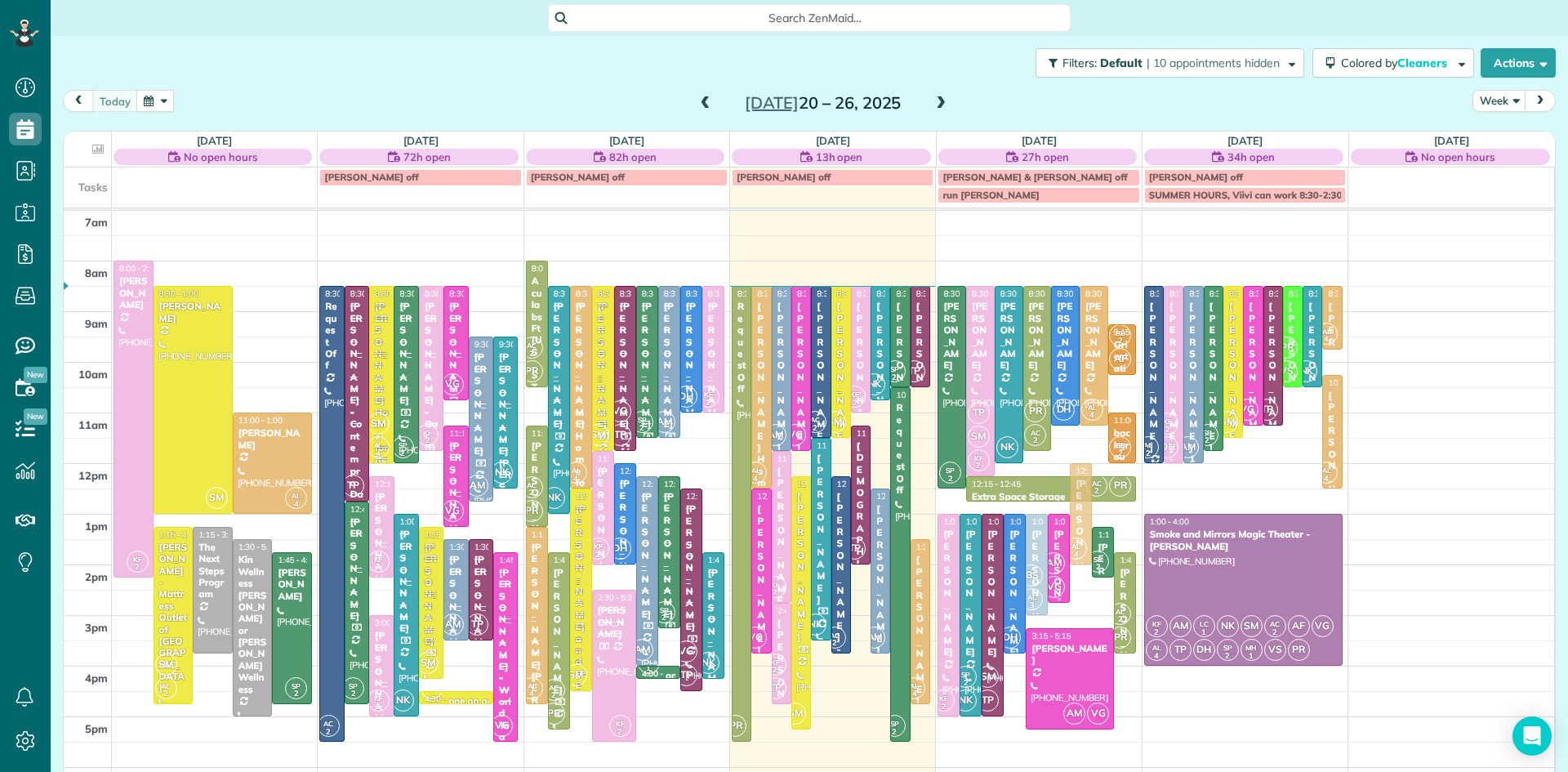drag, startPoint x: 1079, startPoint y: 586, endPoint x: 1071, endPoint y: 520, distance: 66.483081 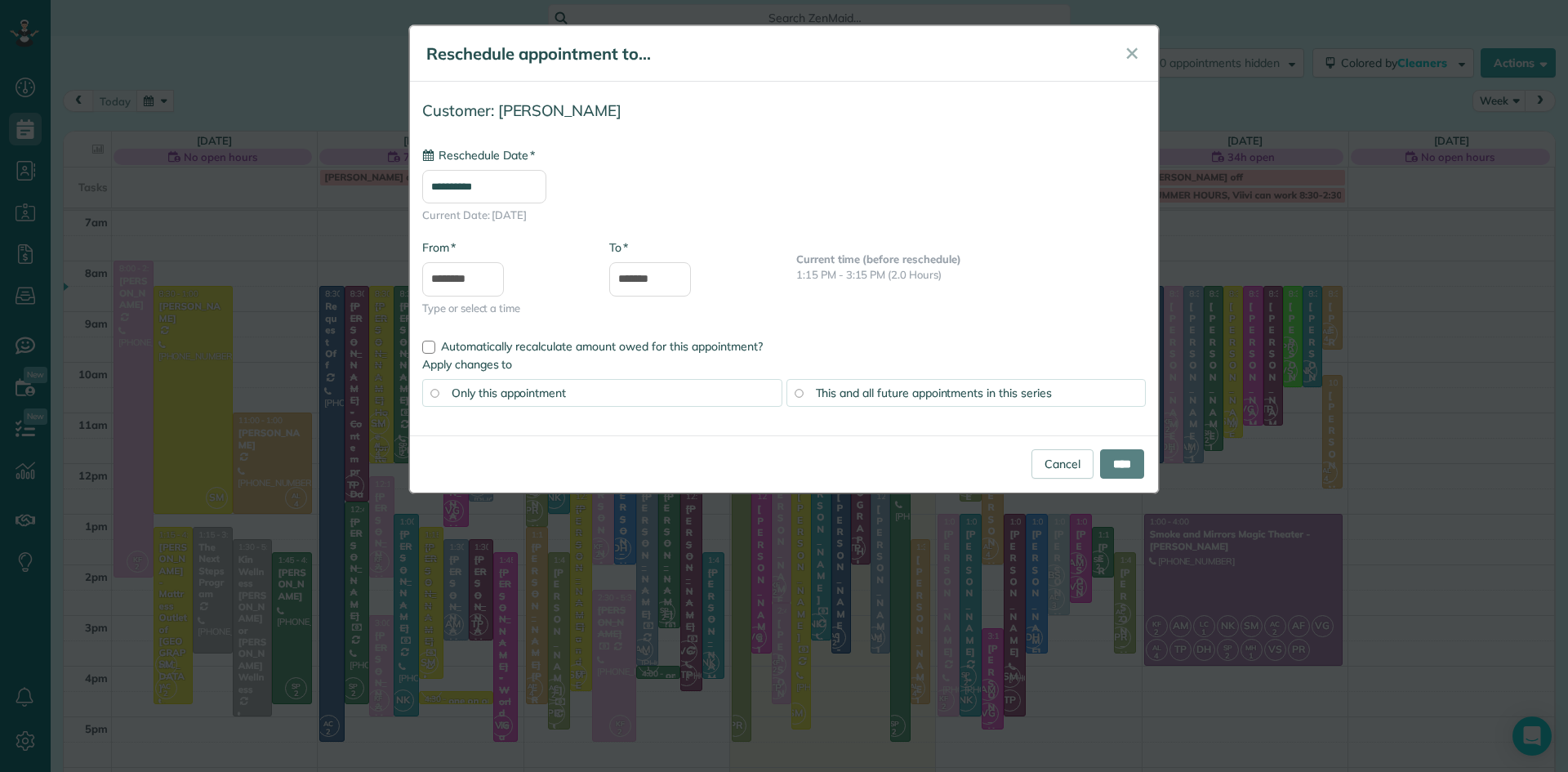 type on "**********" 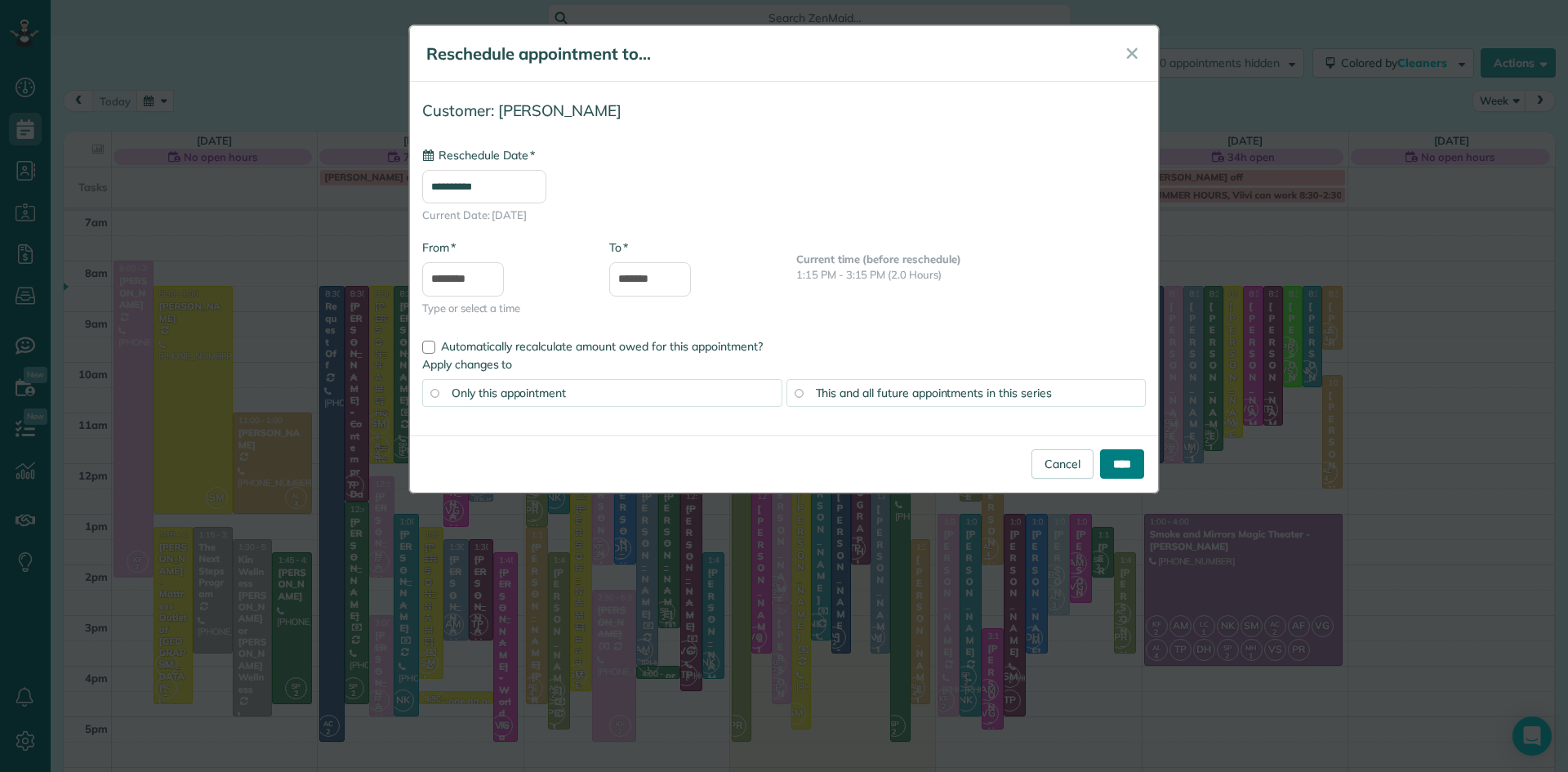 click on "****" at bounding box center [1122, 464] 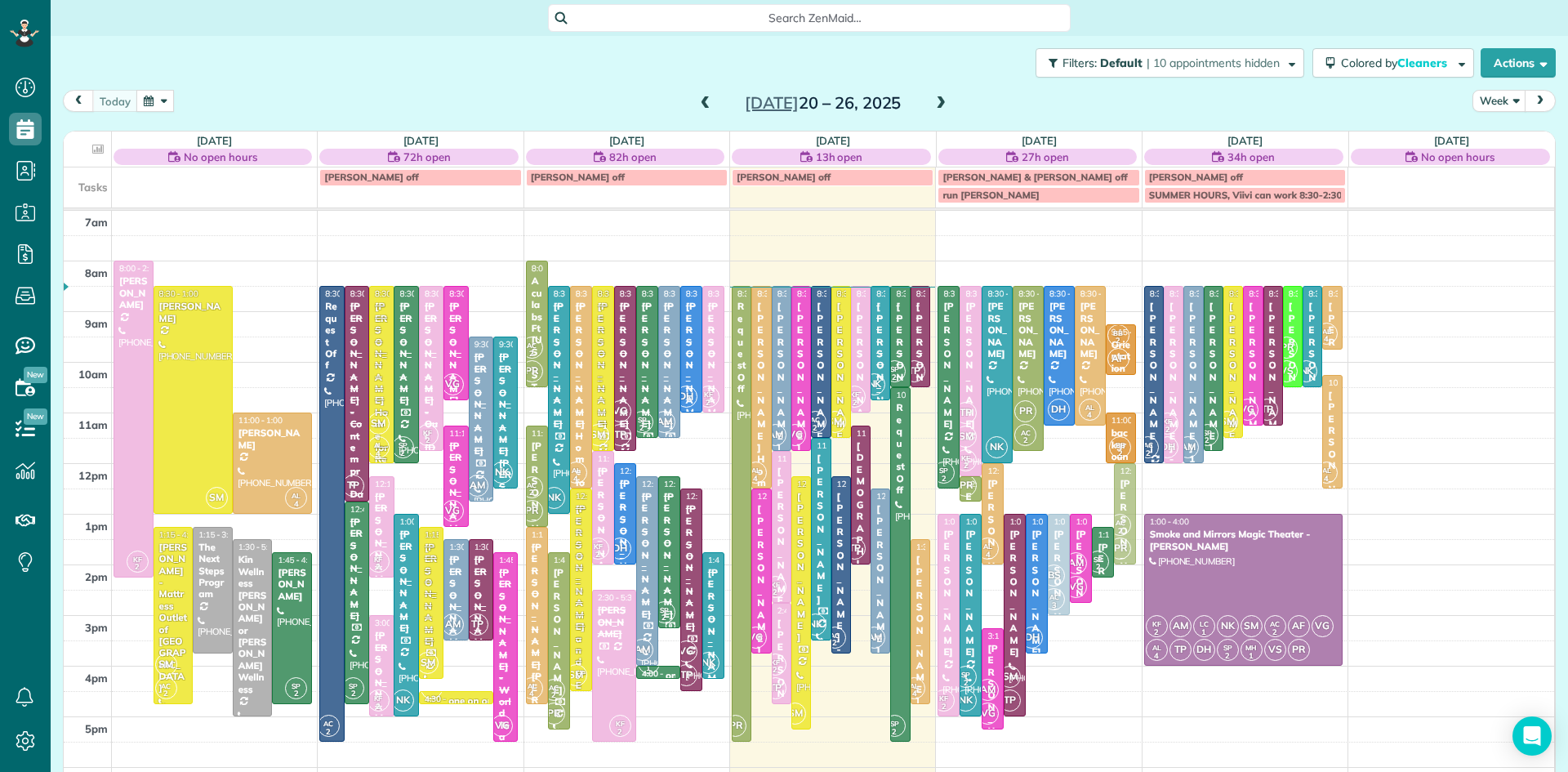 drag, startPoint x: 1124, startPoint y: 605, endPoint x: 1122, endPoint y: 530, distance: 75.02666 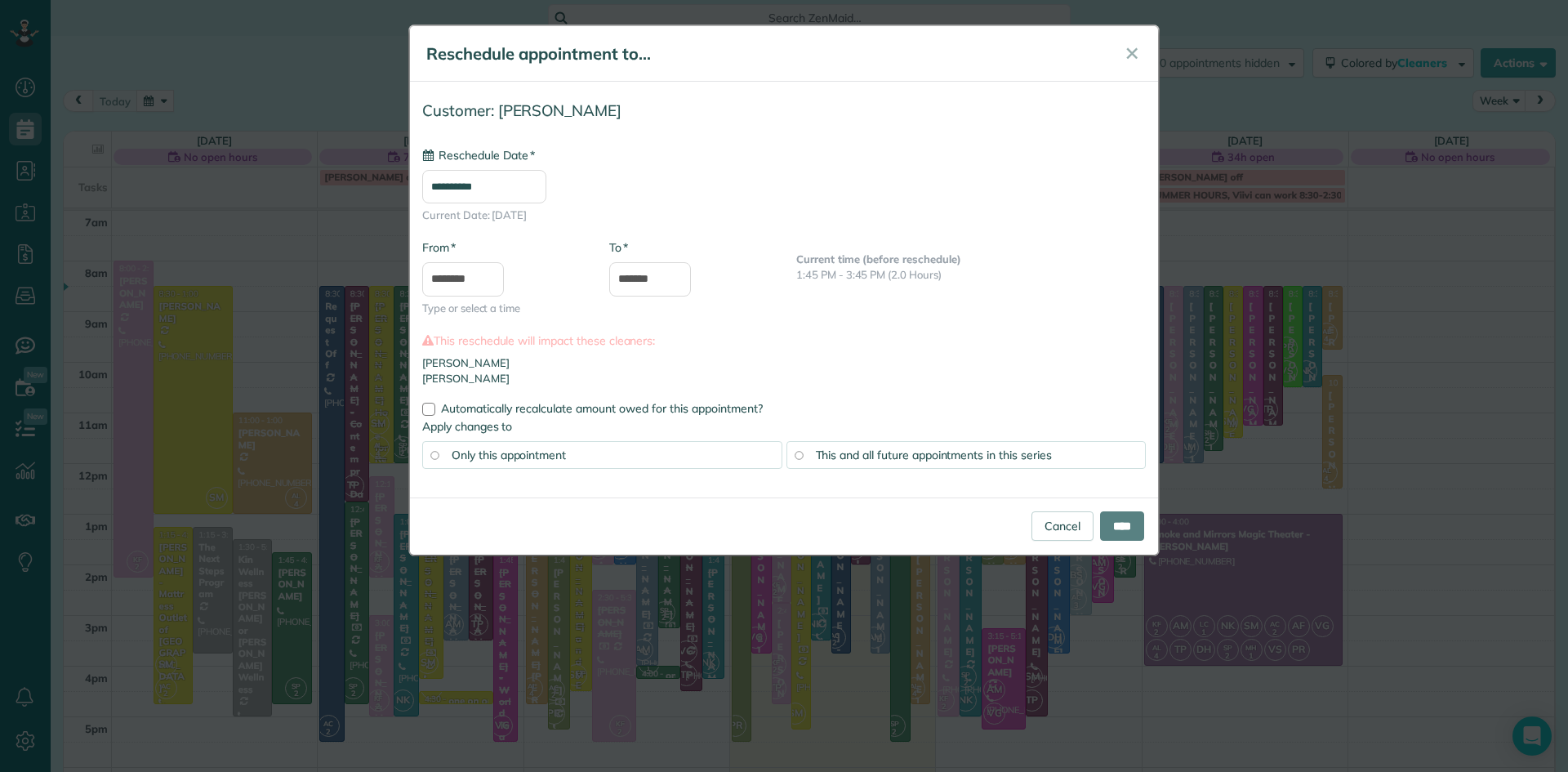 type on "**********" 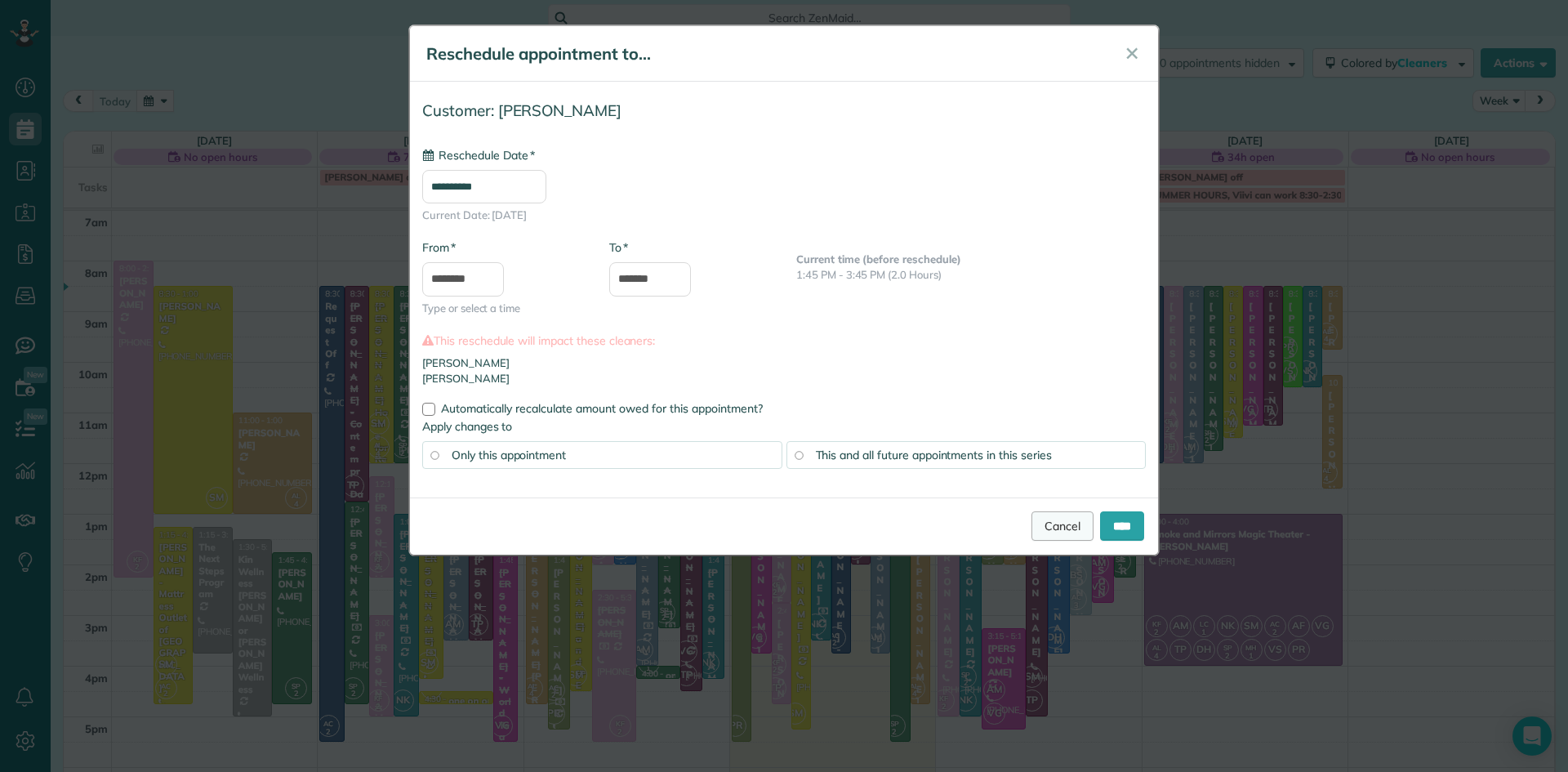 click on "Cancel" at bounding box center [1062, 526] 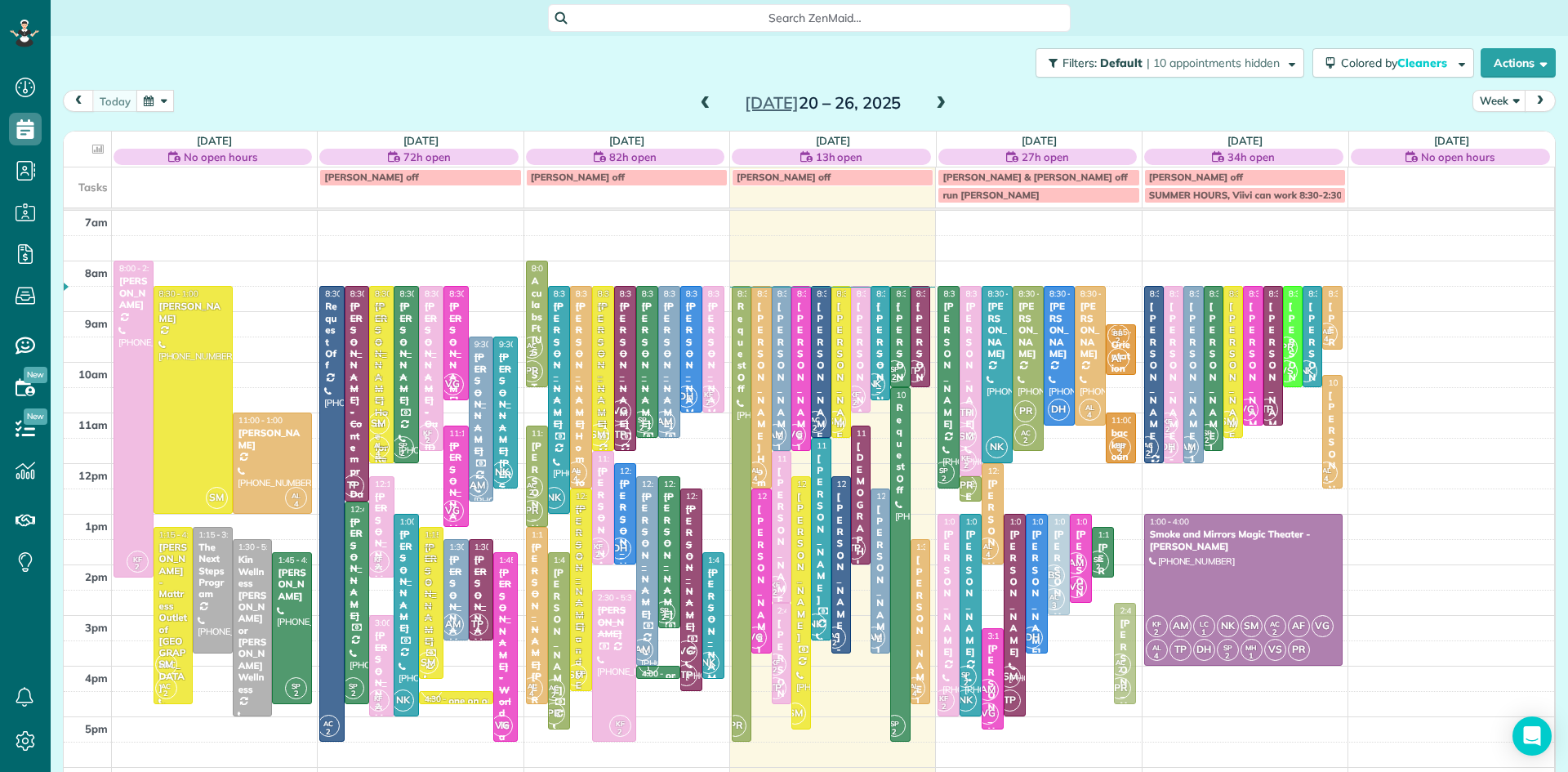 drag, startPoint x: 1125, startPoint y: 599, endPoint x: 1126, endPoint y: 644, distance: 45.01111 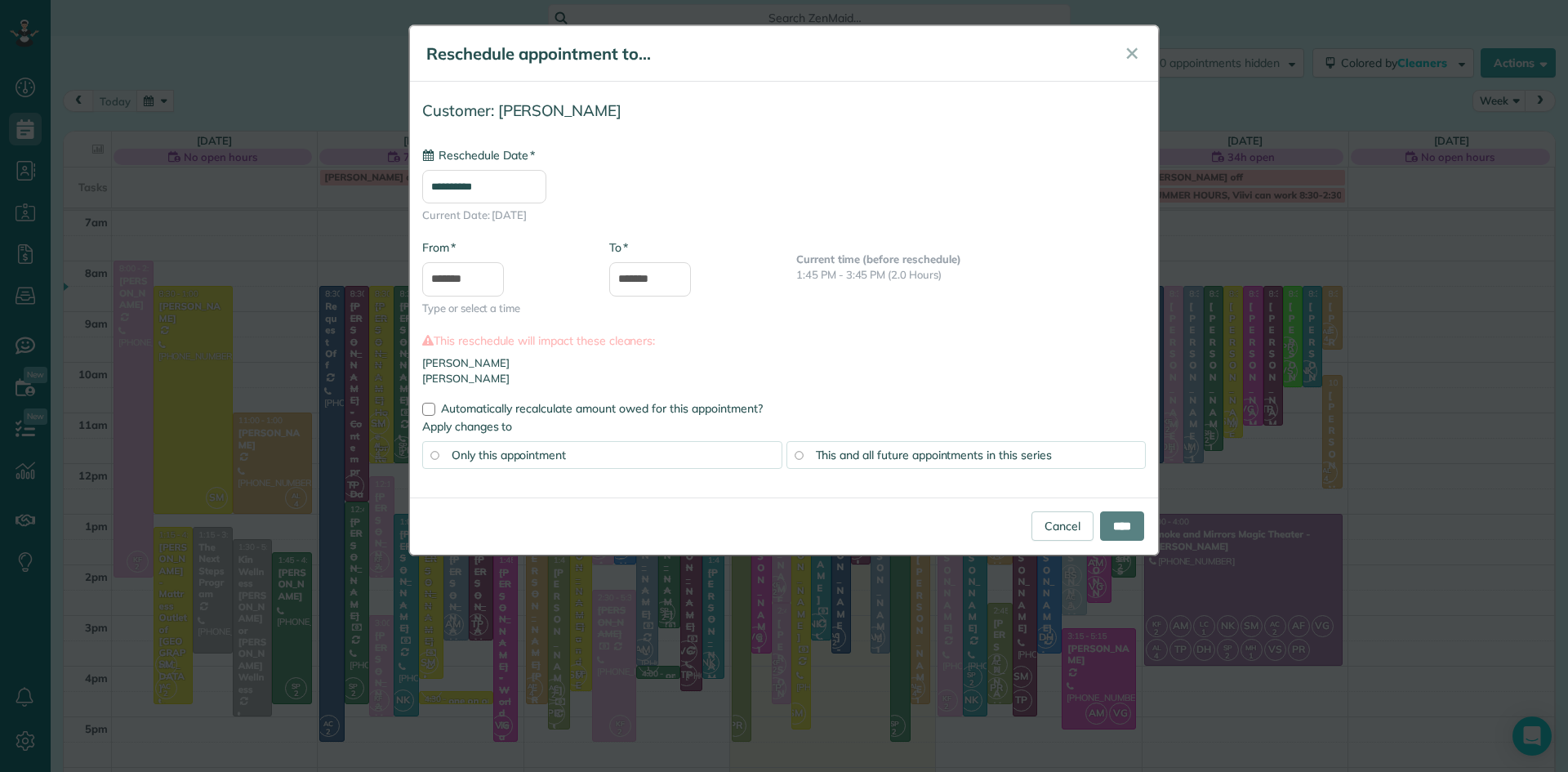 type on "**********" 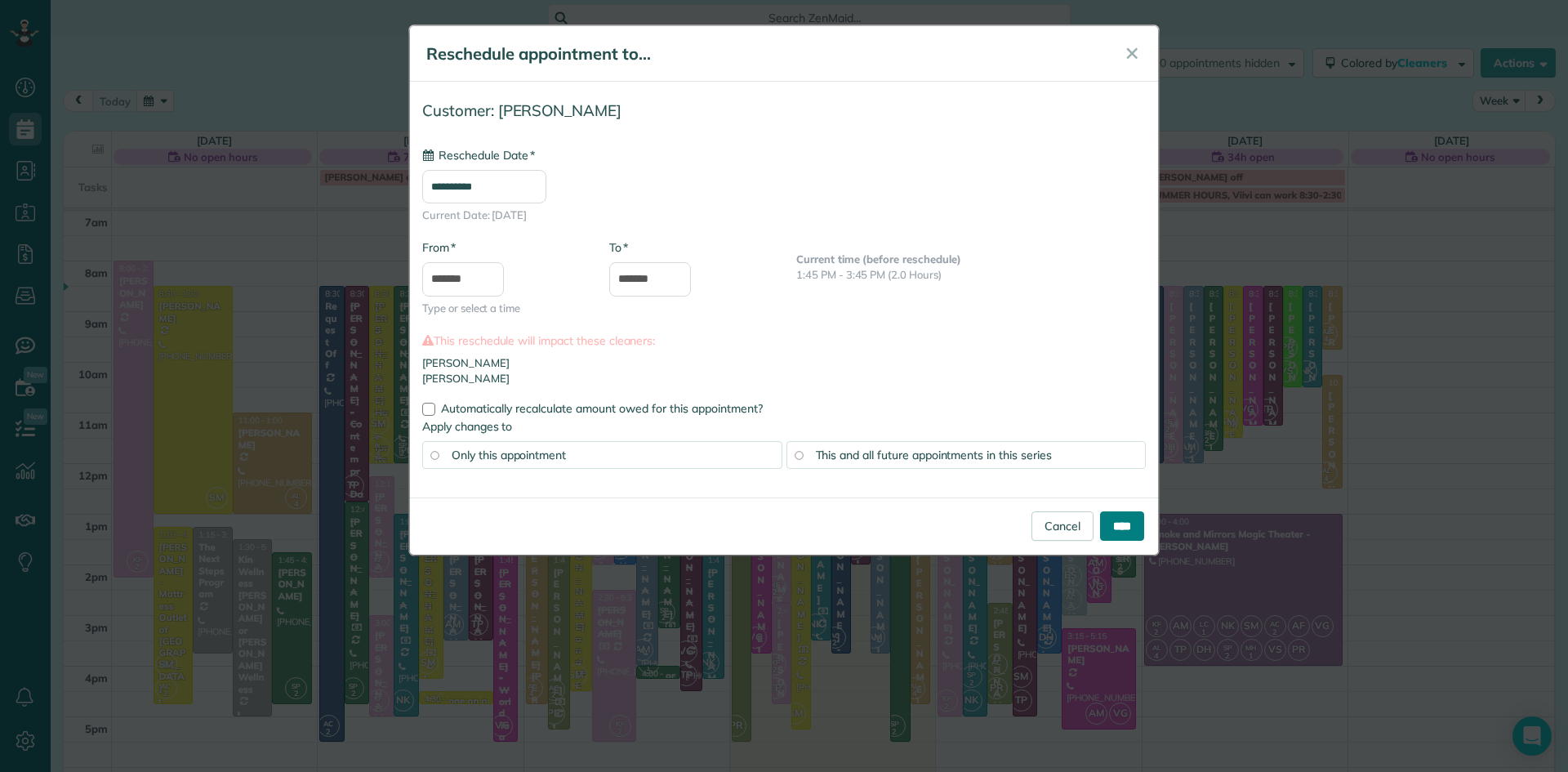 click on "****" at bounding box center [1122, 526] 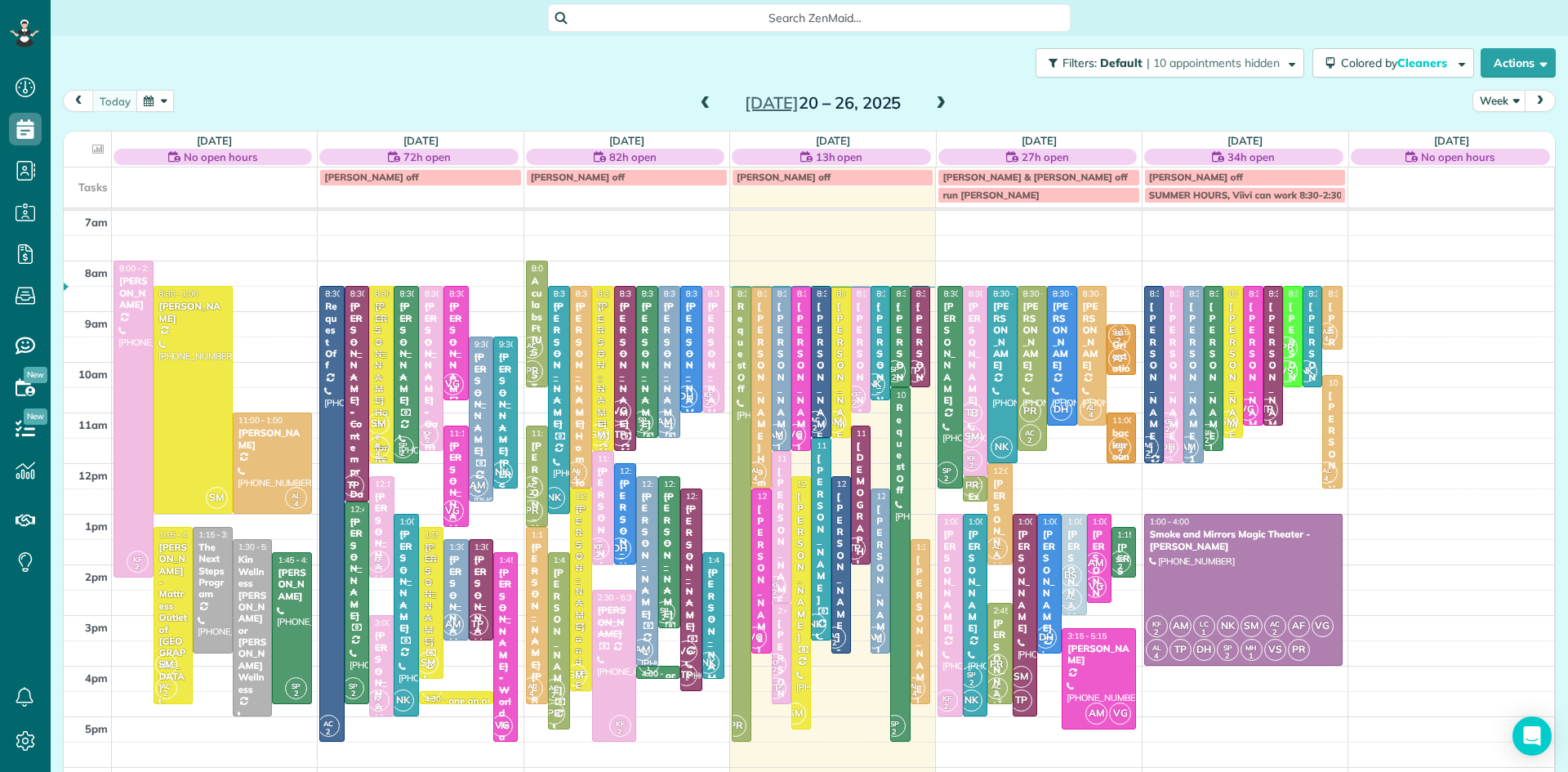 click on "[PERSON_NAME]" at bounding box center [1000, 670] 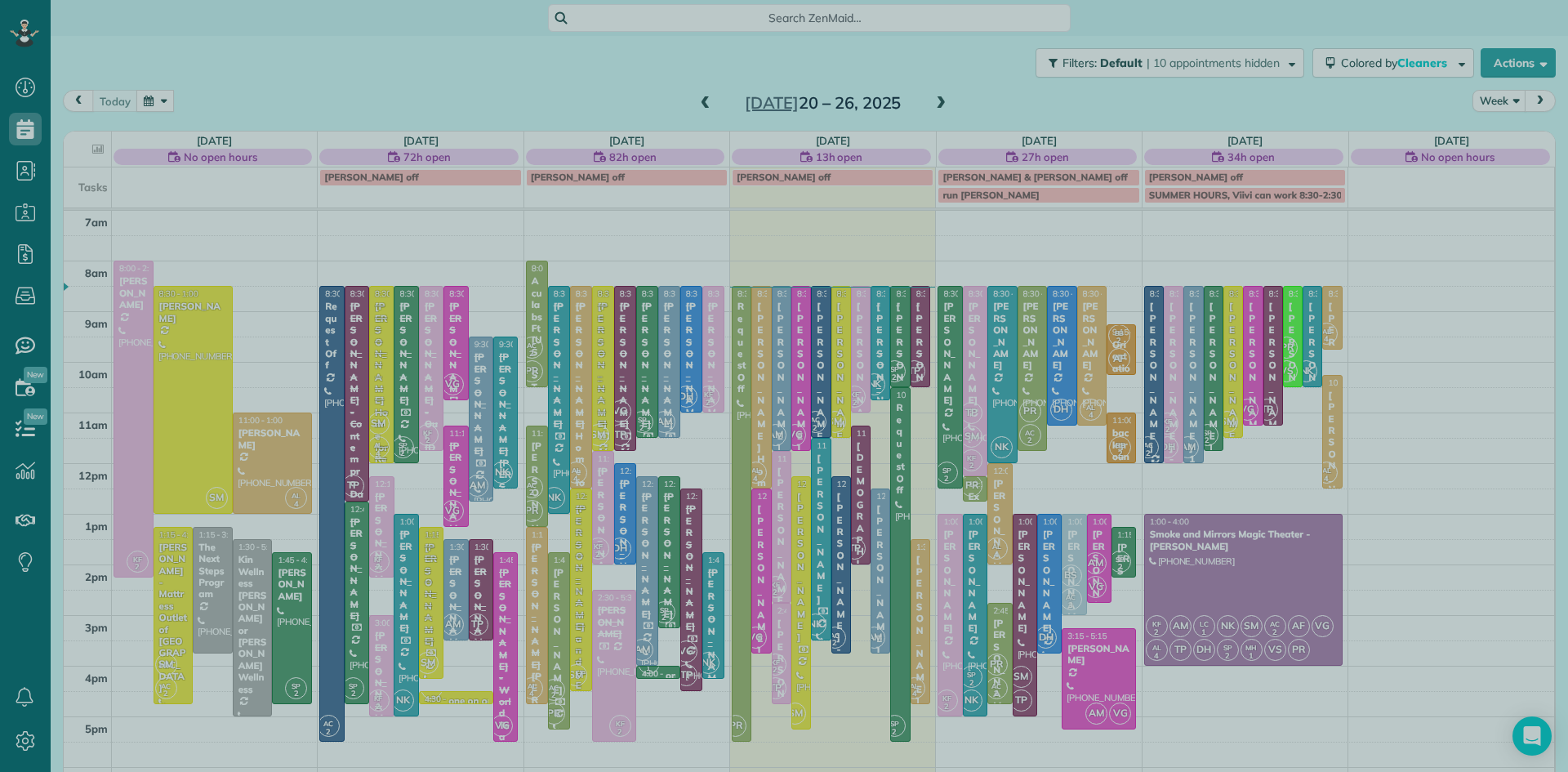 click at bounding box center [784, 386] 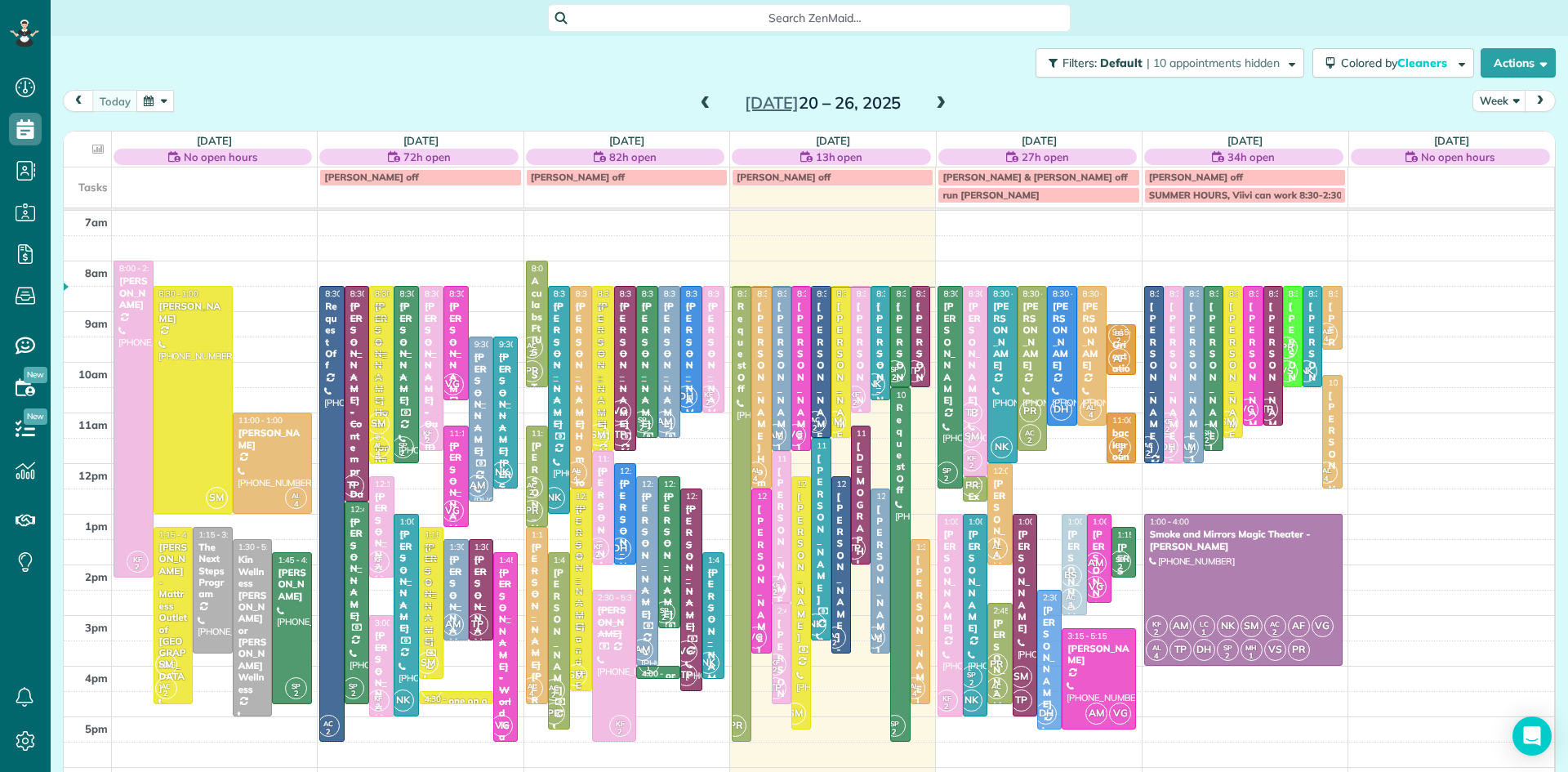 drag, startPoint x: 1049, startPoint y: 538, endPoint x: 1034, endPoint y: 613, distance: 76.485293 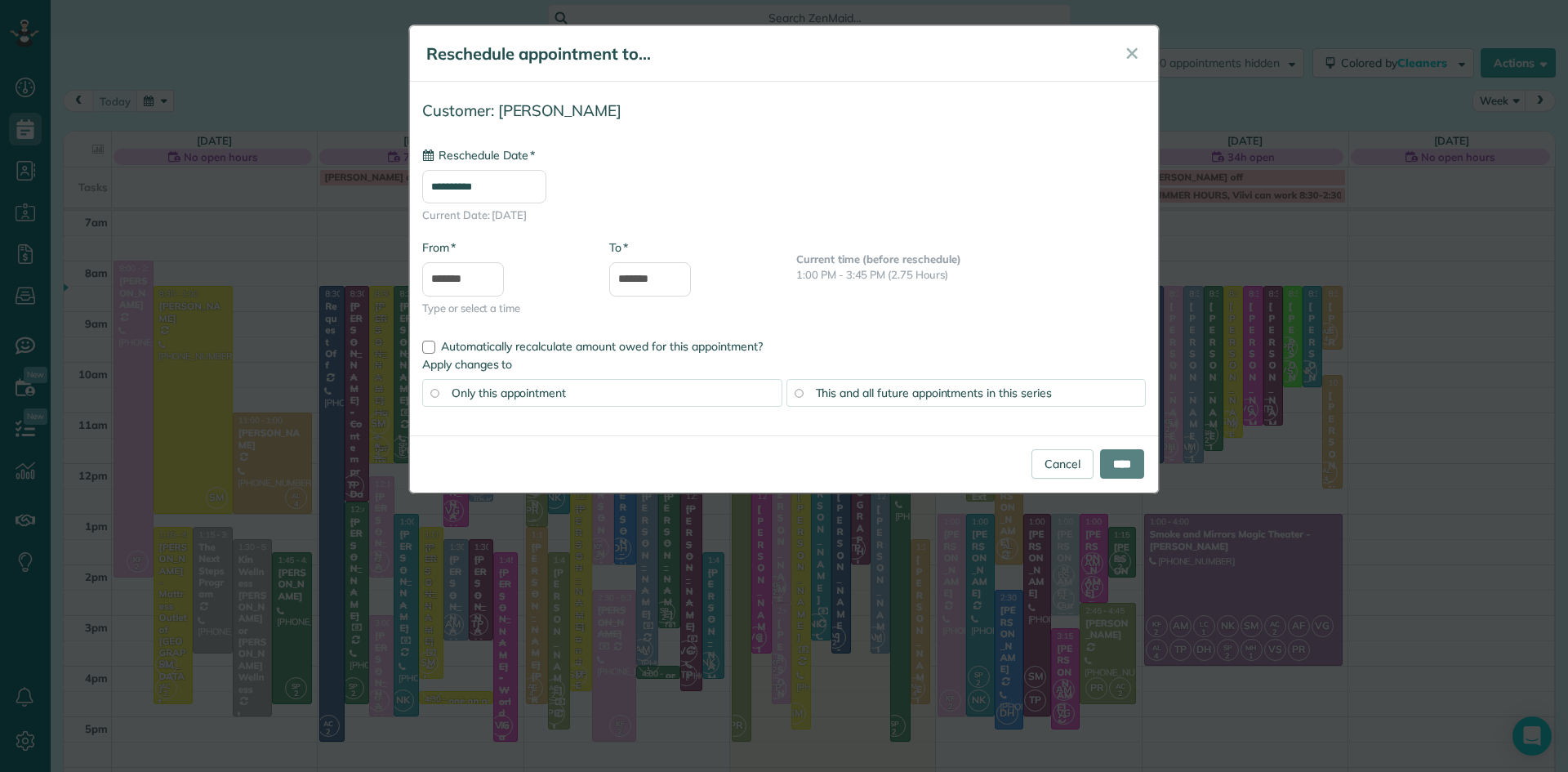 type on "**********" 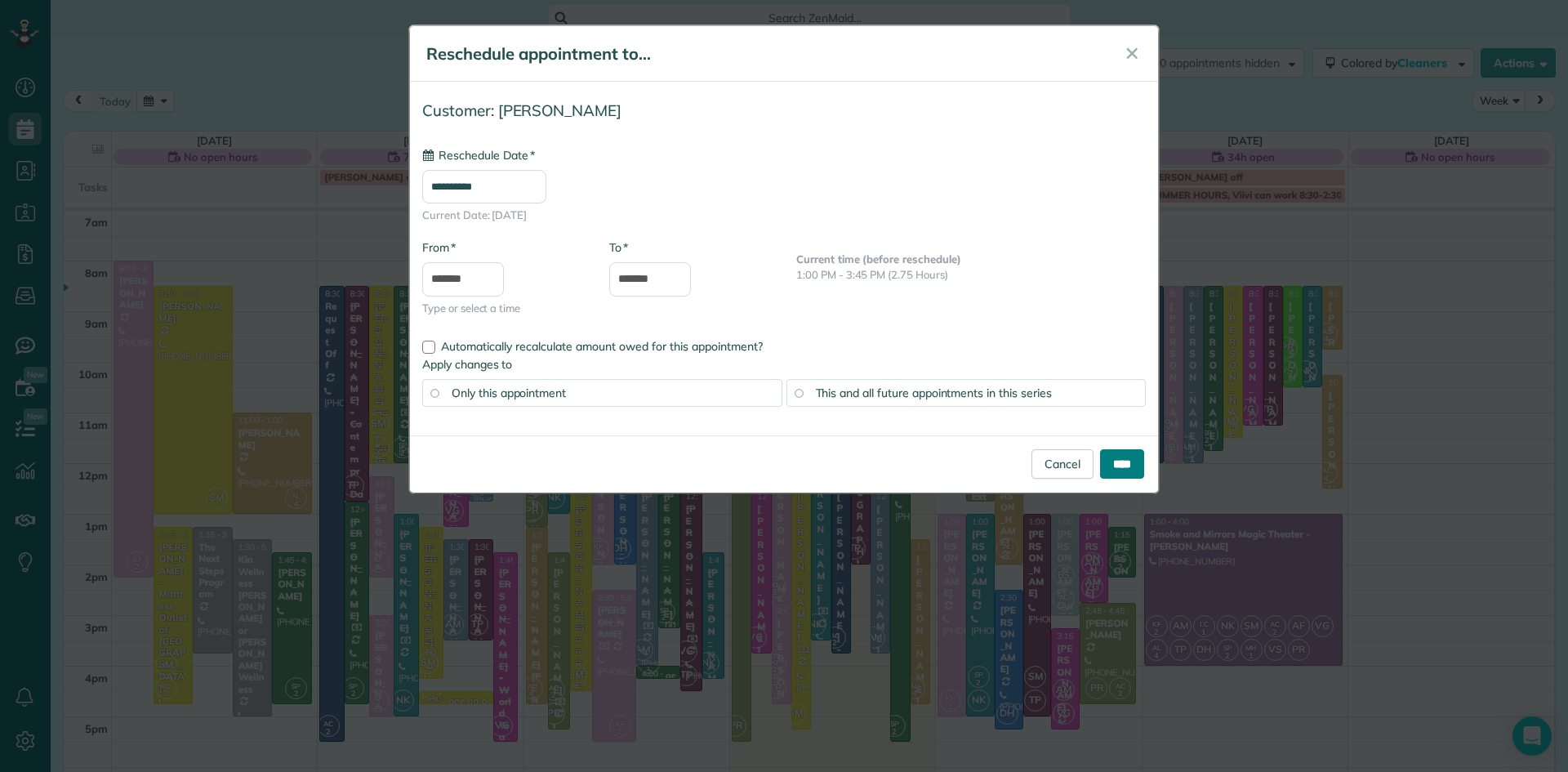 click on "****" at bounding box center [1122, 464] 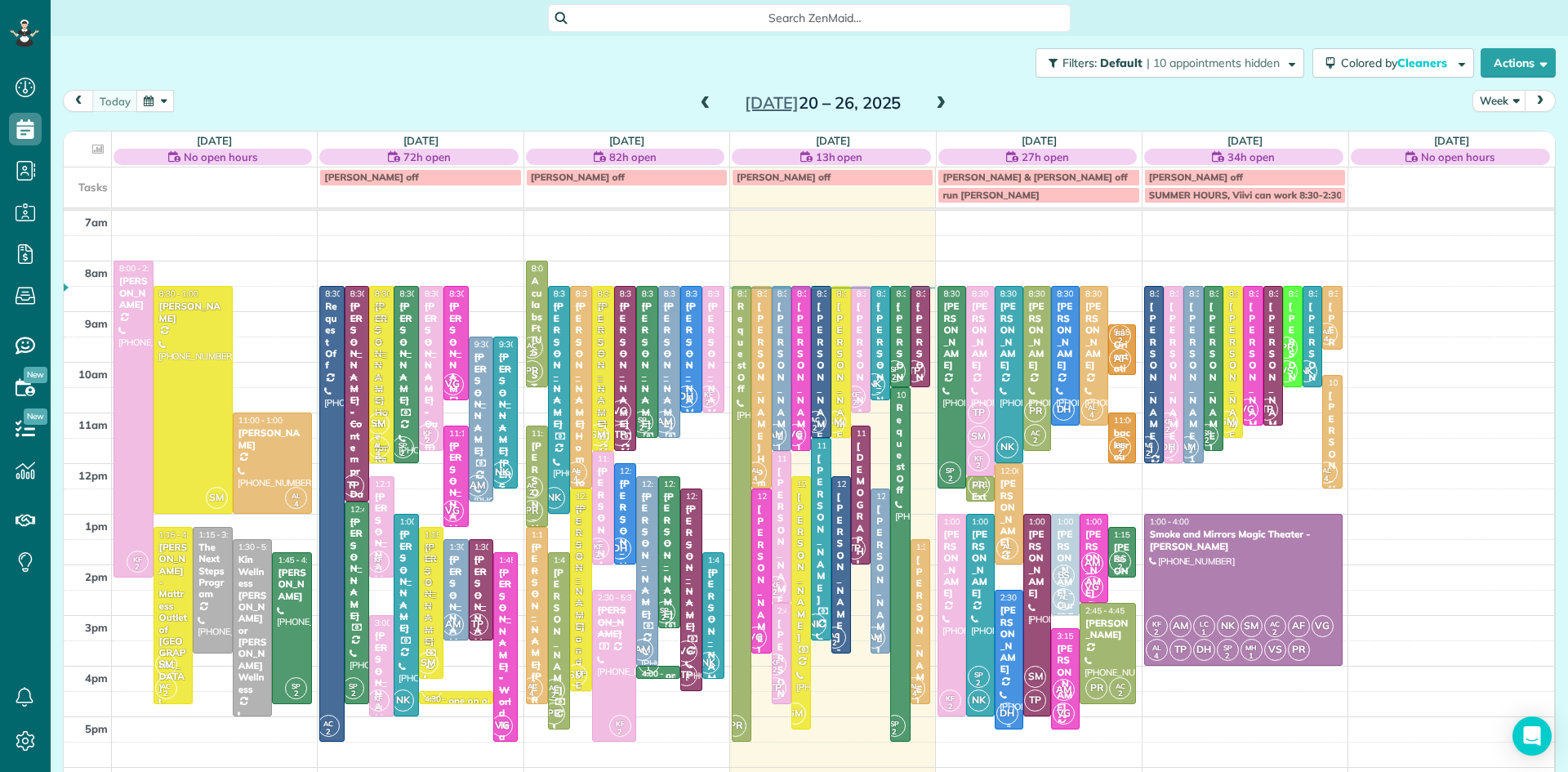 click at bounding box center [1009, 659] 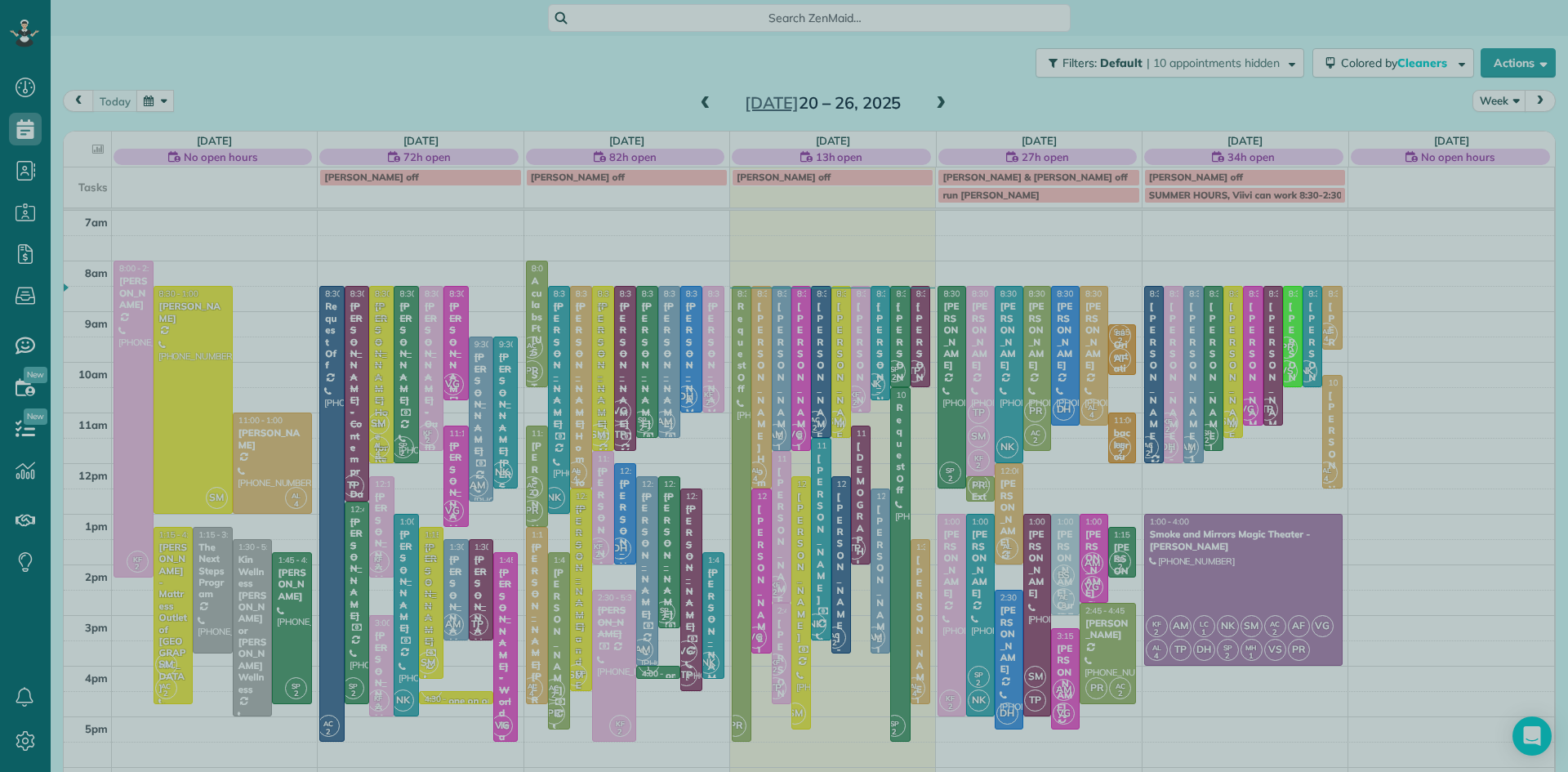click at bounding box center [784, 386] 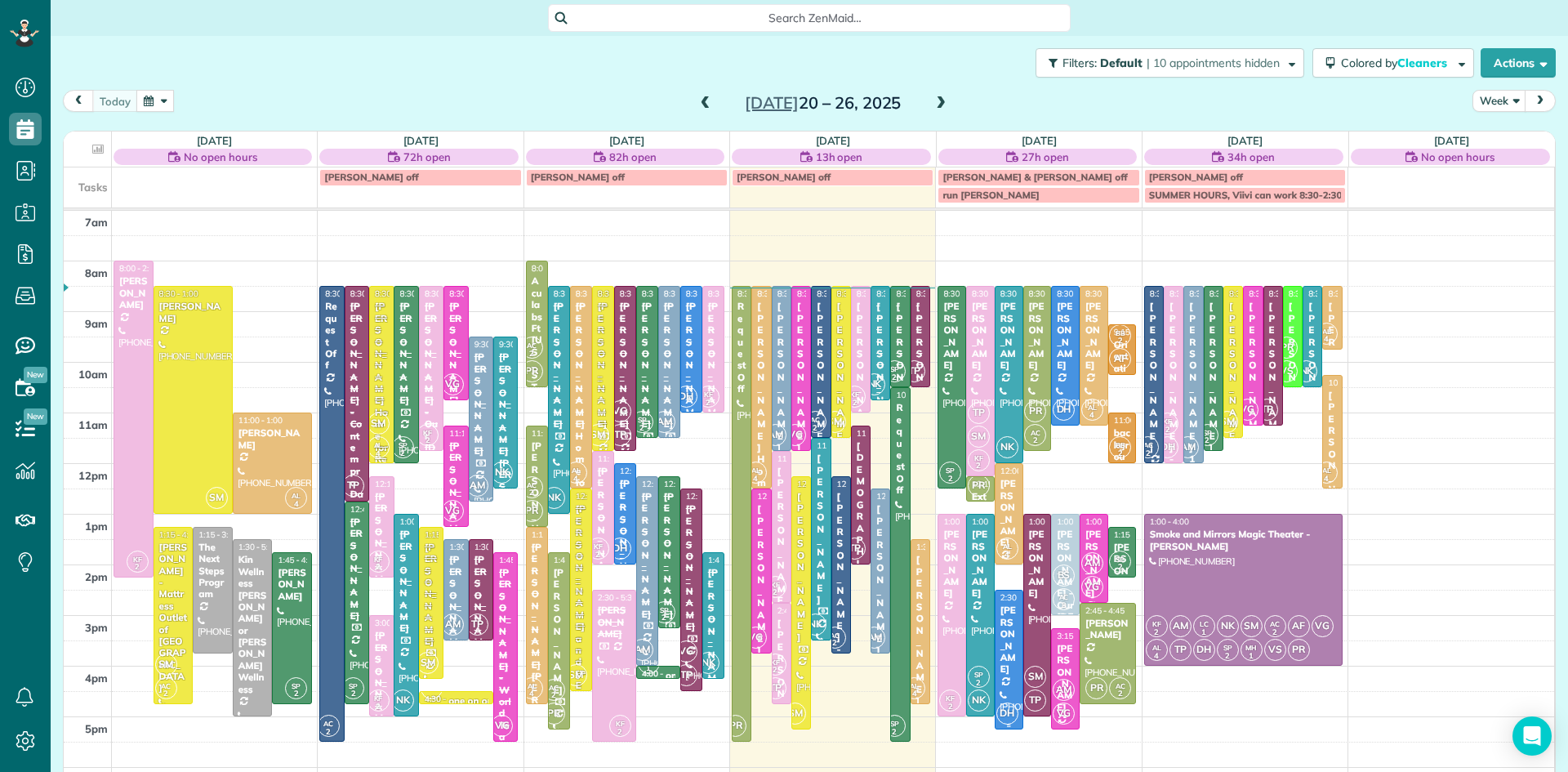 click on "[PERSON_NAME]" at bounding box center (1009, 640) 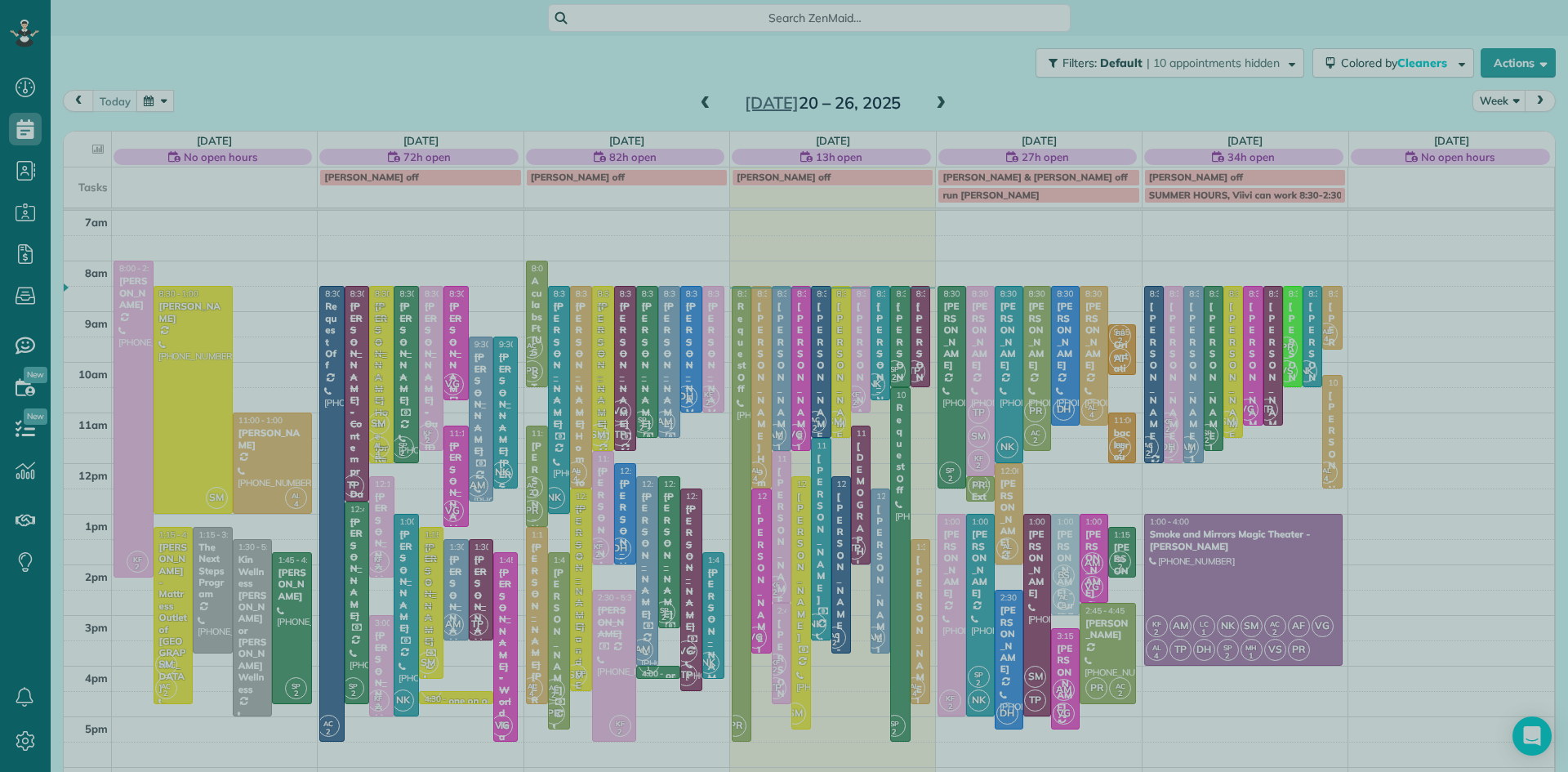 click at bounding box center [784, 386] 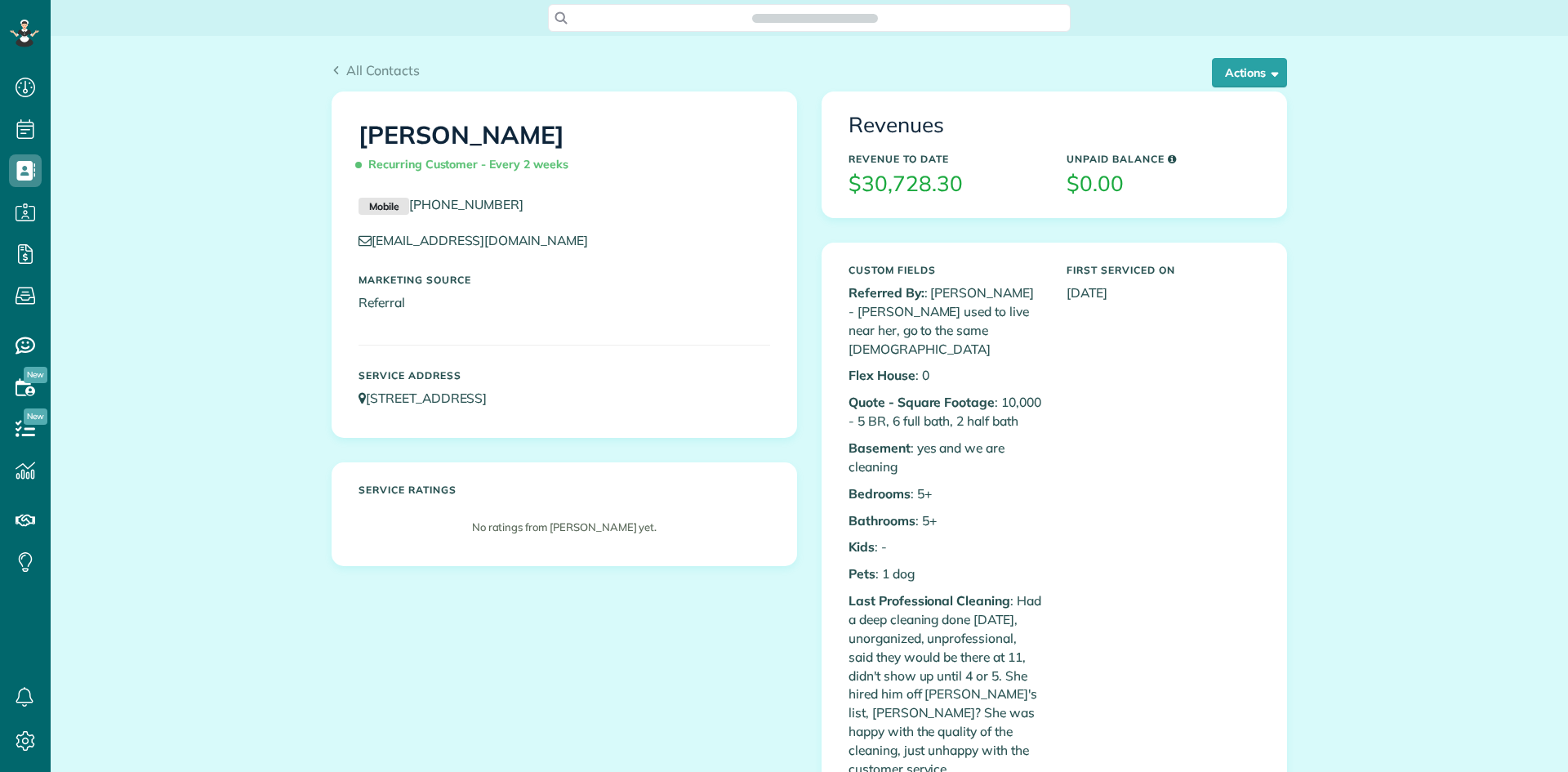 scroll, scrollTop: 0, scrollLeft: 0, axis: both 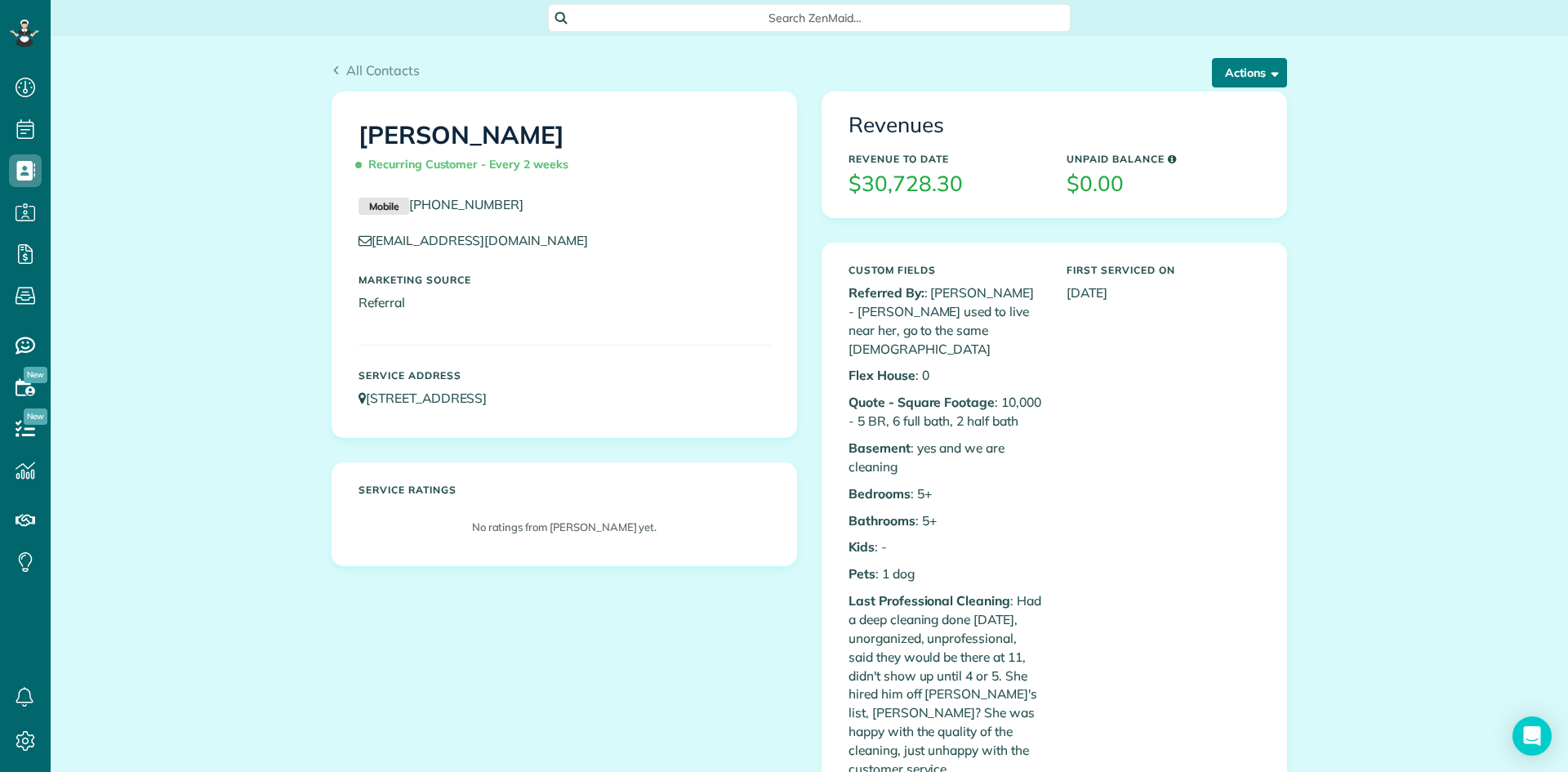 click on "Actions" at bounding box center (1250, 73) 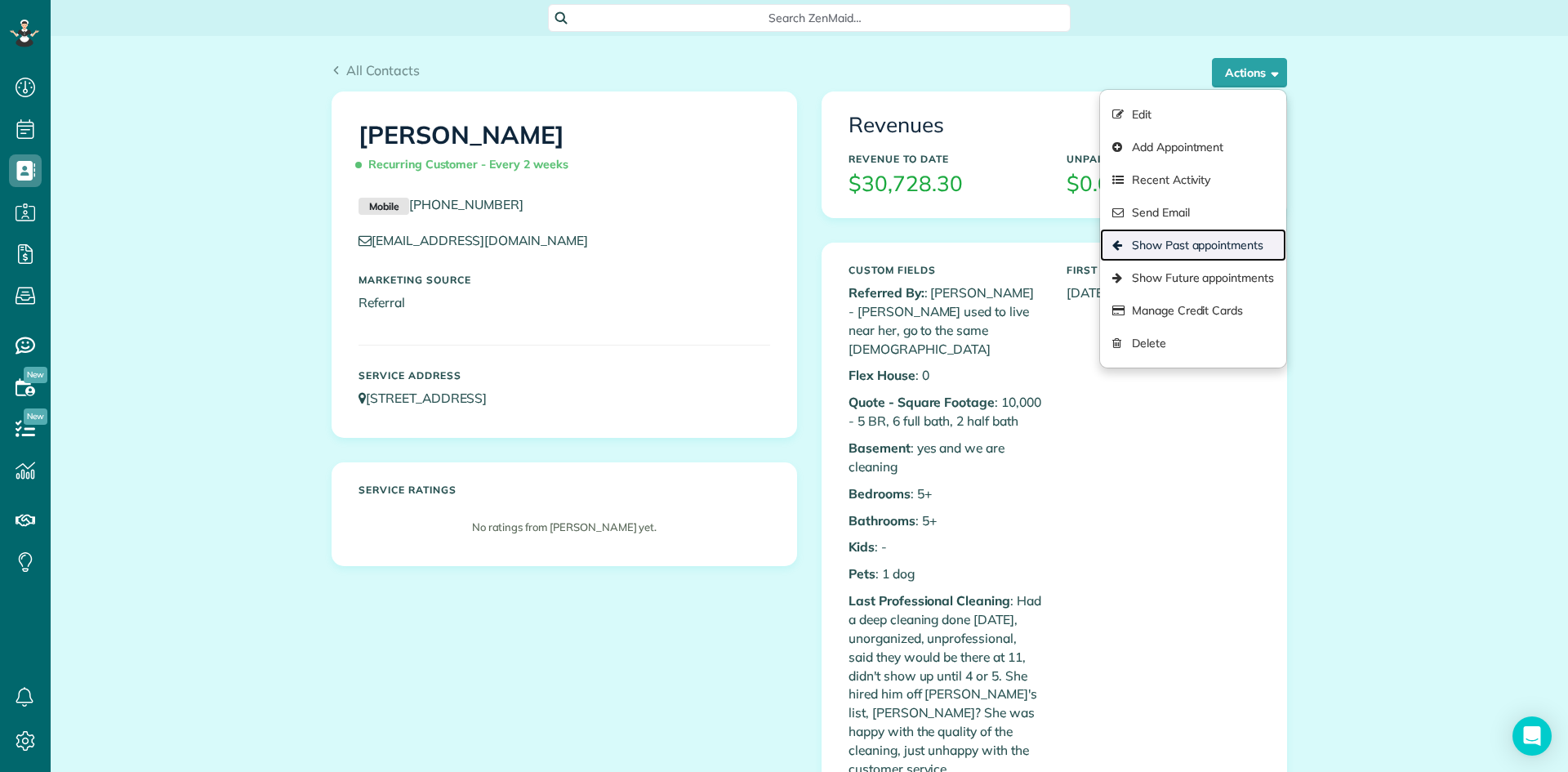 click on "Show Past appointments" at bounding box center [1193, 245] 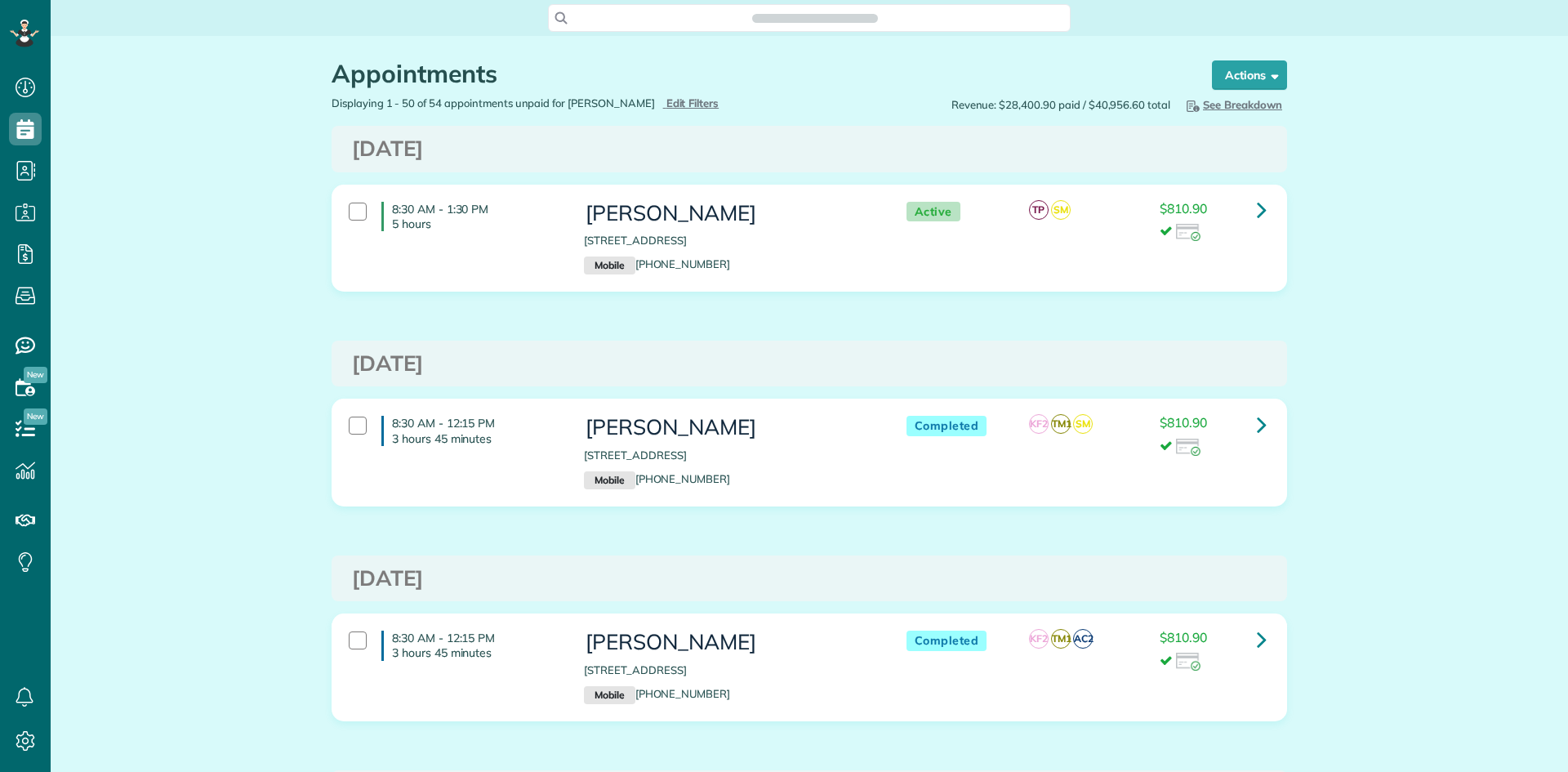 scroll, scrollTop: 0, scrollLeft: 0, axis: both 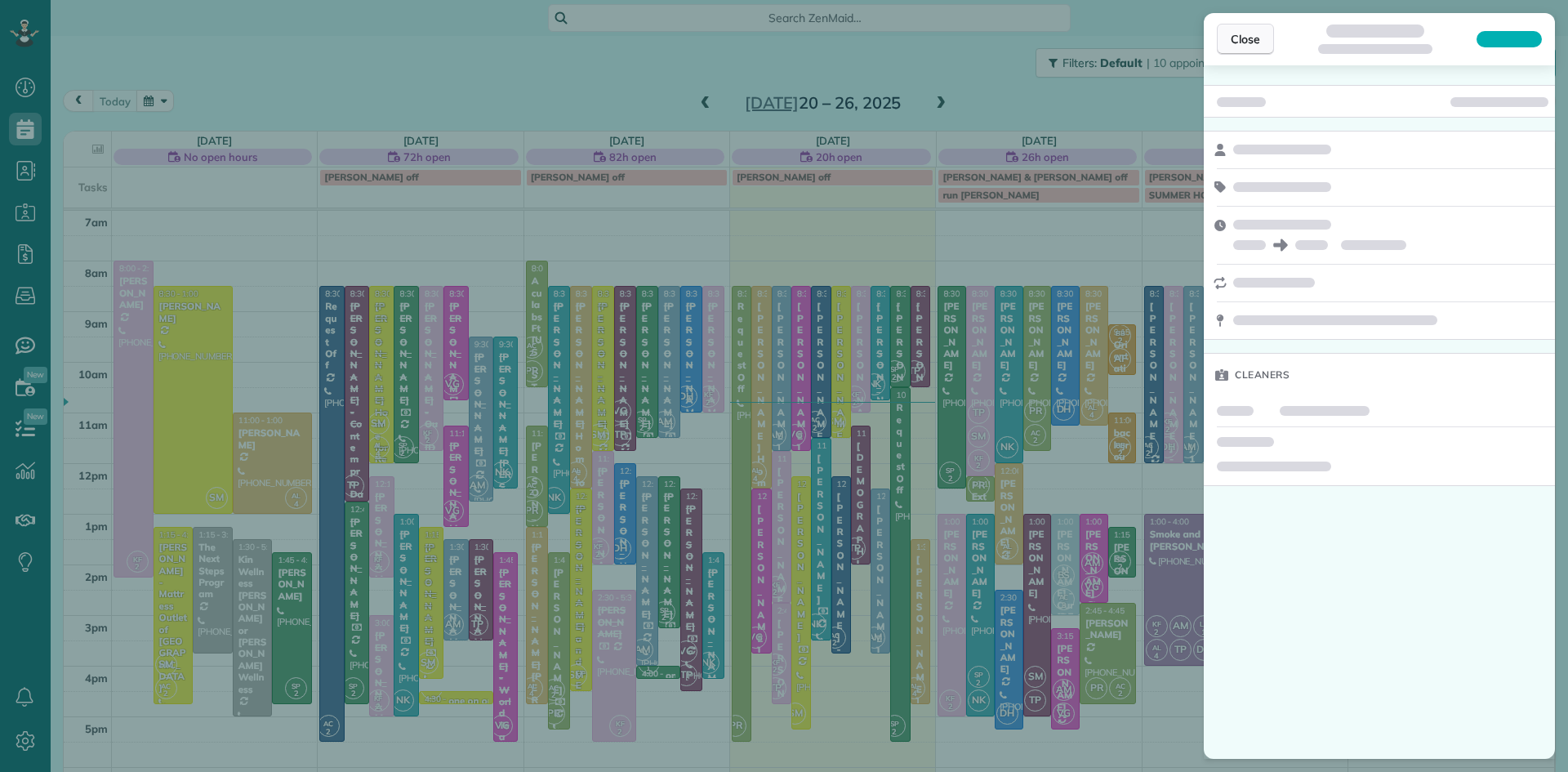 click on "Close" at bounding box center (1245, 39) 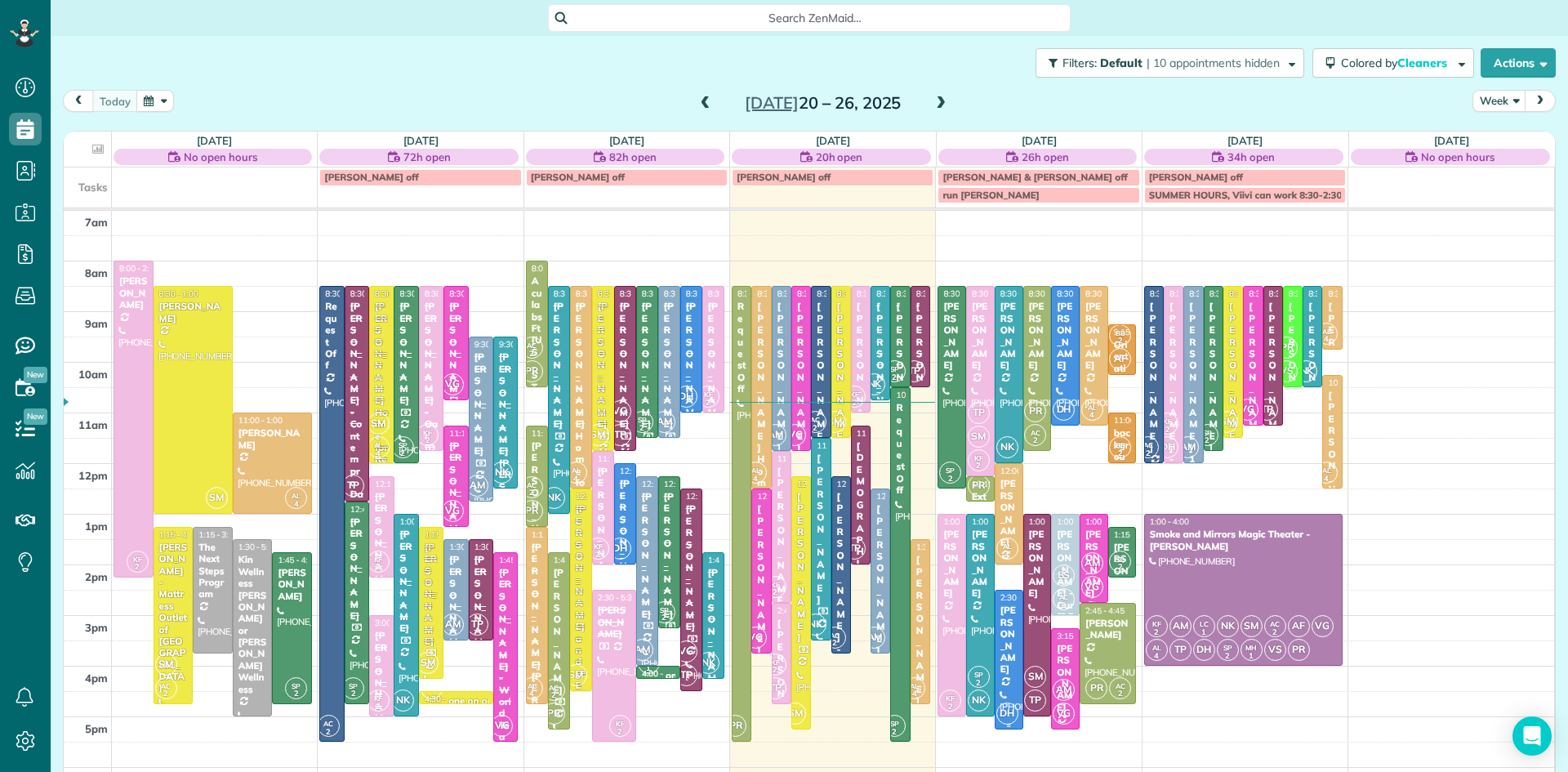 click at bounding box center [1009, 659] 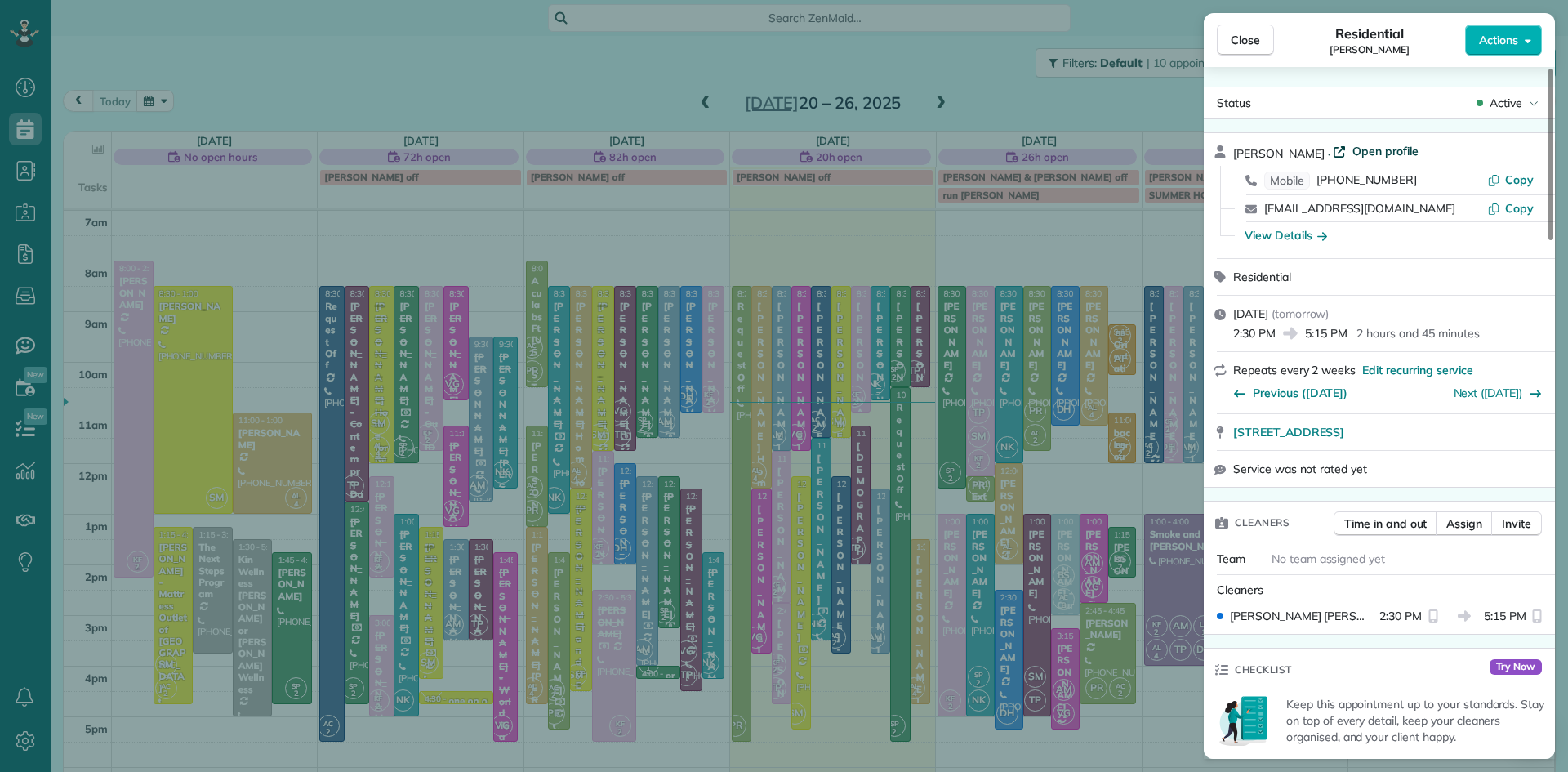 click on "Open profile" at bounding box center (1385, 151) 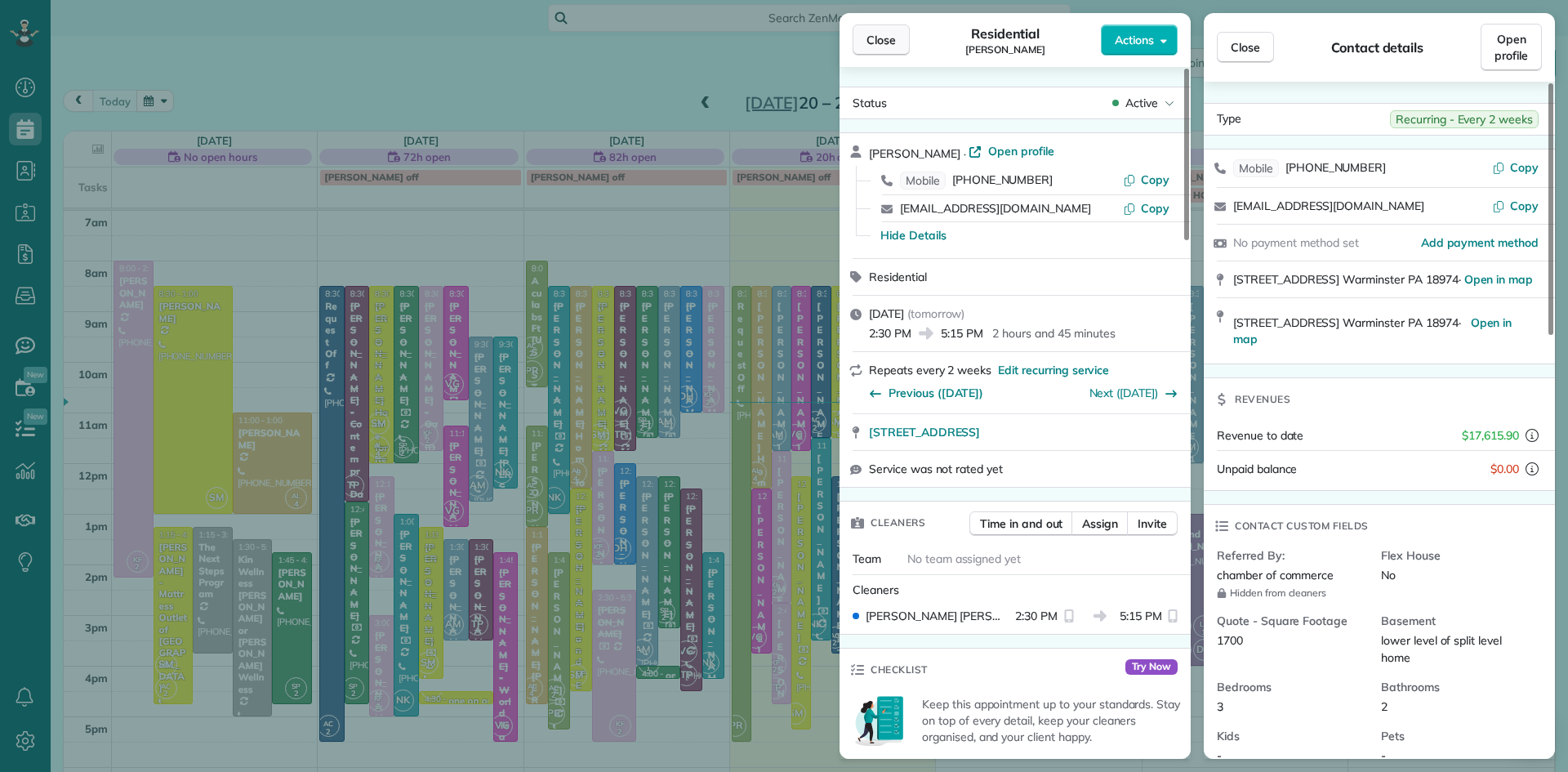 click on "Close" at bounding box center (881, 40) 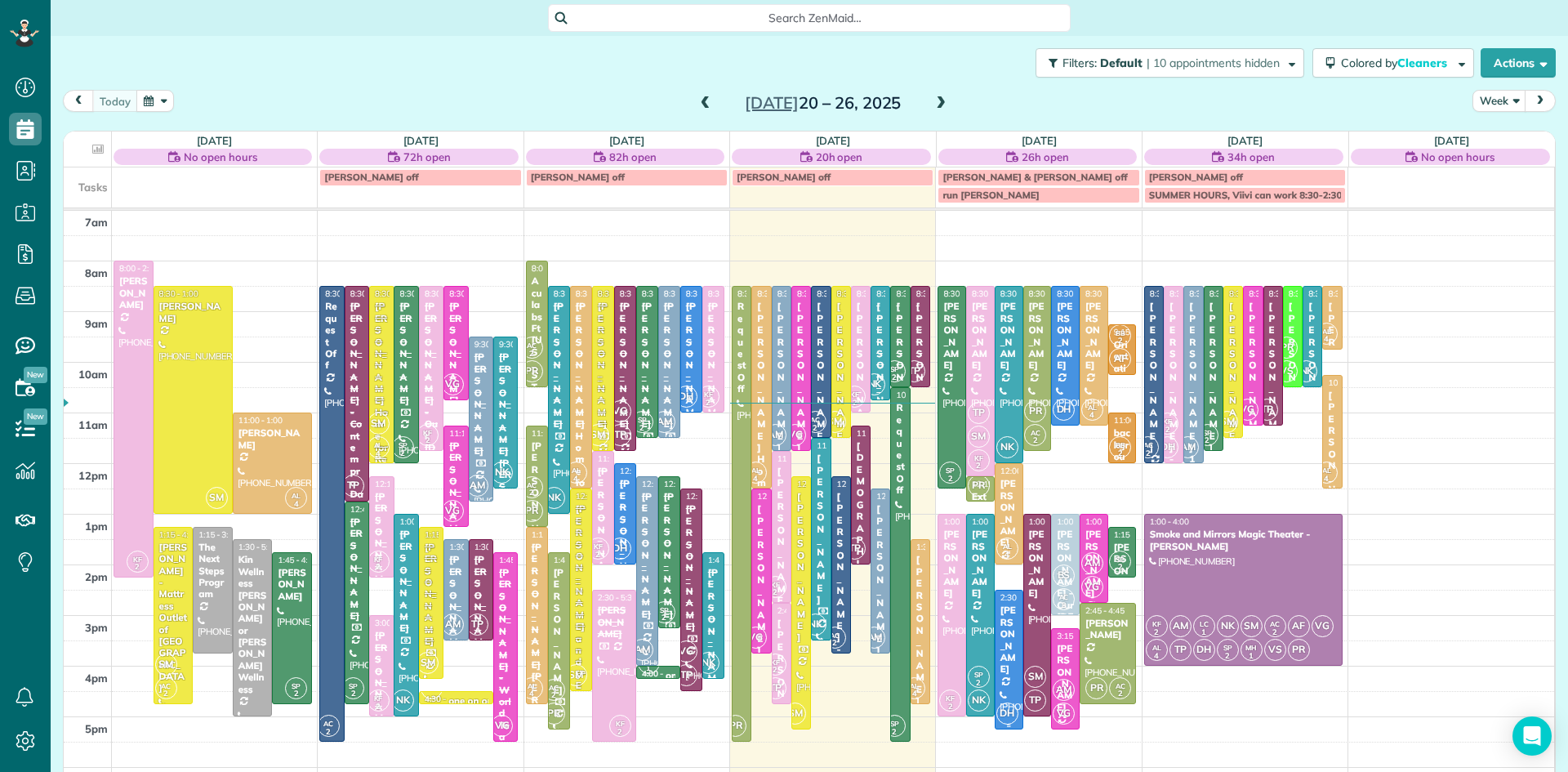 click at bounding box center [1009, 659] 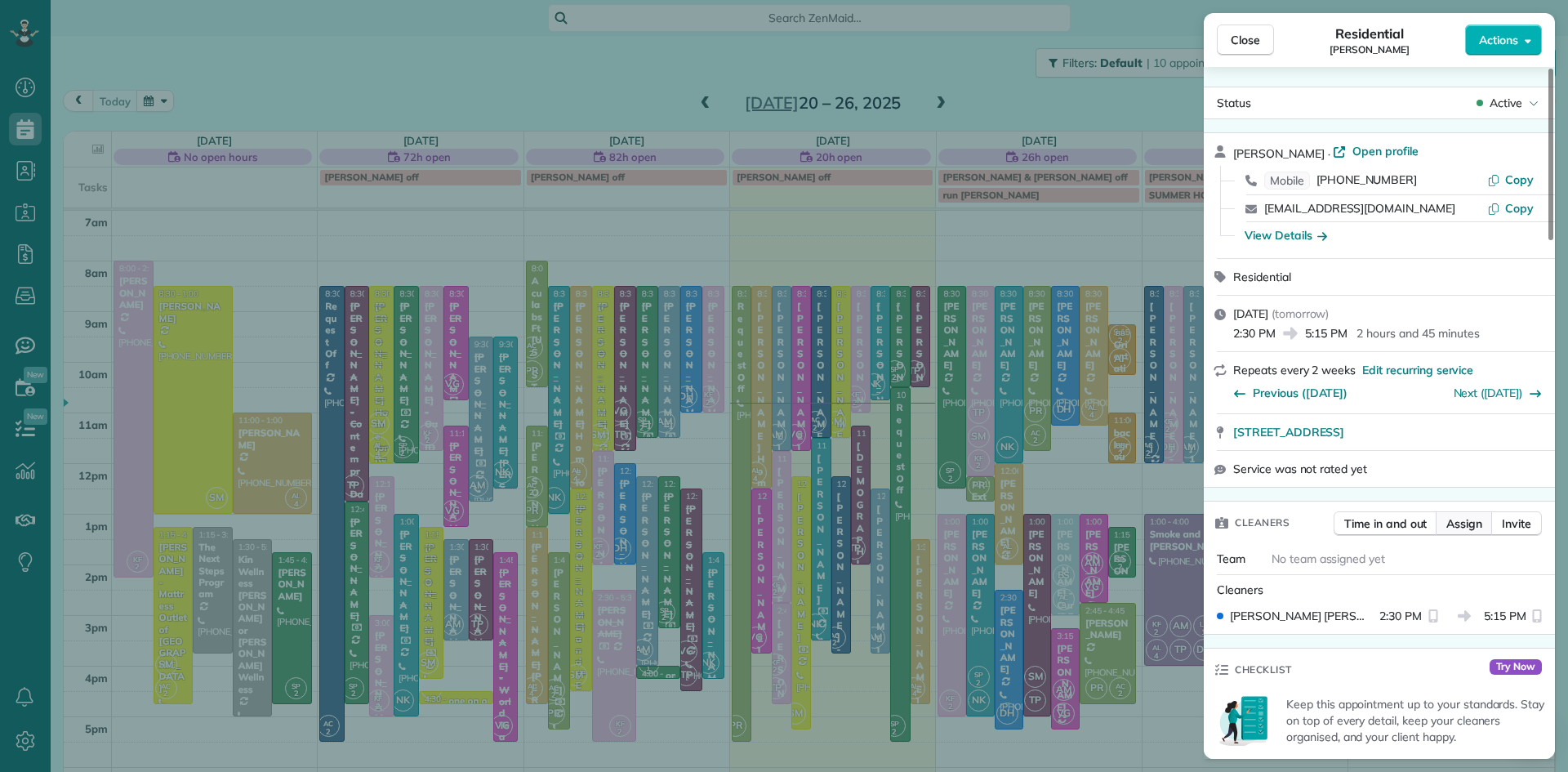 click on "Assign" at bounding box center (1464, 524) 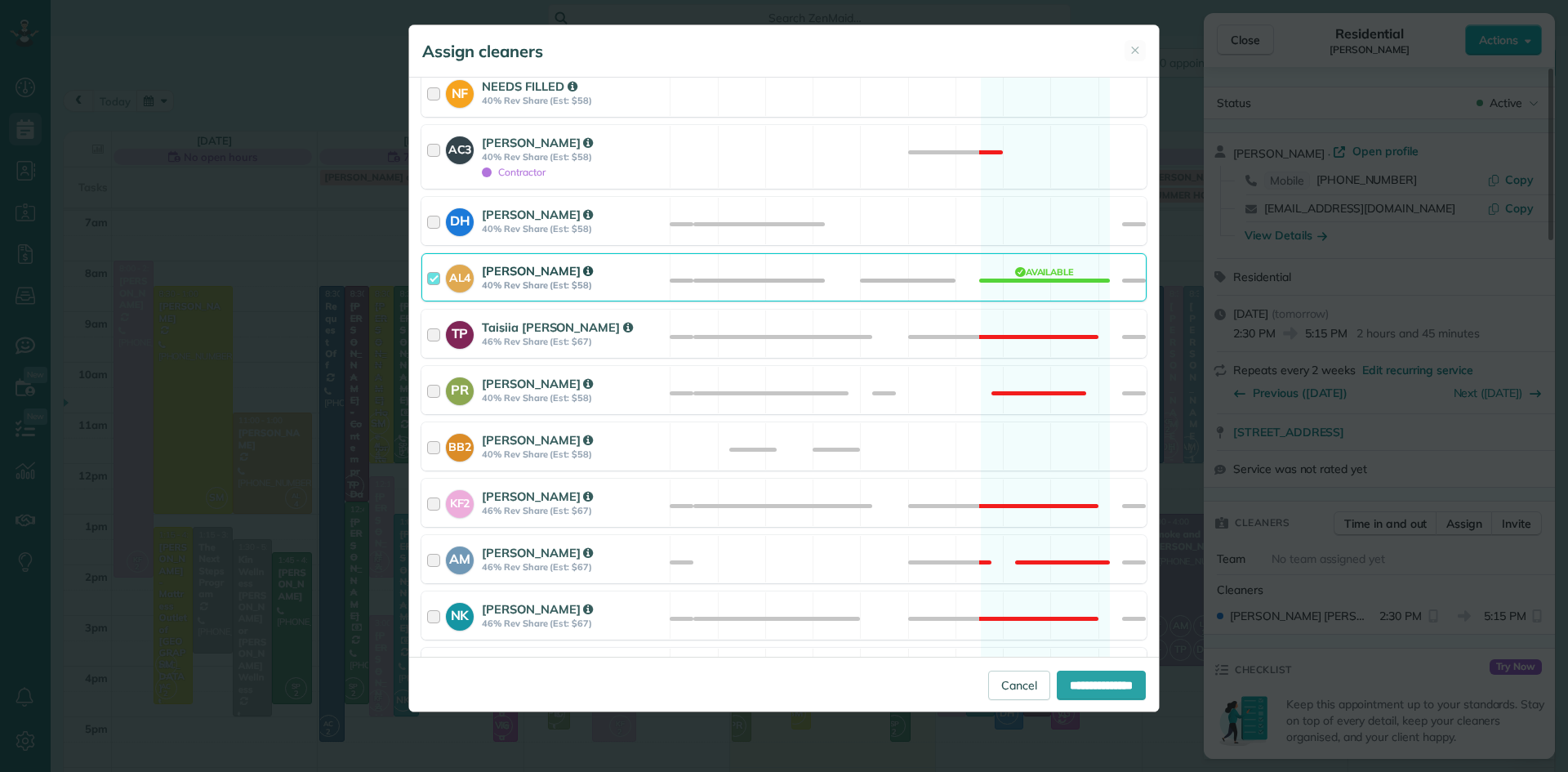 scroll, scrollTop: 913, scrollLeft: 0, axis: vertical 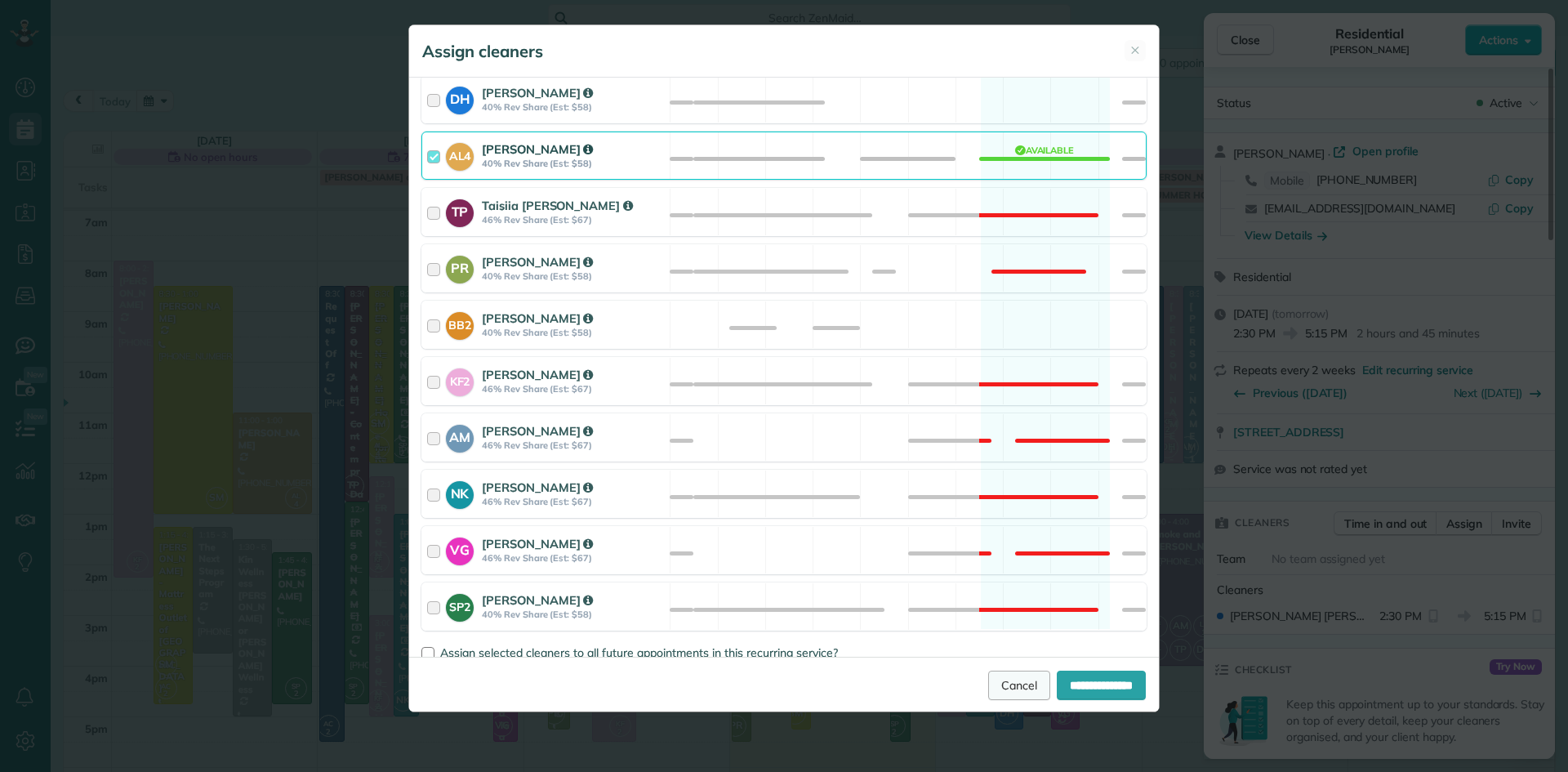 click on "Cancel" at bounding box center (1019, 685) 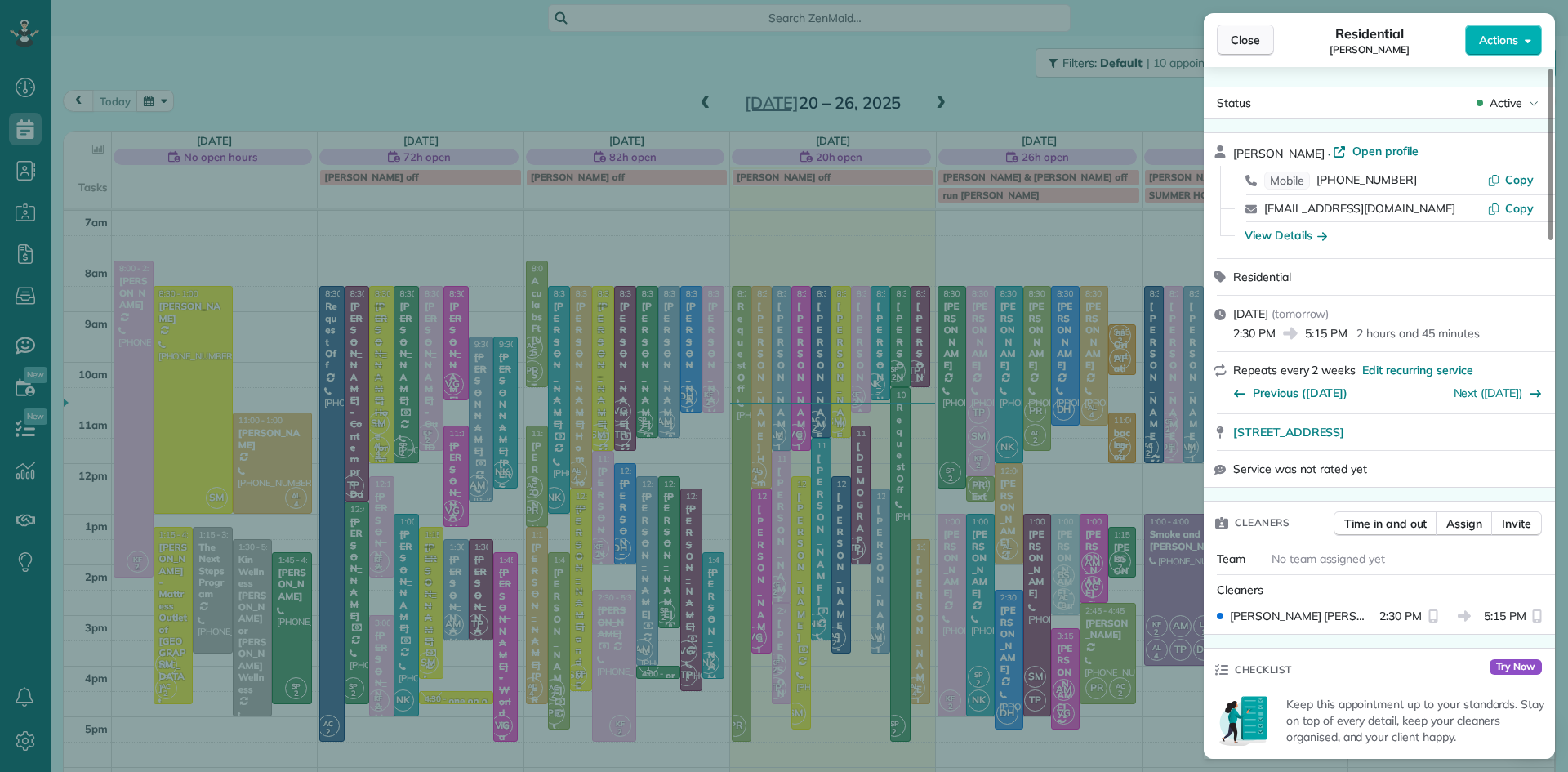 click on "Close" at bounding box center [1245, 40] 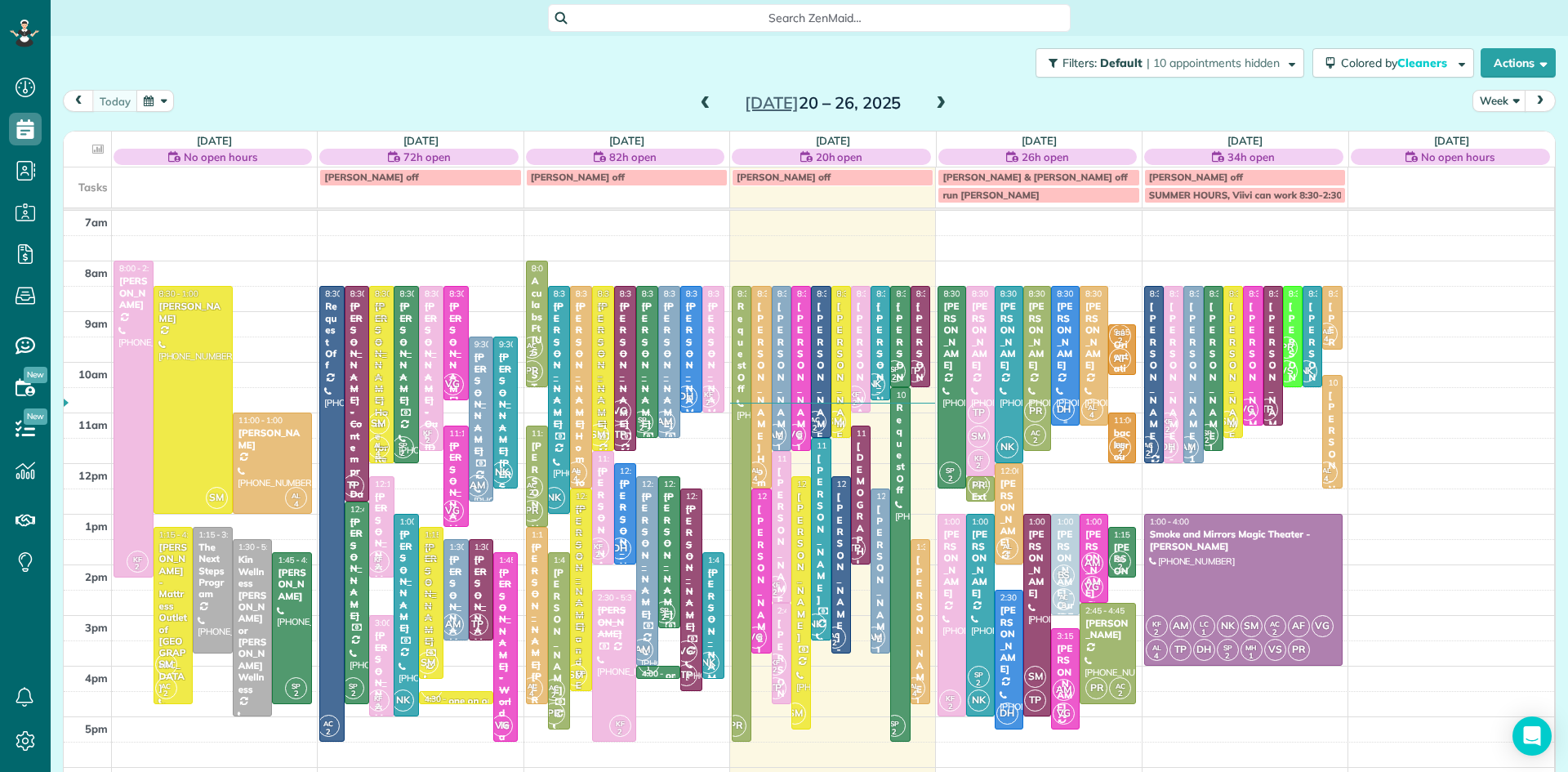 click on "[PERSON_NAME]" at bounding box center (1065, 336) 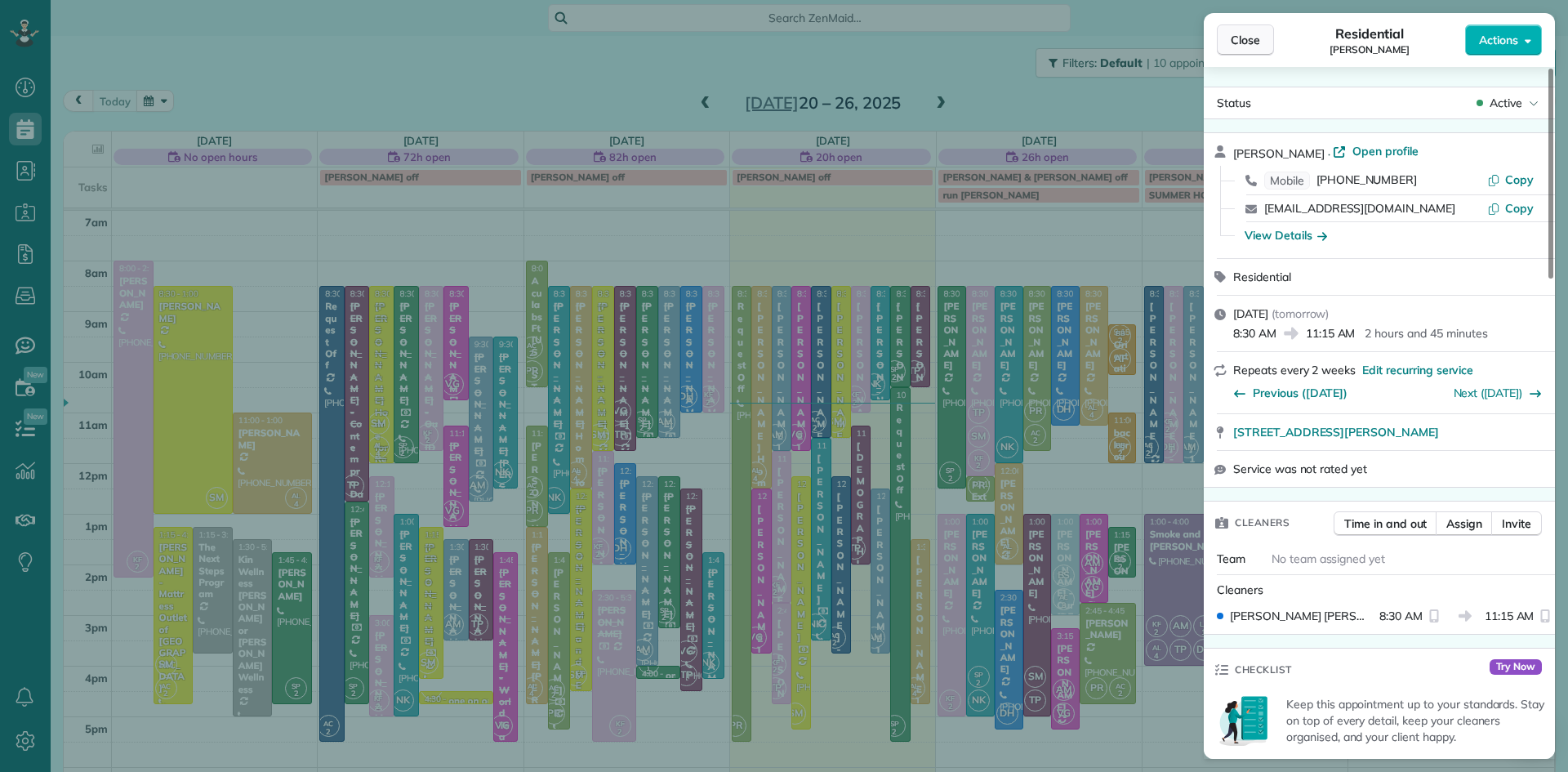 click on "Close" at bounding box center [1245, 40] 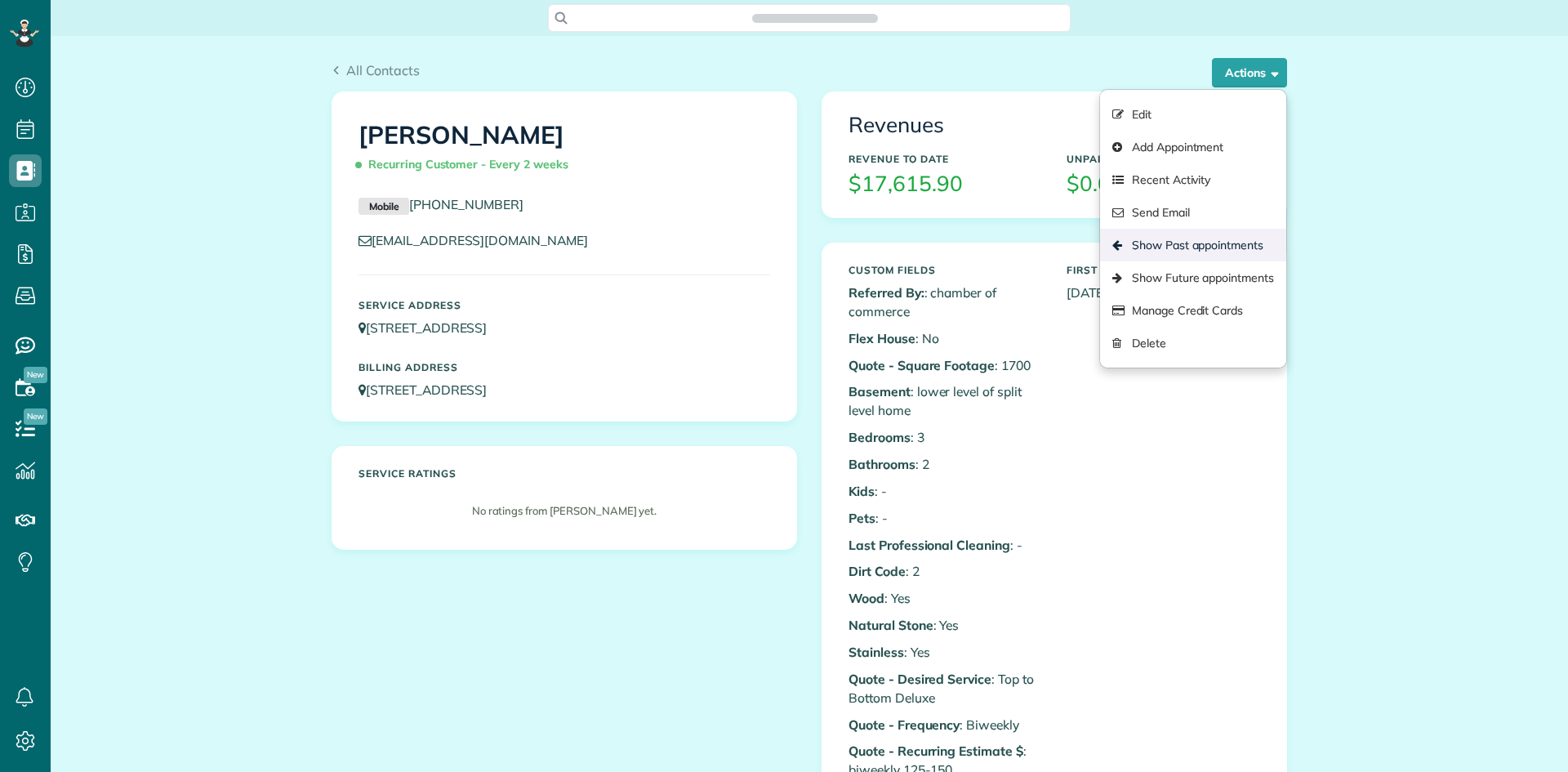 scroll, scrollTop: 0, scrollLeft: 0, axis: both 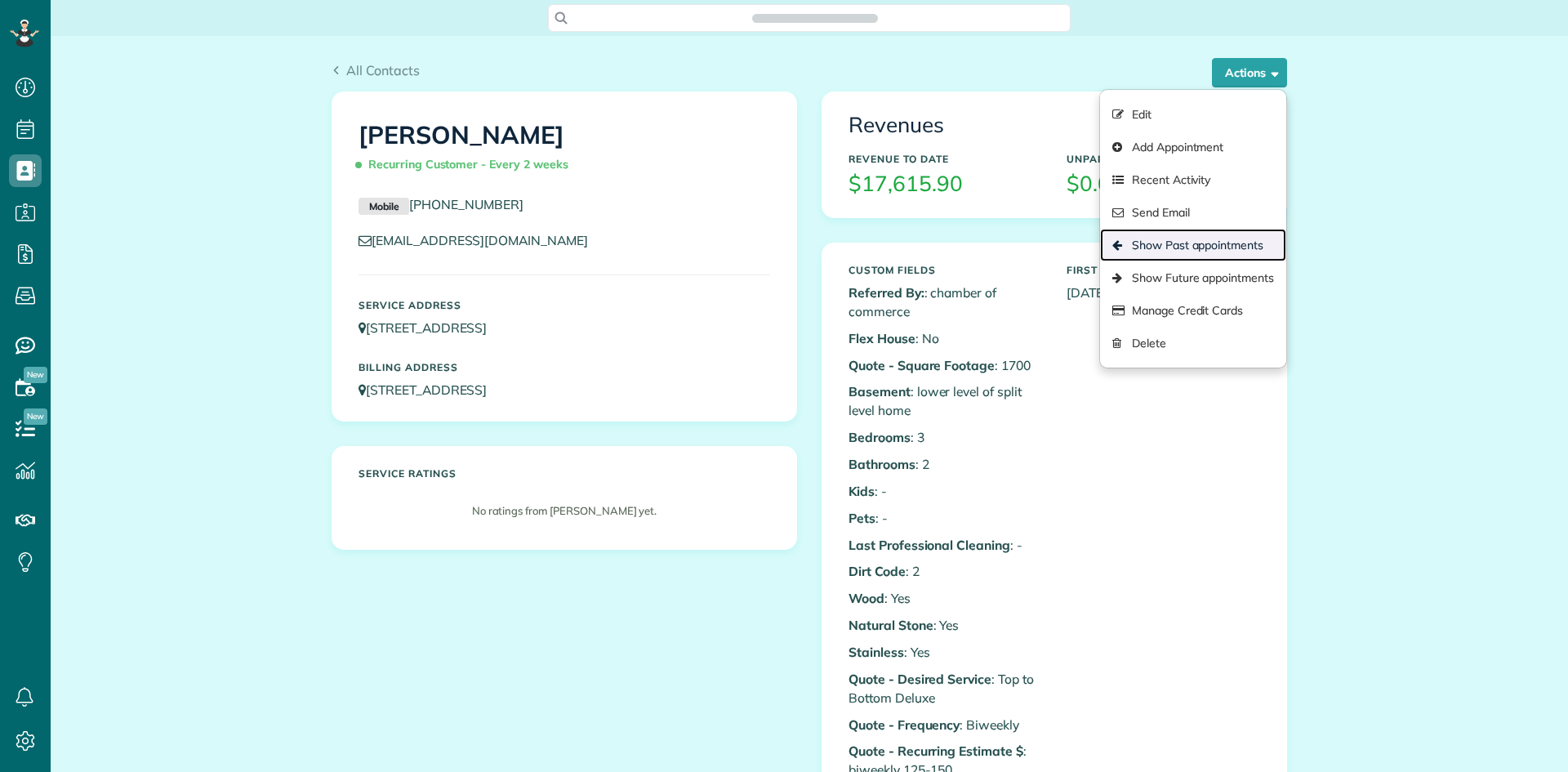 click on "Show Past appointments" at bounding box center [1193, 245] 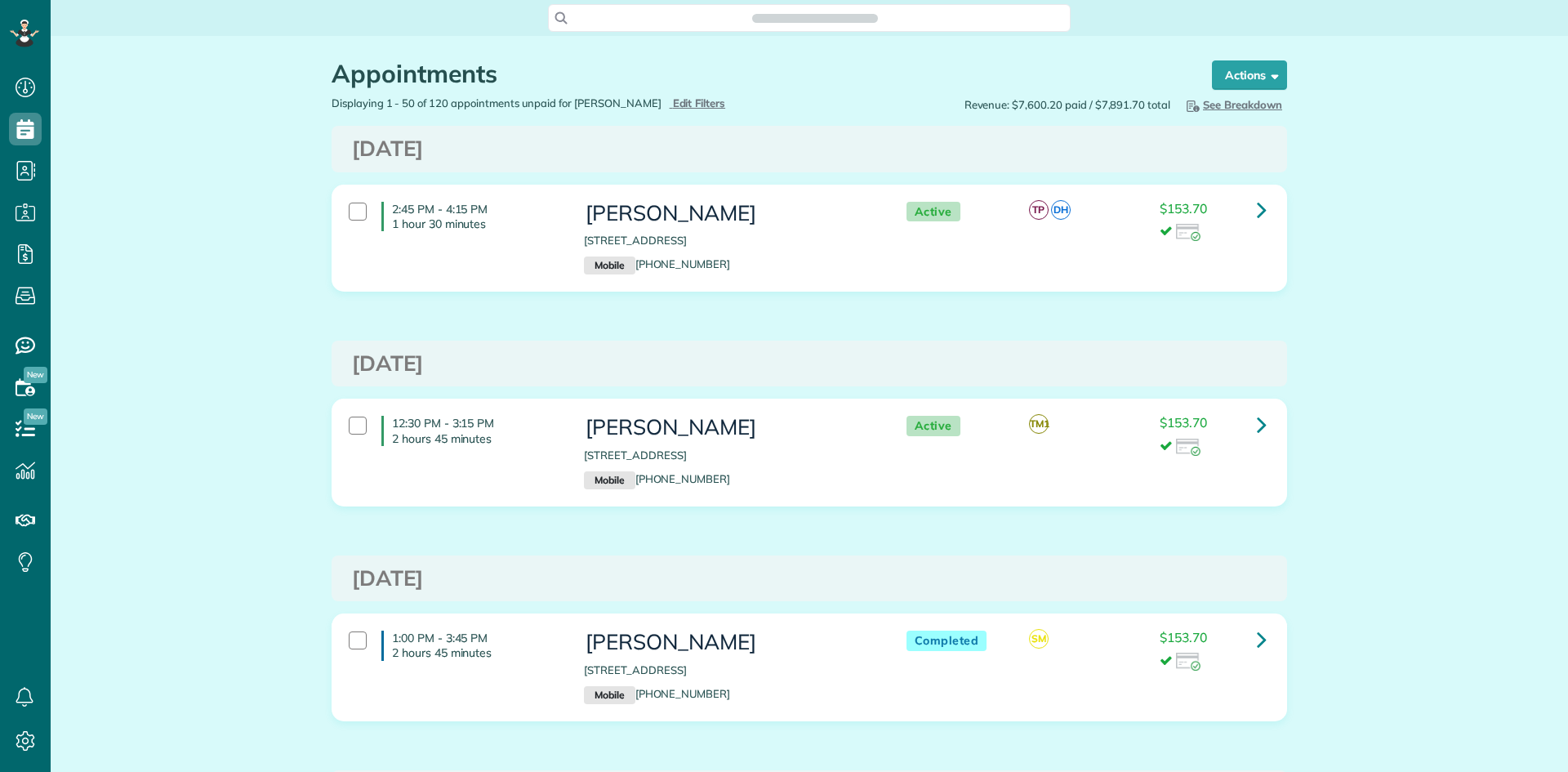 scroll, scrollTop: 0, scrollLeft: 0, axis: both 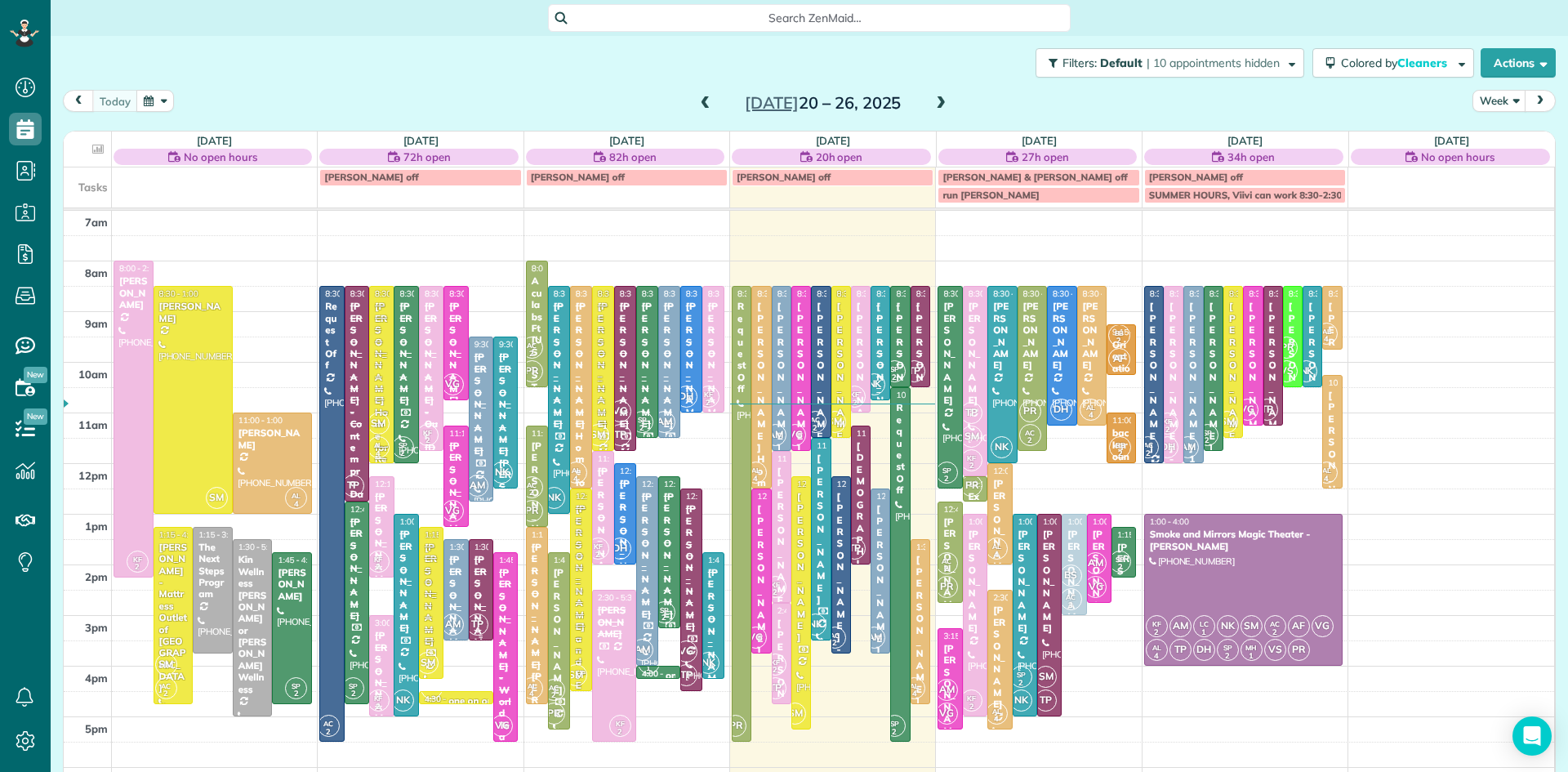 click on "[PERSON_NAME]" at bounding box center [481, 606] 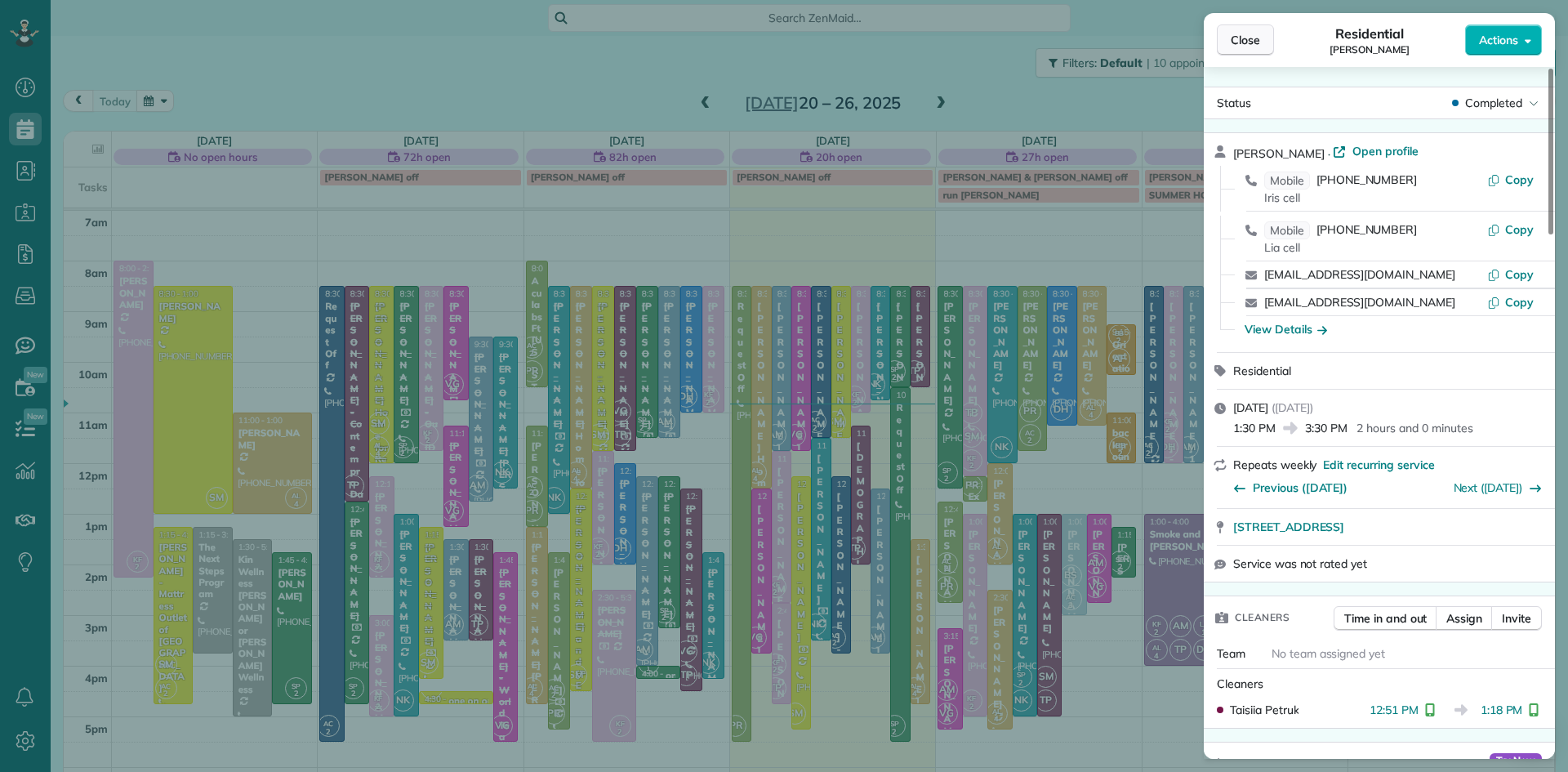 click on "Close" at bounding box center (1245, 40) 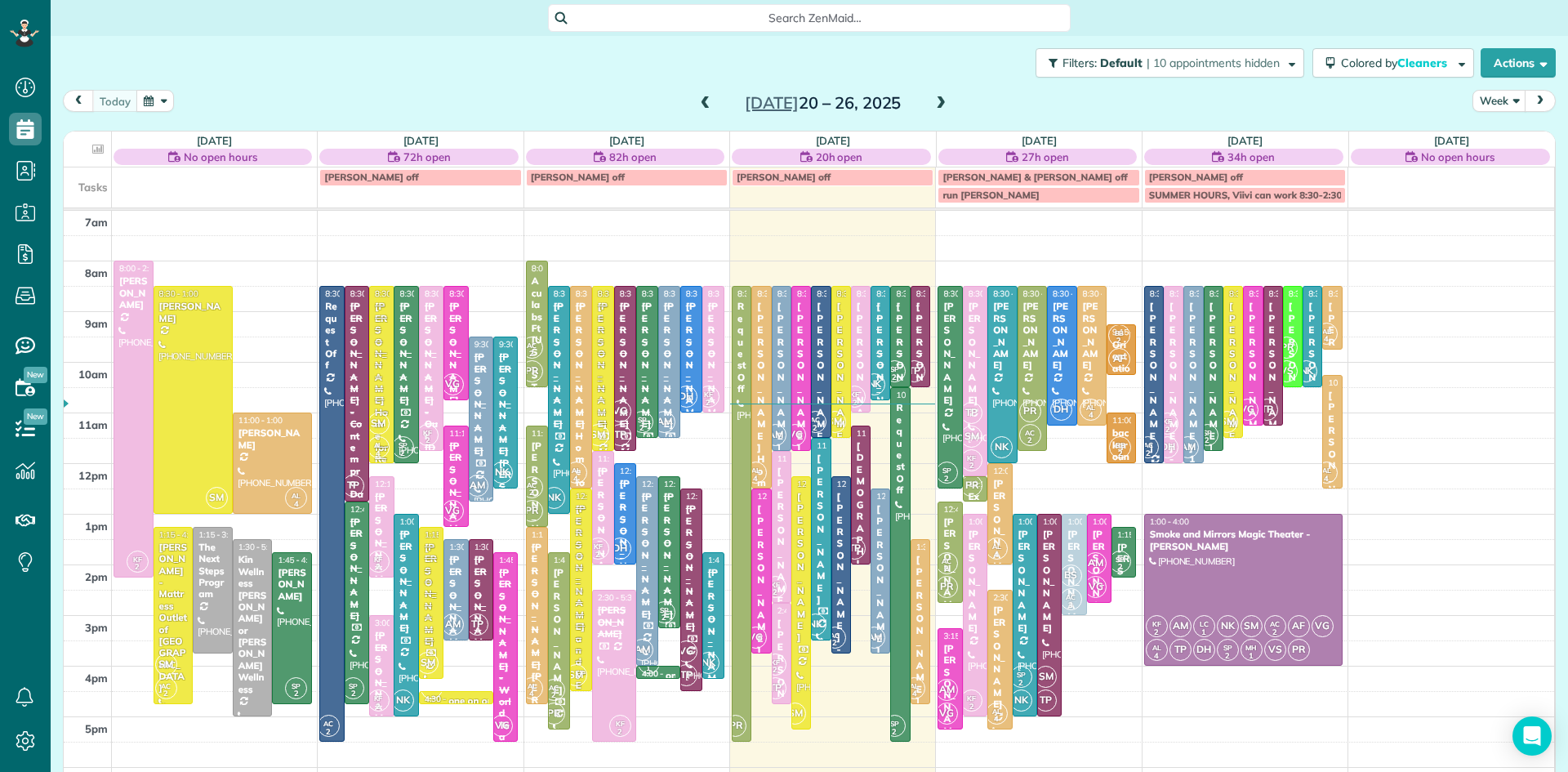 click at bounding box center [706, 104] 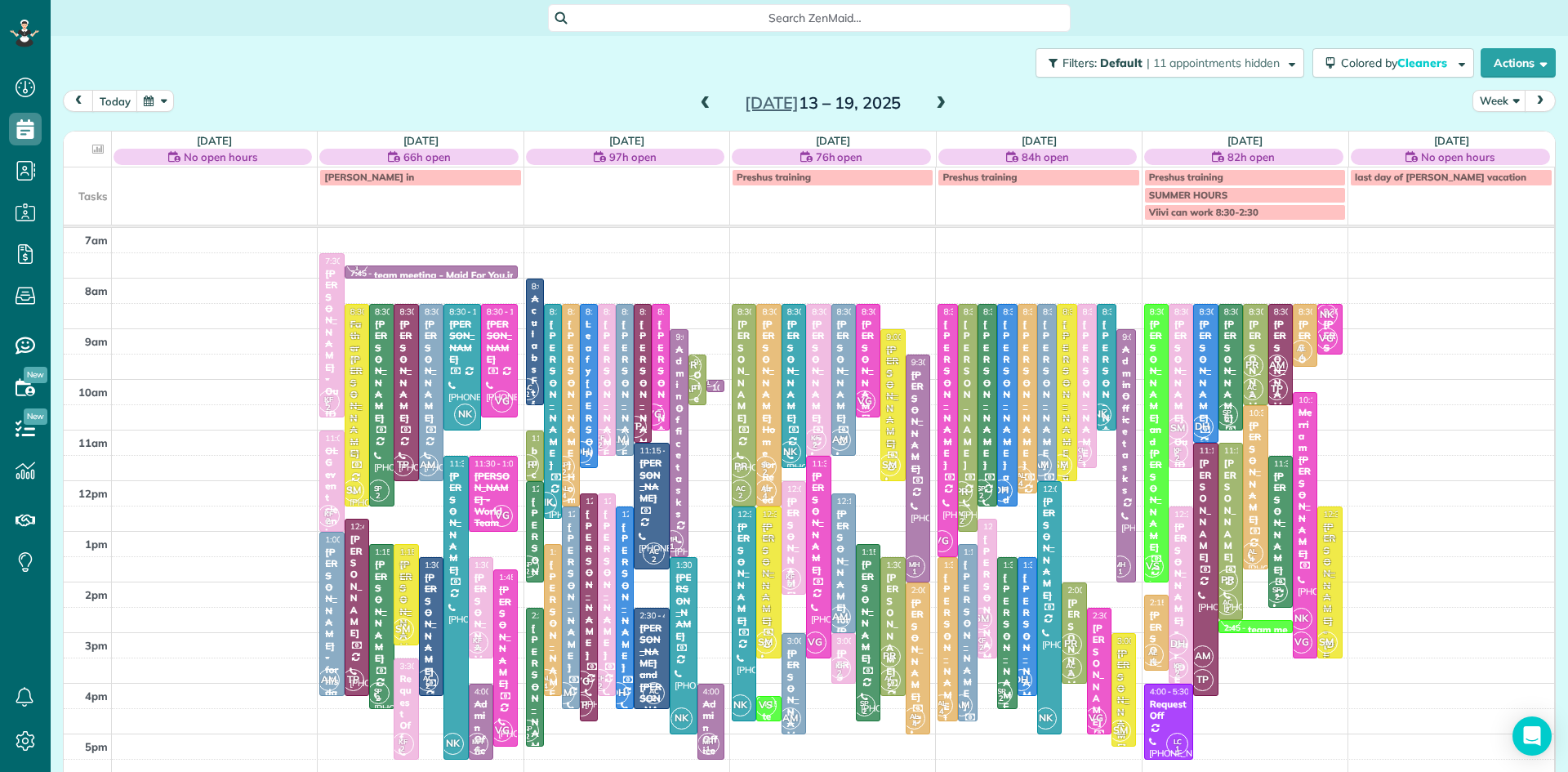 click at bounding box center (941, 104) 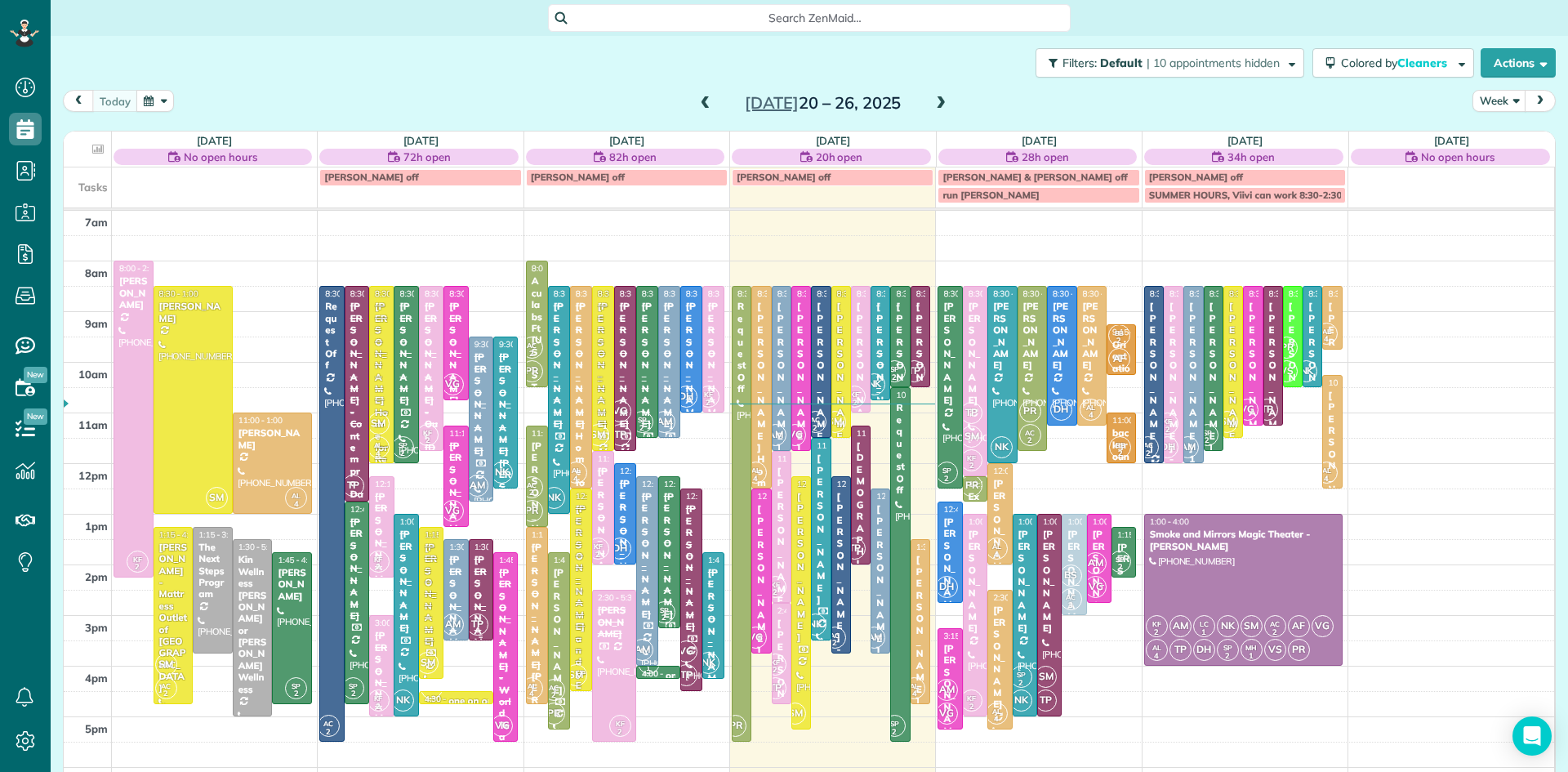 click on "[PERSON_NAME]" at bounding box center (481, 606) 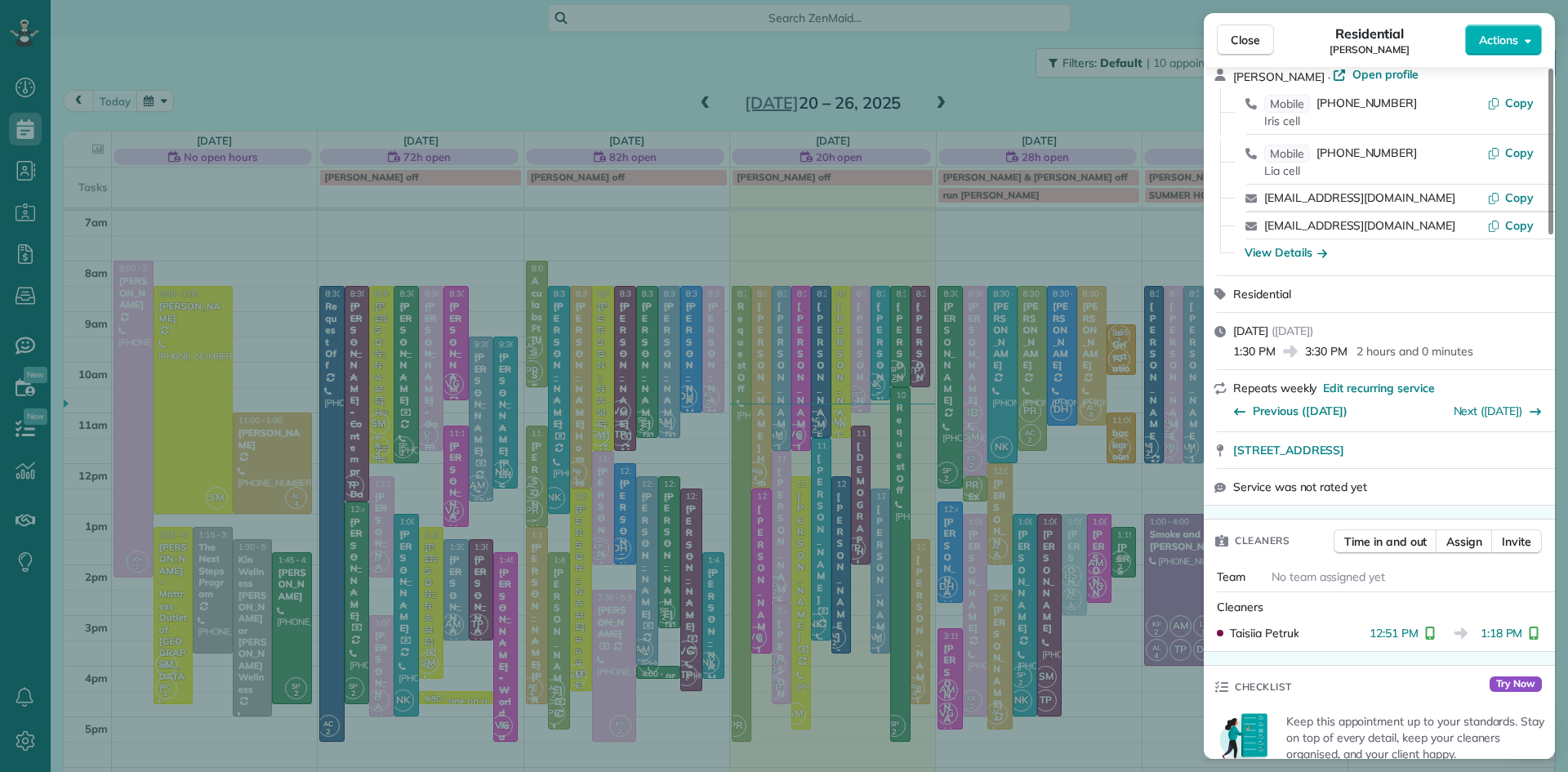 scroll, scrollTop: 60, scrollLeft: 0, axis: vertical 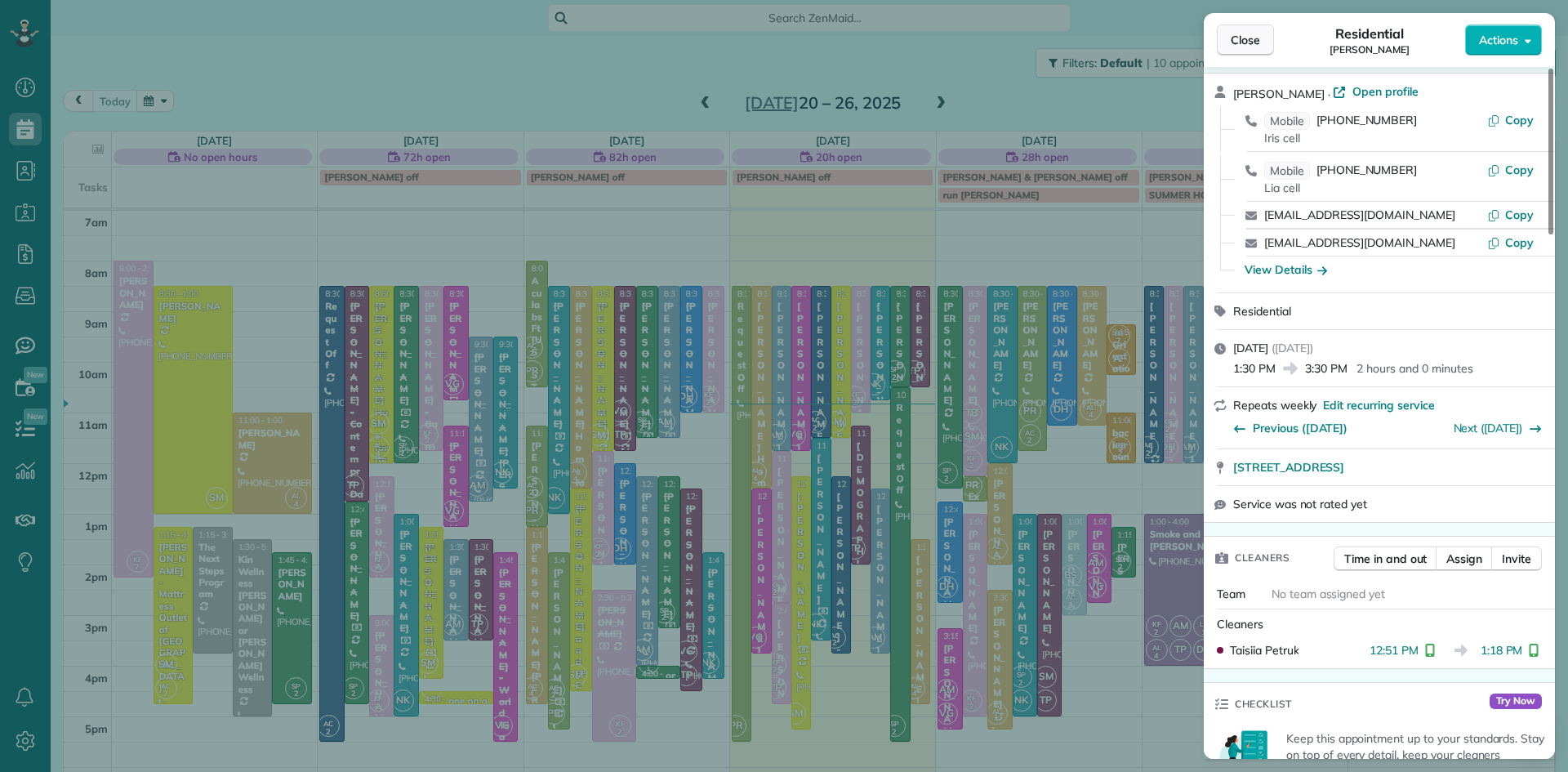 click on "Close" at bounding box center (1245, 40) 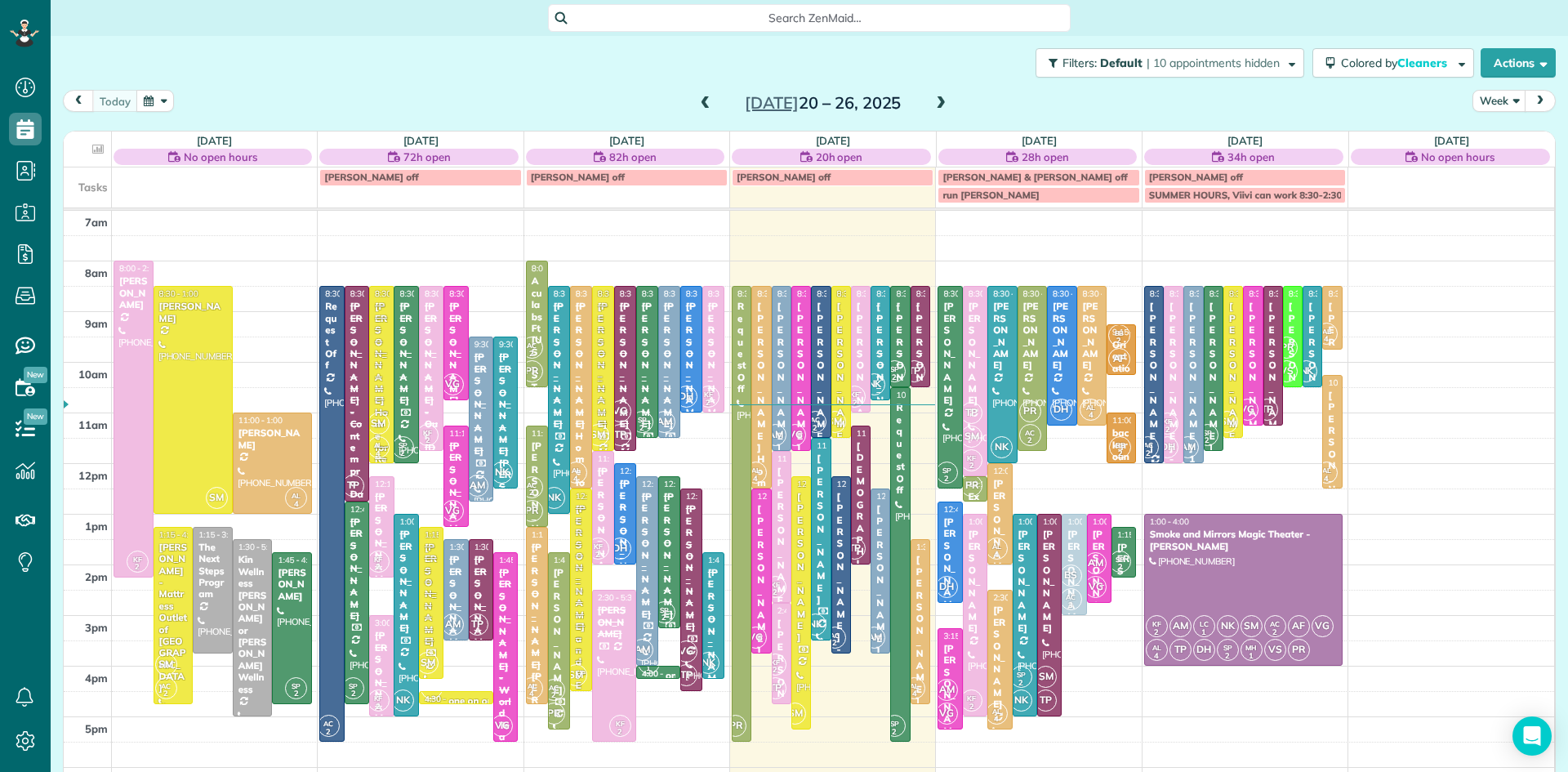 click at bounding box center [941, 104] 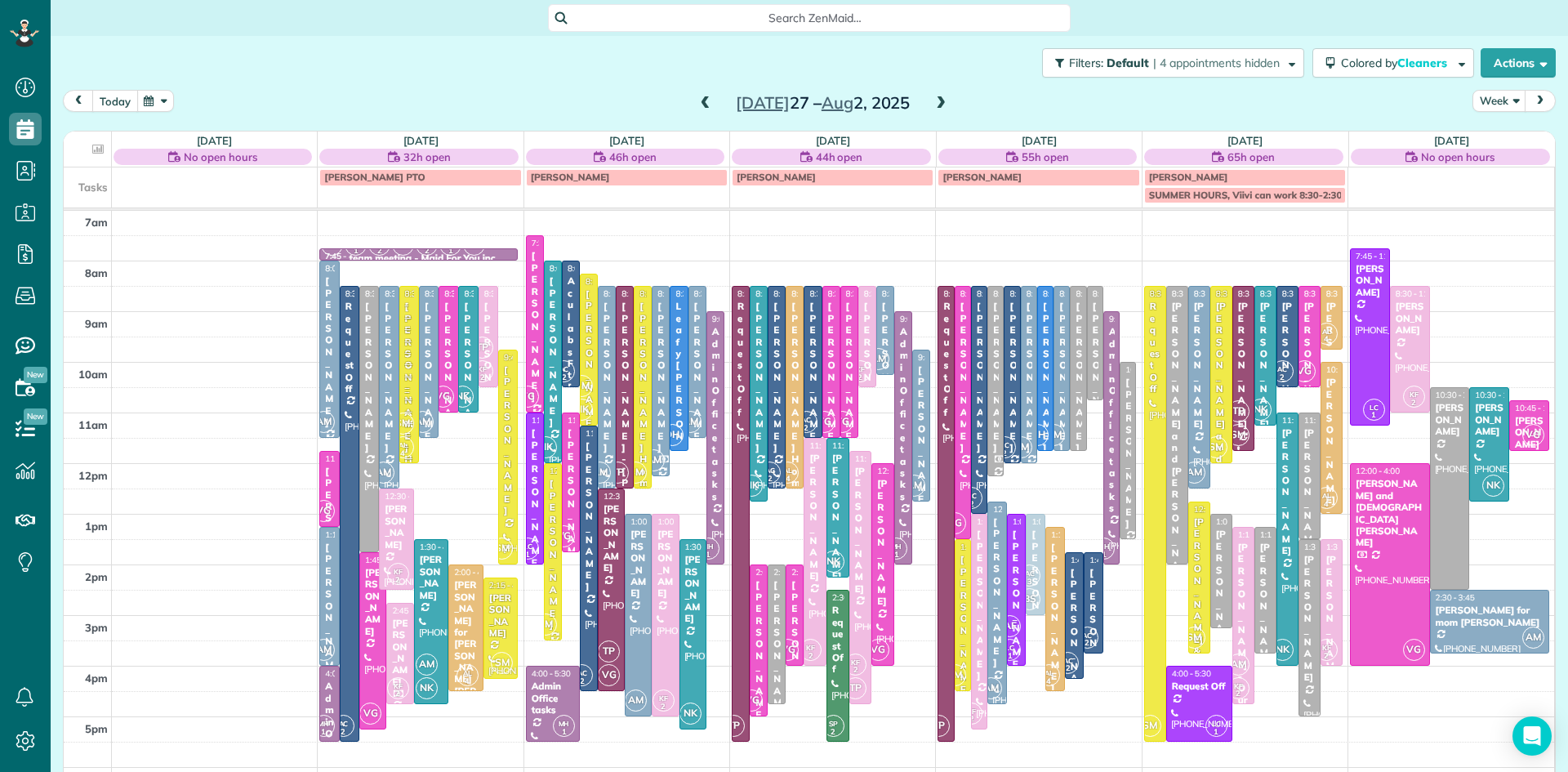 click on "today" at bounding box center [115, 100] 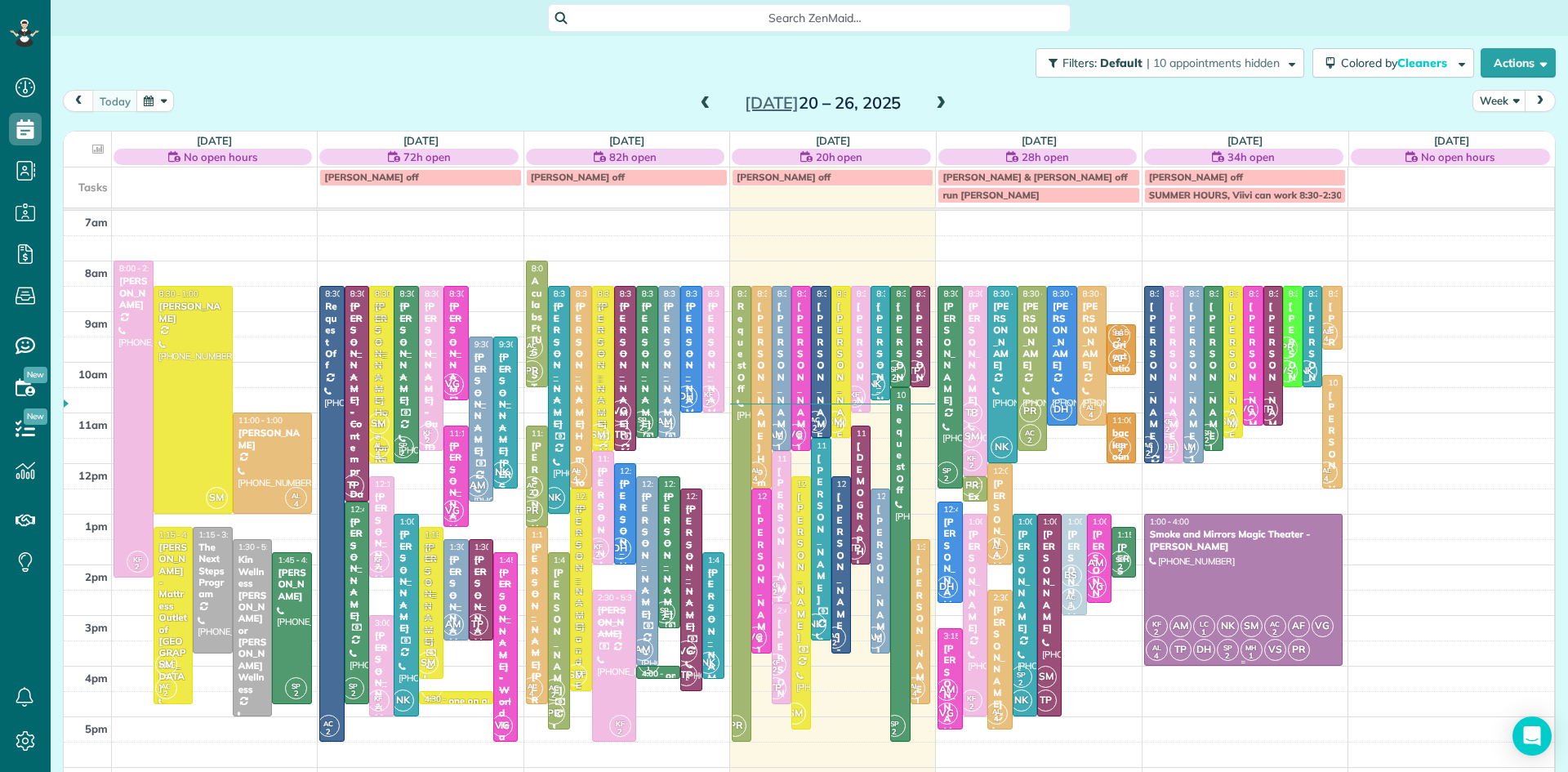 click at bounding box center (1243, 590) 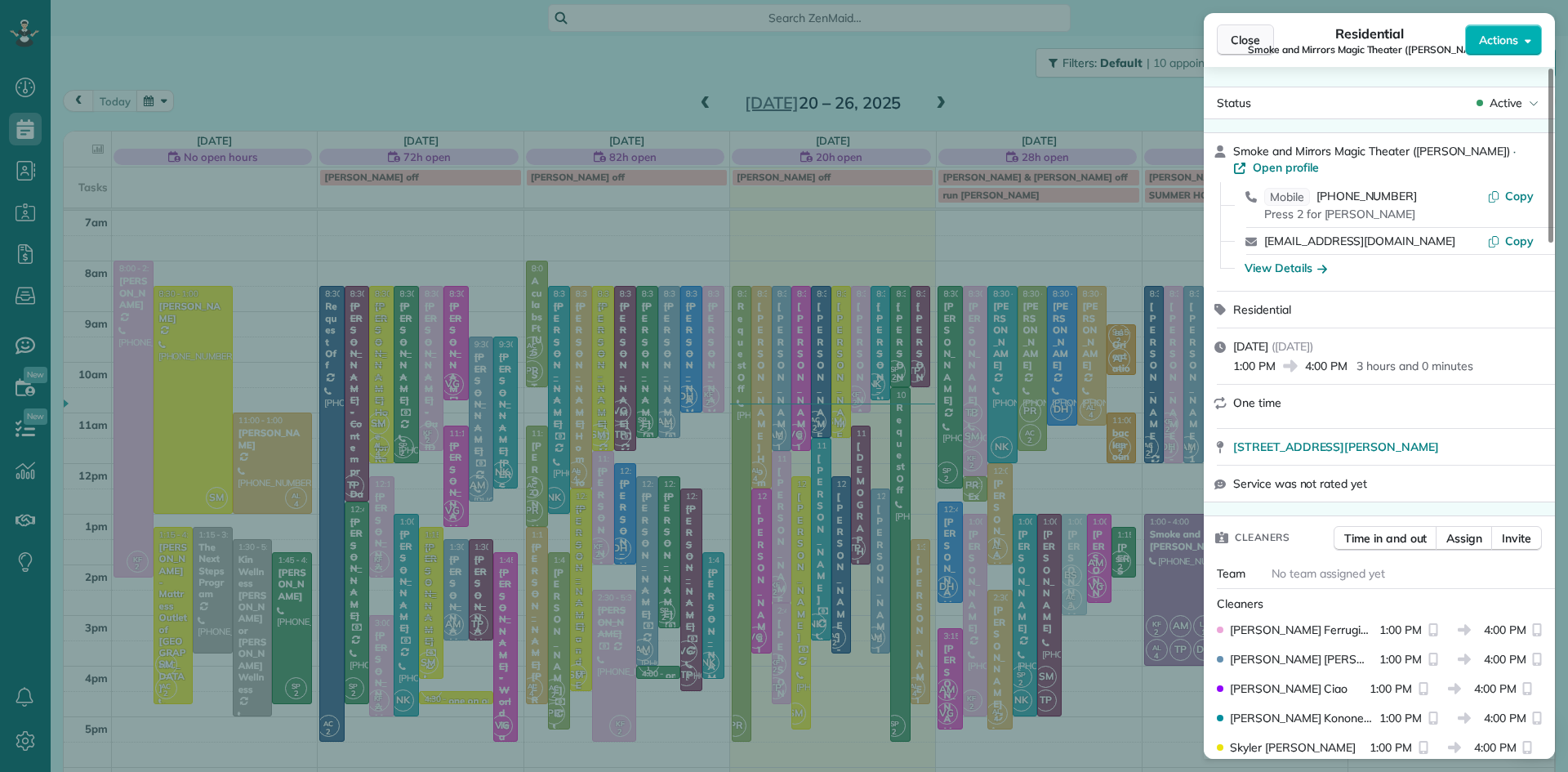click on "Close" at bounding box center (1245, 40) 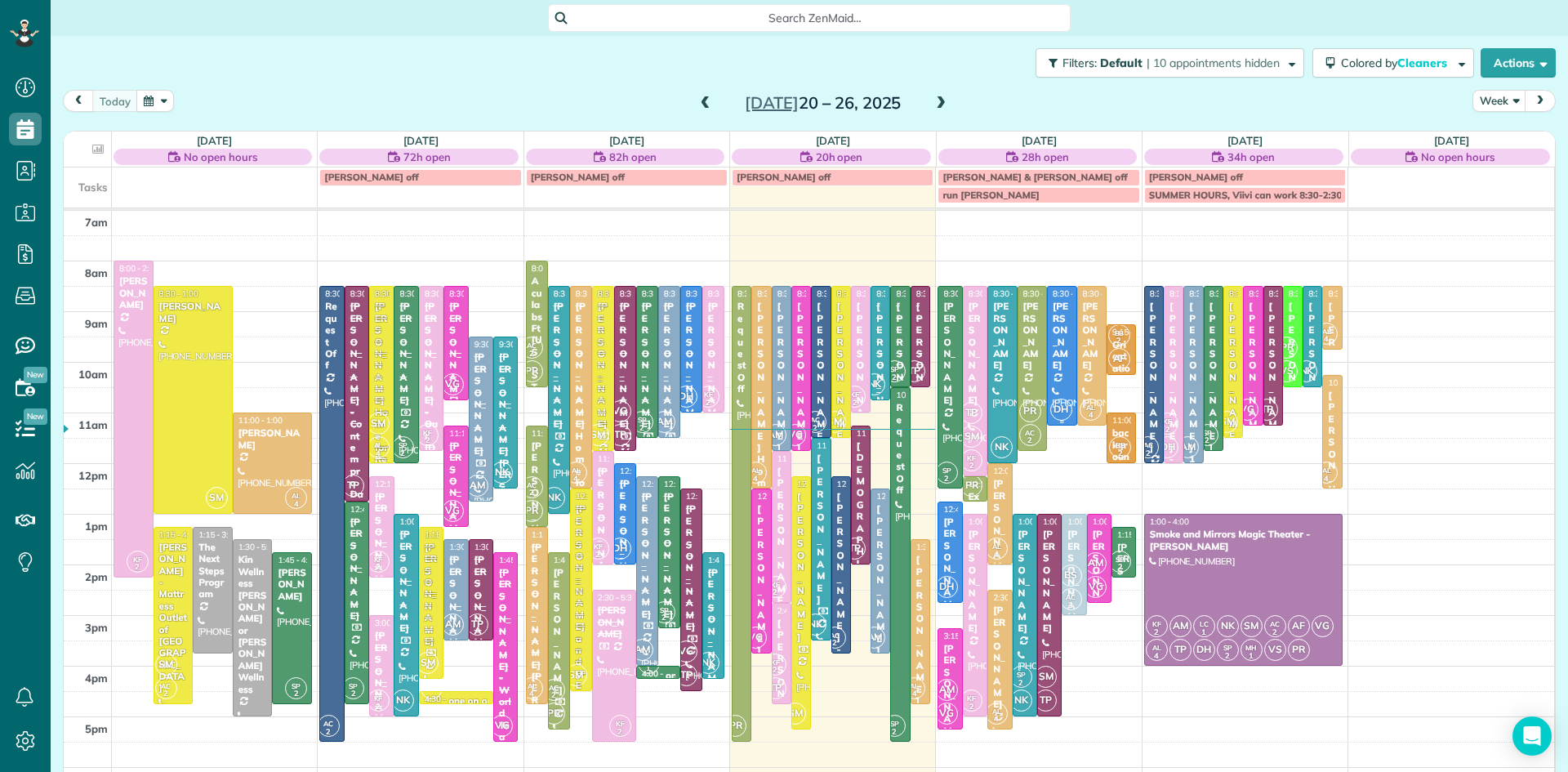 click on "DH" at bounding box center (1061, 409) 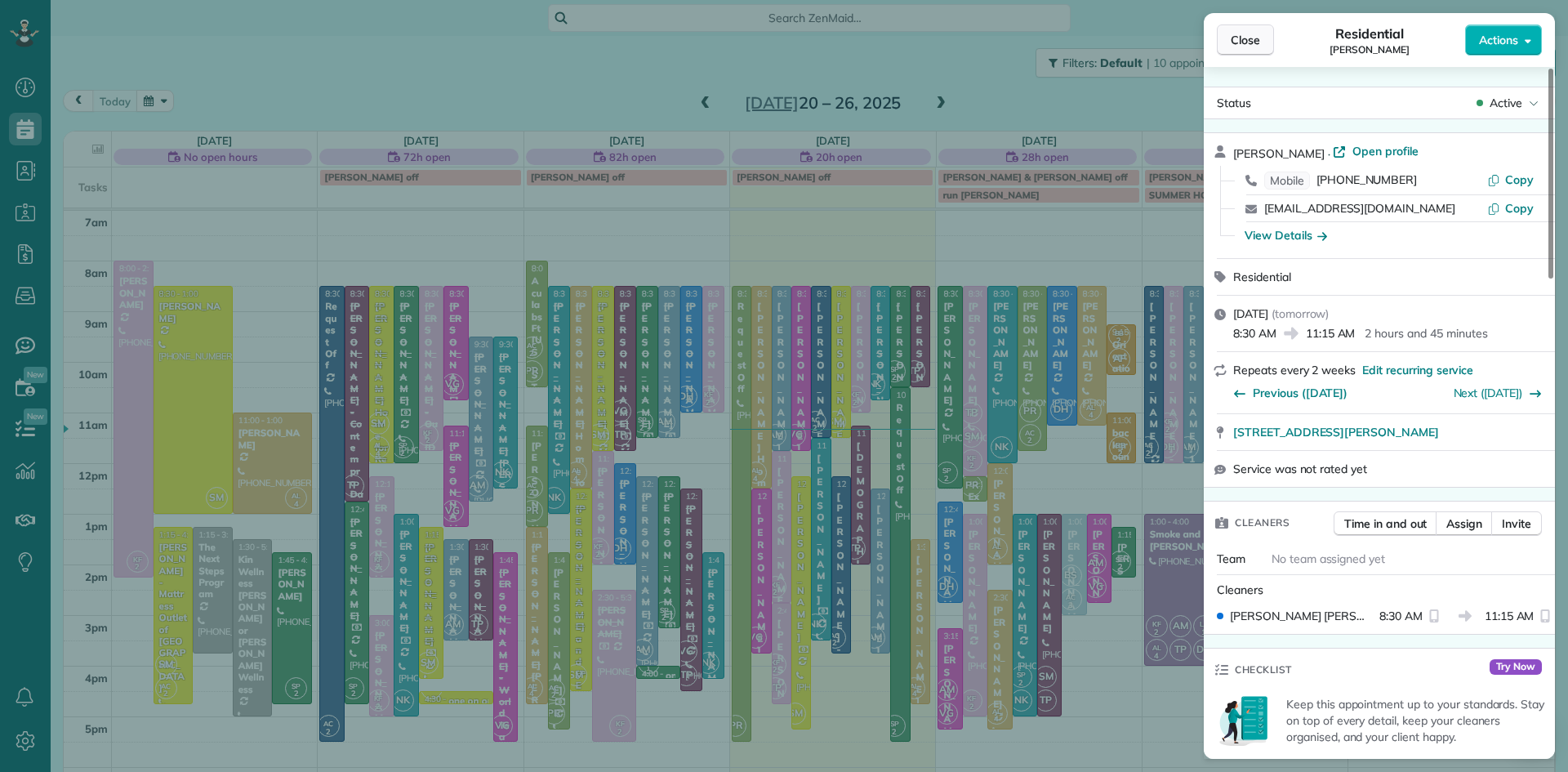 click on "Close" at bounding box center (1245, 40) 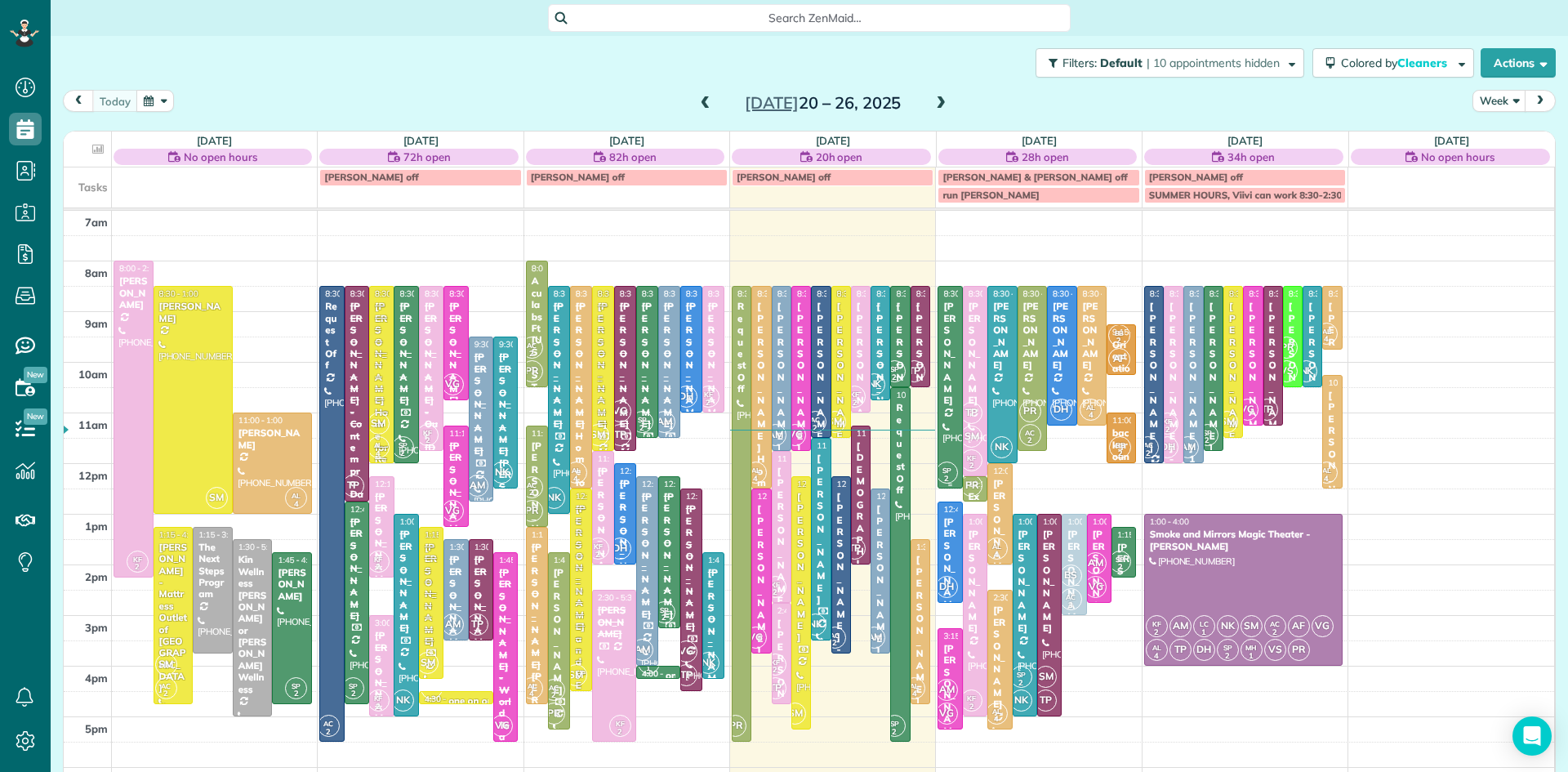click at bounding box center [950, 387] 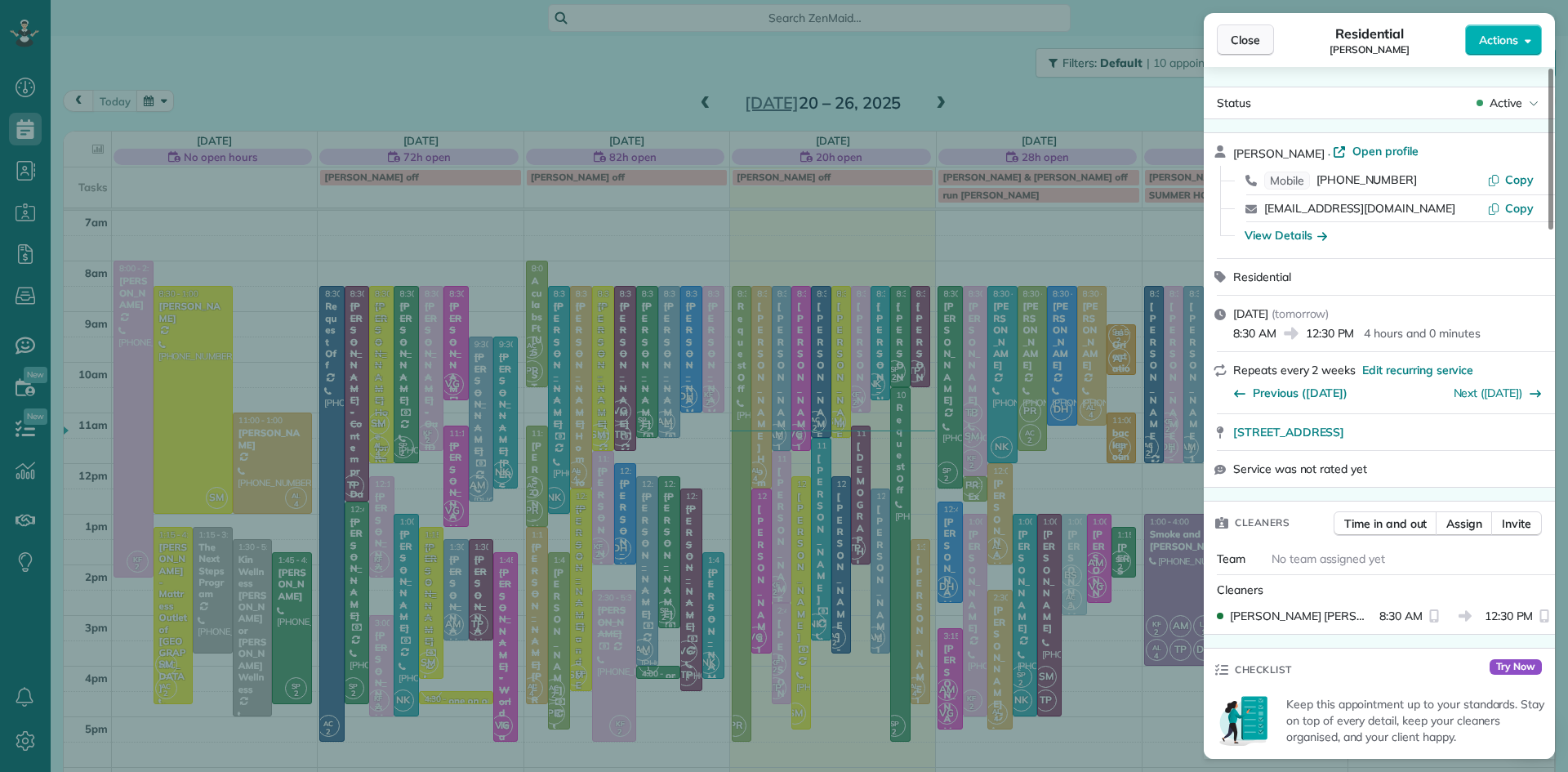 click on "Close" at bounding box center (1245, 40) 